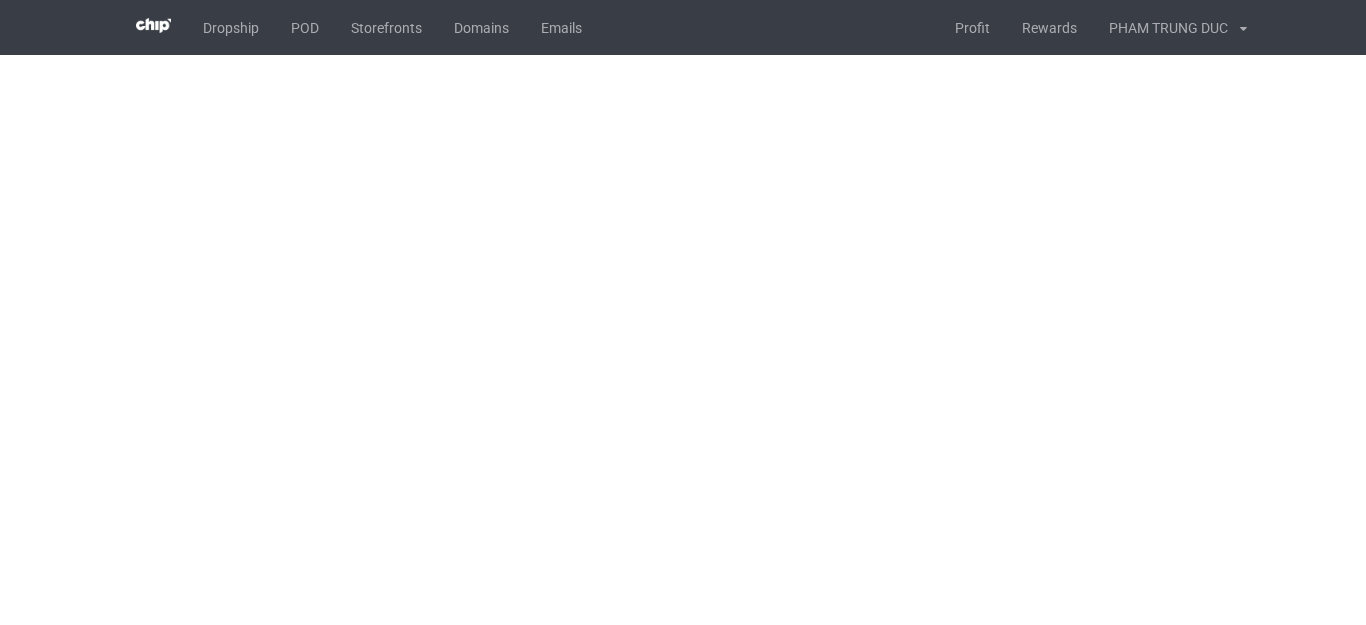 scroll, scrollTop: 0, scrollLeft: 0, axis: both 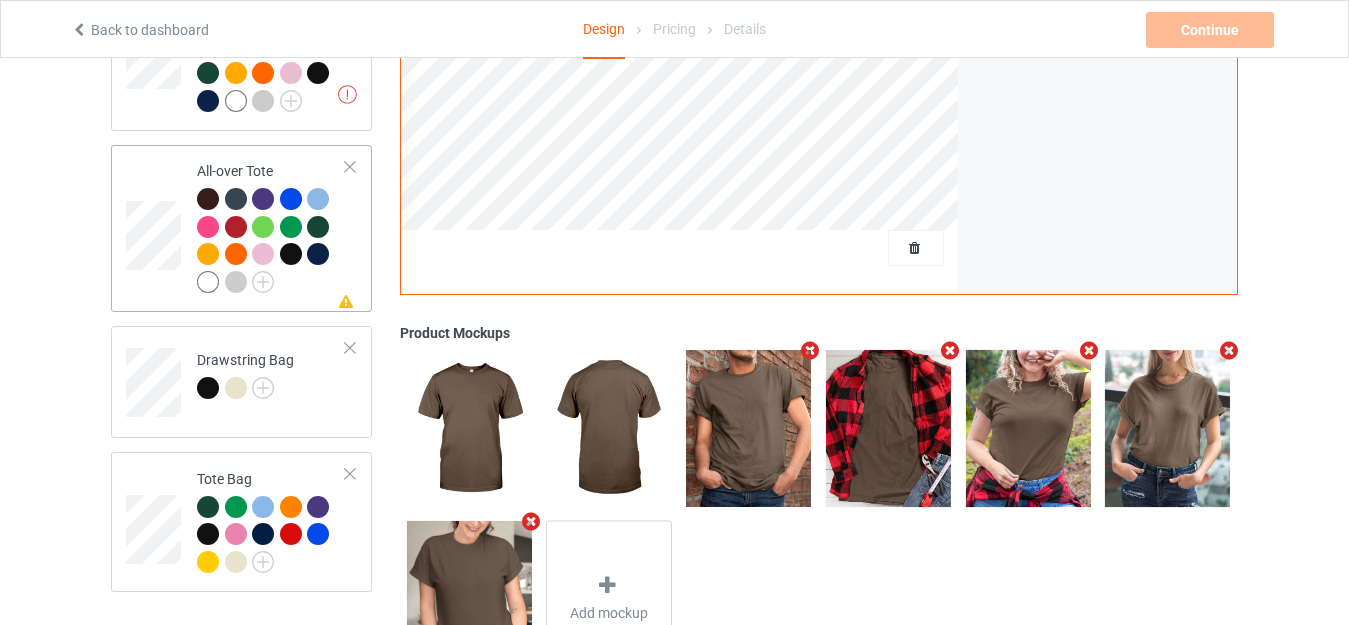 click on "Missing artwork on 1 side(s) All-over Tote" at bounding box center [241, 228] 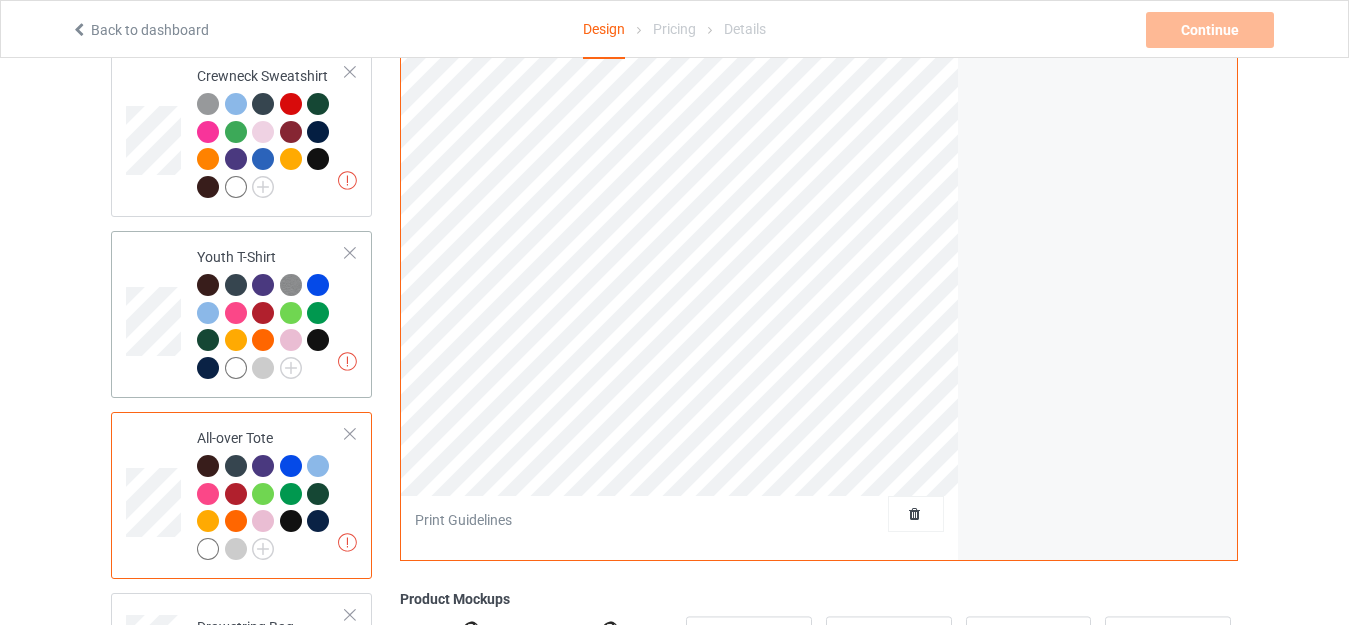 scroll, scrollTop: 1591, scrollLeft: 0, axis: vertical 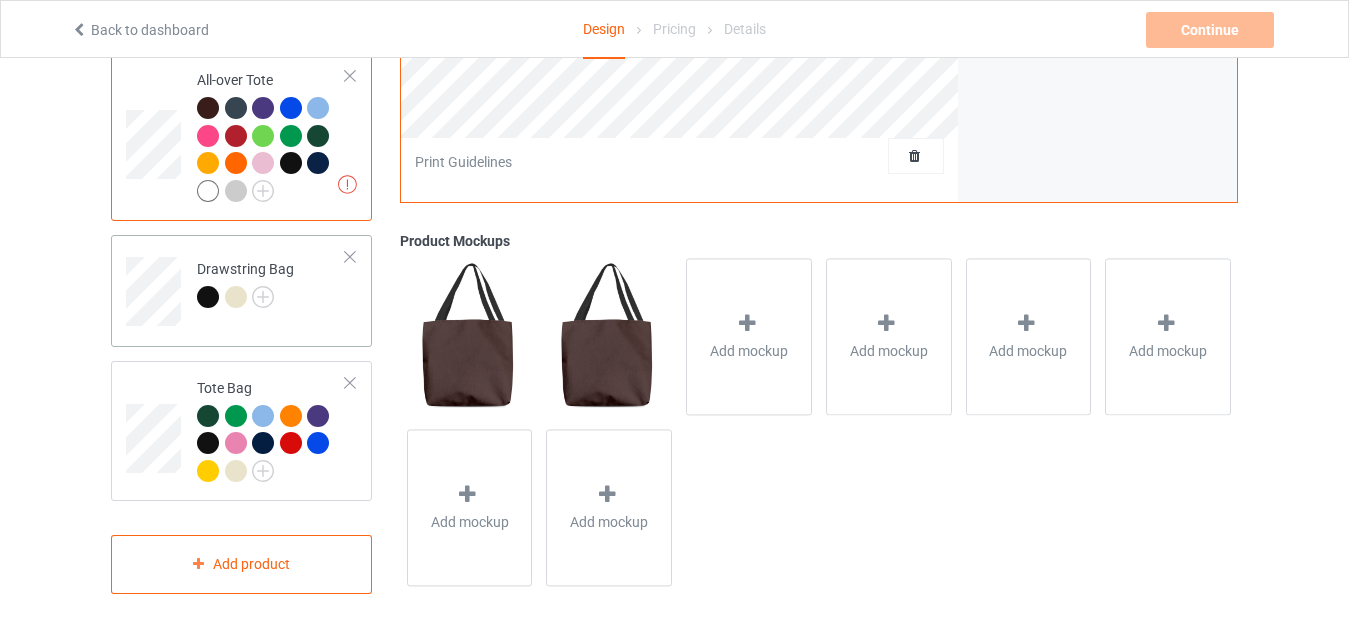 click on "Drawstring Bag" at bounding box center [245, 283] 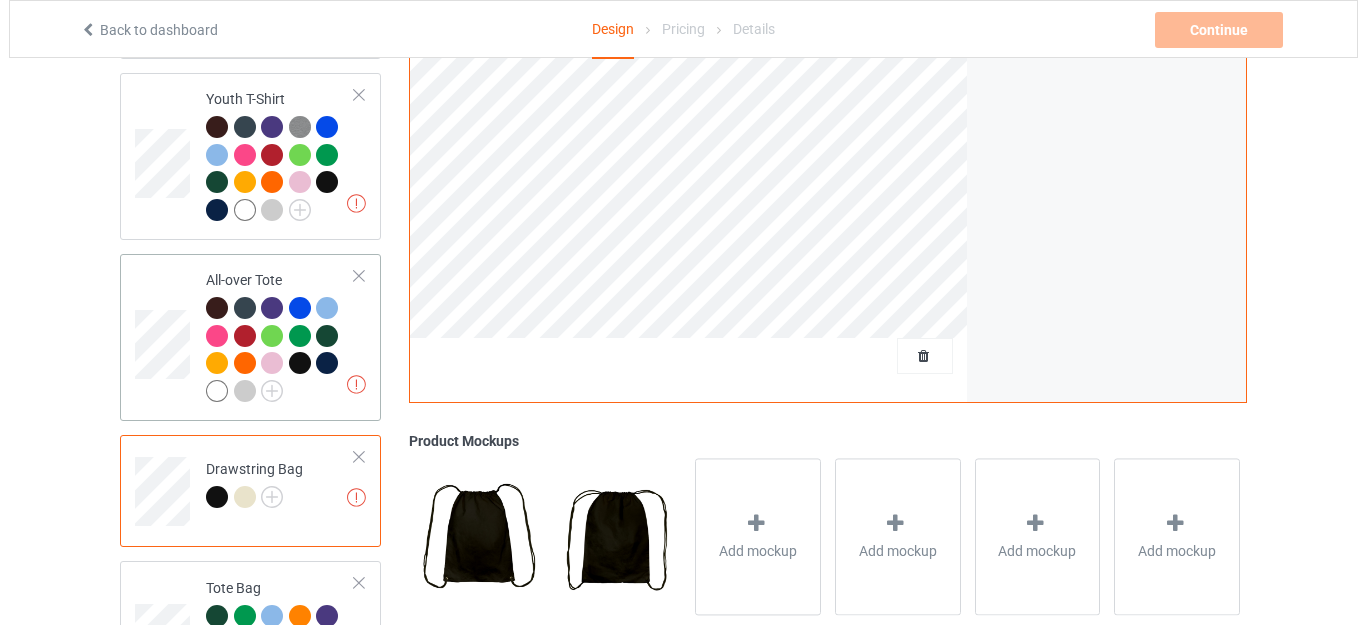 scroll, scrollTop: 1591, scrollLeft: 0, axis: vertical 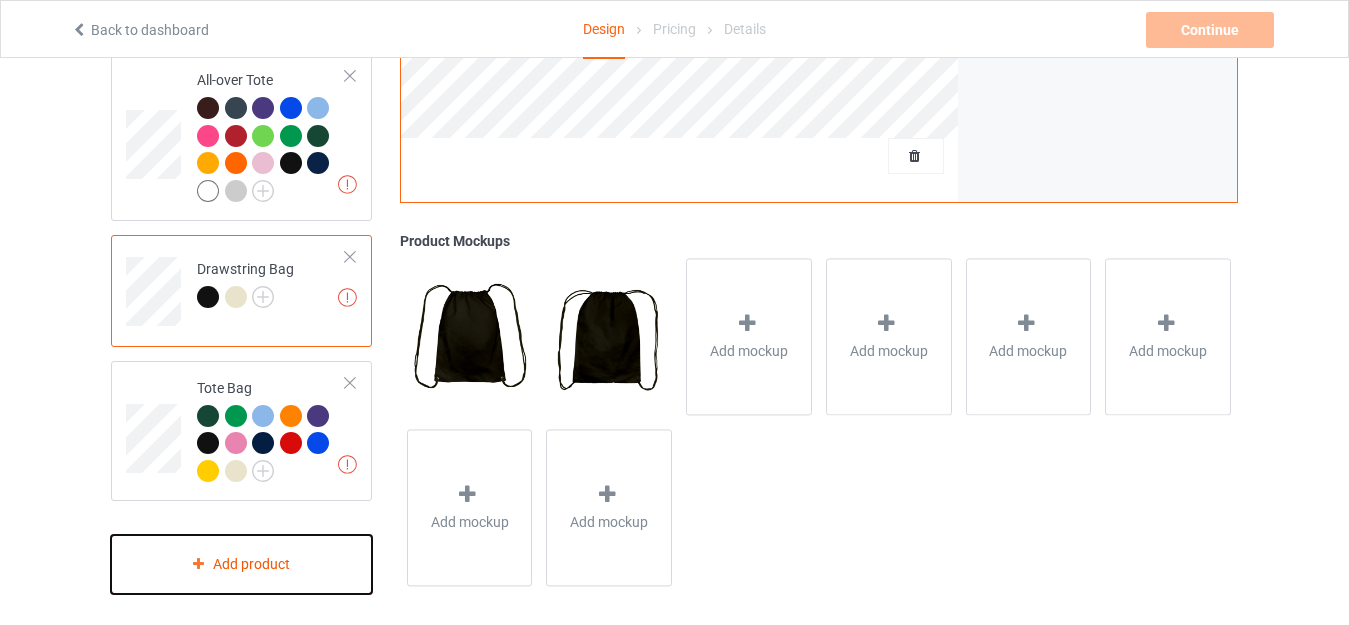 click on "Add product" at bounding box center [241, 564] 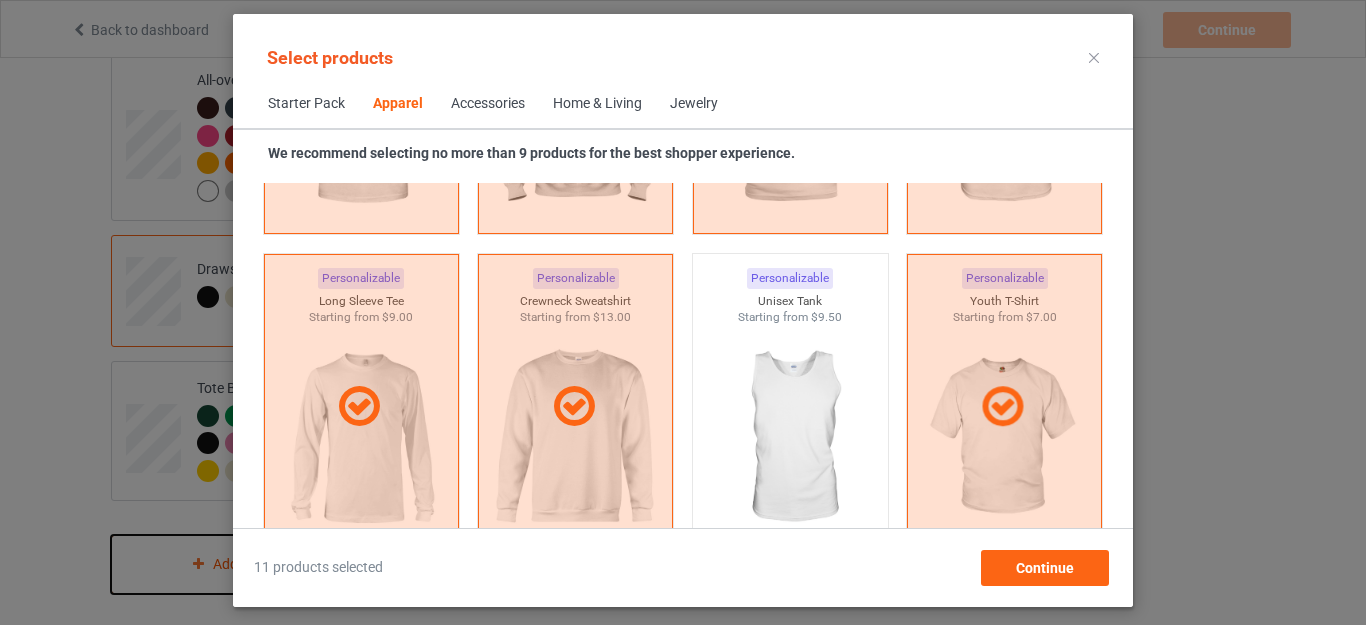 scroll, scrollTop: 1645, scrollLeft: 0, axis: vertical 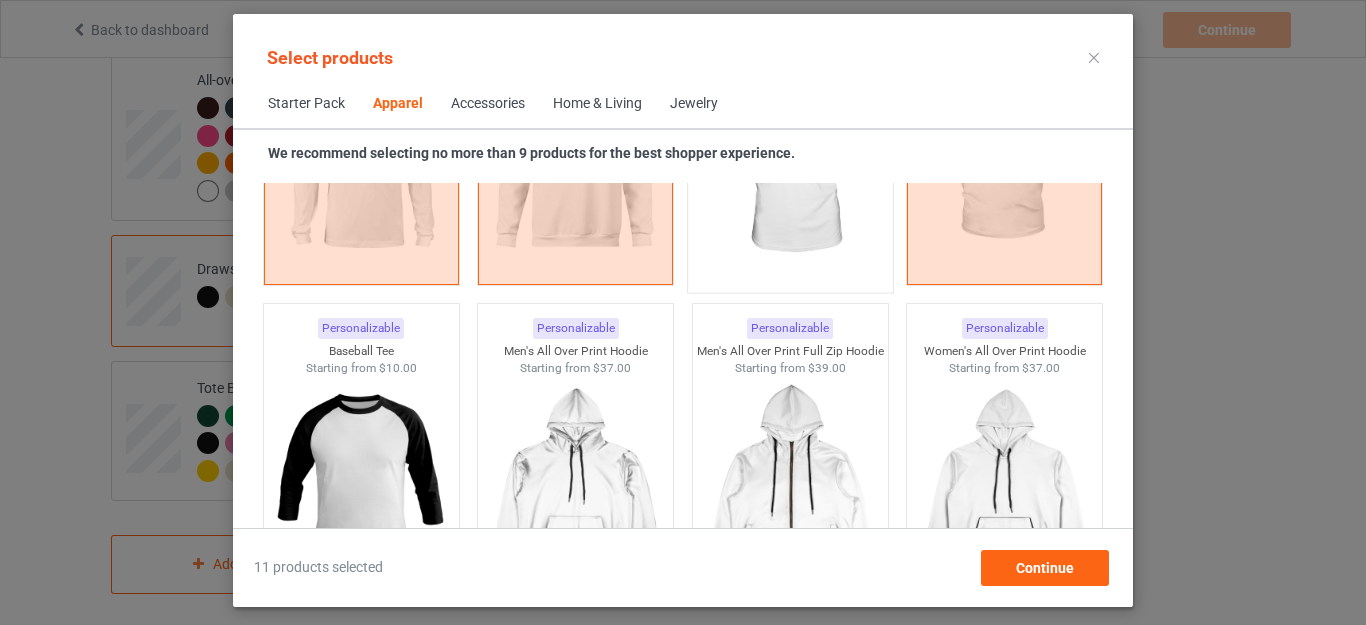 click at bounding box center [790, 164] 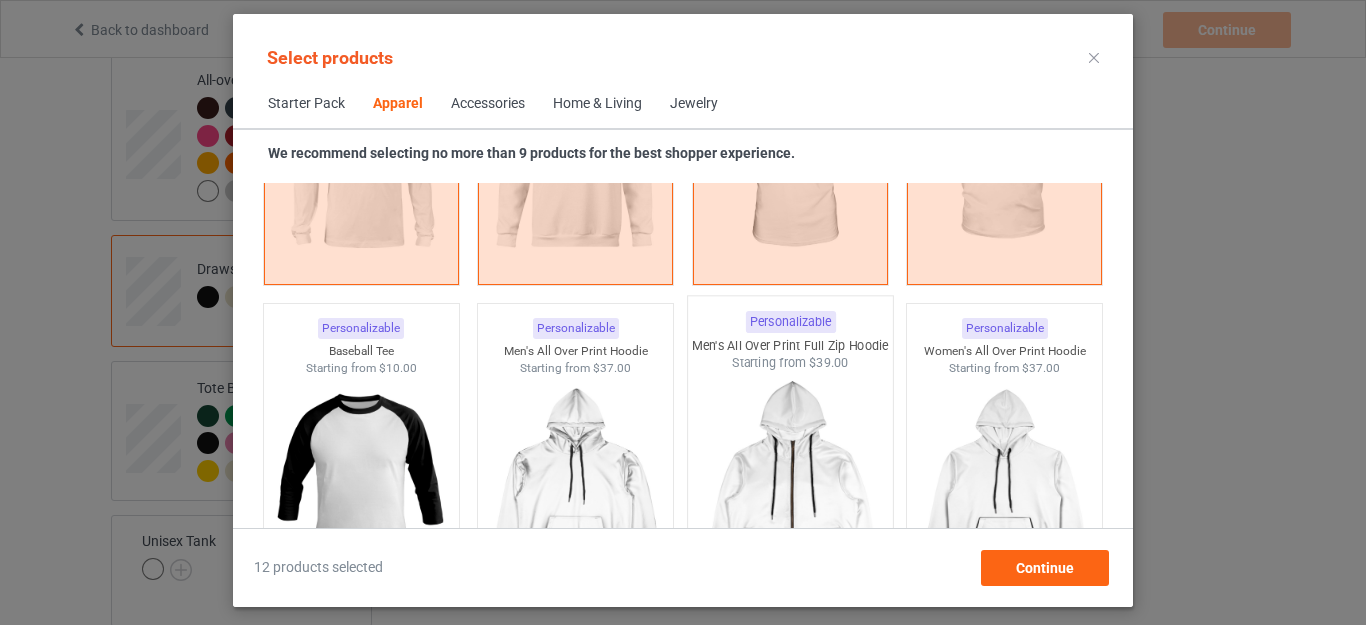 click at bounding box center [361, 488] 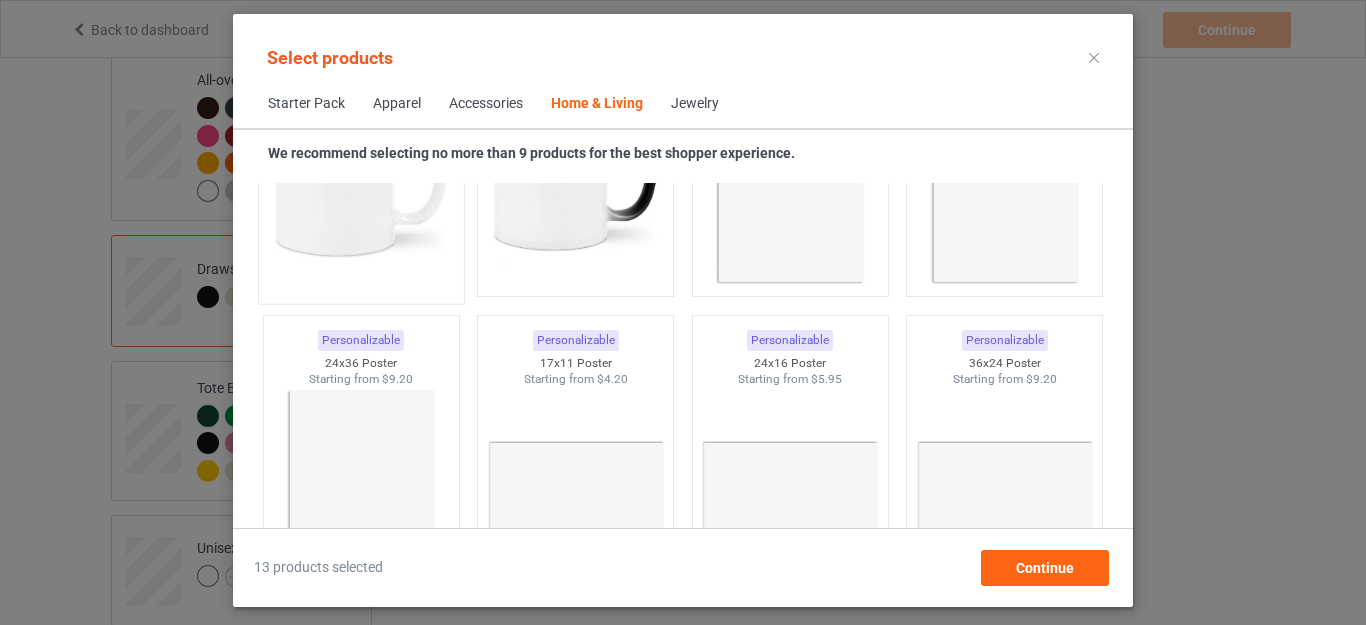 scroll, scrollTop: 9045, scrollLeft: 0, axis: vertical 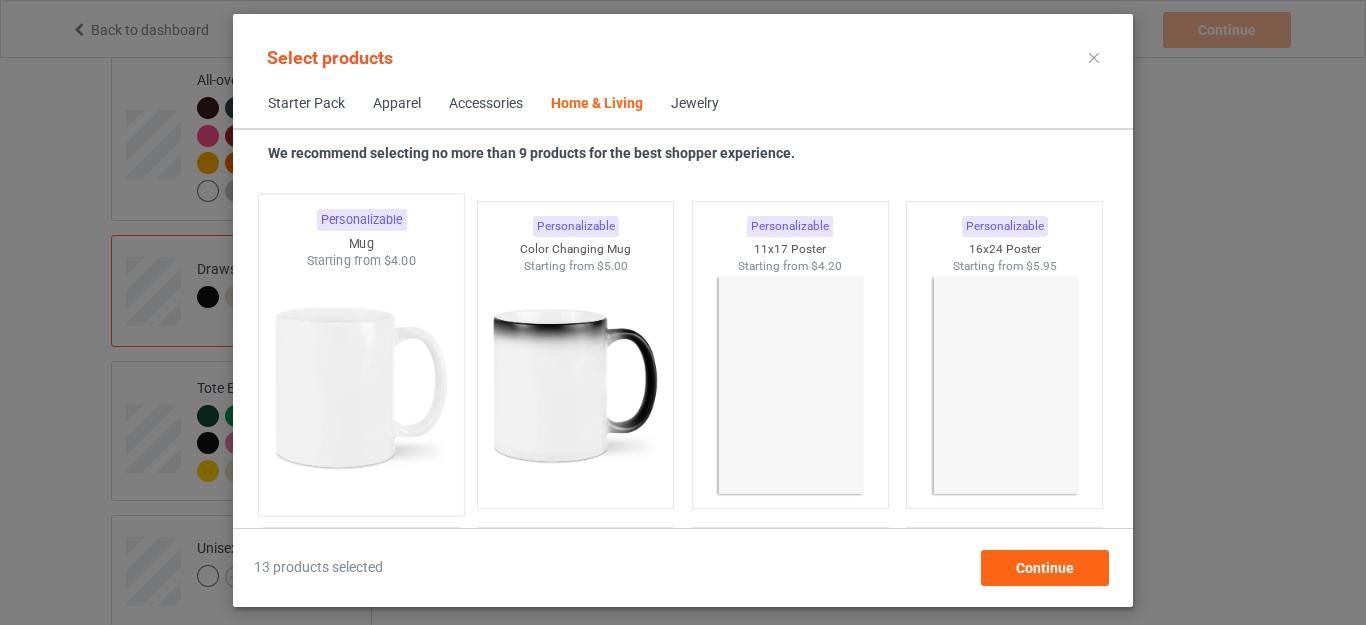click at bounding box center [361, 387] 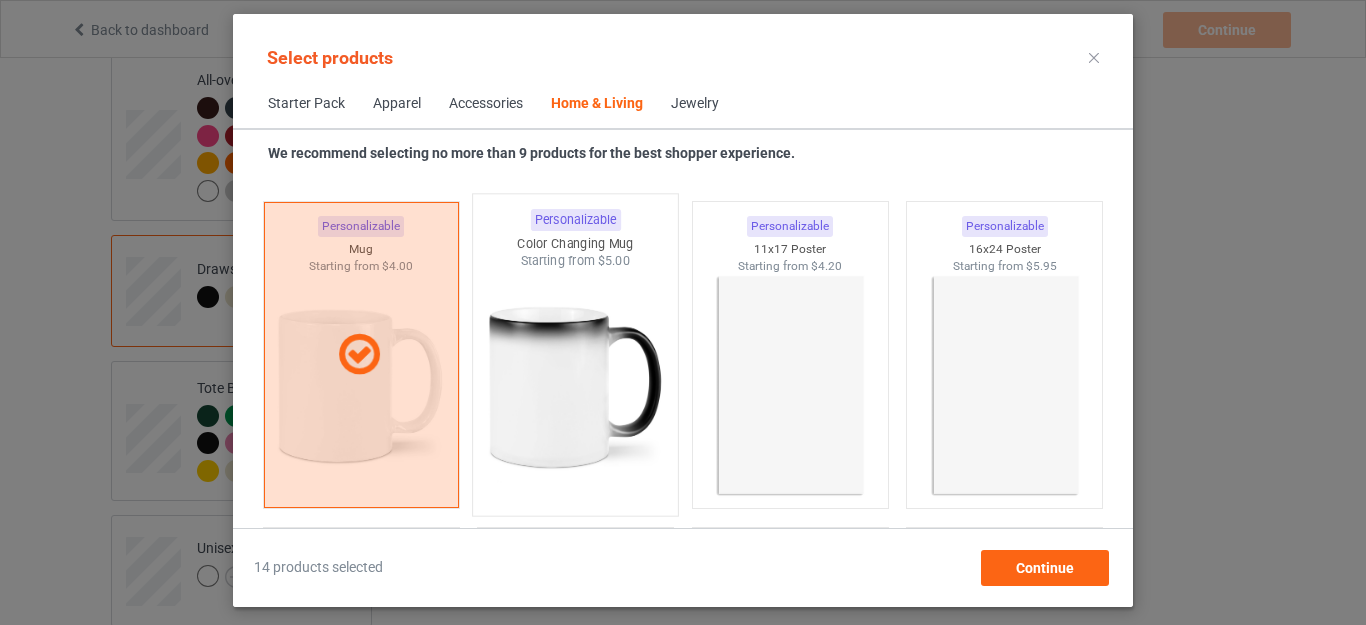 click at bounding box center (576, 387) 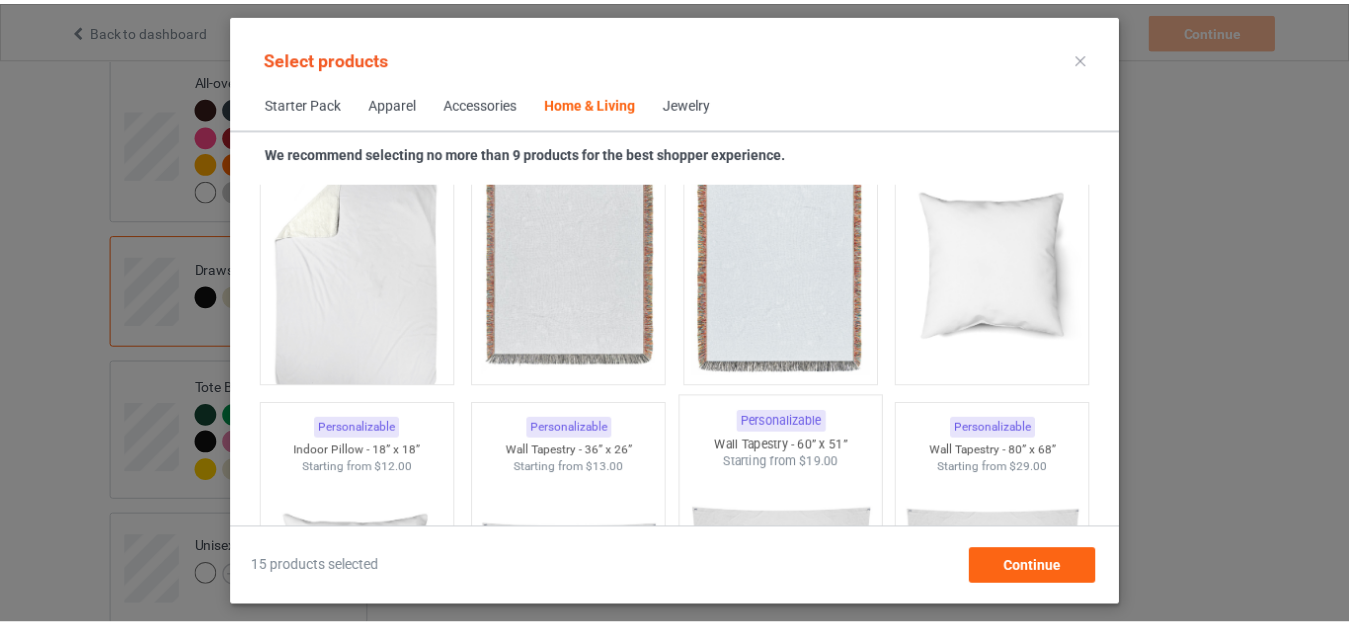 scroll, scrollTop: 10245, scrollLeft: 0, axis: vertical 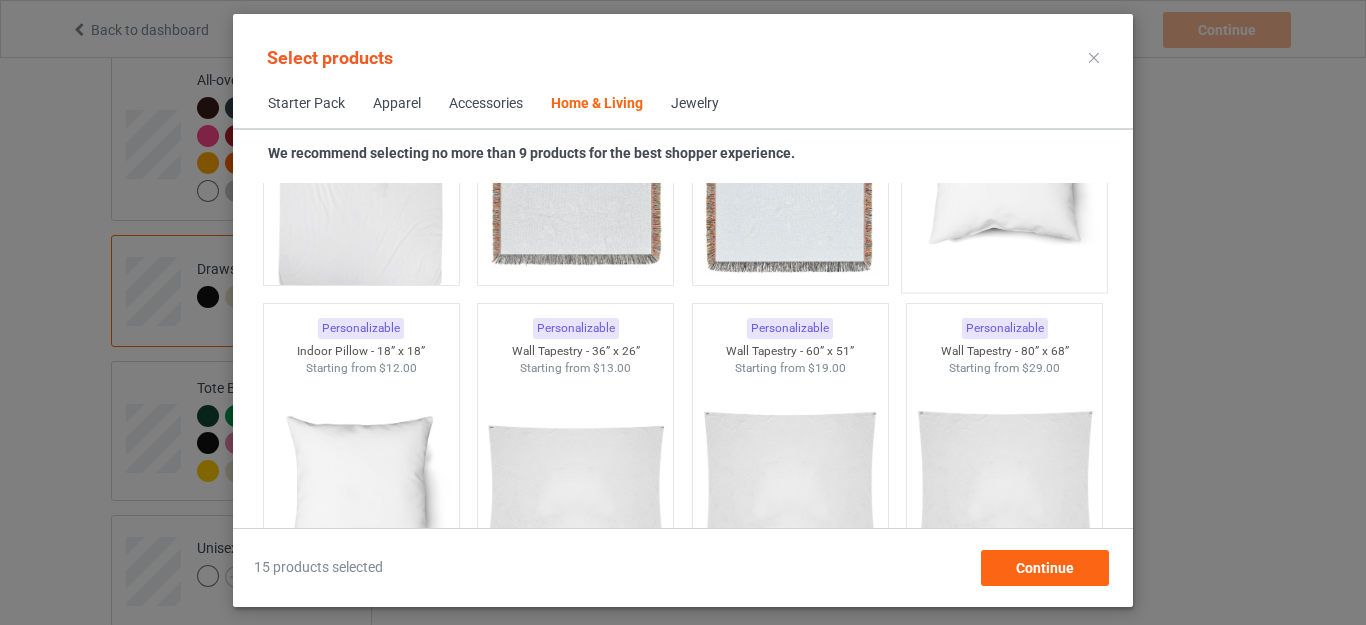 click at bounding box center [1005, 164] 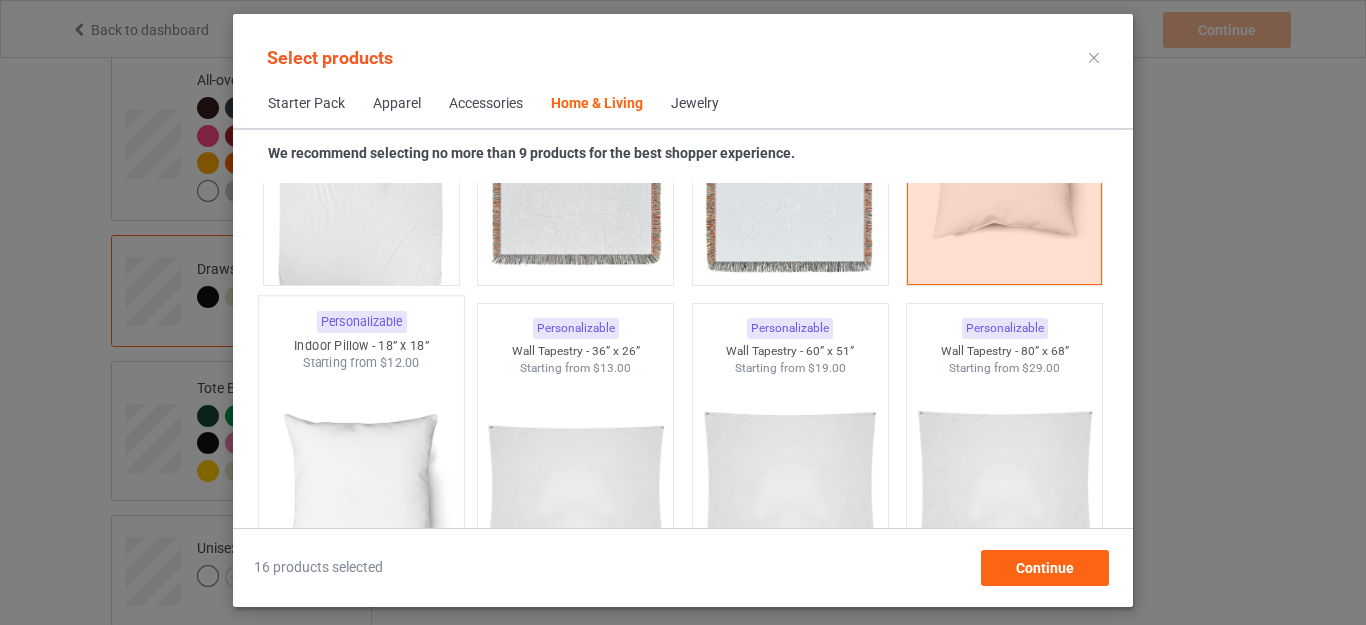 click at bounding box center (361, 489) 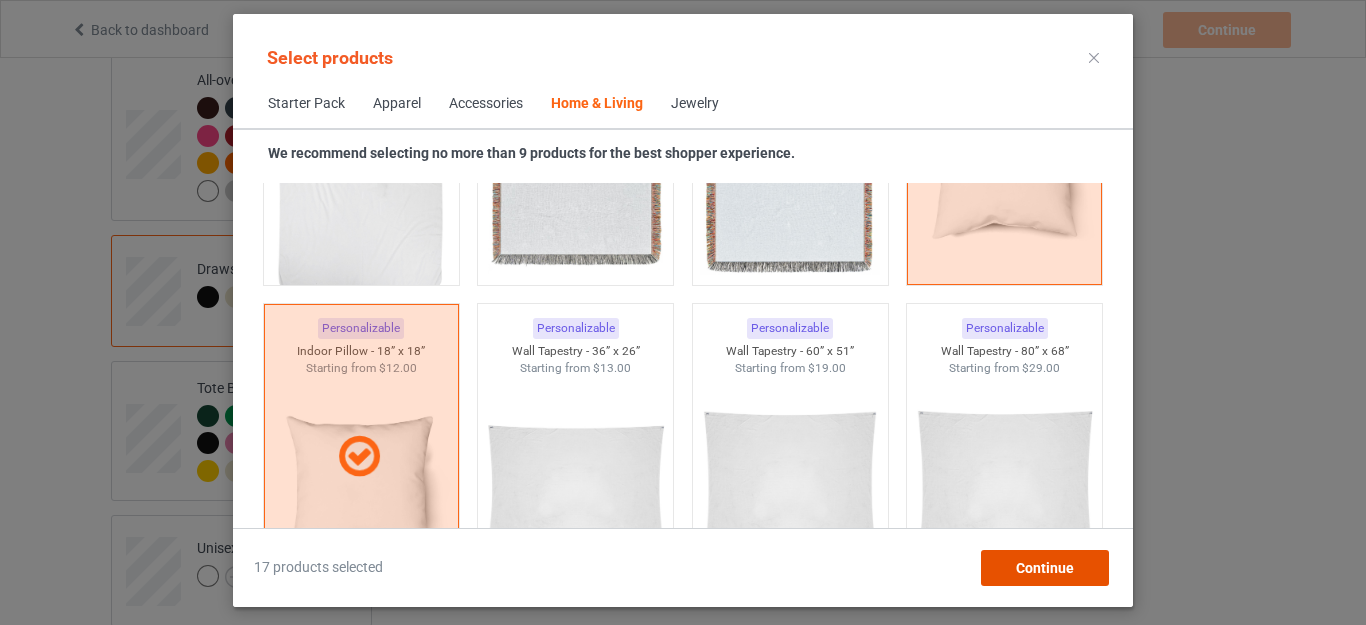 click on "Continue" at bounding box center [1045, 568] 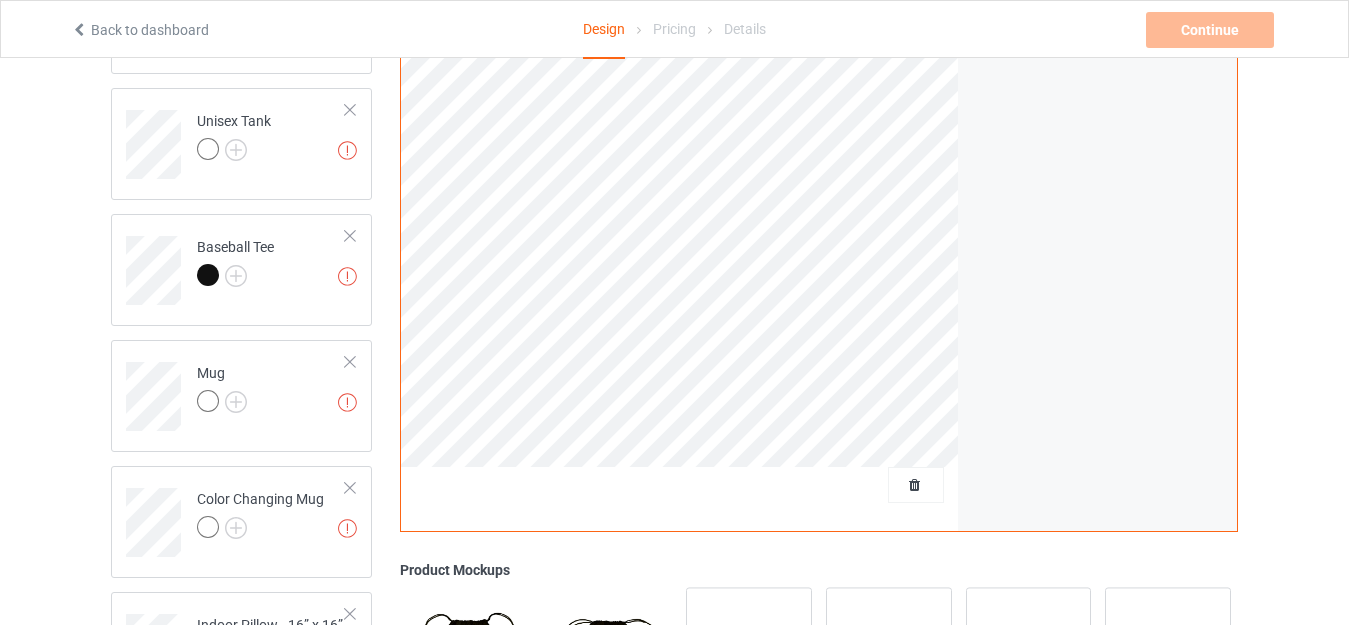 scroll, scrollTop: 1791, scrollLeft: 0, axis: vertical 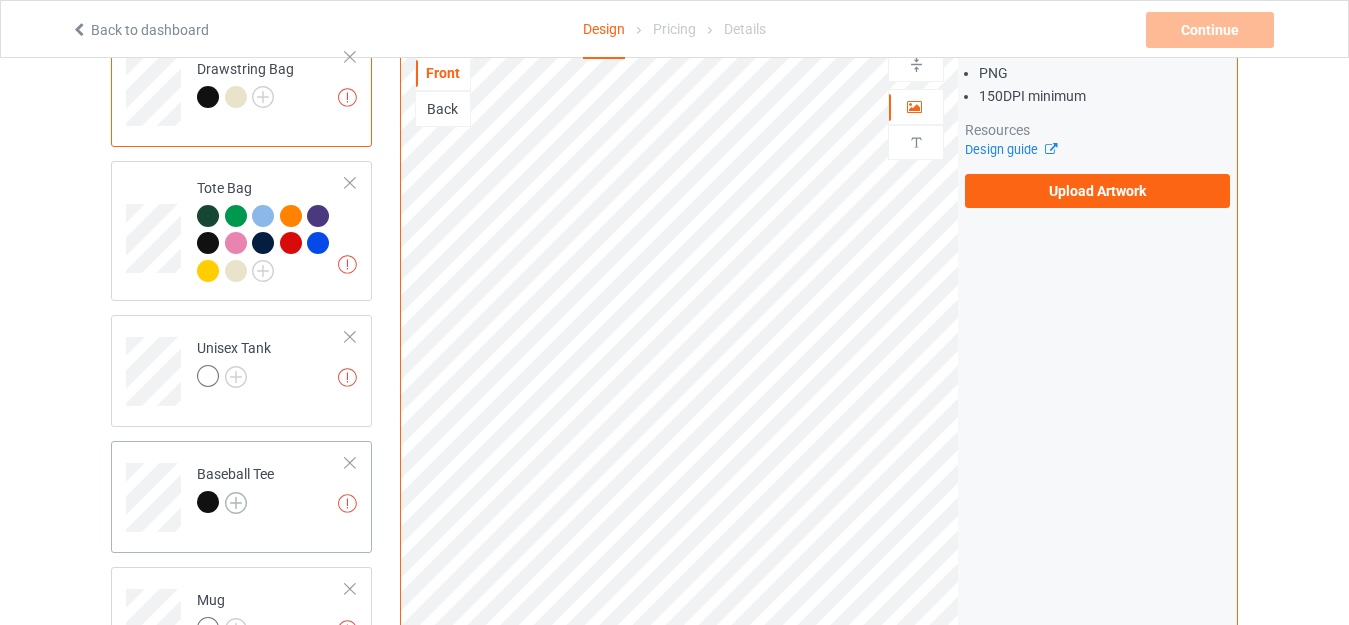 click at bounding box center [236, 503] 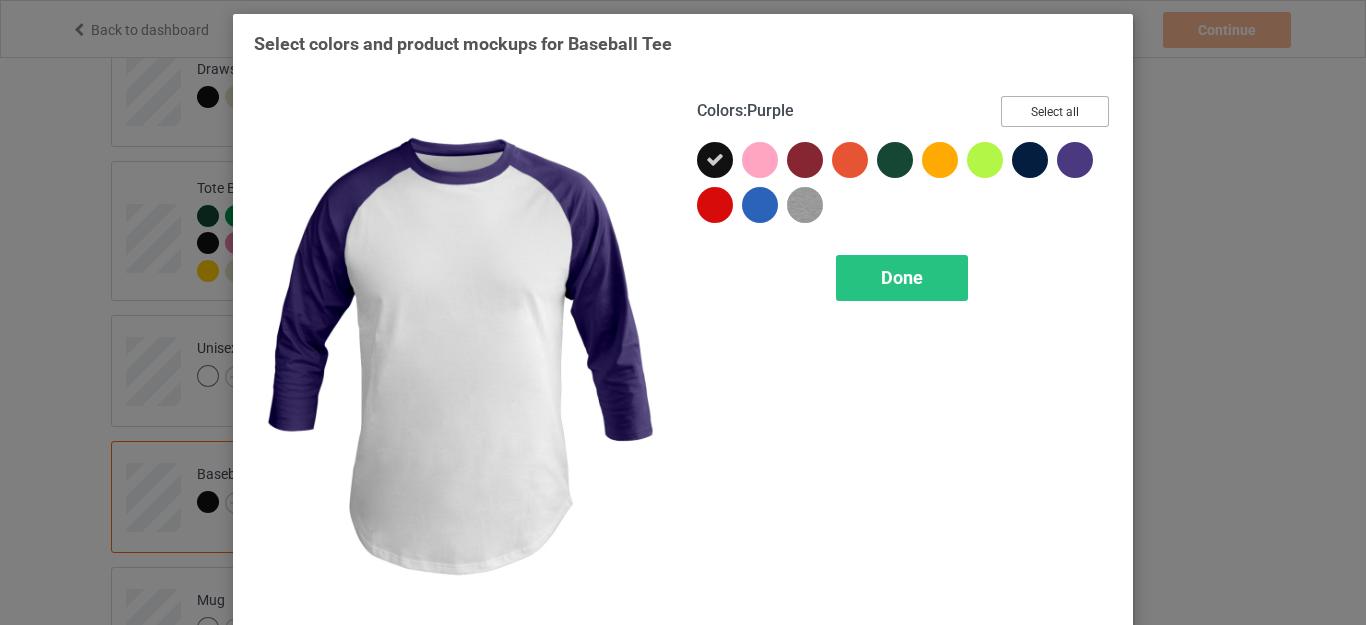 click on "Select all" at bounding box center (1055, 111) 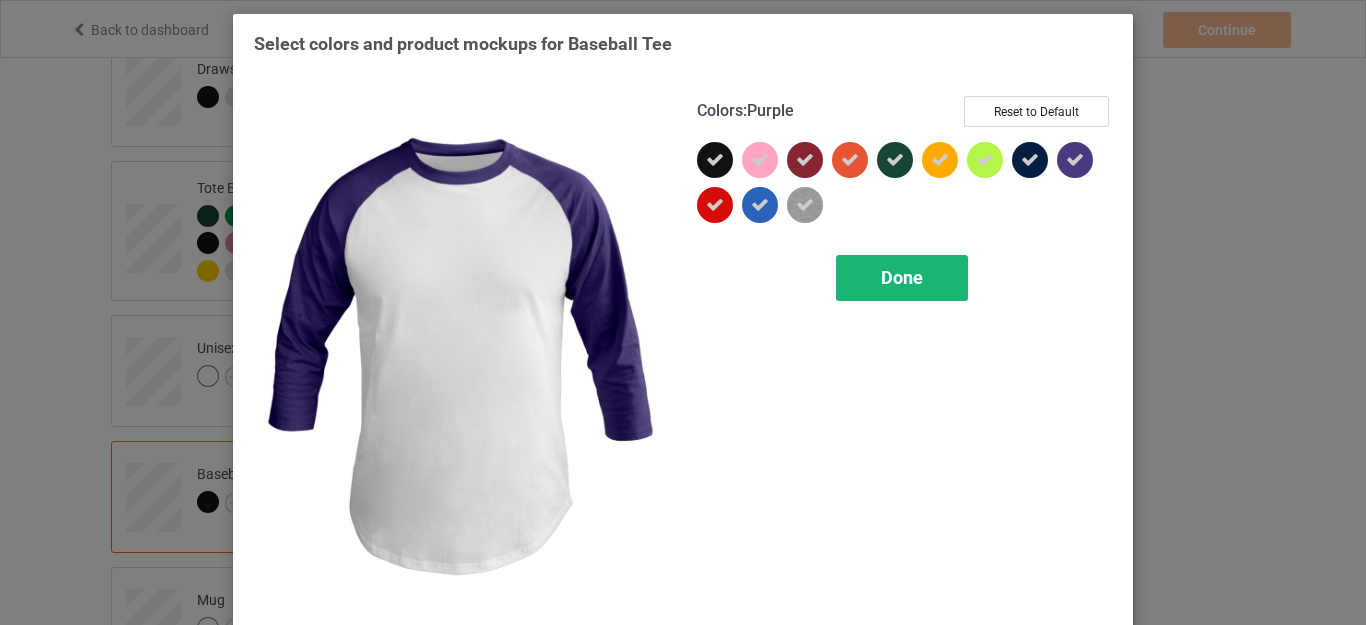 click on "Done" at bounding box center [902, 277] 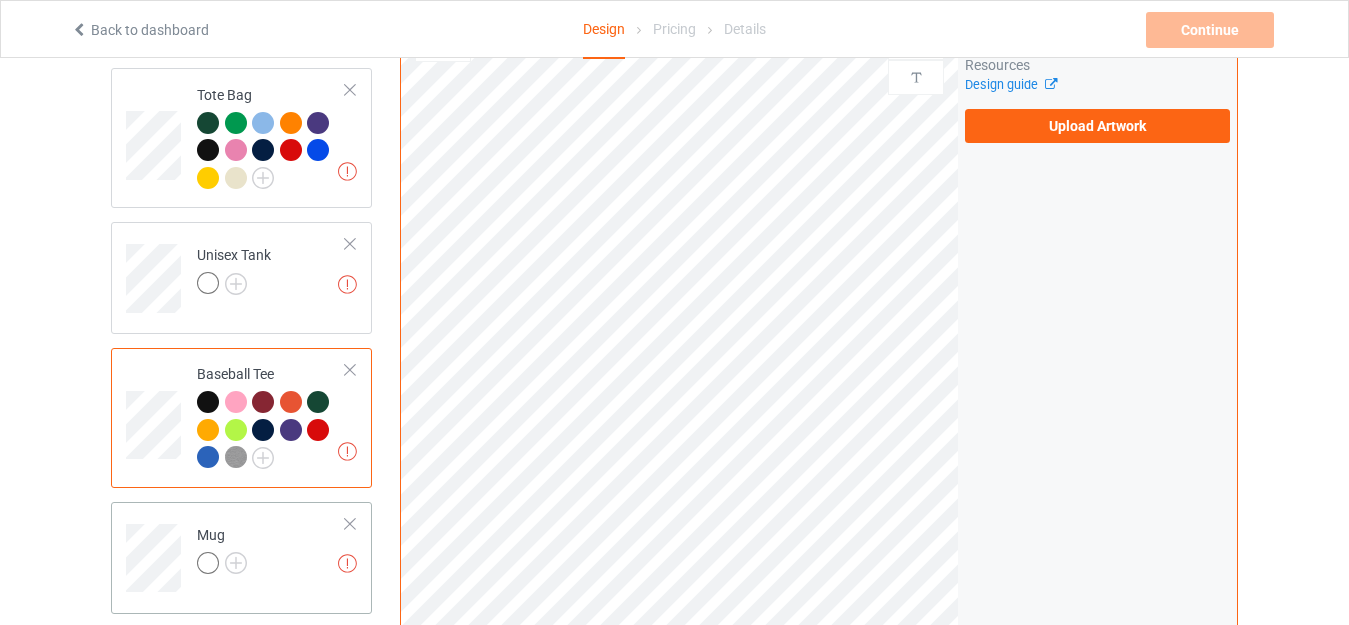 scroll, scrollTop: 2091, scrollLeft: 0, axis: vertical 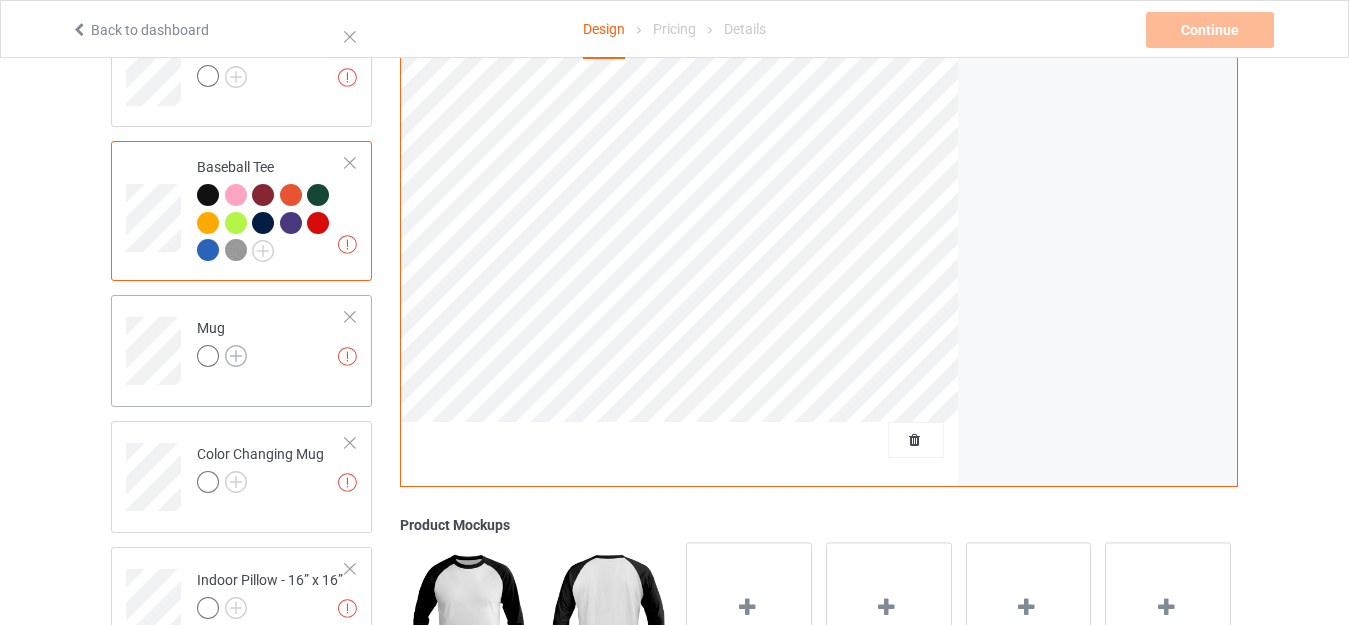 click at bounding box center (236, 356) 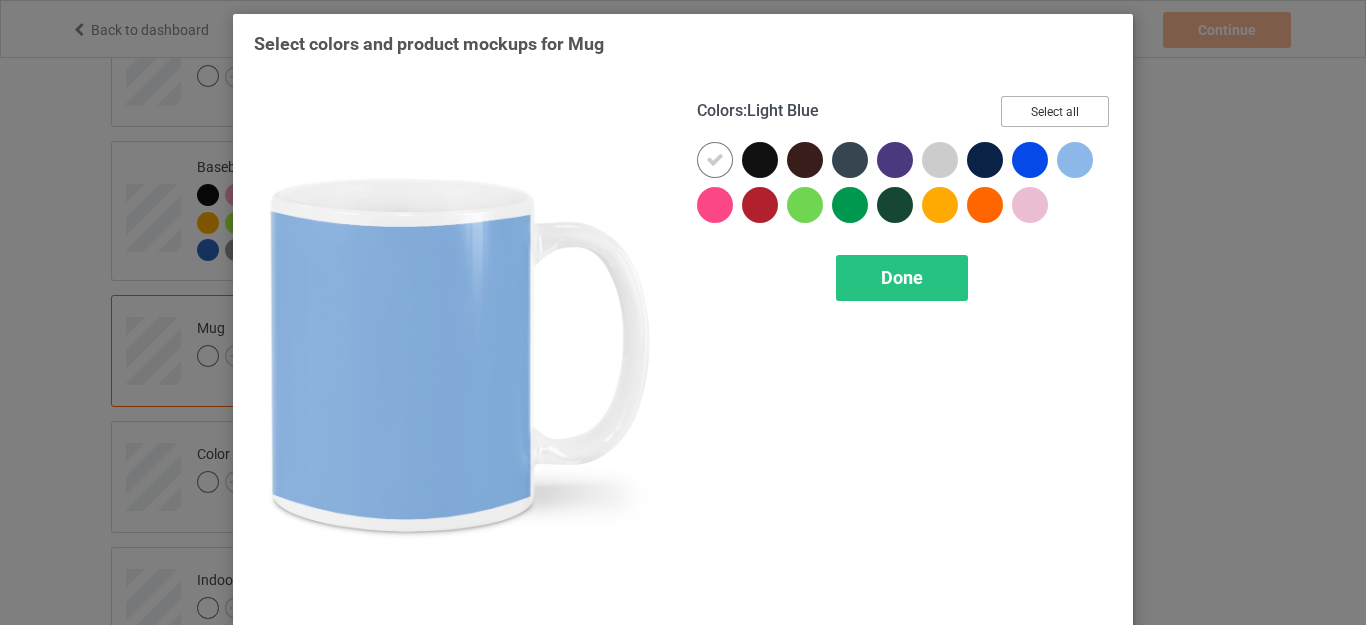 click on "Select all" at bounding box center [1055, 111] 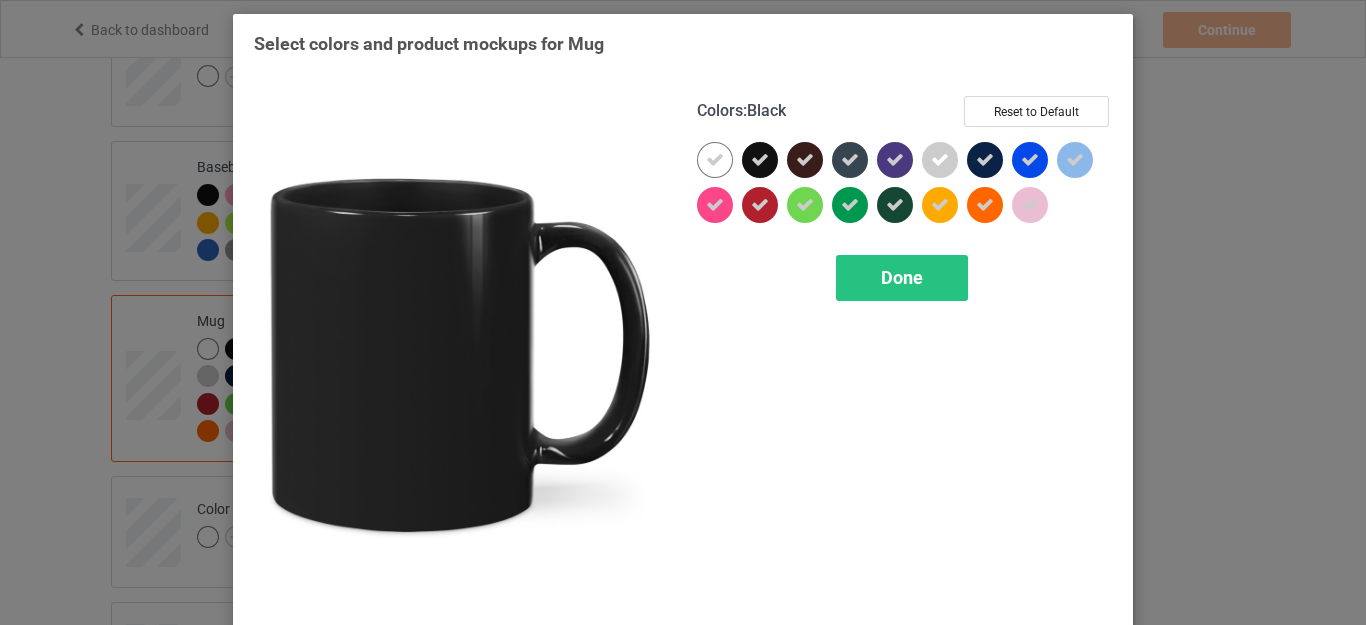 click at bounding box center (760, 160) 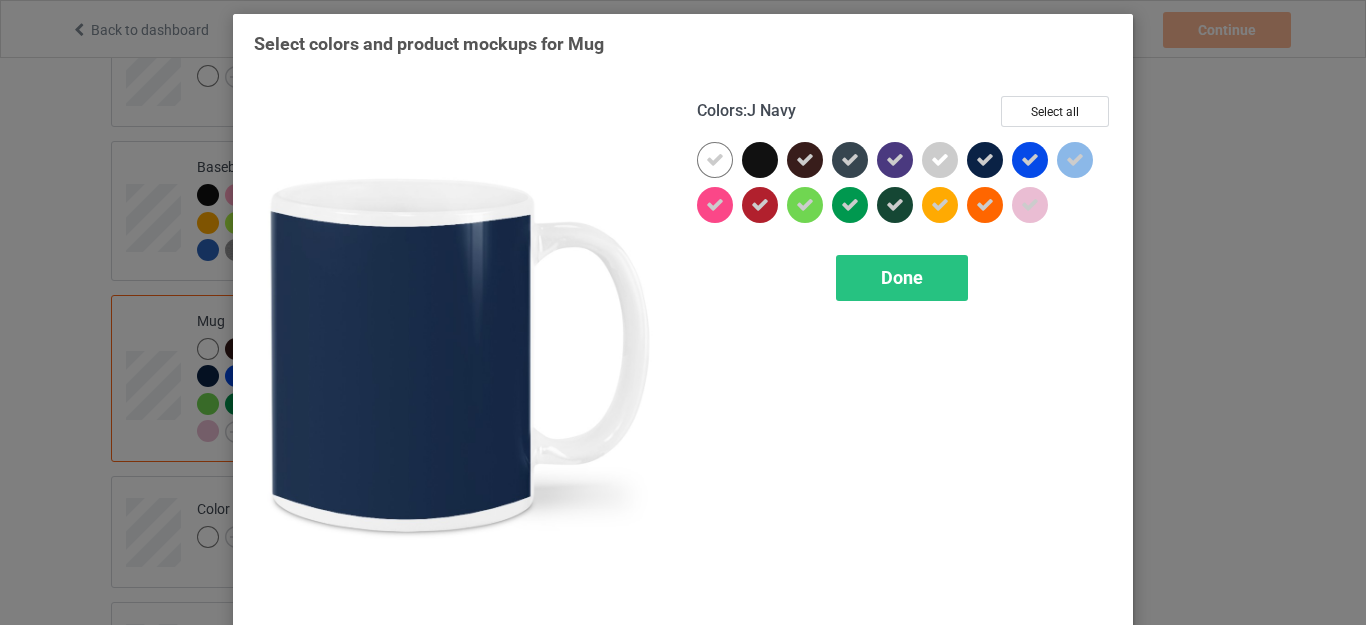 click at bounding box center [985, 160] 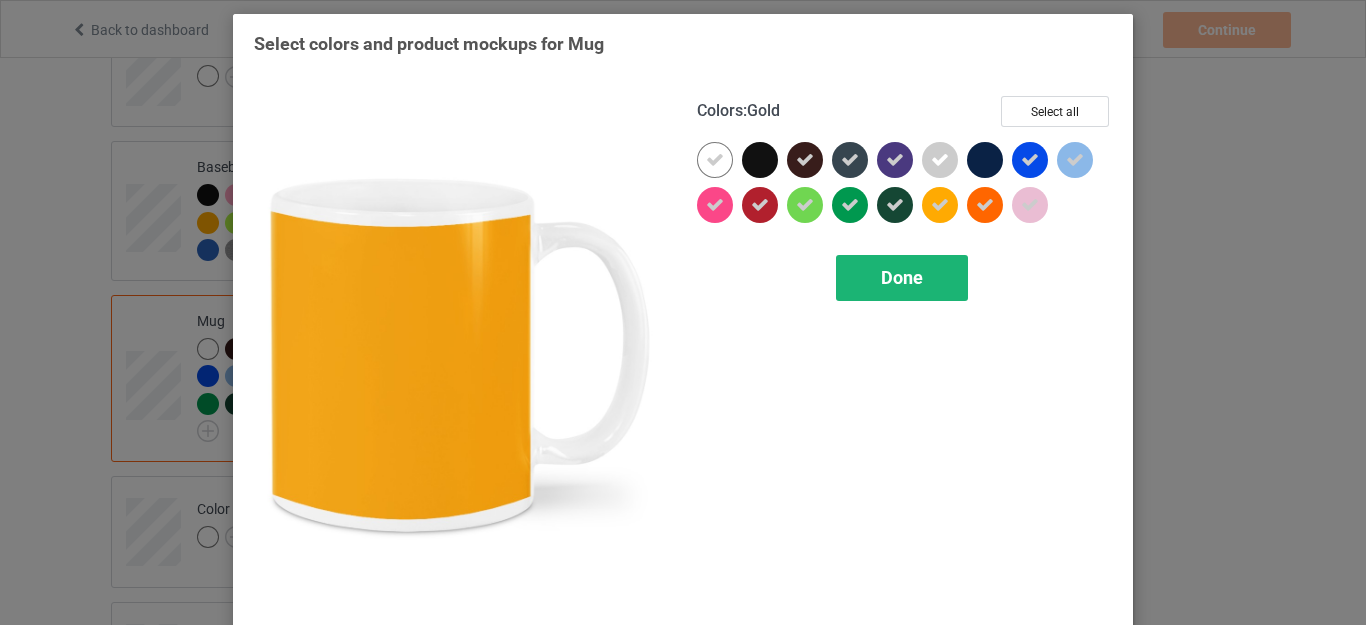 click on "Done" at bounding box center (902, 277) 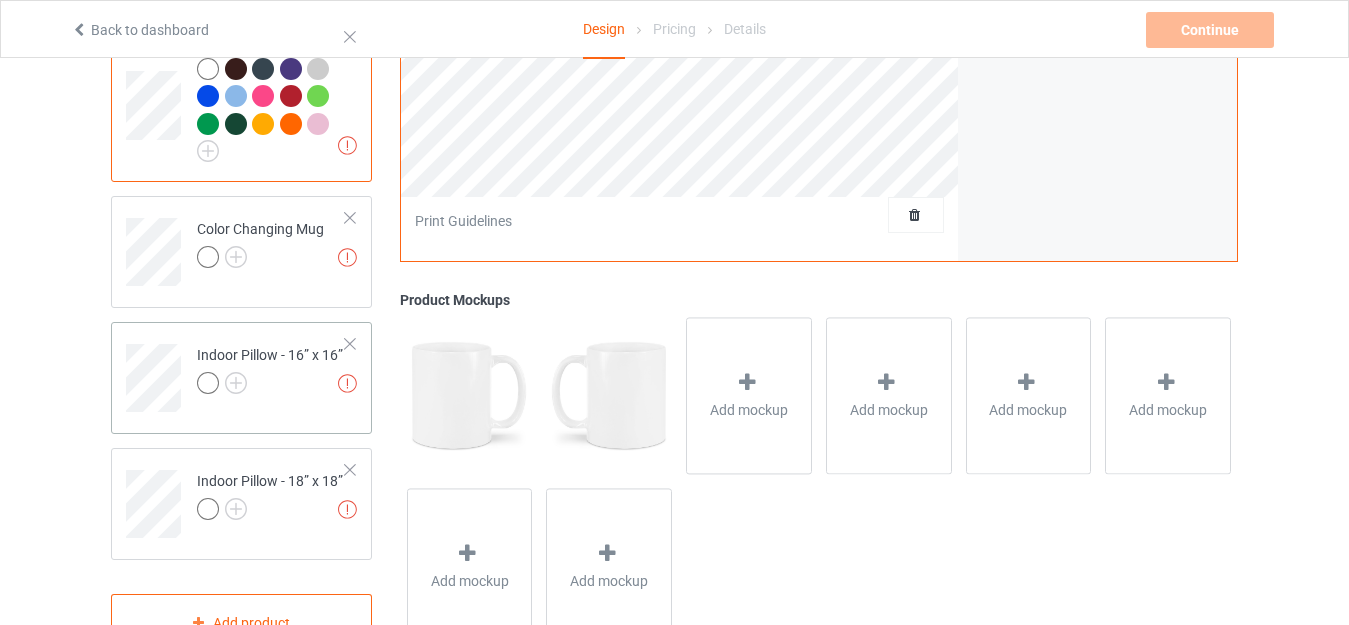 scroll, scrollTop: 2432, scrollLeft: 0, axis: vertical 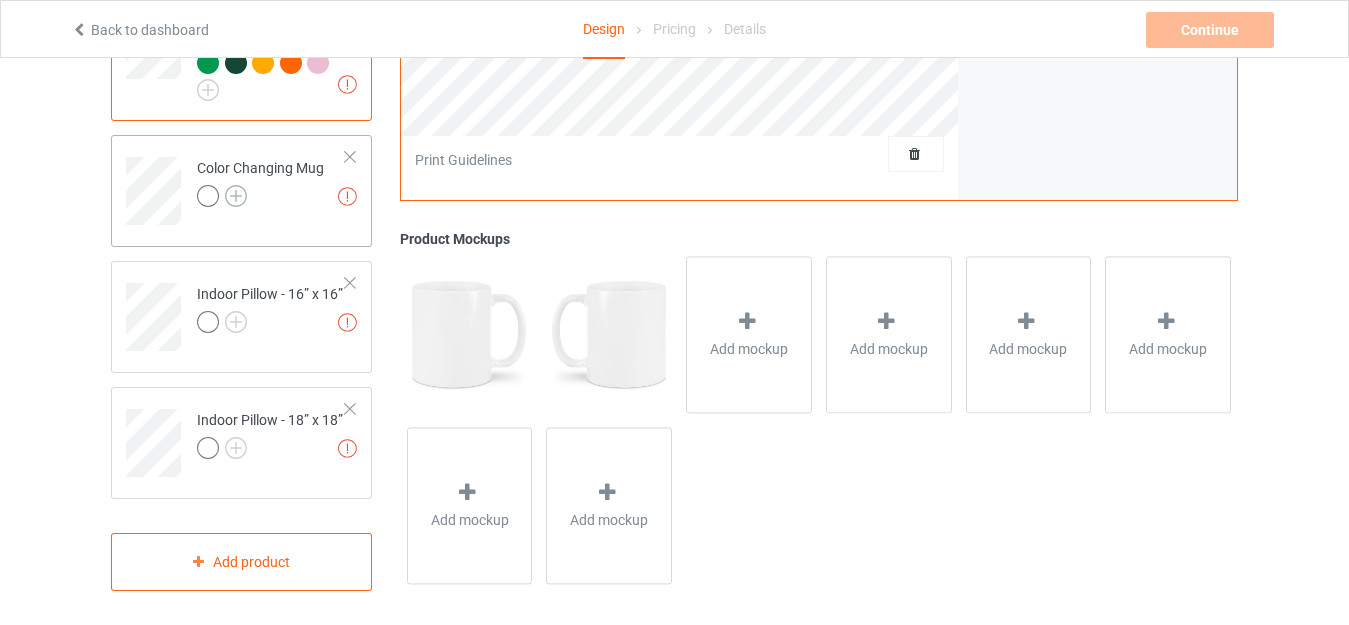 click at bounding box center (236, 196) 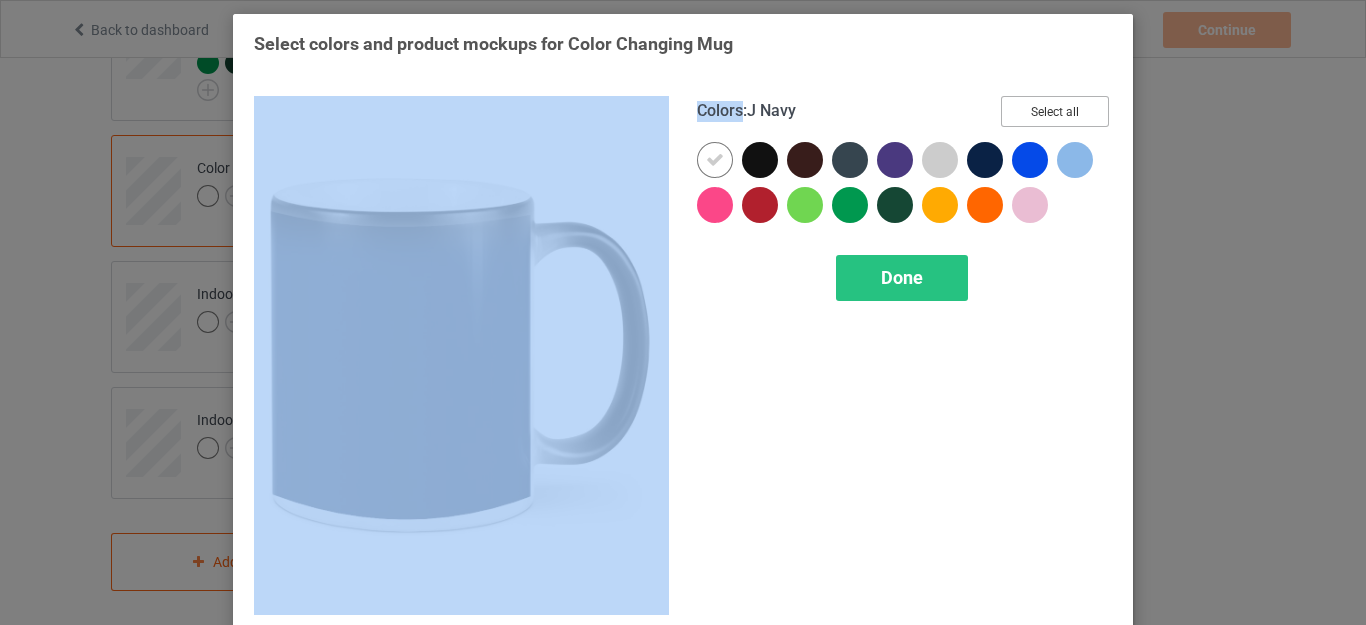 click on "Select all" at bounding box center [1055, 111] 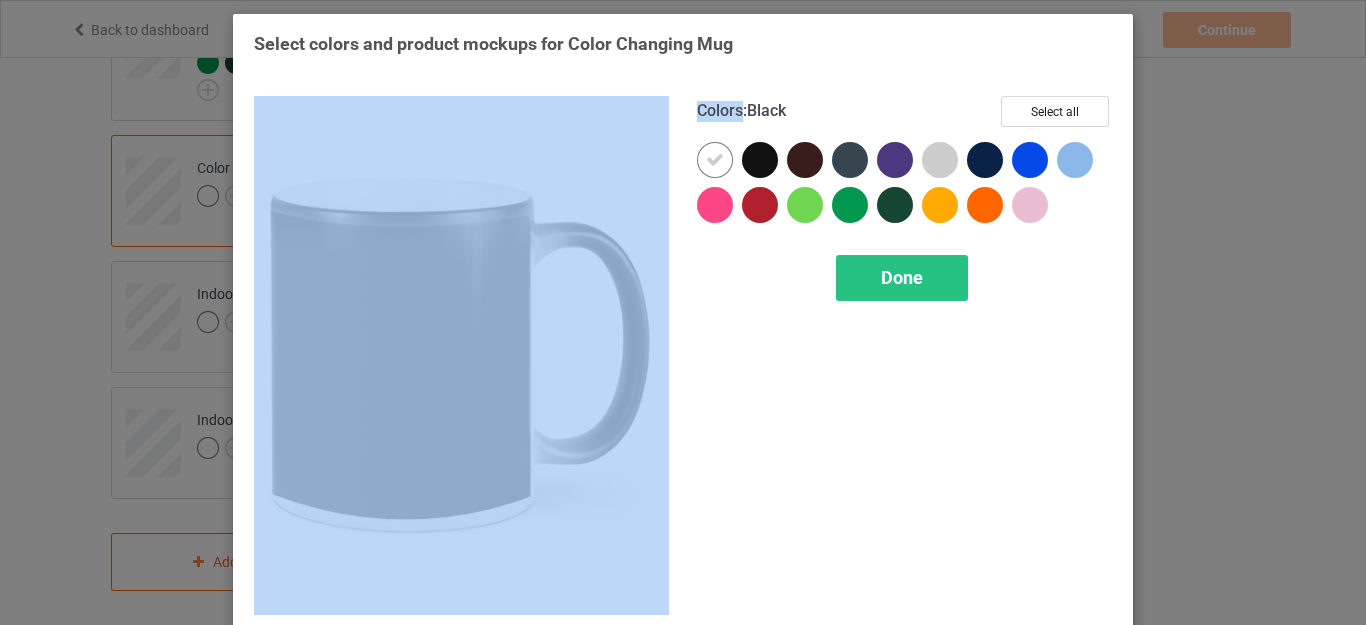 click at bounding box center [760, 160] 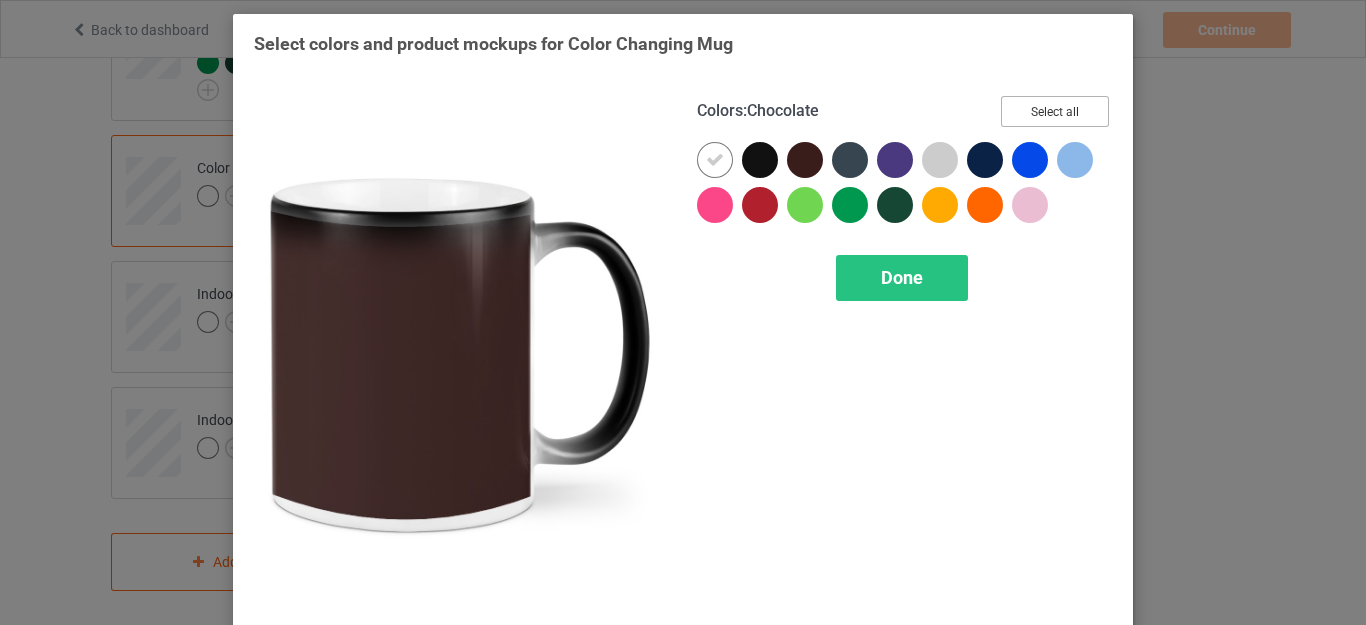 click on "Select all" at bounding box center [1055, 111] 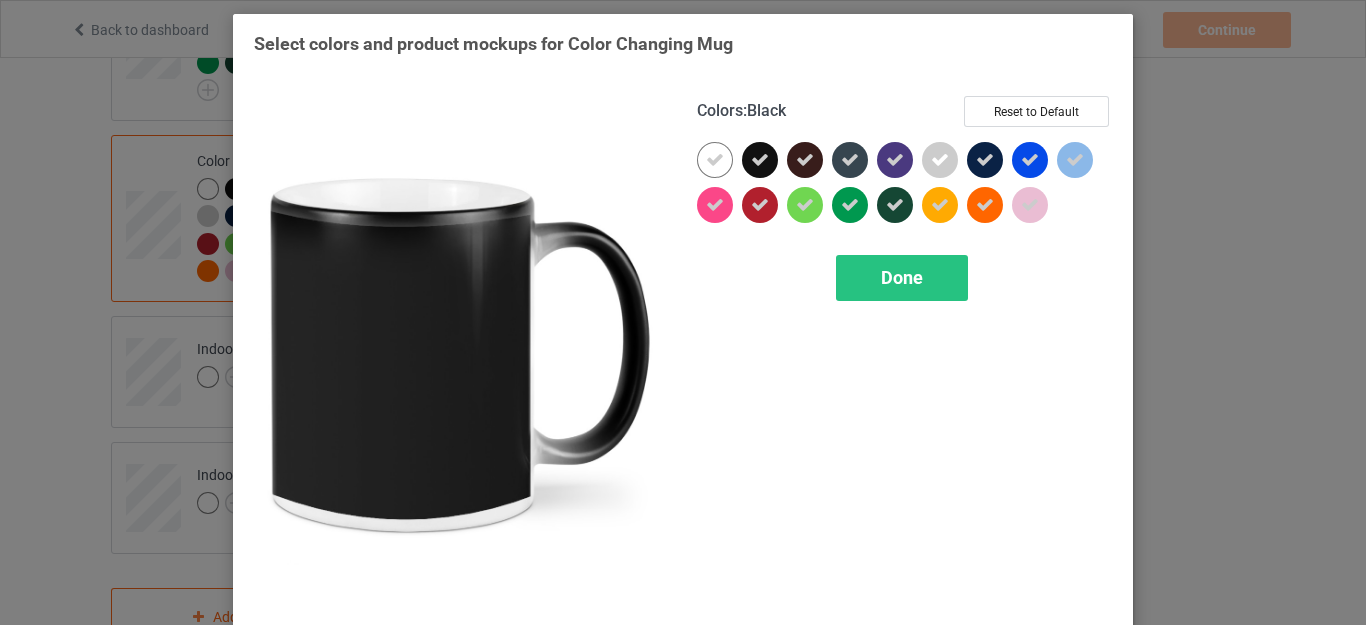 click at bounding box center (760, 160) 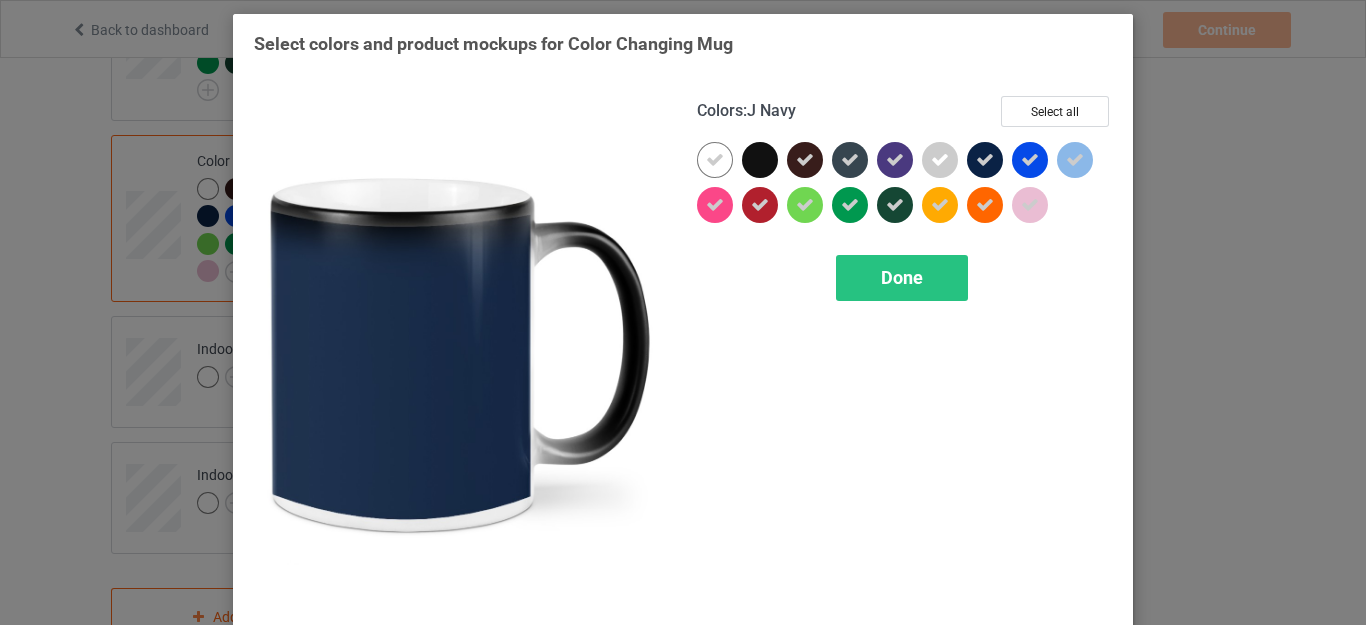 click at bounding box center (985, 160) 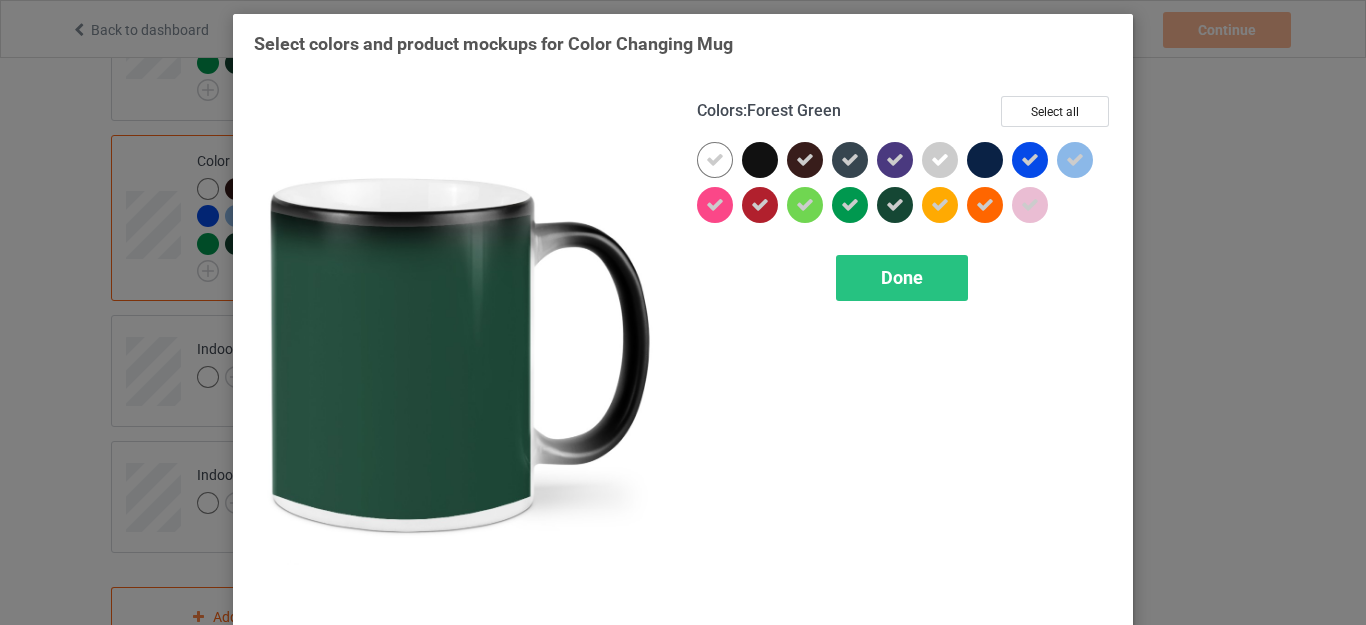 click at bounding box center [895, 205] 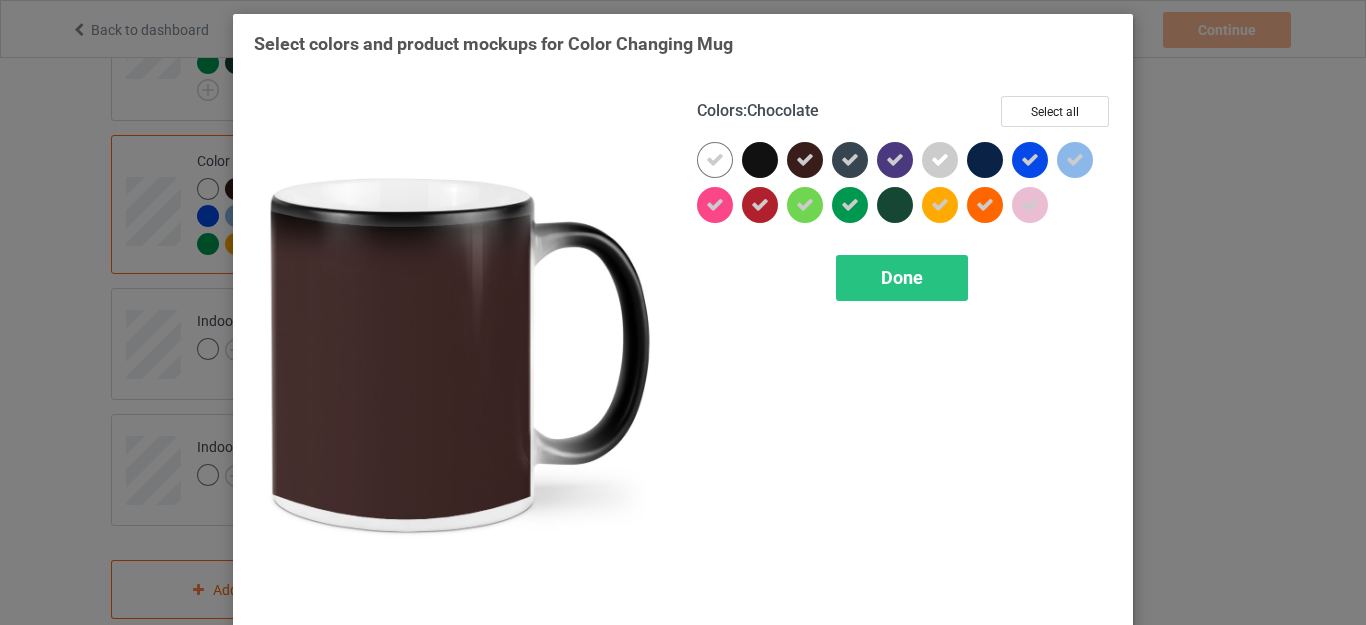 drag, startPoint x: 797, startPoint y: 159, endPoint x: 814, endPoint y: 157, distance: 17.117243 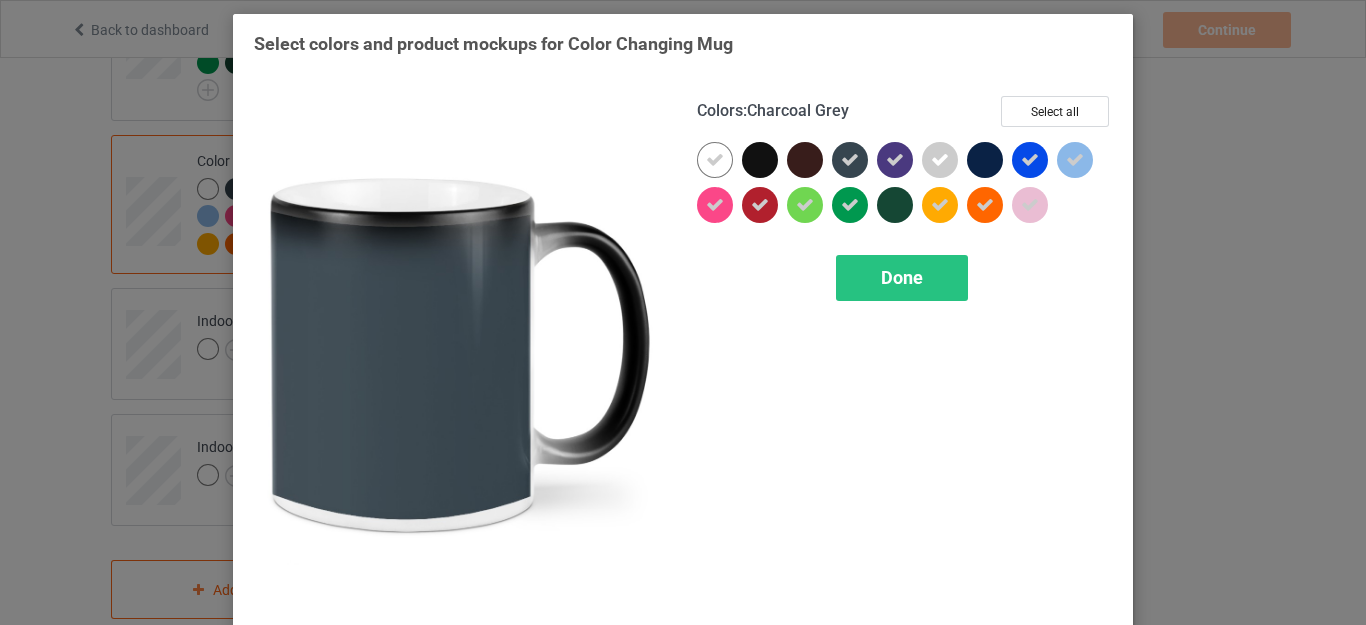click at bounding box center [850, 160] 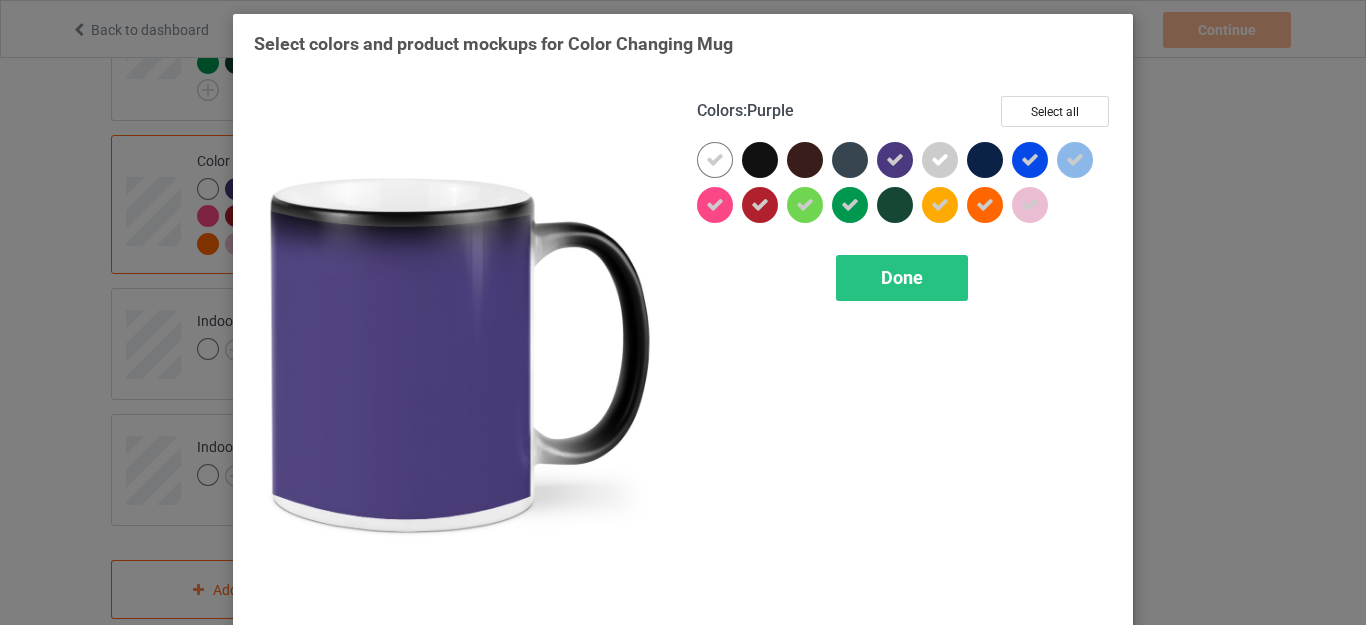 click at bounding box center (895, 160) 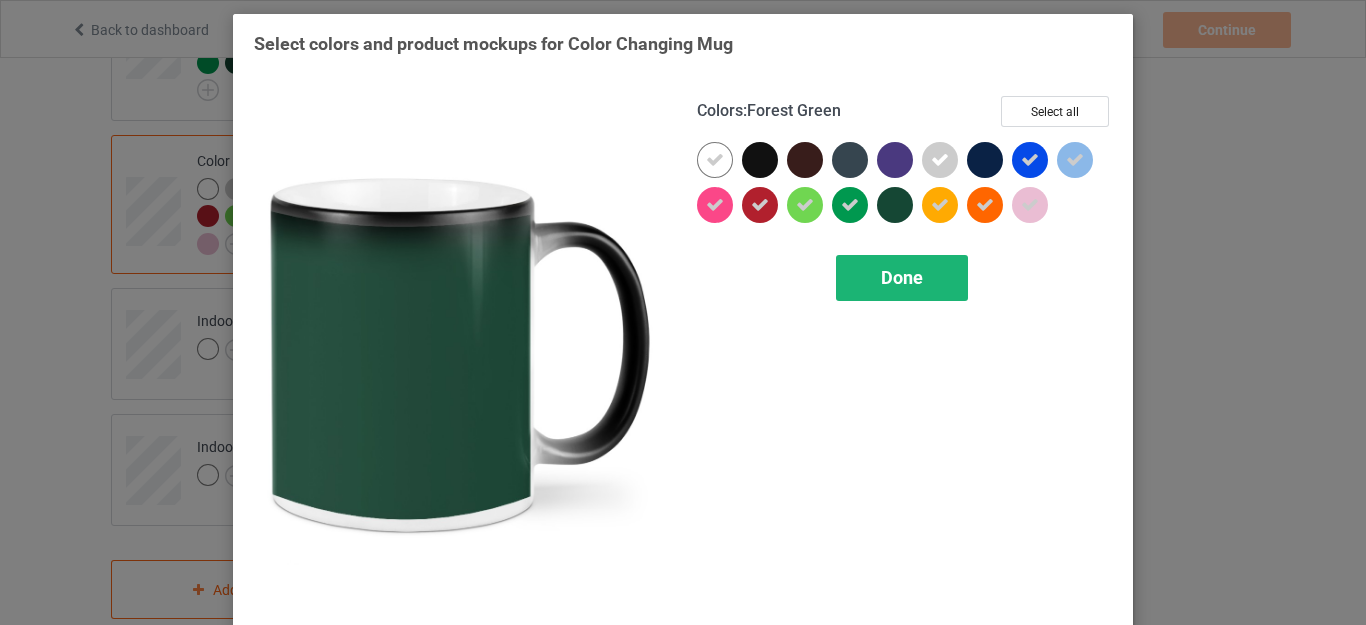 click on "Done" at bounding box center [902, 277] 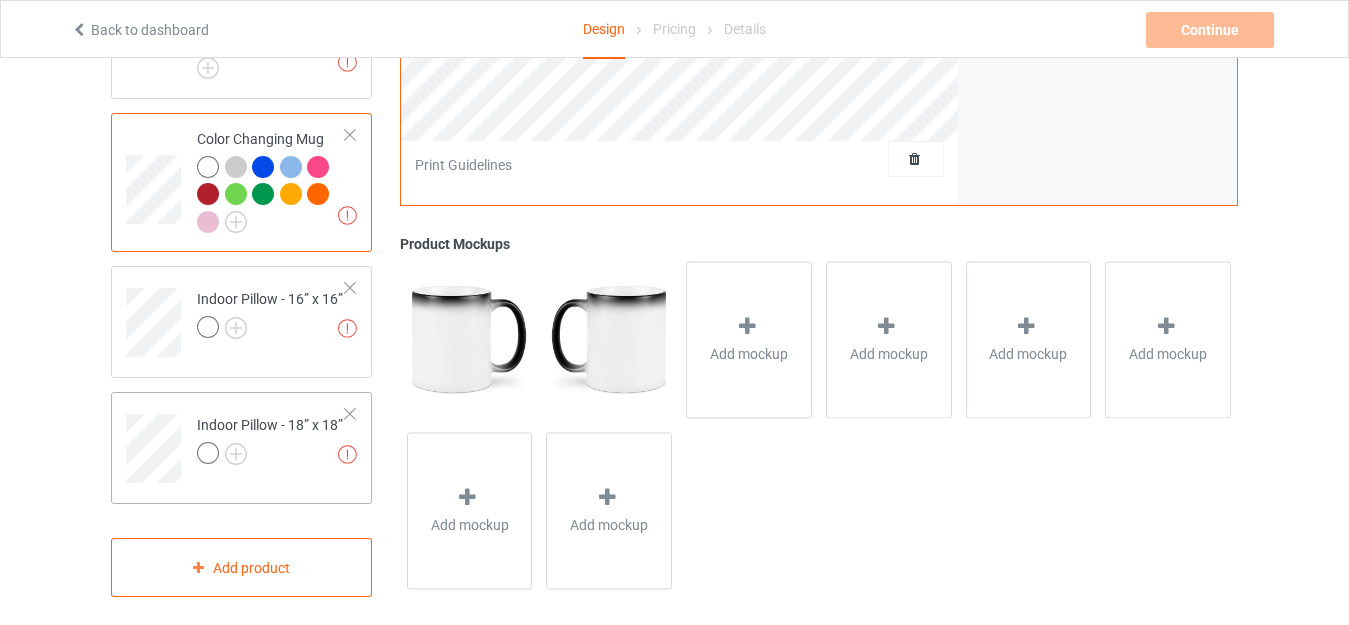 scroll, scrollTop: 2460, scrollLeft: 0, axis: vertical 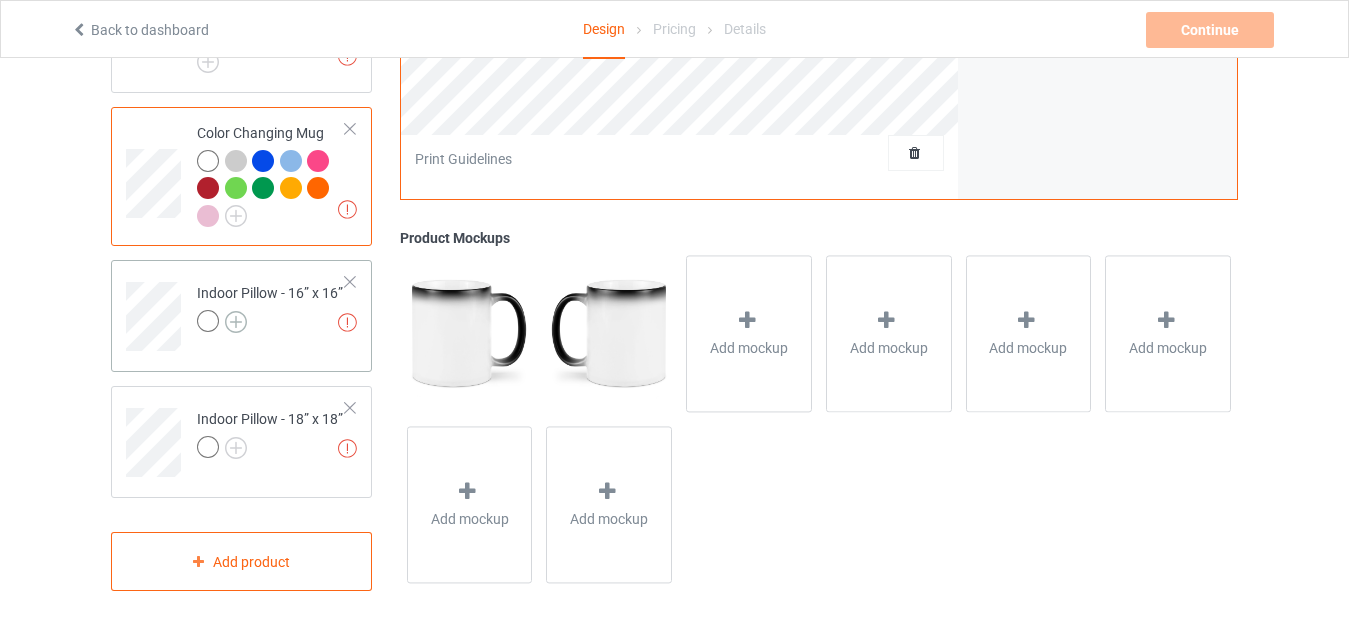 click at bounding box center [236, 322] 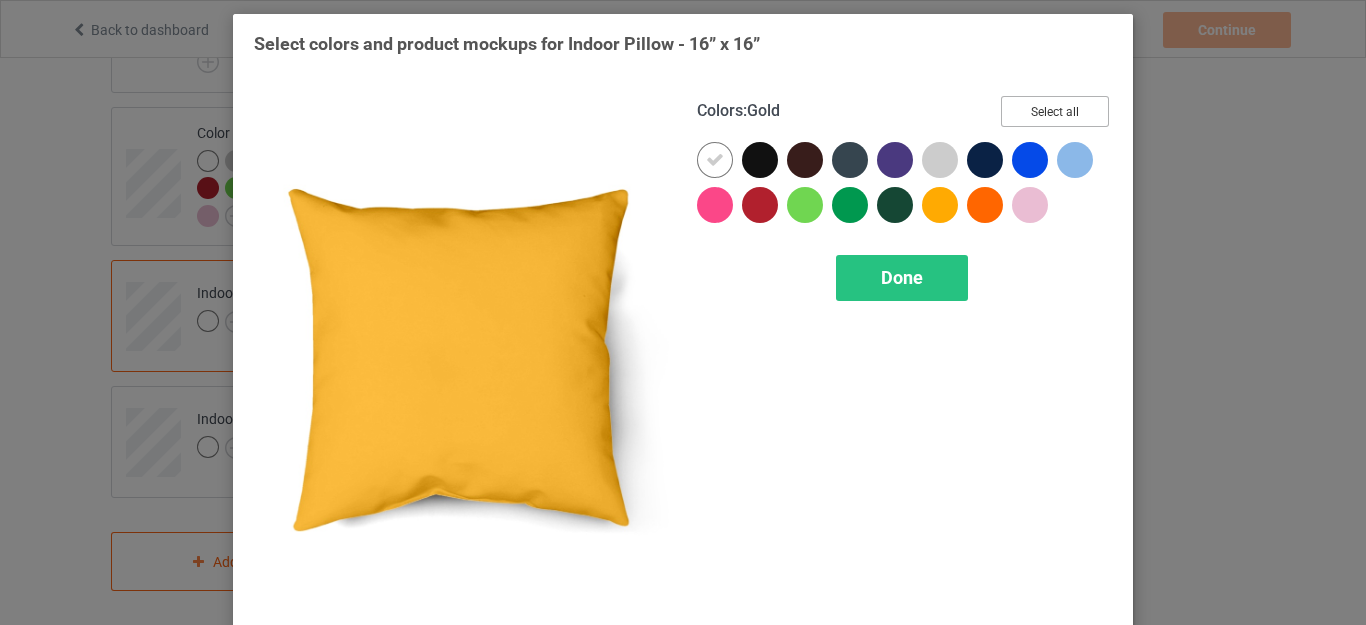 click on "Select all" at bounding box center [1055, 111] 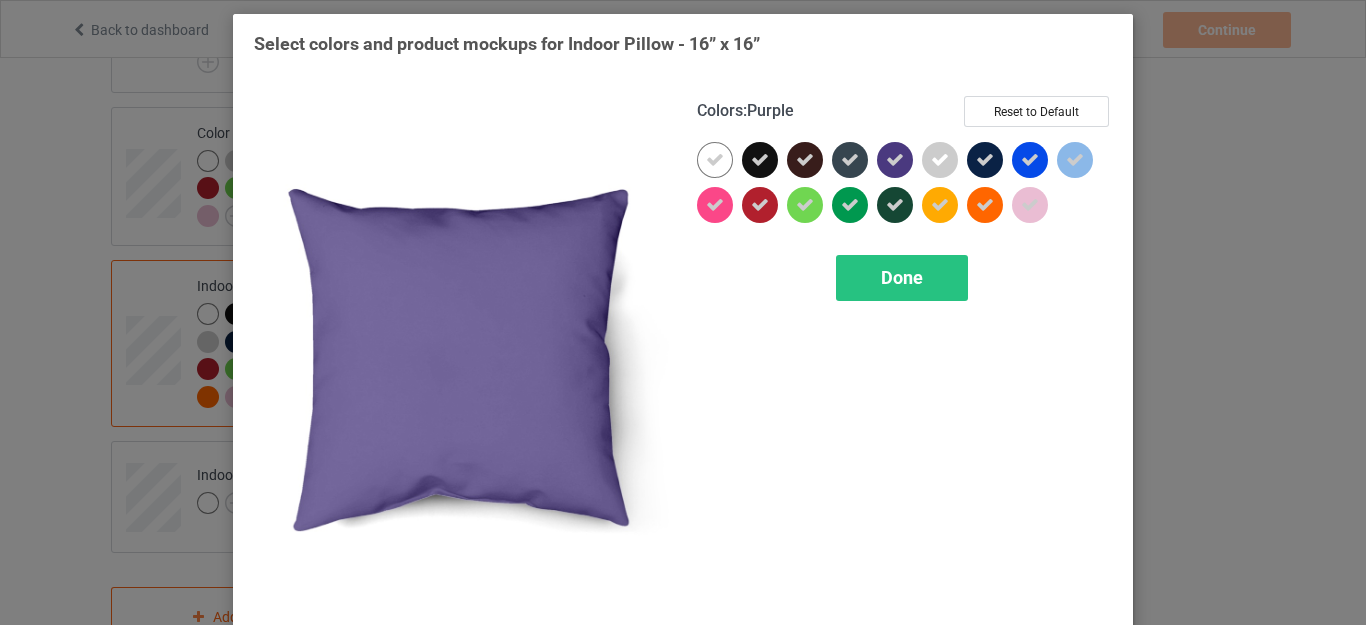 click at bounding box center (895, 160) 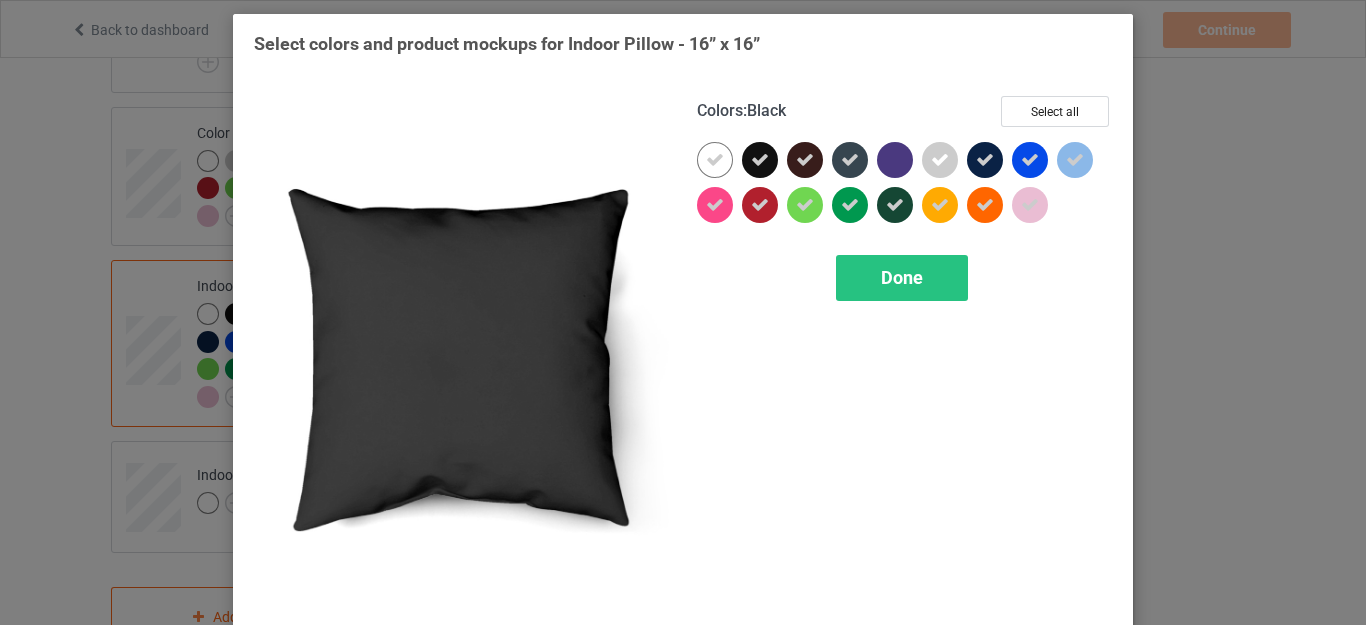 click at bounding box center (760, 160) 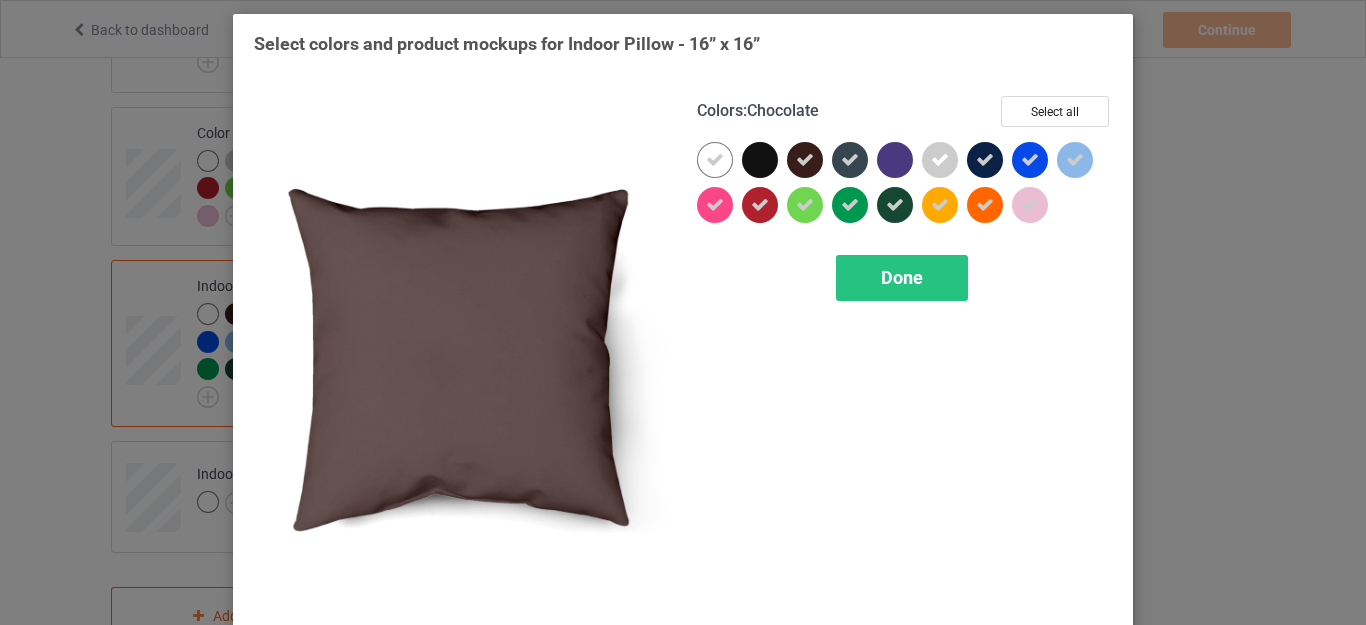 click at bounding box center [805, 160] 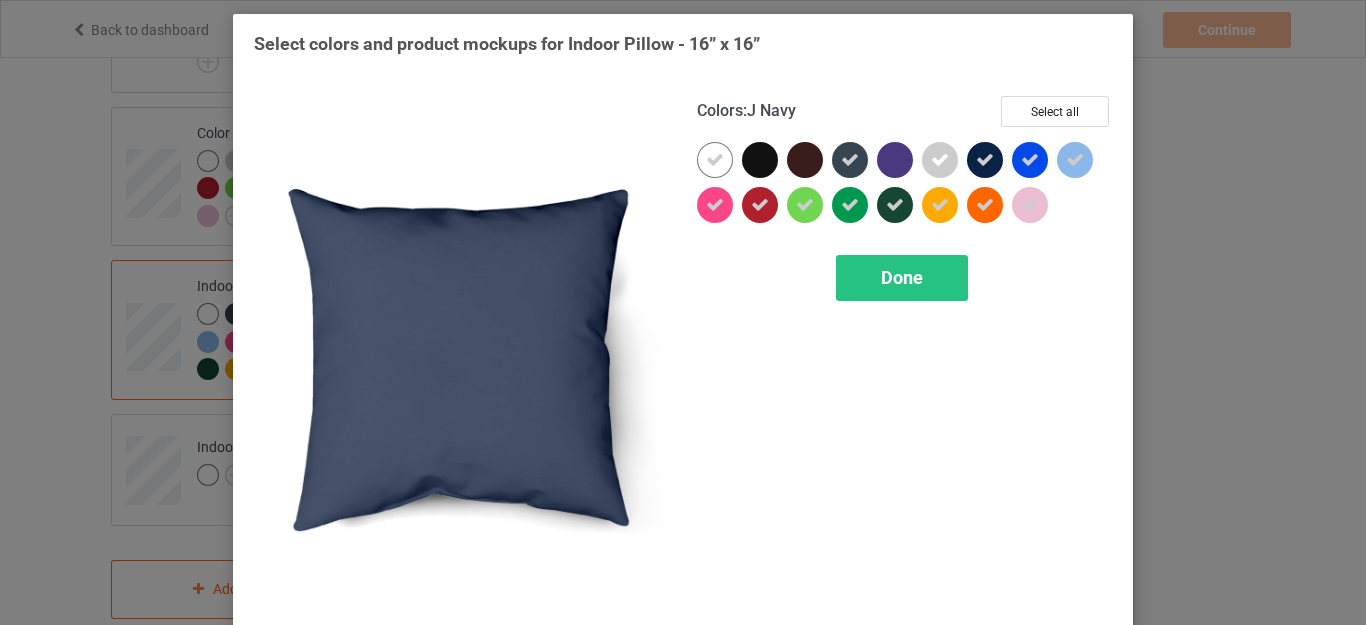 click at bounding box center [985, 160] 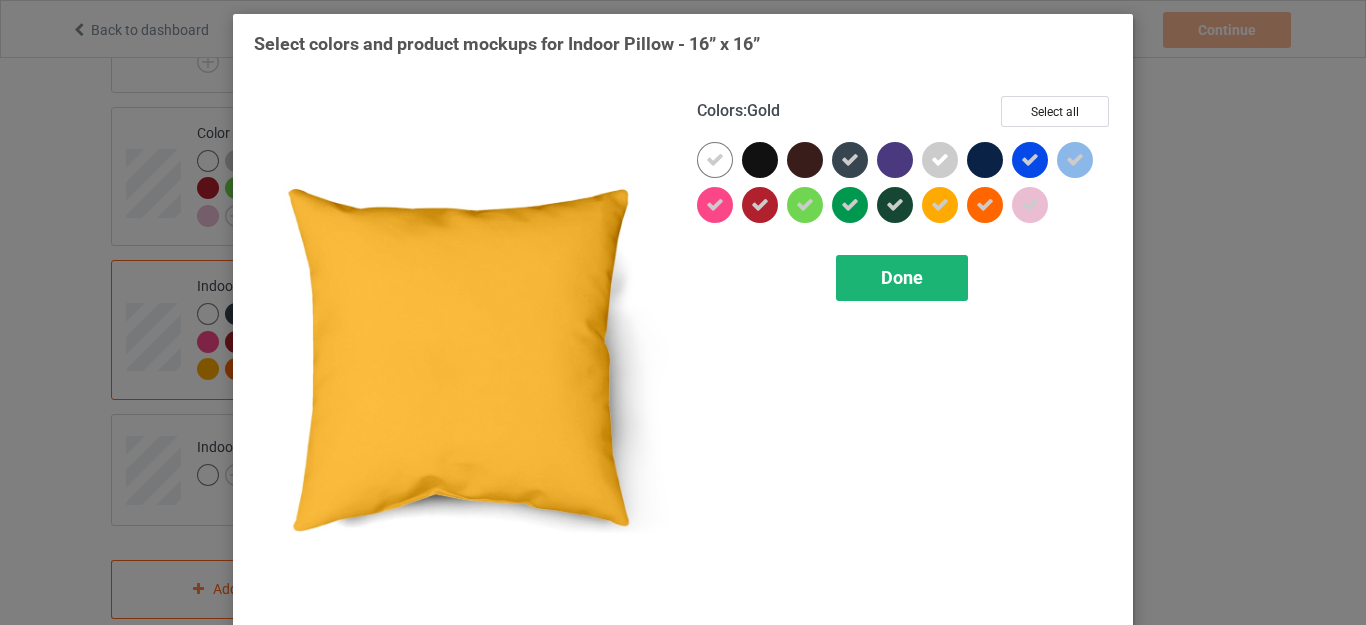 click on "Done" at bounding box center (902, 277) 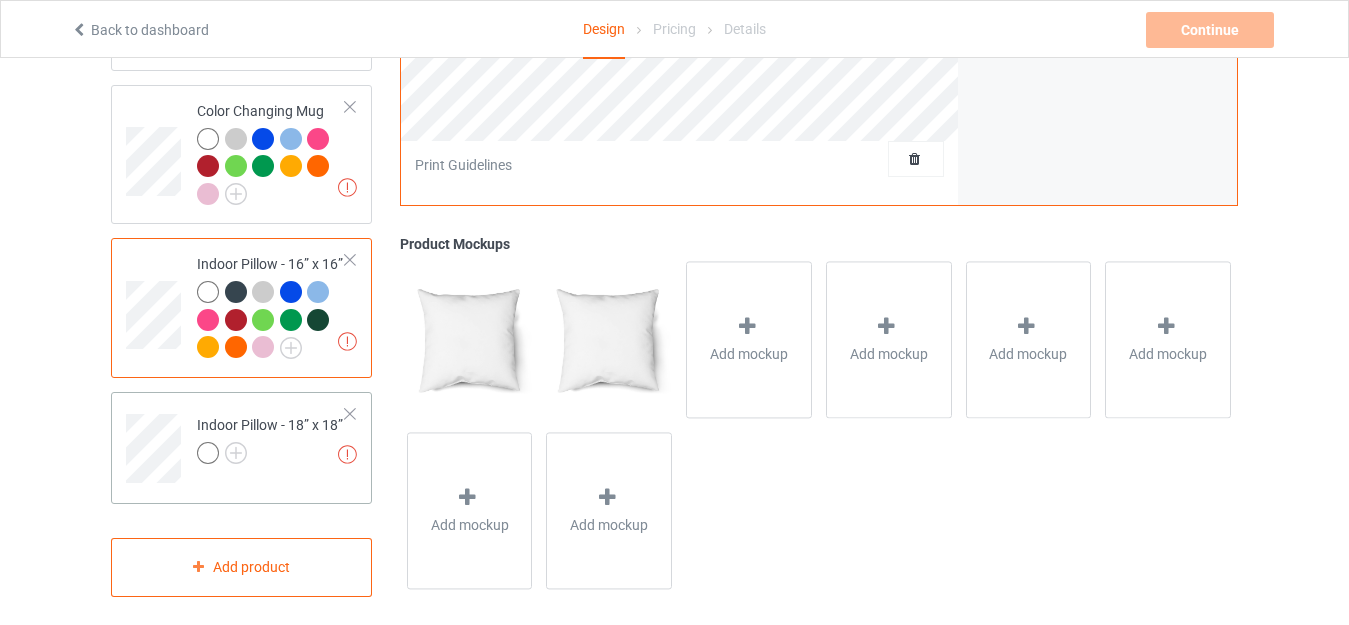 scroll, scrollTop: 2489, scrollLeft: 0, axis: vertical 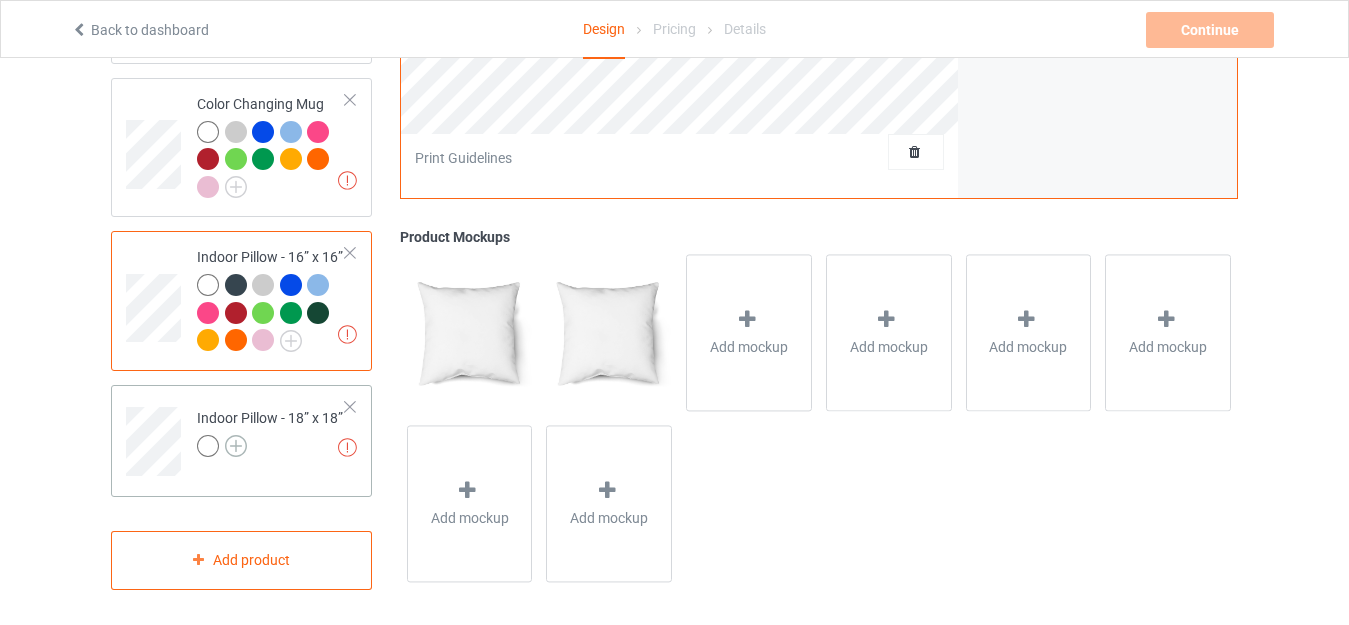 click at bounding box center (236, 446) 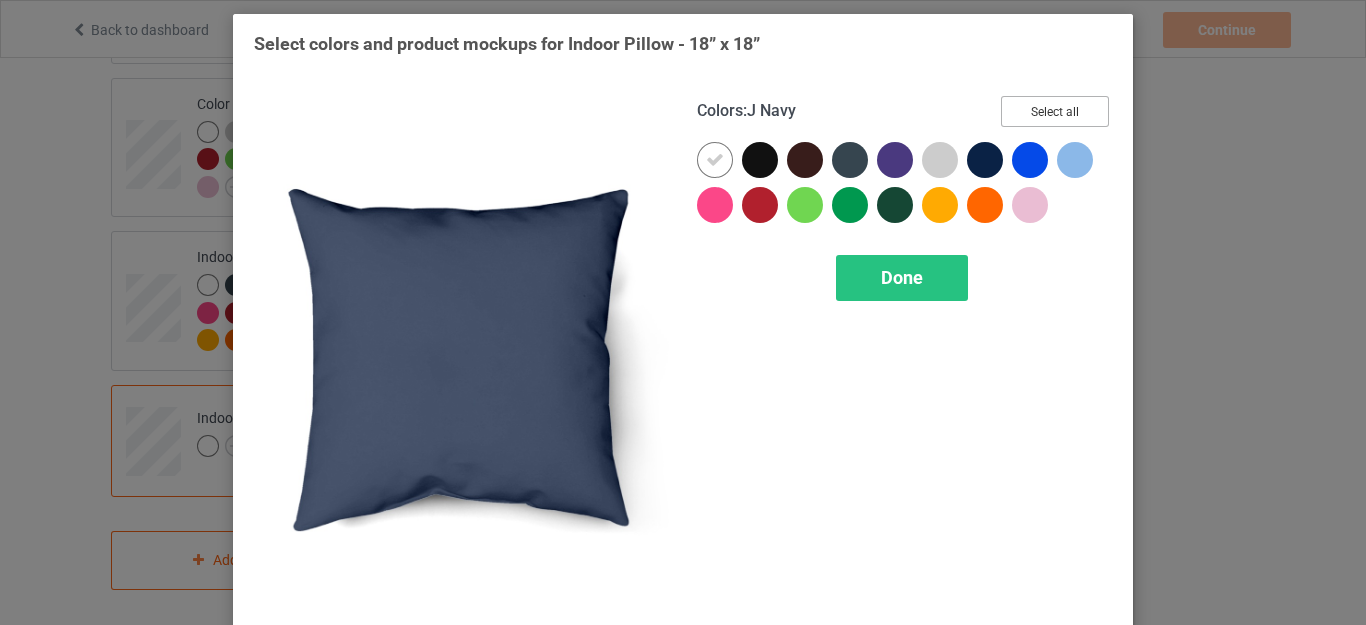 click on "Select all" at bounding box center (1055, 111) 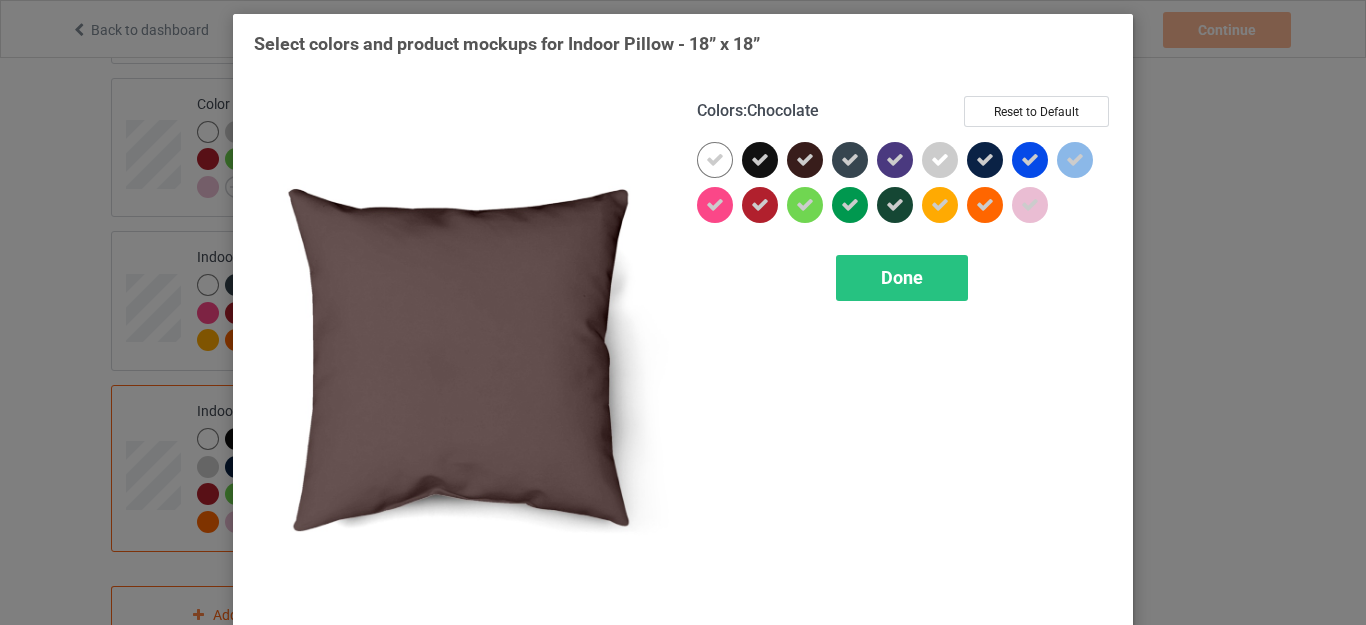 click at bounding box center (805, 160) 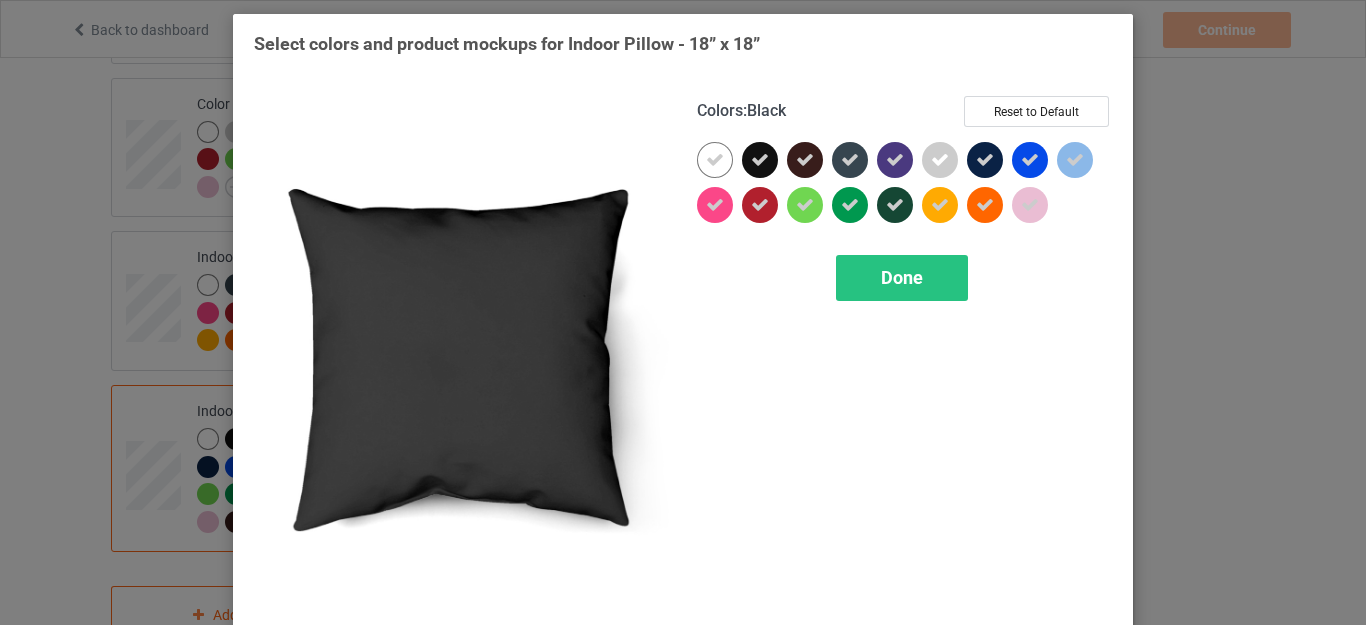 click at bounding box center (760, 160) 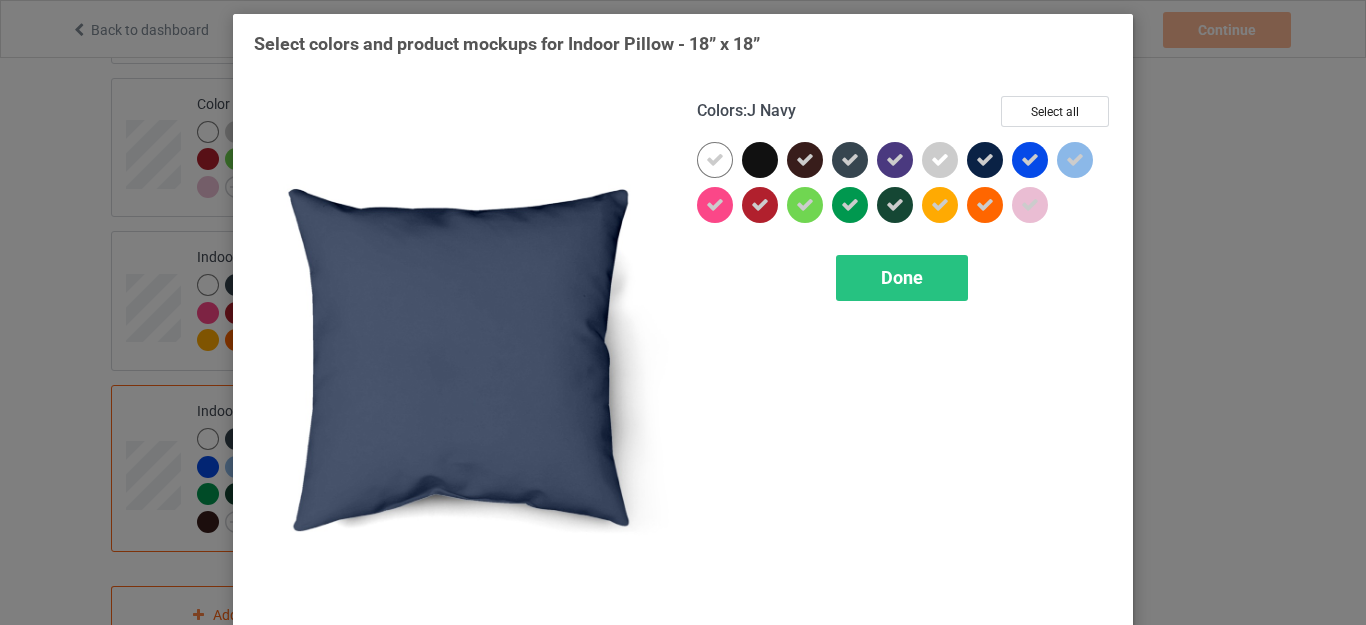 click at bounding box center (985, 160) 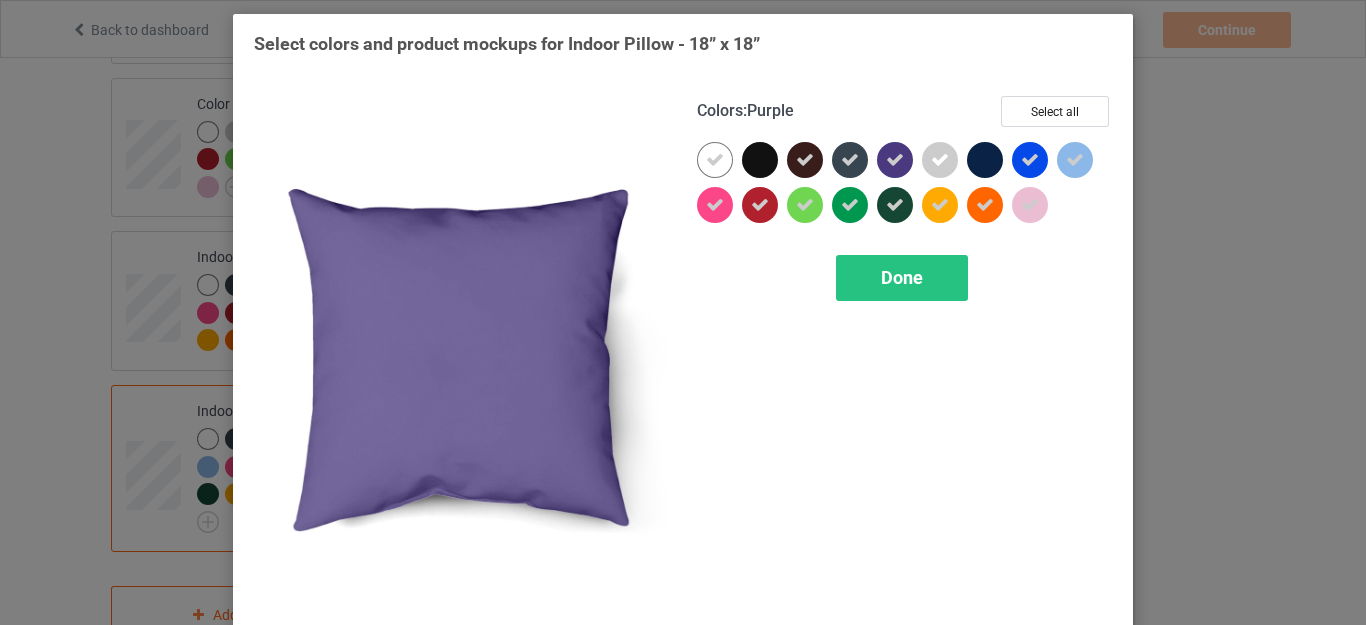 click at bounding box center (895, 160) 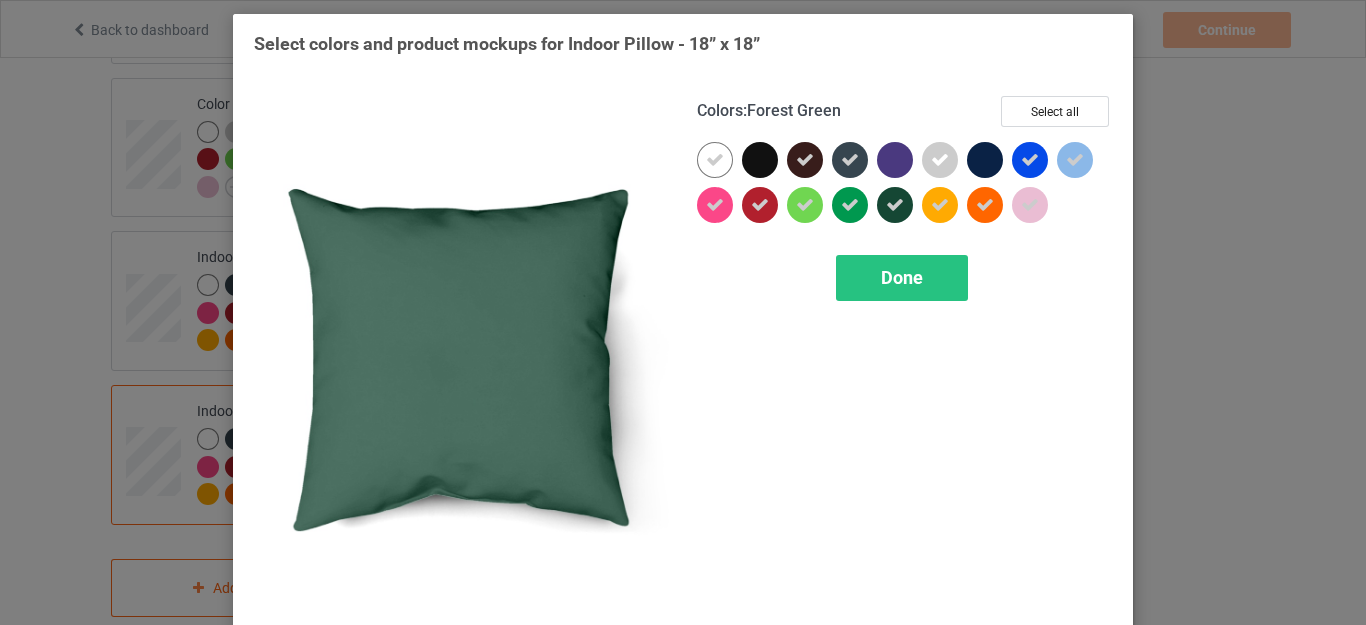 click at bounding box center [895, 205] 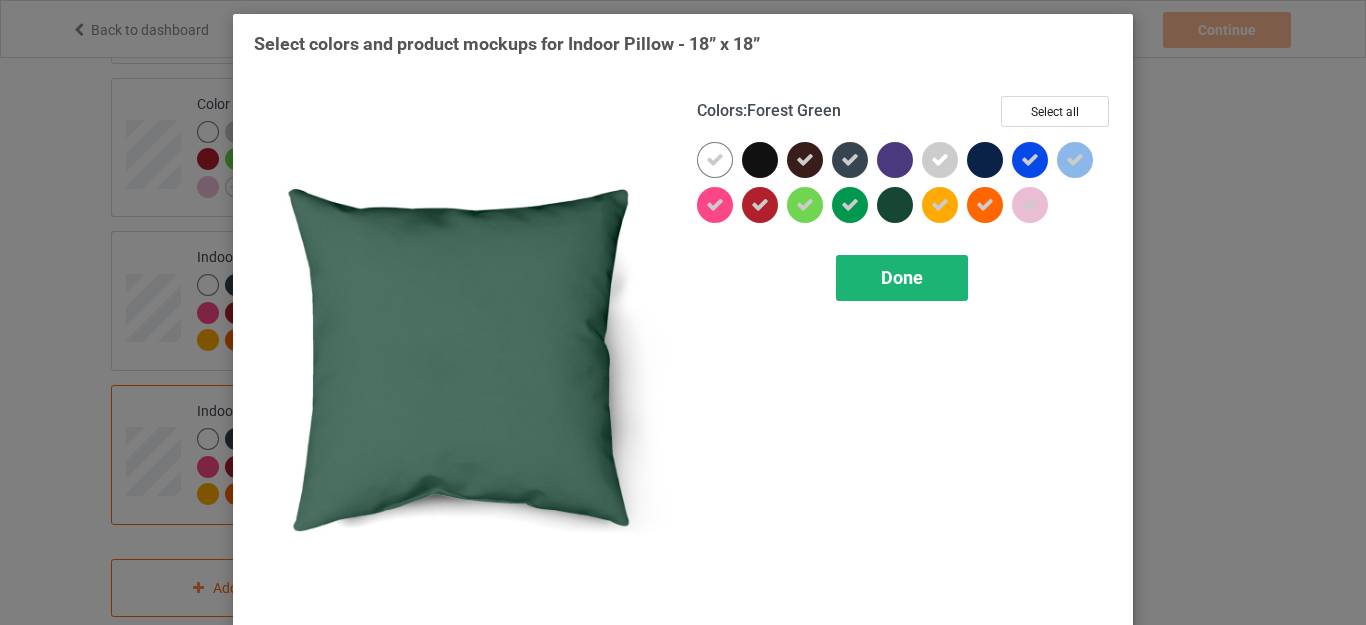 click on "Done" at bounding box center [902, 277] 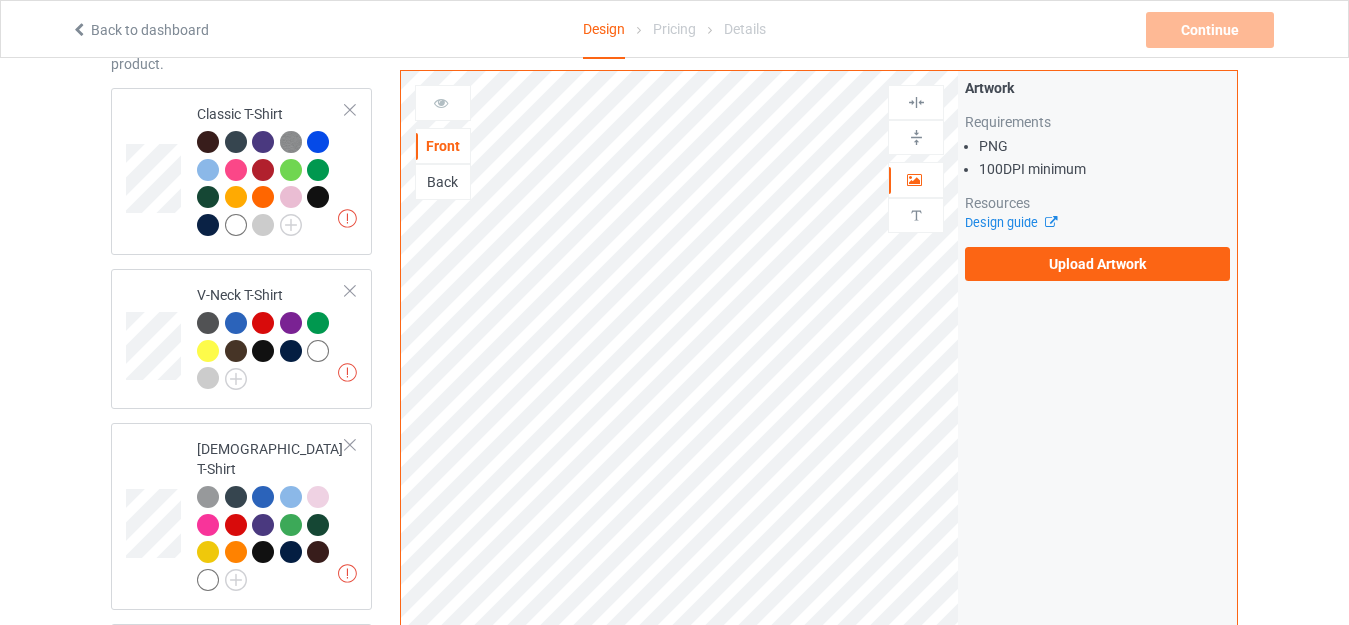 scroll, scrollTop: 0, scrollLeft: 0, axis: both 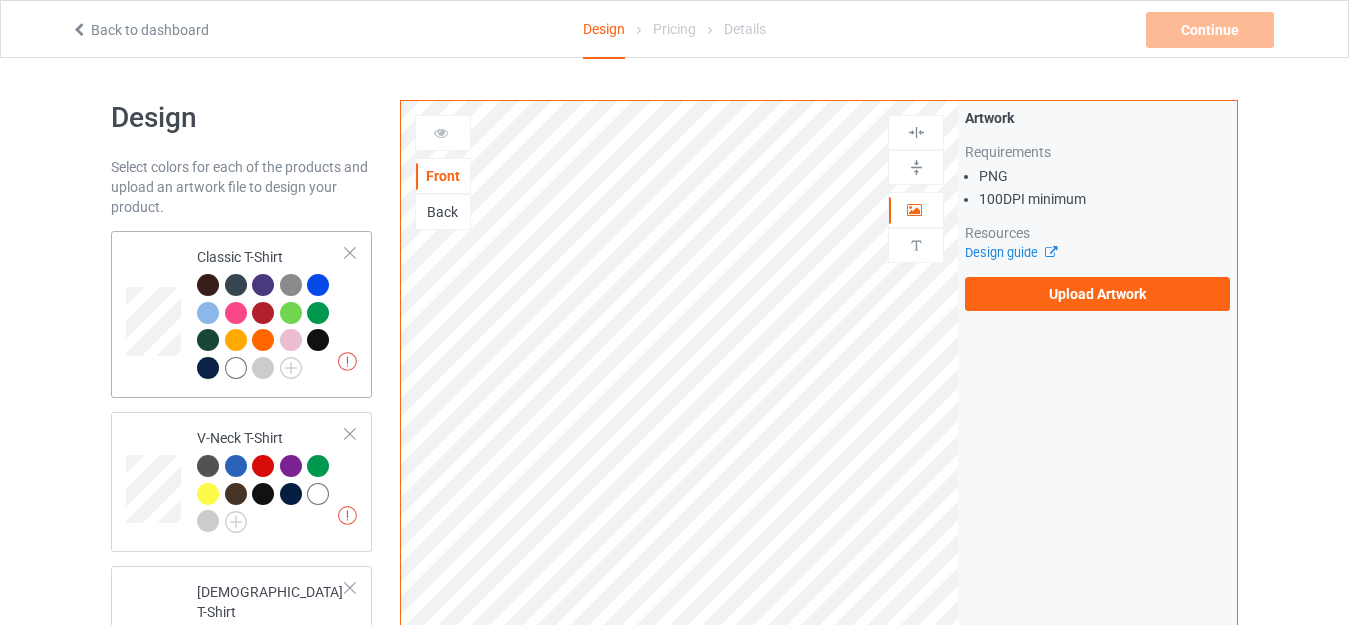 click on "Missing artworks Classic T-Shirt" at bounding box center (271, 314) 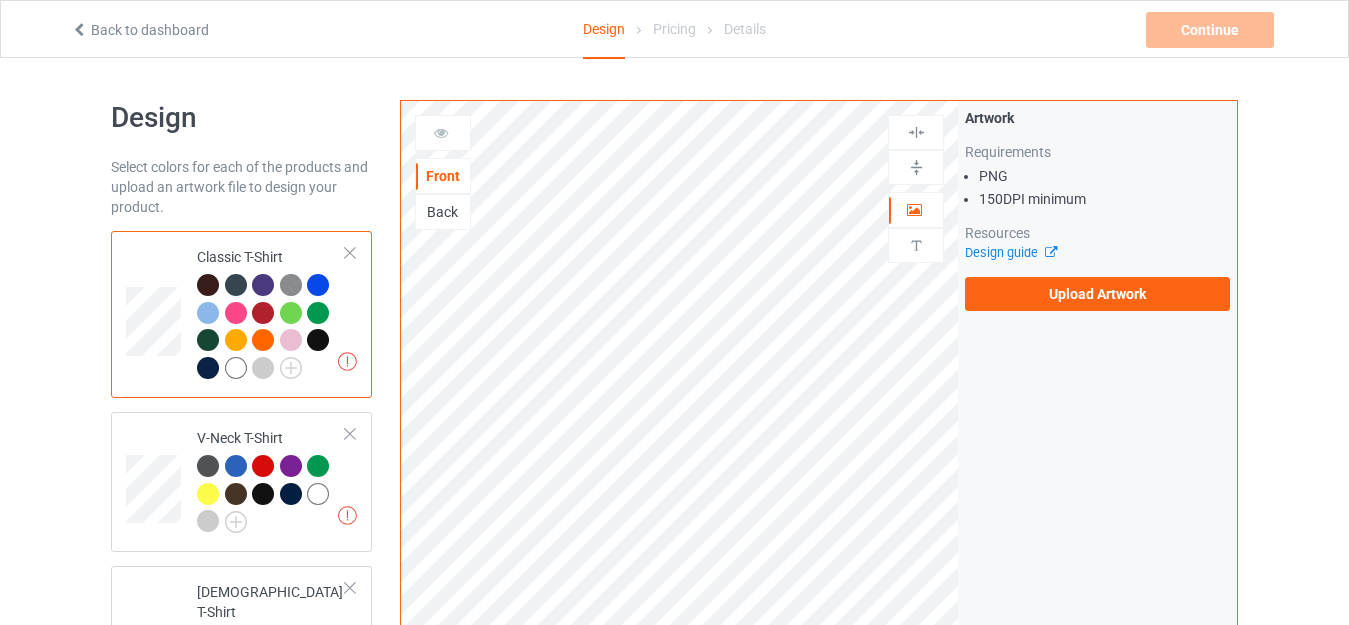 click at bounding box center (236, 368) 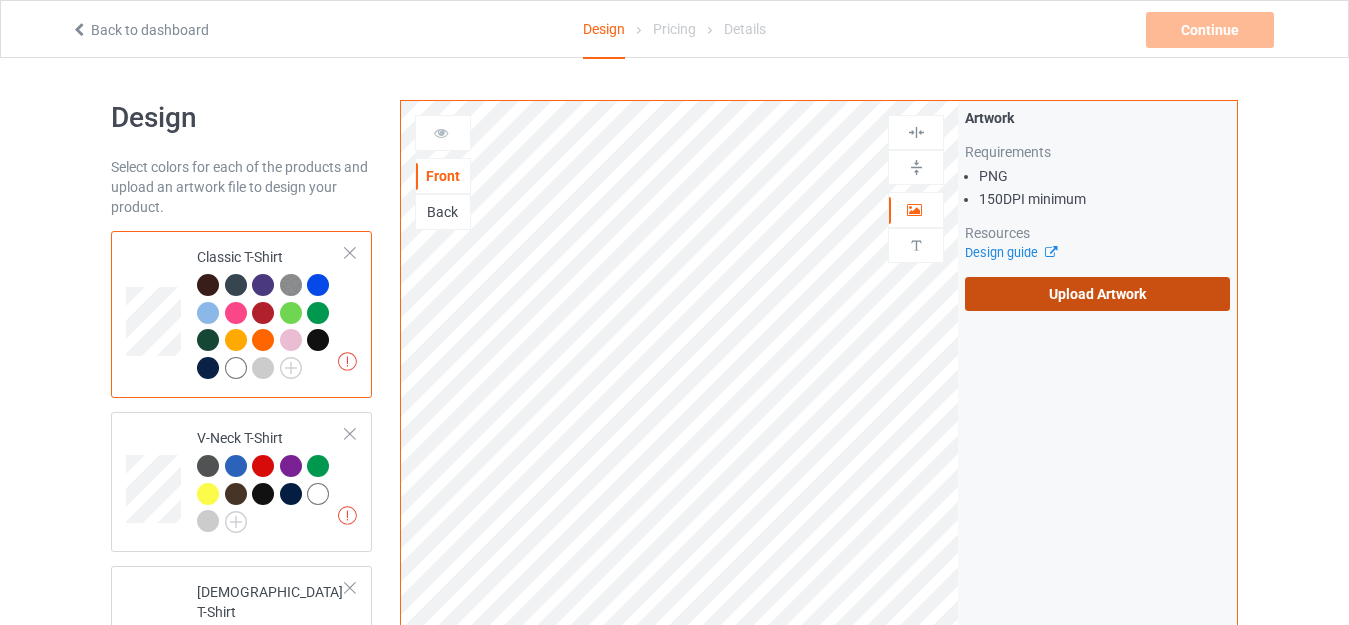 click on "Upload Artwork" at bounding box center (1097, 294) 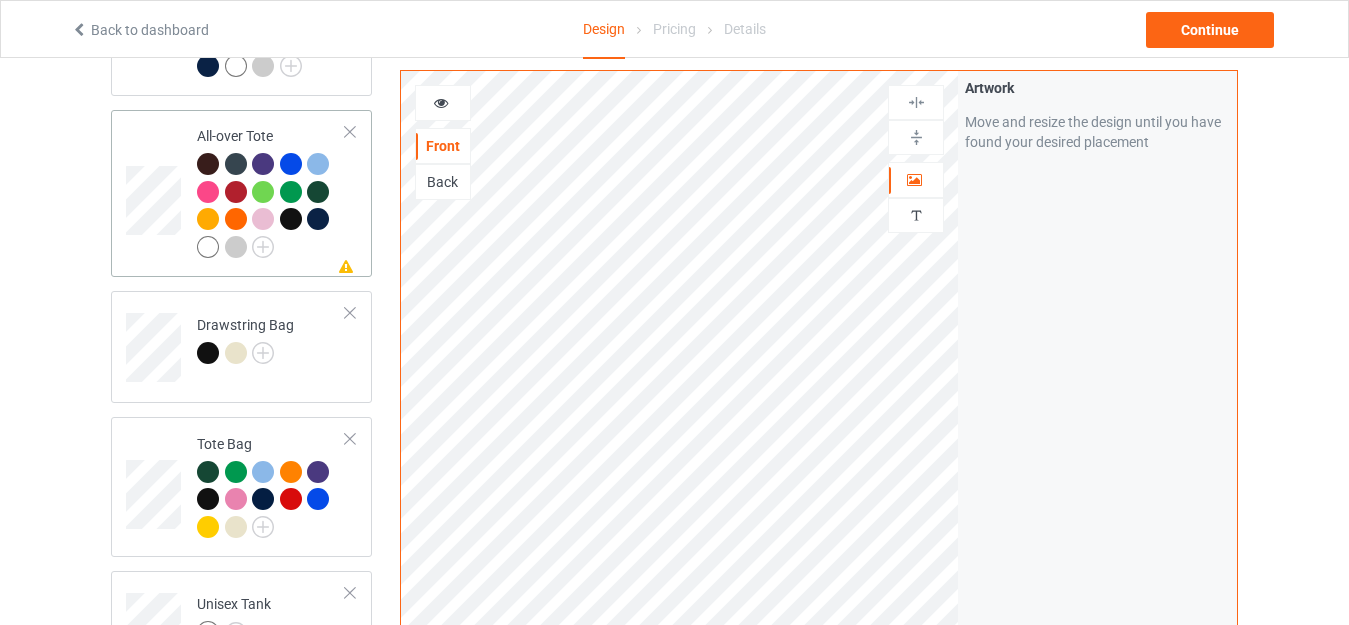 scroll, scrollTop: 1500, scrollLeft: 0, axis: vertical 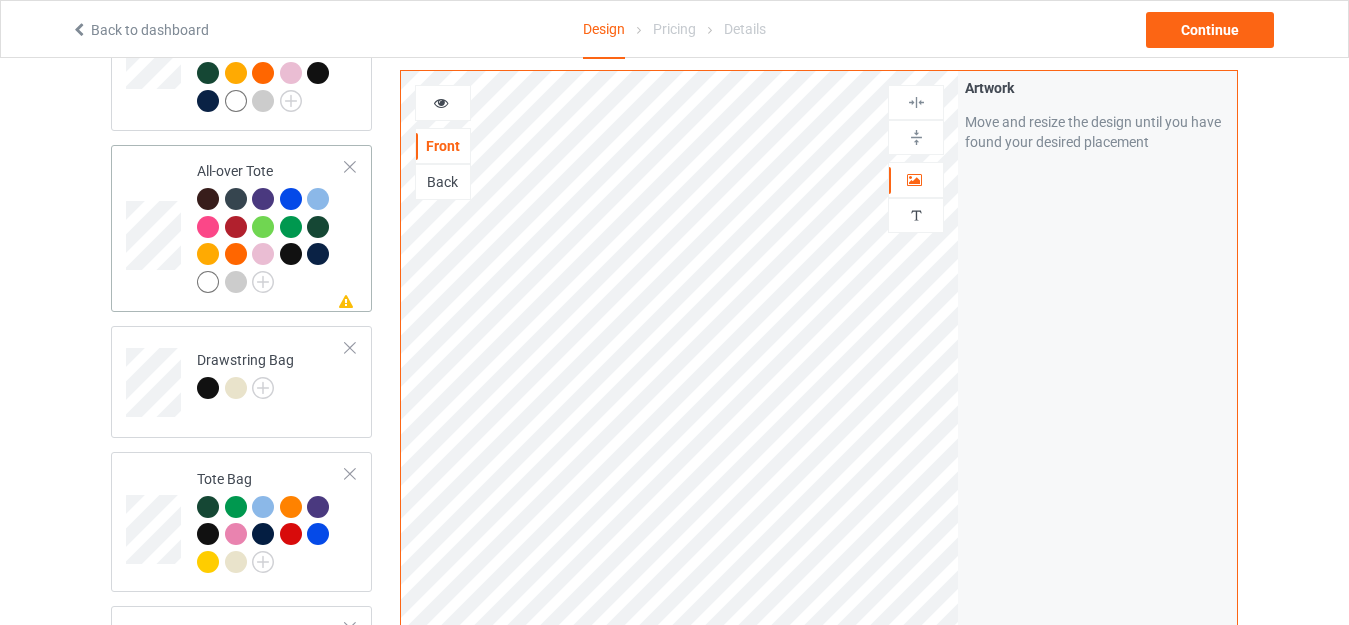 click on "All-over Tote" at bounding box center [271, 226] 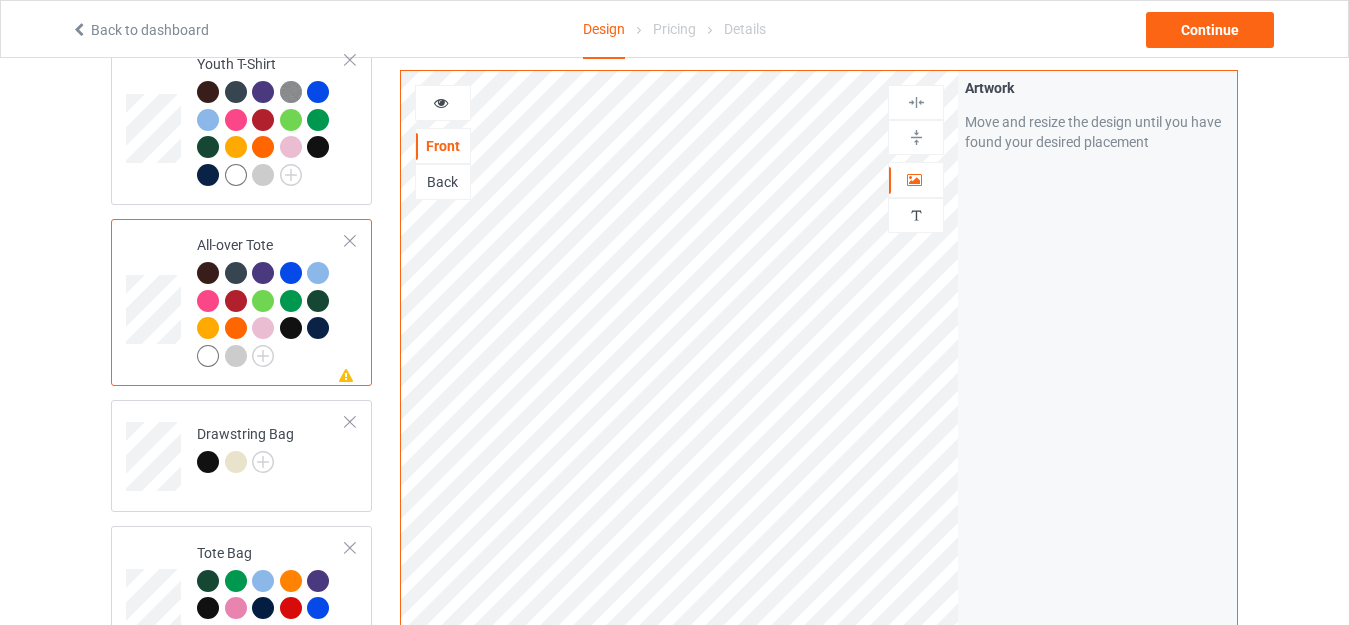scroll, scrollTop: 1500, scrollLeft: 0, axis: vertical 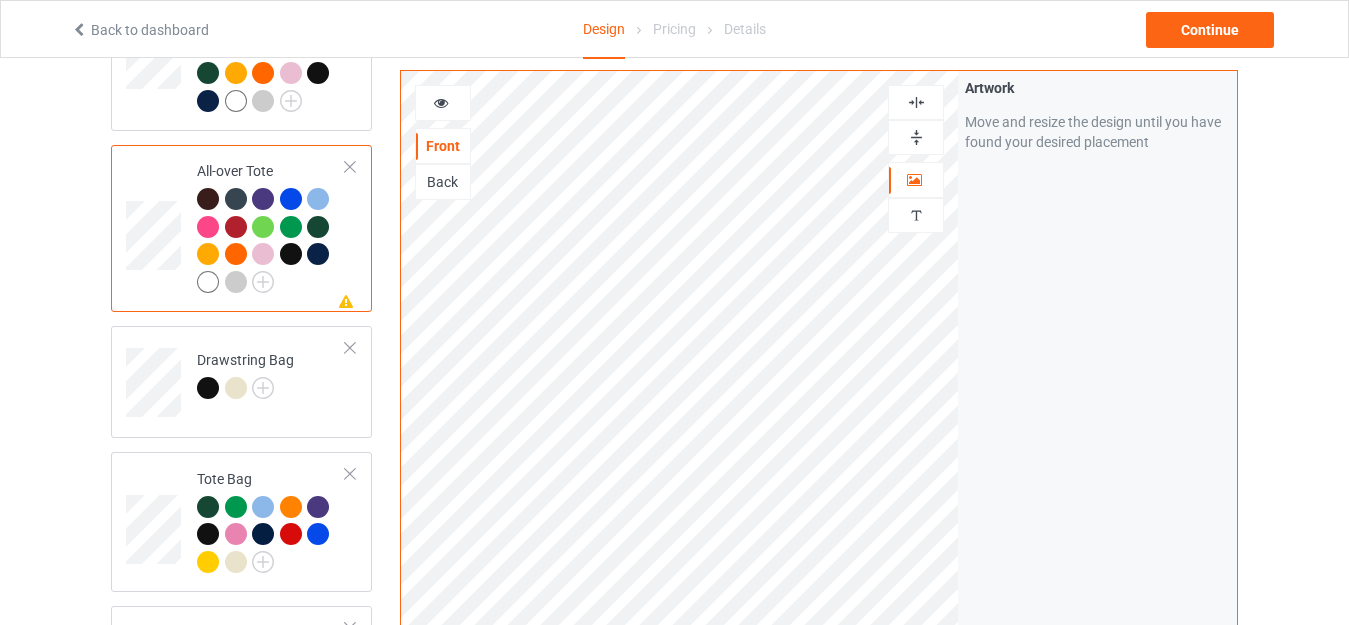 click at bounding box center [916, 102] 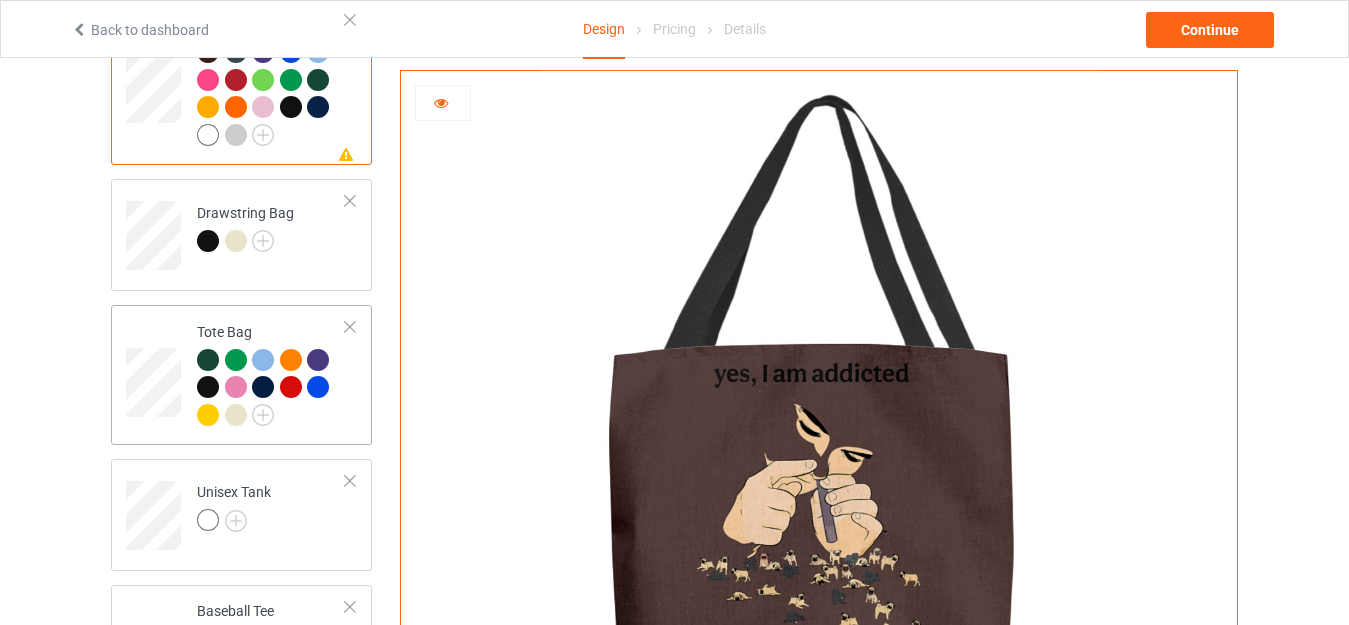 scroll, scrollTop: 1600, scrollLeft: 0, axis: vertical 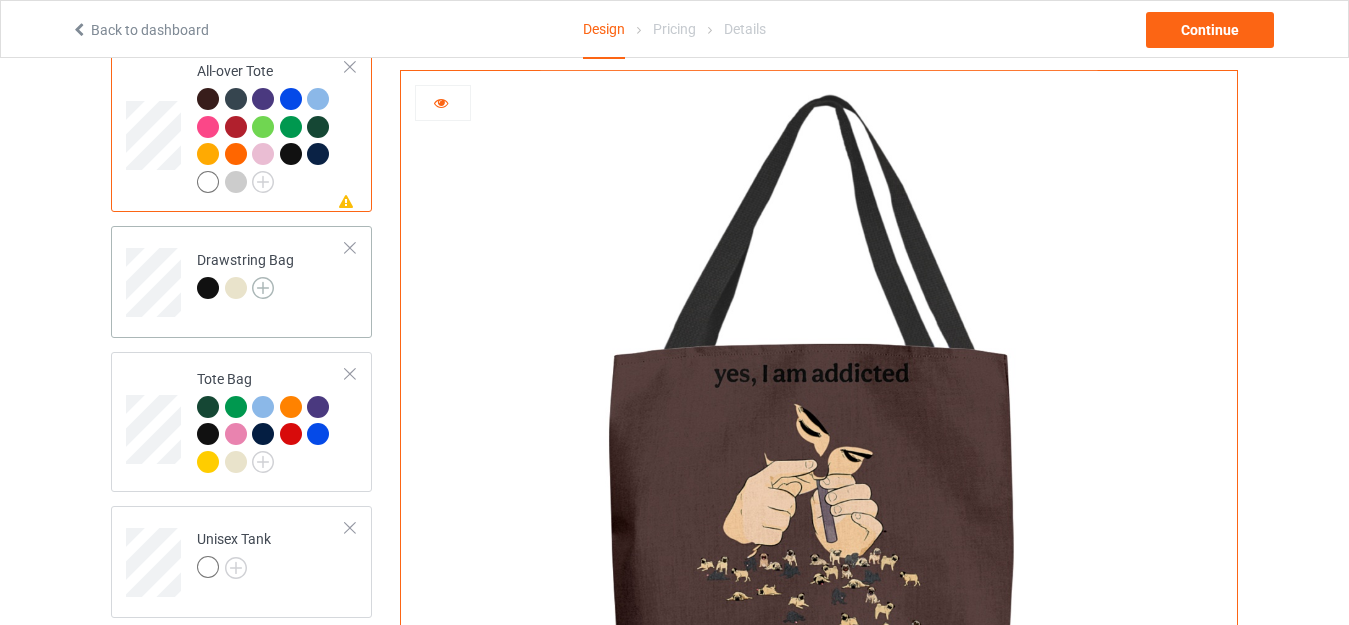click at bounding box center [263, 288] 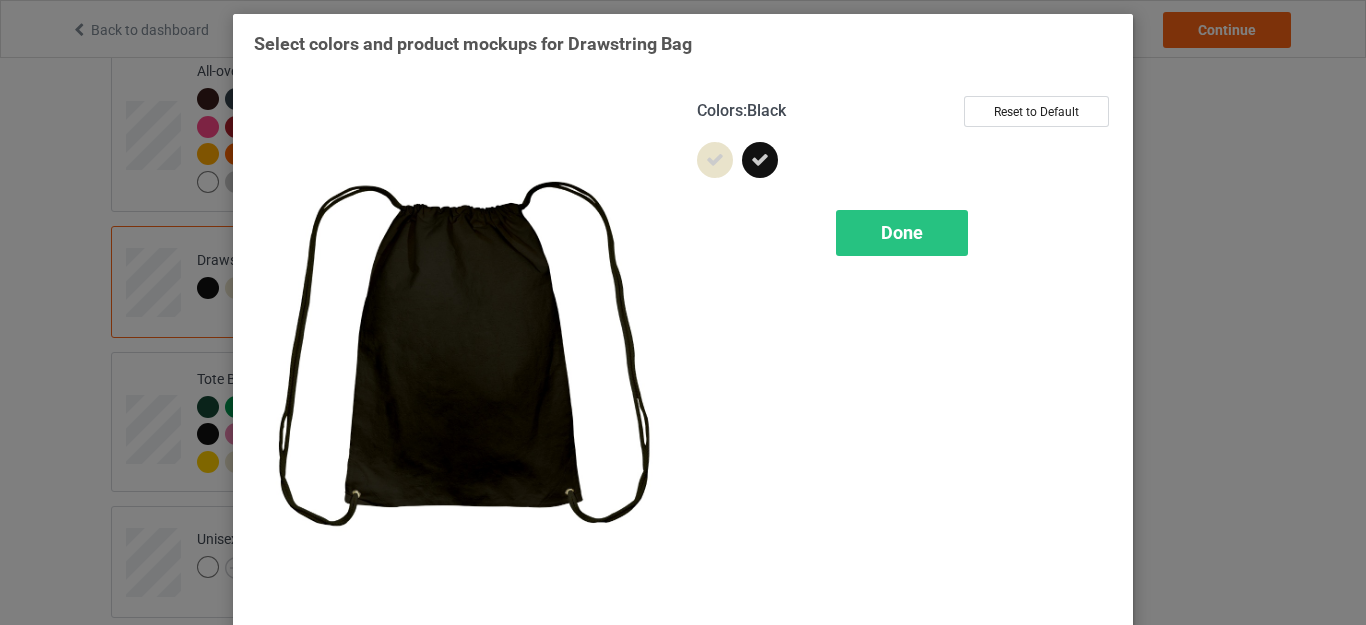 click on "Select colors and product mockups for Drawstring Bag Colors :  Black Reset to Default Done" at bounding box center [683, 325] 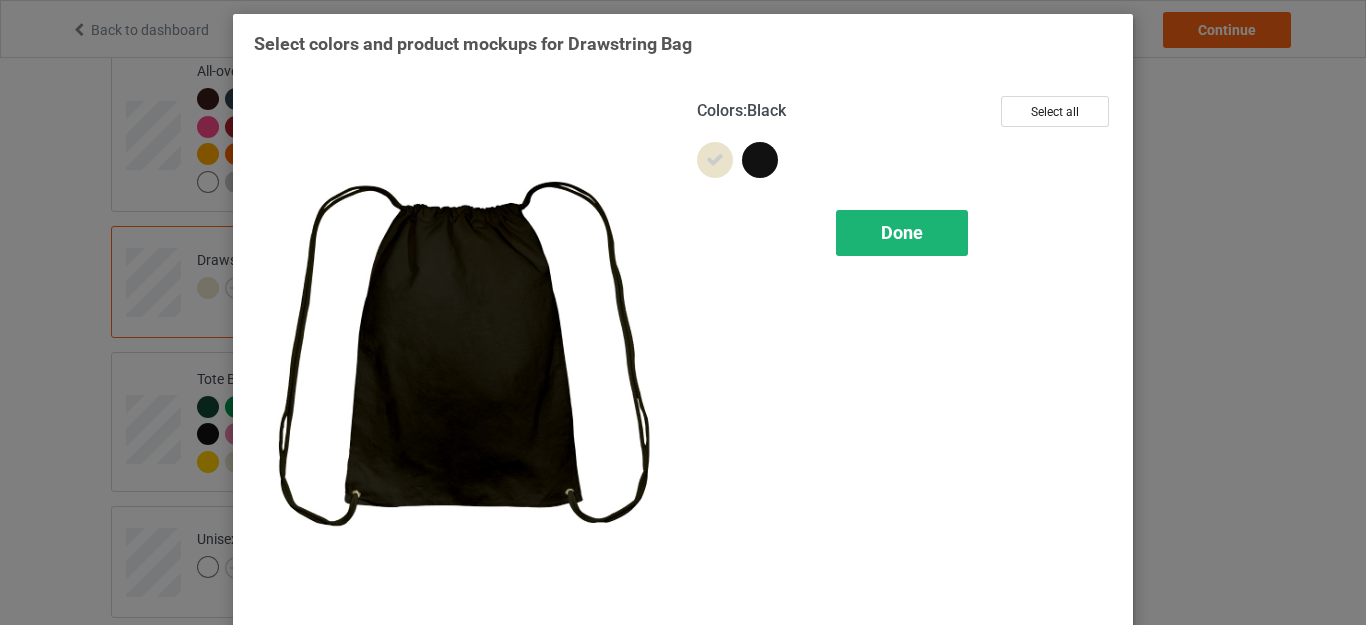 click on "Done" at bounding box center (902, 232) 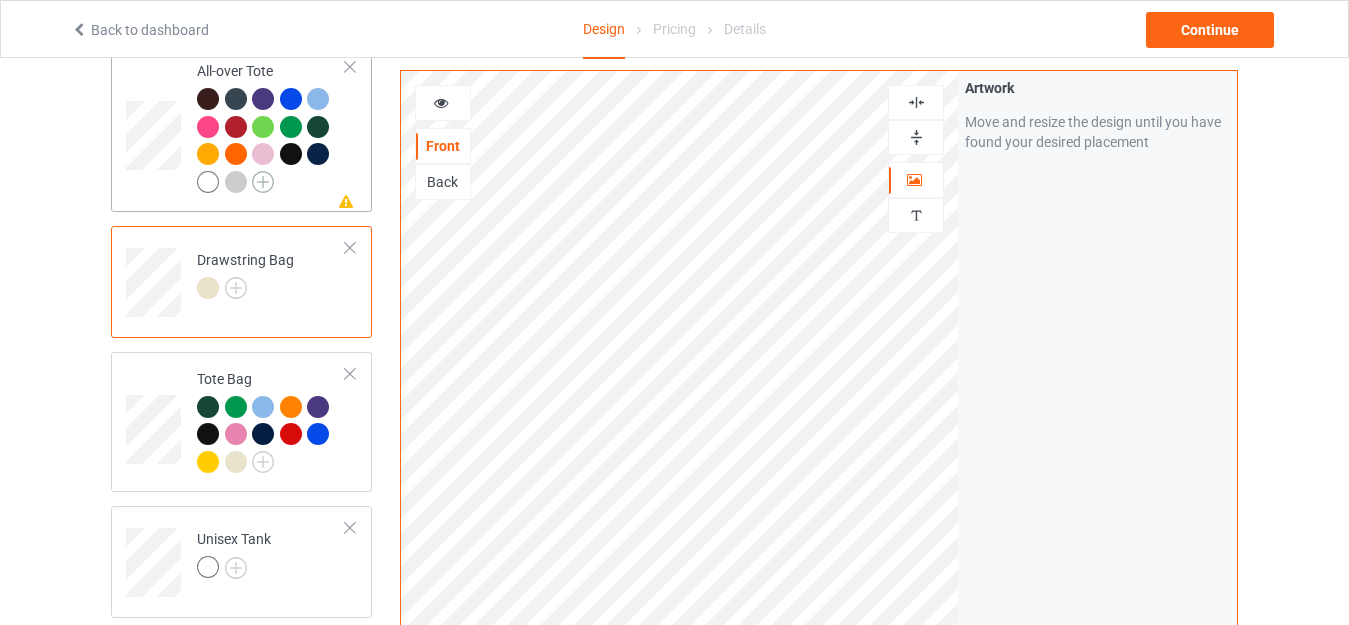click at bounding box center [263, 182] 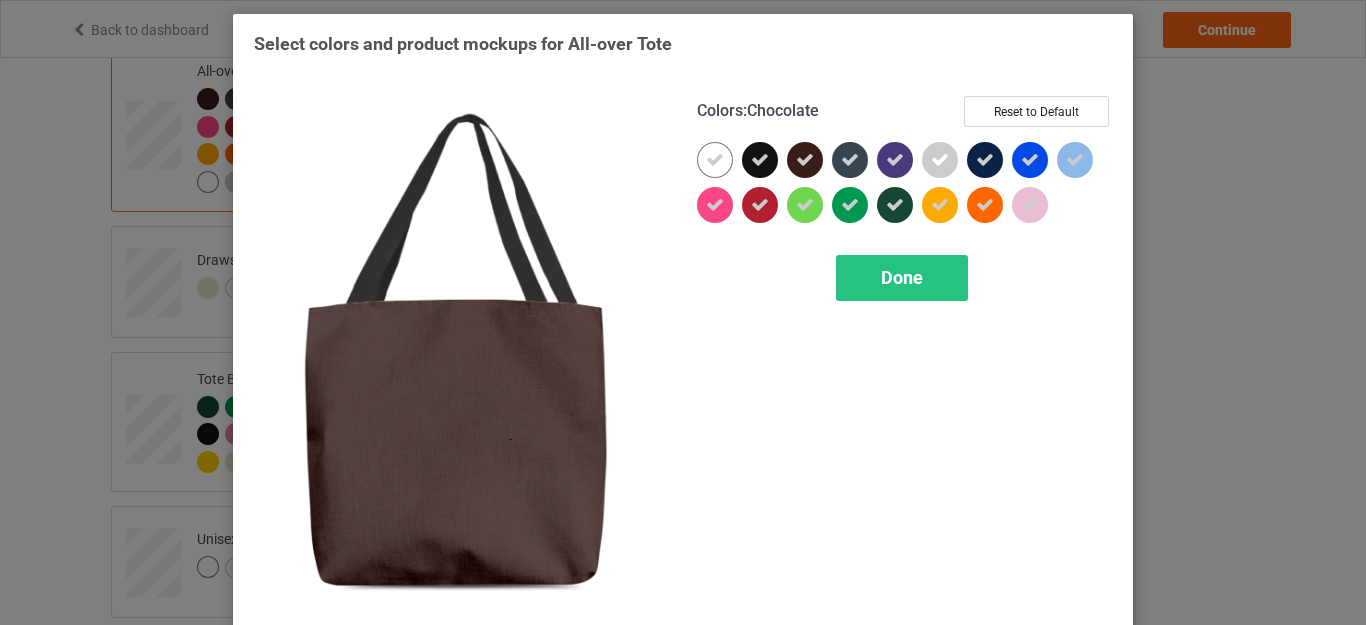click at bounding box center (805, 160) 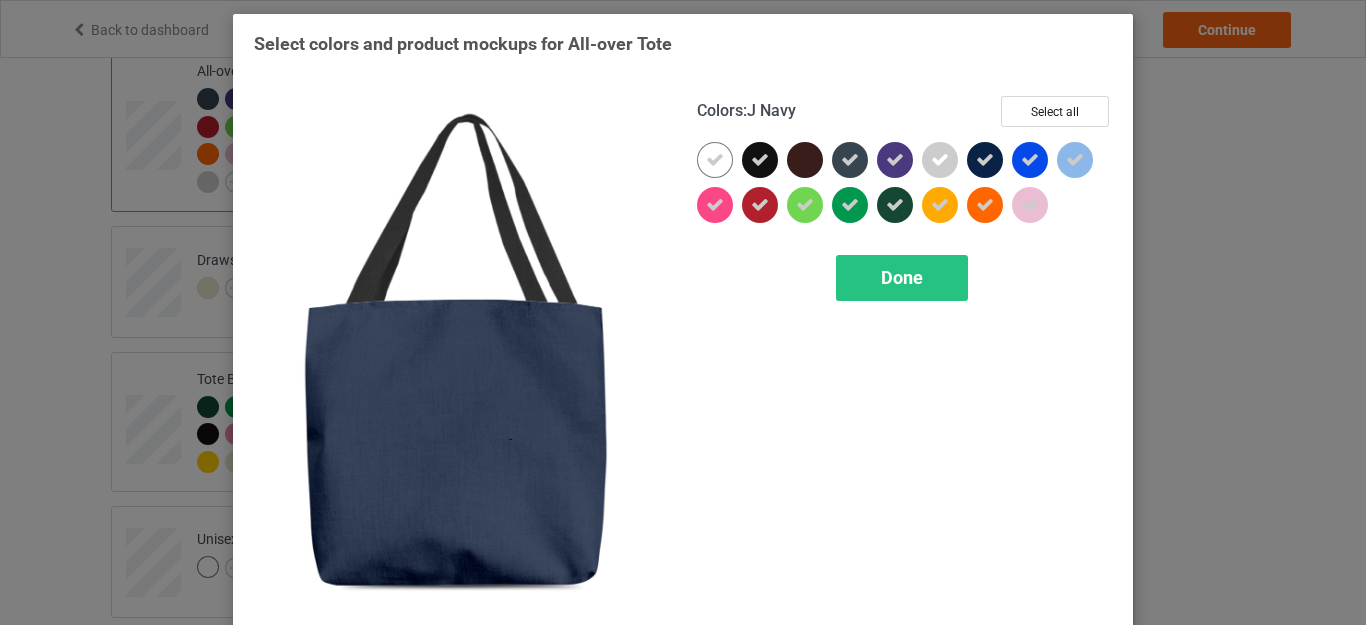 click at bounding box center (985, 160) 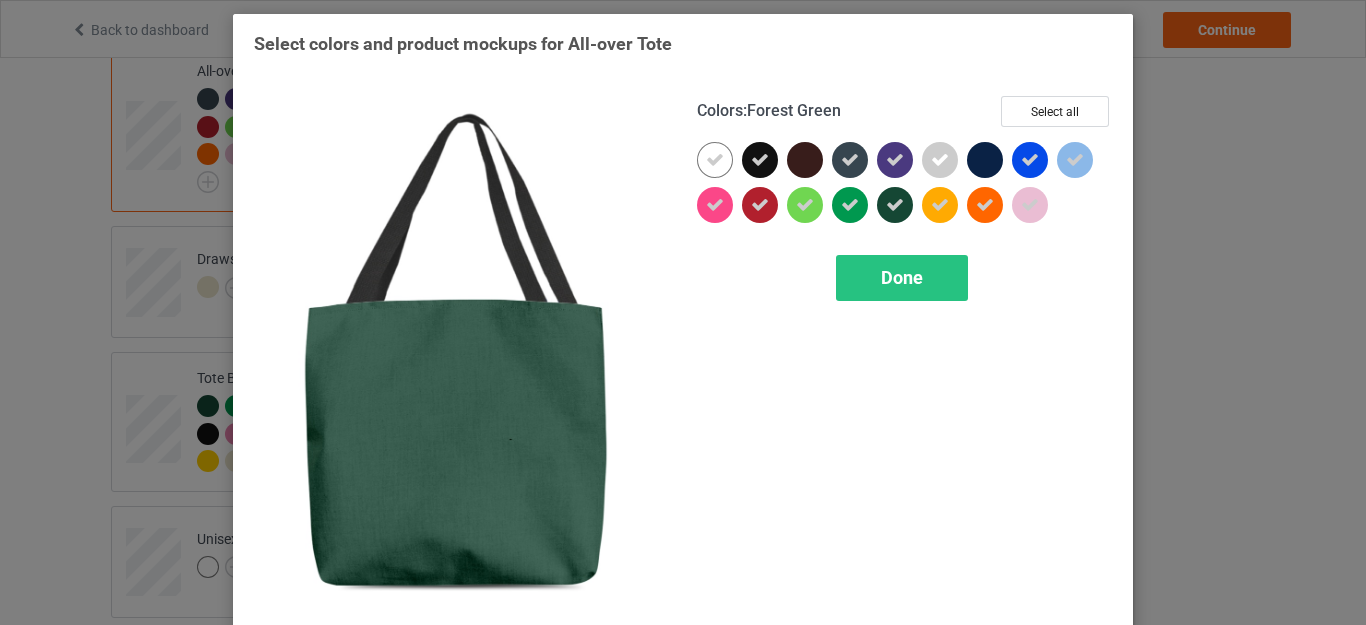 click at bounding box center (895, 205) 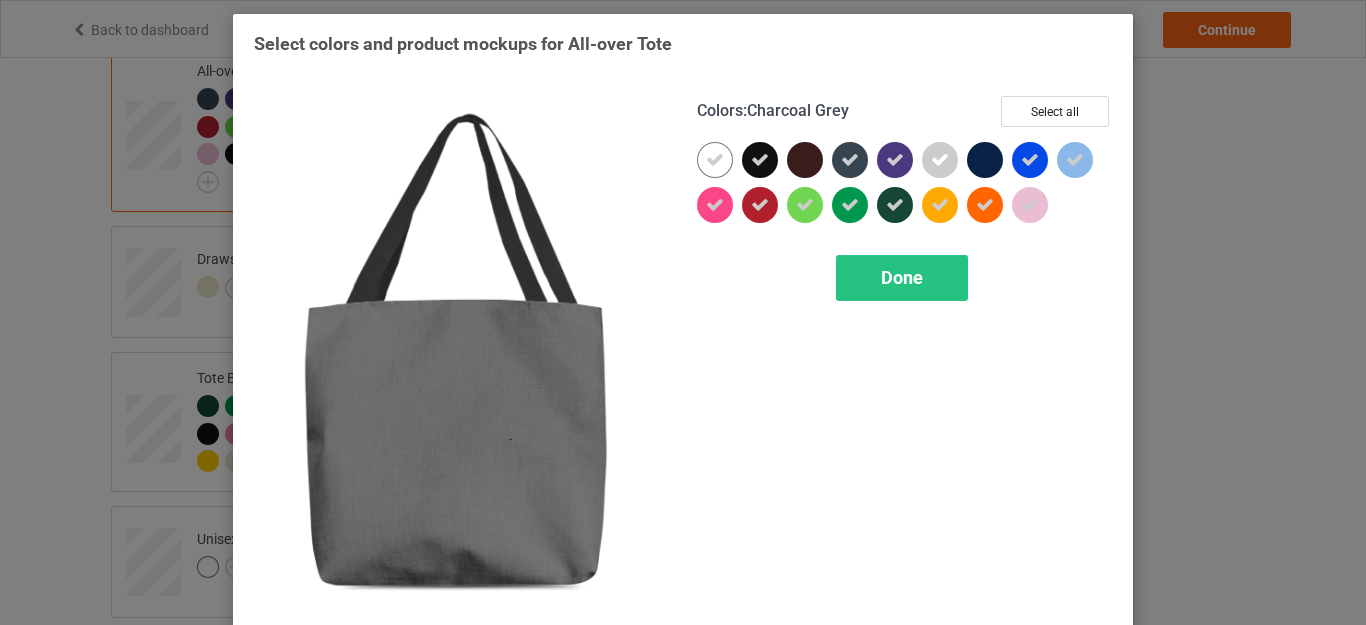 click at bounding box center (850, 160) 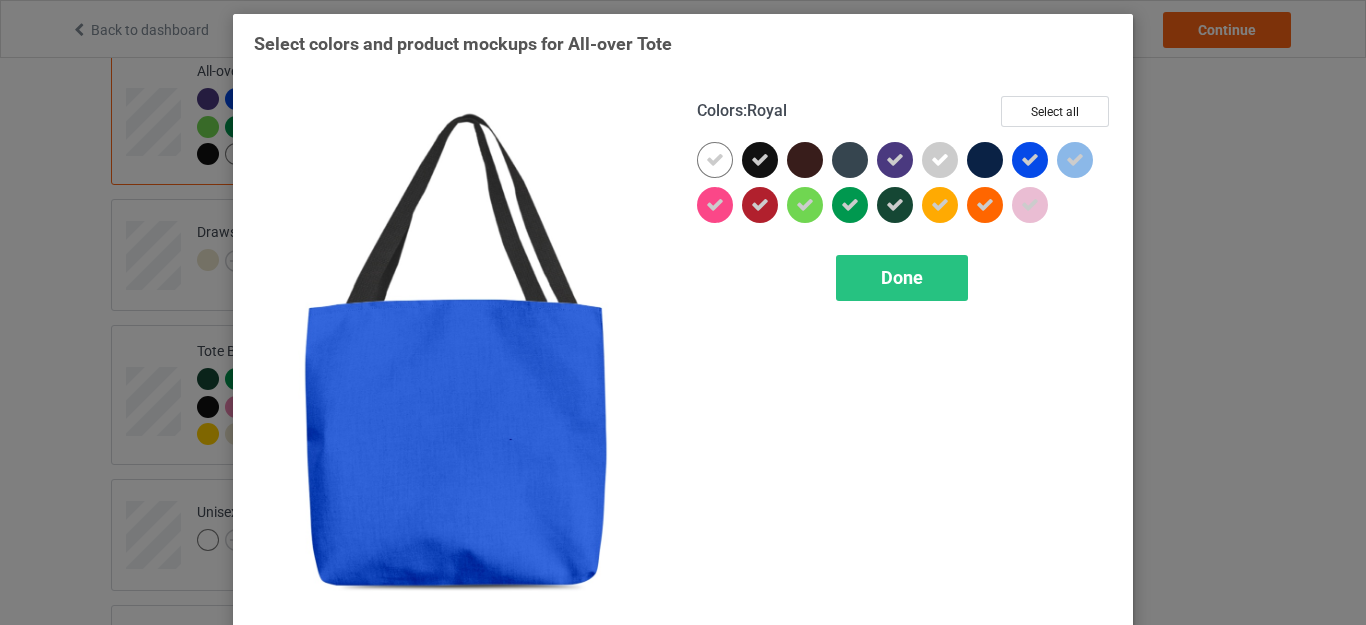 click at bounding box center [1030, 160] 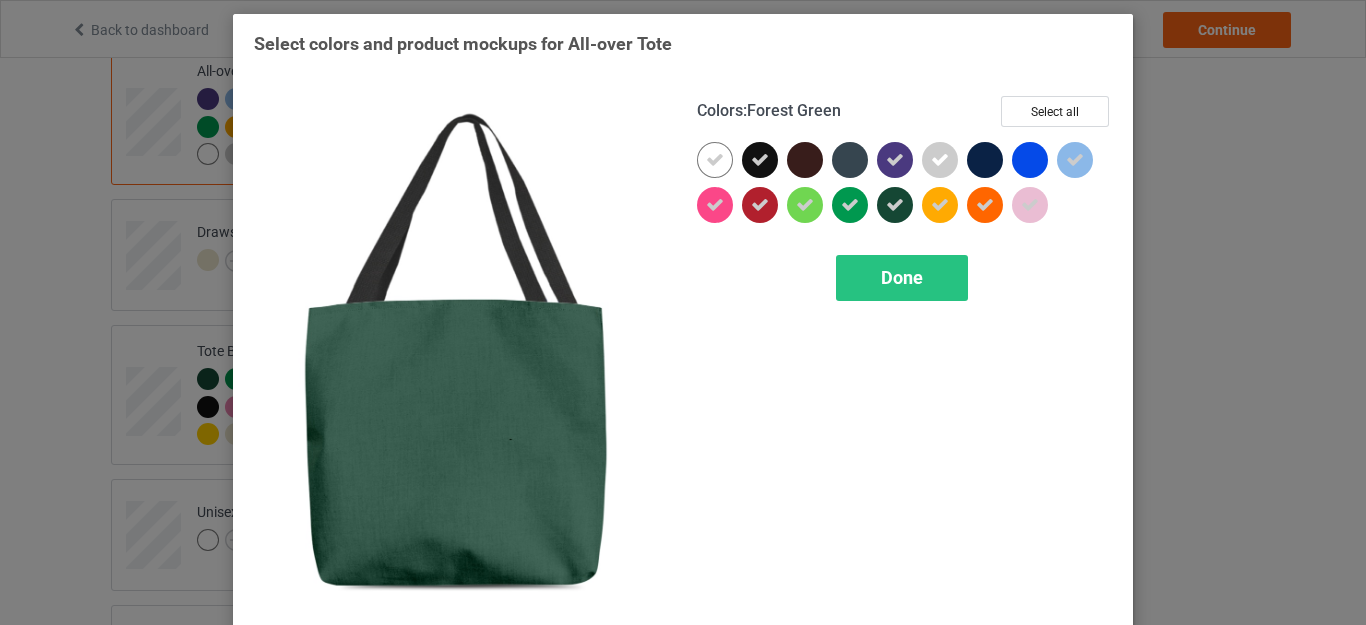click at bounding box center [895, 205] 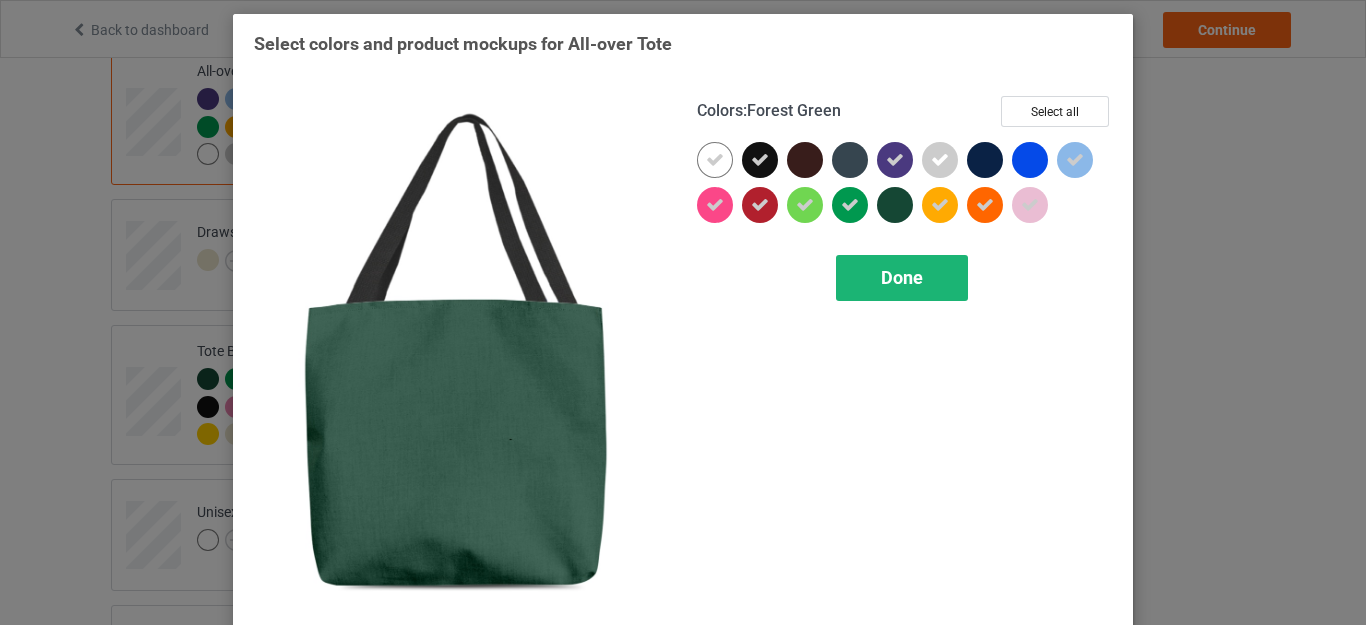click on "Done" at bounding box center (902, 278) 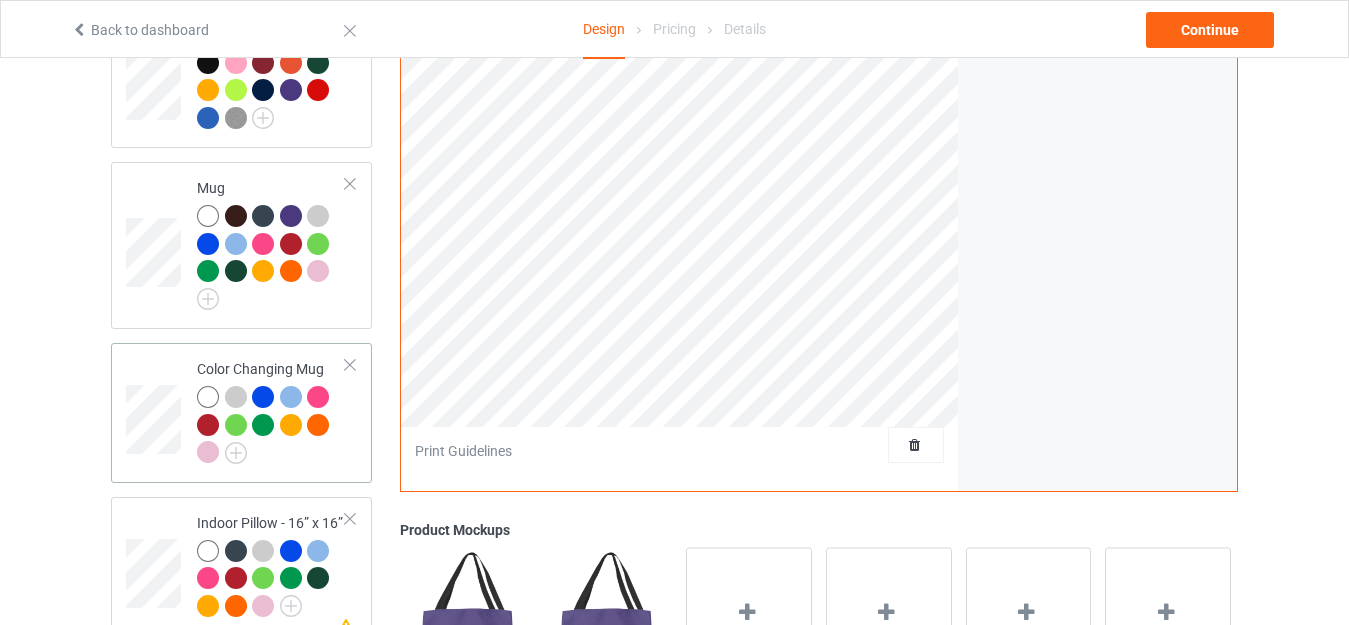 scroll, scrollTop: 2200, scrollLeft: 0, axis: vertical 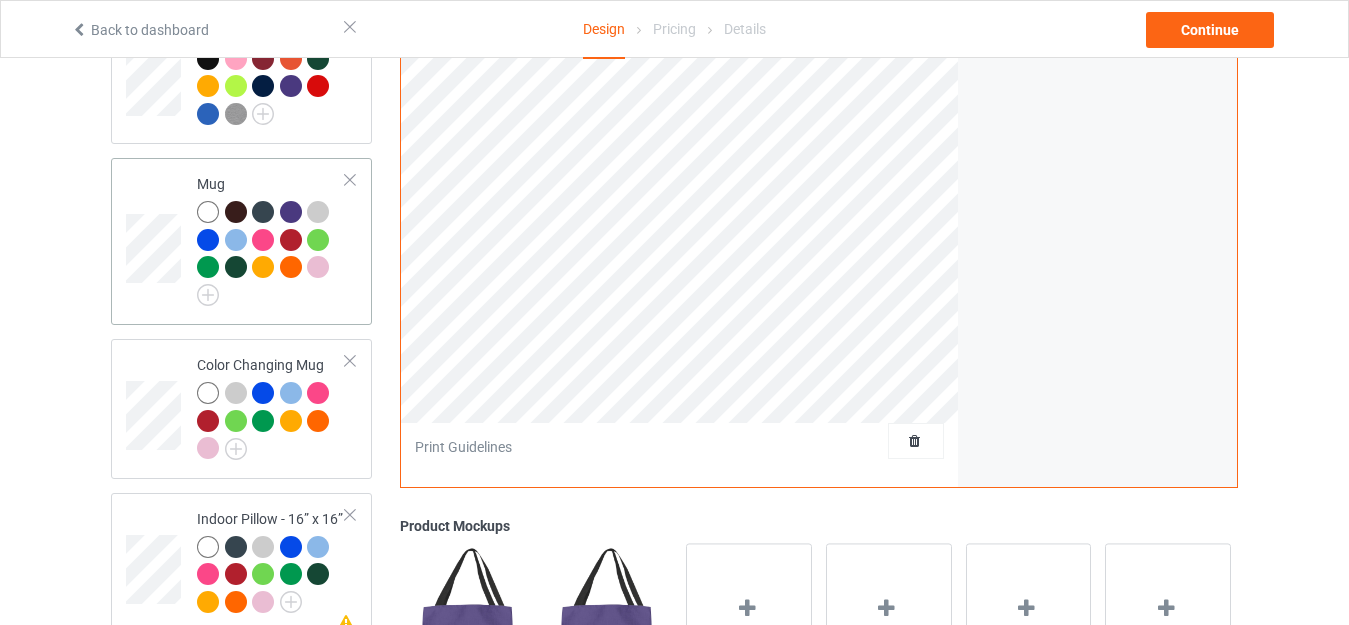 click on "Mug" at bounding box center [271, 236] 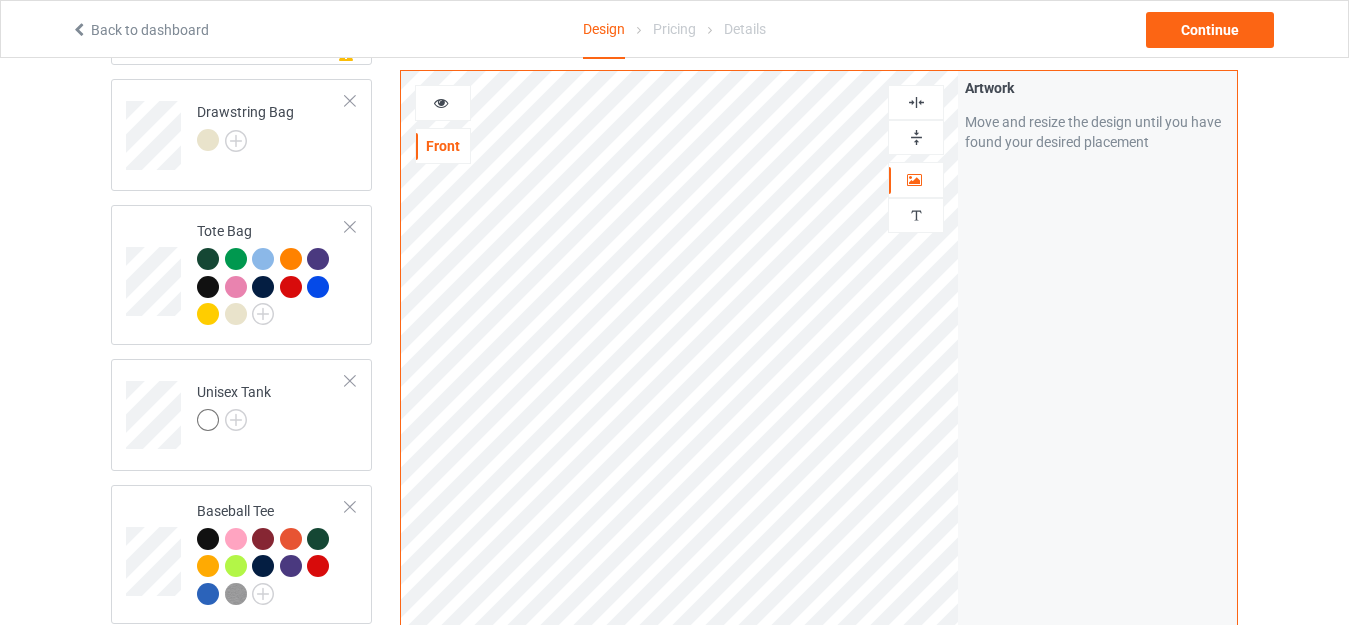scroll, scrollTop: 1700, scrollLeft: 0, axis: vertical 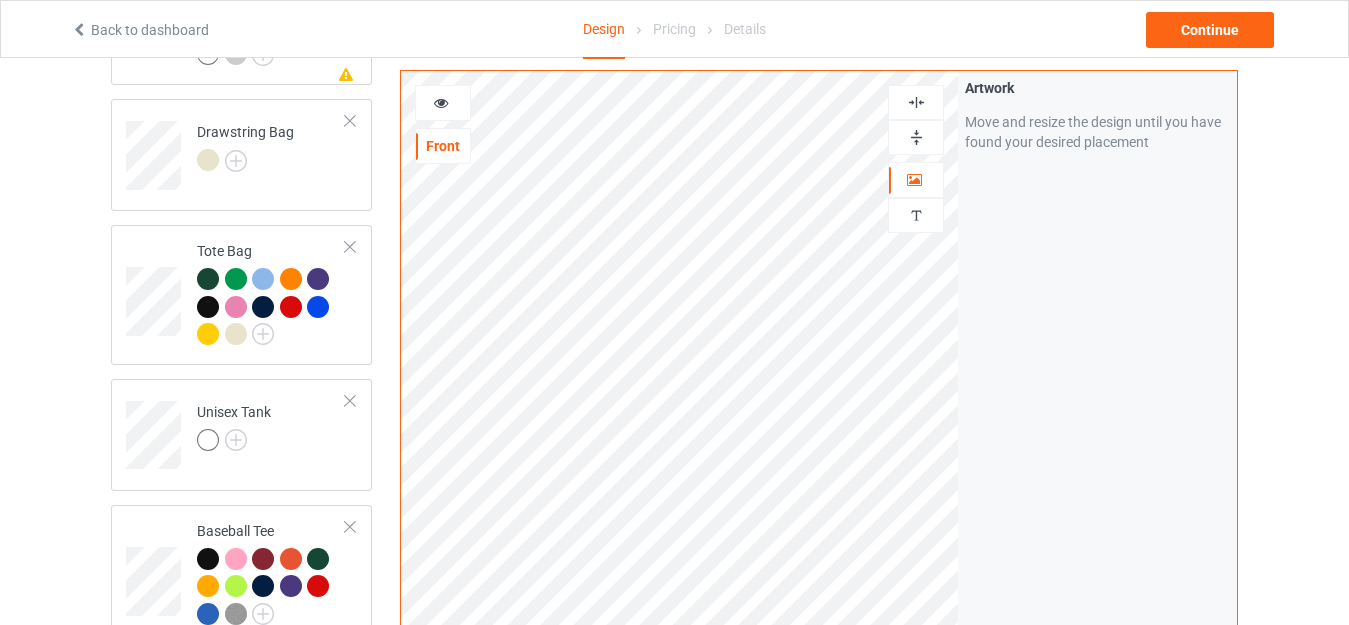 click at bounding box center (441, 100) 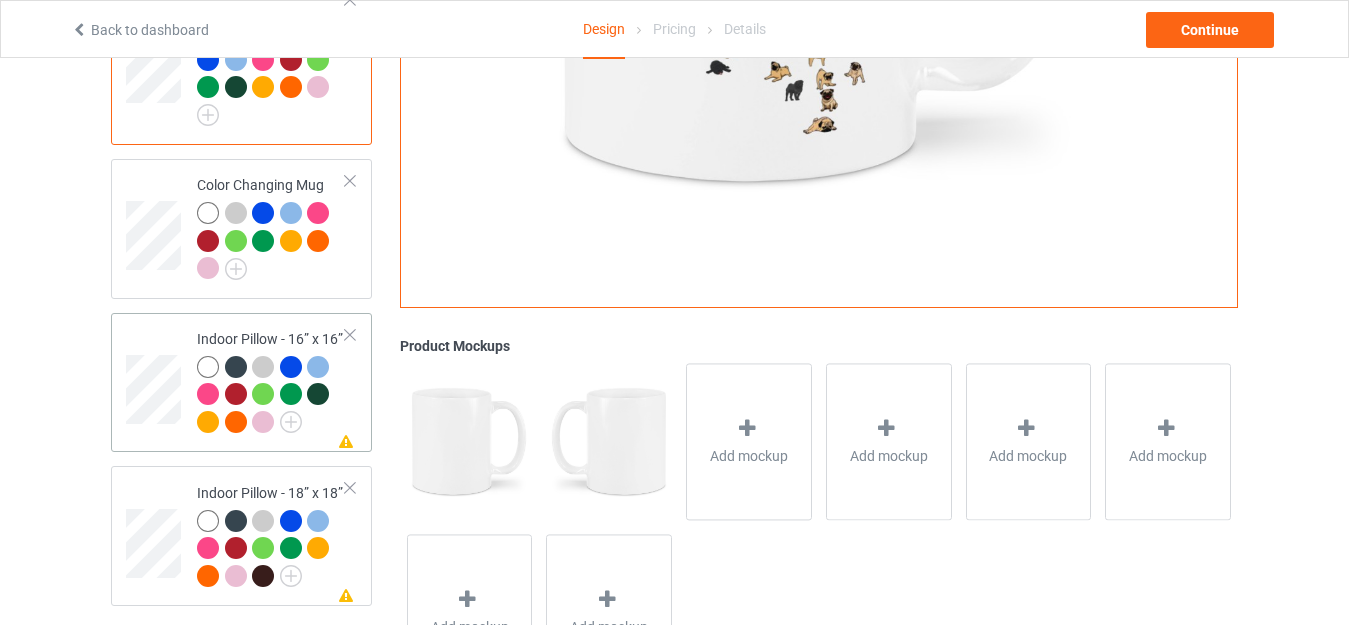 scroll, scrollTop: 2490, scrollLeft: 0, axis: vertical 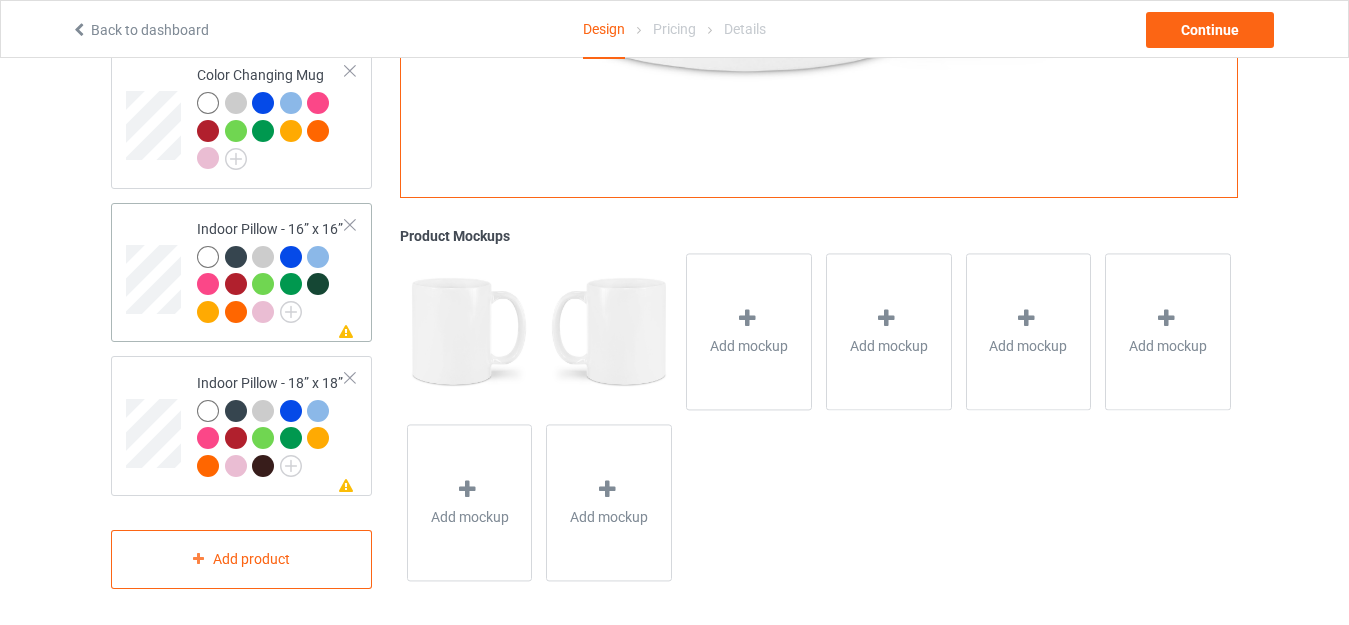 click on "Indoor Pillow - 16” x 16”" at bounding box center (271, 270) 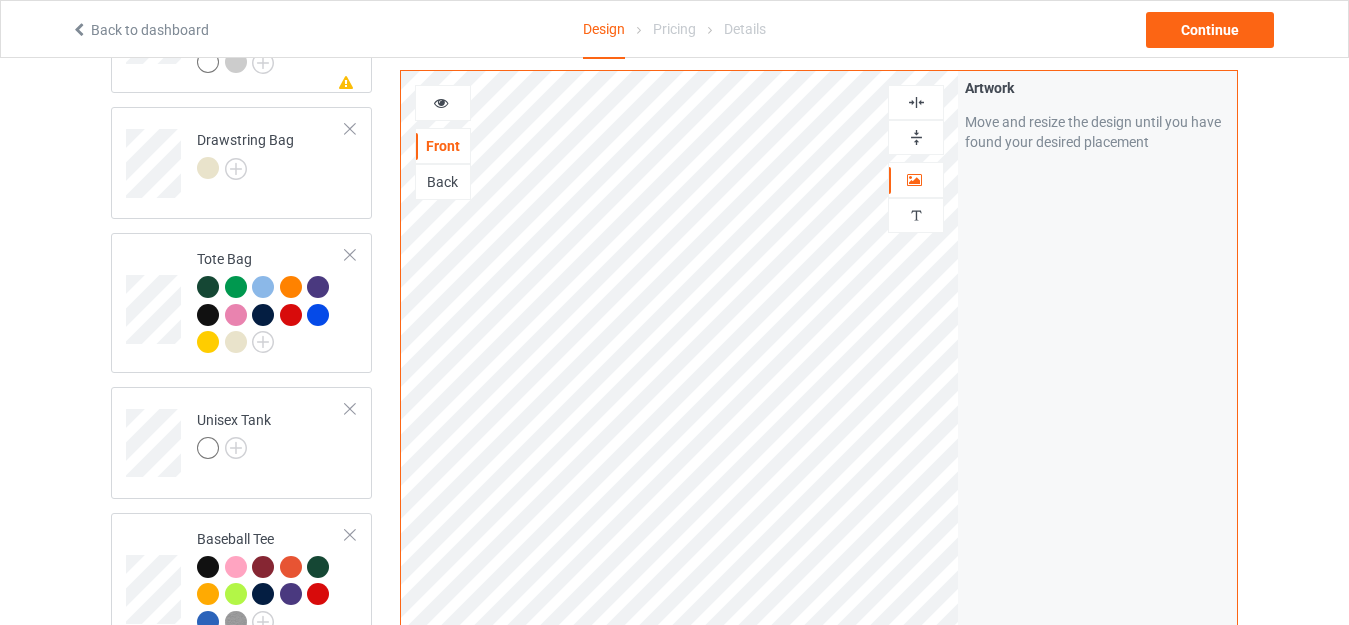scroll, scrollTop: 1690, scrollLeft: 0, axis: vertical 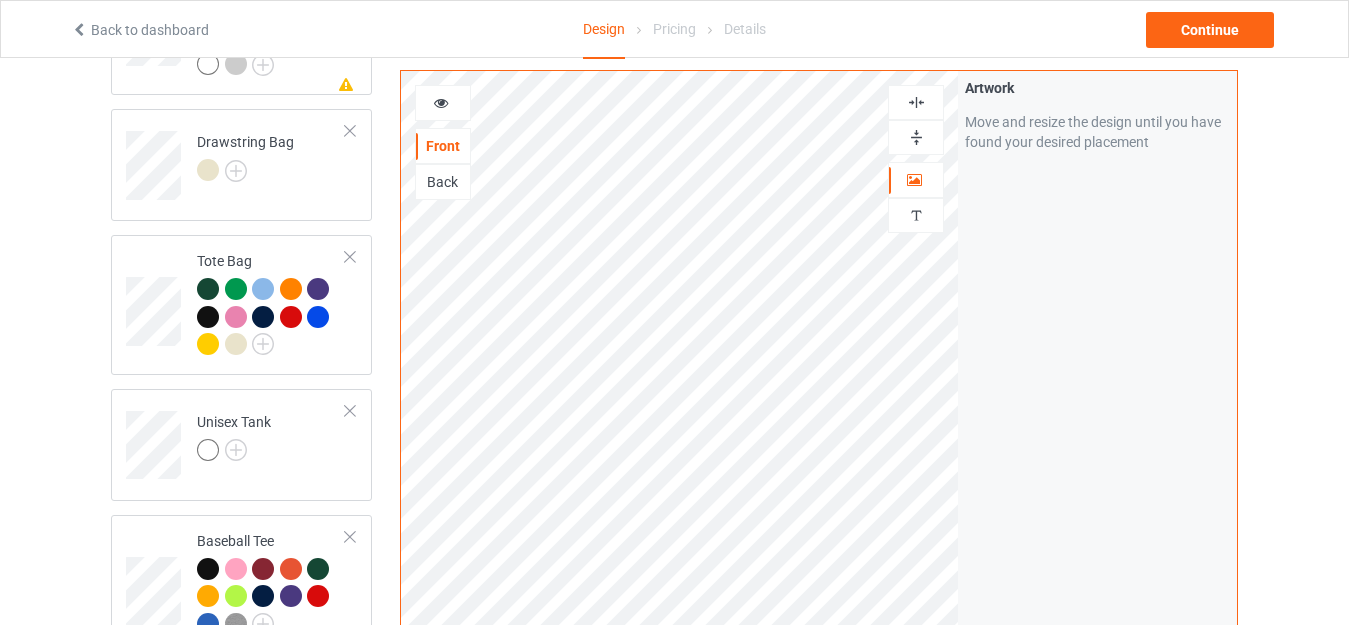 click at bounding box center [916, 137] 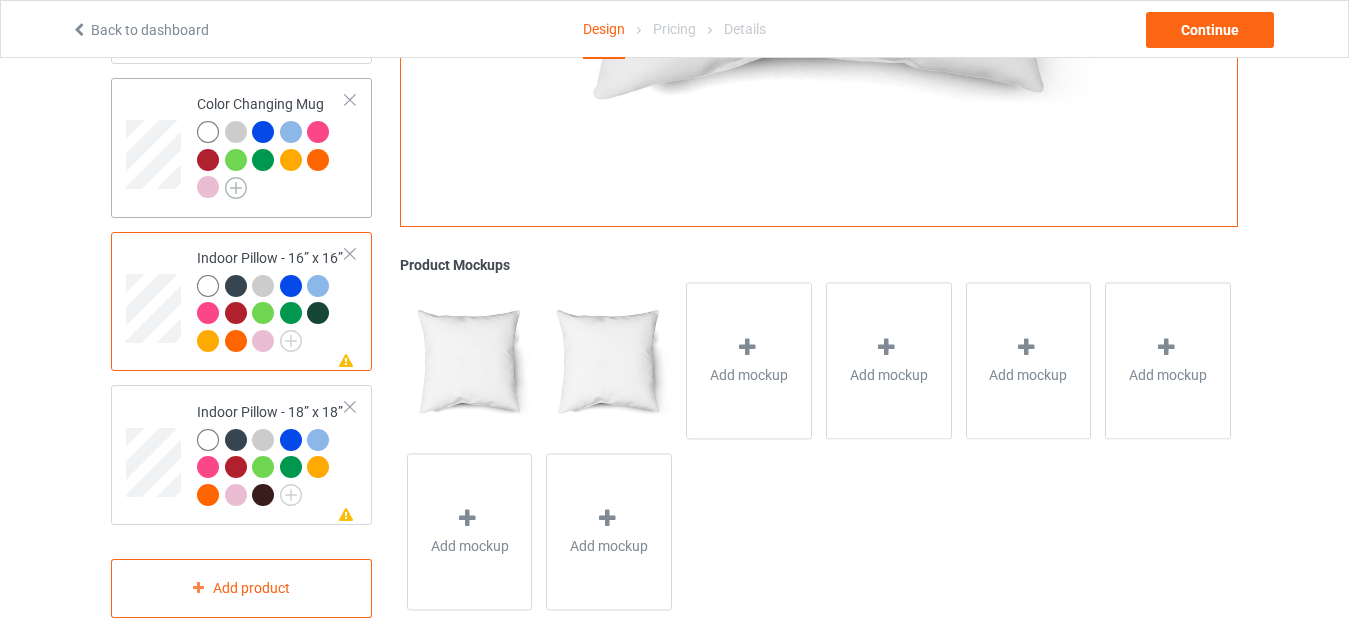 scroll, scrollTop: 2490, scrollLeft: 0, axis: vertical 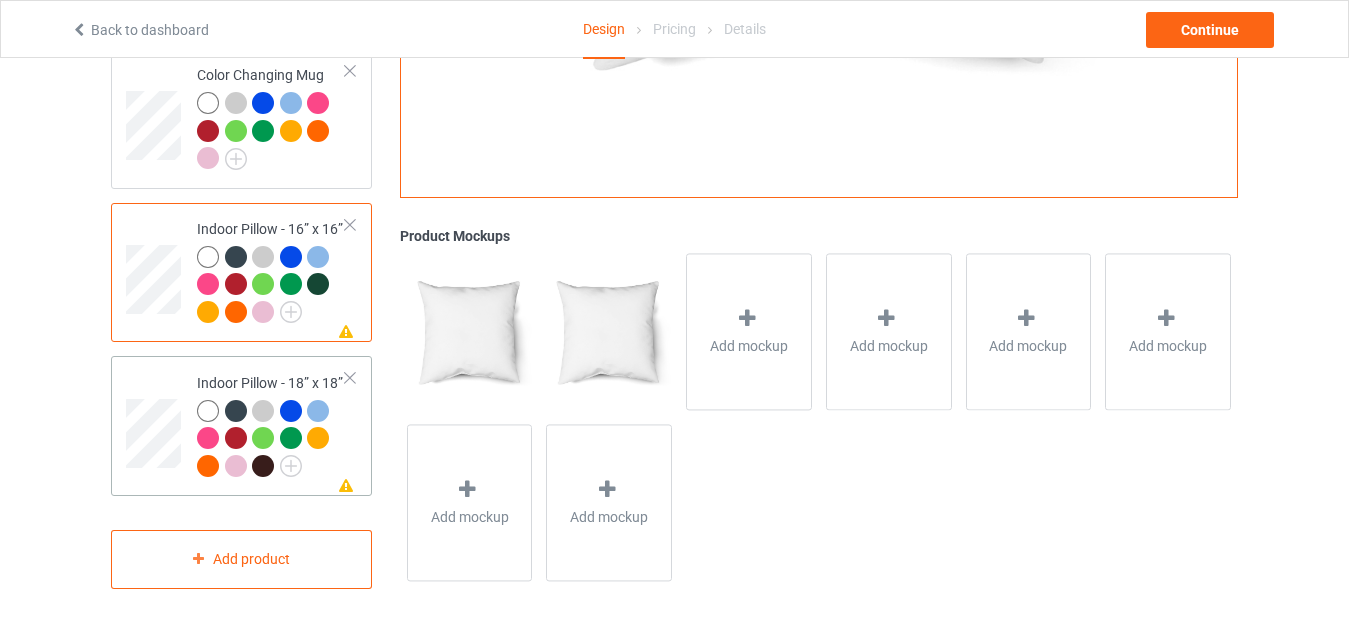 click on "Missing artwork on 1 side(s) Indoor Pillow - 18” x 18”" at bounding box center (271, 426) 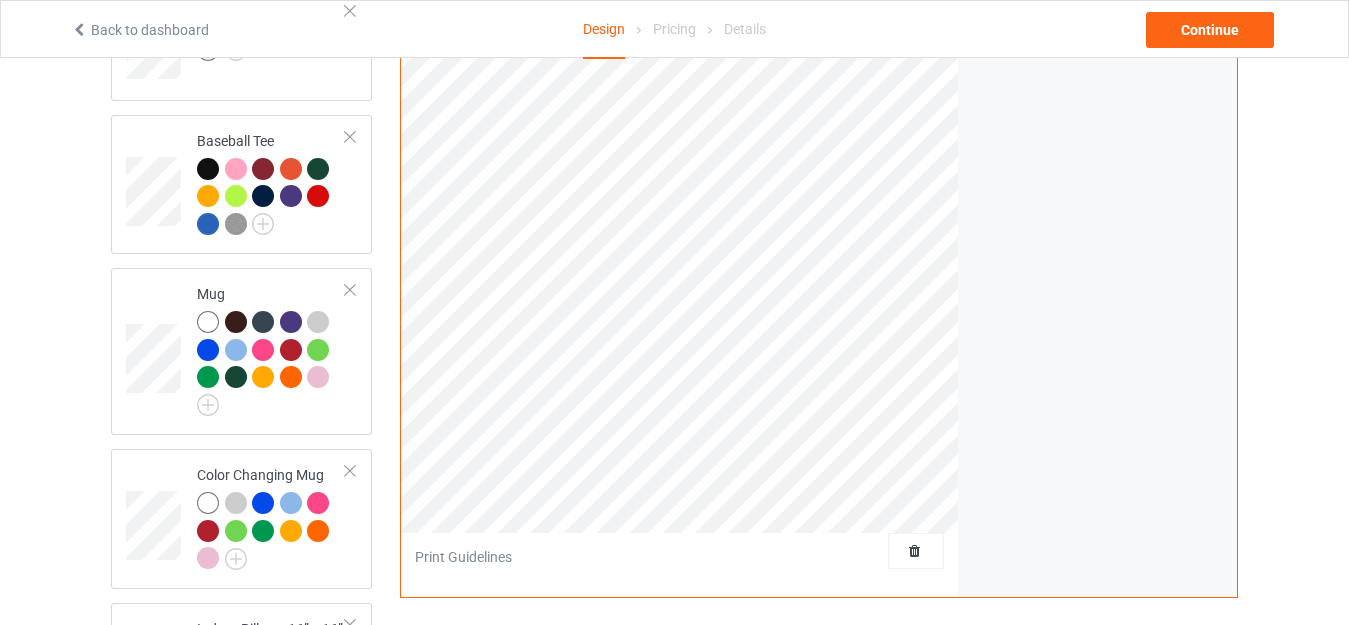 scroll, scrollTop: 1690, scrollLeft: 0, axis: vertical 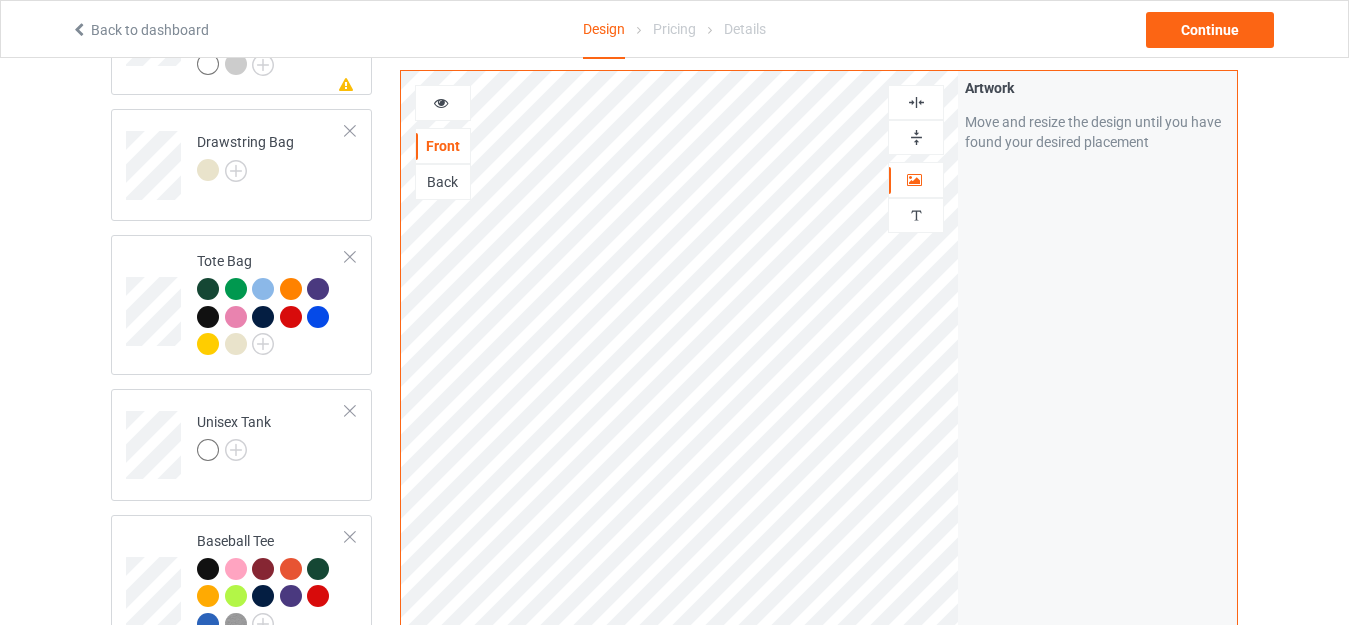 click at bounding box center (916, 137) 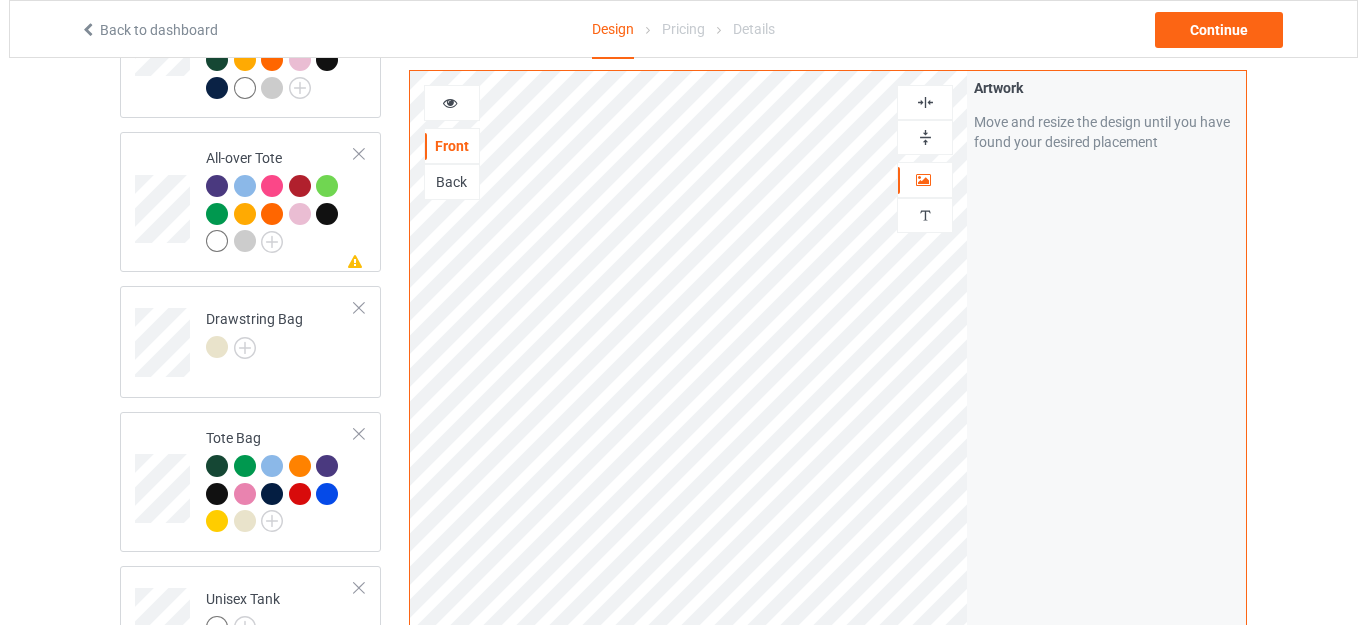 scroll, scrollTop: 1290, scrollLeft: 0, axis: vertical 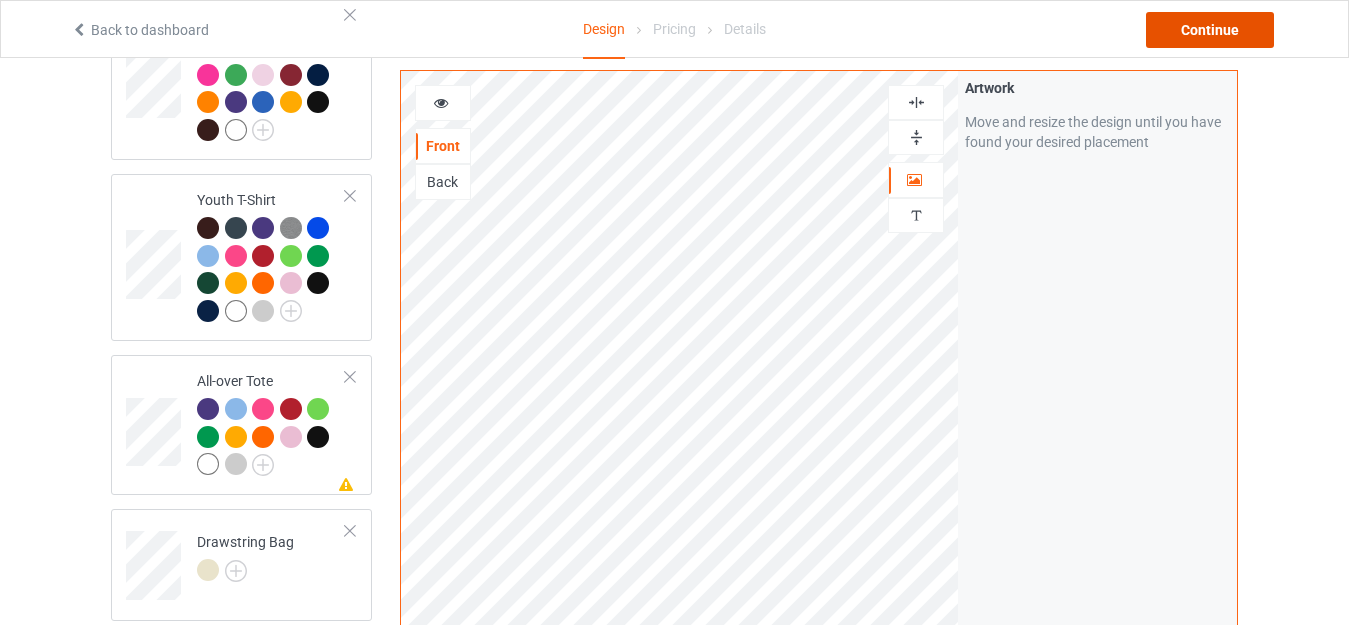click on "Continue" at bounding box center (1210, 30) 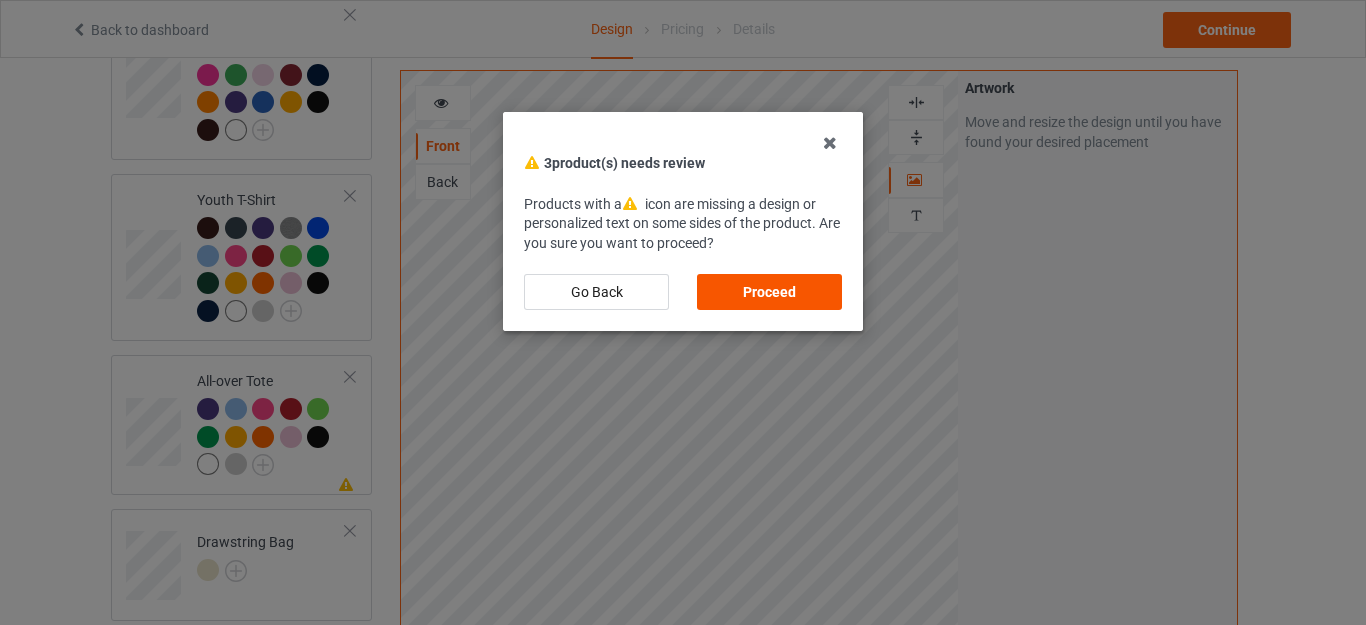 click on "Proceed" at bounding box center (769, 292) 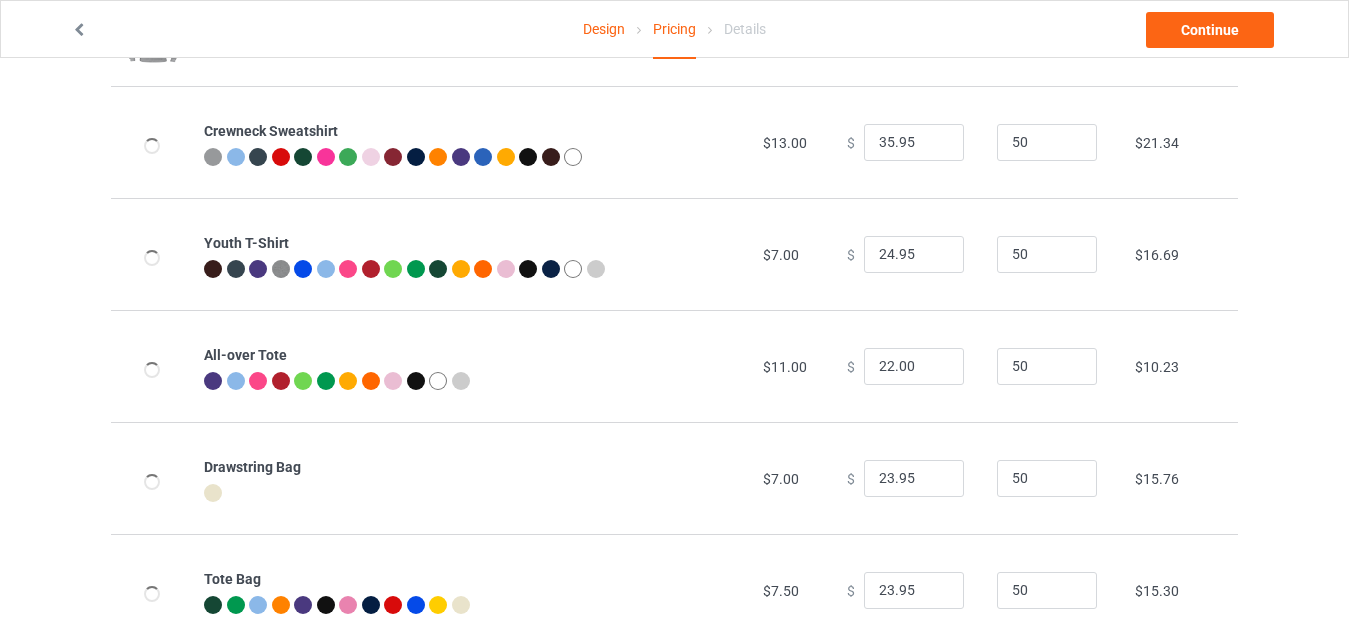 scroll, scrollTop: 818, scrollLeft: 0, axis: vertical 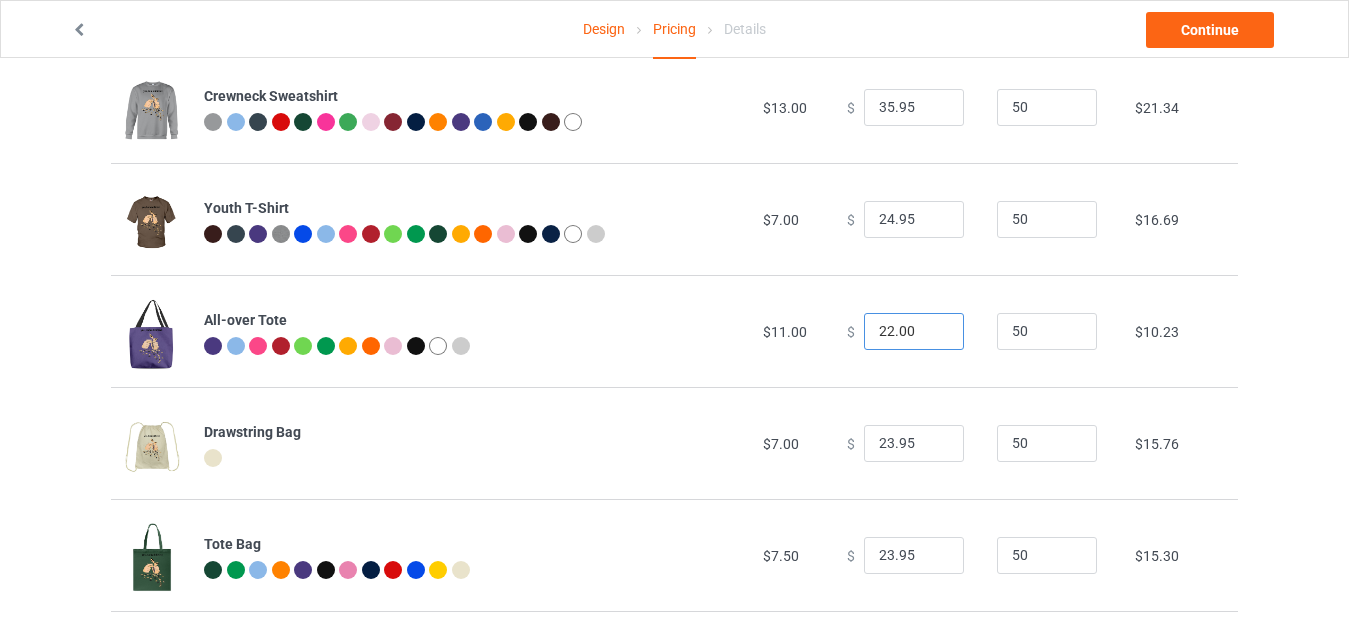 drag, startPoint x: 881, startPoint y: 327, endPoint x: 818, endPoint y: 327, distance: 63 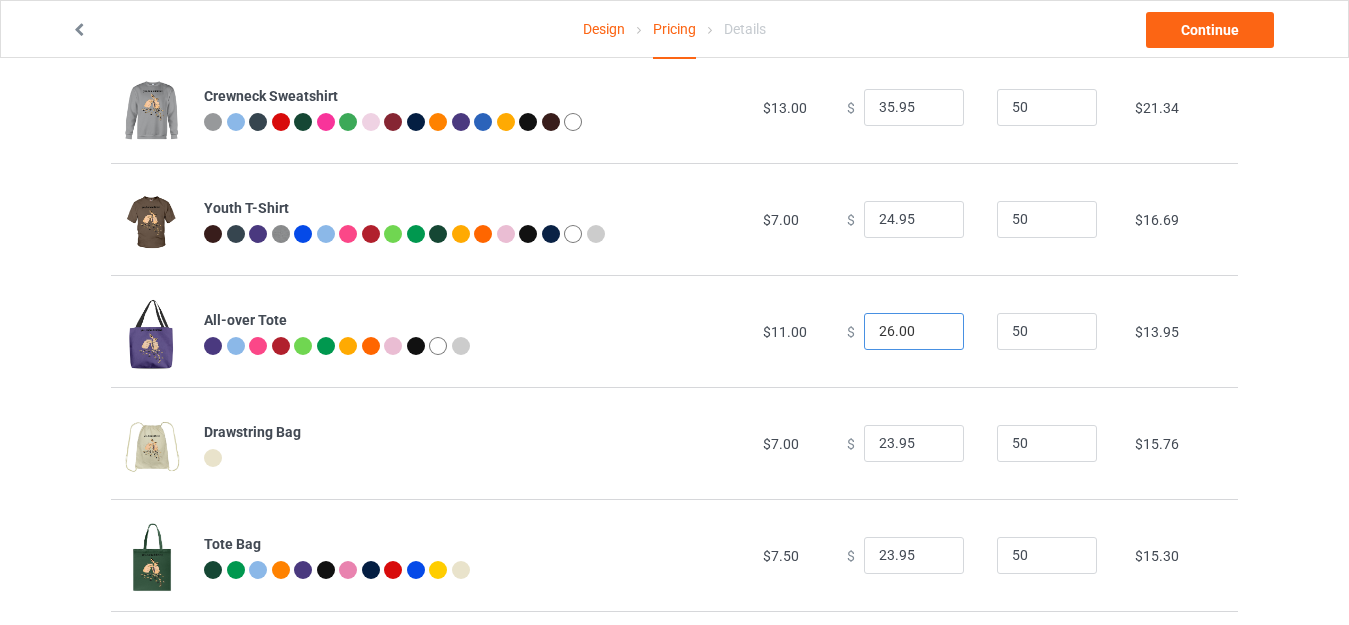 drag, startPoint x: 887, startPoint y: 336, endPoint x: 920, endPoint y: 339, distance: 33.13608 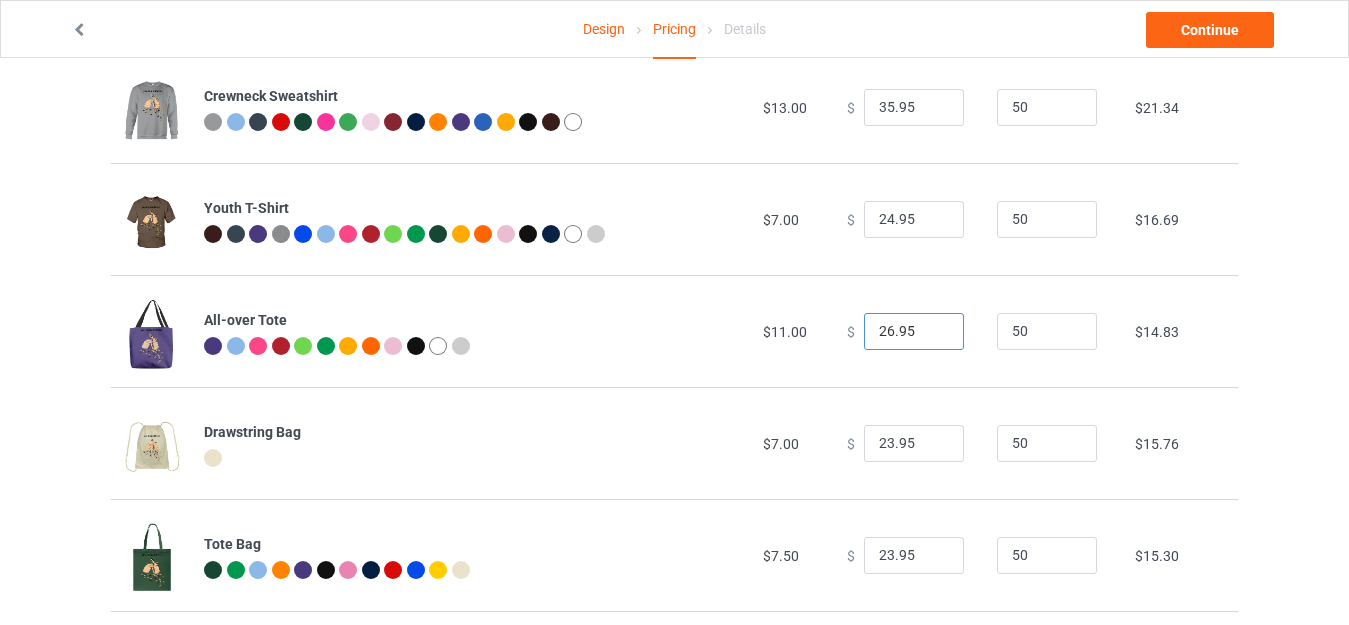 click on "26.95" at bounding box center [914, 332] 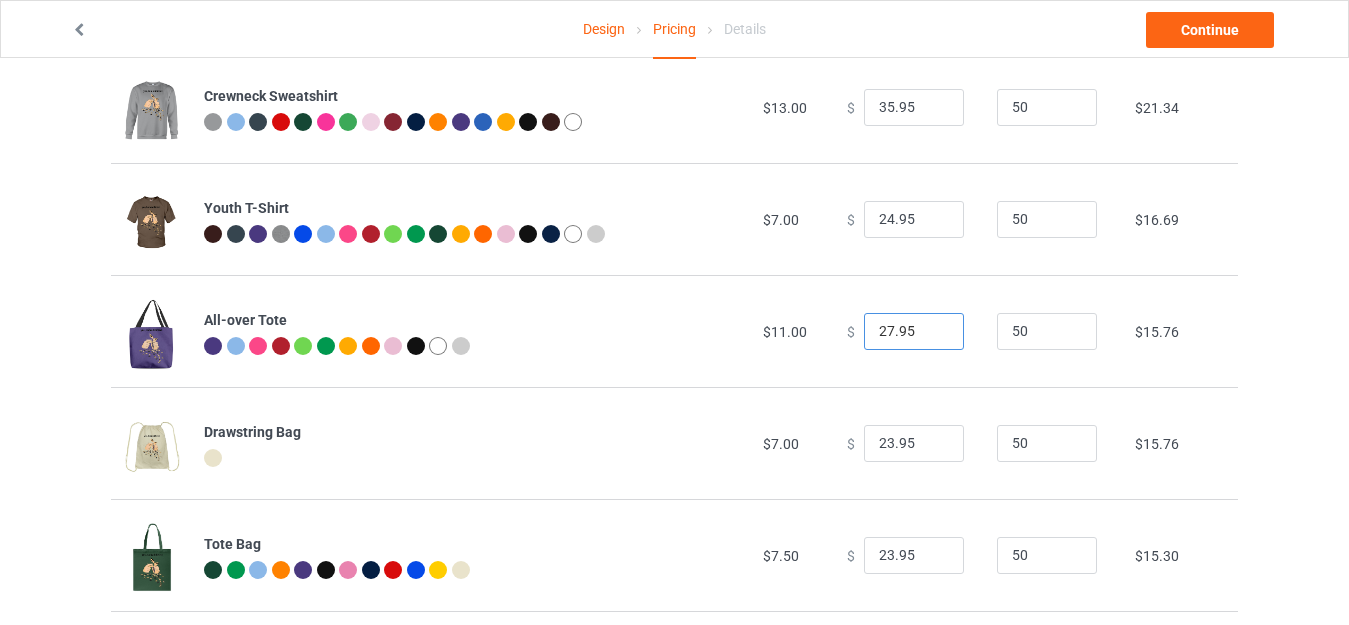 type on "27.95" 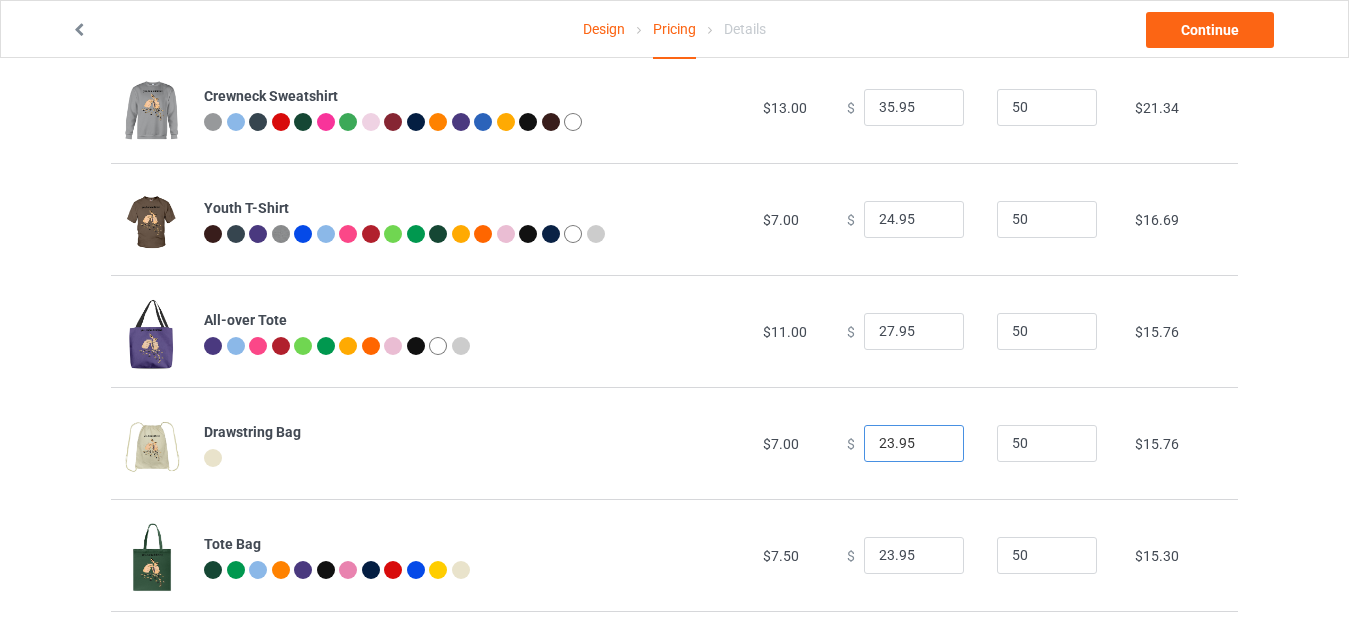 click on "23.95" at bounding box center [914, 444] 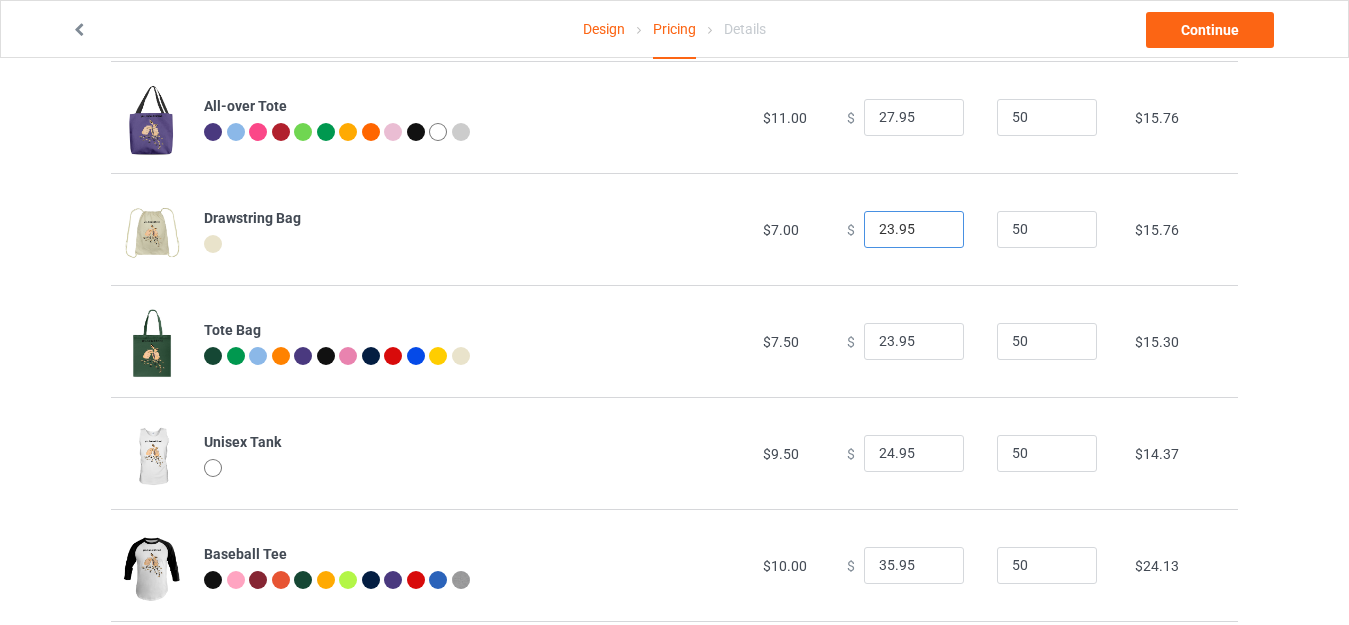 scroll, scrollTop: 1118, scrollLeft: 0, axis: vertical 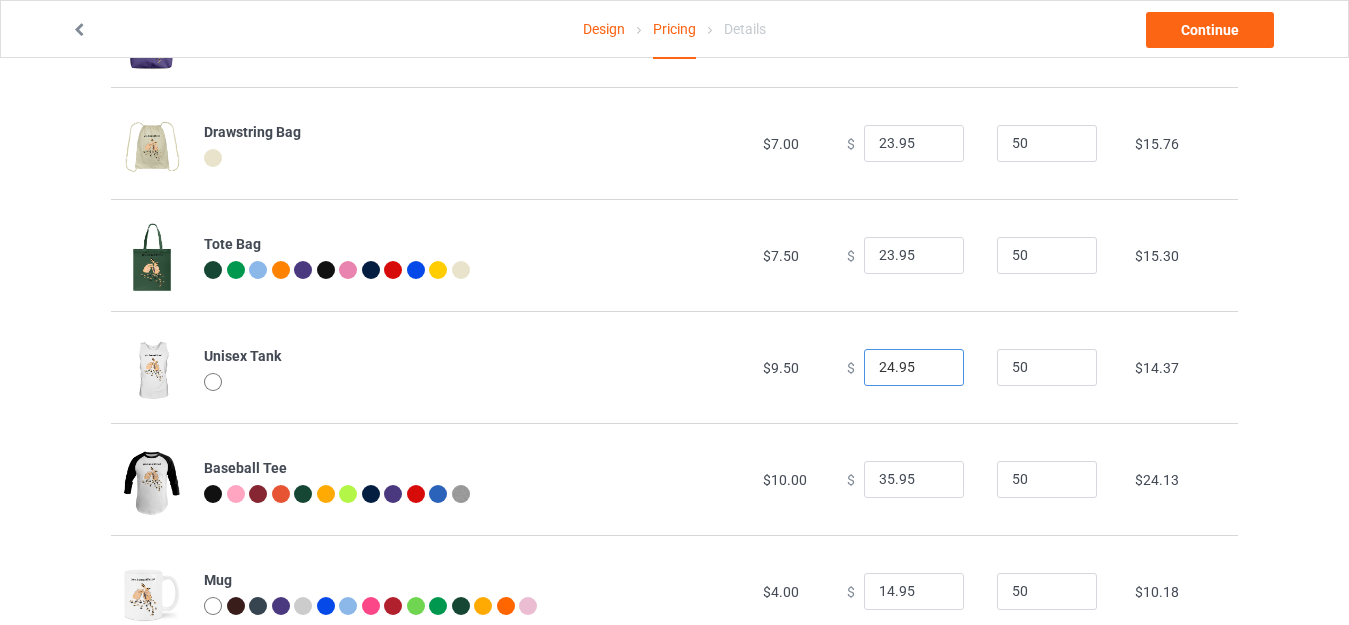 click on "24.95" at bounding box center [914, 368] 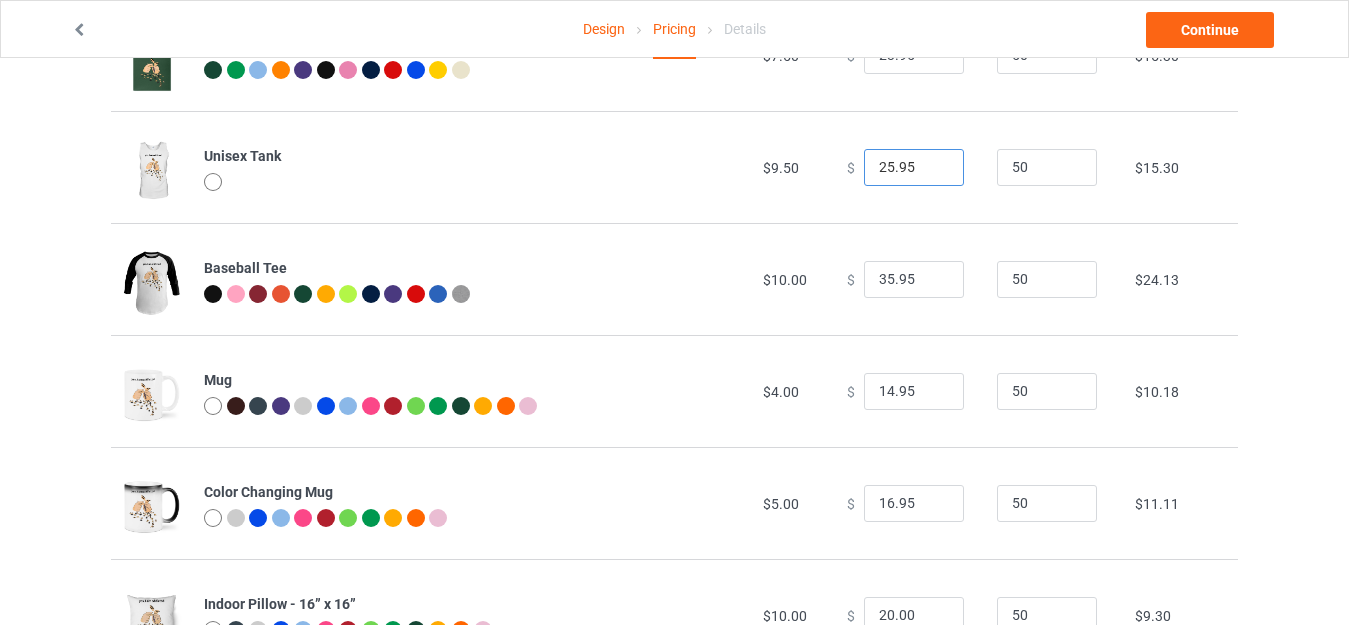 scroll, scrollTop: 1418, scrollLeft: 0, axis: vertical 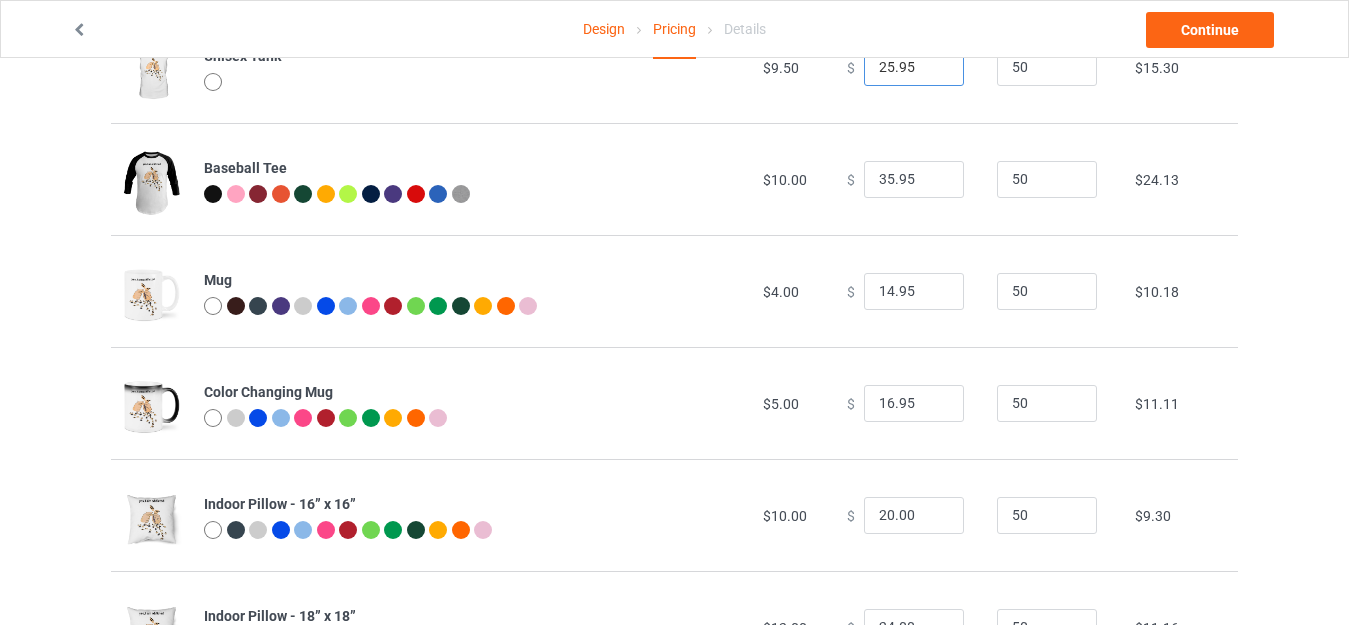 type on "25.95" 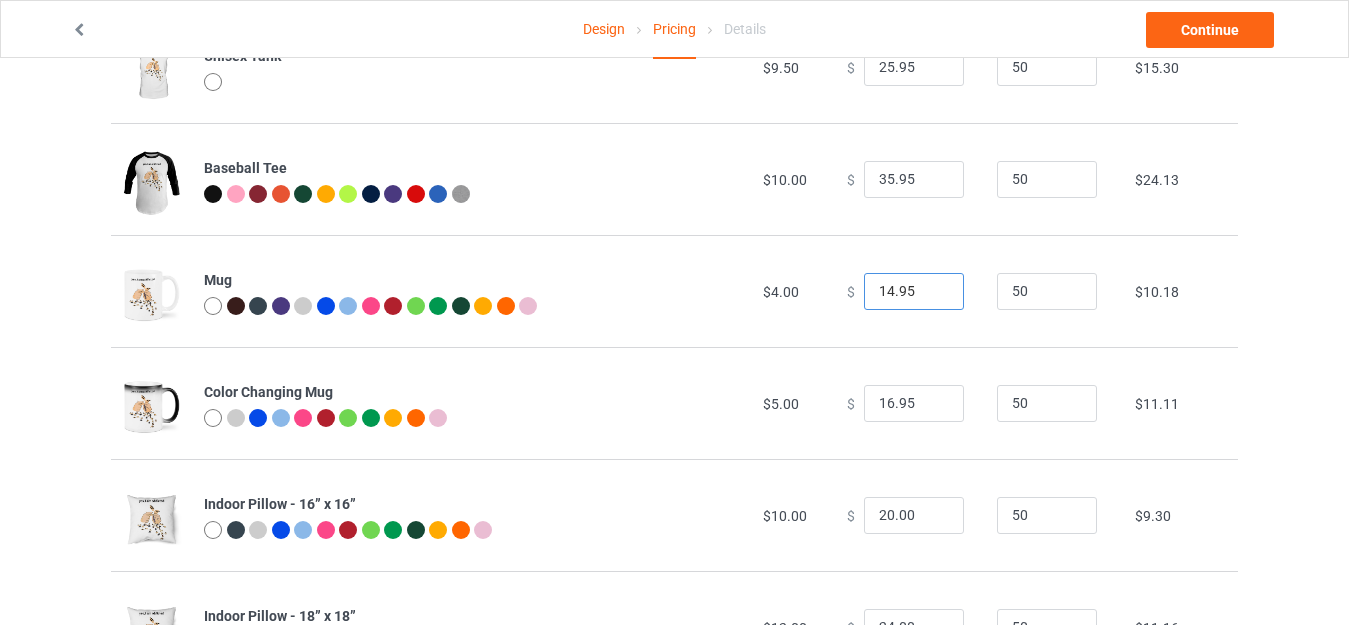 click on "14.95" at bounding box center (914, 292) 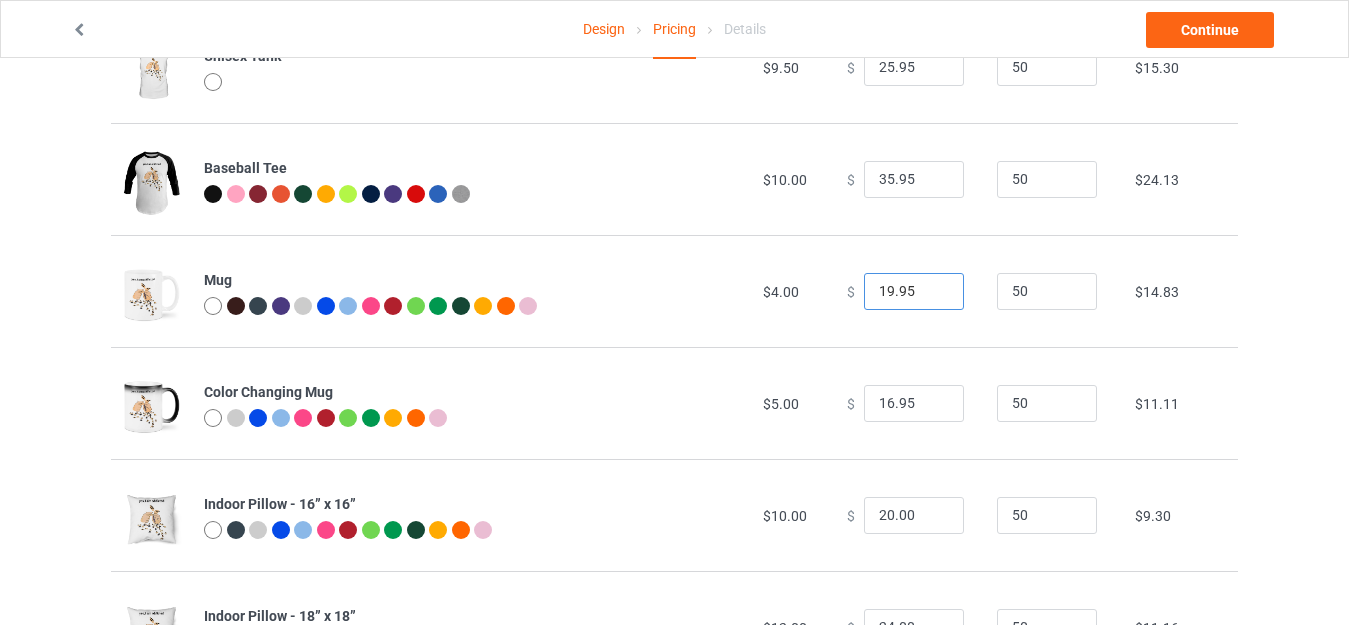 type on "19.95" 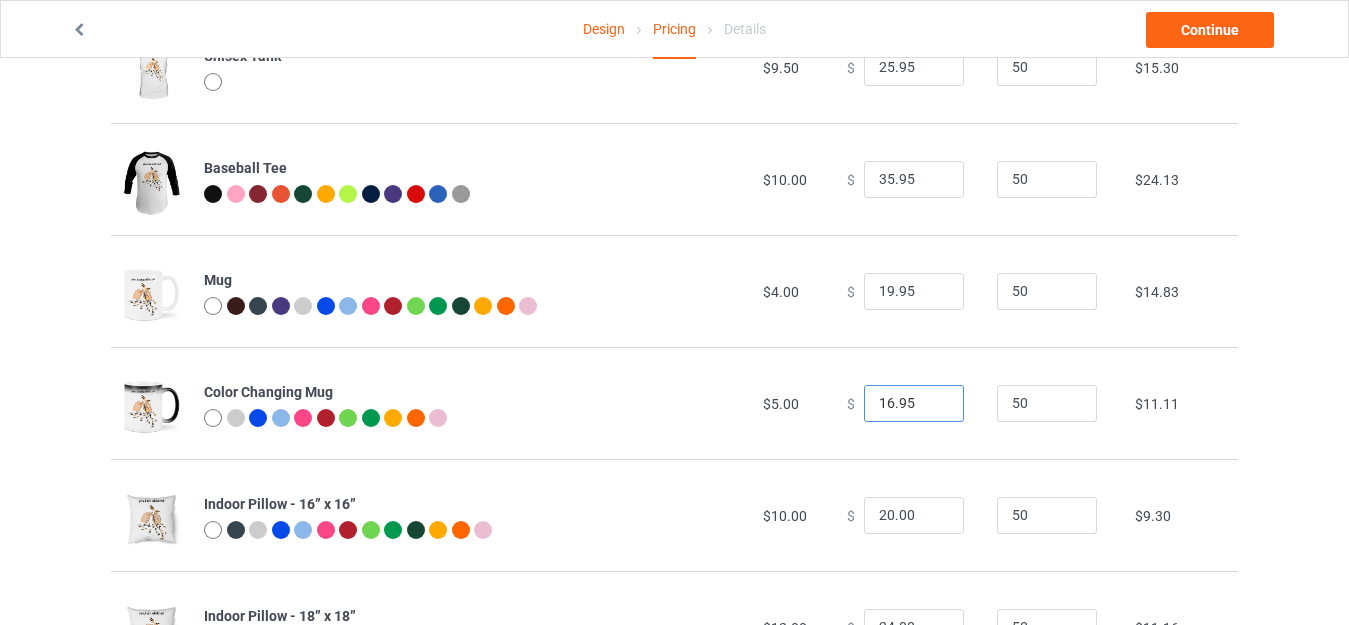drag, startPoint x: 883, startPoint y: 396, endPoint x: 755, endPoint y: 395, distance: 128.0039 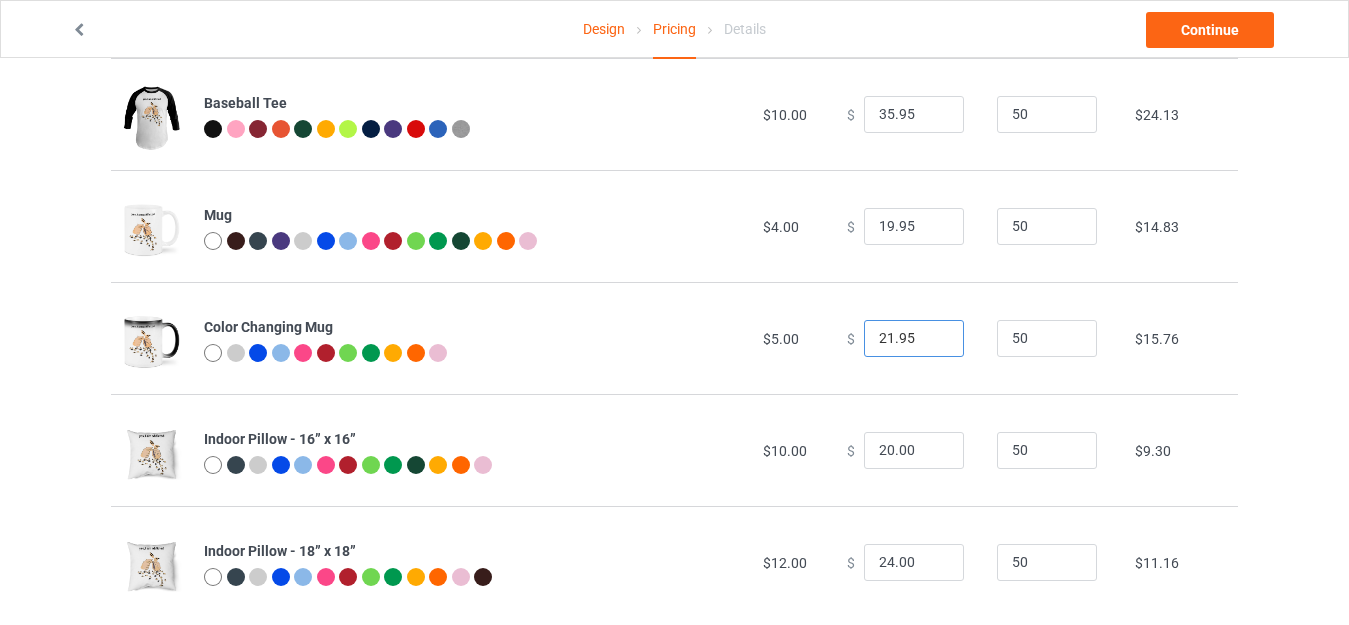 scroll, scrollTop: 1518, scrollLeft: 0, axis: vertical 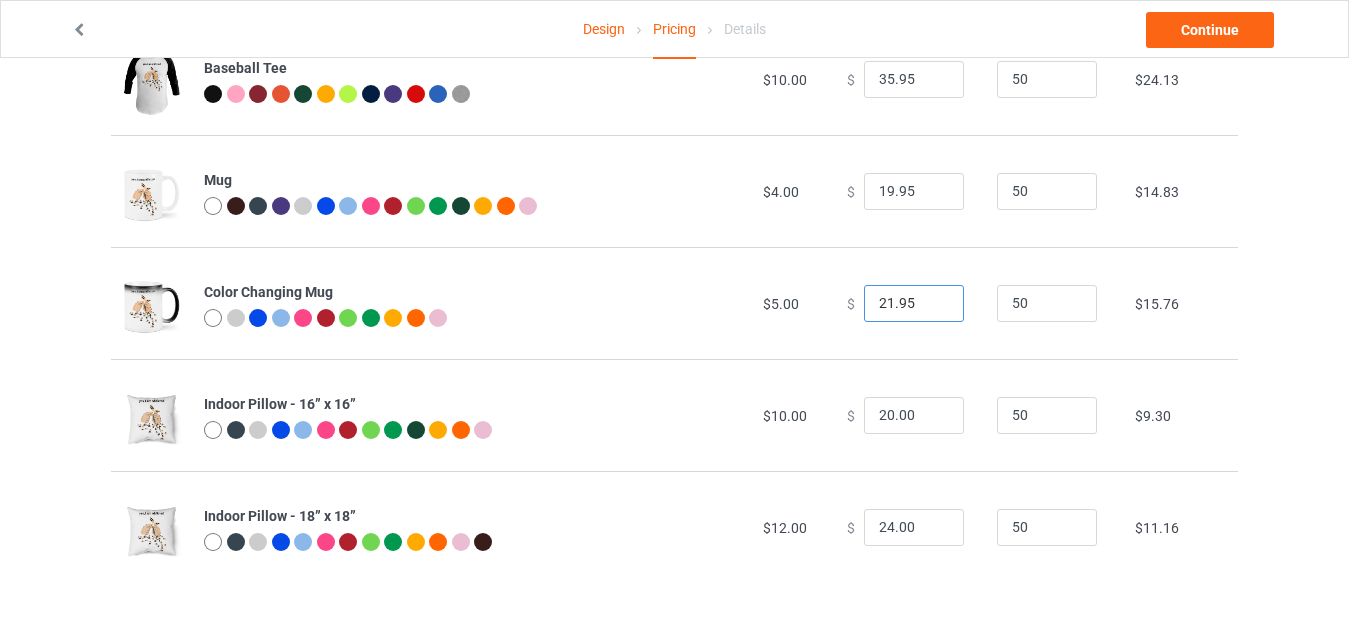 type on "21.95" 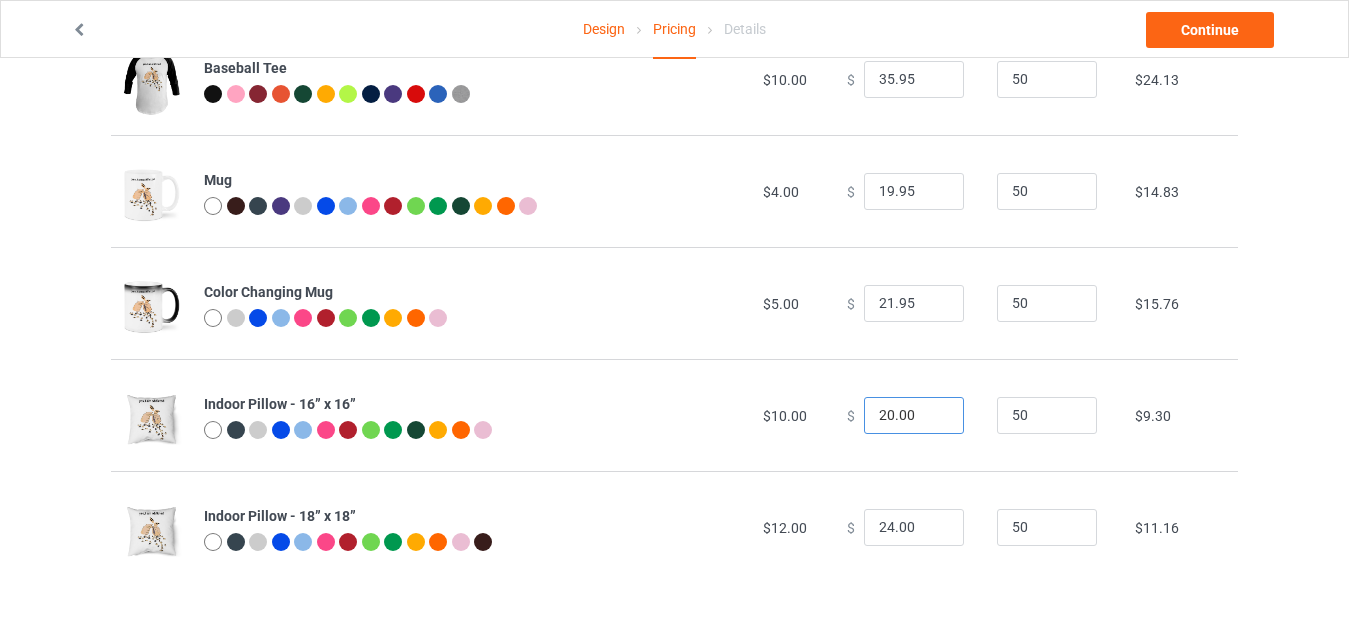 click on "20.00" at bounding box center (914, 416) 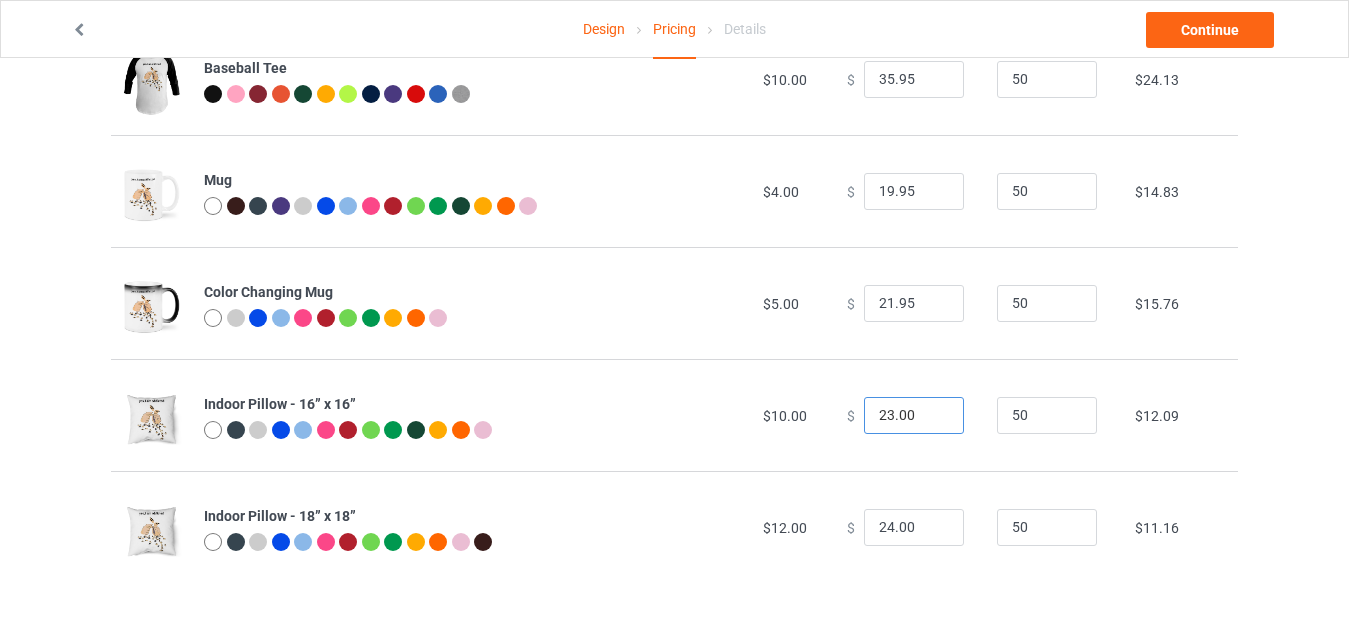 click on "23.00" at bounding box center (914, 416) 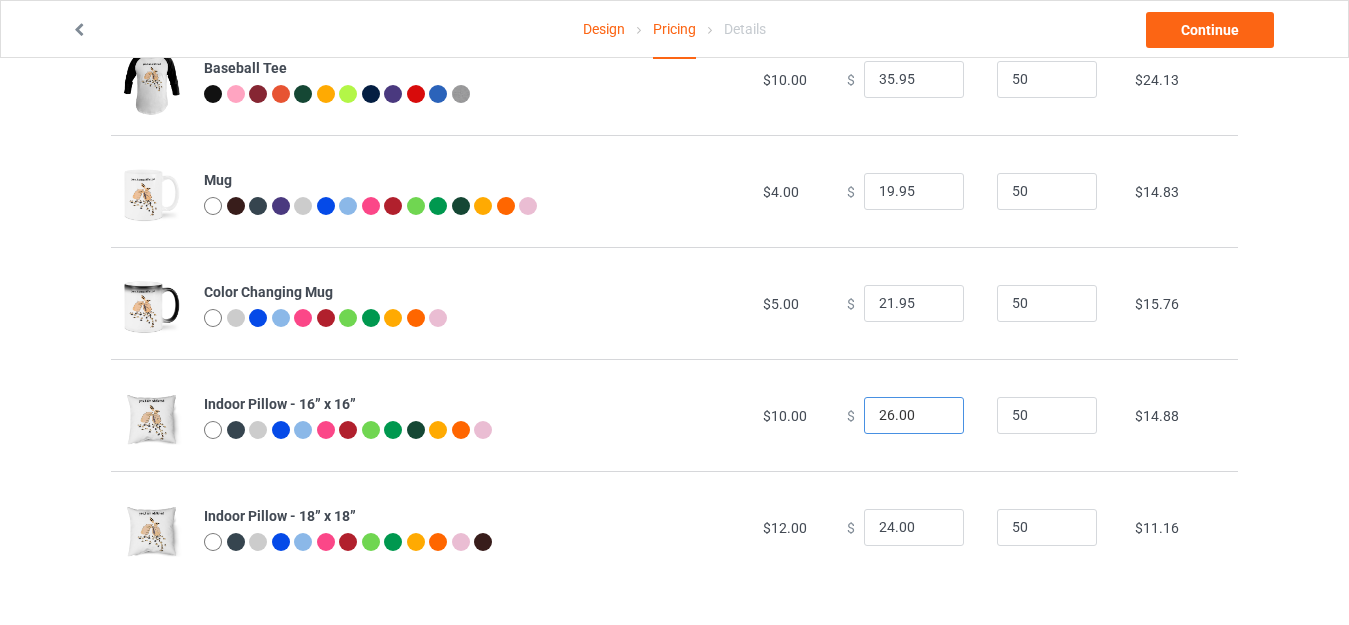 drag, startPoint x: 889, startPoint y: 407, endPoint x: 912, endPoint y: 411, distance: 23.345236 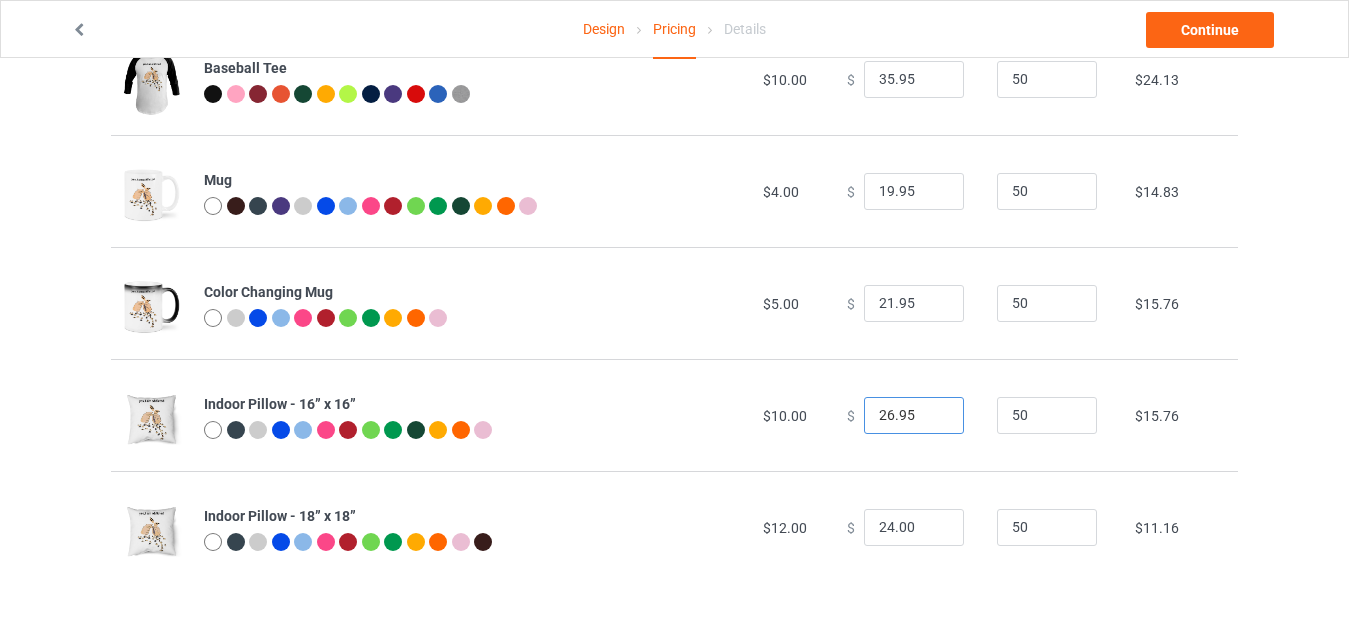 type on "26.95" 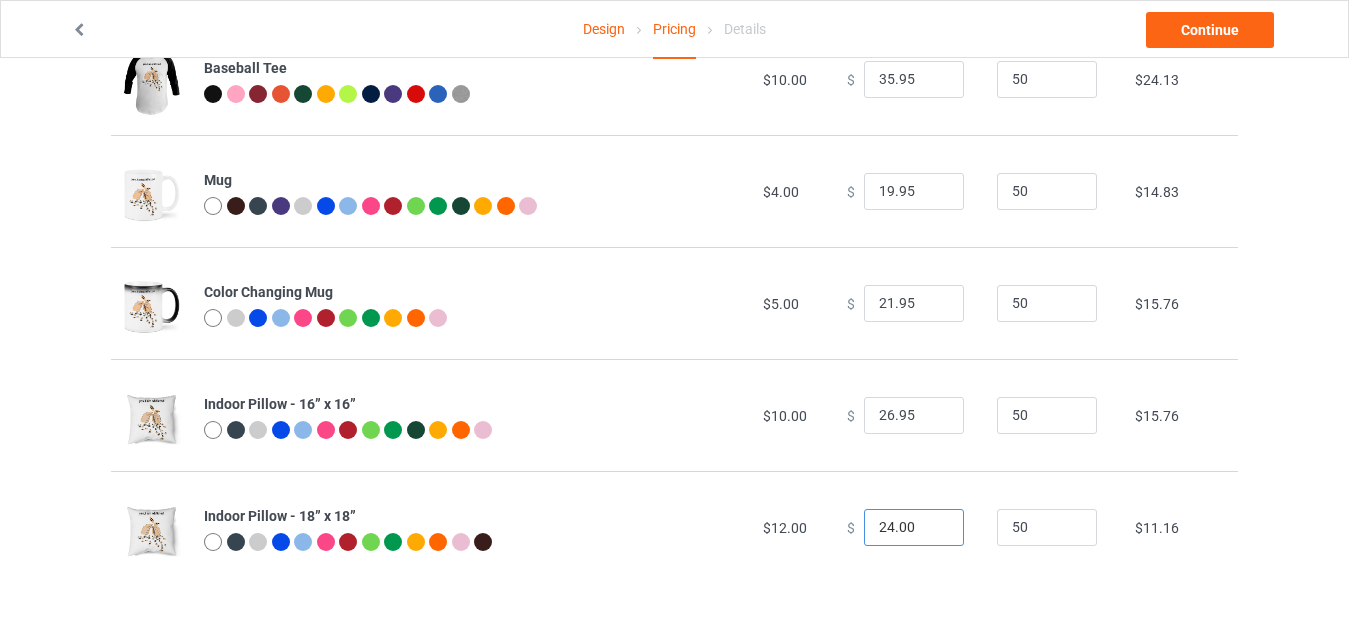 click on "24.00" at bounding box center [914, 528] 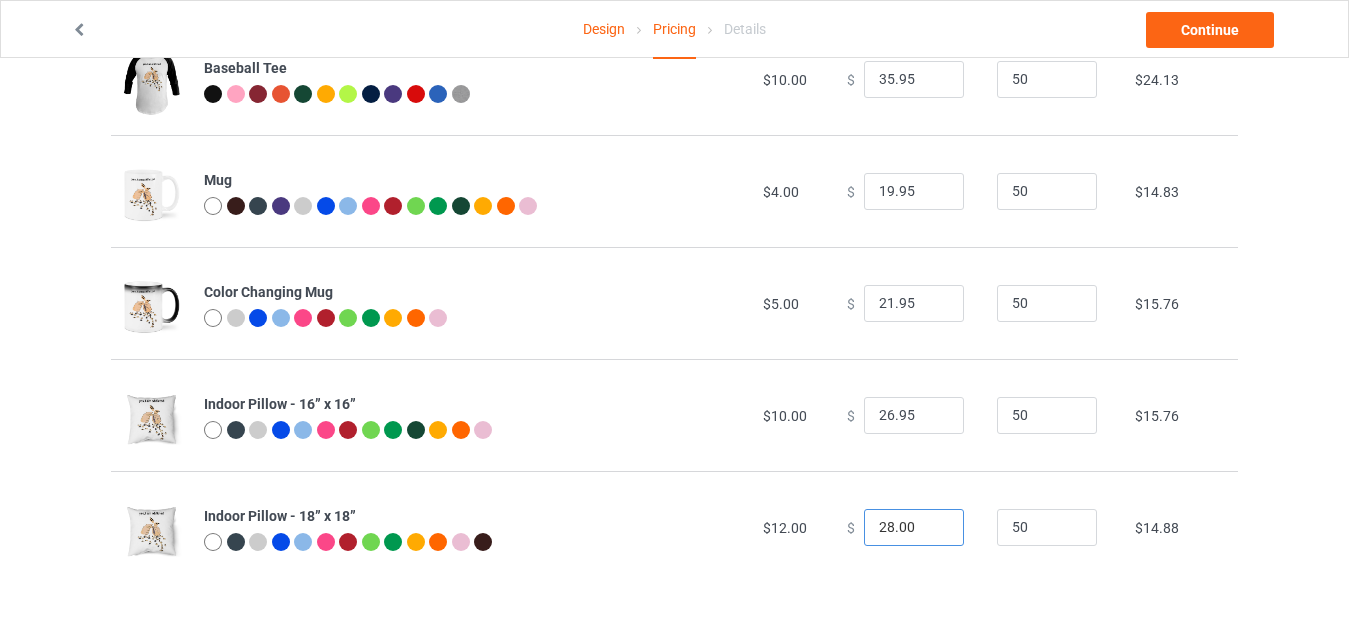 drag, startPoint x: 888, startPoint y: 522, endPoint x: 919, endPoint y: 525, distance: 31.144823 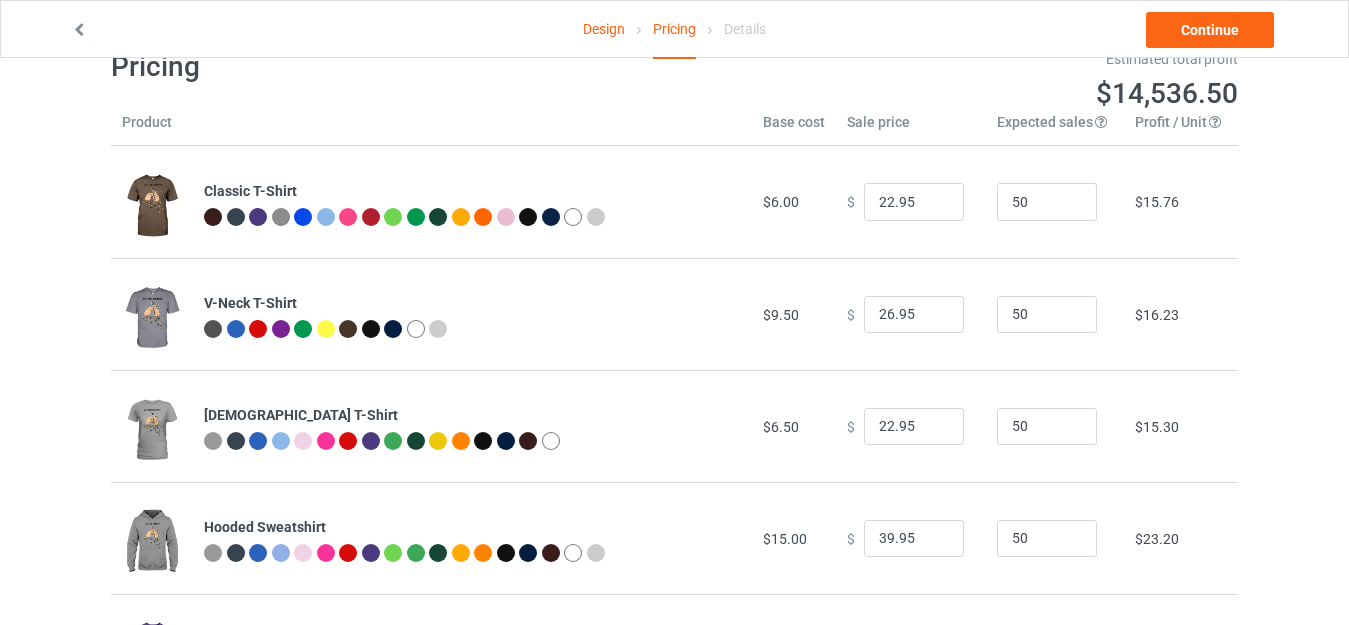 scroll, scrollTop: 0, scrollLeft: 0, axis: both 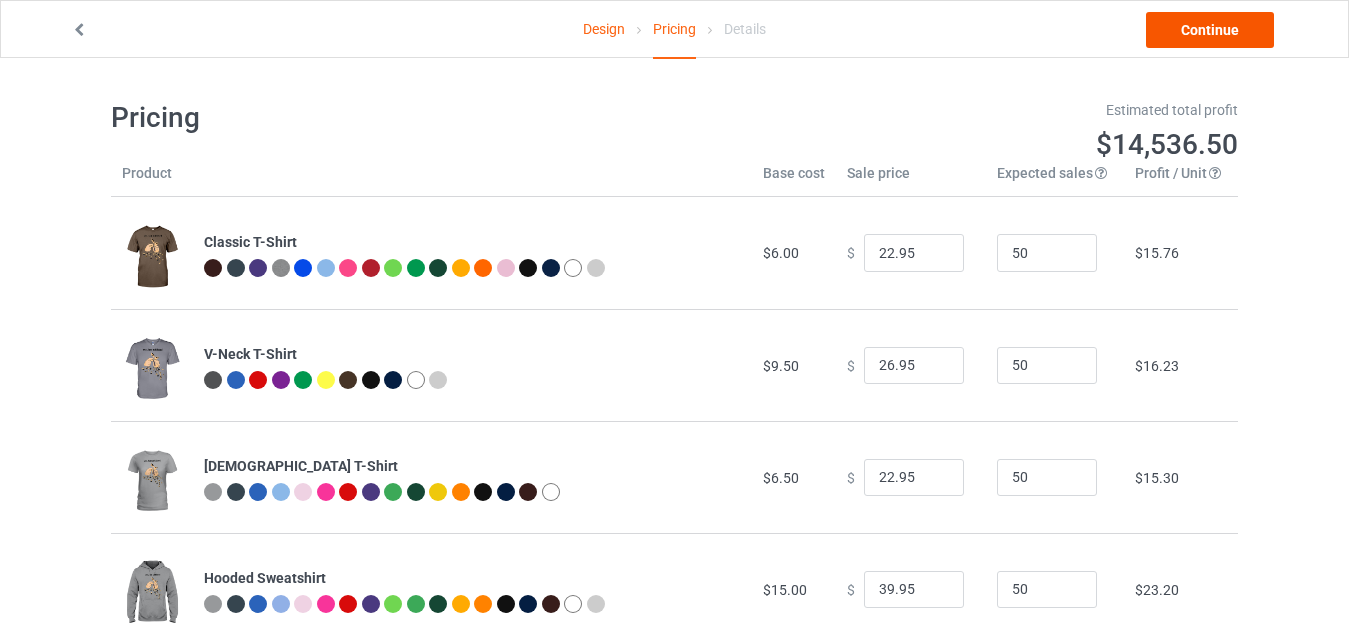 type on "28.95" 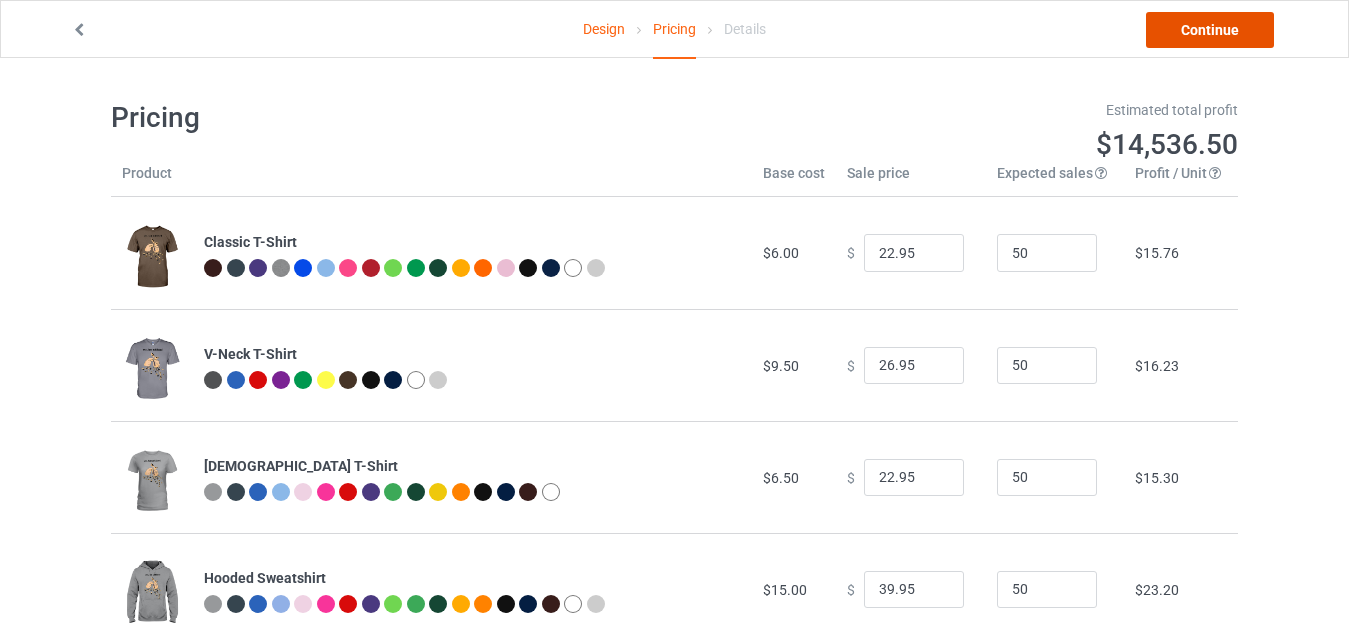 click on "Continue" at bounding box center (1210, 30) 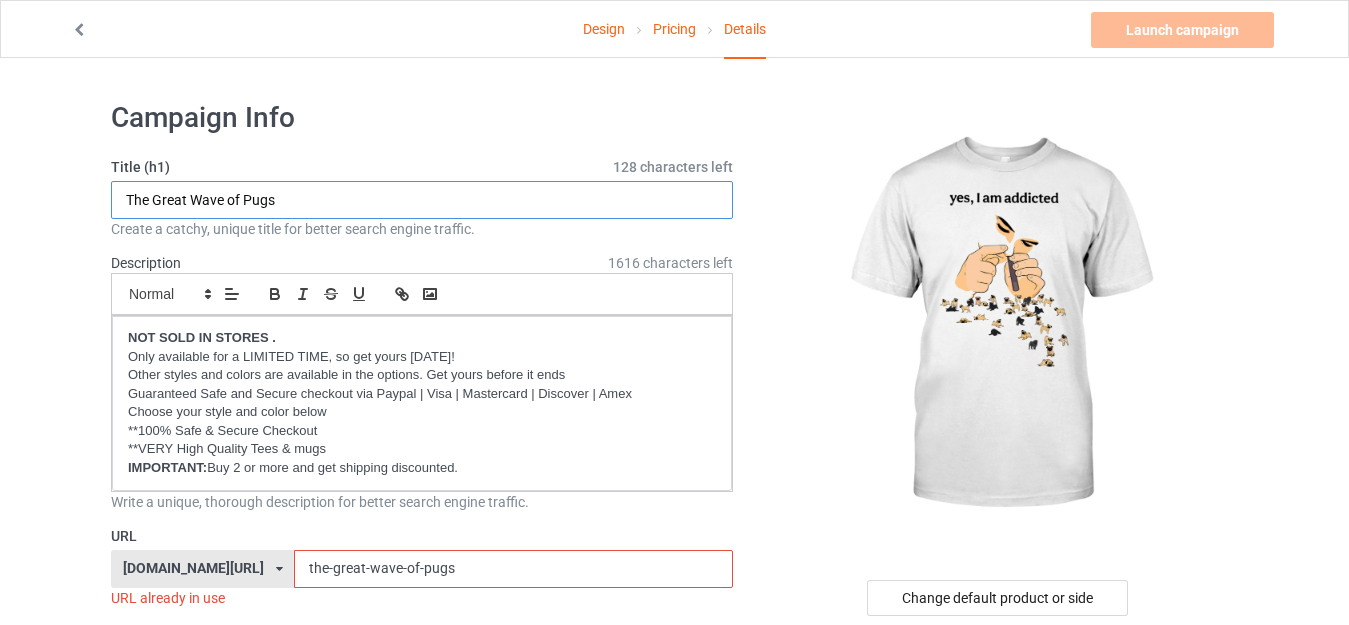 click on "The Great Wave of Pugs" at bounding box center (422, 200) 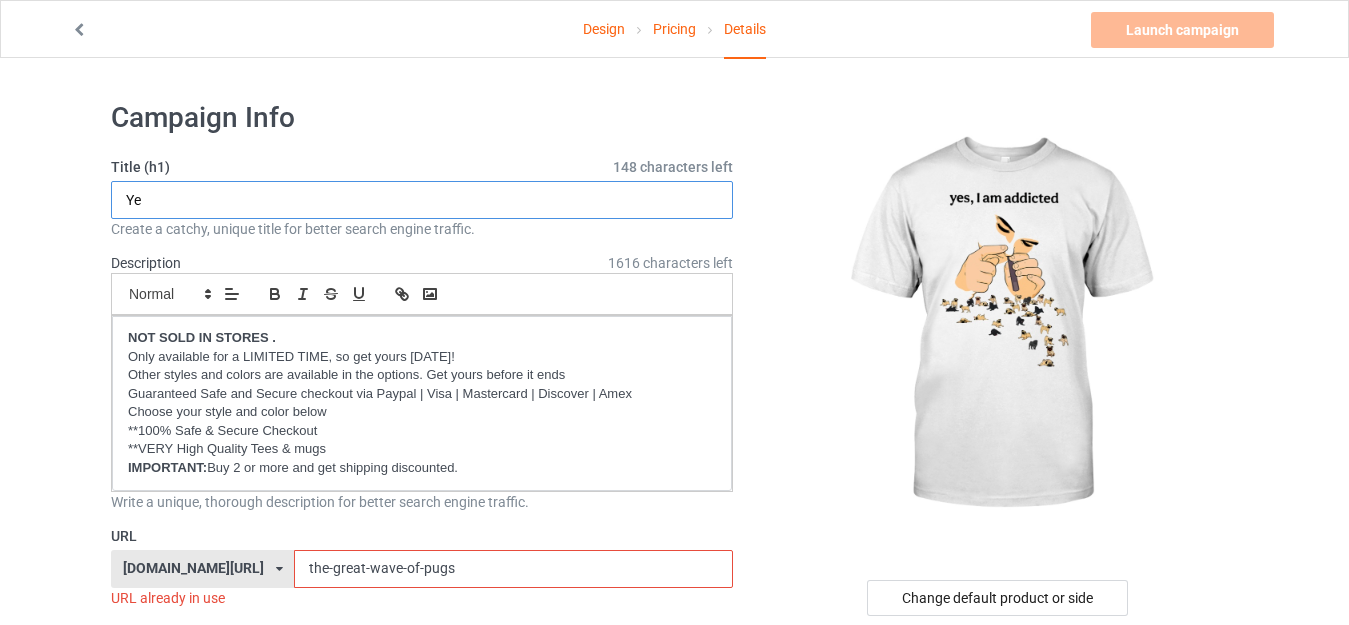 type on "Y" 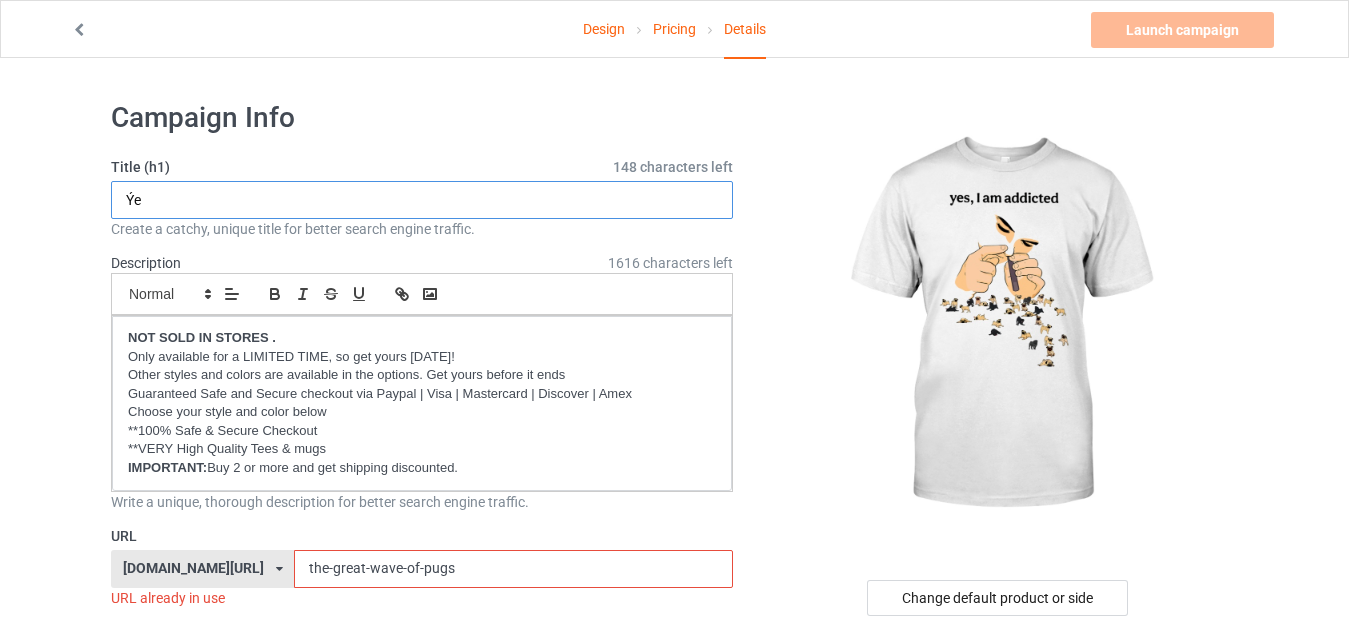type on "Ý" 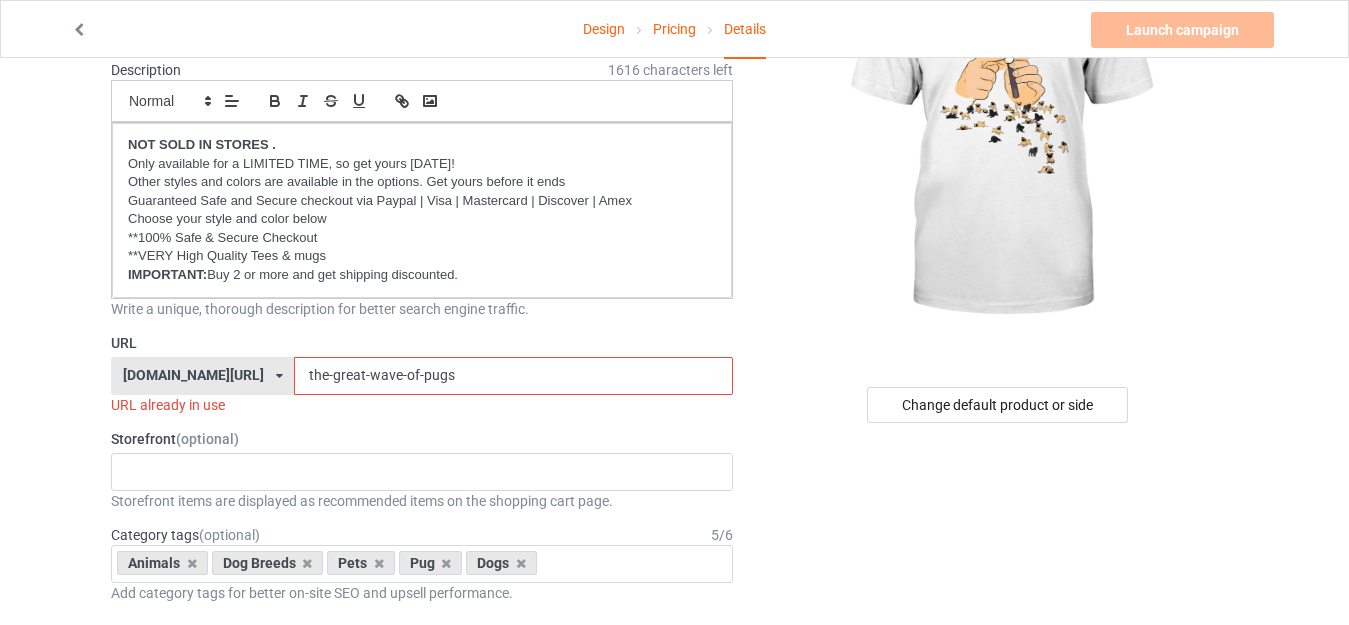 scroll, scrollTop: 200, scrollLeft: 0, axis: vertical 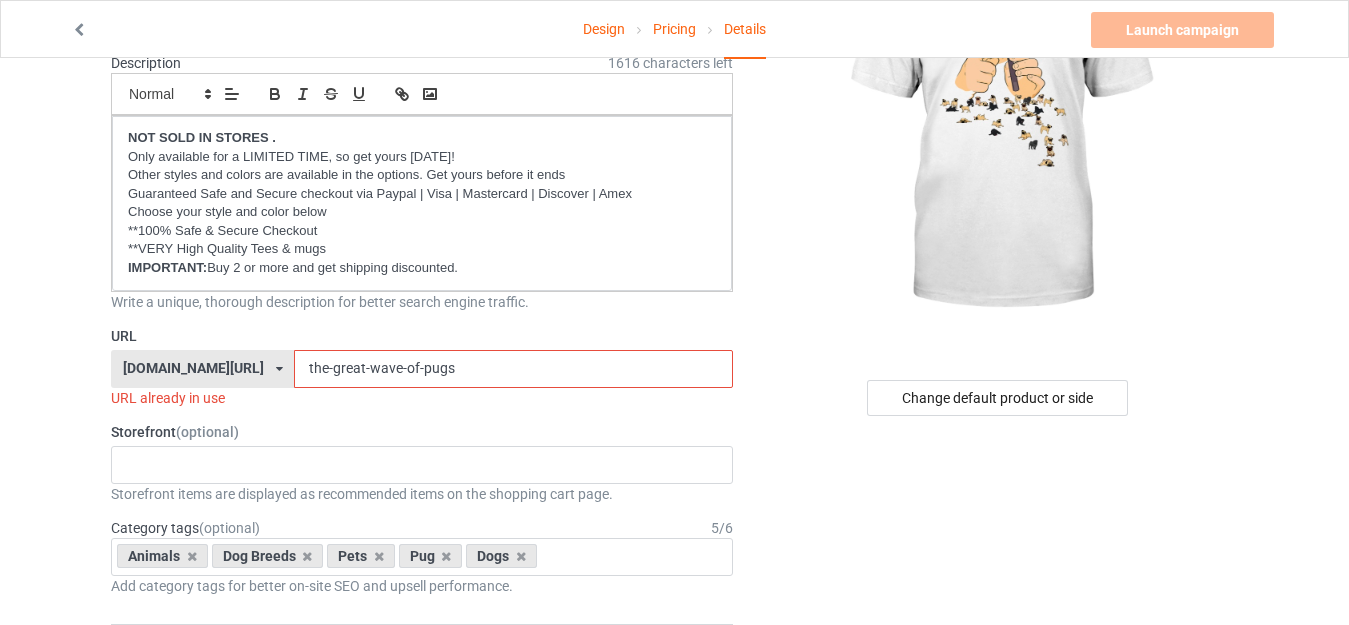 type on "Yes, I am addicted - Funny Pug" 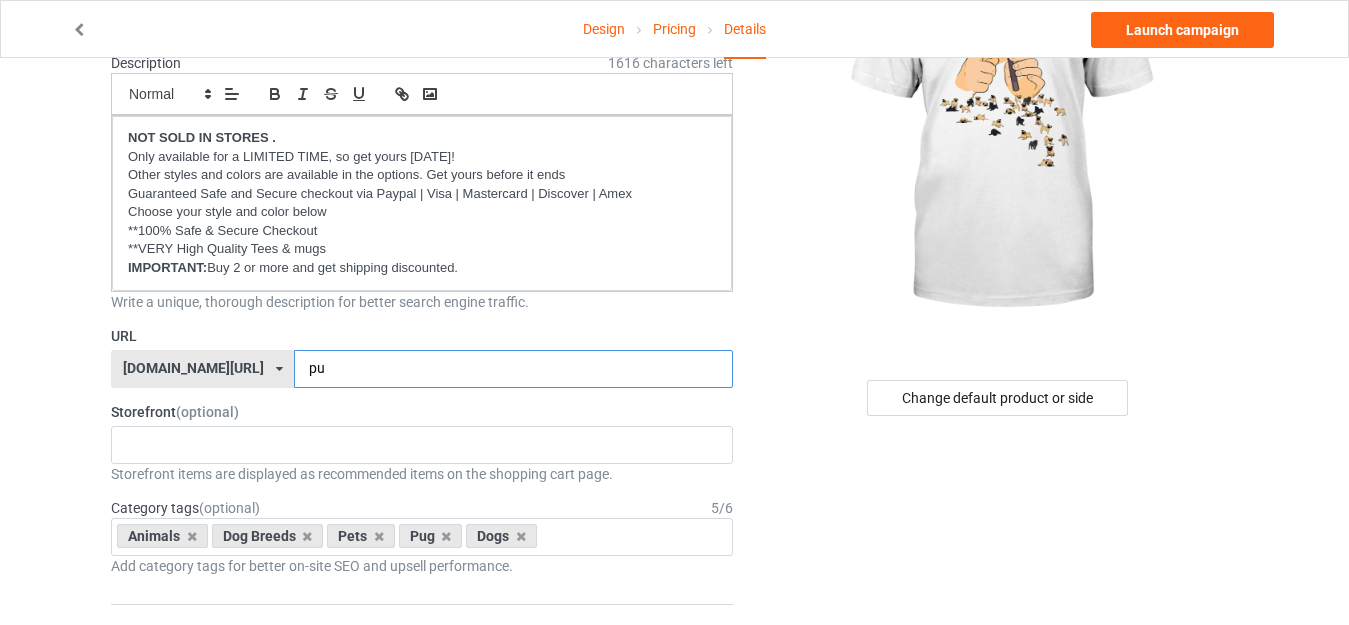 type on "p" 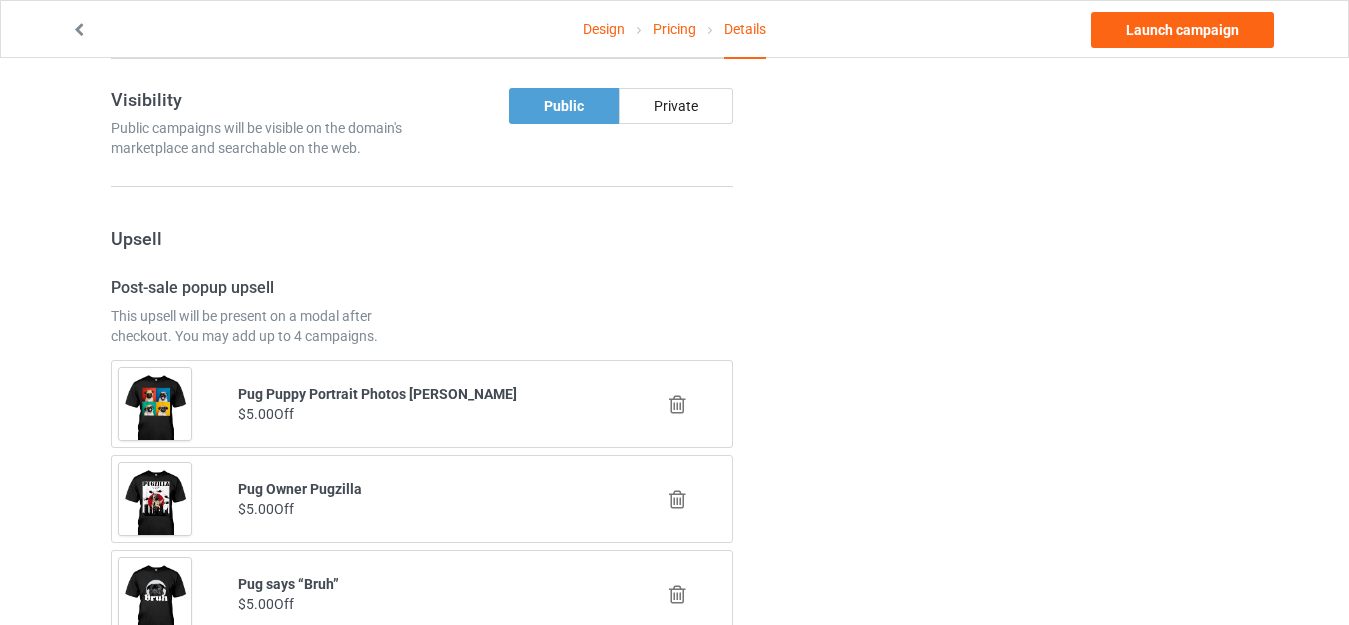 scroll, scrollTop: 1700, scrollLeft: 0, axis: vertical 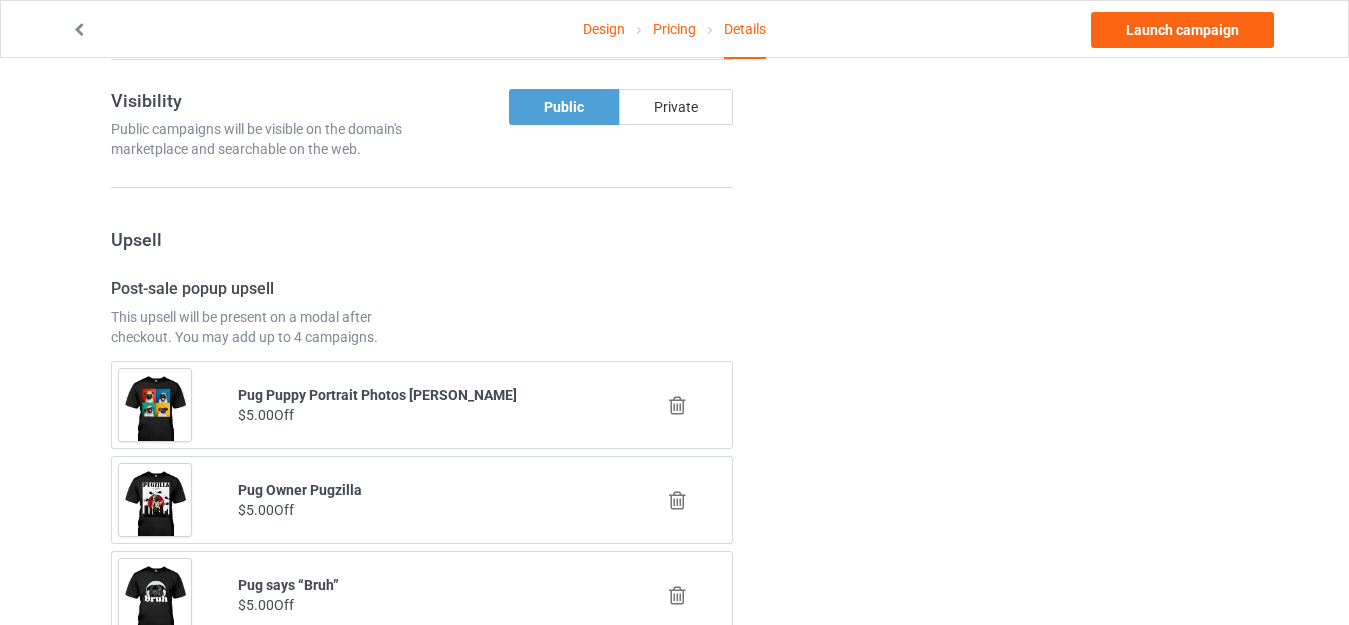 type on "funnypugs" 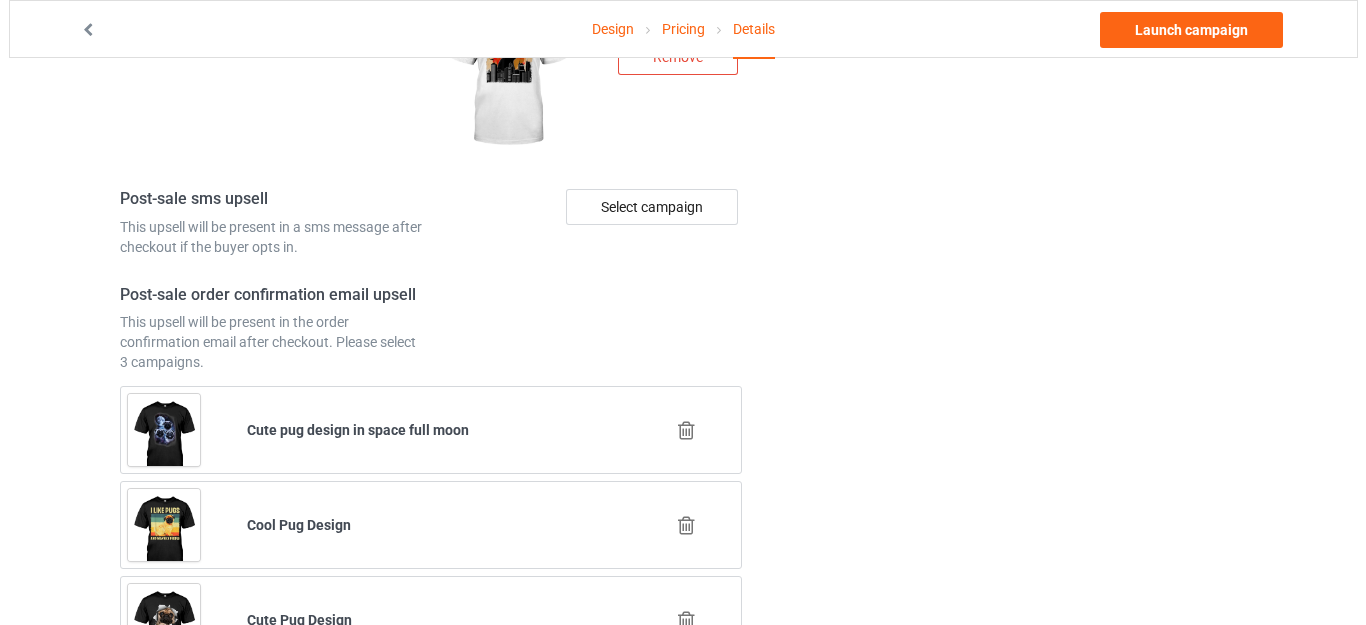 scroll, scrollTop: 2472, scrollLeft: 0, axis: vertical 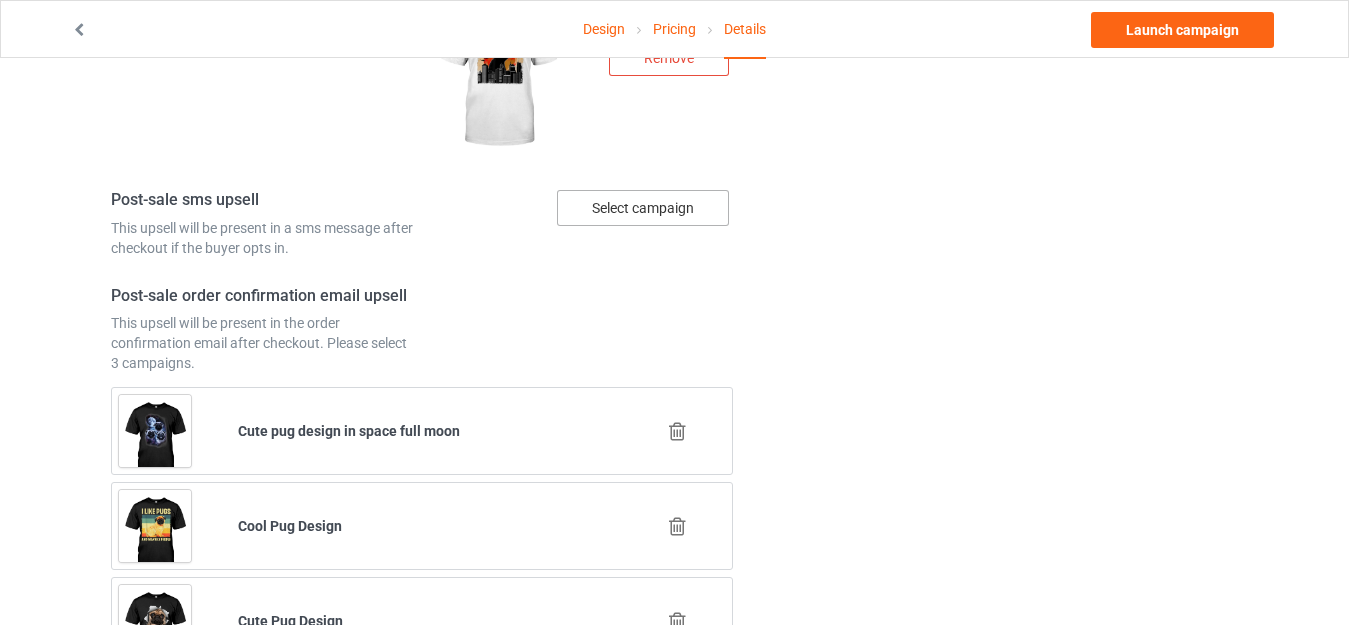 click on "Select campaign" at bounding box center [643, 208] 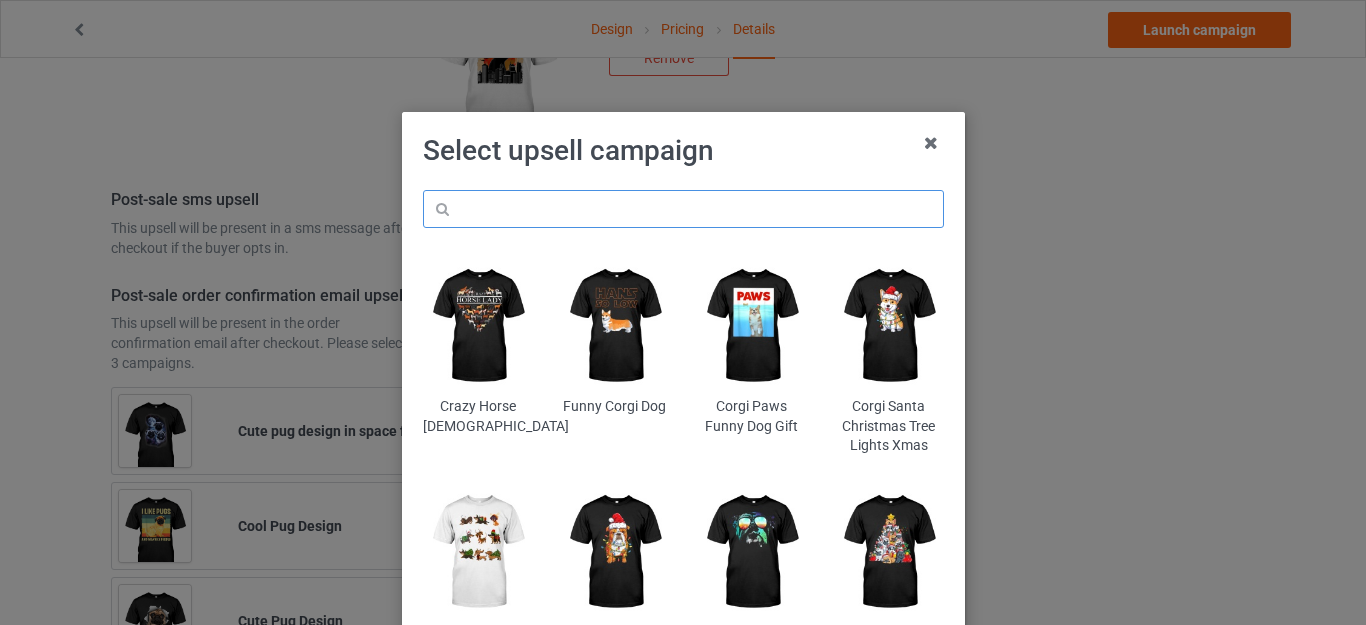 click at bounding box center (683, 209) 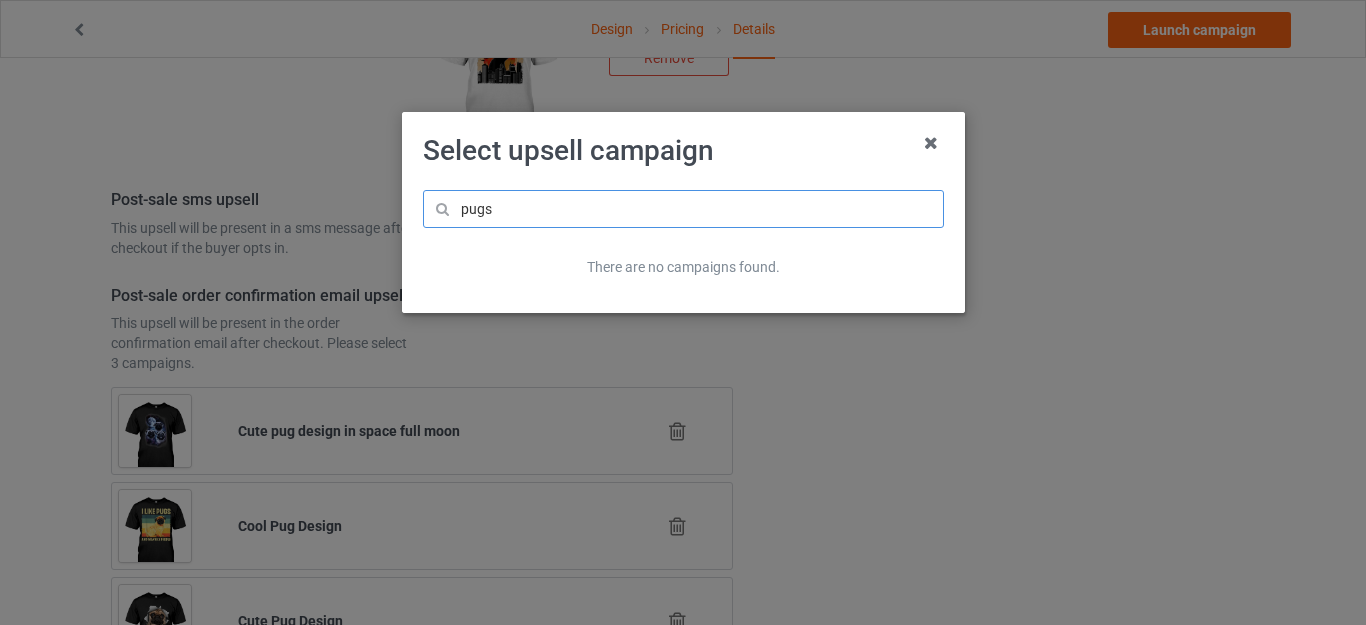 type on "pugs" 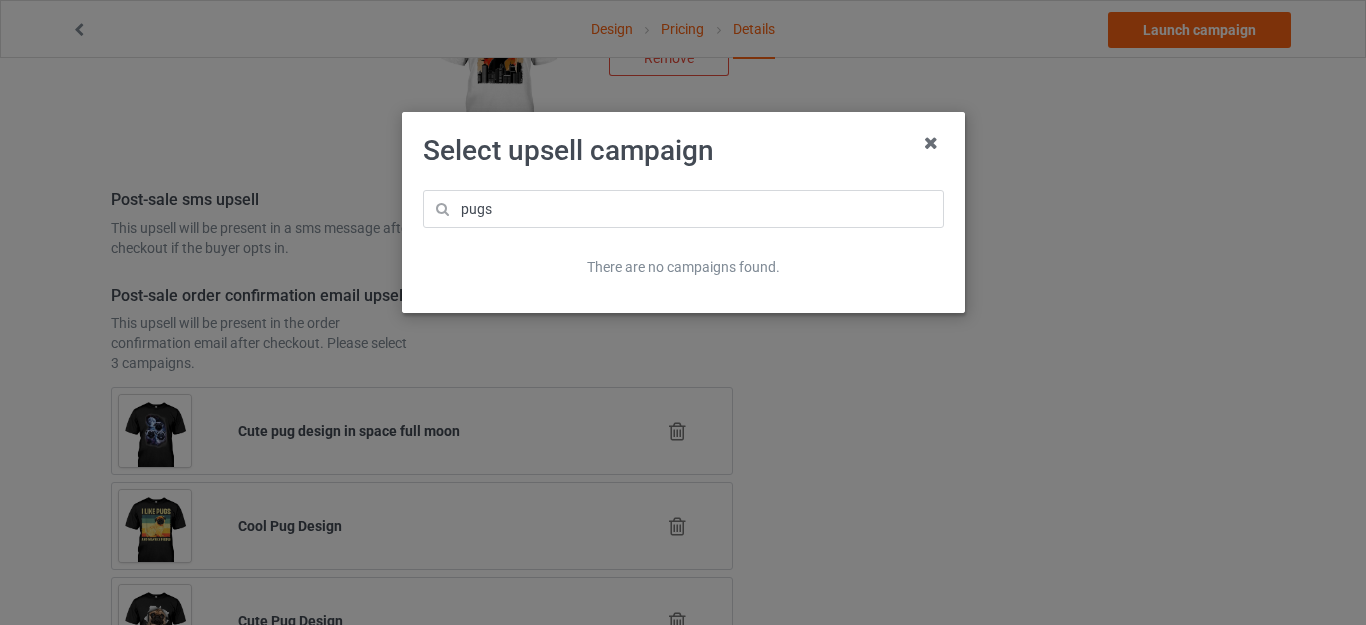 click on "Select upsell campaign" at bounding box center (683, 151) 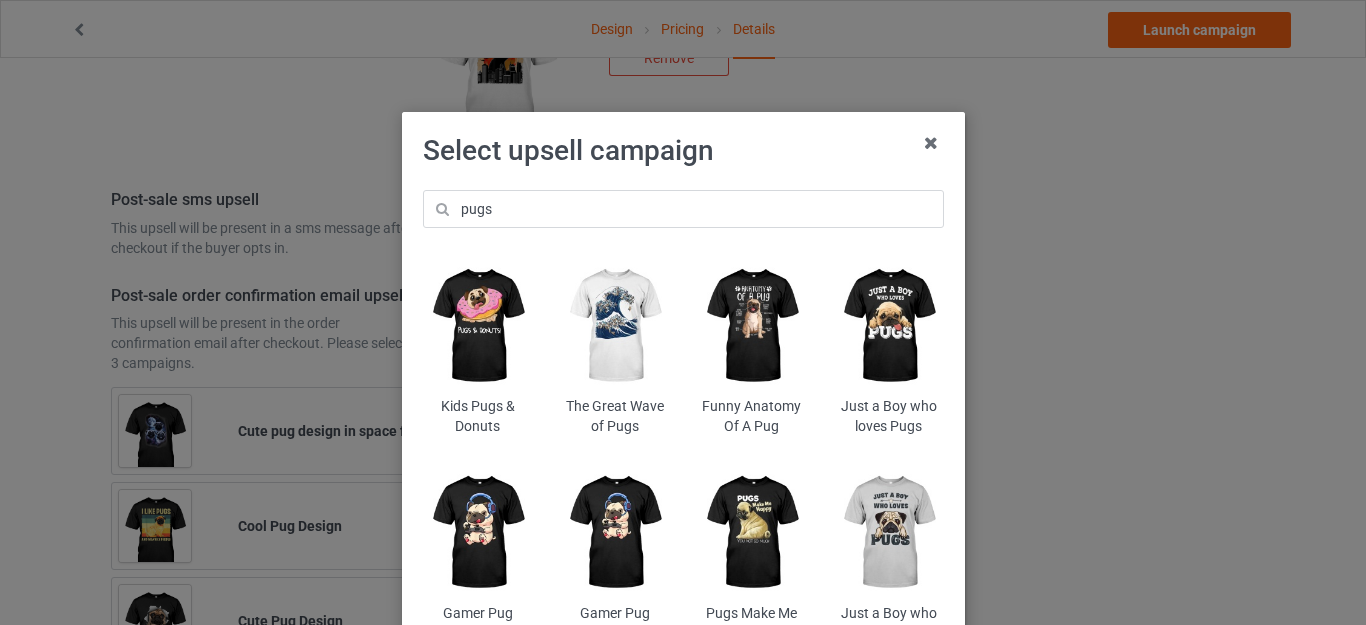 click at bounding box center (614, 326) 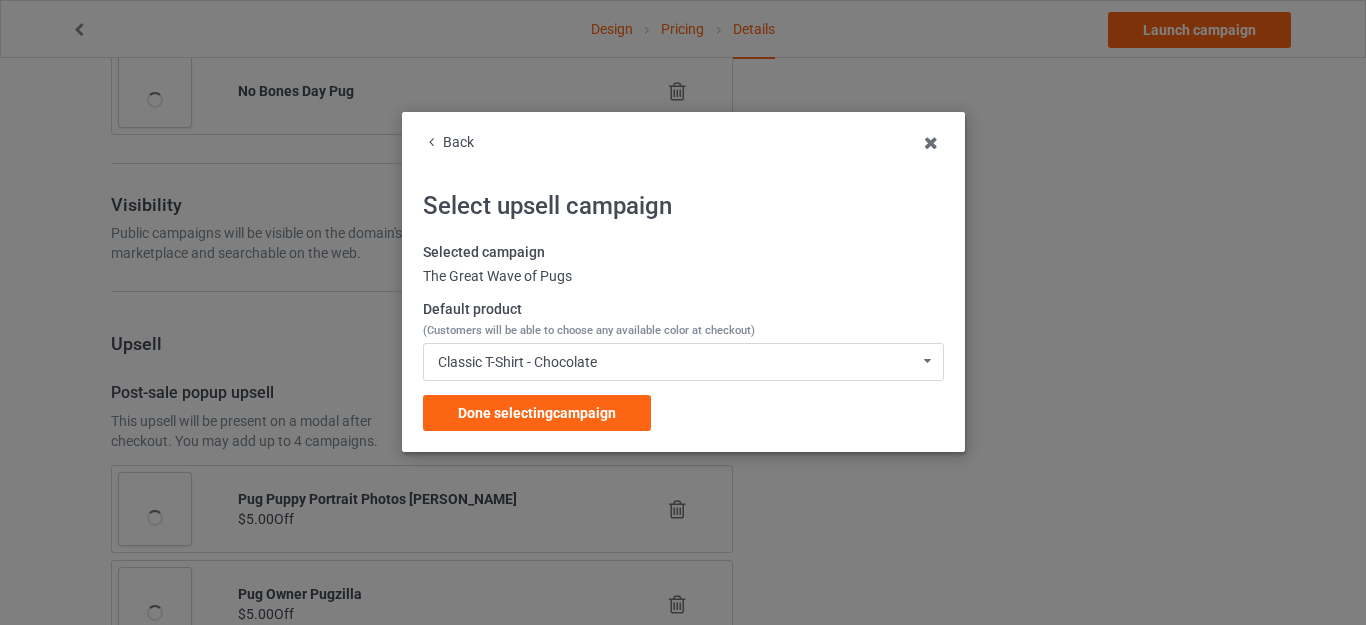 scroll, scrollTop: 2472, scrollLeft: 0, axis: vertical 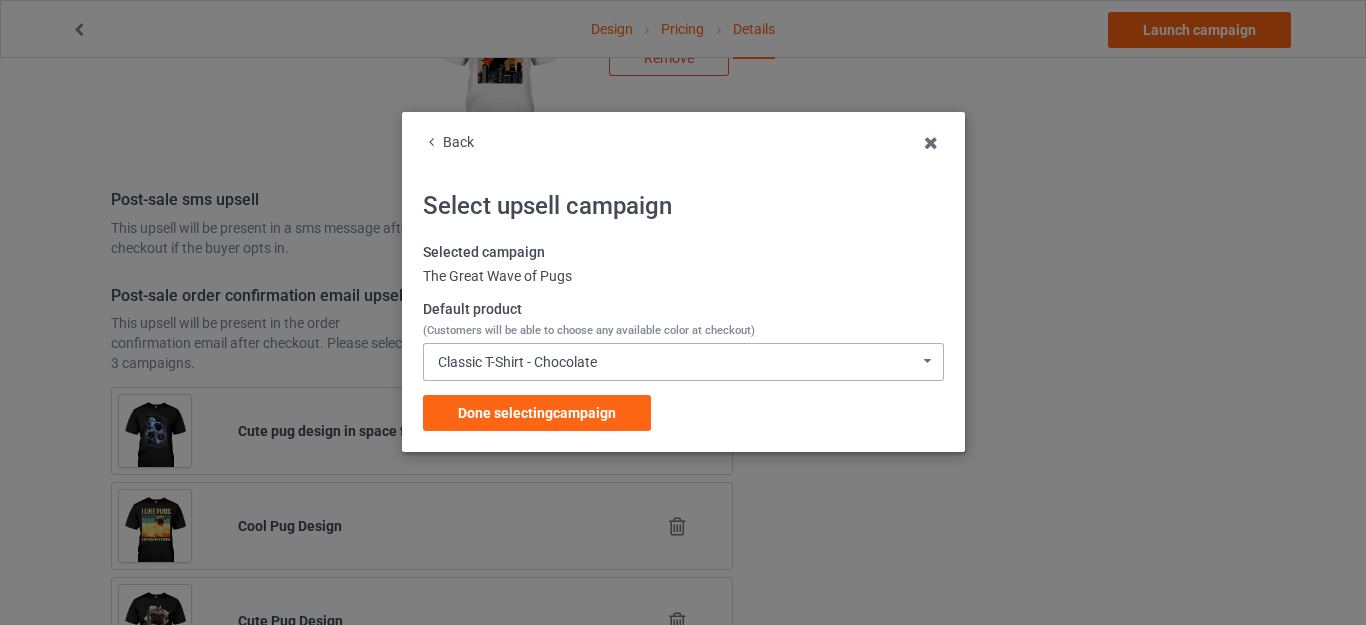 click on "Classic T-Shirt - Chocolate Classic T-Shirt - Chocolate Classic T-Shirt - Charcoal Grey Classic T-Shirt - Purple Classic T-Shirt - Athletic Heather Classic T-Shirt - Royal Classic T-Shirt - Light Blue Classic T-Shirt - Cyber Pink Classic T-Shirt - True Red Classic T-Shirt - Kiwi Classic T-Shirt - Kelly Classic T-Shirt - Forest Green Classic T-Shirt - Gold Classic T-Shirt - Burnt Orange Classic T-Shirt - Classic Pink Classic T-Shirt - Black Classic T-Shirt - J Navy V-Neck T-Shirt - Asphalt V-Neck T-Shirt - Royal Blue V-Neck T-Shirt - Red V-Neck T-Shirt - Team Purple V-Neck T-Shirt - Kelly V-Neck T-Shirt - Neon Yellow V-Neck T-Shirt - Brown V-Neck T-Shirt - Black V-Neck T-Shirt - Navy Ladies T-Shirt - Sports Grey Ladies T-Shirt - Charcoal Grey Ladies T-Shirt - Royal Blue Ladies T-Shirt - Light Blue Ladies T-Shirt - Light Pink Ladies T-Shirt - Heliconia Ladies T-Shirt - Red Ladies T-Shirt - Purple Ladies T-Shirt - Irish Green Ladies T-Shirt - Forest Green Ladies T-Shirt - Daisy Ladies T-Shirt - Orange" at bounding box center (683, 362) 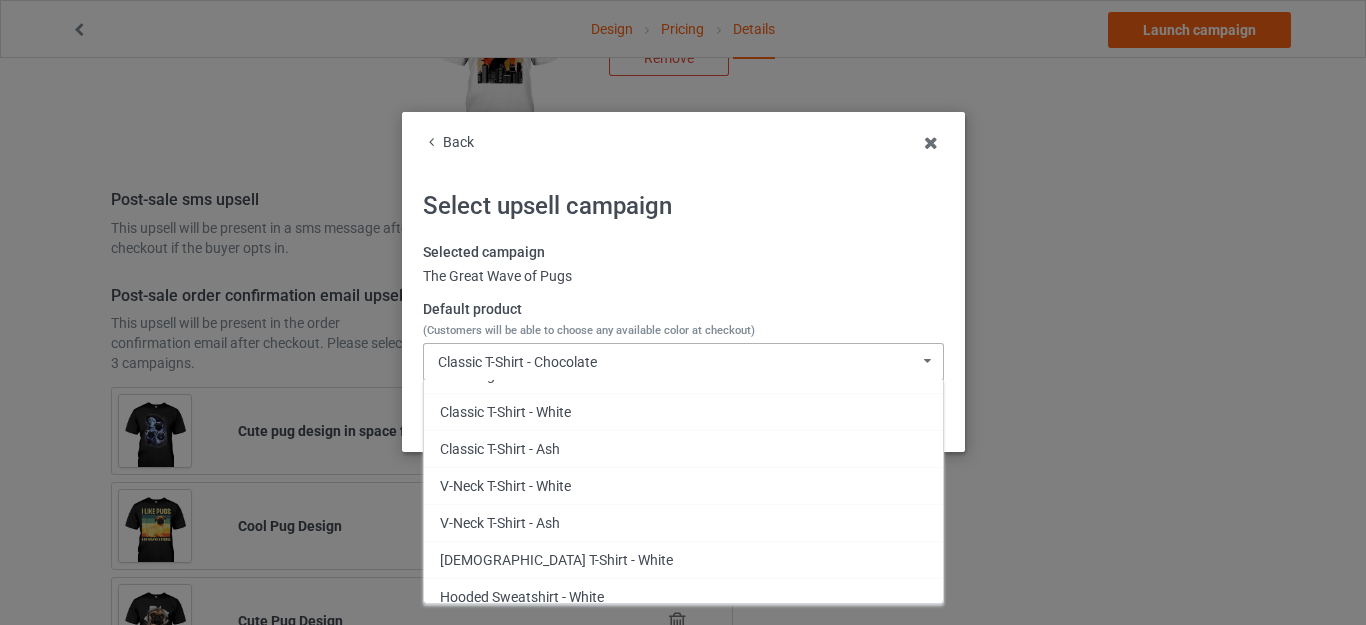 scroll, scrollTop: 5300, scrollLeft: 0, axis: vertical 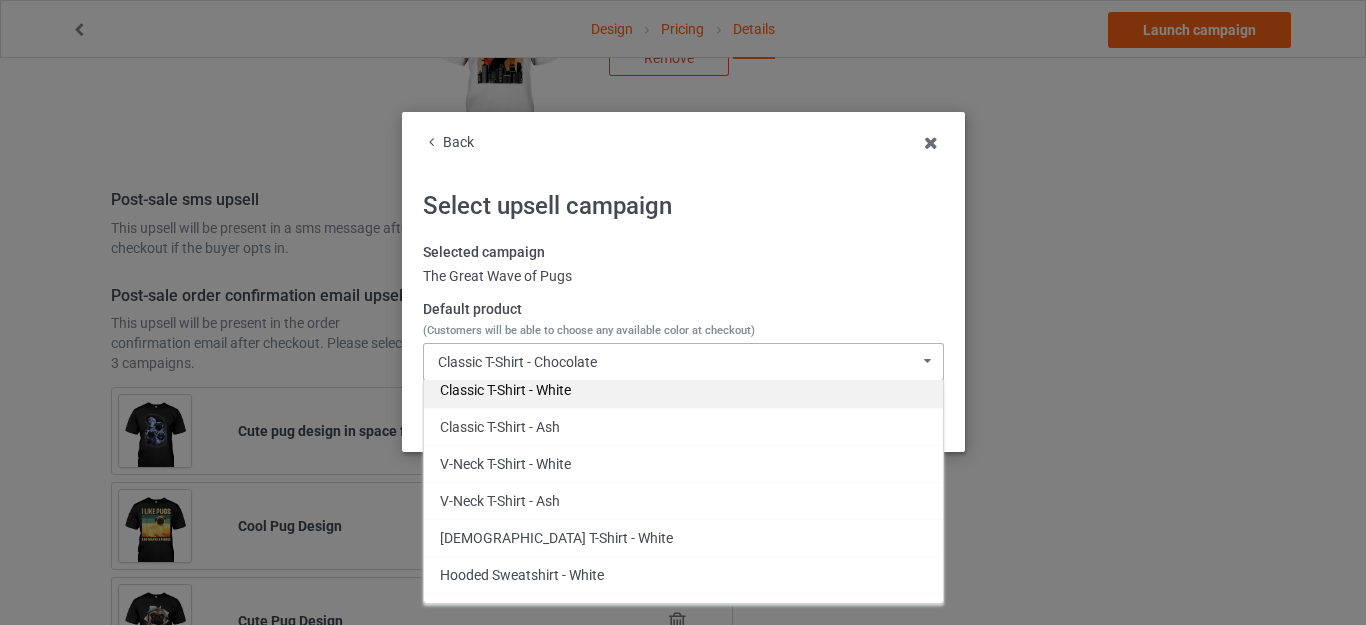 click on "Classic T-Shirt - White" at bounding box center (683, 389) 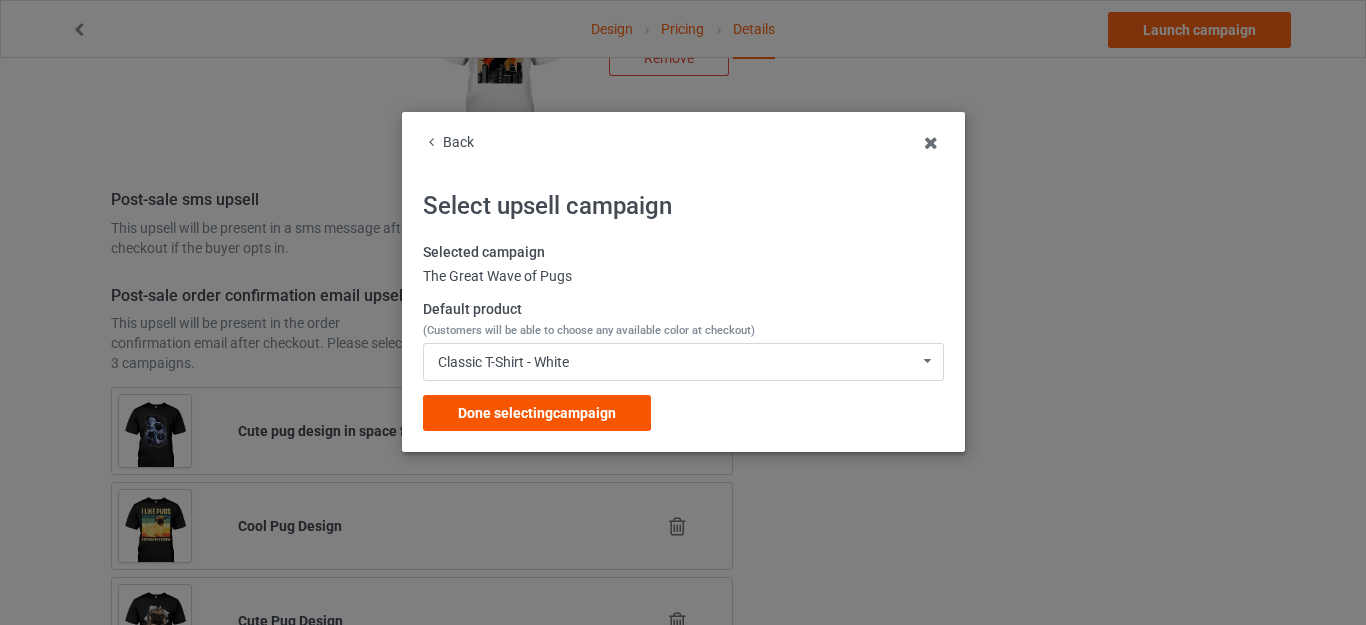 click on "Done selecting  campaign" at bounding box center [537, 413] 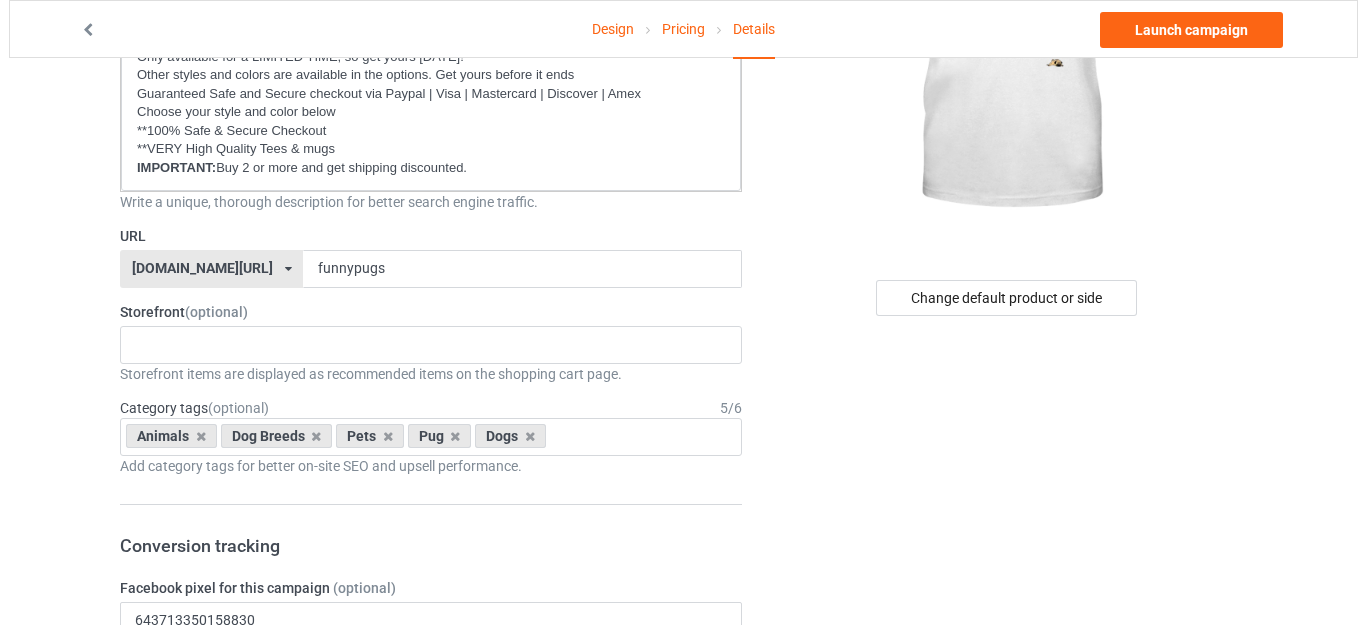 scroll, scrollTop: 0, scrollLeft: 0, axis: both 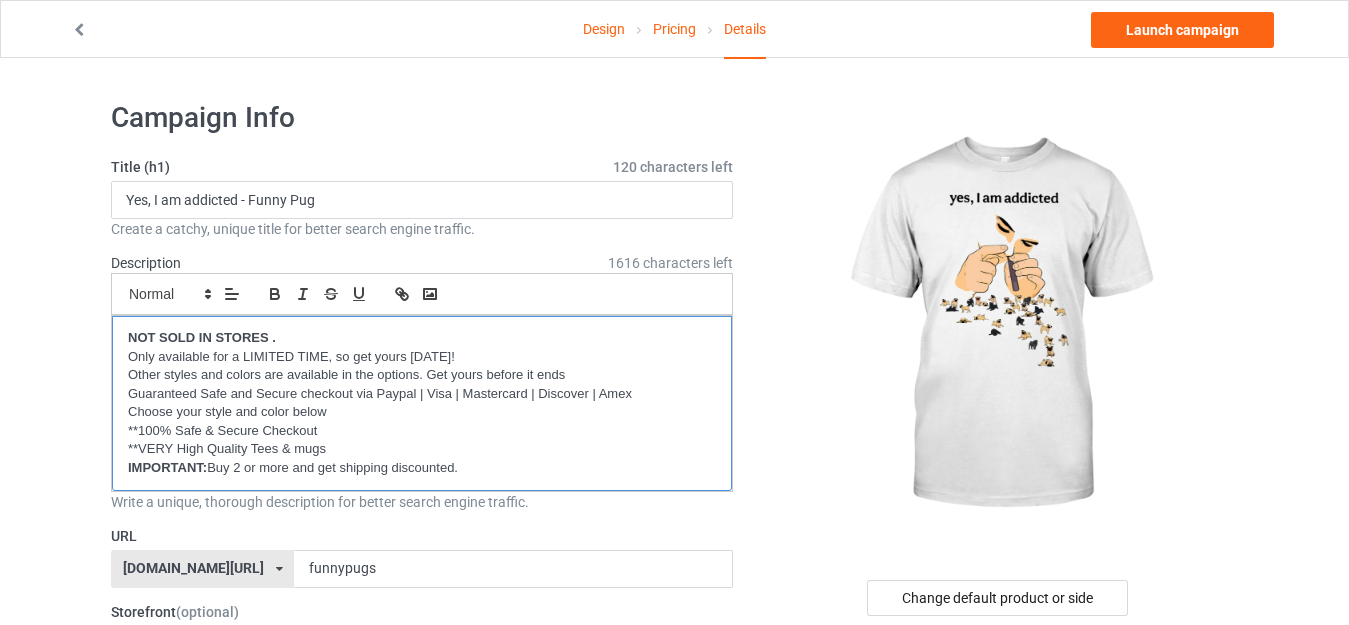 click on "NOT SOLD IN STORES ." at bounding box center (202, 337) 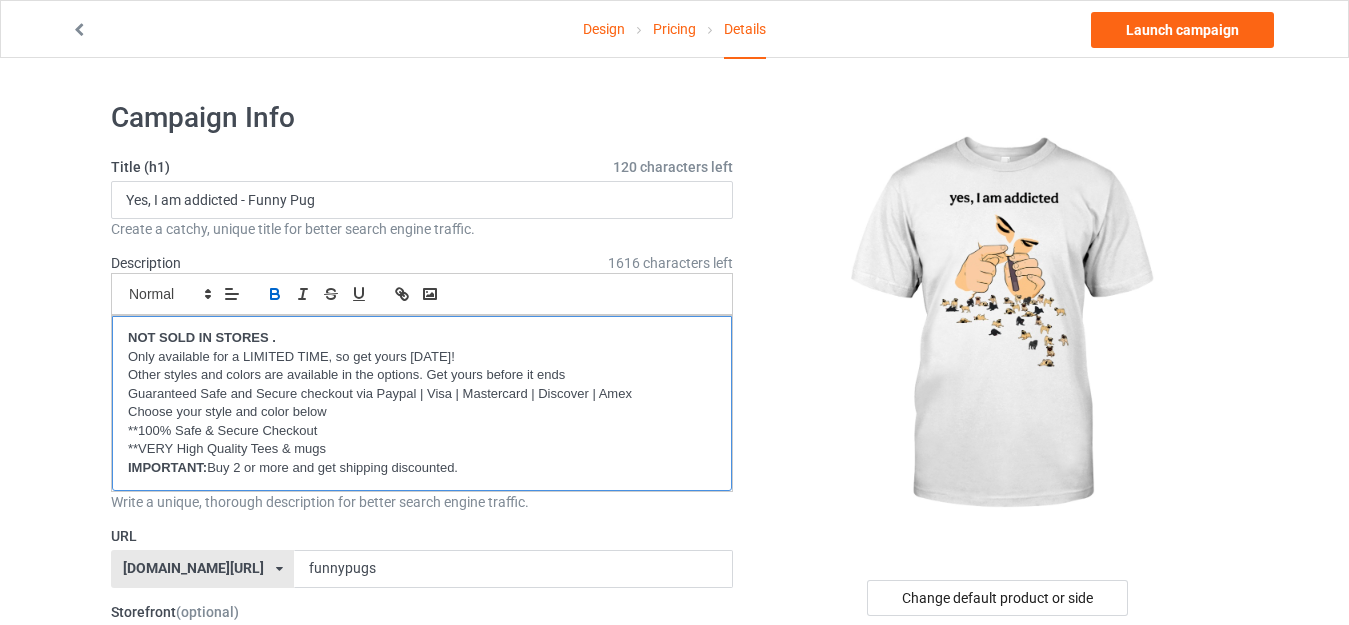 click on "NOT SOLD IN STORES ." at bounding box center (202, 337) 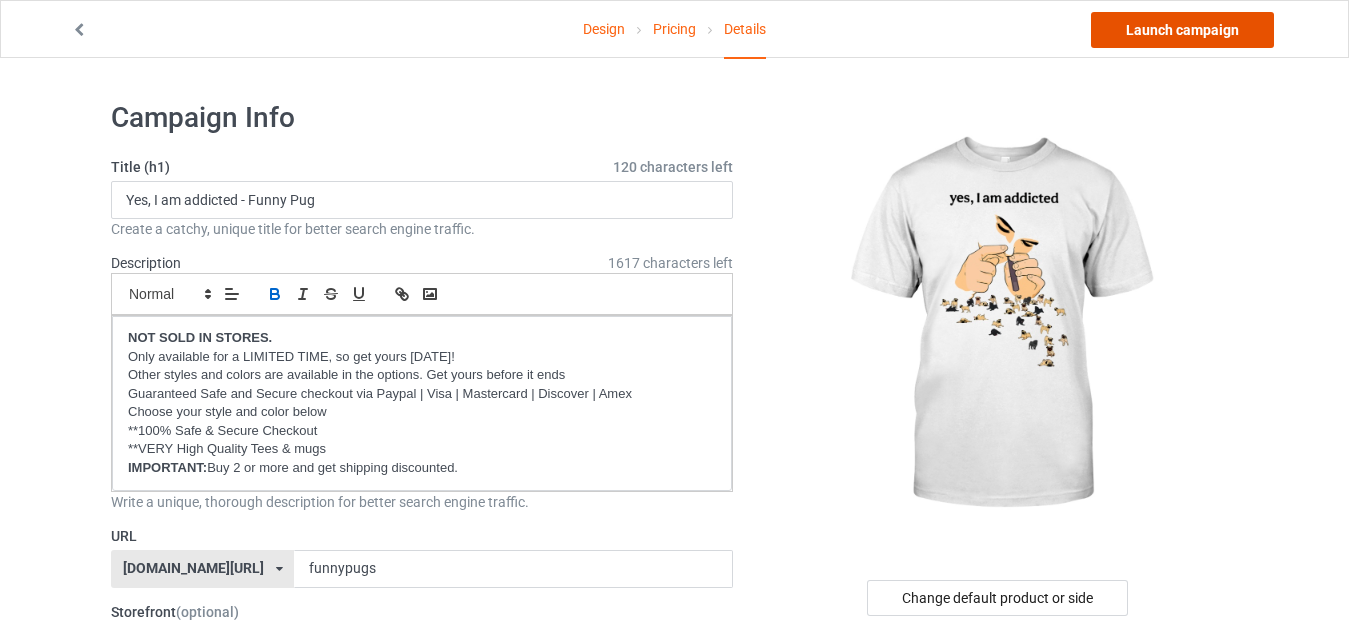click on "Launch campaign" at bounding box center (1182, 30) 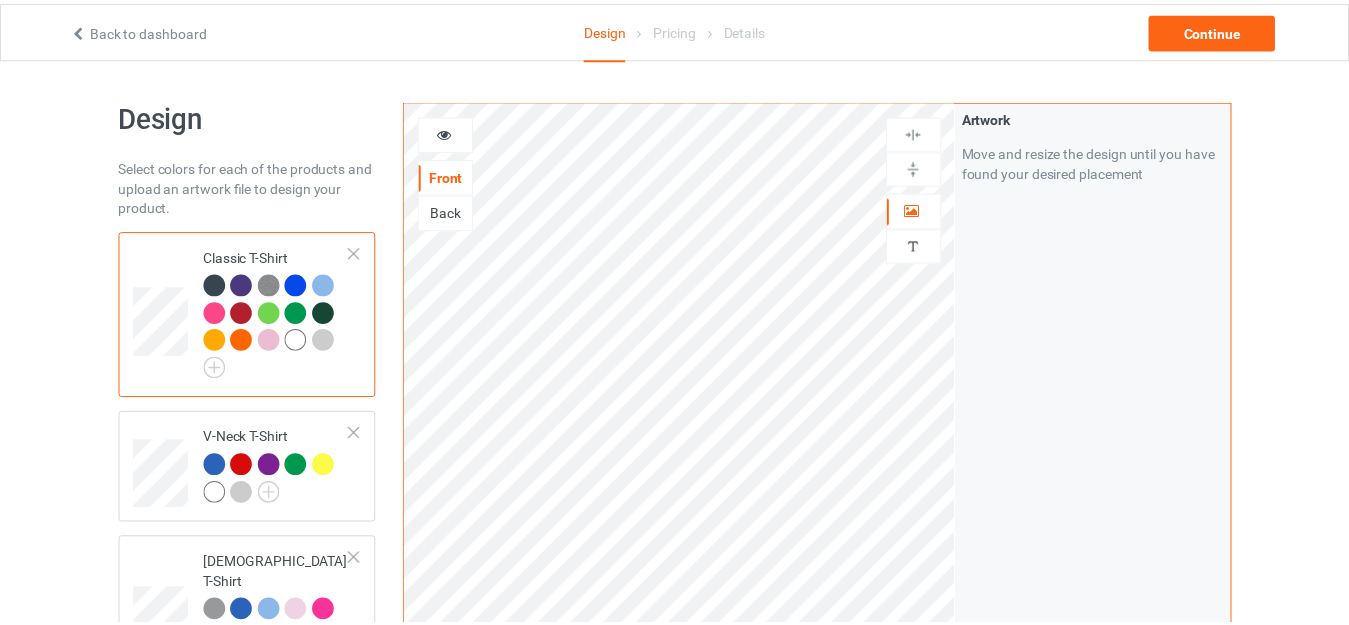 scroll, scrollTop: 0, scrollLeft: 0, axis: both 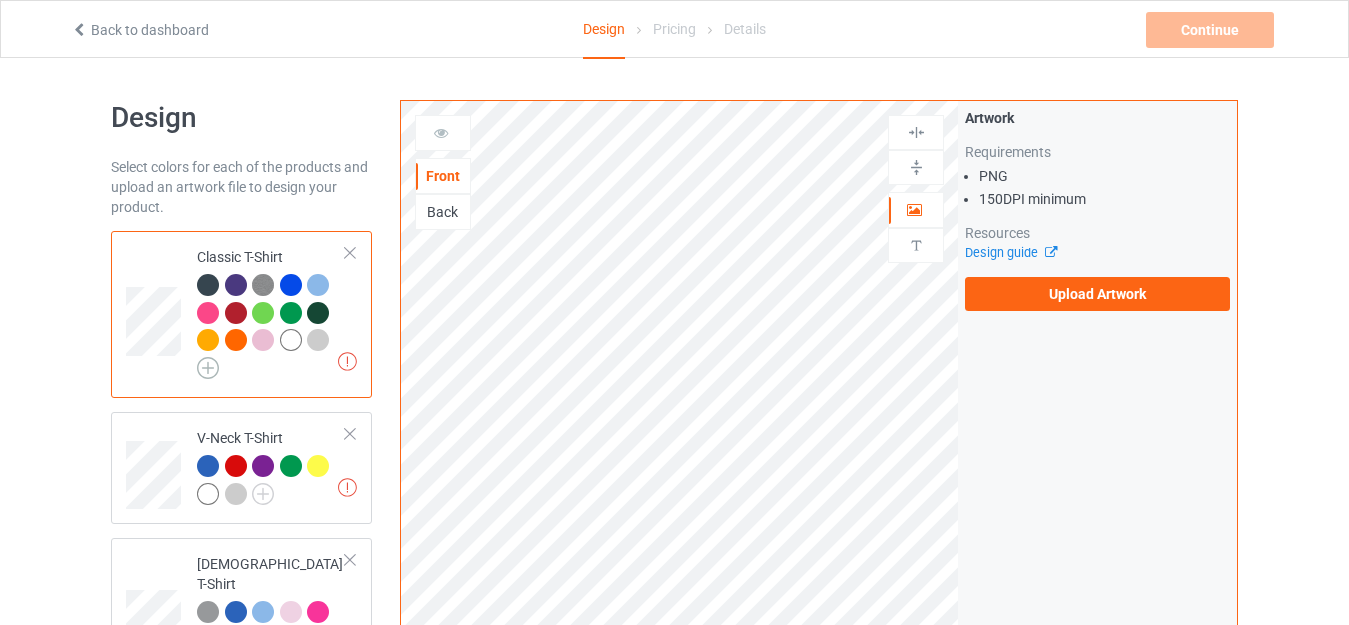 click at bounding box center [208, 368] 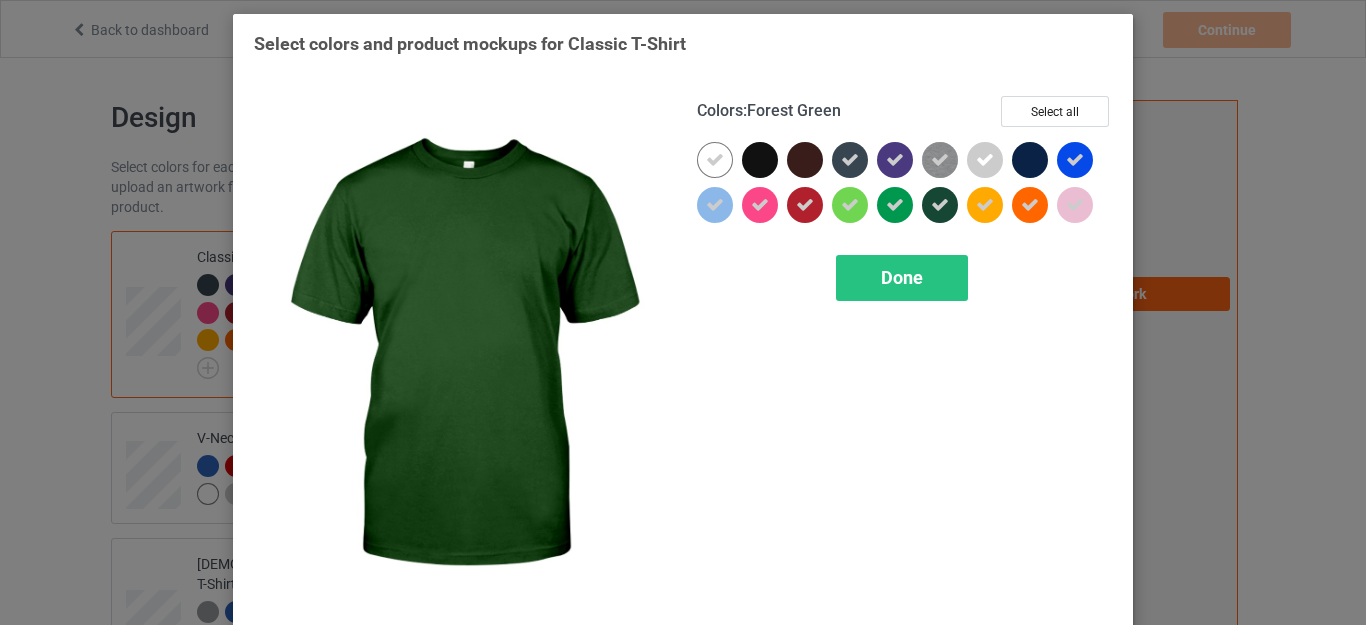 click at bounding box center [940, 205] 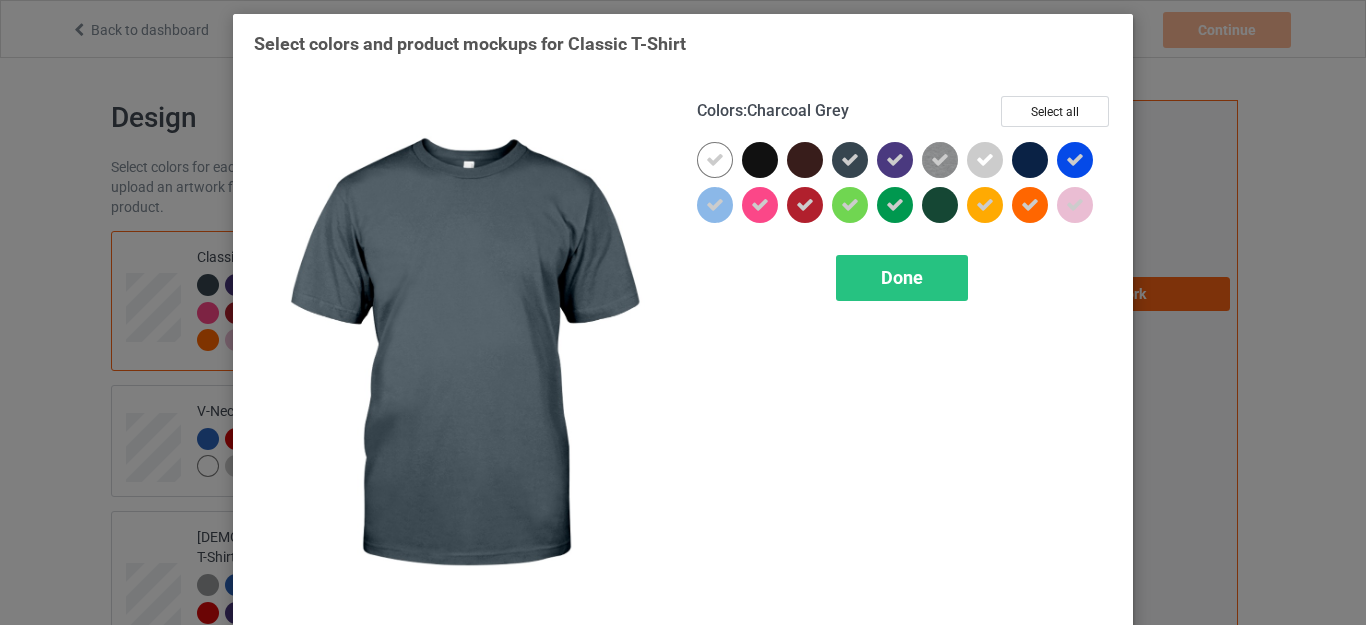 click at bounding box center (850, 160) 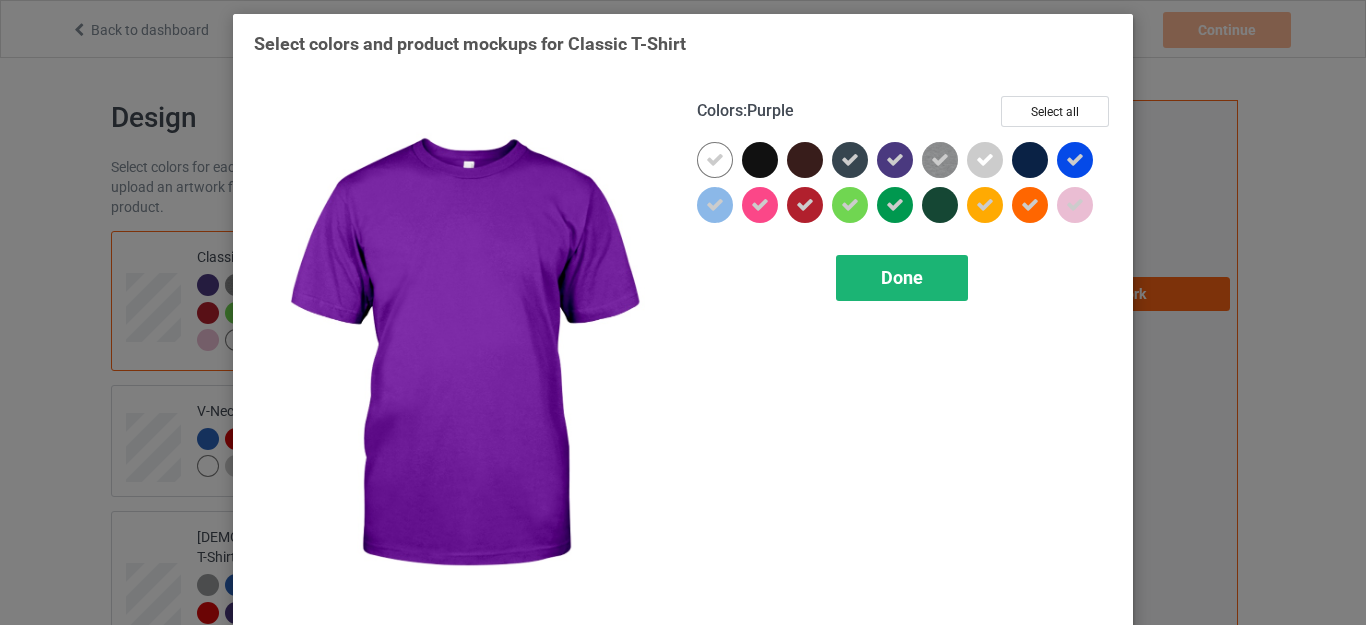 click at bounding box center [895, 160] 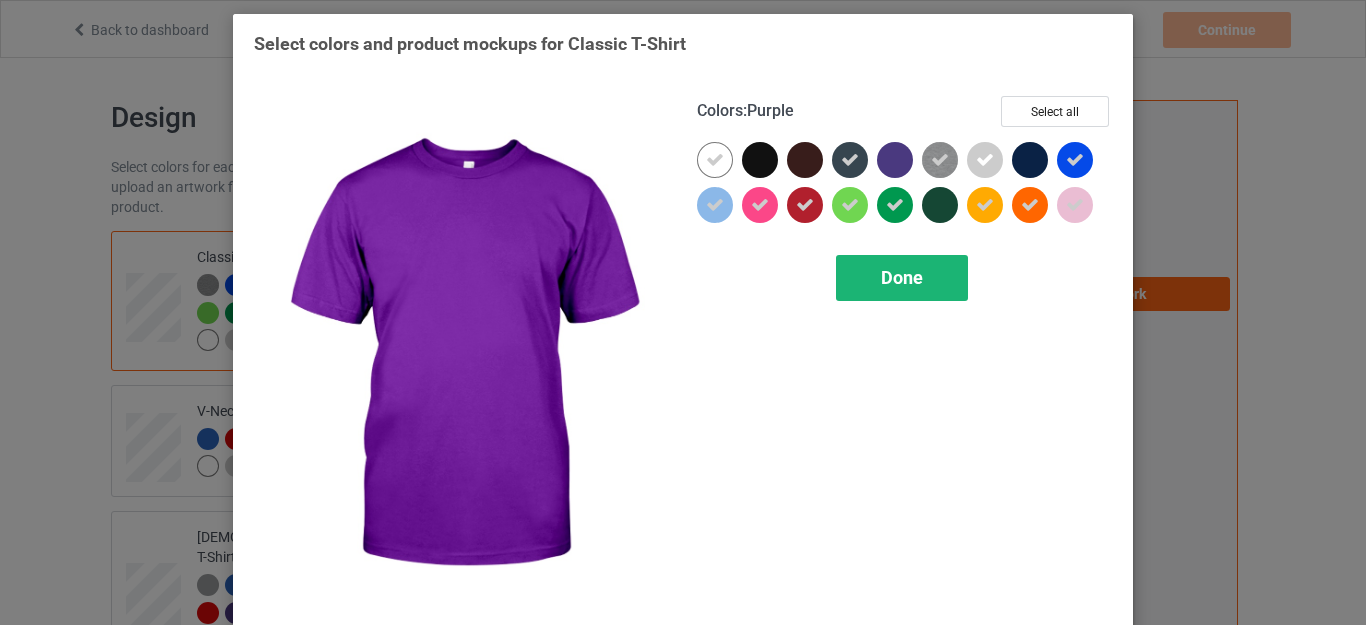 click on "Done" at bounding box center [902, 277] 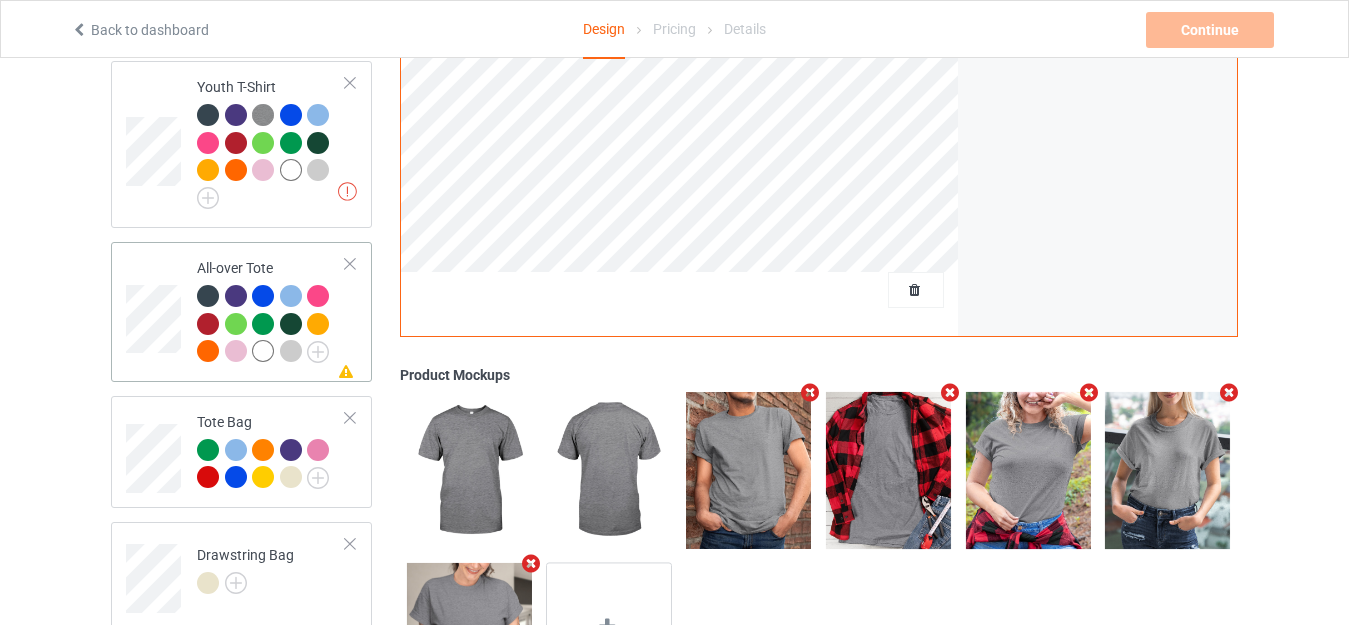 scroll, scrollTop: 1300, scrollLeft: 0, axis: vertical 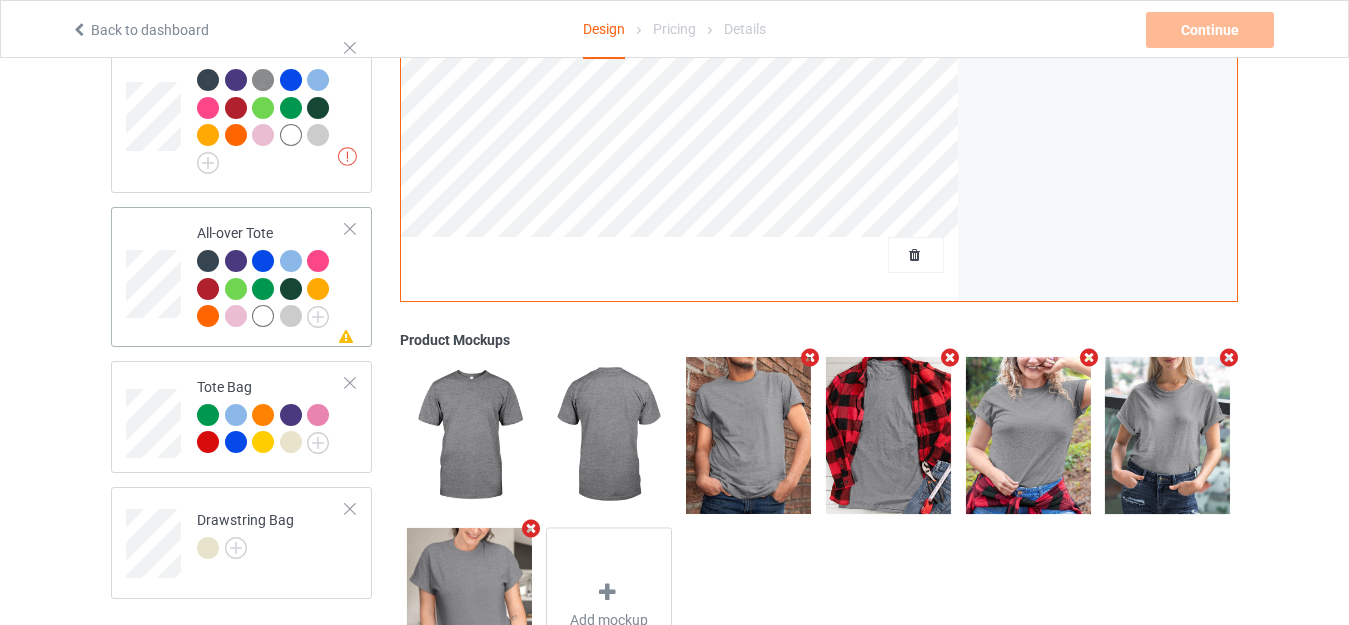click on "All-over Tote" at bounding box center [271, 274] 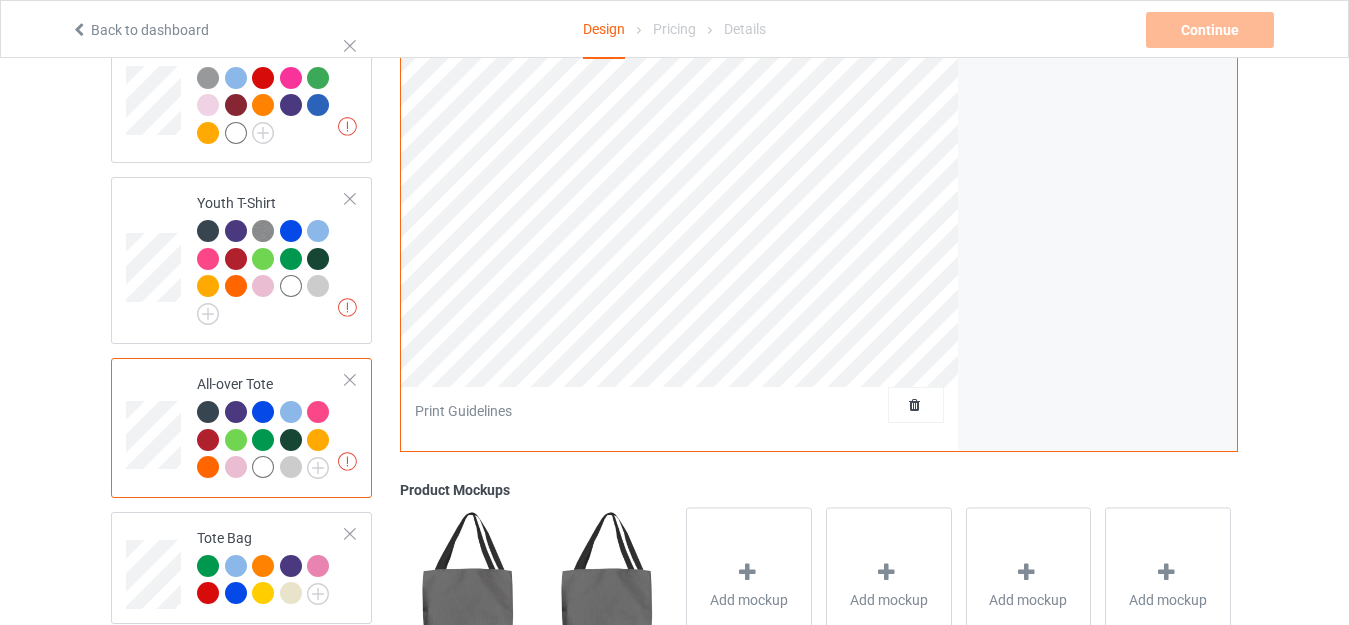 scroll, scrollTop: 1398, scrollLeft: 0, axis: vertical 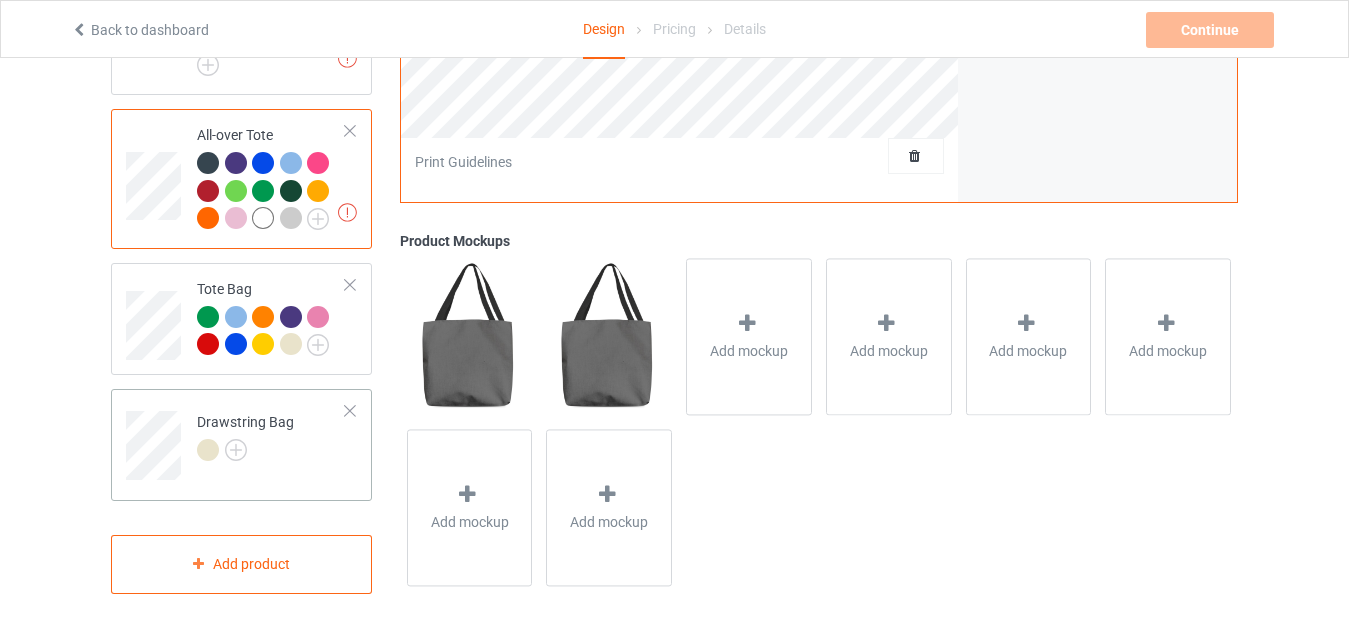 click on "Drawstring Bag" at bounding box center [271, 438] 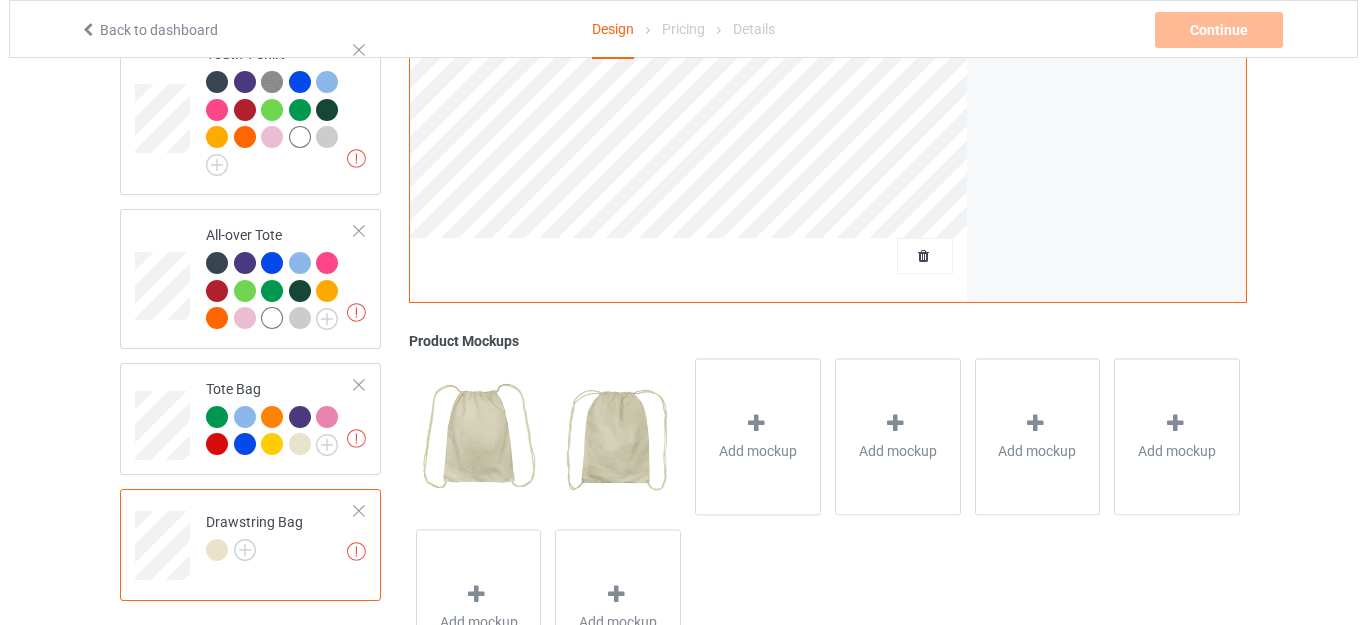 scroll, scrollTop: 1398, scrollLeft: 0, axis: vertical 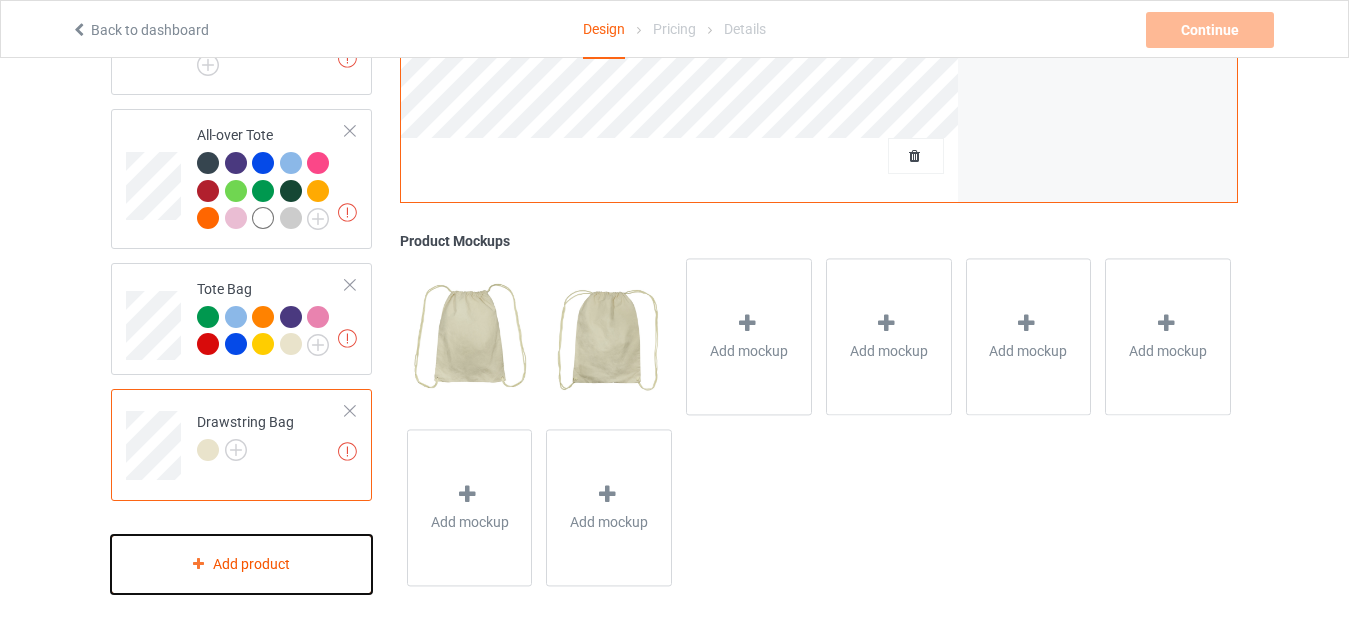 click on "Add product" at bounding box center [241, 564] 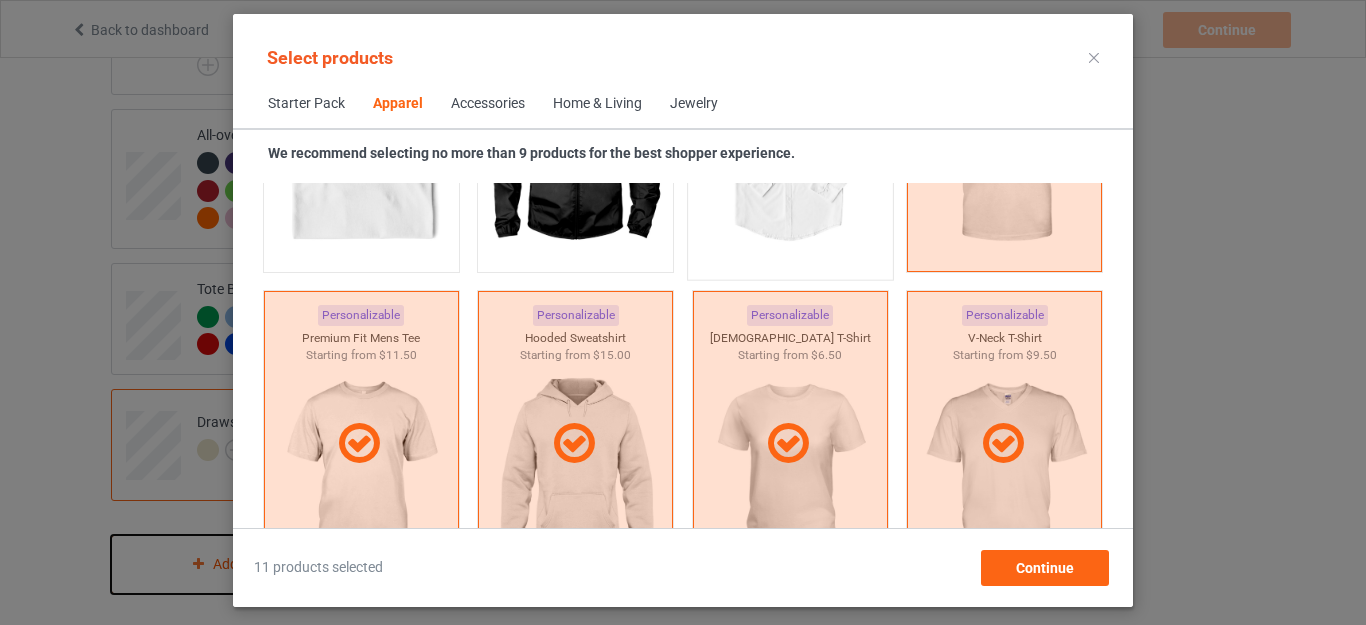 scroll, scrollTop: 1345, scrollLeft: 0, axis: vertical 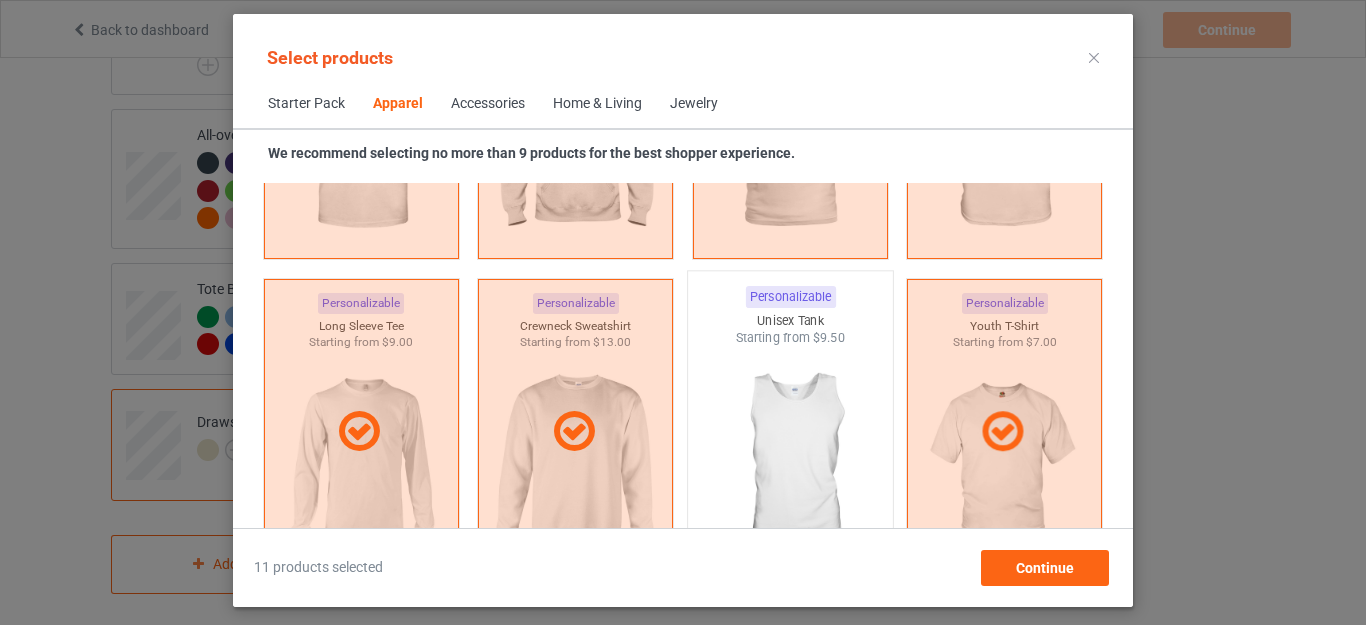 click at bounding box center [790, 464] 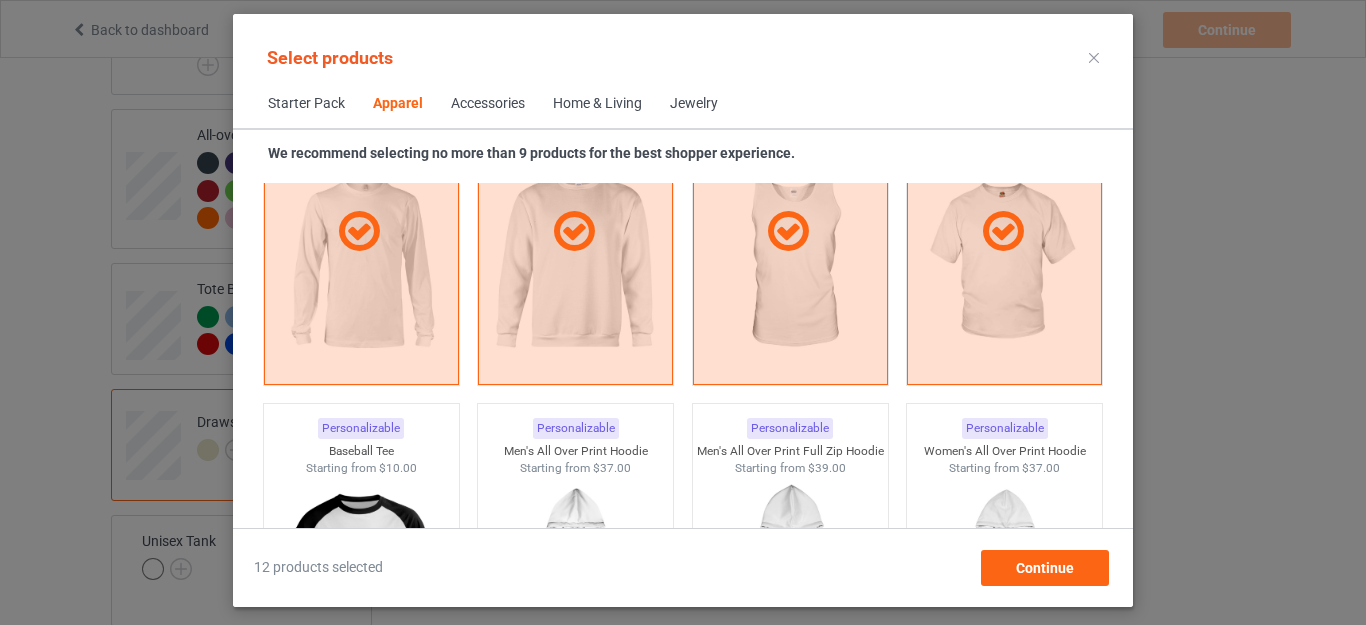 scroll, scrollTop: 1845, scrollLeft: 0, axis: vertical 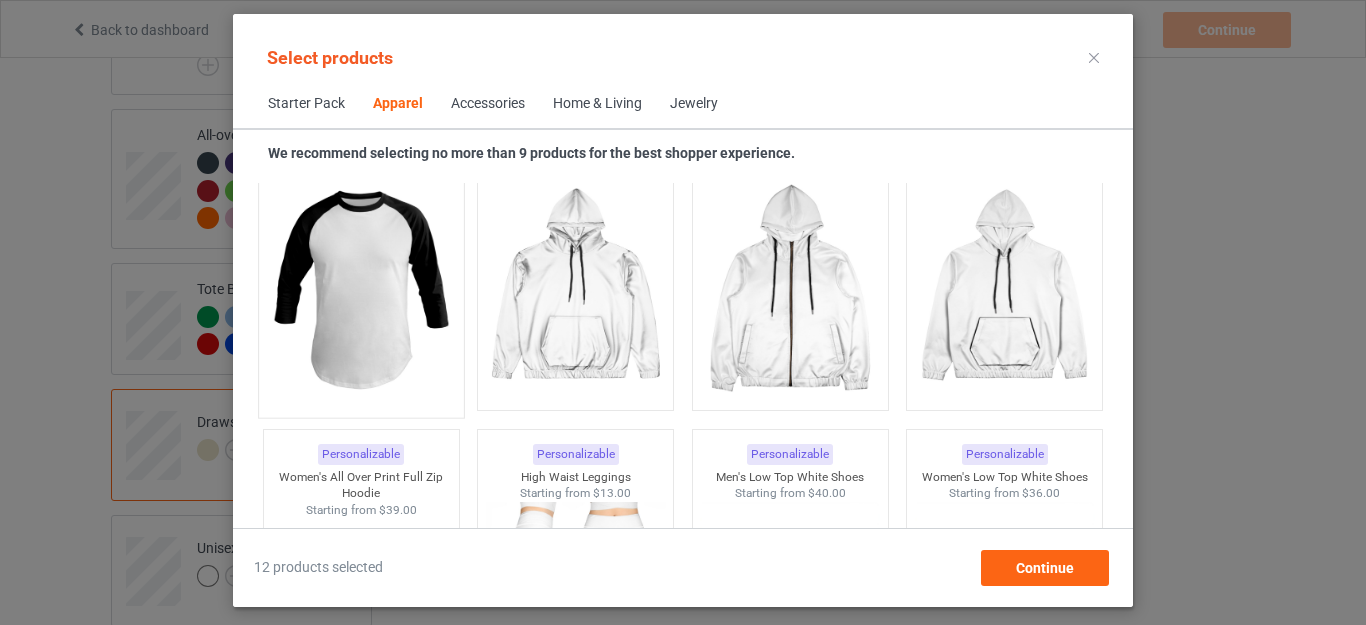 click at bounding box center (361, 289) 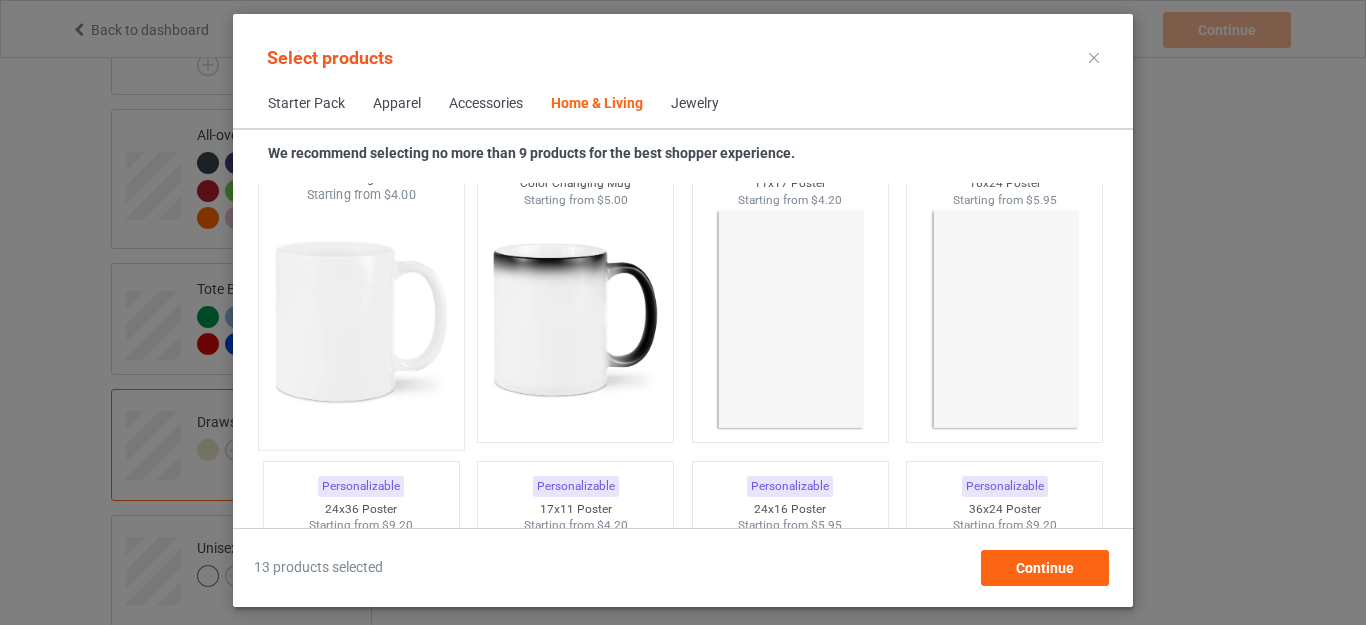 scroll, scrollTop: 8945, scrollLeft: 0, axis: vertical 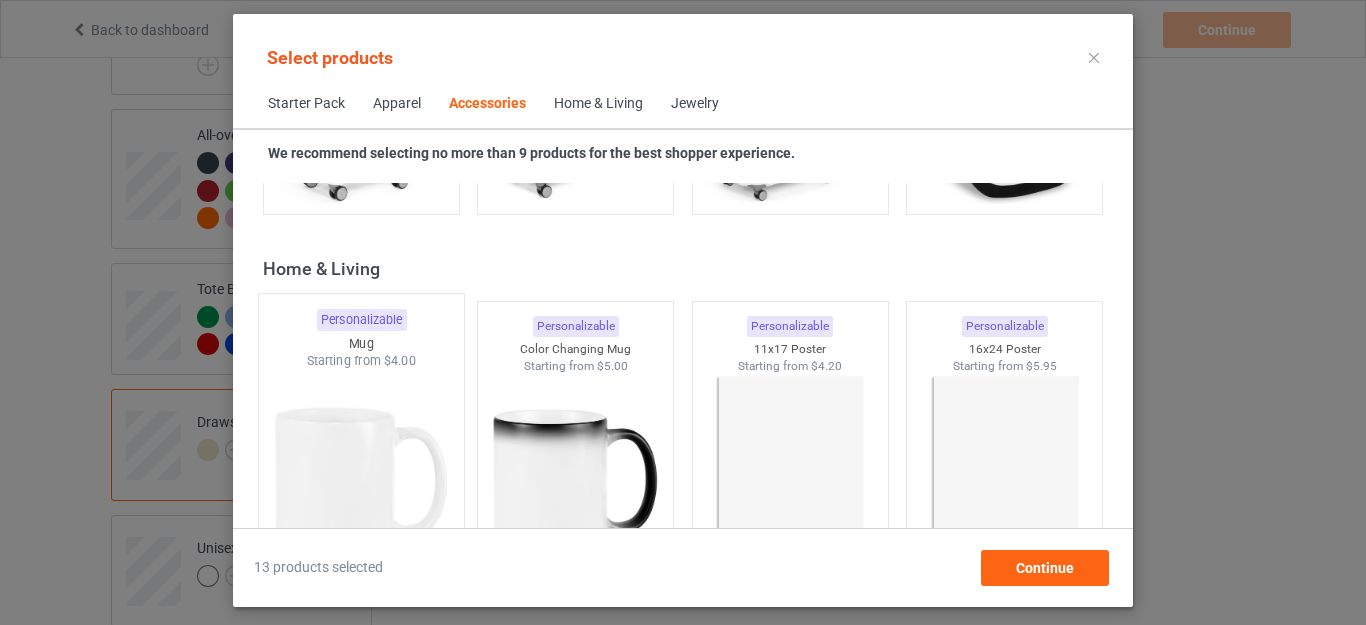 click at bounding box center (361, 487) 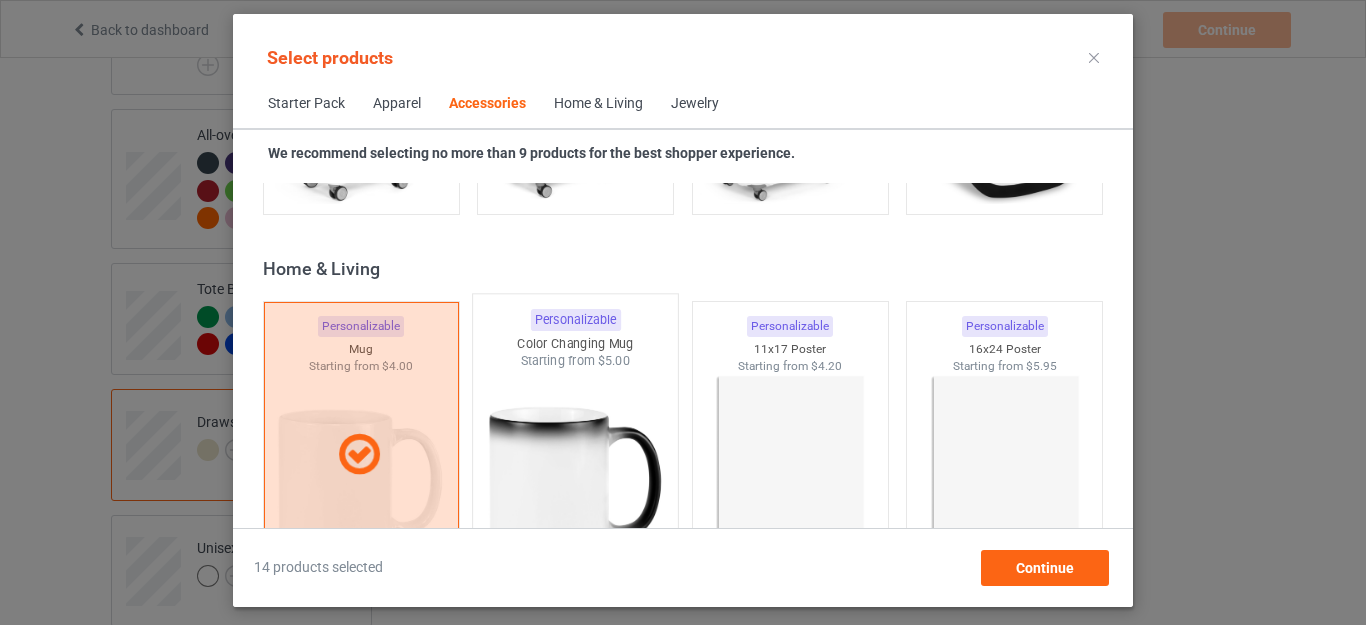 click at bounding box center [576, 487] 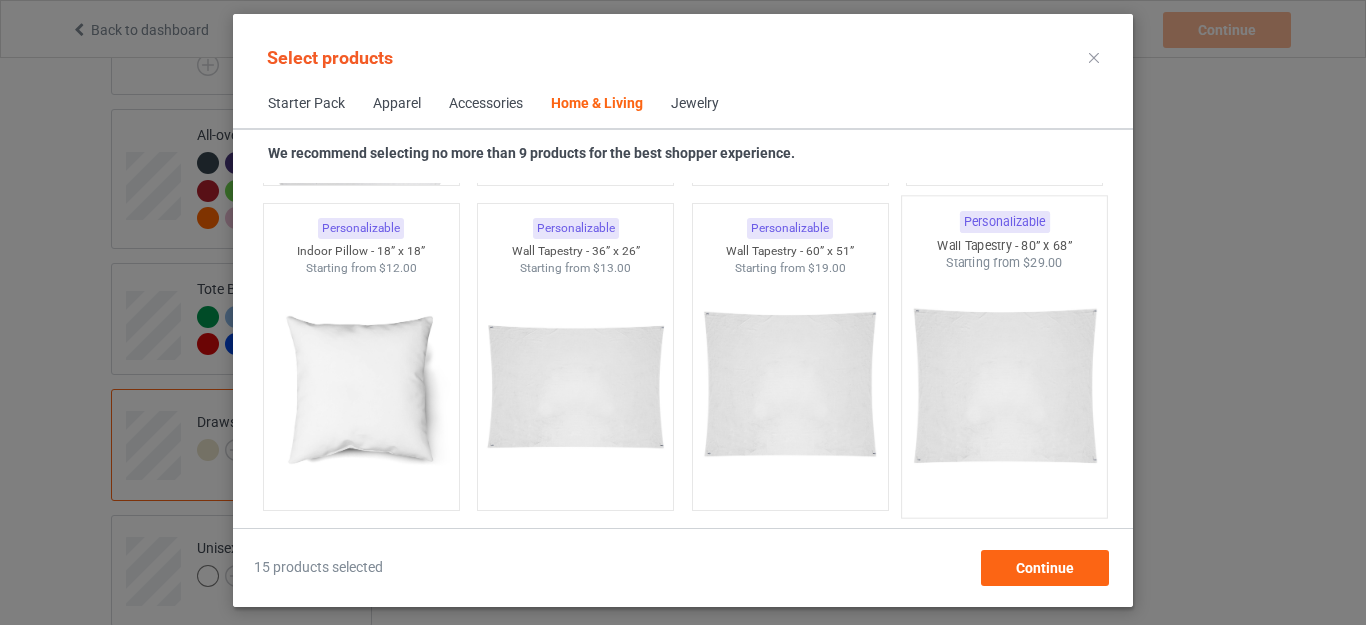 scroll, scrollTop: 10045, scrollLeft: 0, axis: vertical 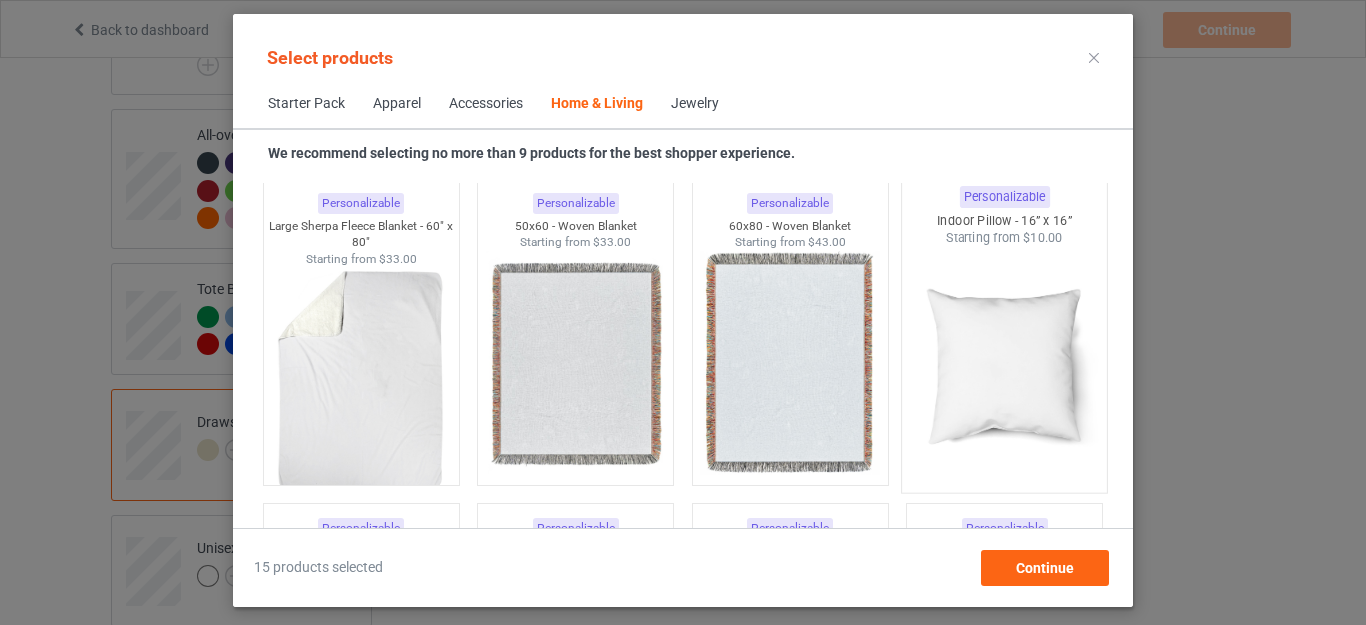 click at bounding box center [1005, 364] 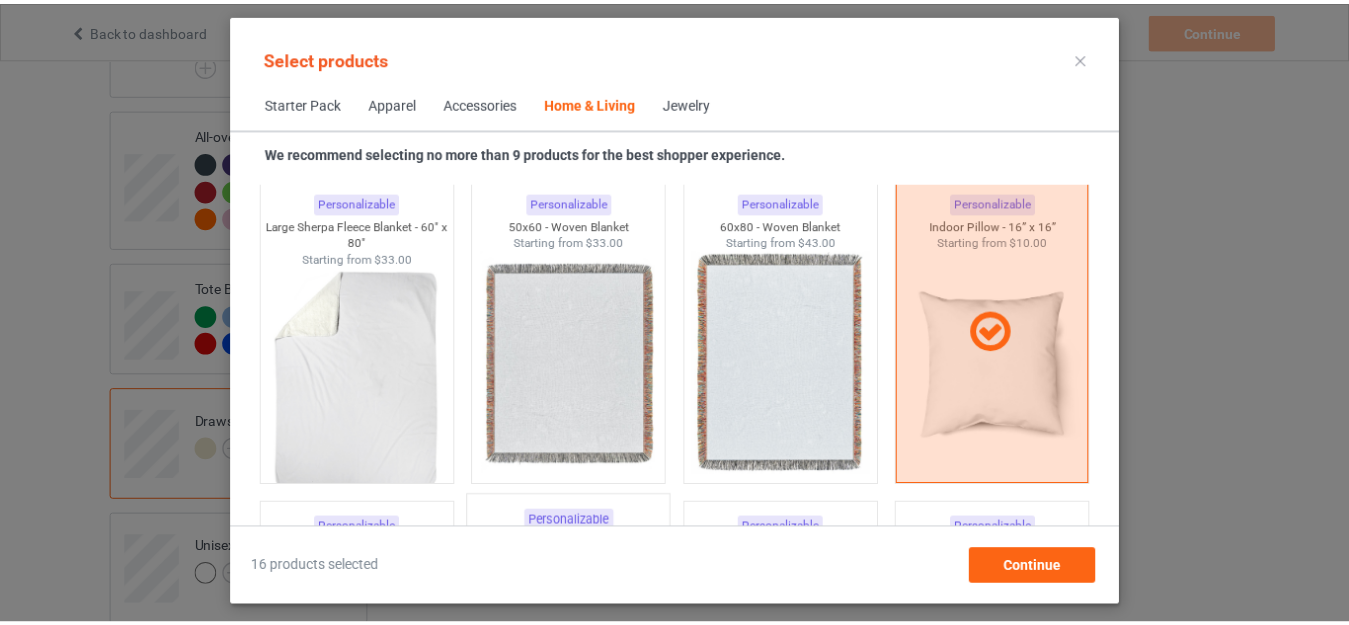 scroll, scrollTop: 10345, scrollLeft: 0, axis: vertical 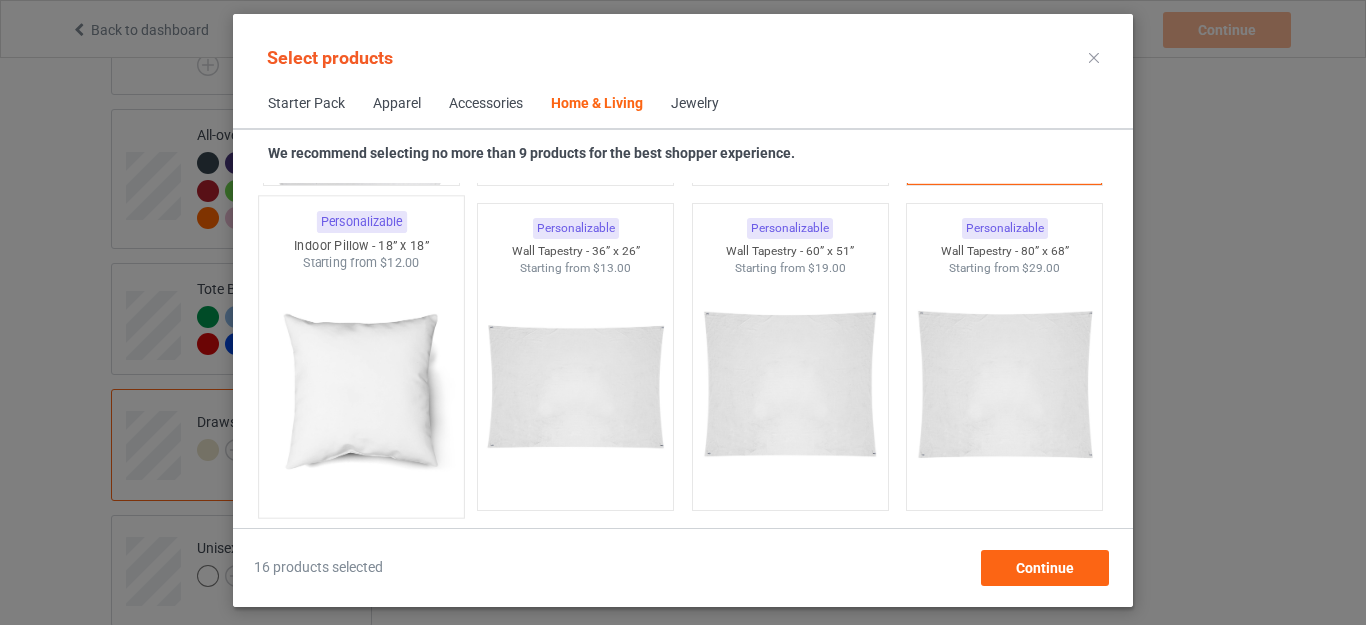 click at bounding box center (361, 389) 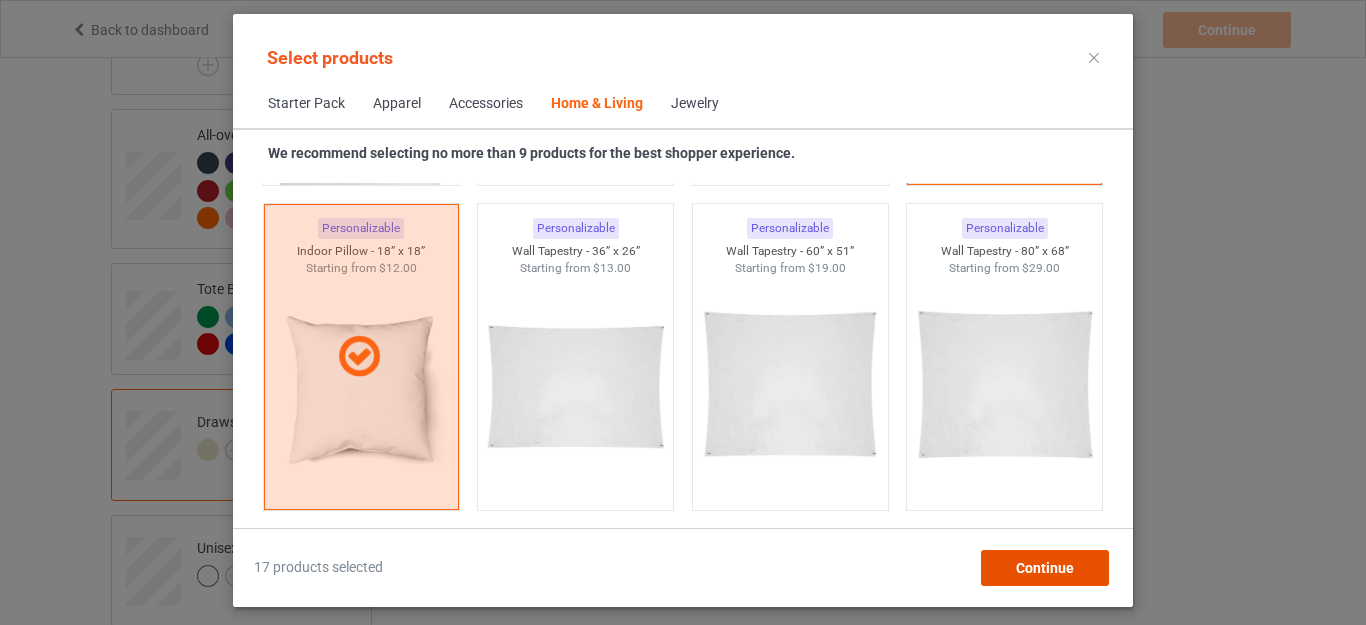 click on "Continue" at bounding box center (1045, 568) 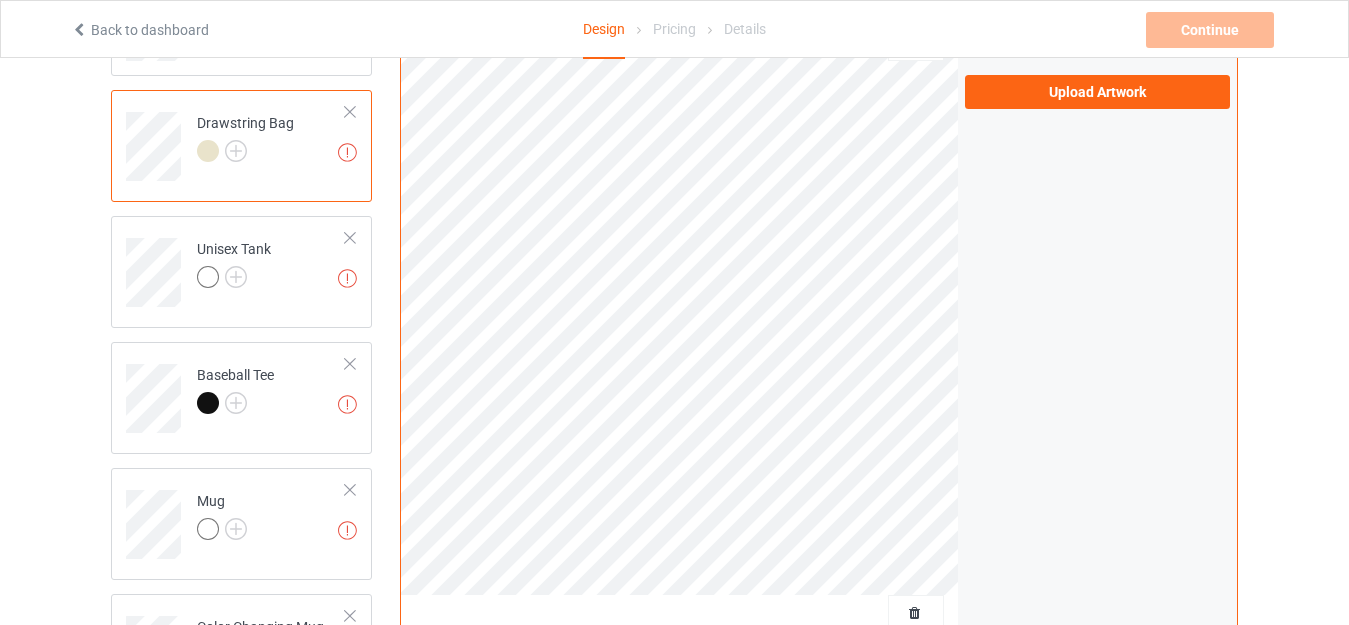 scroll, scrollTop: 1698, scrollLeft: 0, axis: vertical 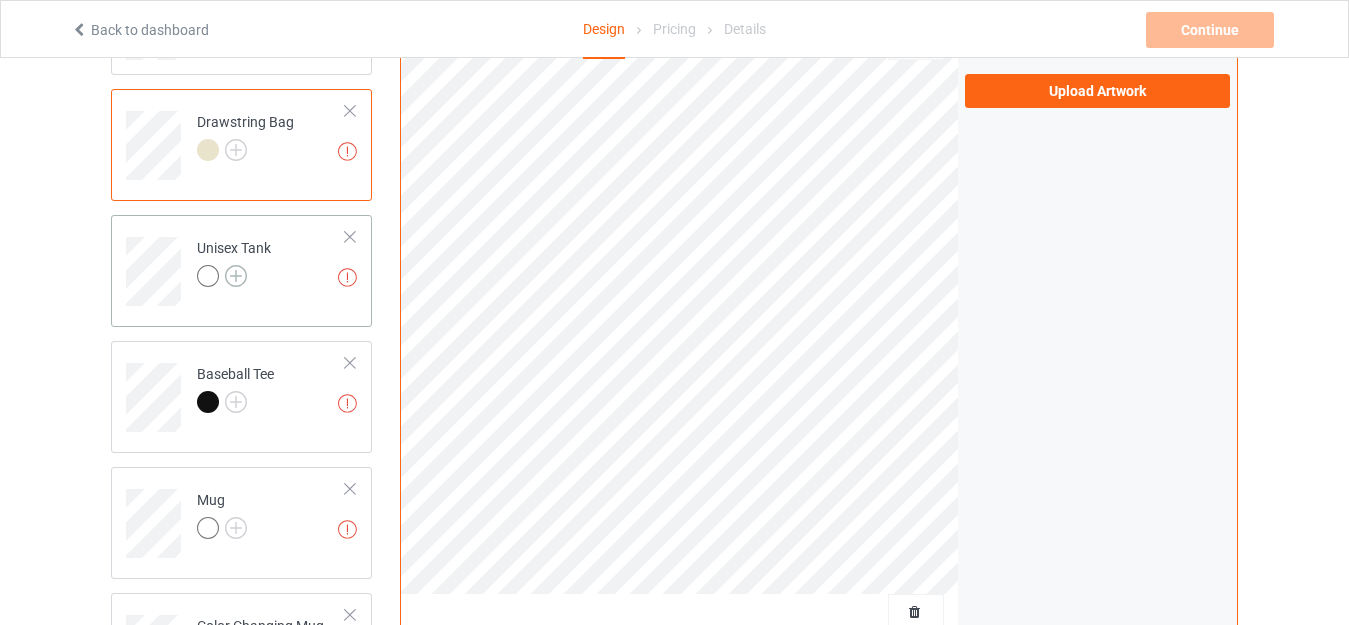 click at bounding box center [236, 276] 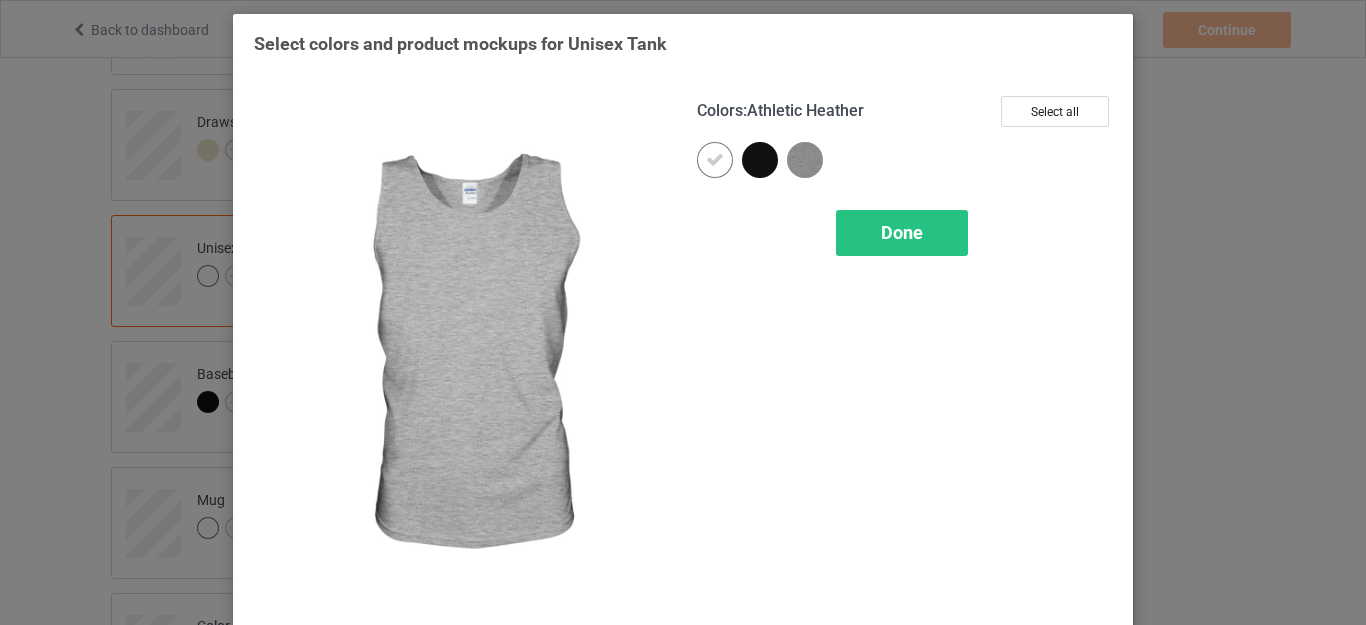 click at bounding box center (805, 160) 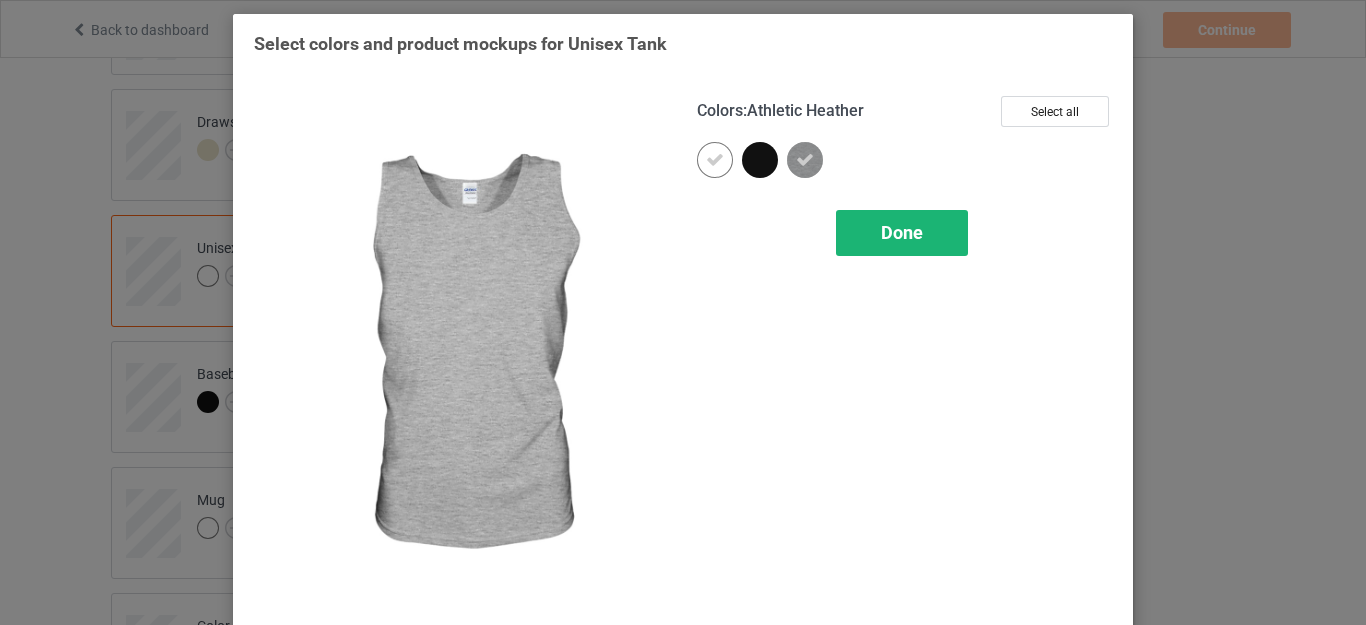 click on "Done" at bounding box center [902, 232] 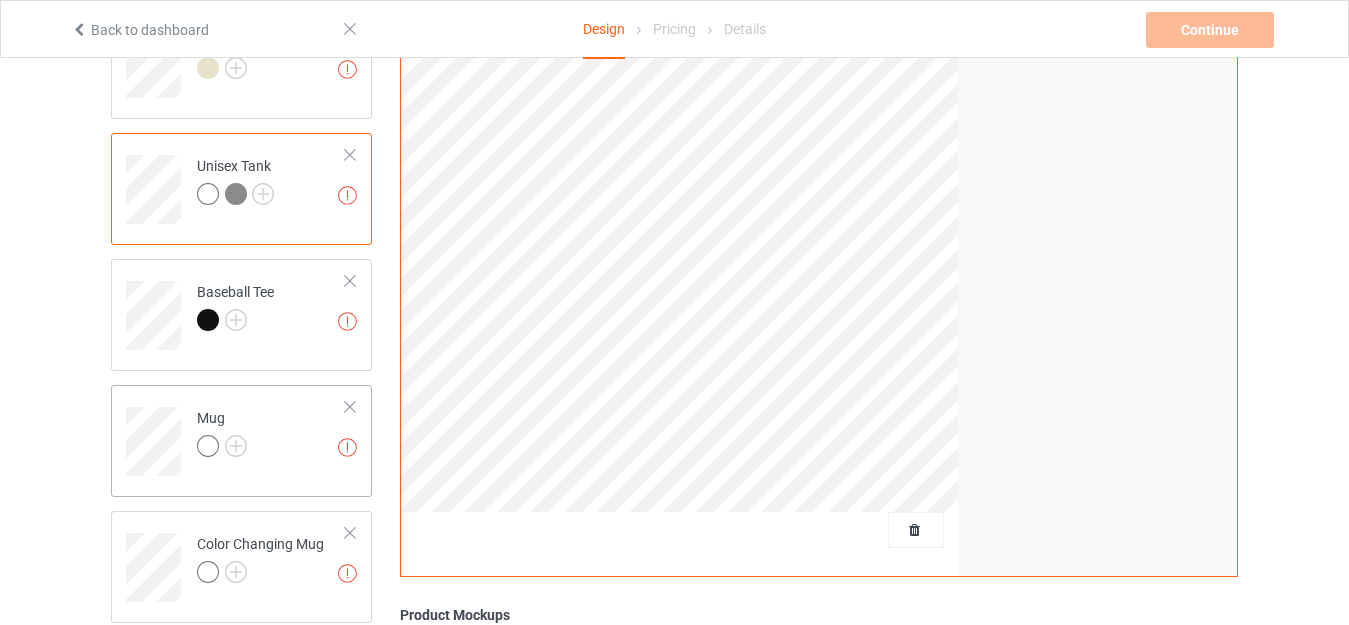 scroll, scrollTop: 1898, scrollLeft: 0, axis: vertical 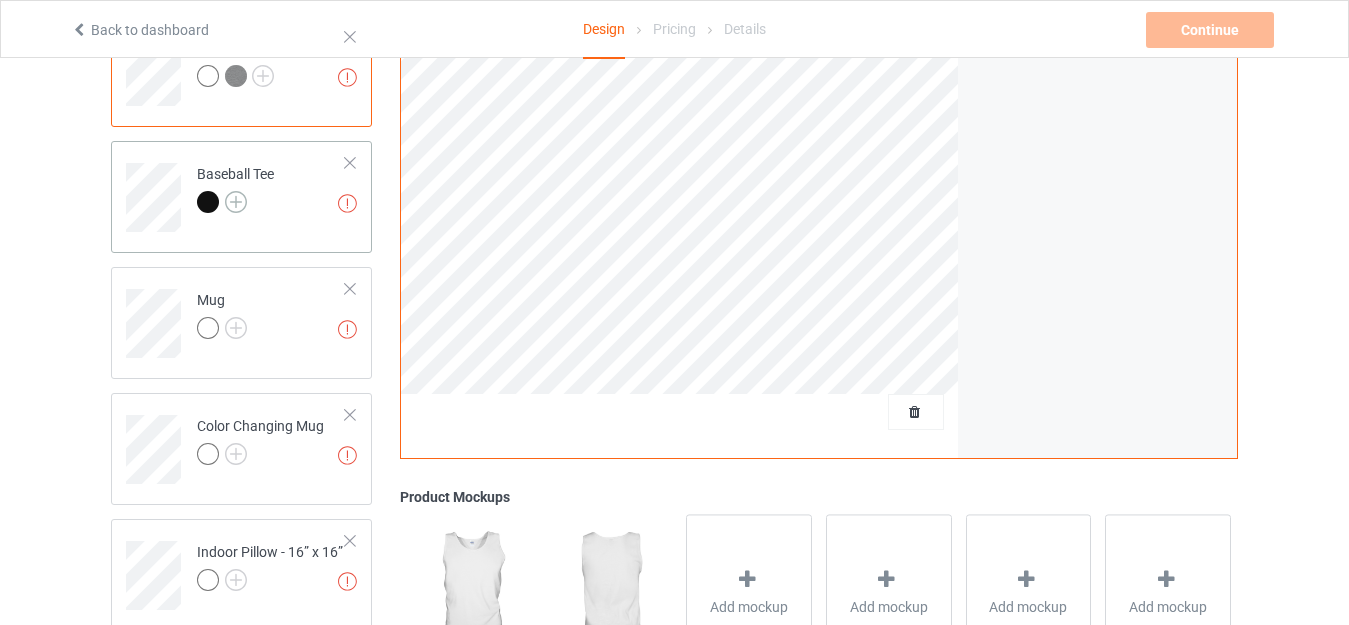 click at bounding box center (236, 202) 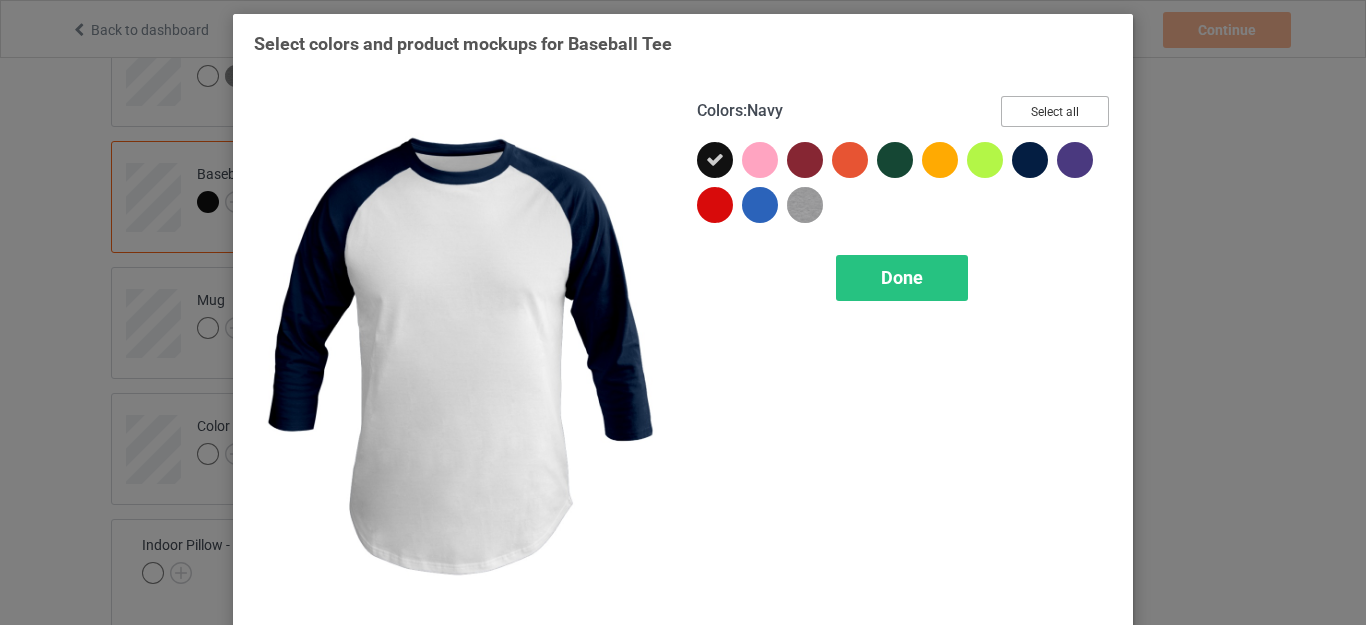 drag, startPoint x: 1028, startPoint y: 113, endPoint x: 1007, endPoint y: 124, distance: 23.70654 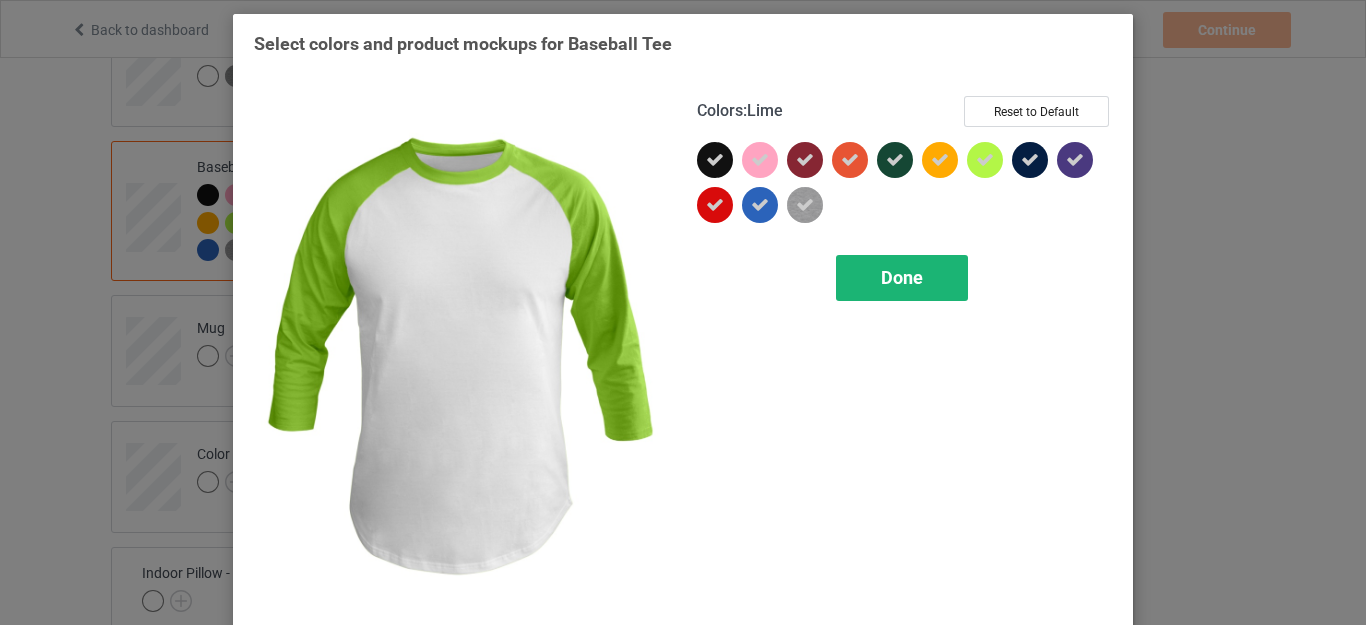 click on "Done" at bounding box center (902, 277) 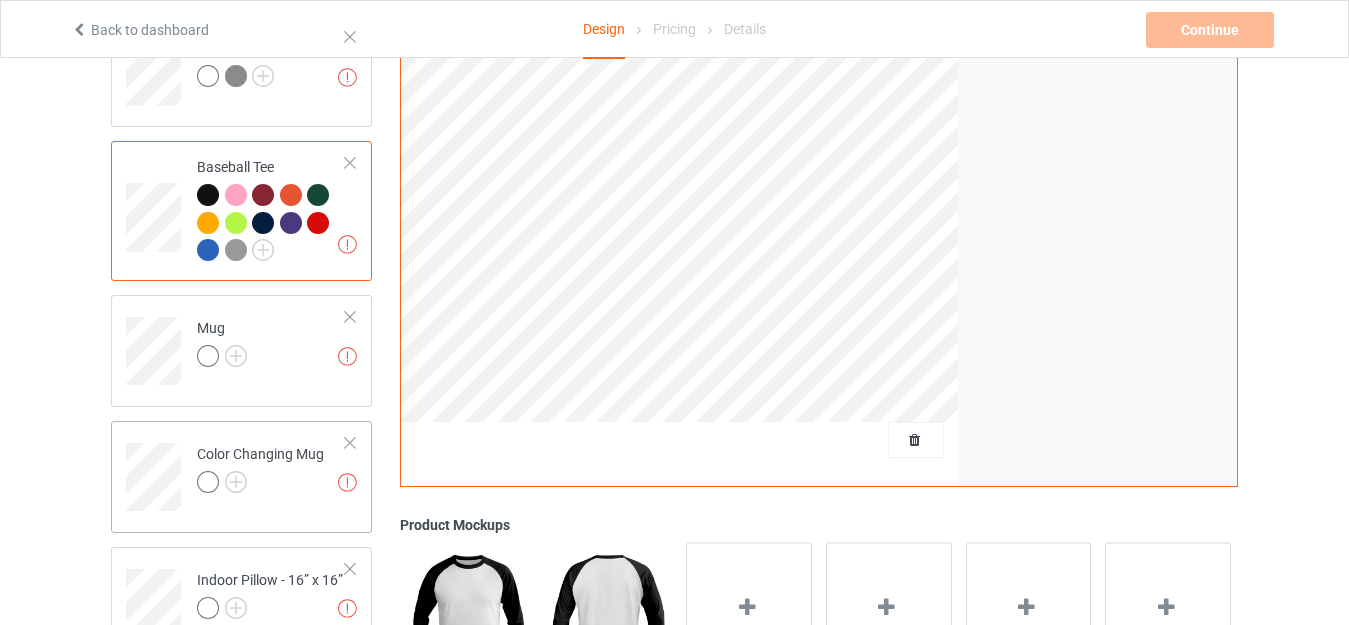scroll, scrollTop: 2098, scrollLeft: 0, axis: vertical 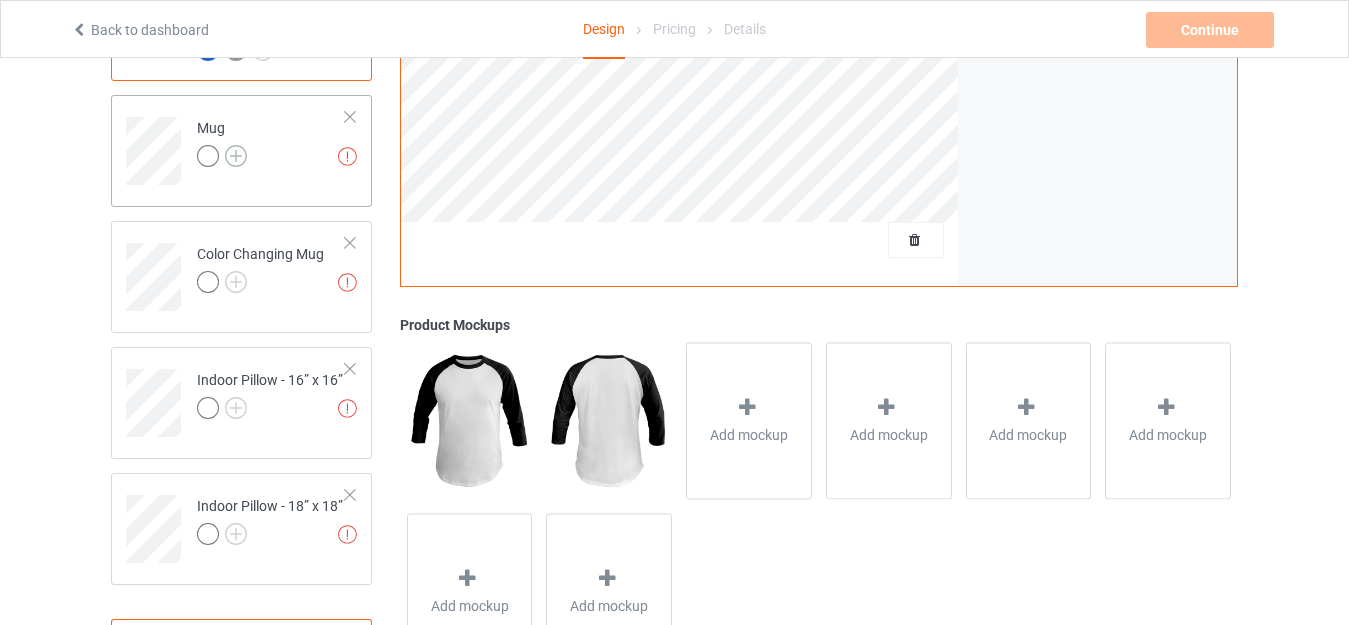 click at bounding box center (236, 156) 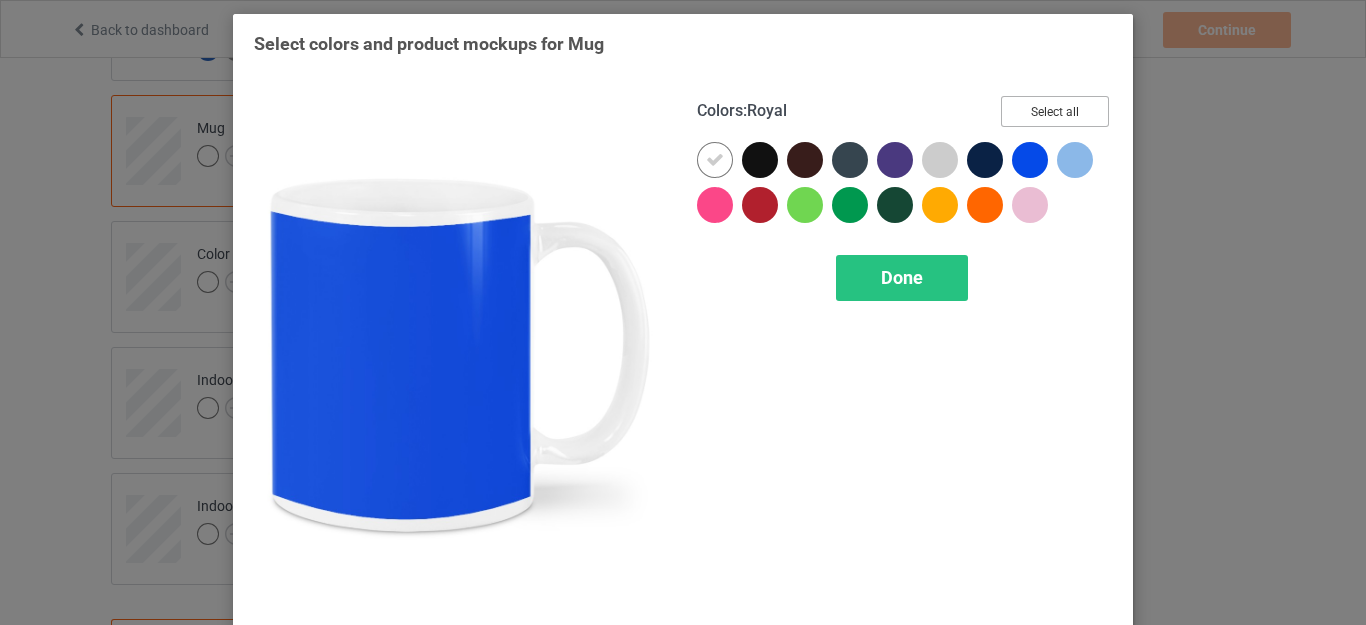 drag, startPoint x: 1042, startPoint y: 110, endPoint x: 979, endPoint y: 133, distance: 67.06713 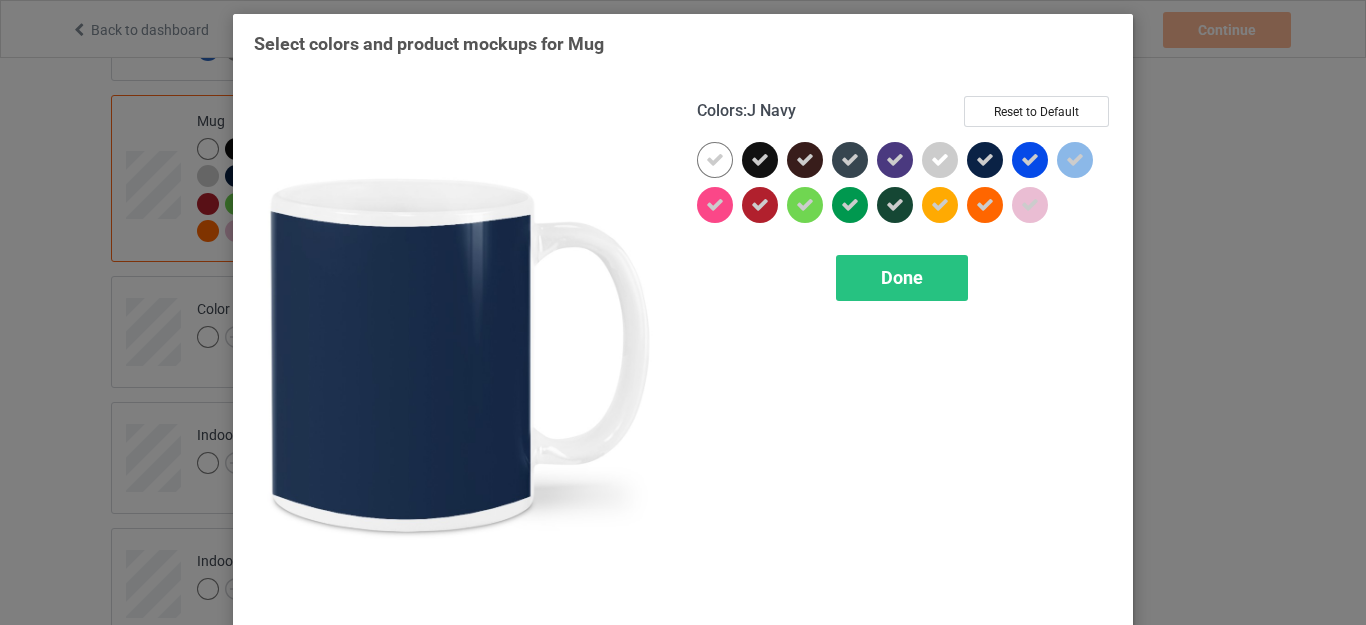 click at bounding box center [985, 160] 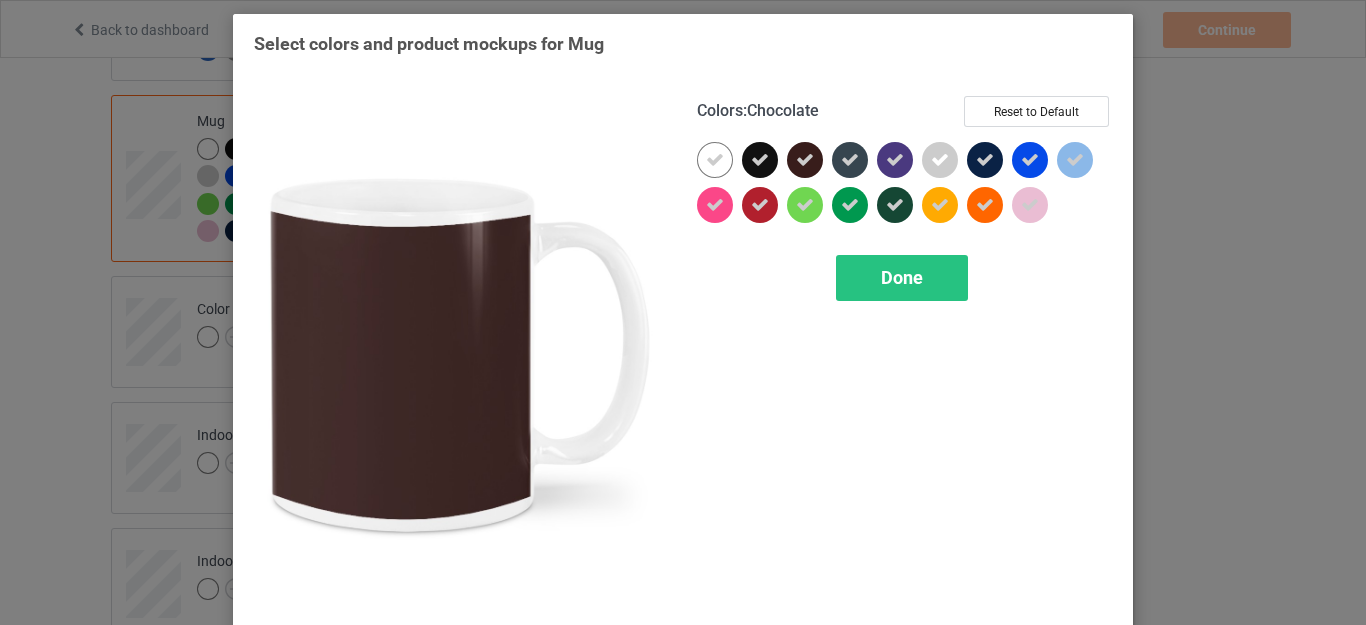 click at bounding box center [805, 160] 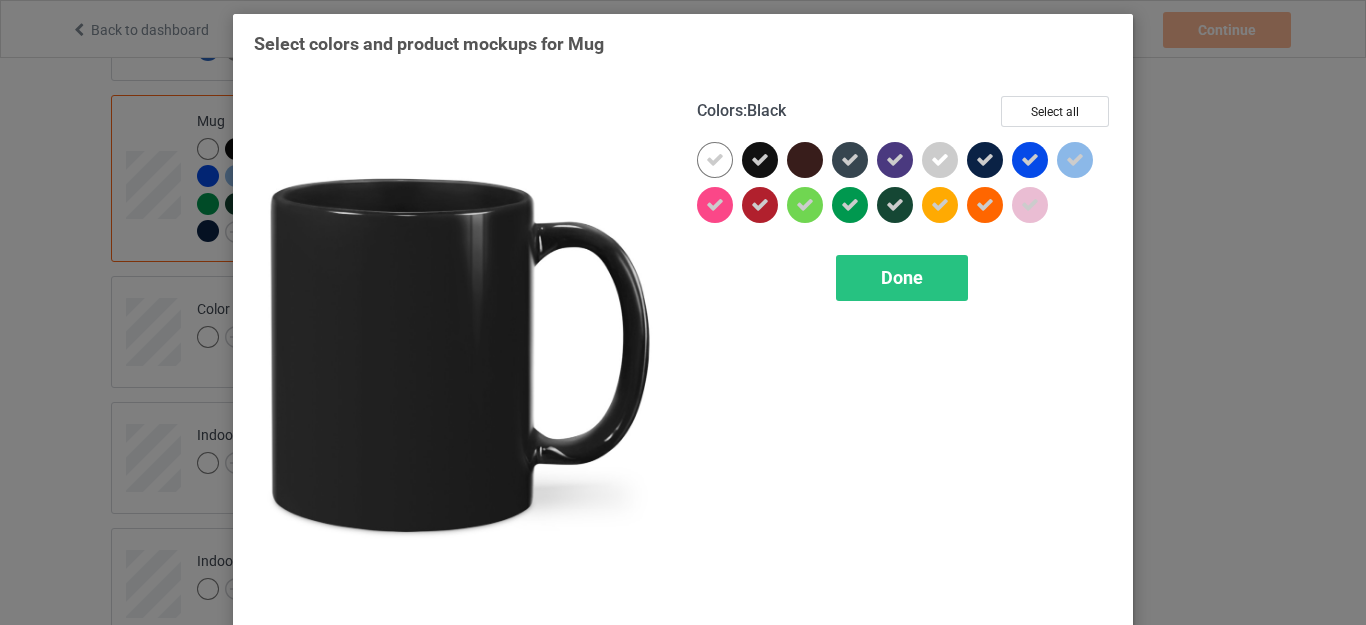 click at bounding box center (760, 160) 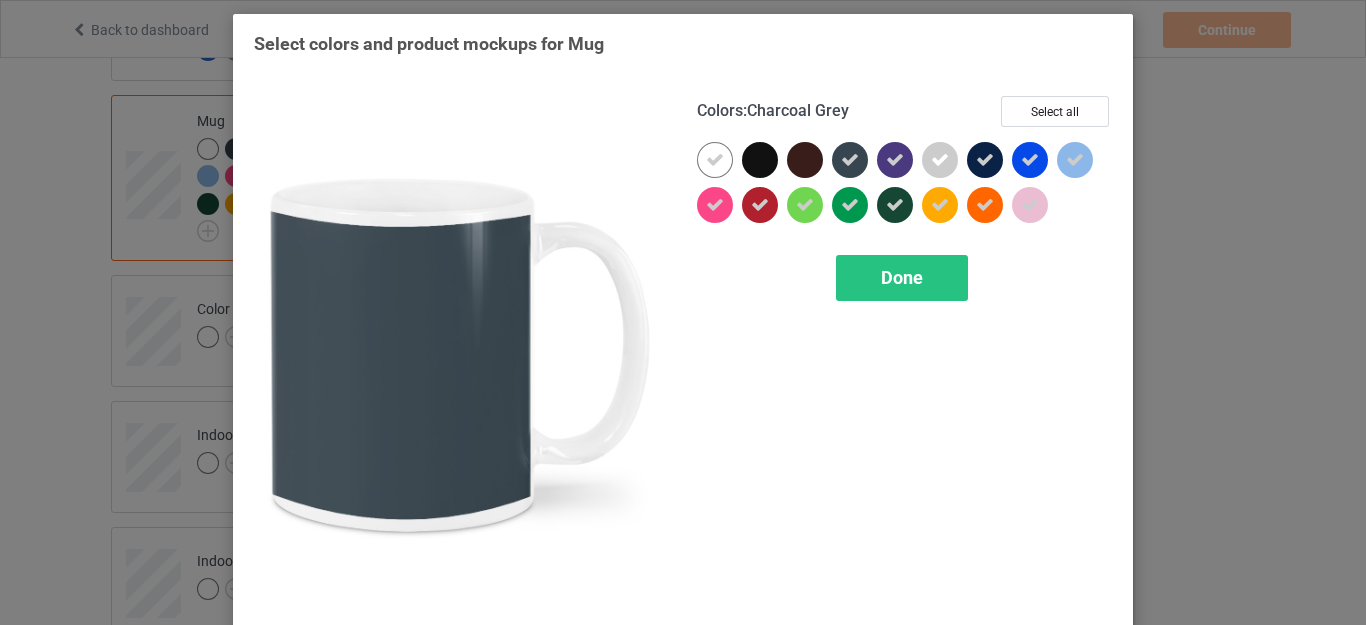 click at bounding box center [850, 160] 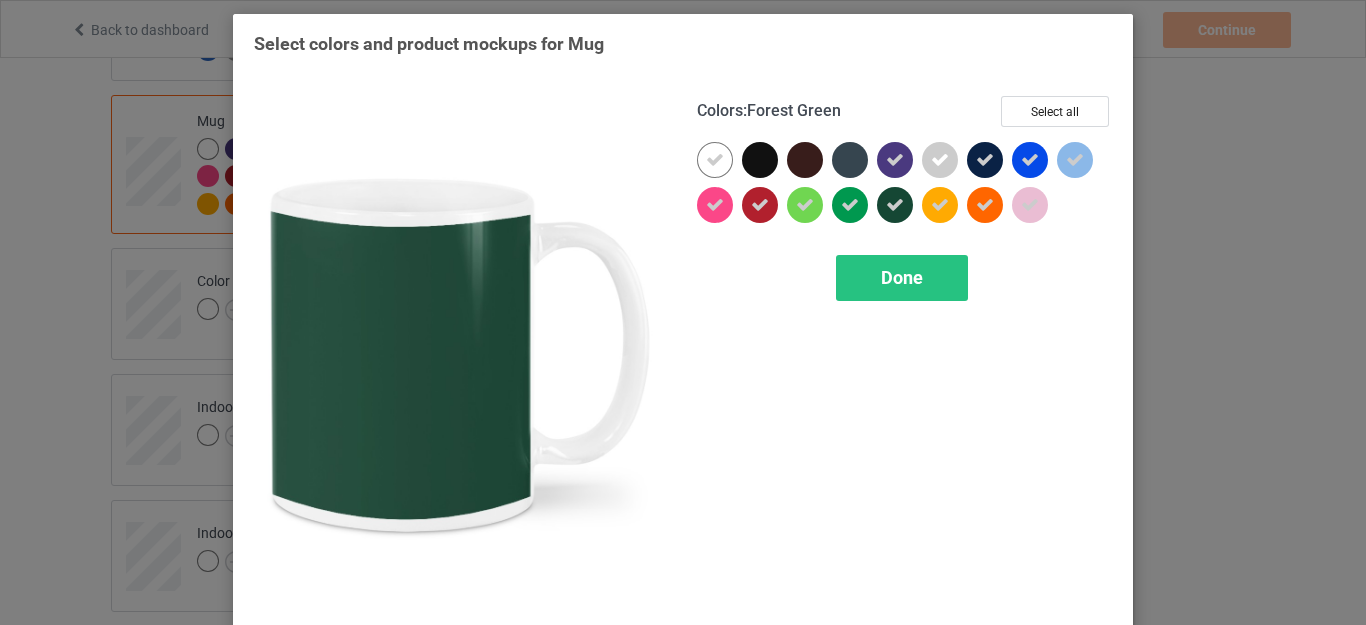 click at bounding box center (895, 205) 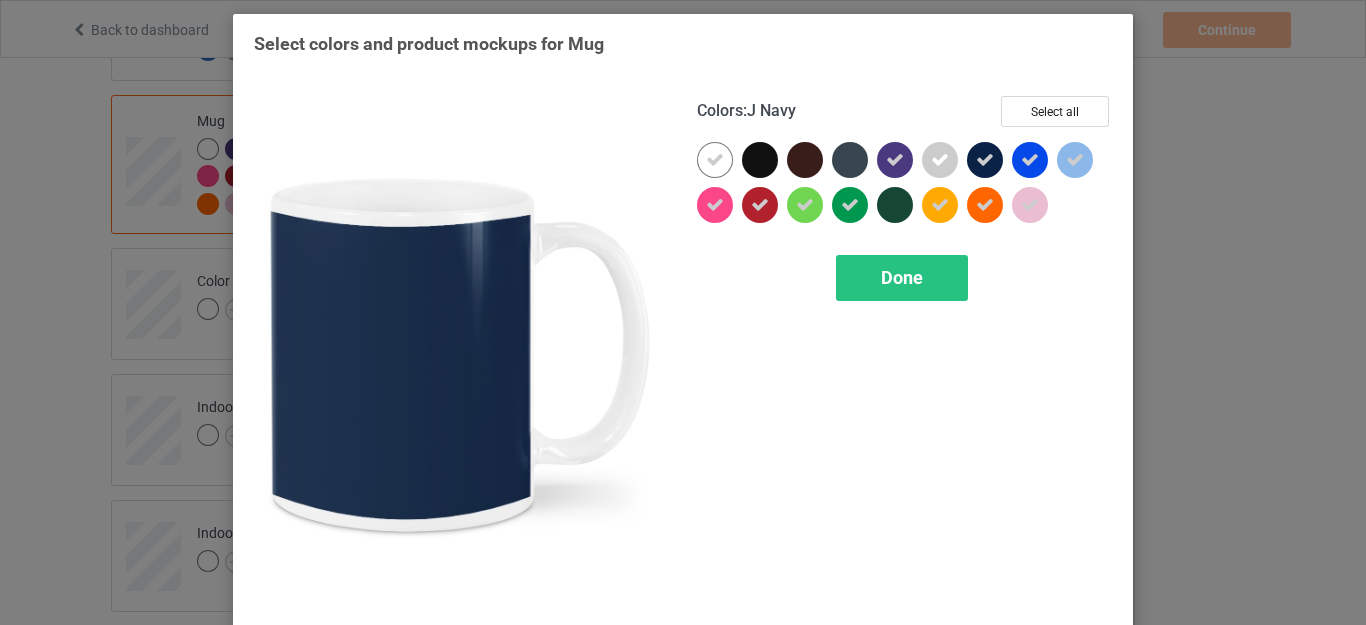 click at bounding box center (985, 160) 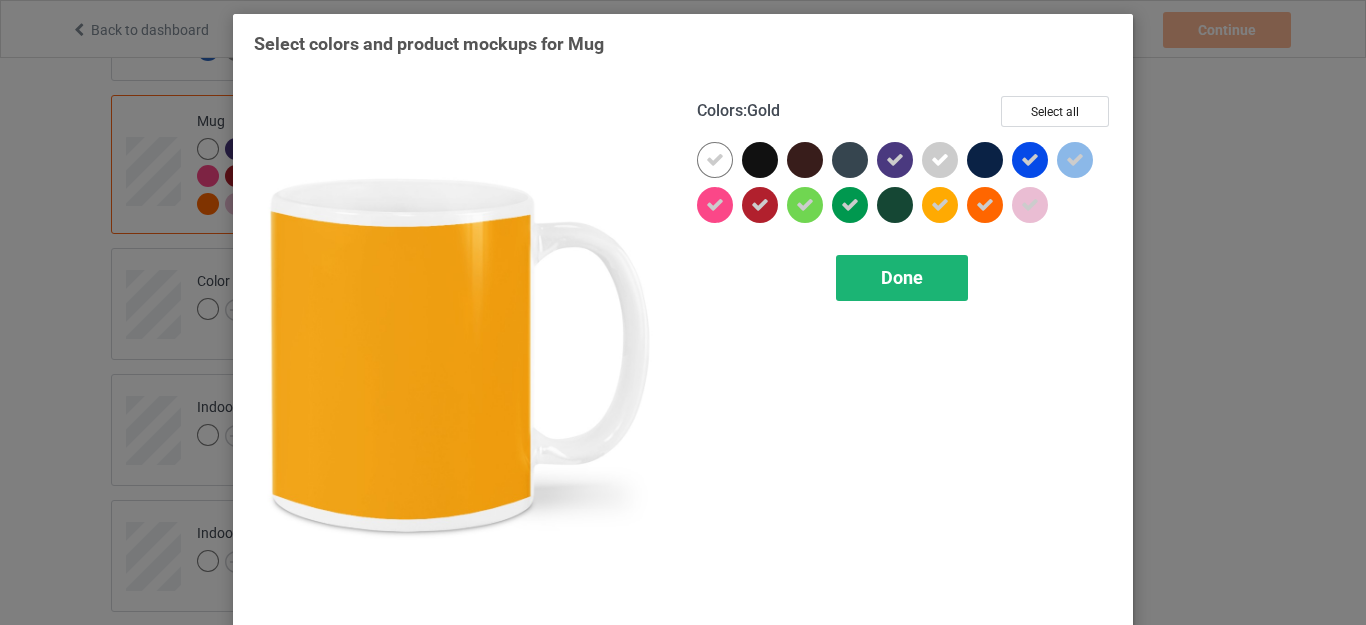 click on "Done" at bounding box center (902, 278) 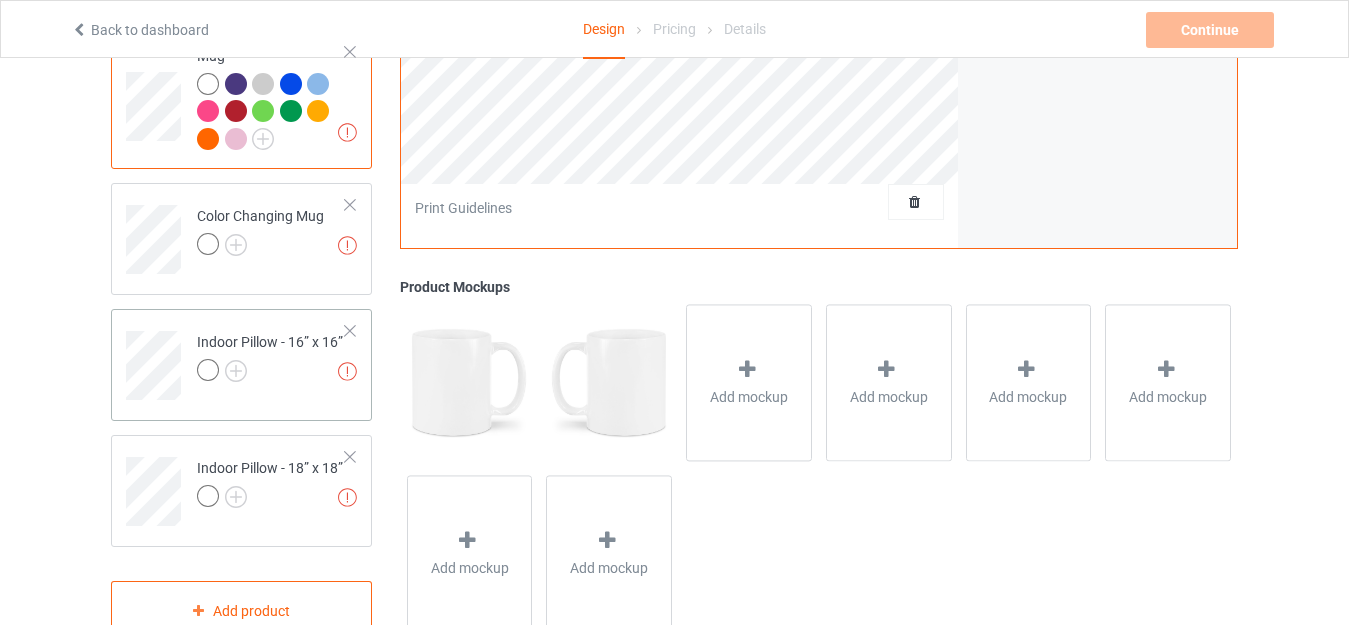 scroll, scrollTop: 2198, scrollLeft: 0, axis: vertical 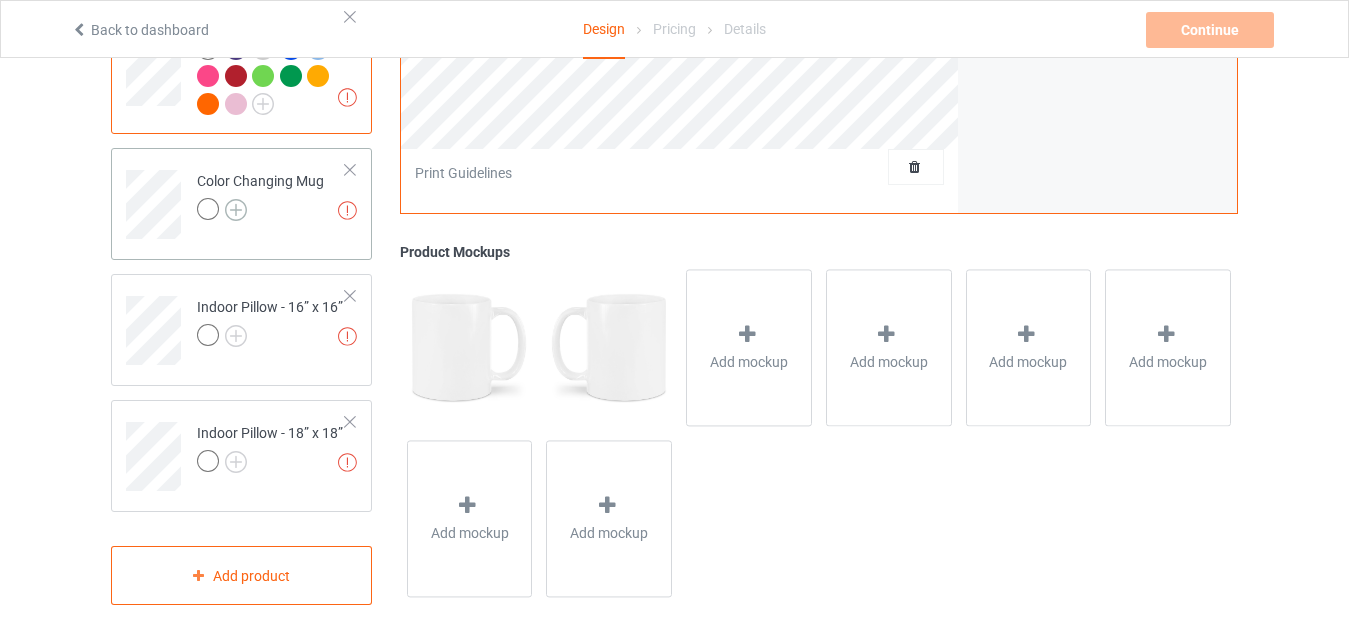 click at bounding box center [236, 210] 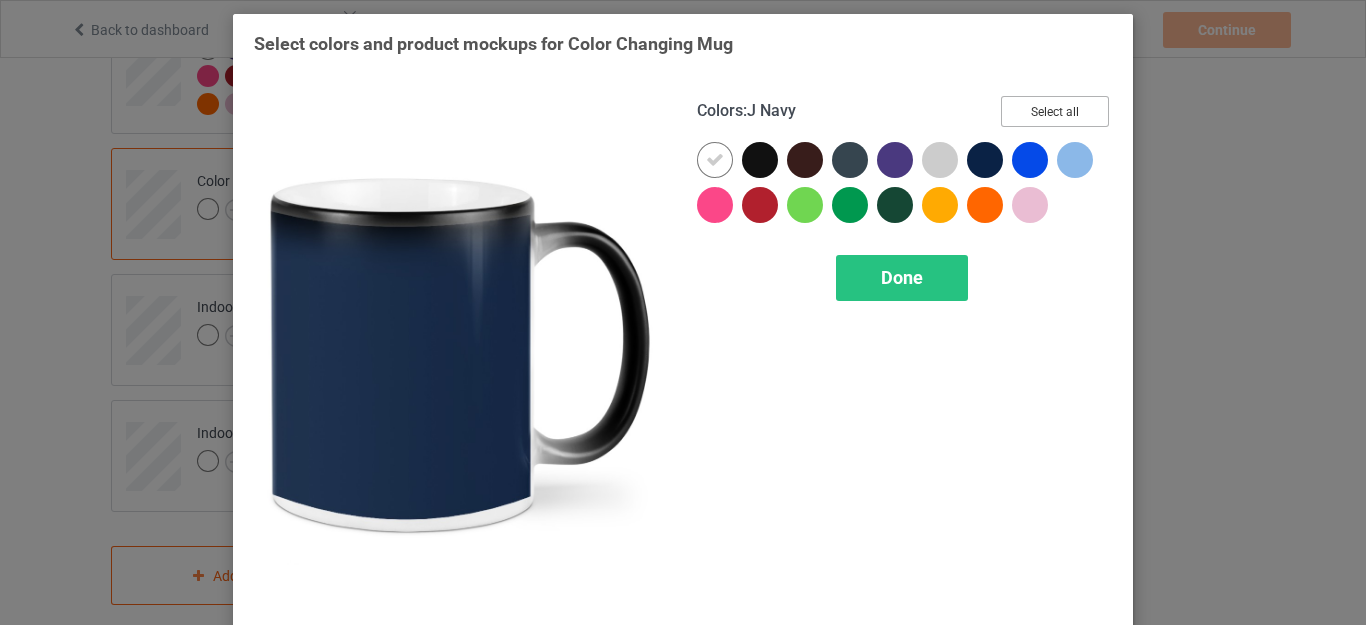 click on "Select all" at bounding box center (1055, 111) 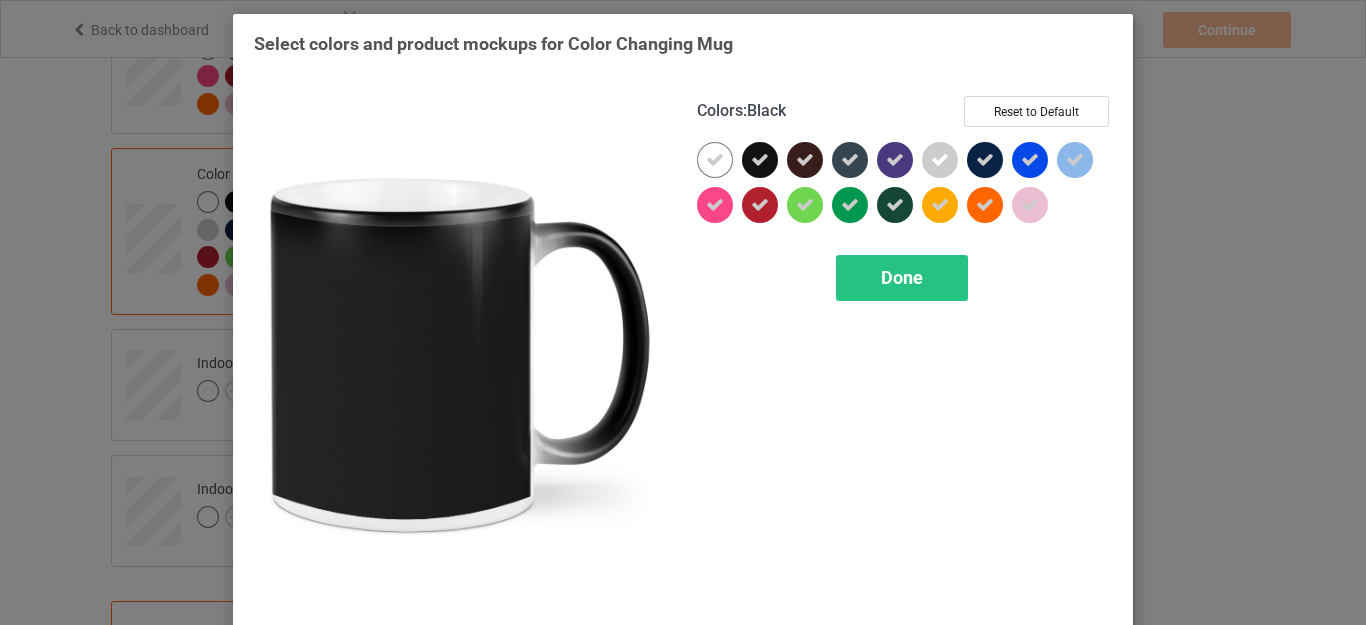 click at bounding box center [760, 160] 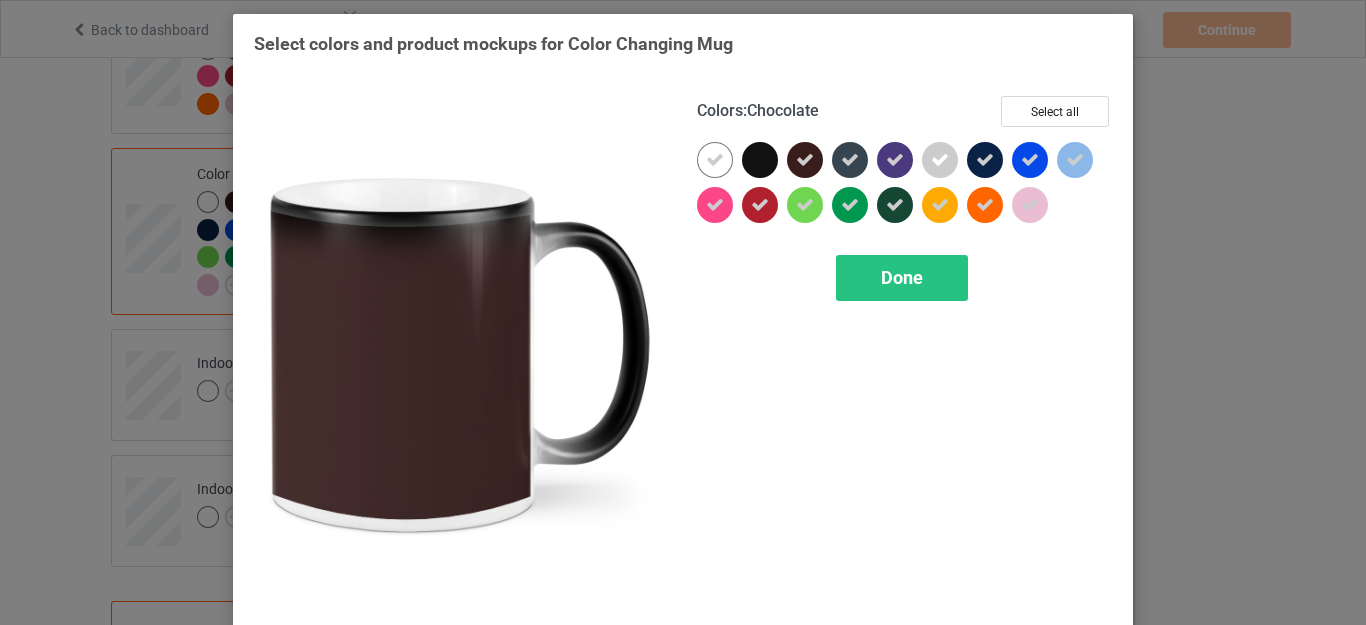 click at bounding box center [805, 160] 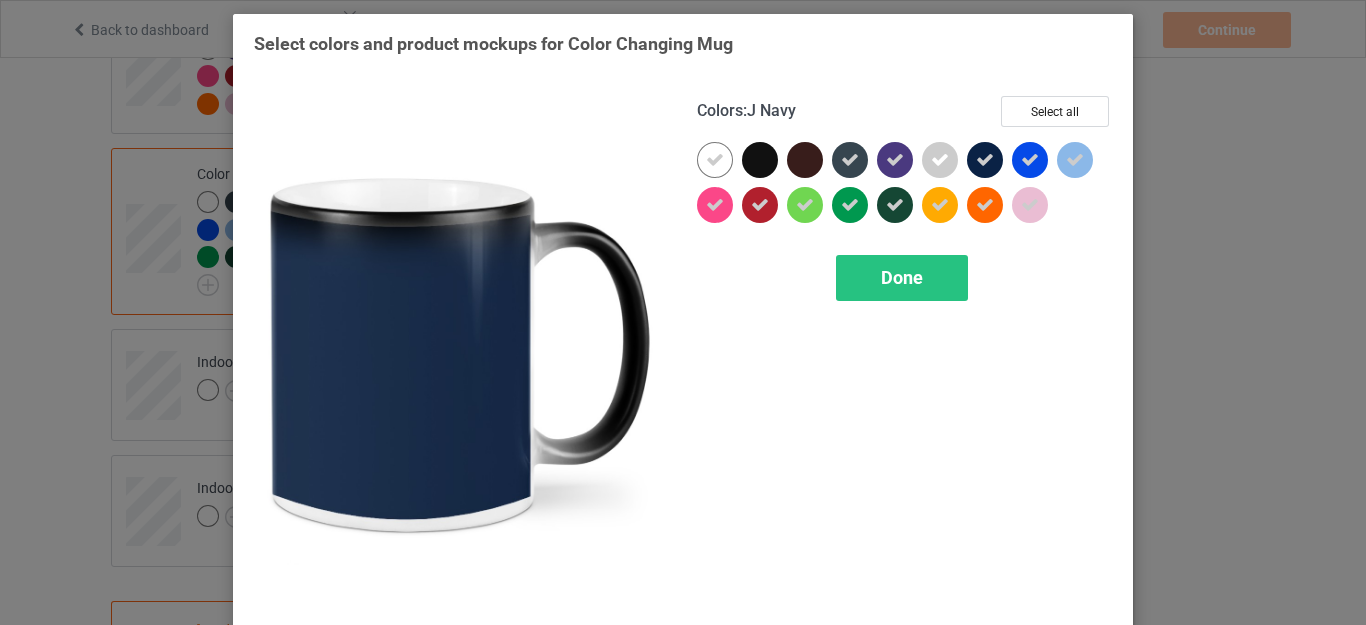 click at bounding box center (985, 160) 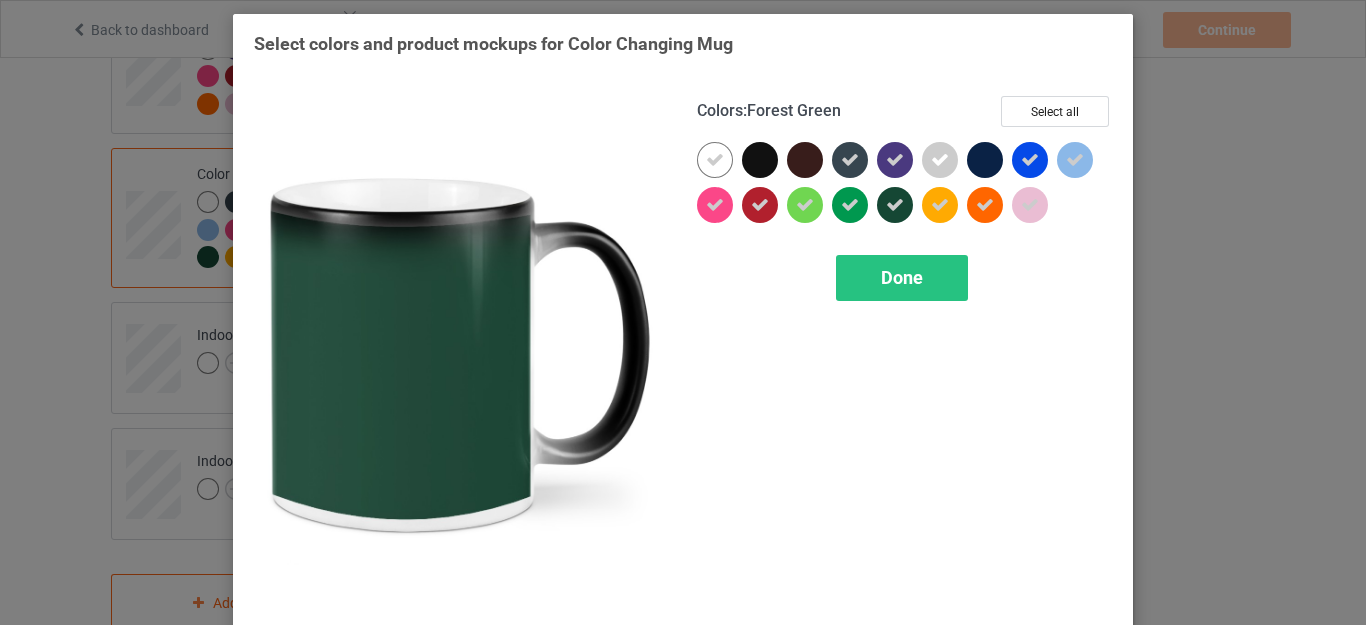 click at bounding box center [895, 205] 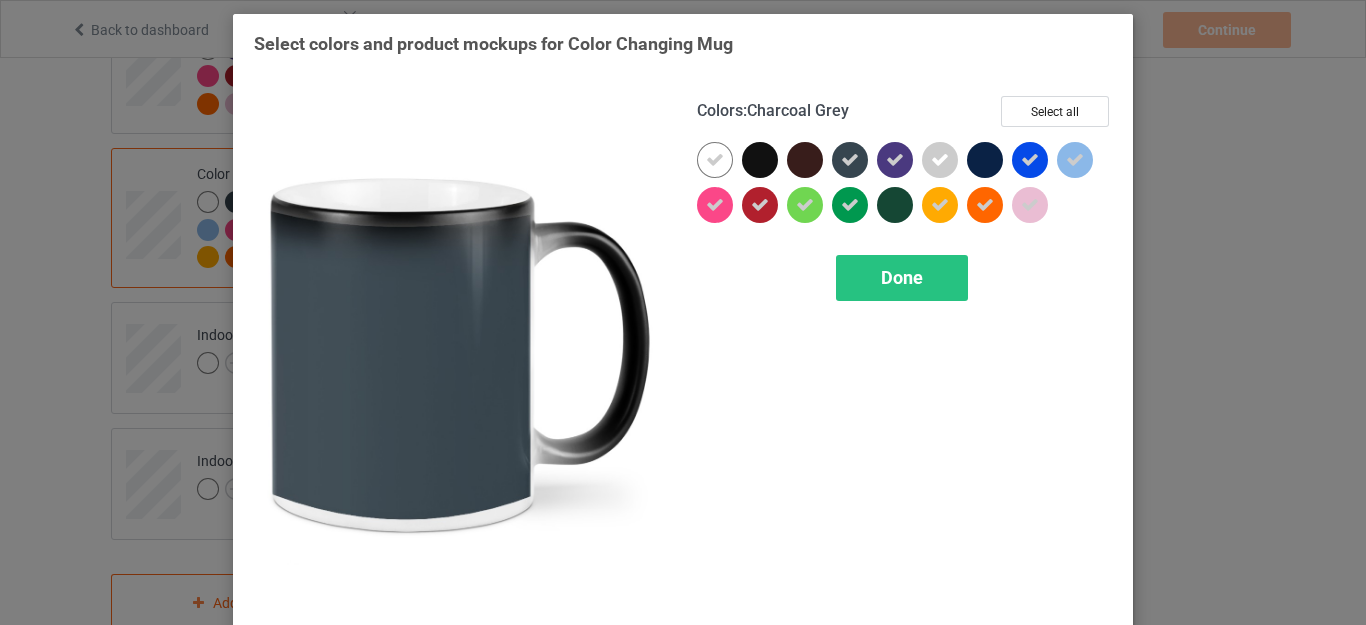click at bounding box center (850, 160) 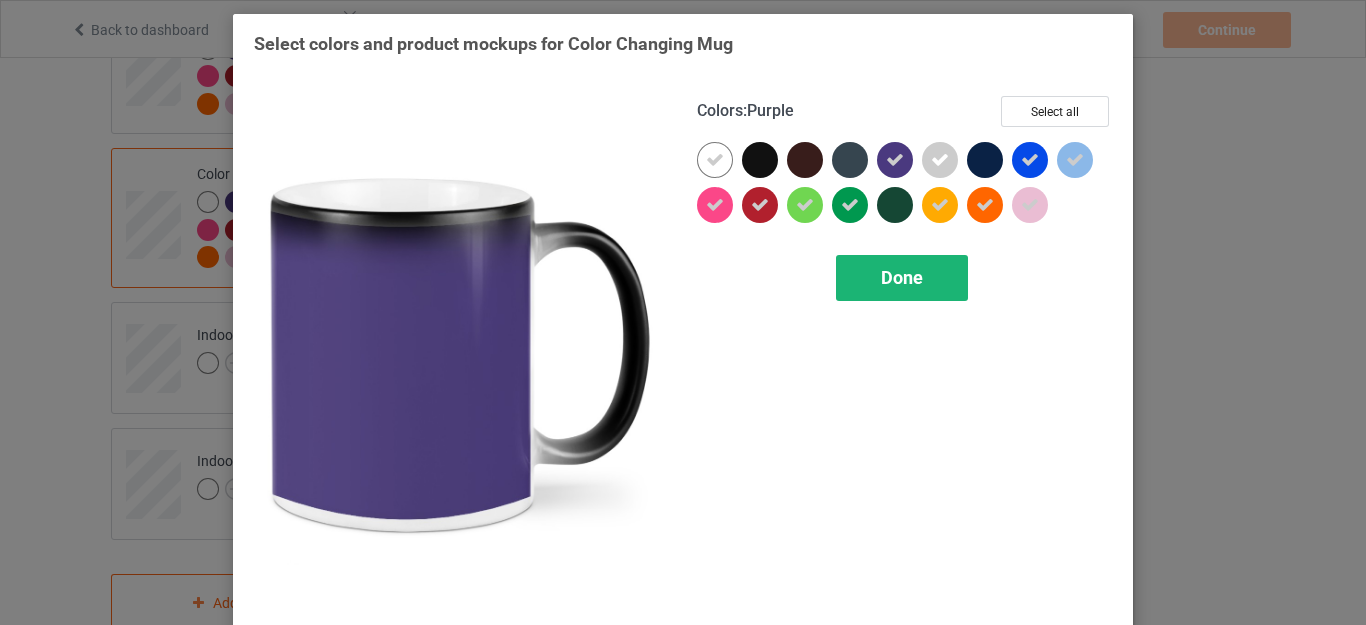 click at bounding box center [895, 160] 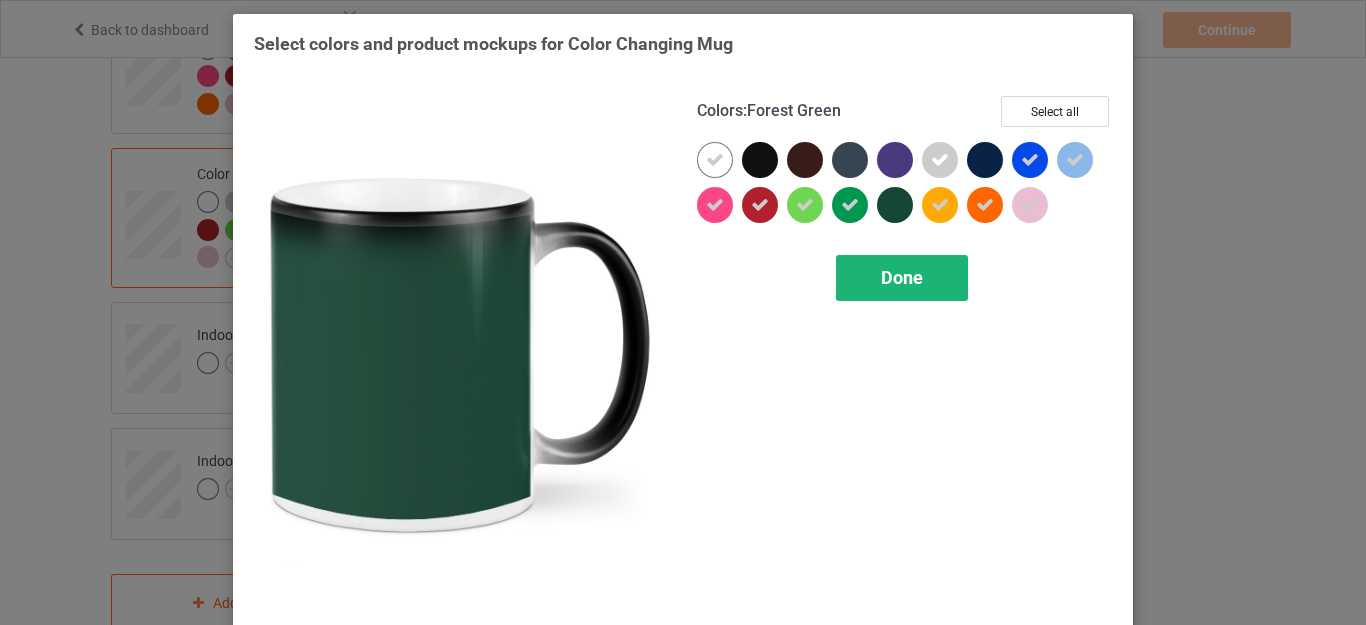click on "Done" at bounding box center [902, 277] 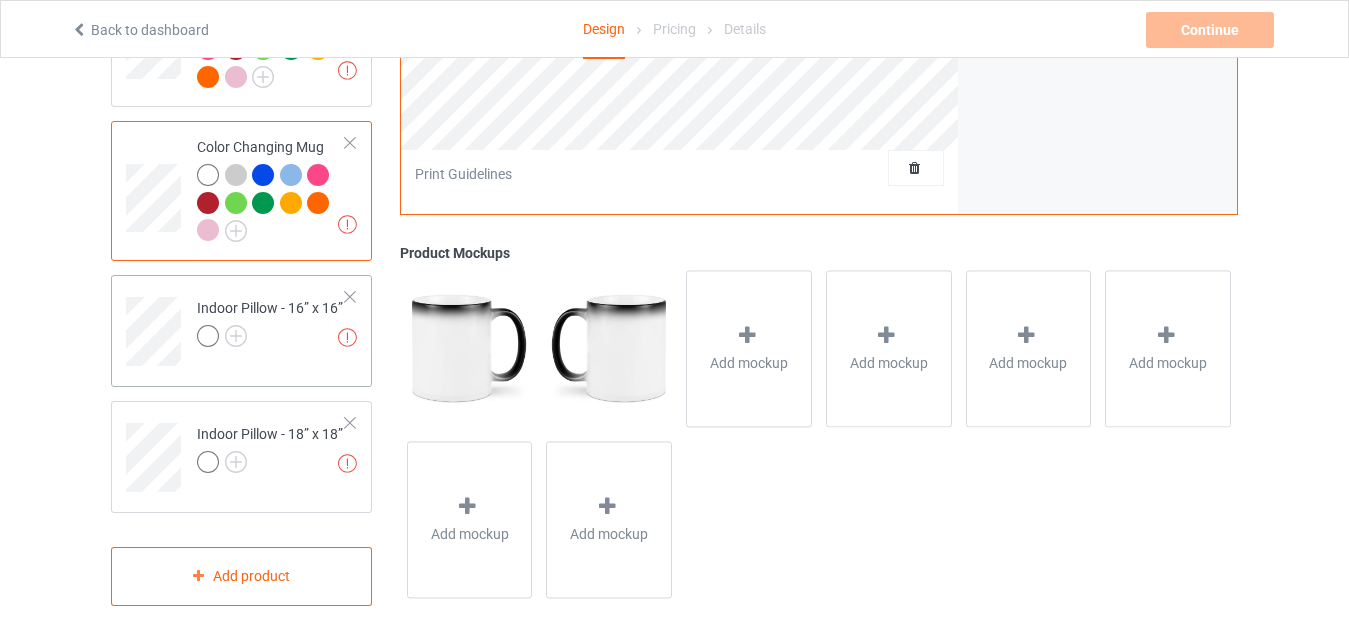 scroll, scrollTop: 2240, scrollLeft: 0, axis: vertical 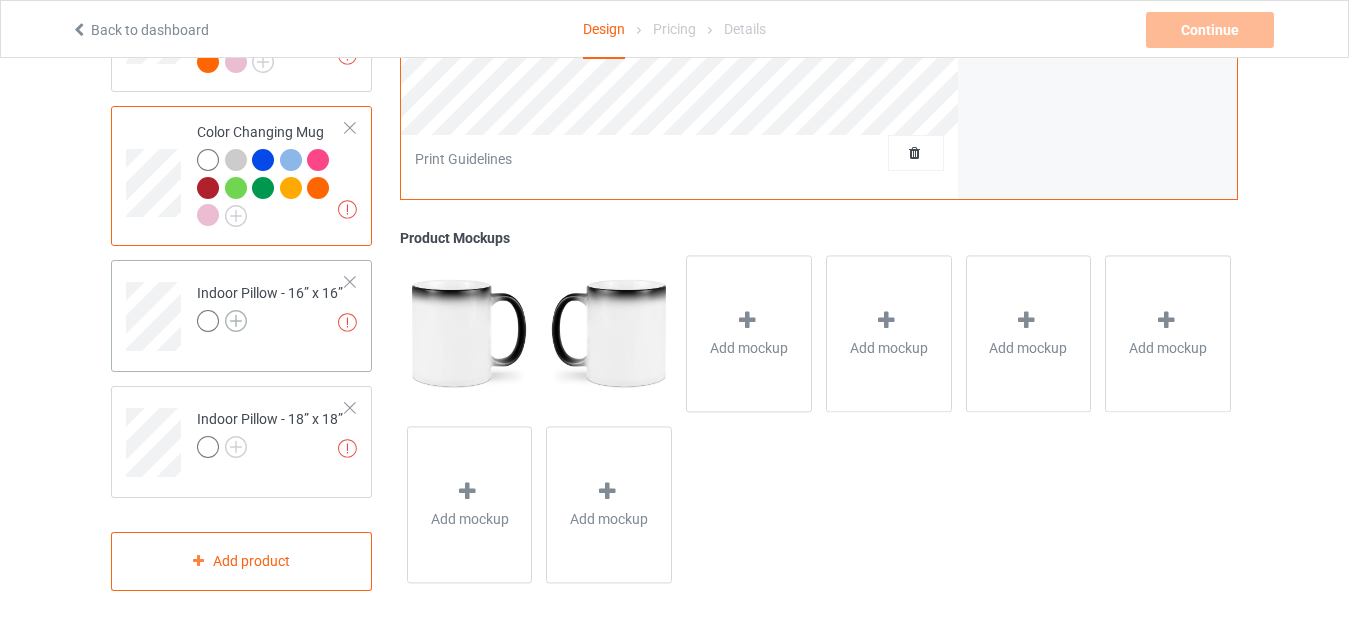 click at bounding box center (236, 321) 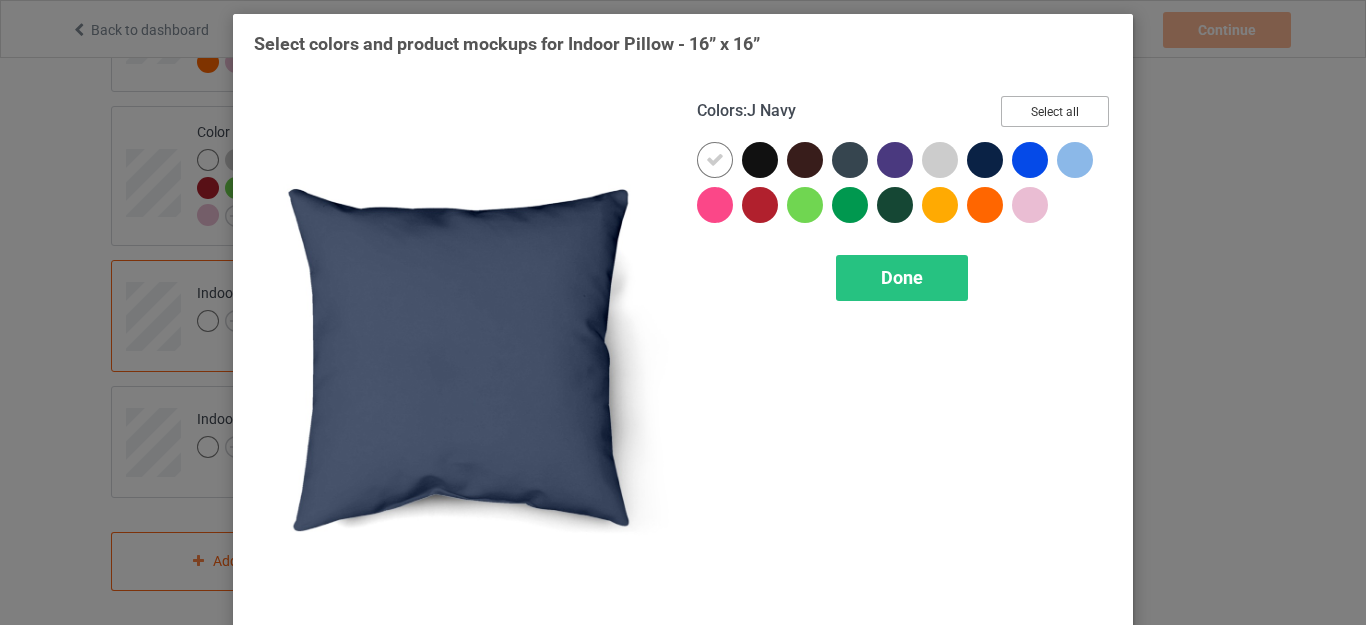click on "Select all" at bounding box center (1055, 111) 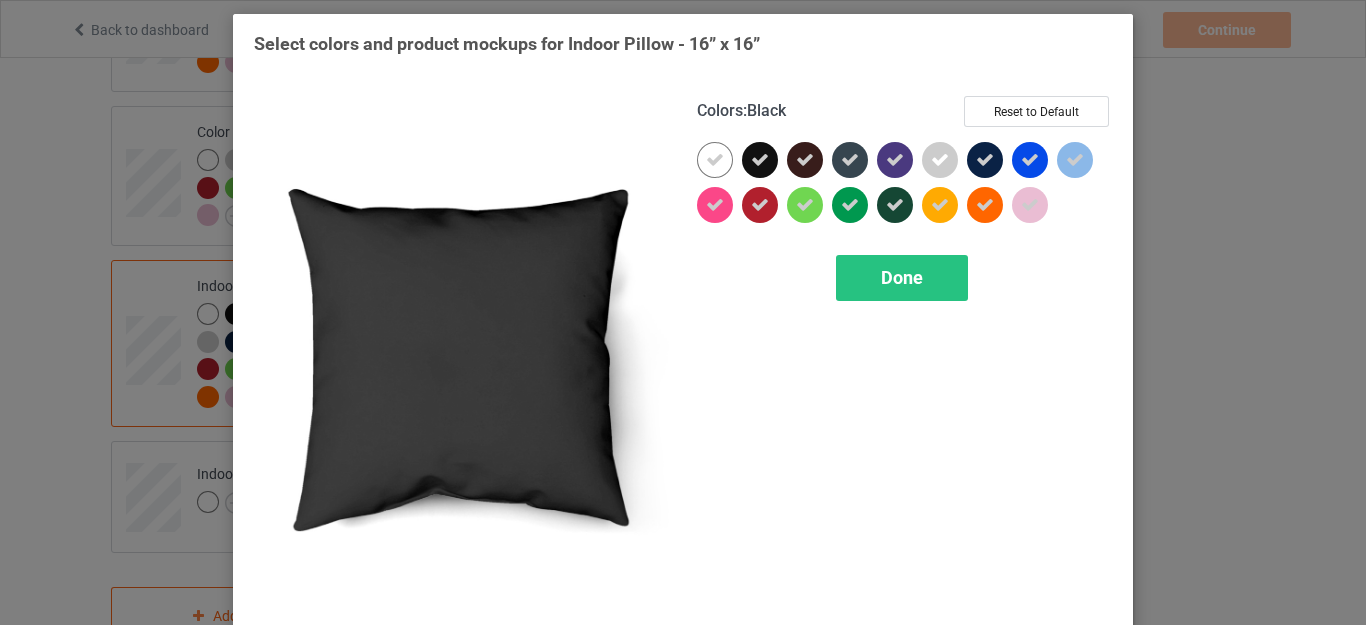 click at bounding box center [760, 160] 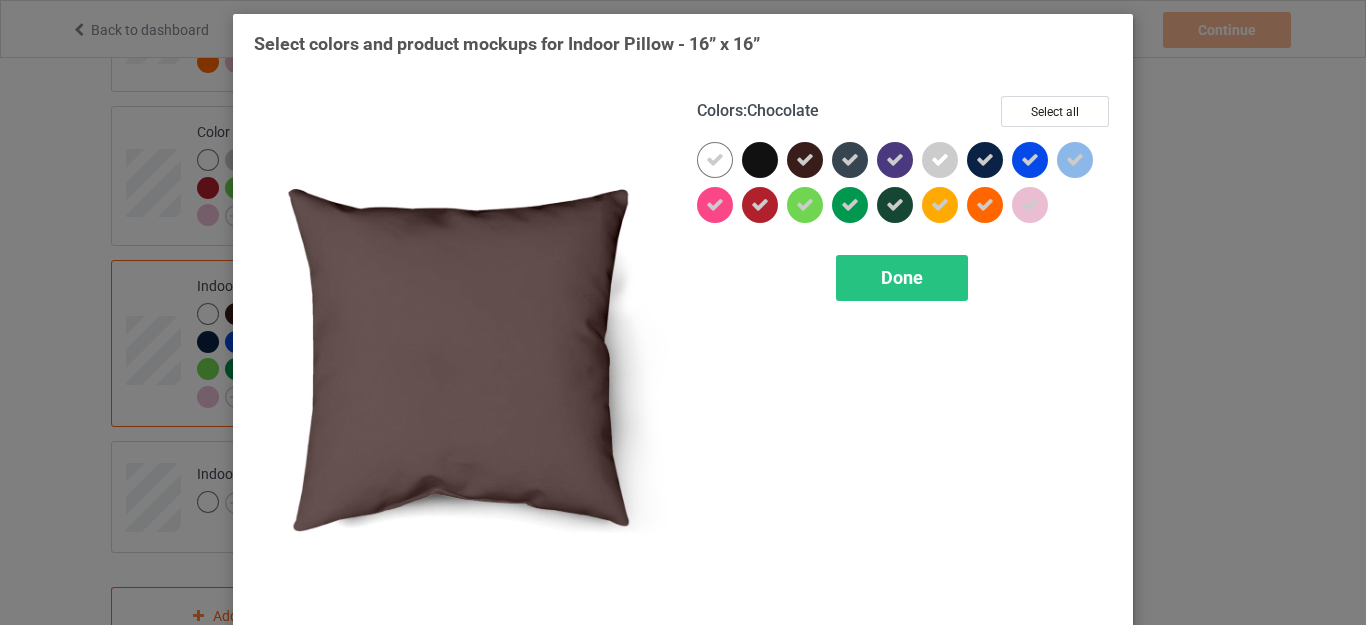 click at bounding box center (805, 160) 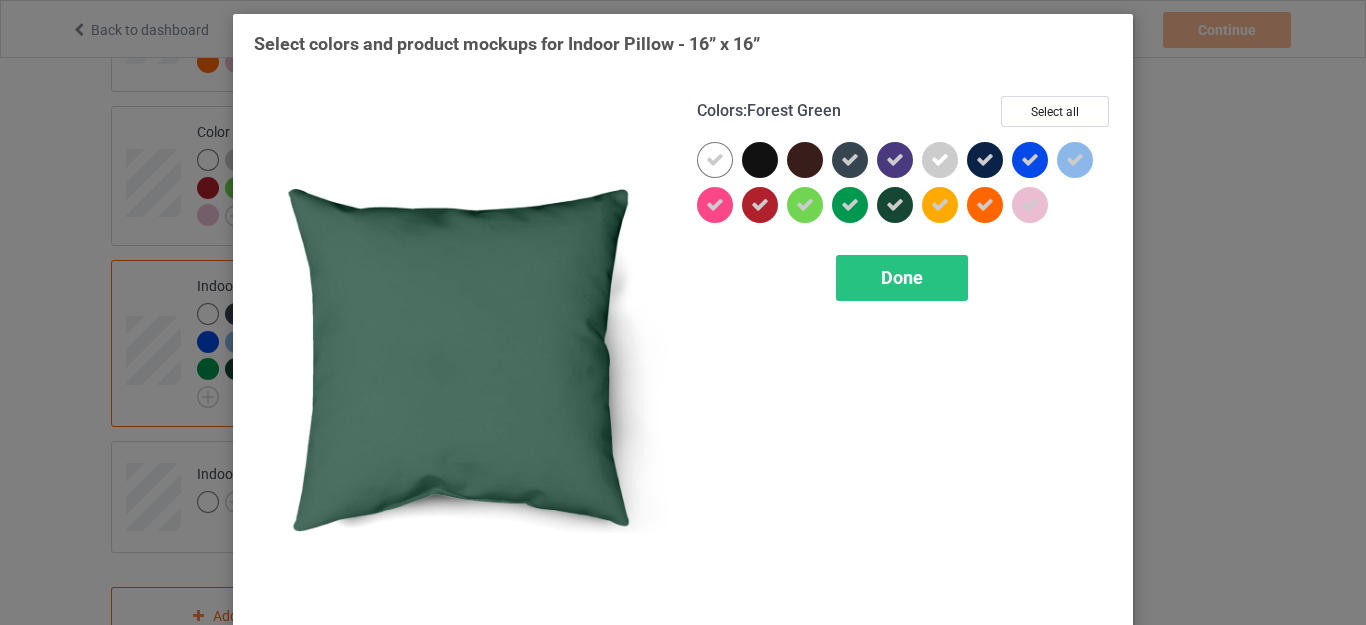 click at bounding box center [895, 205] 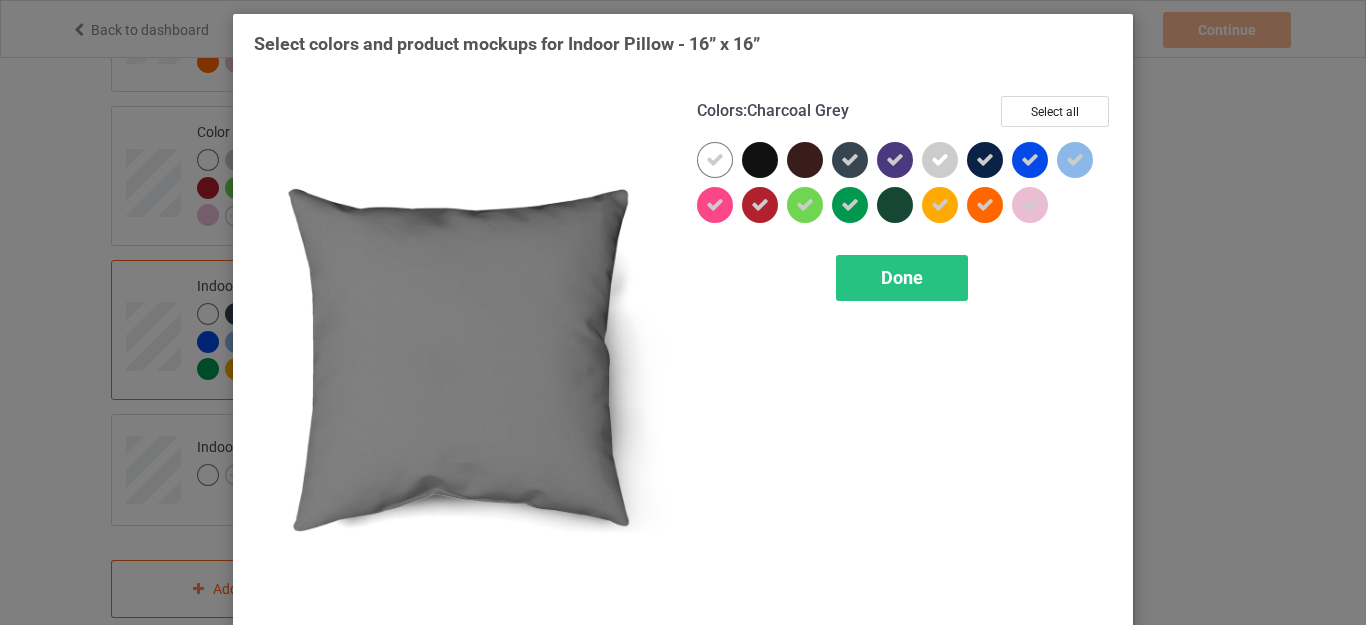 click at bounding box center (850, 160) 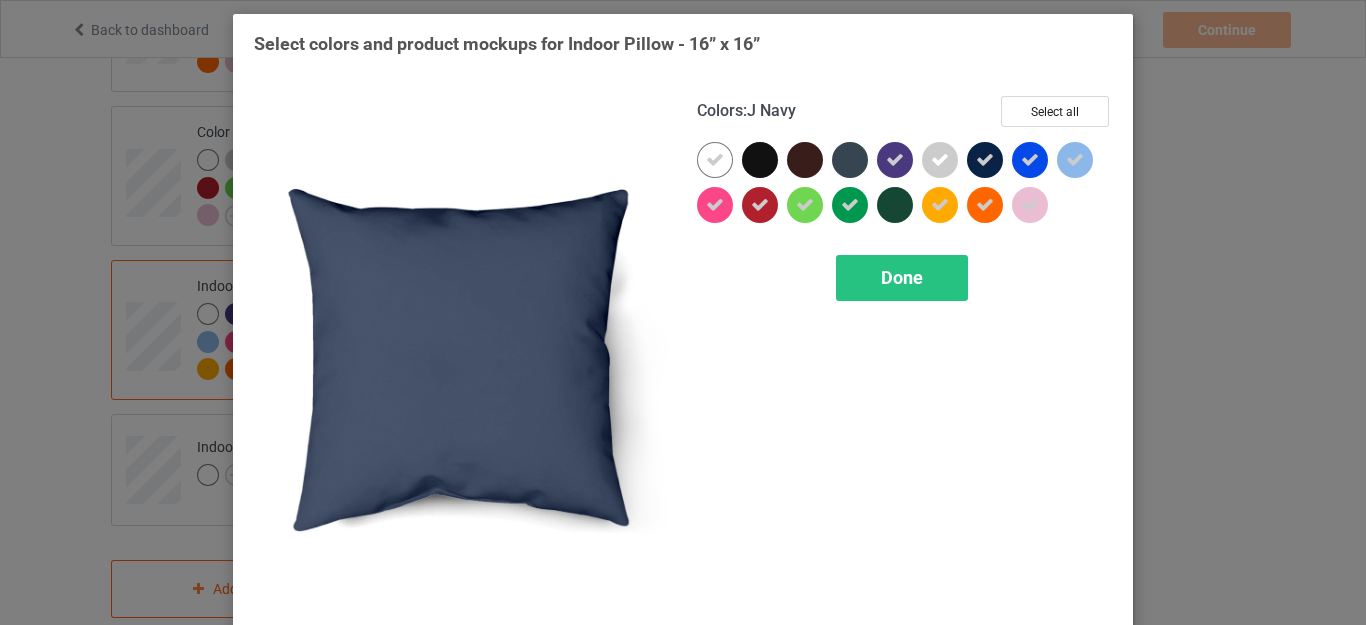 click at bounding box center [985, 160] 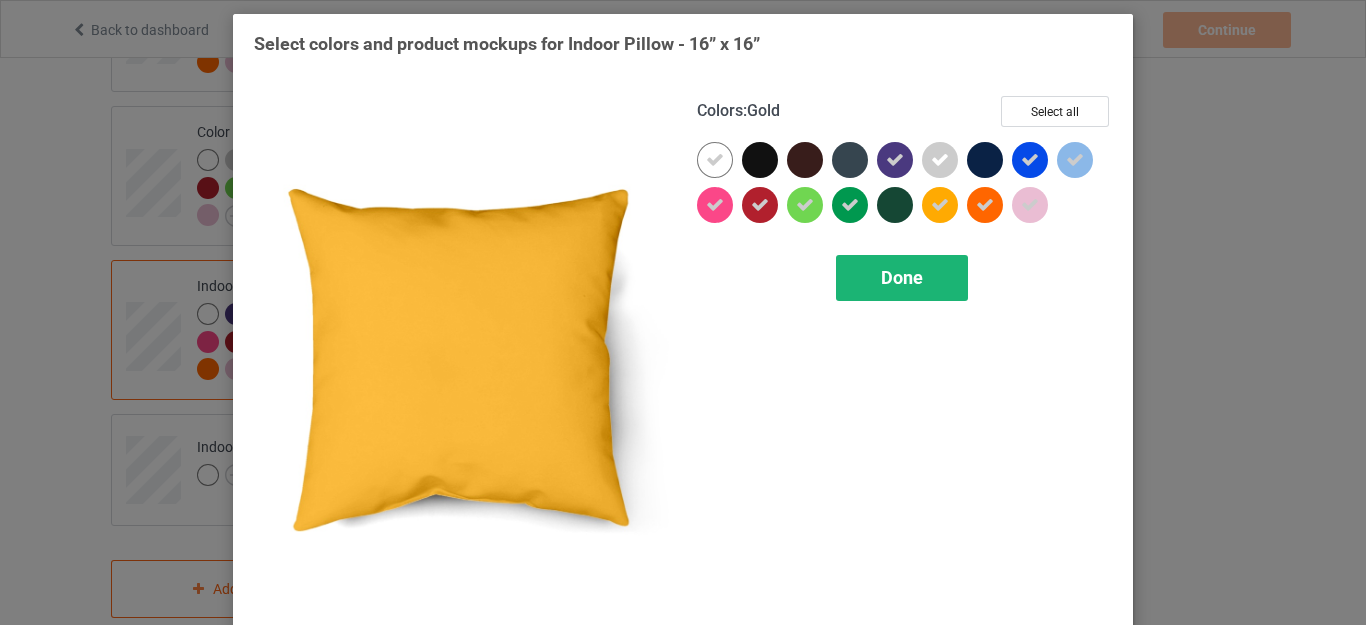 click on "Done" at bounding box center [902, 278] 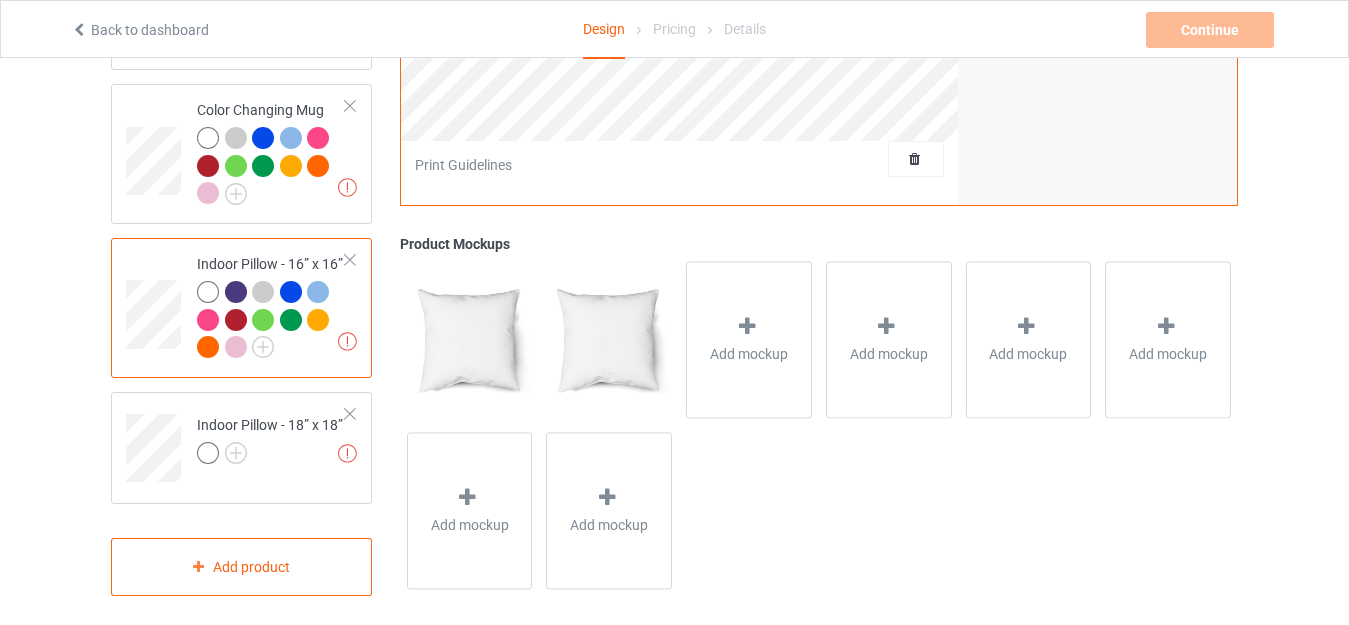 scroll, scrollTop: 2269, scrollLeft: 0, axis: vertical 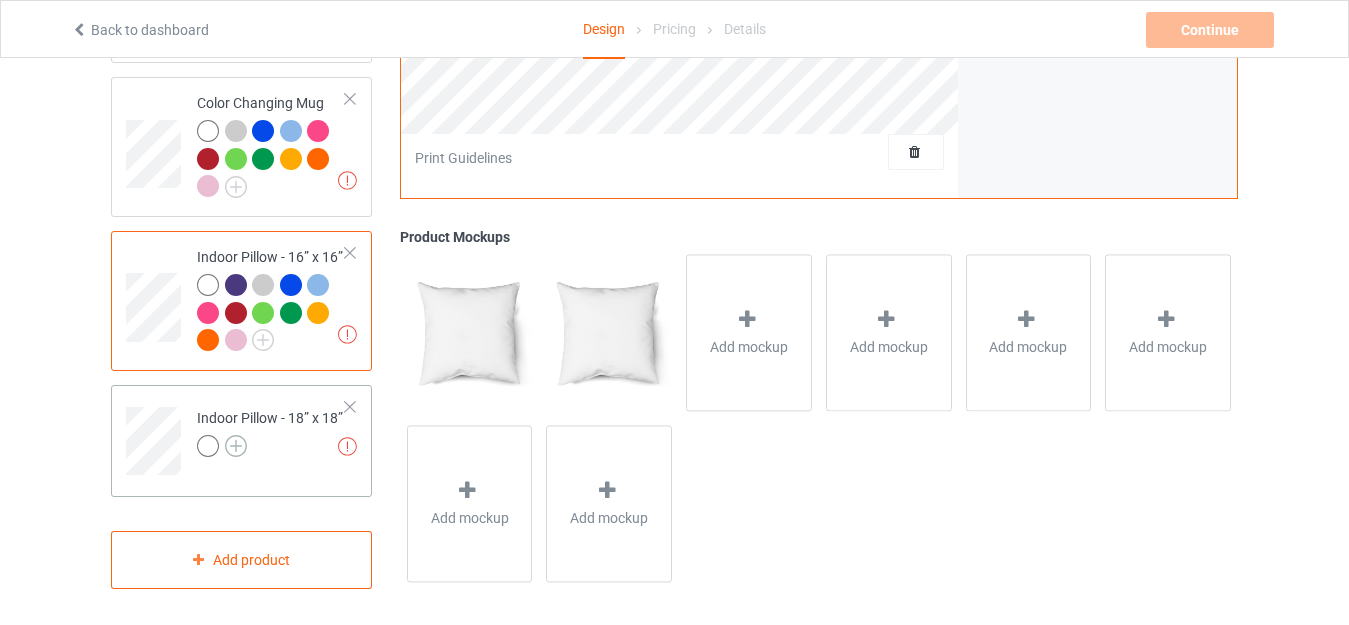 click at bounding box center [236, 446] 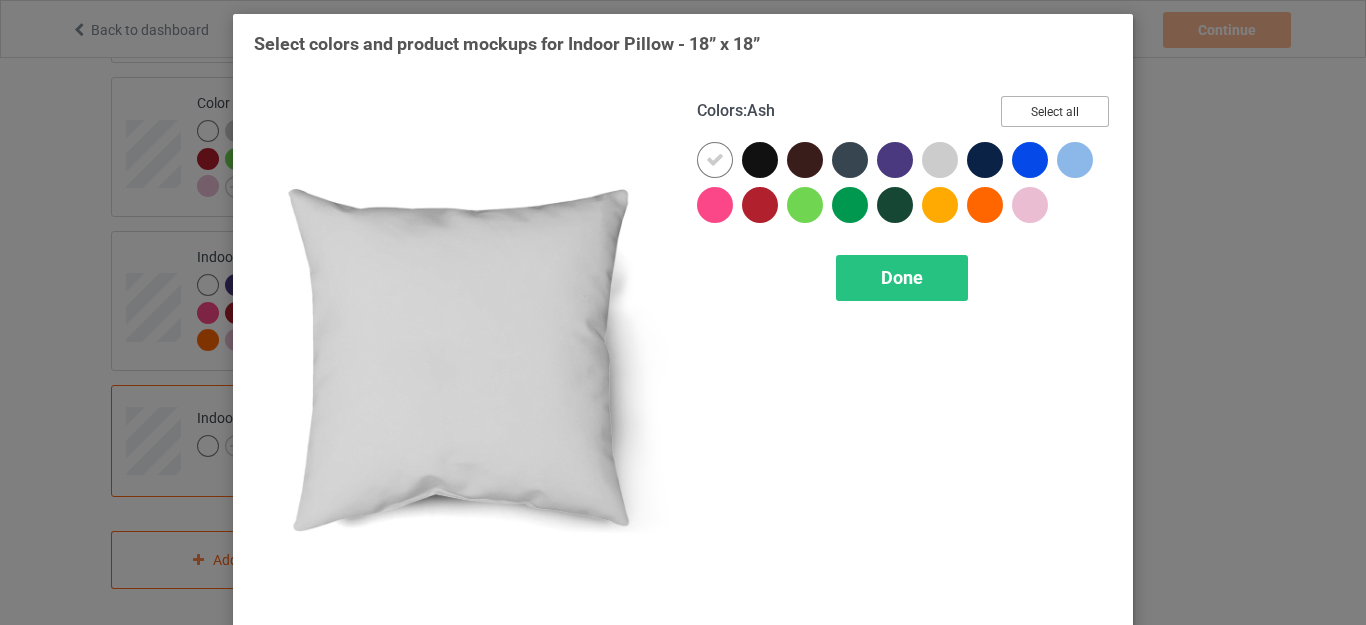 click on "Select all" at bounding box center [1055, 111] 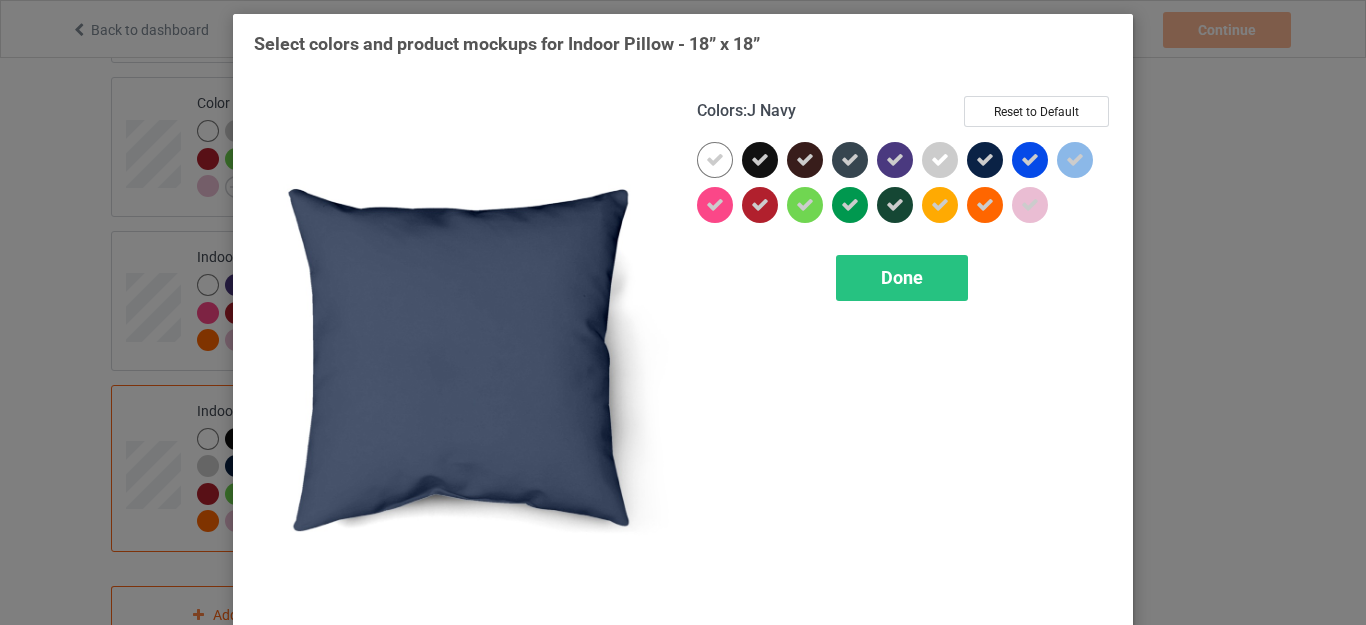 click at bounding box center (985, 160) 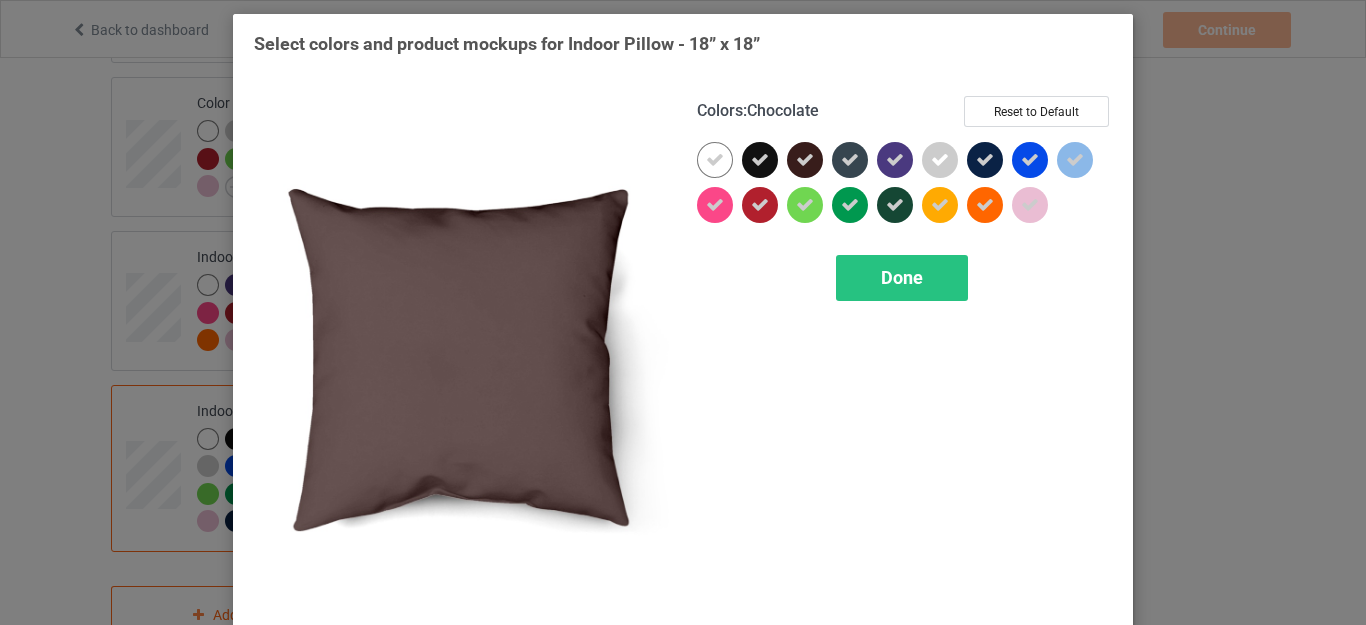 click at bounding box center [805, 160] 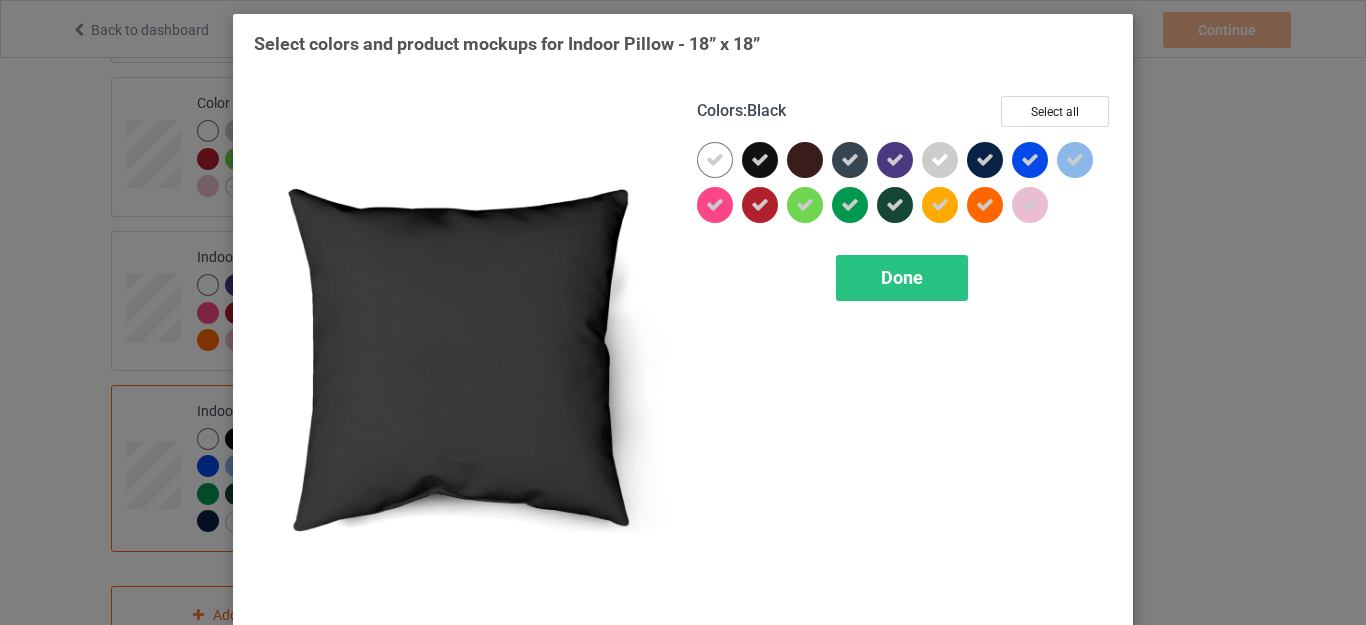 click at bounding box center [760, 160] 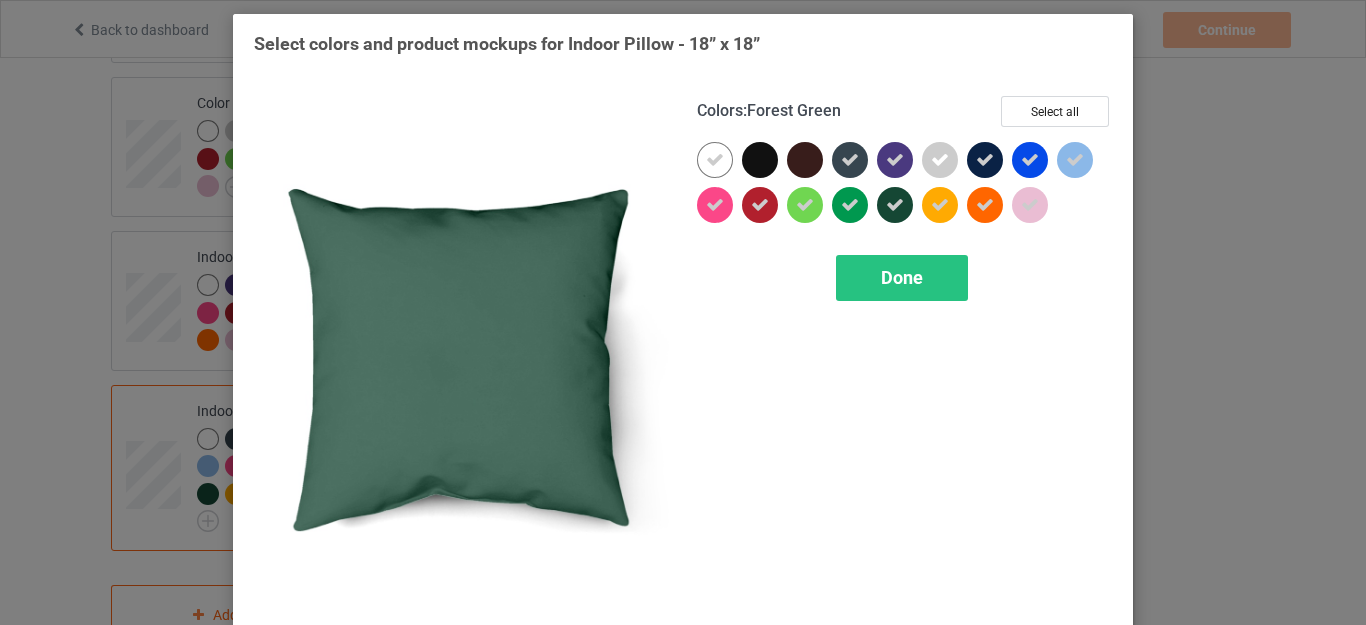 click at bounding box center (895, 205) 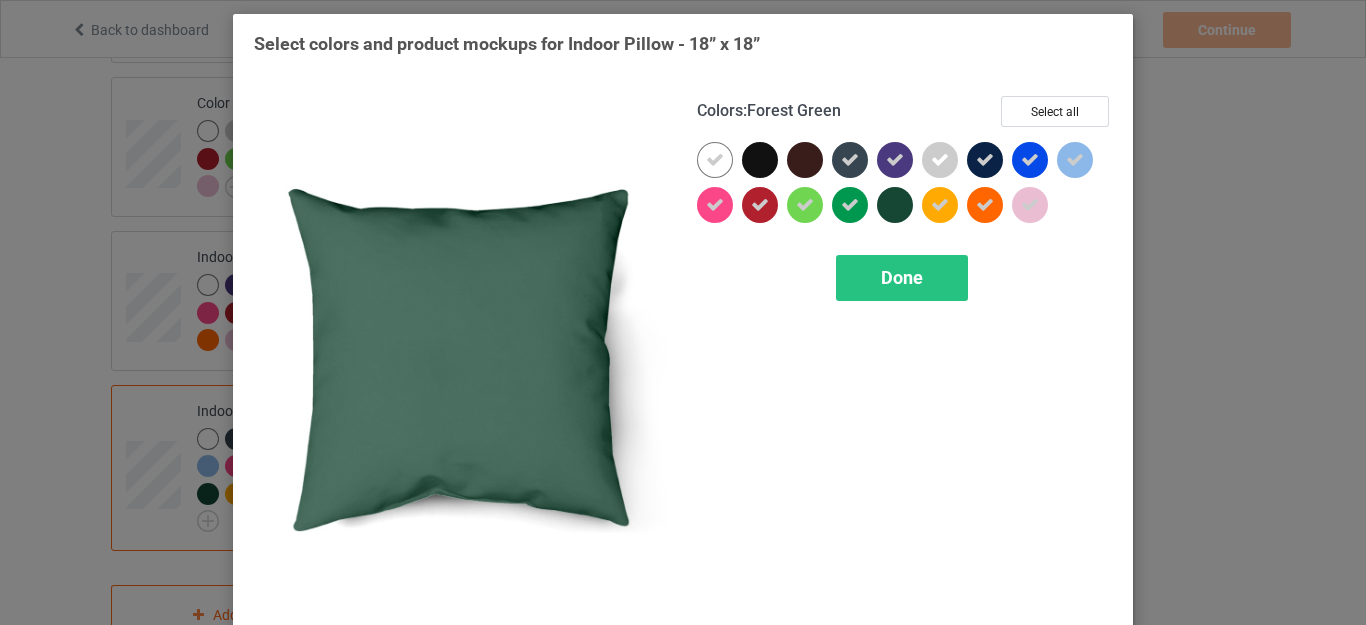 click at bounding box center [850, 160] 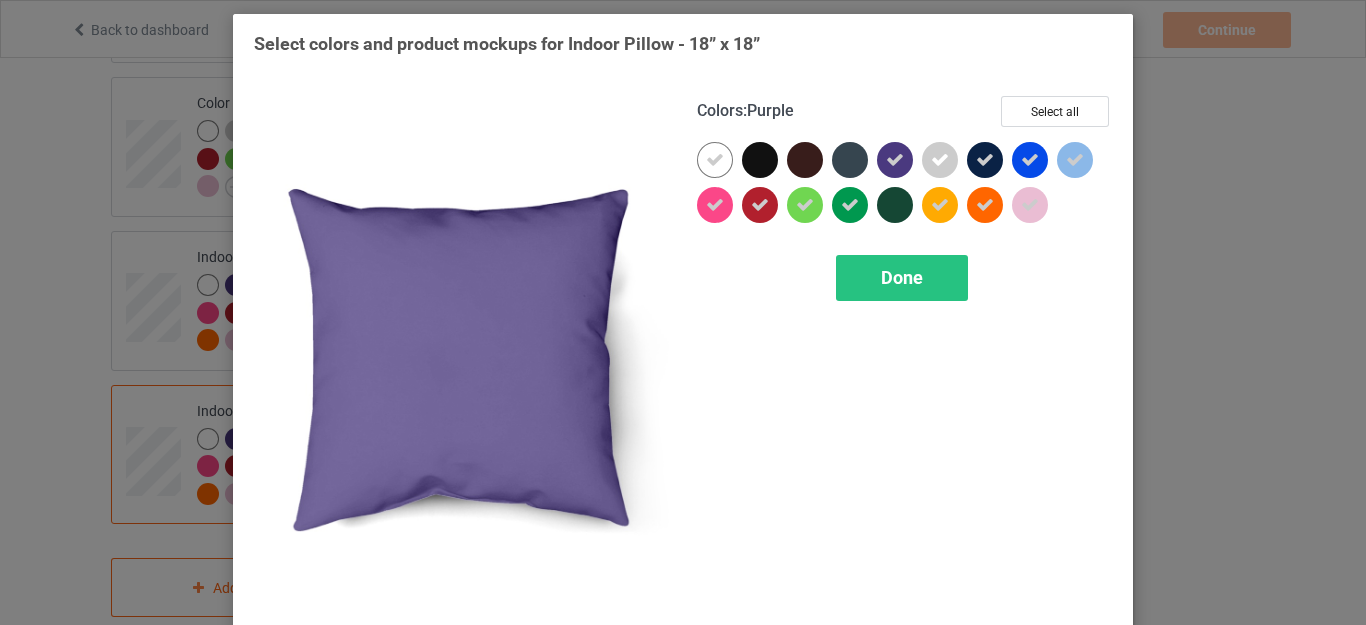 click at bounding box center [895, 160] 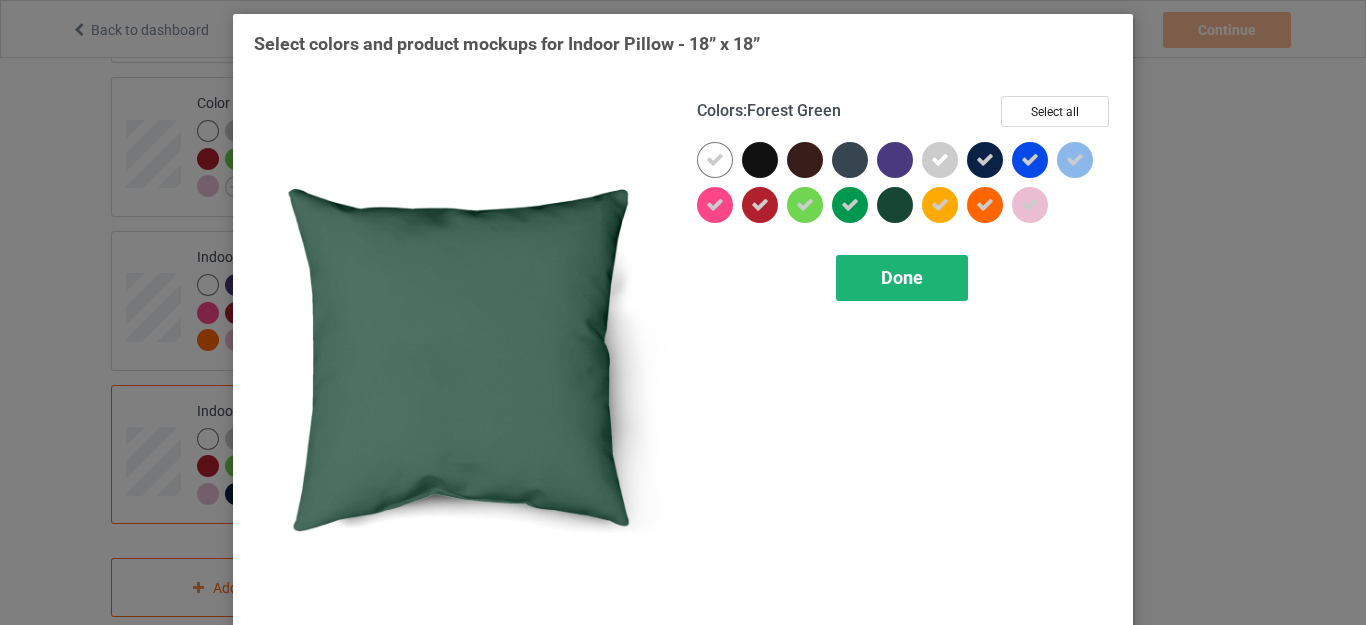 click on "Done" at bounding box center [902, 277] 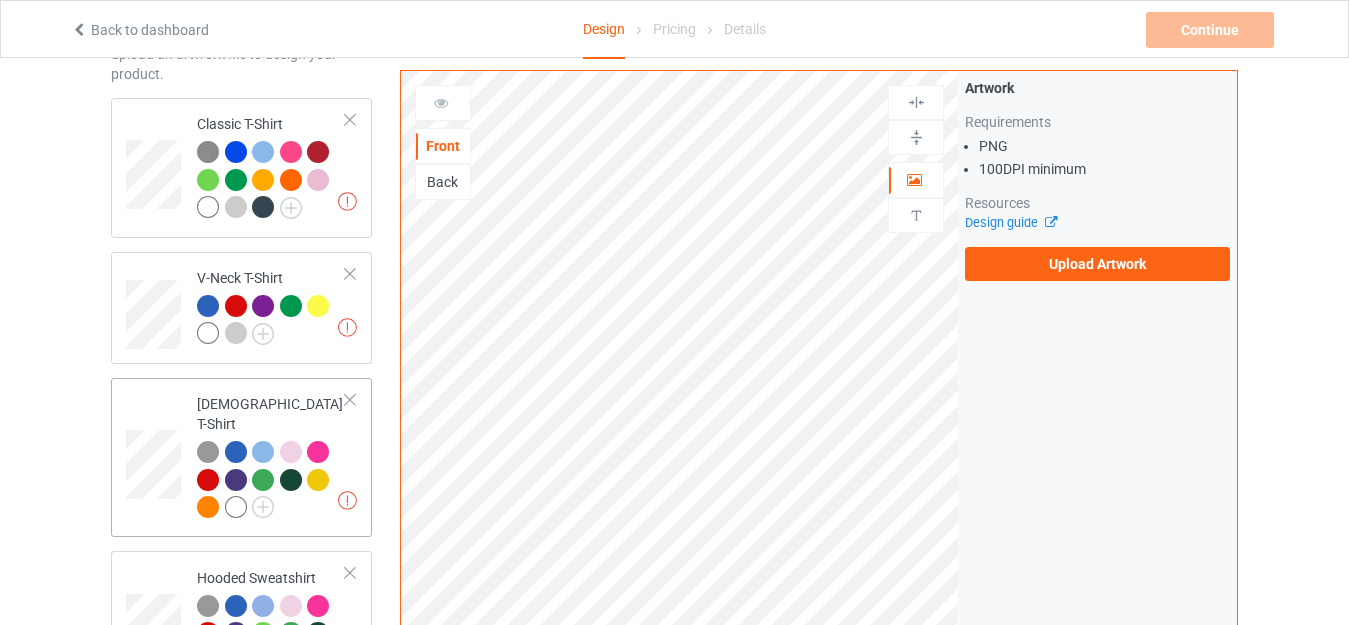 scroll, scrollTop: 0, scrollLeft: 0, axis: both 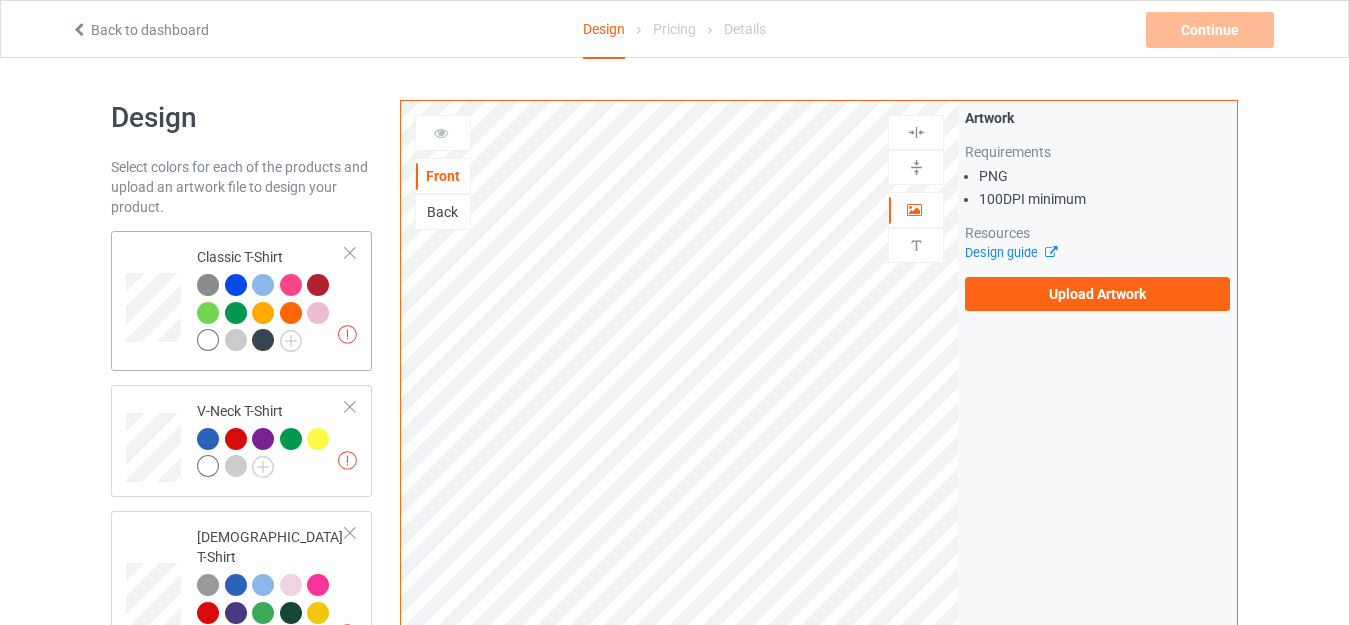 drag, startPoint x: 237, startPoint y: 250, endPoint x: 288, endPoint y: 260, distance: 51.971146 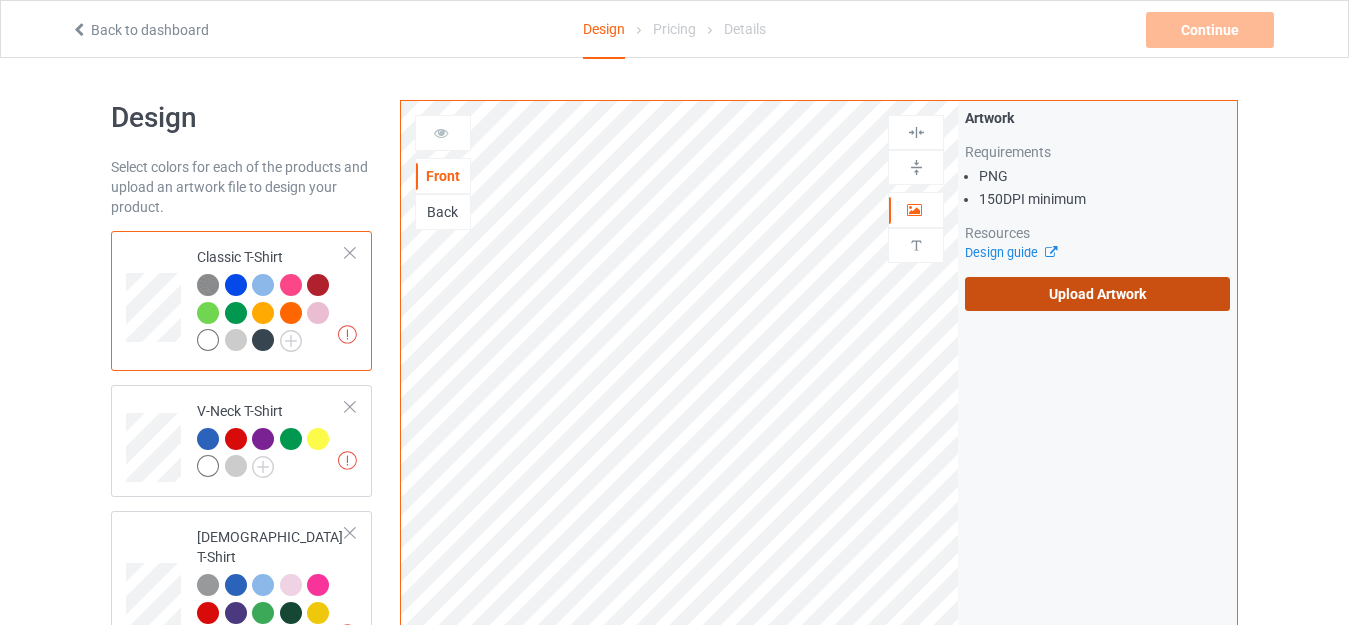 click on "Upload Artwork" at bounding box center [1097, 294] 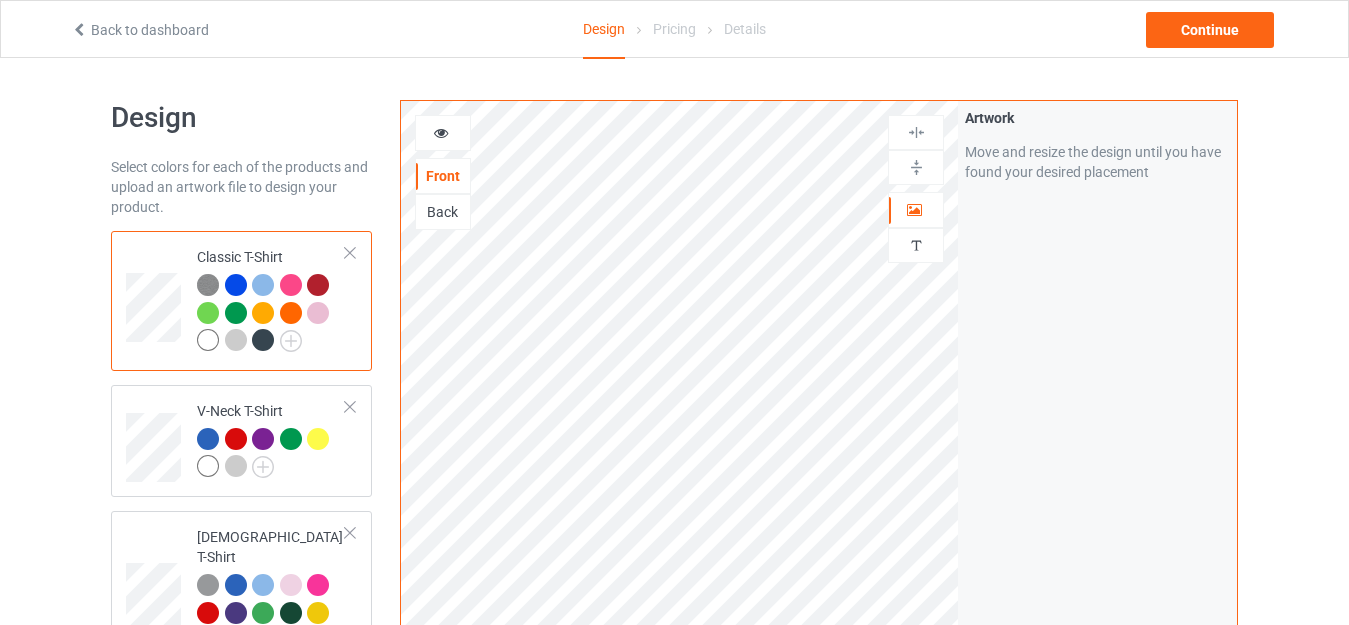 click at bounding box center (208, 340) 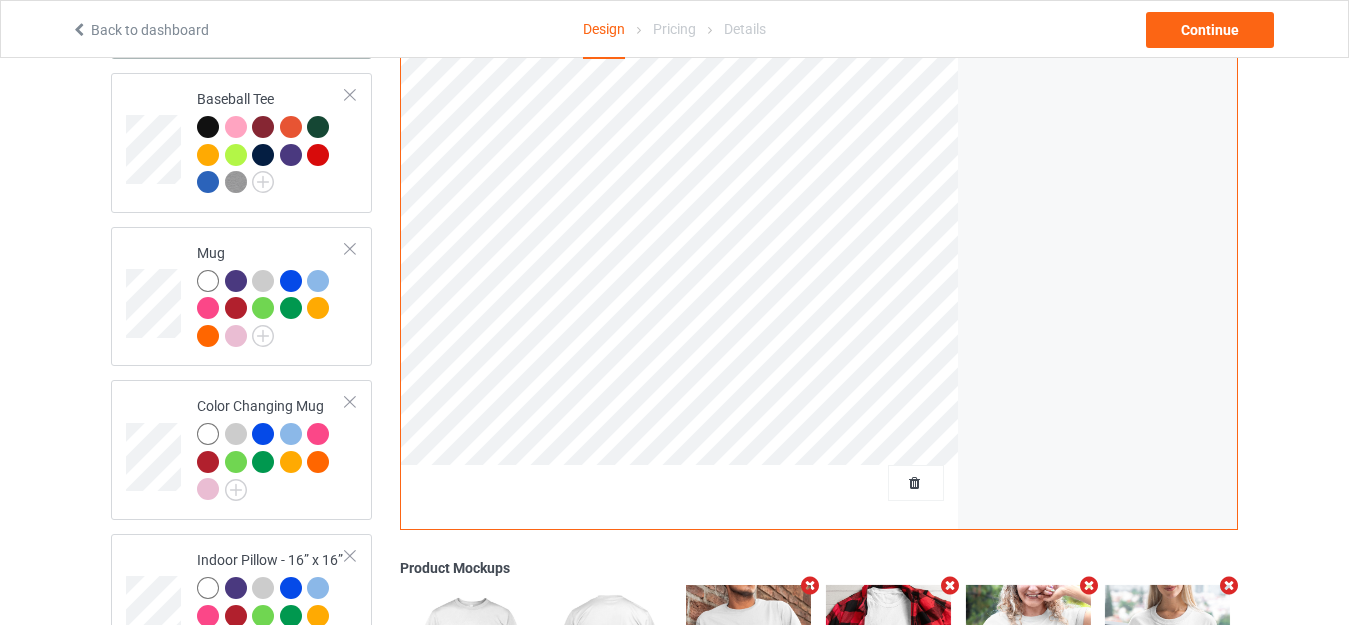 scroll, scrollTop: 2000, scrollLeft: 0, axis: vertical 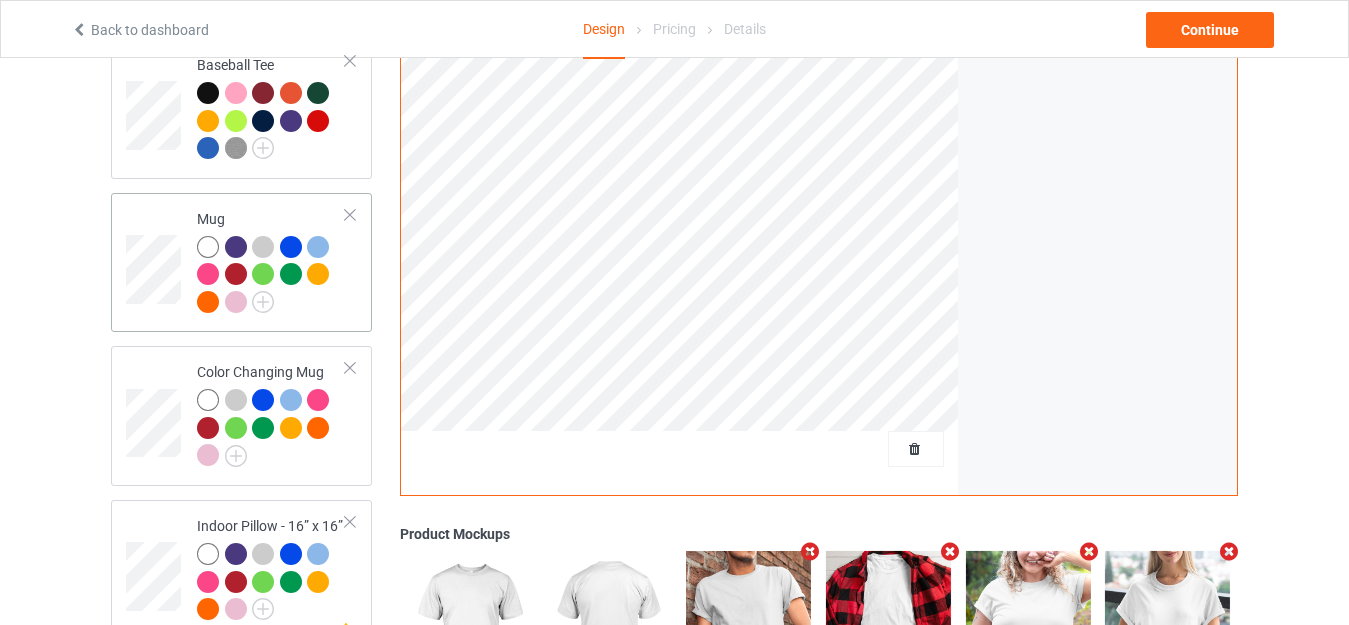 click on "Mug" at bounding box center (271, 263) 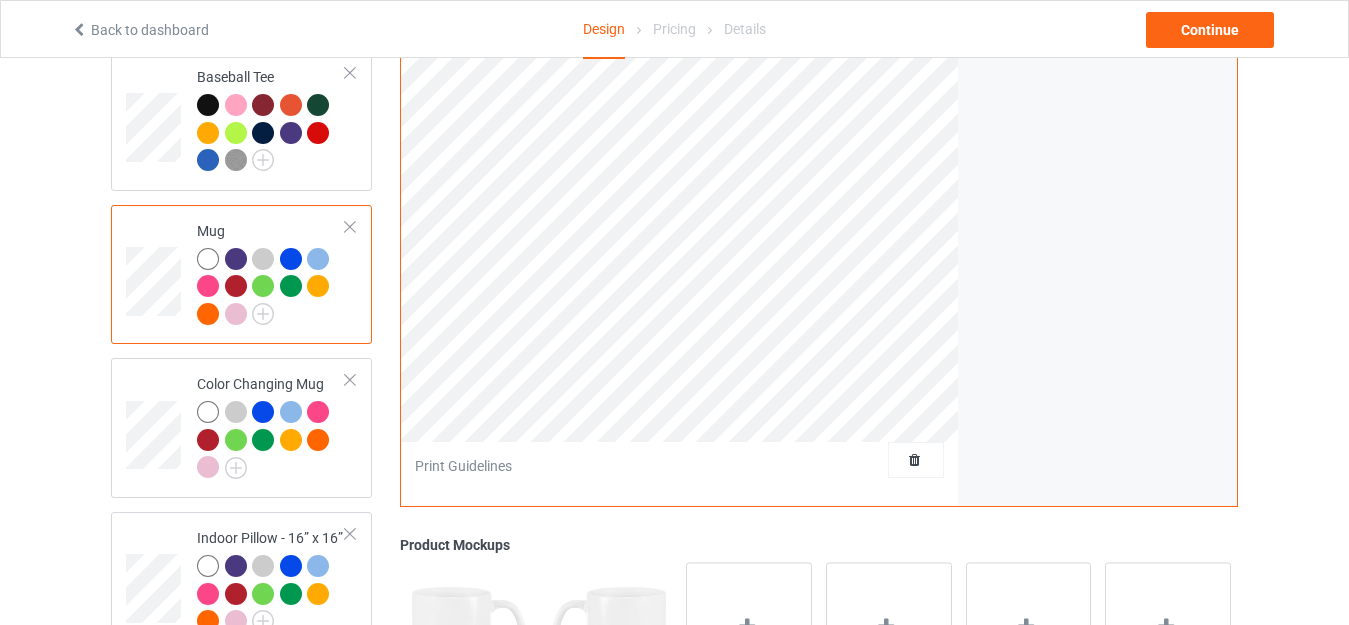 scroll, scrollTop: 2000, scrollLeft: 0, axis: vertical 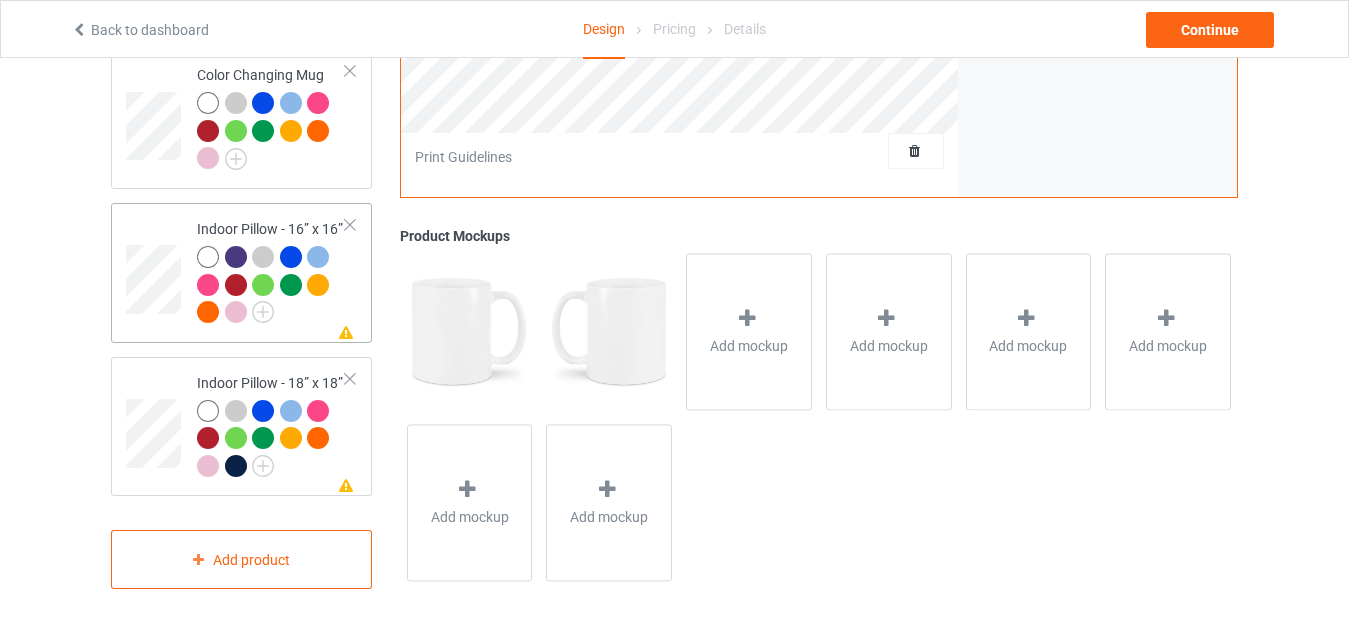 click on "Indoor Pillow - 16” x 16”" at bounding box center [271, 270] 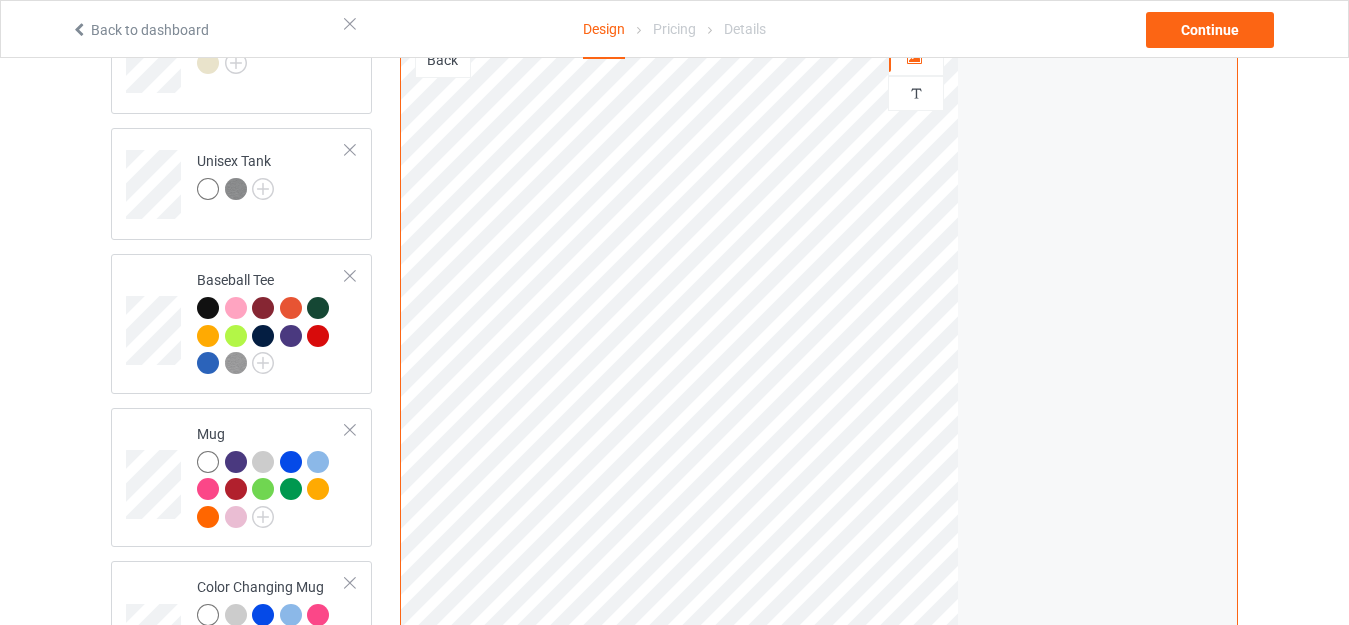 scroll, scrollTop: 1697, scrollLeft: 0, axis: vertical 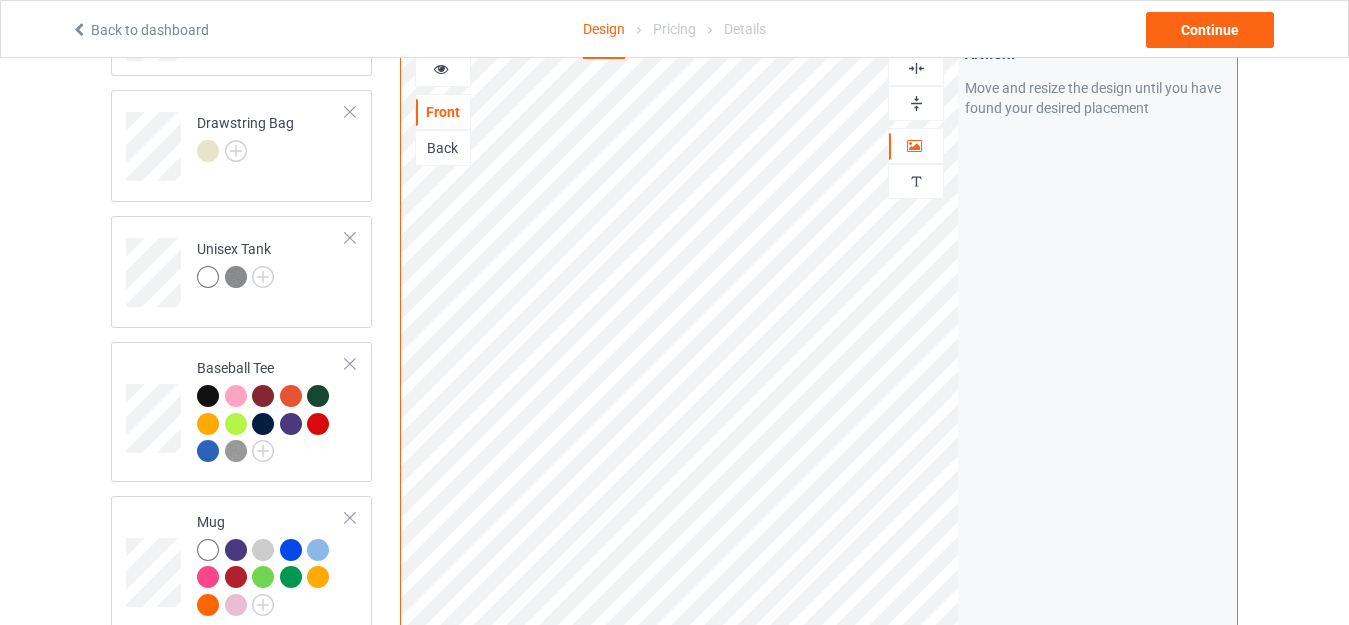 click at bounding box center [916, 103] 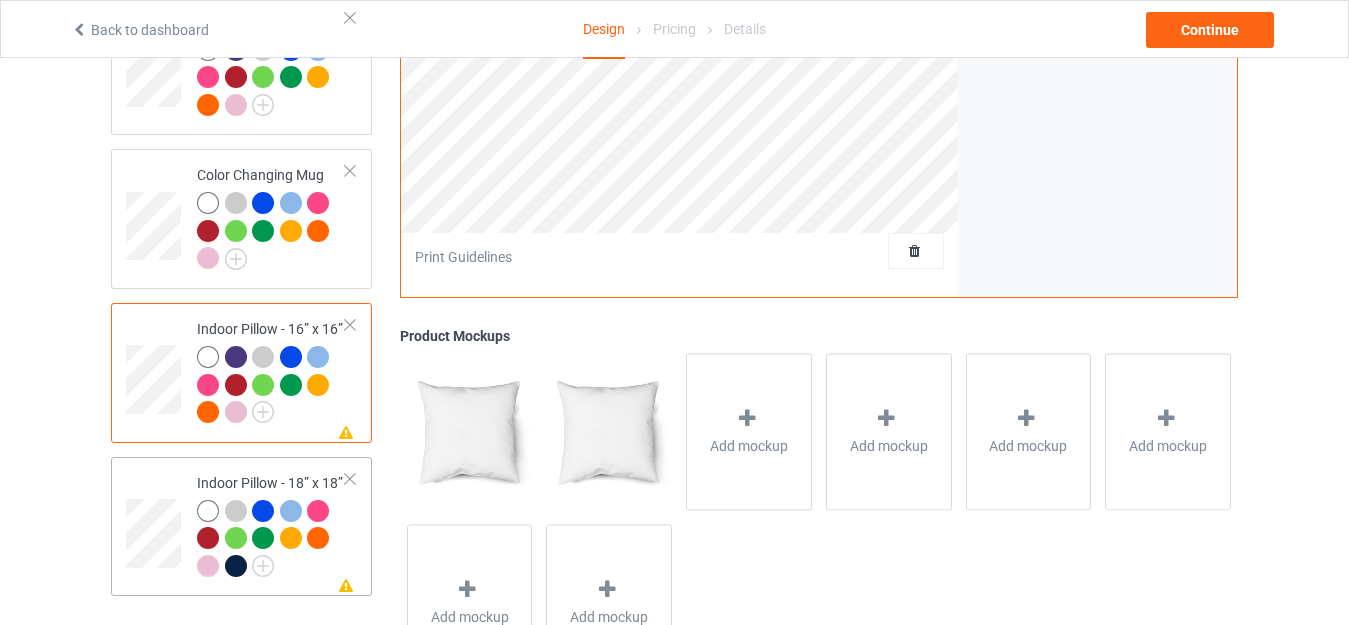 click on "Indoor Pillow - 18” x 18”" at bounding box center [271, 524] 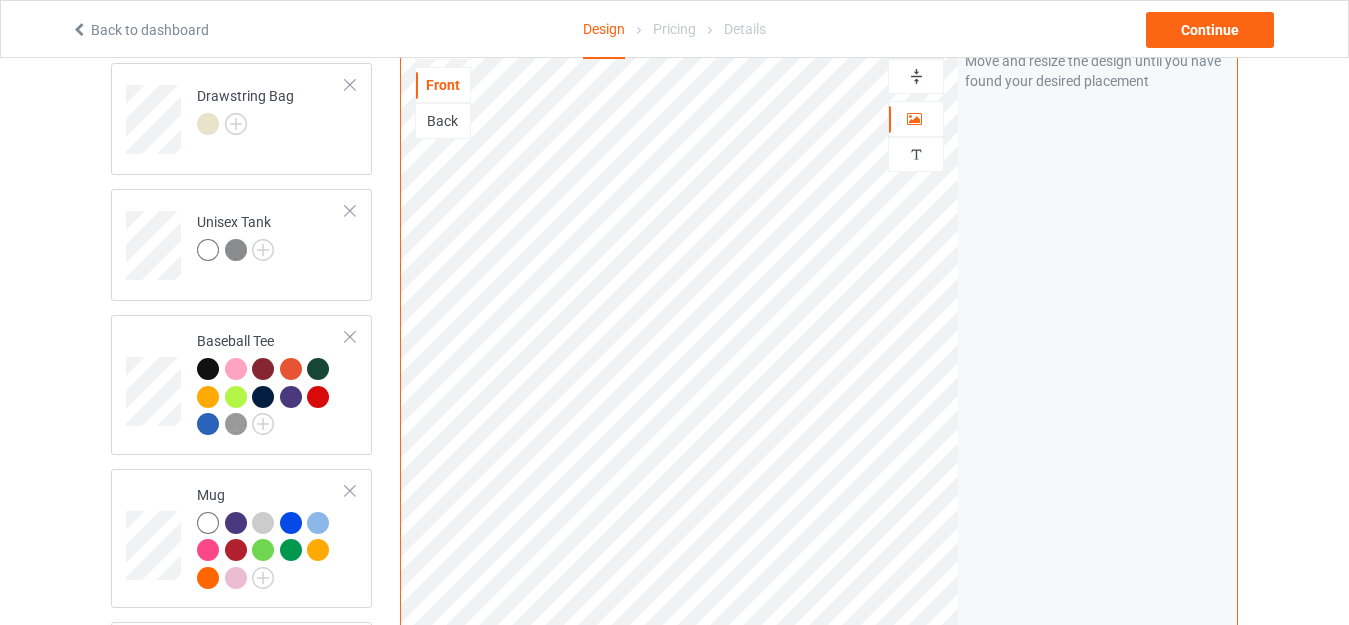 scroll, scrollTop: 1697, scrollLeft: 0, axis: vertical 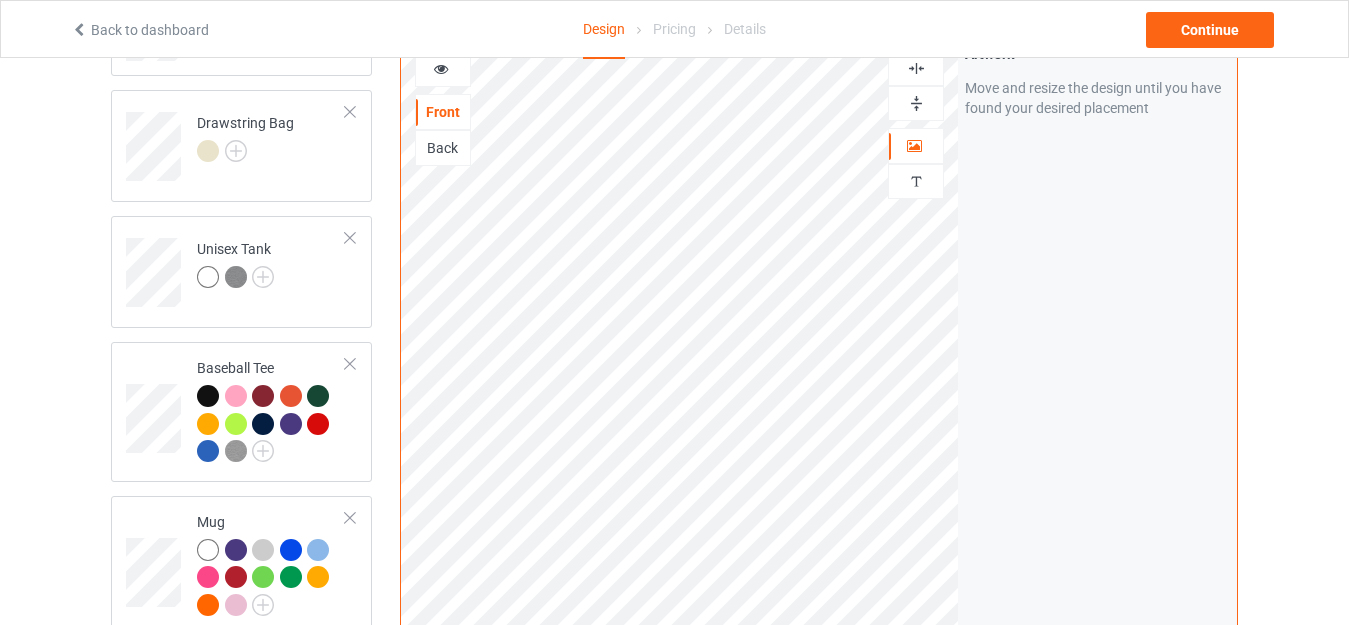 click at bounding box center [916, 103] 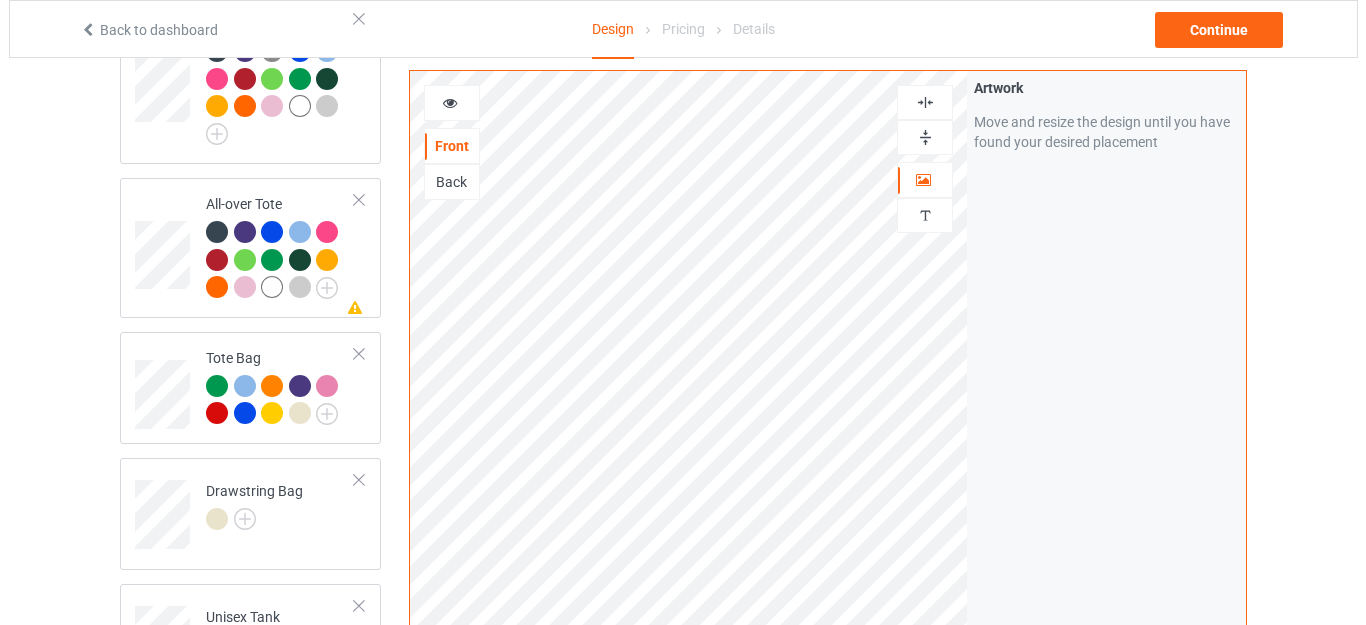 scroll, scrollTop: 1297, scrollLeft: 0, axis: vertical 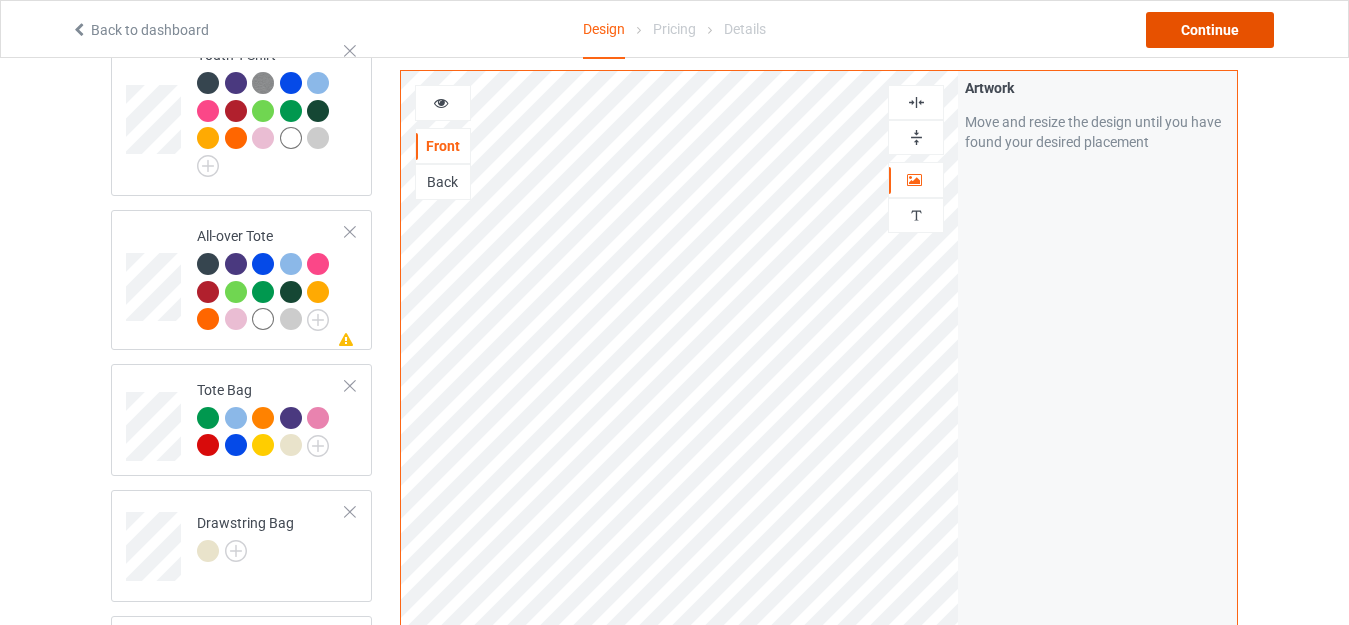 click on "Continue" at bounding box center (1210, 30) 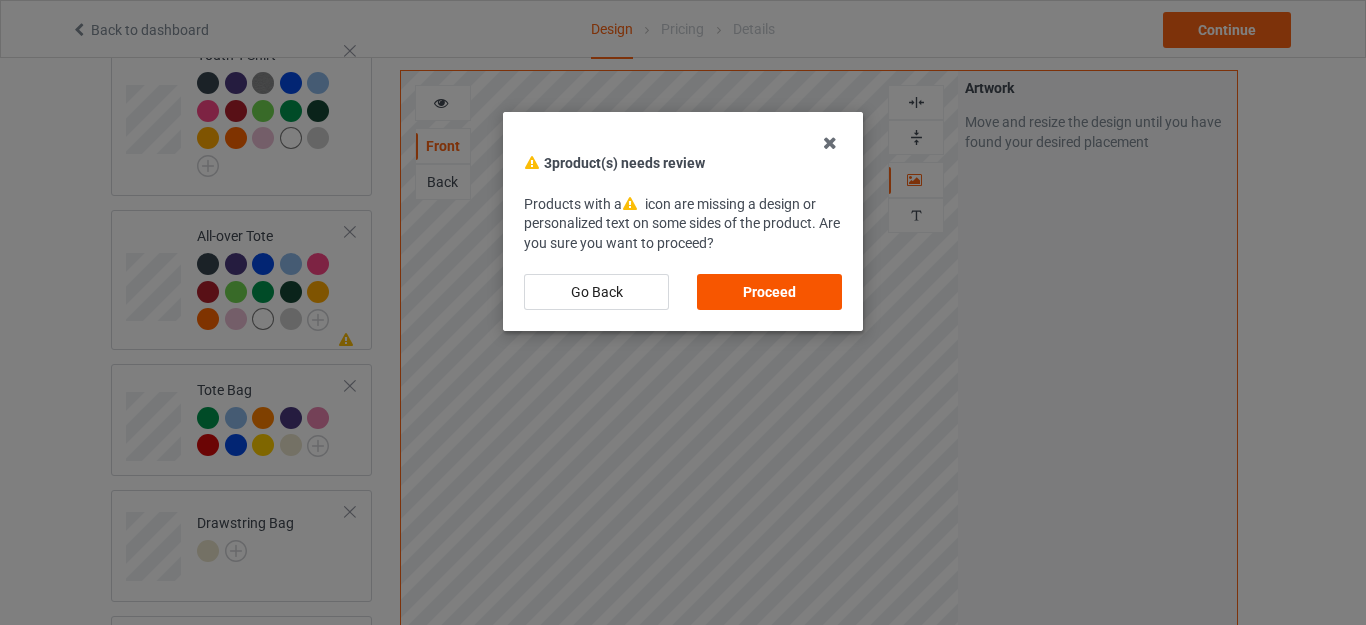 click on "Proceed" at bounding box center (769, 292) 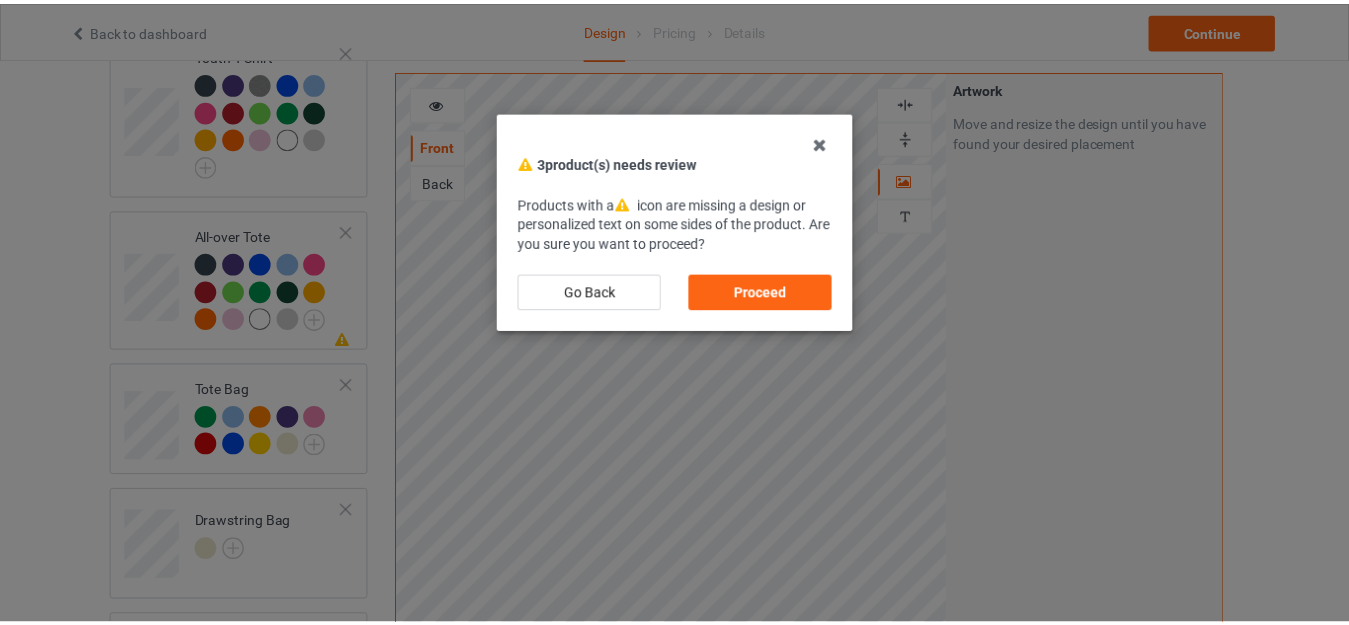 scroll, scrollTop: 0, scrollLeft: 0, axis: both 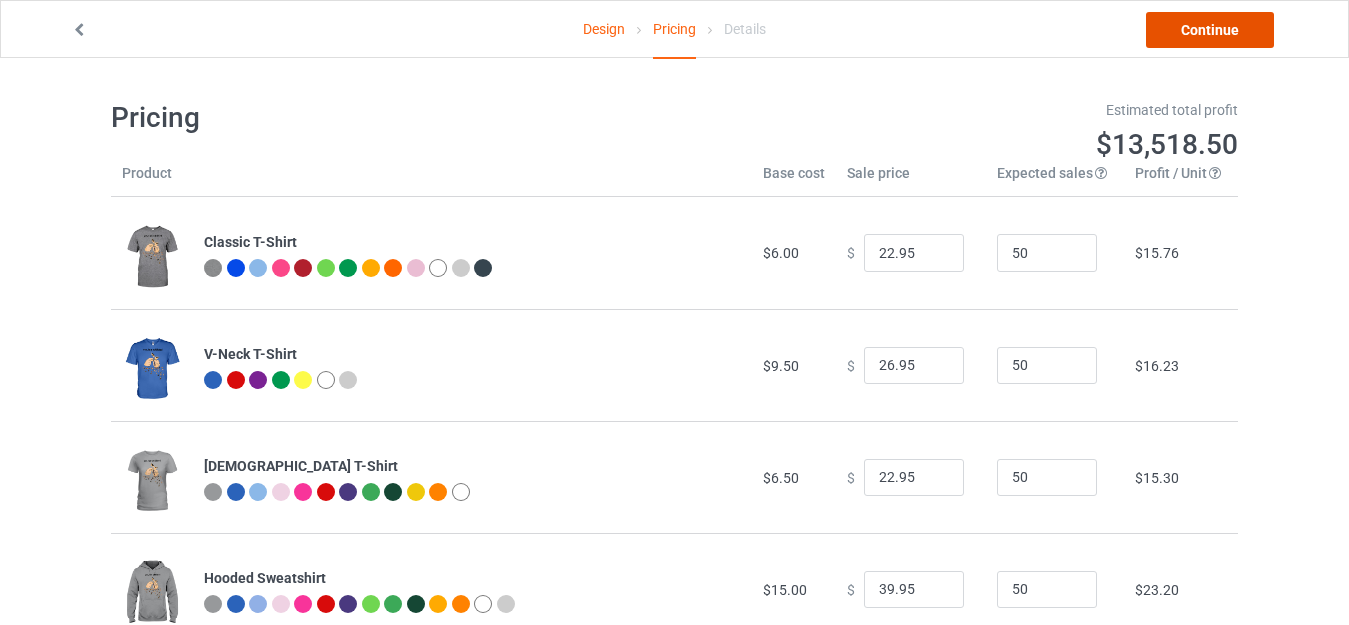 click on "Continue" at bounding box center [1210, 30] 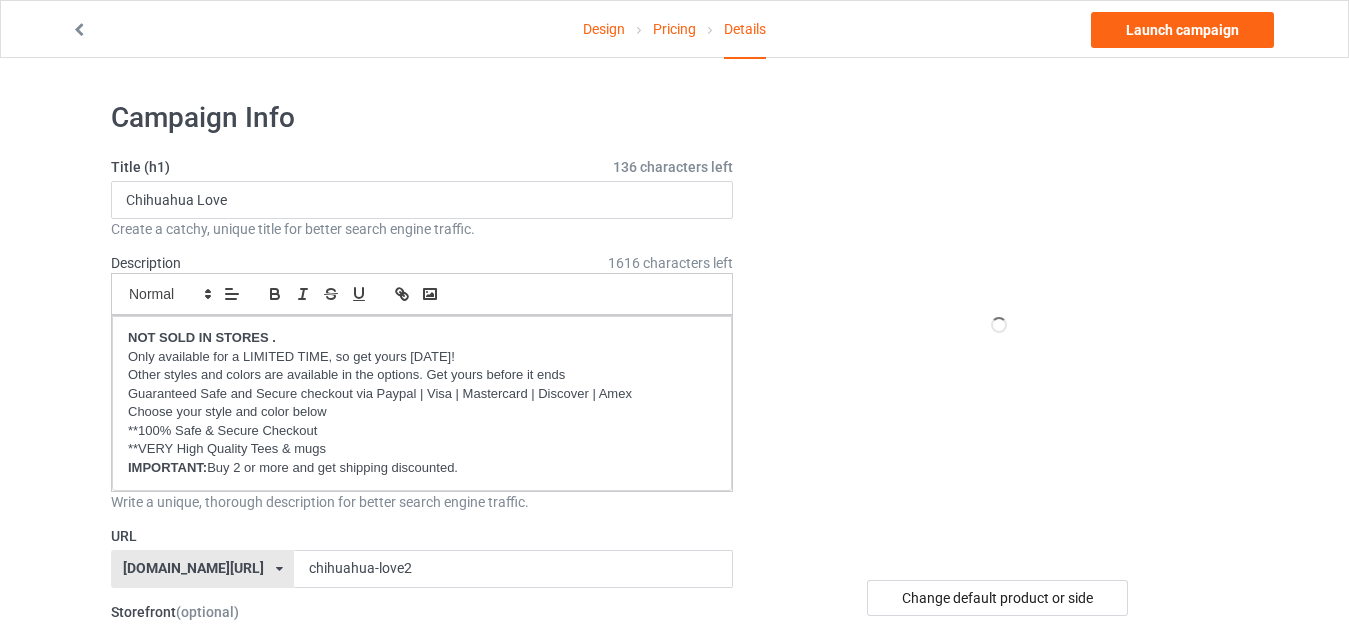 click on "Design" at bounding box center (604, 29) 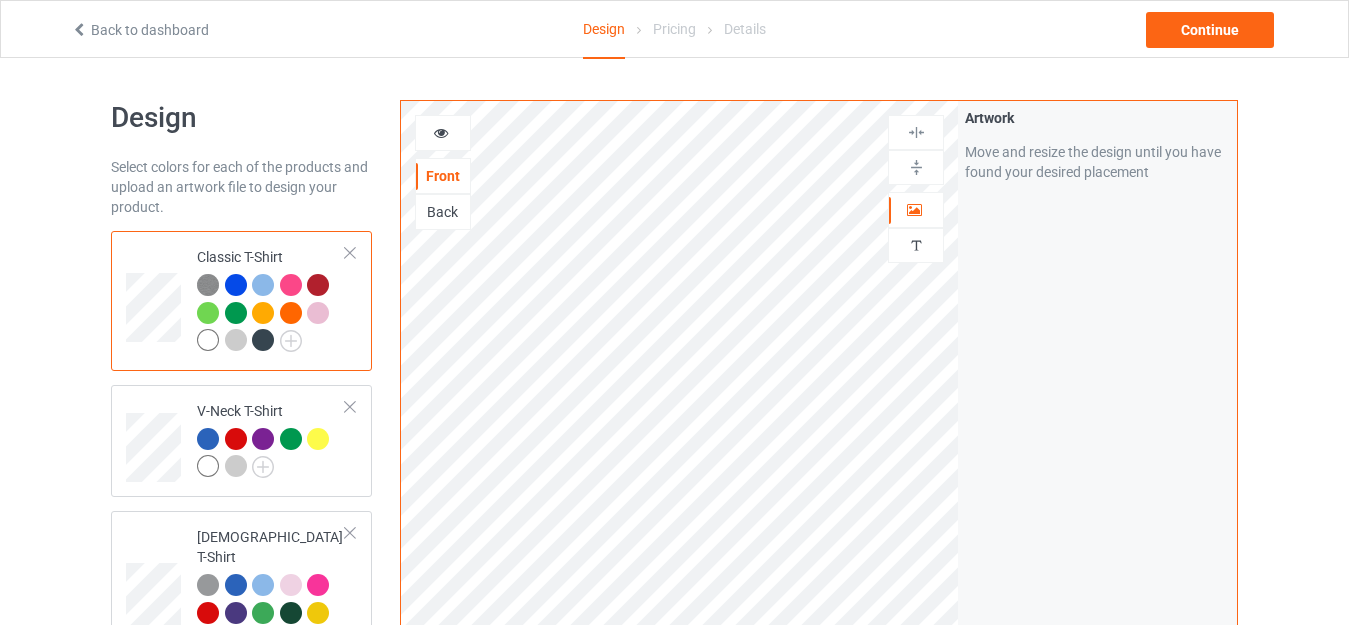 click on "Pricing" at bounding box center (674, 29) 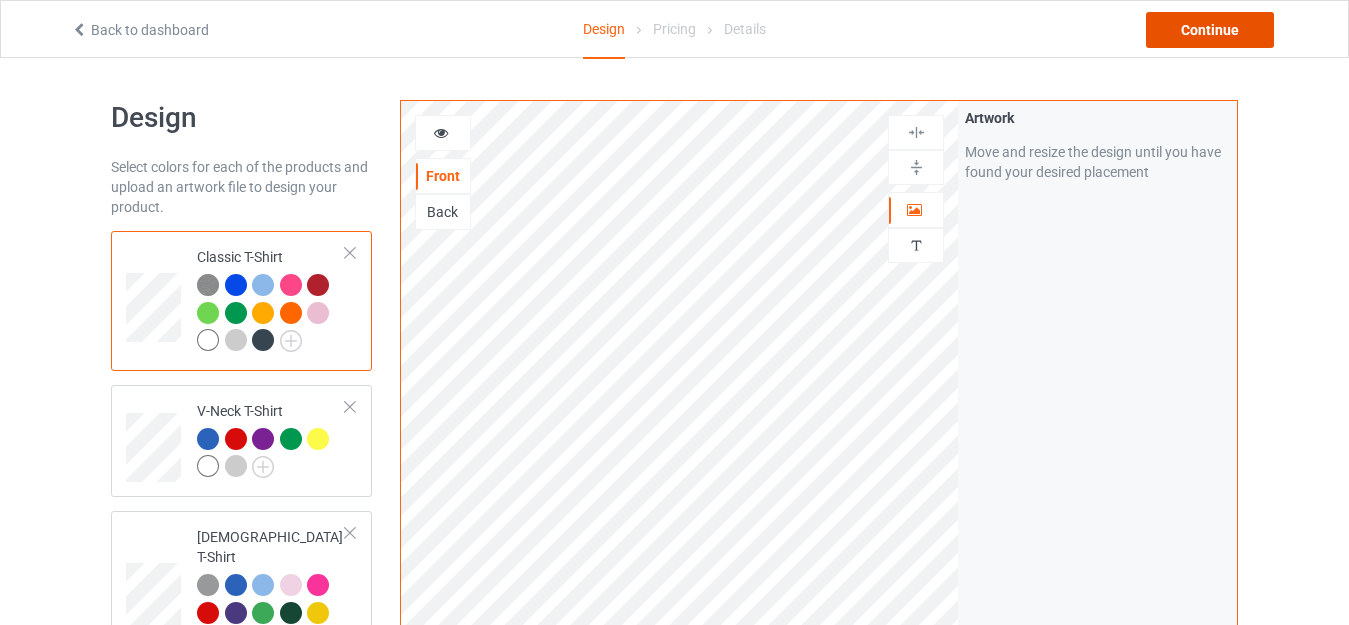 click on "Continue" at bounding box center [1210, 30] 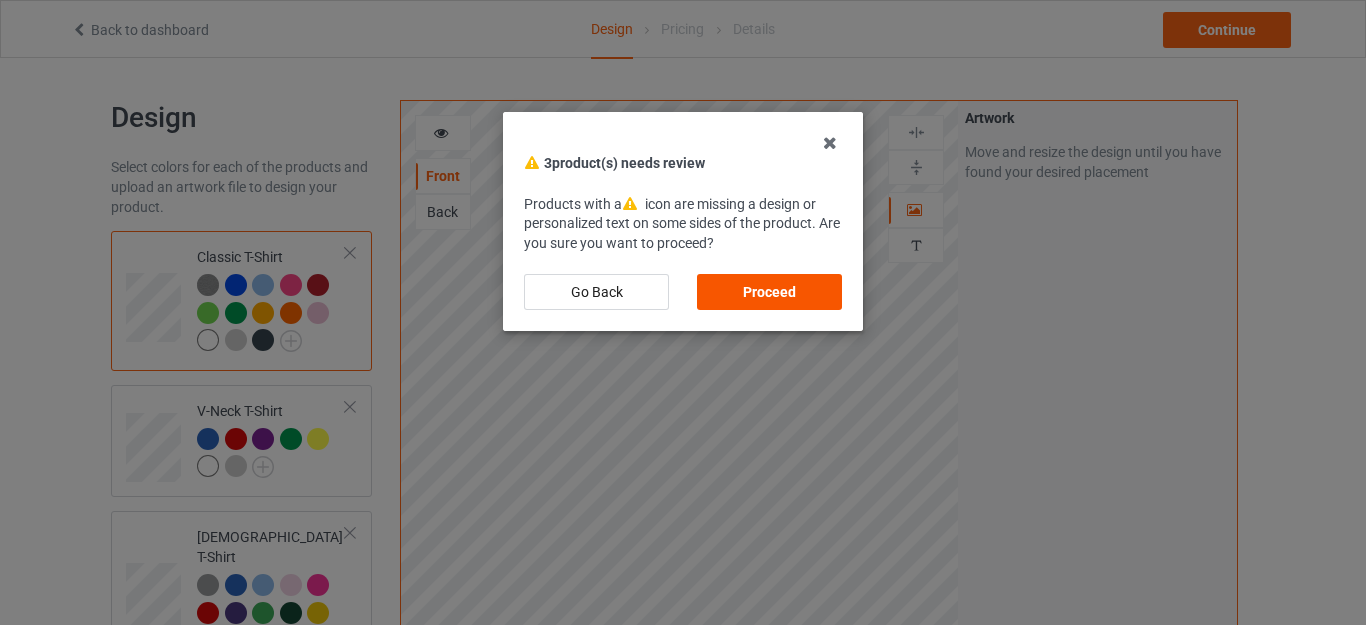 click on "Proceed" at bounding box center (769, 292) 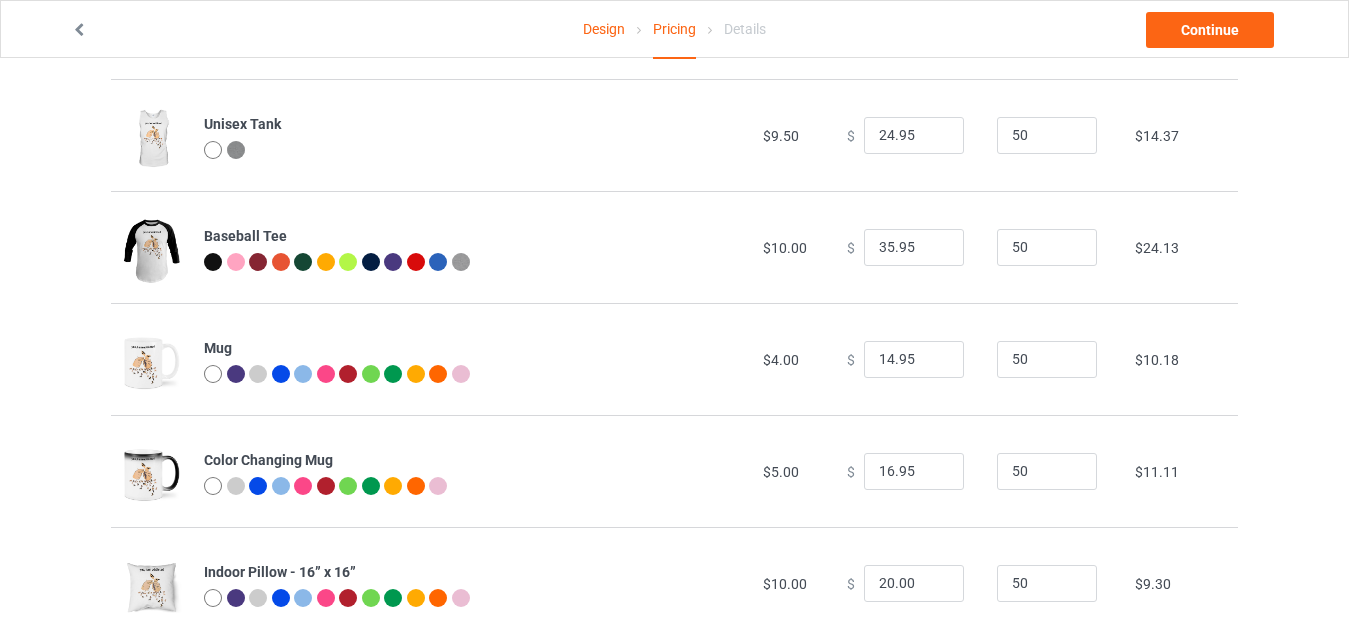 scroll, scrollTop: 1518, scrollLeft: 0, axis: vertical 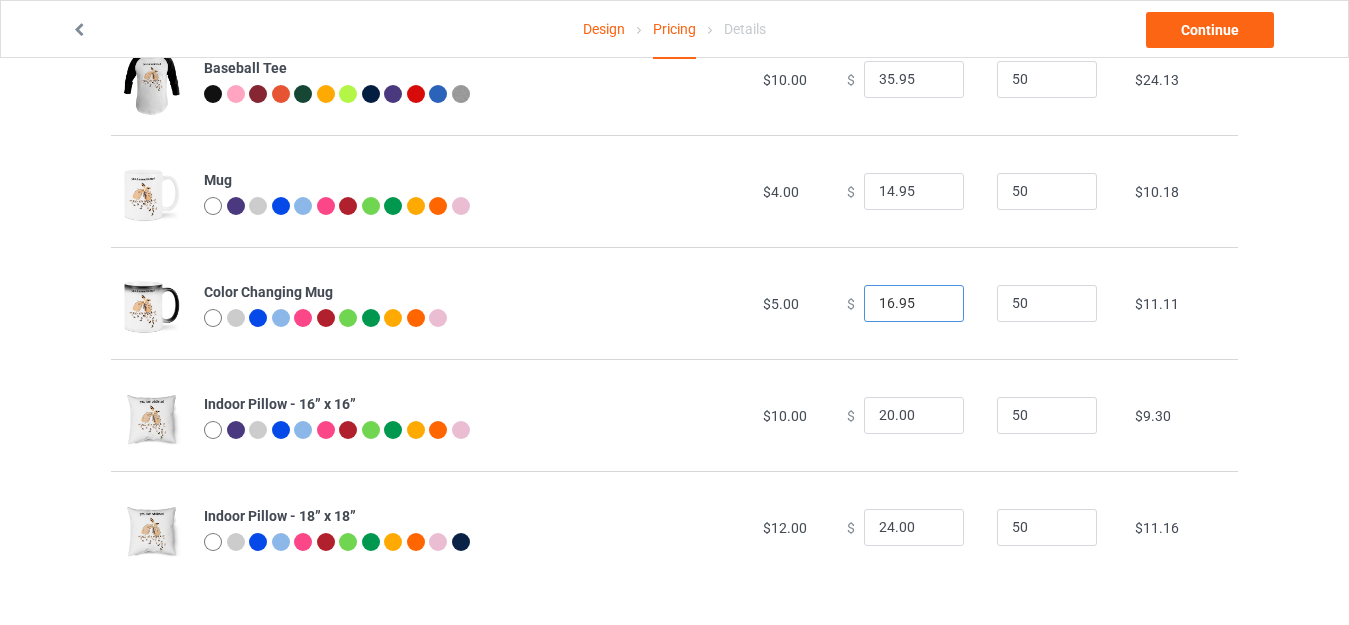 drag, startPoint x: 881, startPoint y: 299, endPoint x: 799, endPoint y: 297, distance: 82.02438 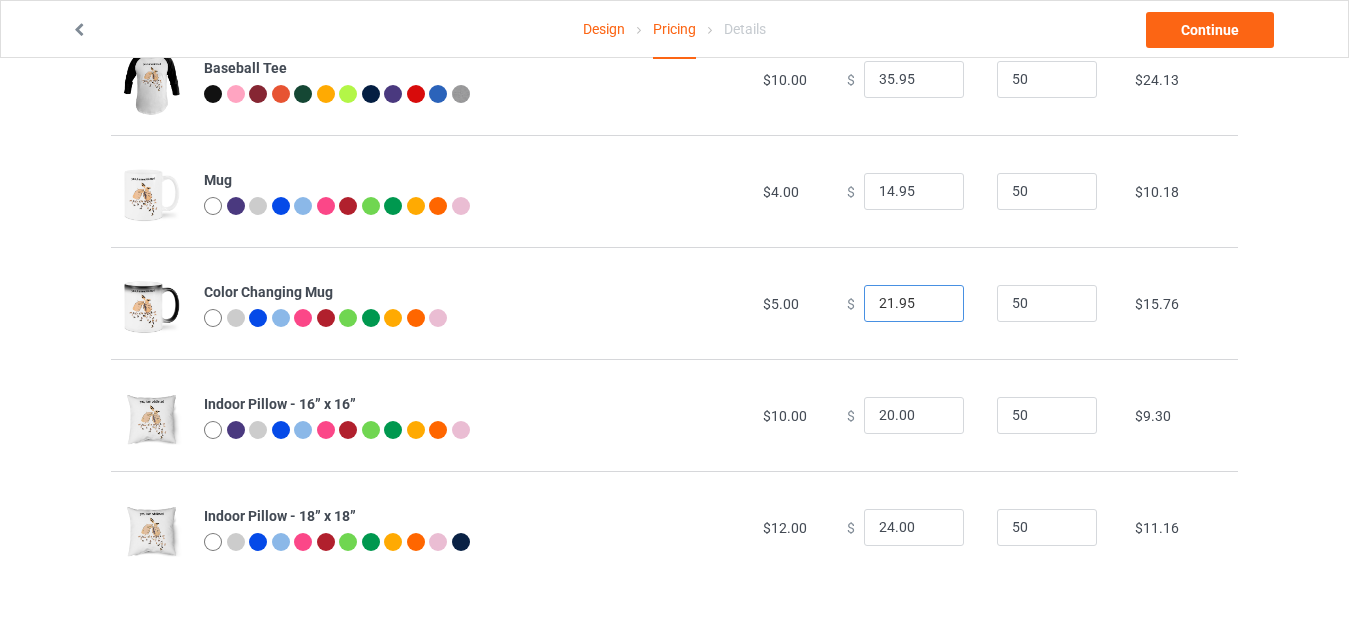 type on "21.95" 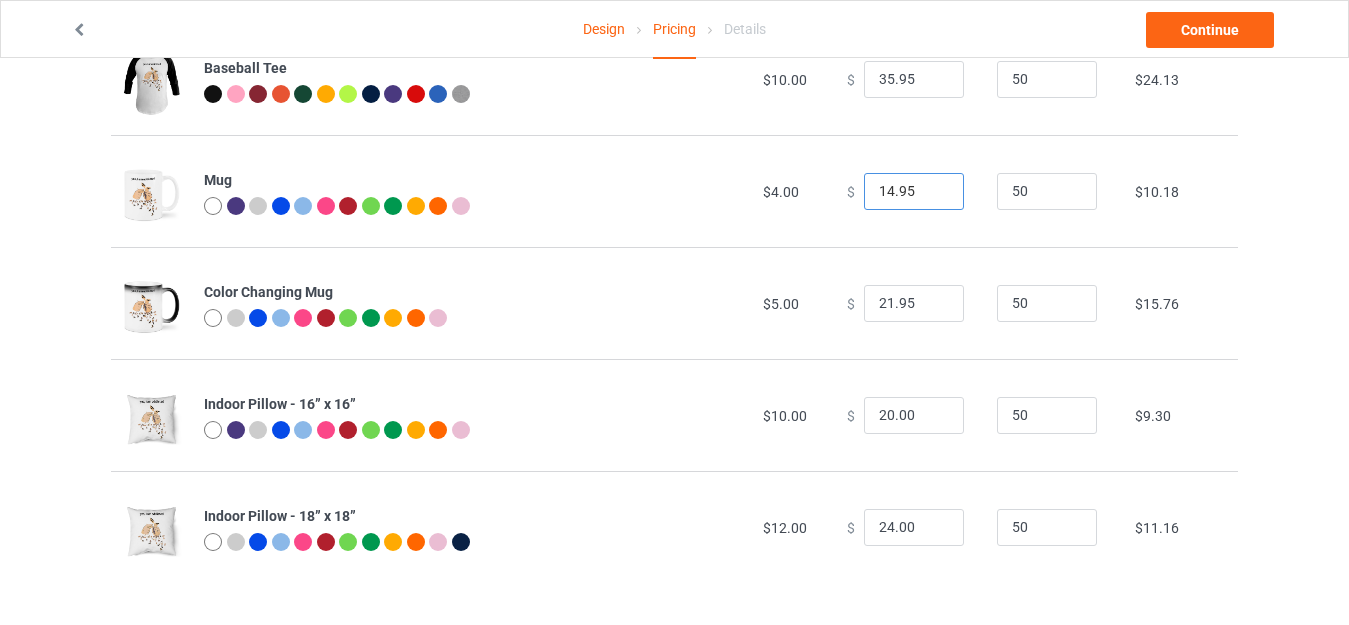 click on "14.95" at bounding box center (914, 192) 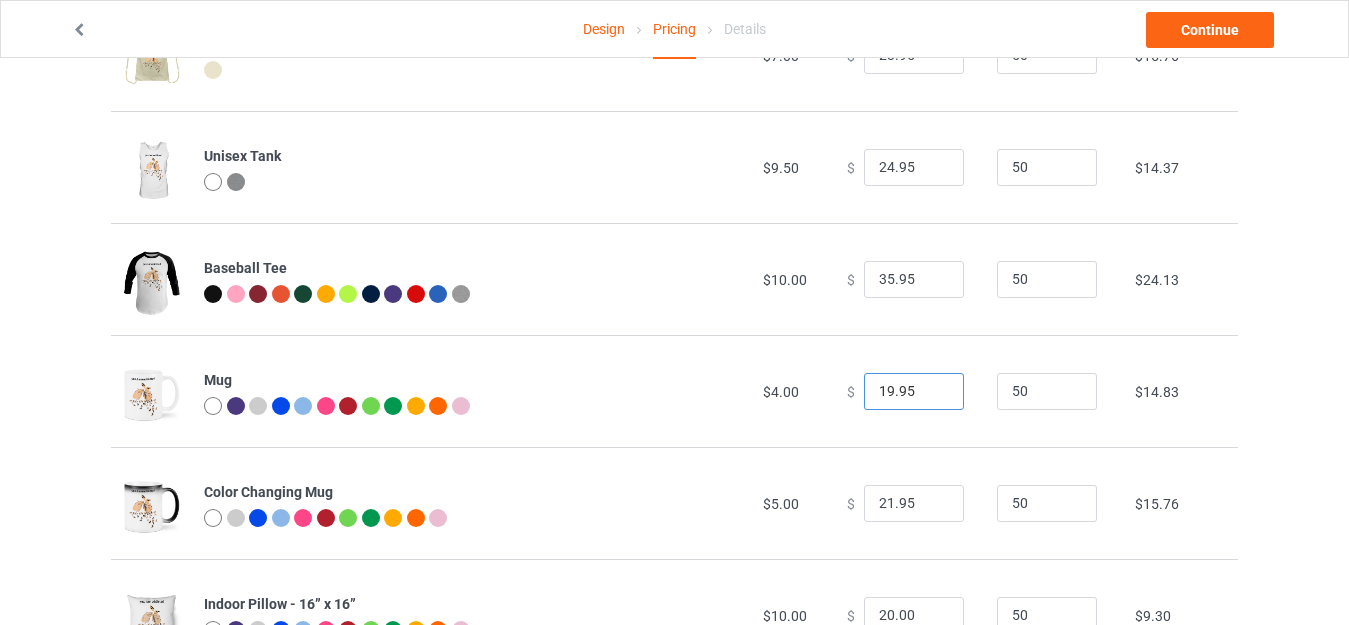 scroll, scrollTop: 1218, scrollLeft: 0, axis: vertical 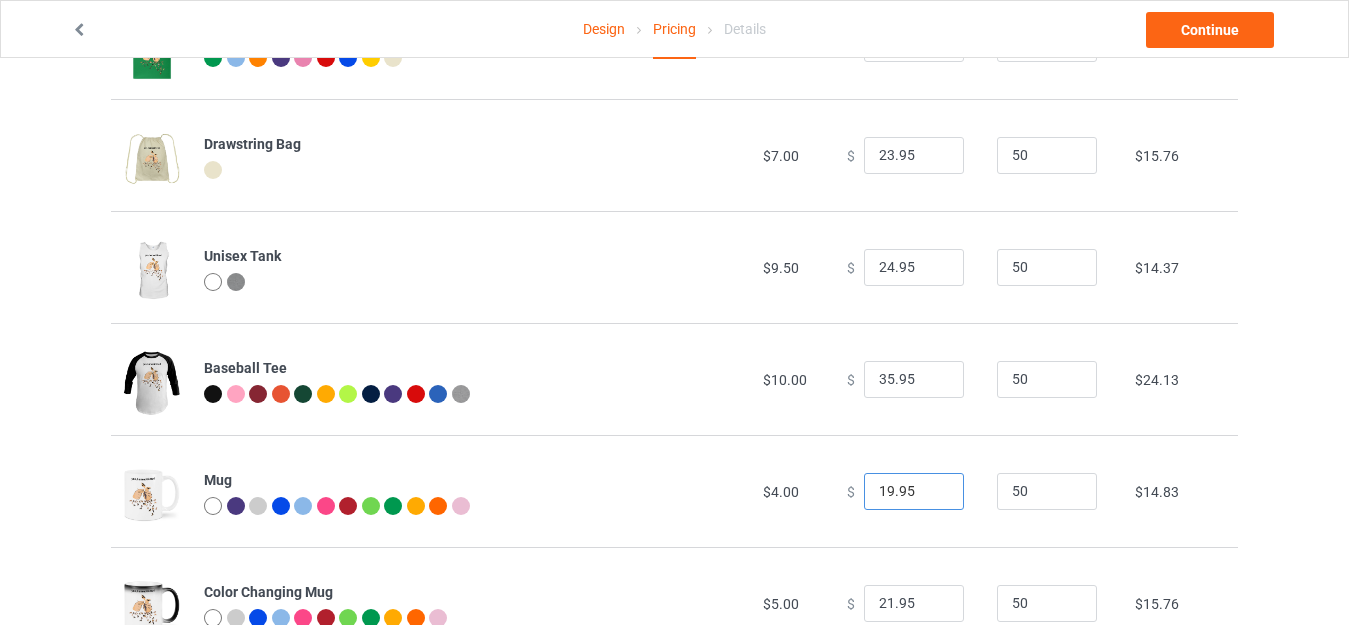 type on "19.95" 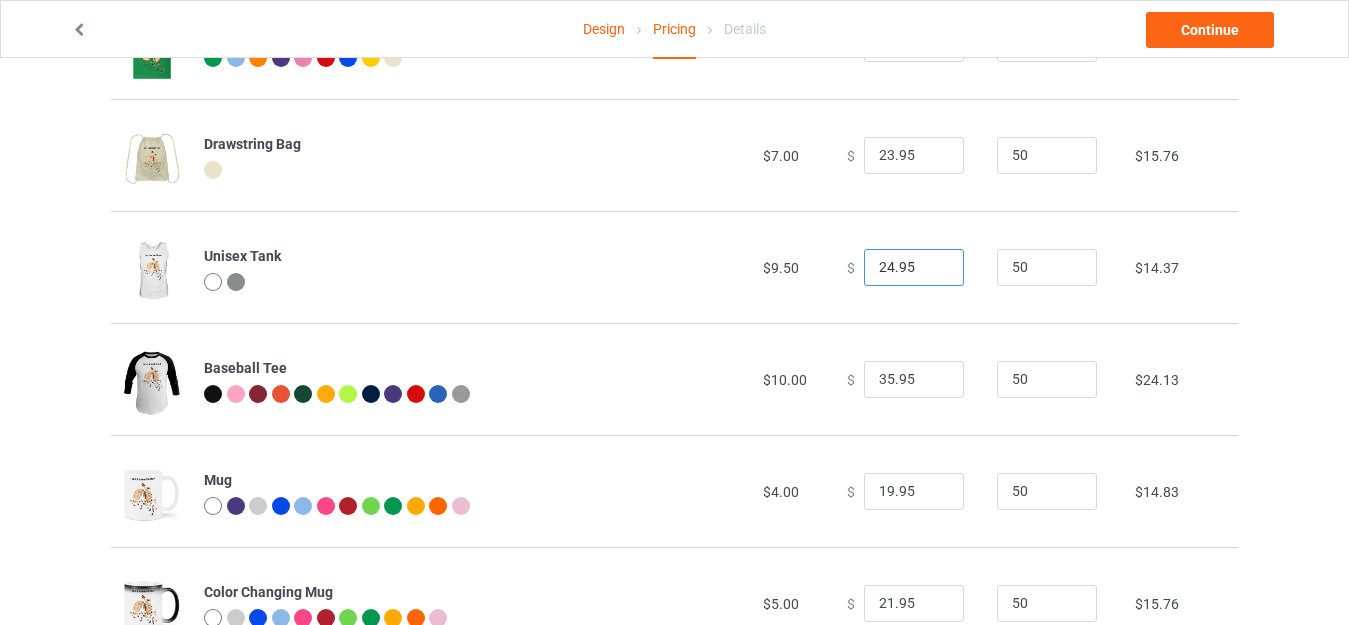 click on "24.95" at bounding box center [914, 268] 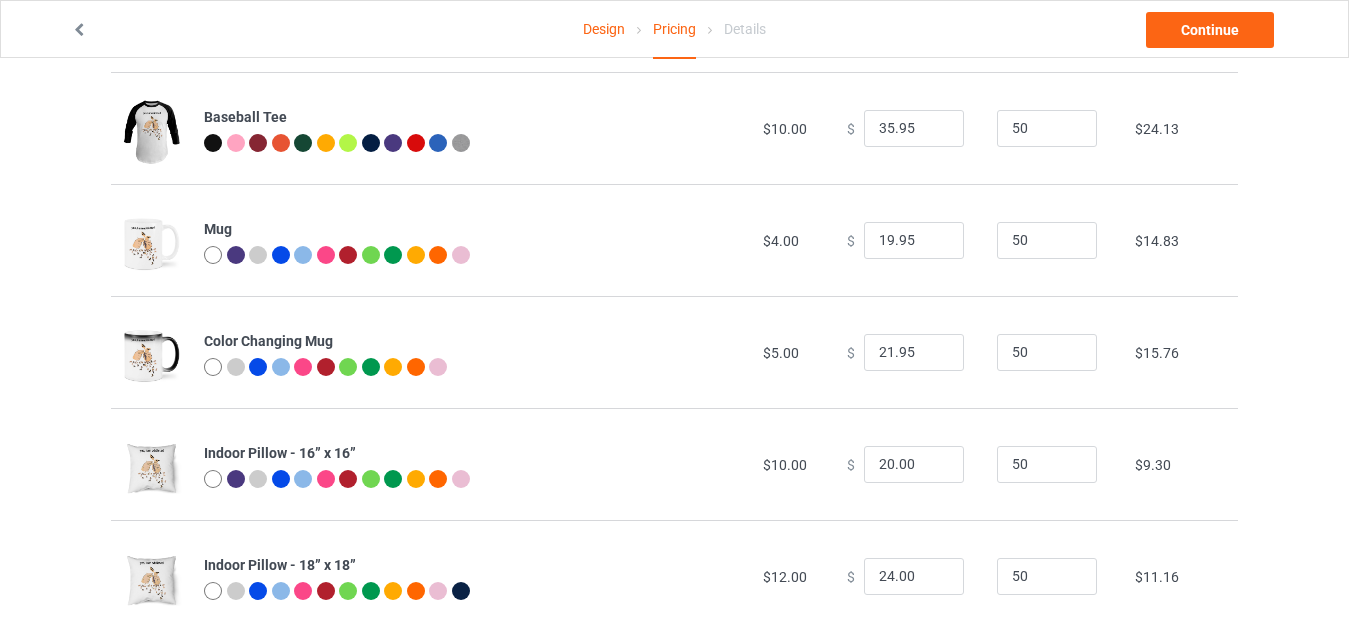 scroll, scrollTop: 1518, scrollLeft: 0, axis: vertical 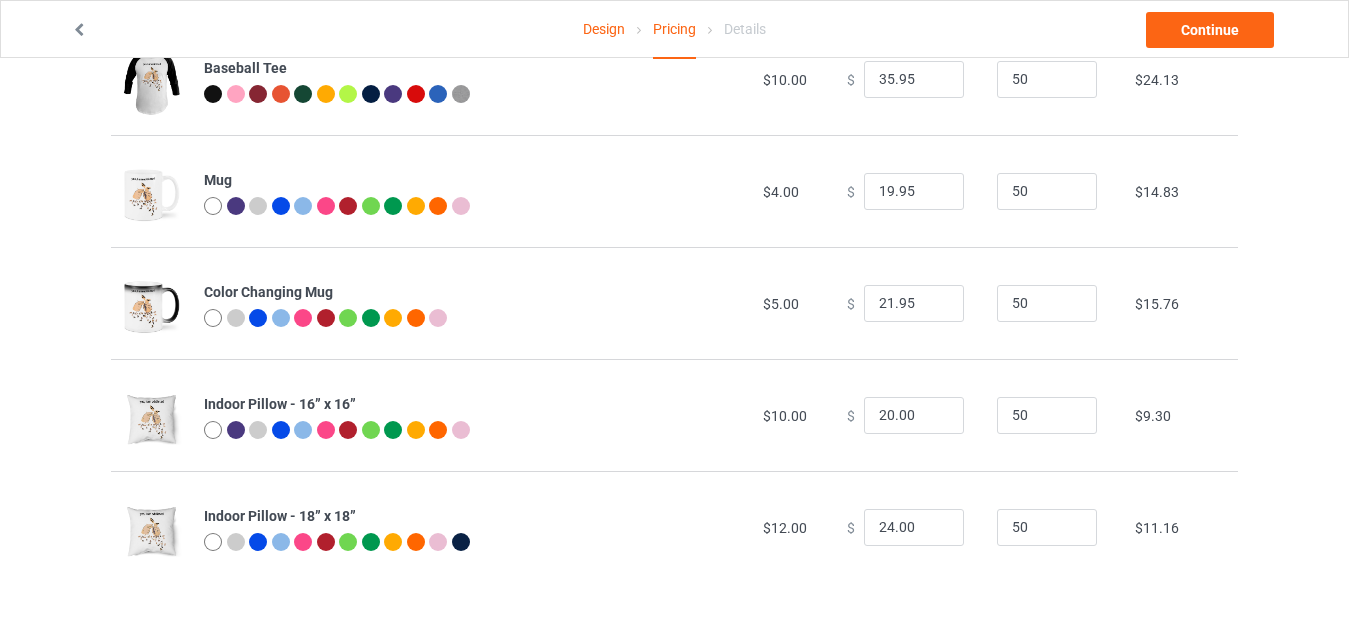type on "25.95" 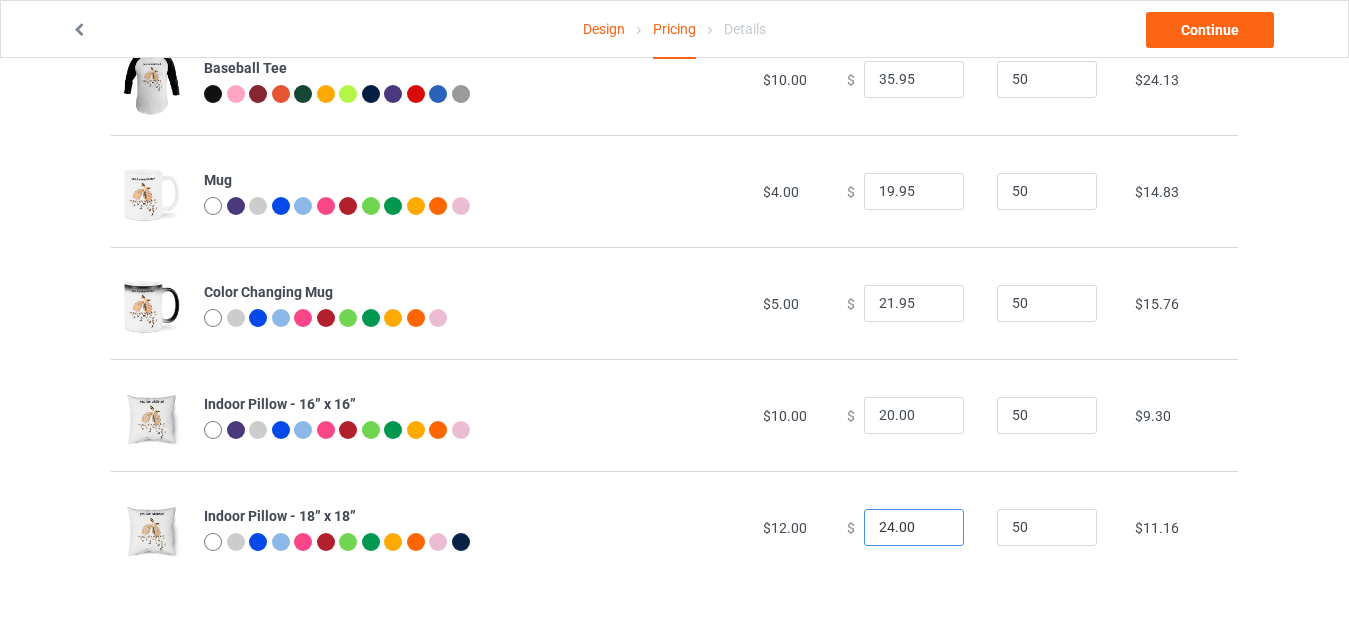 click on "24.00" at bounding box center [914, 528] 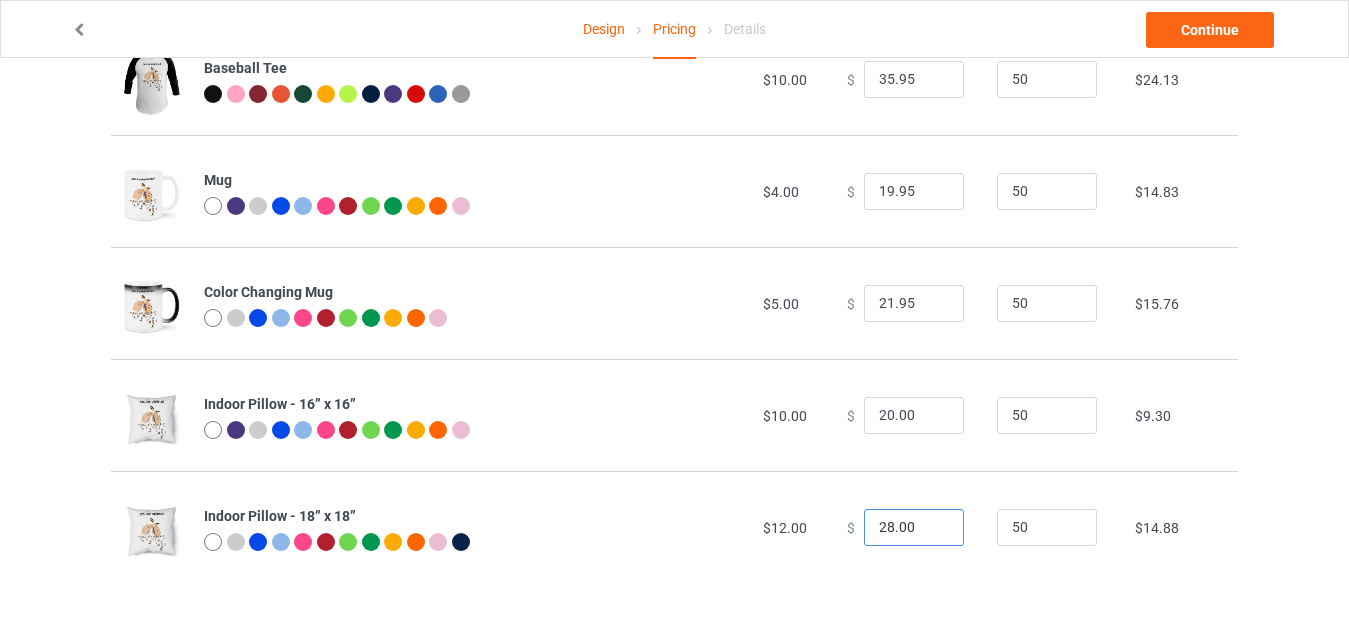 click on "28.00" at bounding box center [914, 528] 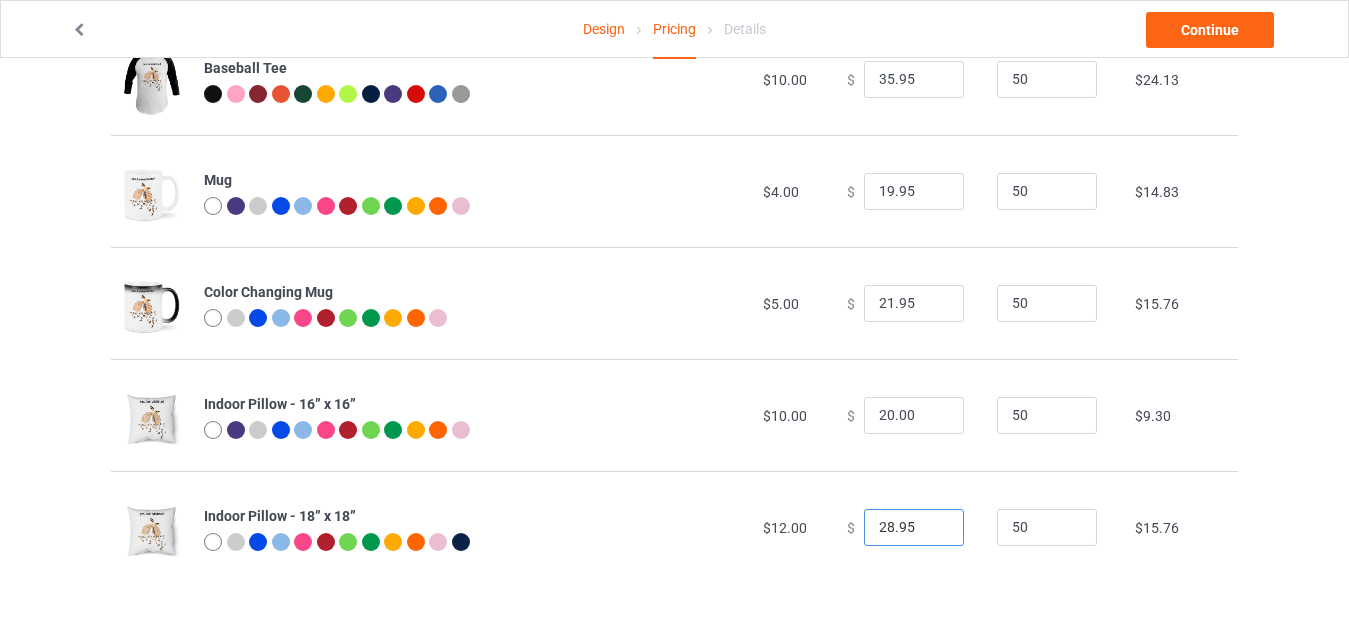 type on "28.95" 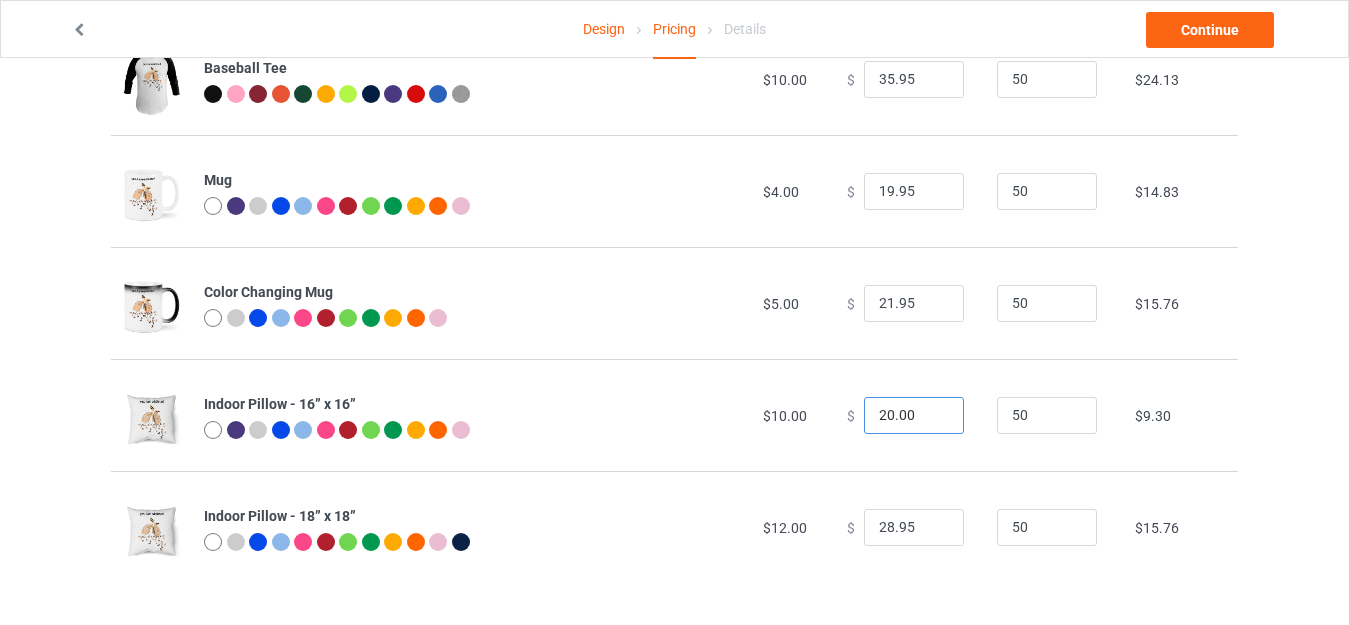 click on "20.00" at bounding box center (914, 416) 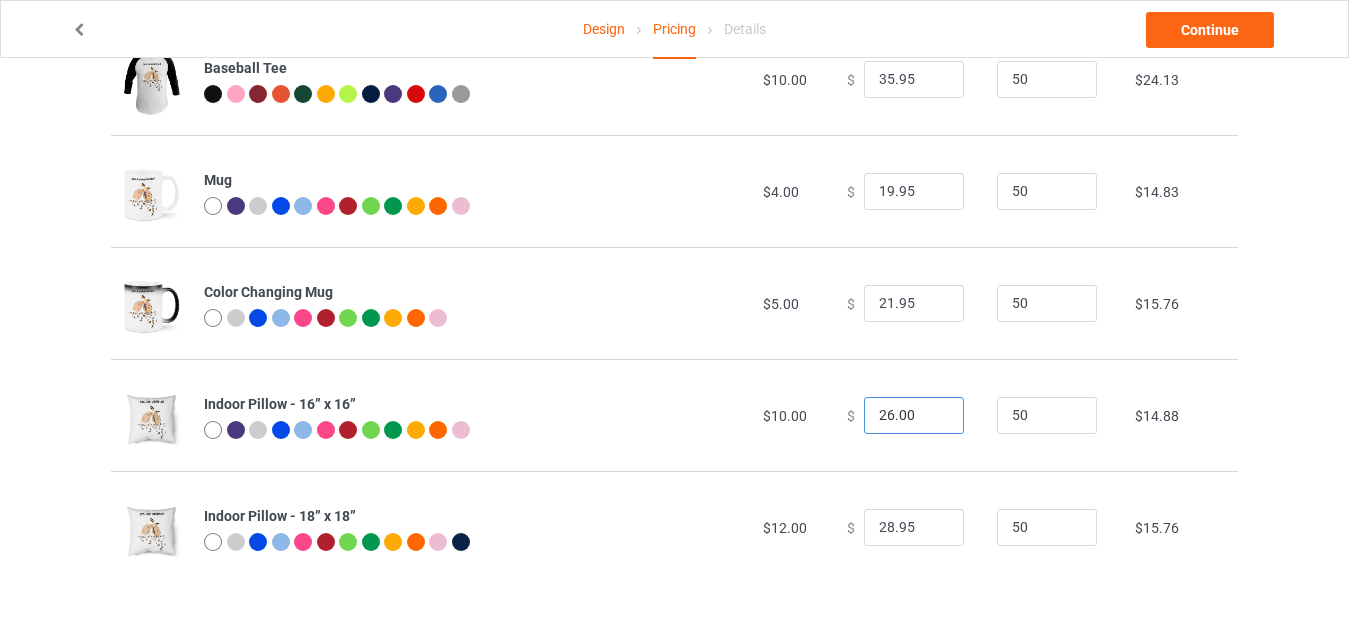 click on "26.00" at bounding box center (914, 416) 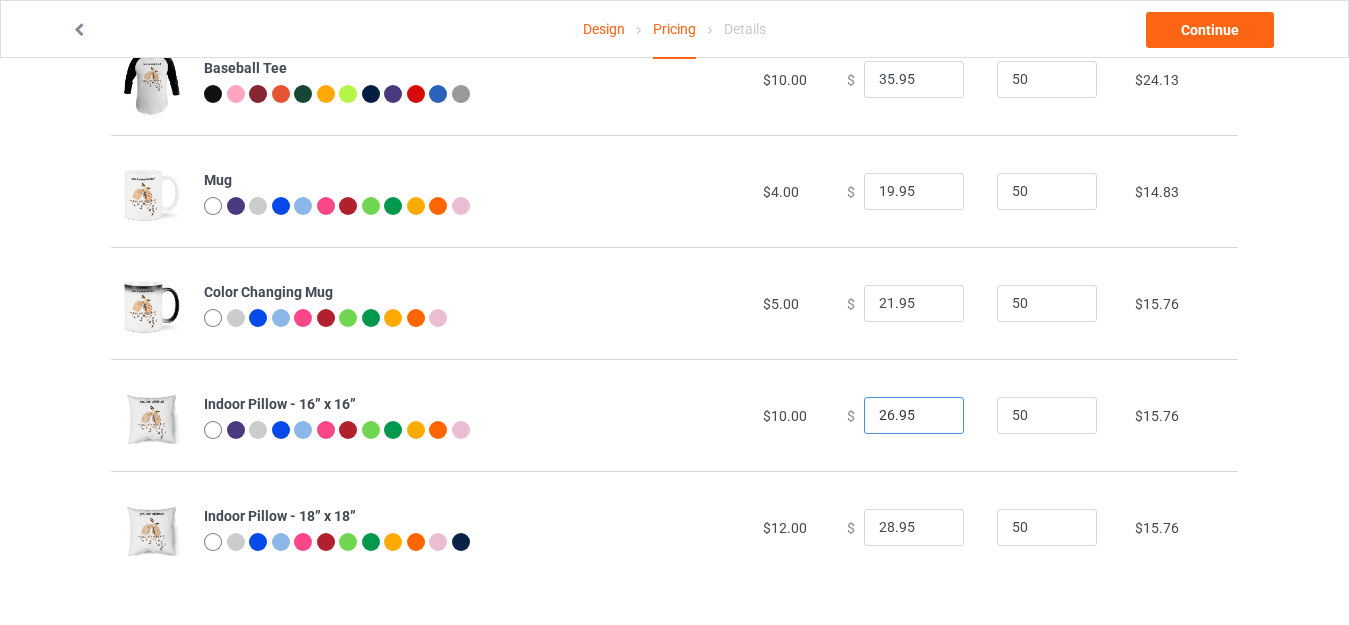 type on "26.95" 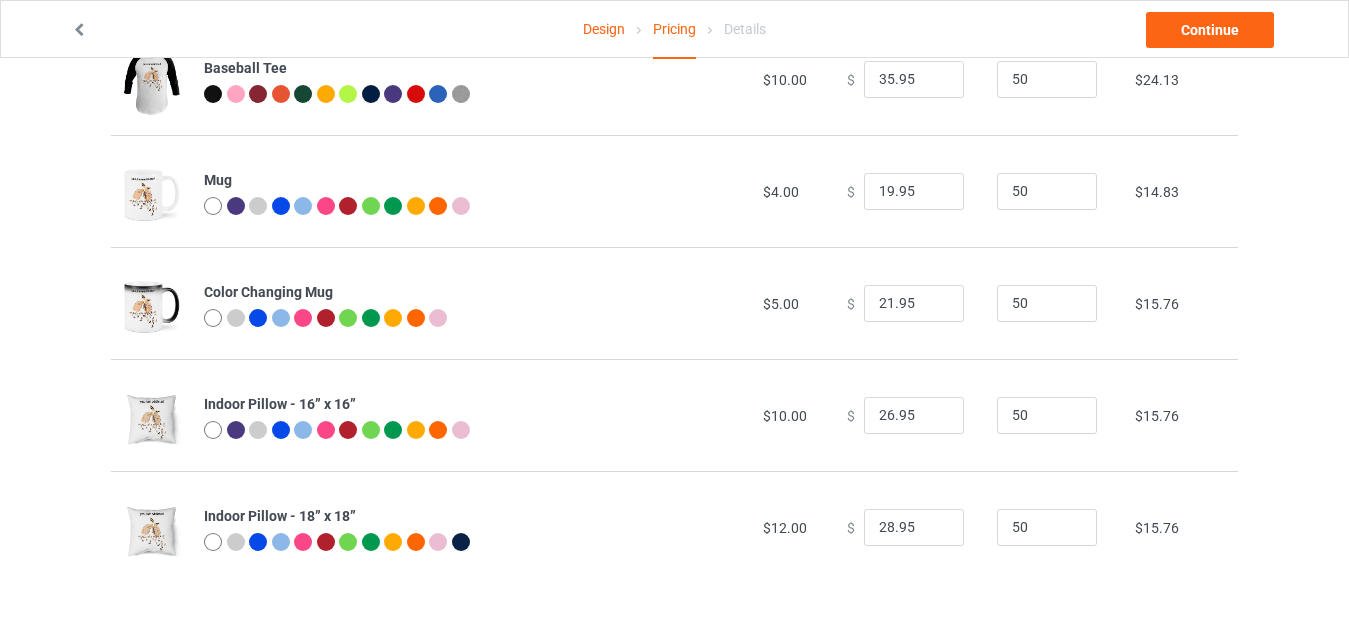 click on "Design Pricing Details Continue Pricing Estimated total profit $14,583.00 Product Base cost Sale price Expected sales   Your expected sales will change your profit estimate (on the right), but will not affect the actual amount of profit you earn. Profit / Unit   Your profit is your sale price minus your base cost and processing fee. Classic T-Shirt $6.00 $     22.95 50 $15.76 V-Neck T-Shirt $9.50 $     26.95 50 $16.23 Ladies T-Shirt $6.50 $     22.95 50 $15.30 Hooded Sweatshirt $15.00 $     39.95 50 $23.20 Premium Fit Mens Tee $11.50 $     28.95 50 $16.23 Long Sleeve Tee $9.00 $     27.95 50 $17.62 Crewneck Sweatshirt $13.00 $     35.95 50 $21.34 Youth T-Shirt $7.00 $     24.95 50 $16.69 All-over Tote $11.00 $     28.95 50 $16.69 Tote Bag $7.50 $     23.95 50 $15.30 Drawstring Bag $7.00 $     23.95 50 $15.76 Unisex Tank $9.50 $     25.95 50 $15.30 Baseball Tee $10.00 $     35.95 50 $24.13 Mug $4.00 $     19.95 50 $14.83 Color Changing Mug $5.00 $     21.95 50 $ $" at bounding box center [674, -418] 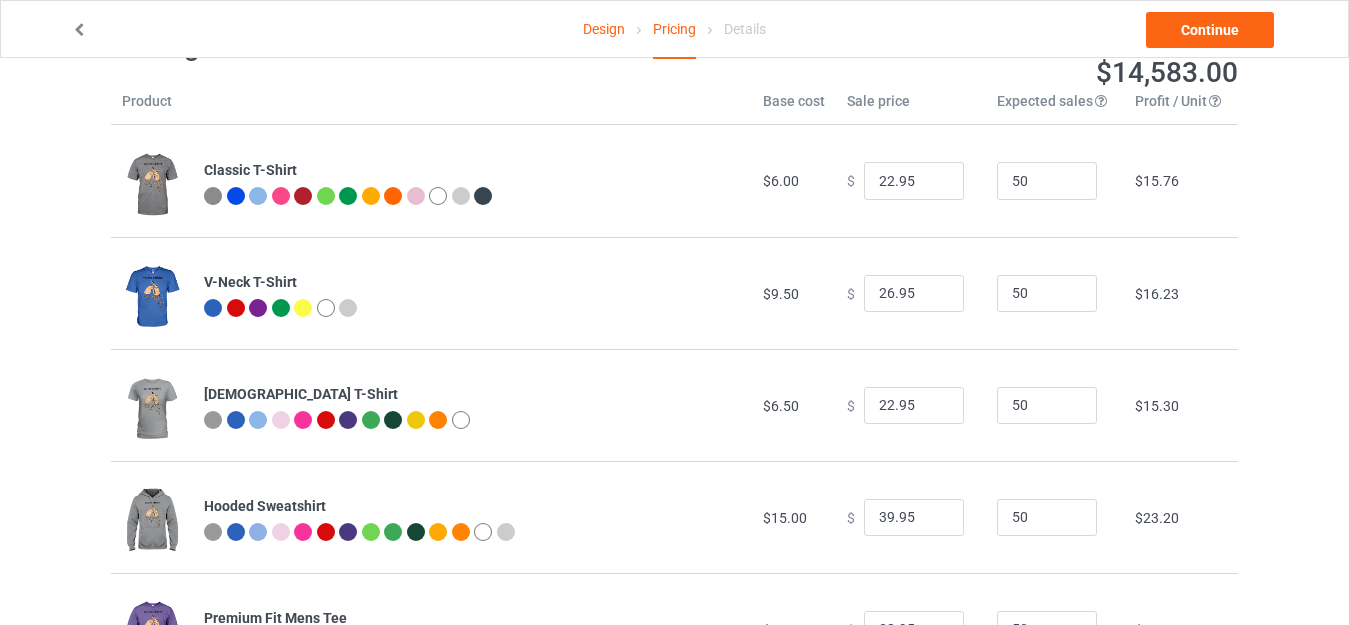 scroll, scrollTop: 0, scrollLeft: 0, axis: both 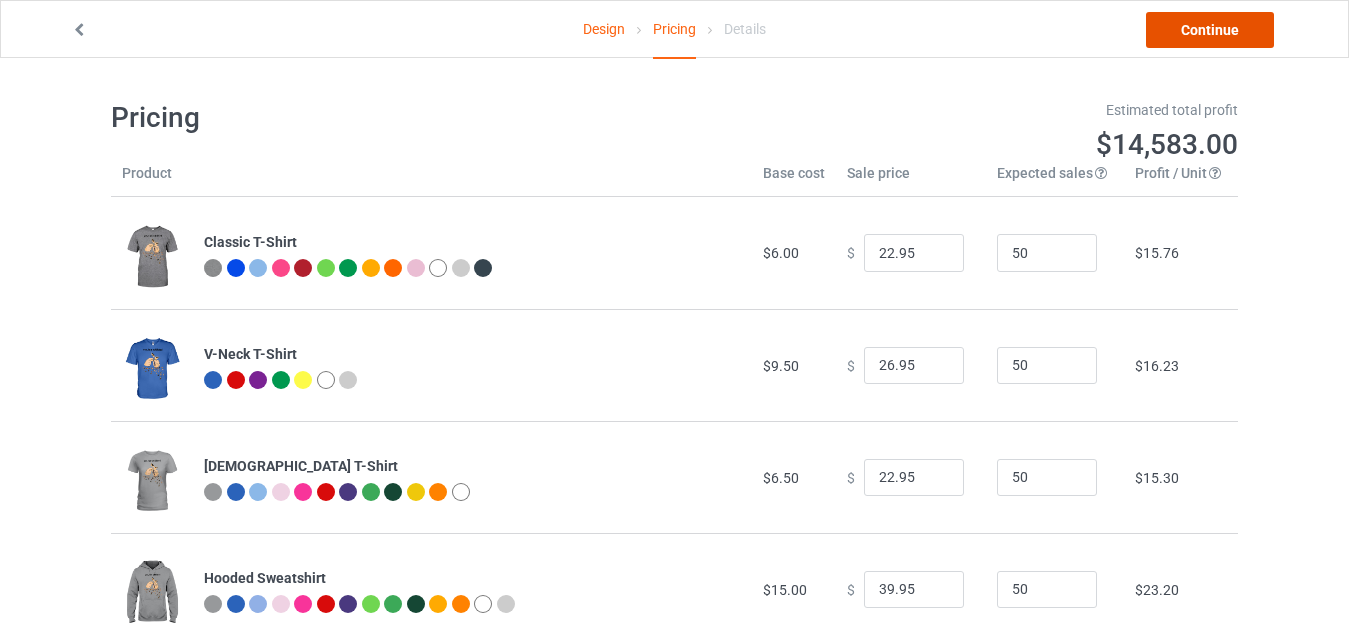 click on "Continue" at bounding box center [1210, 30] 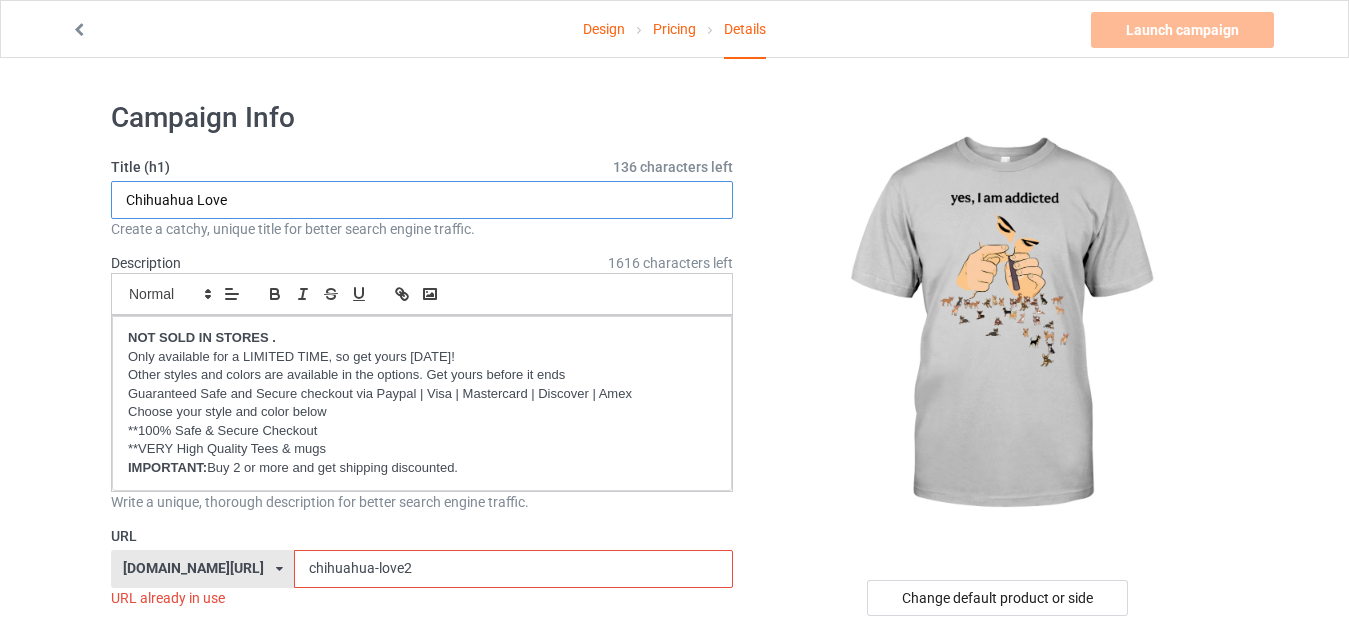 click on "Chihuahua Love" at bounding box center [422, 200] 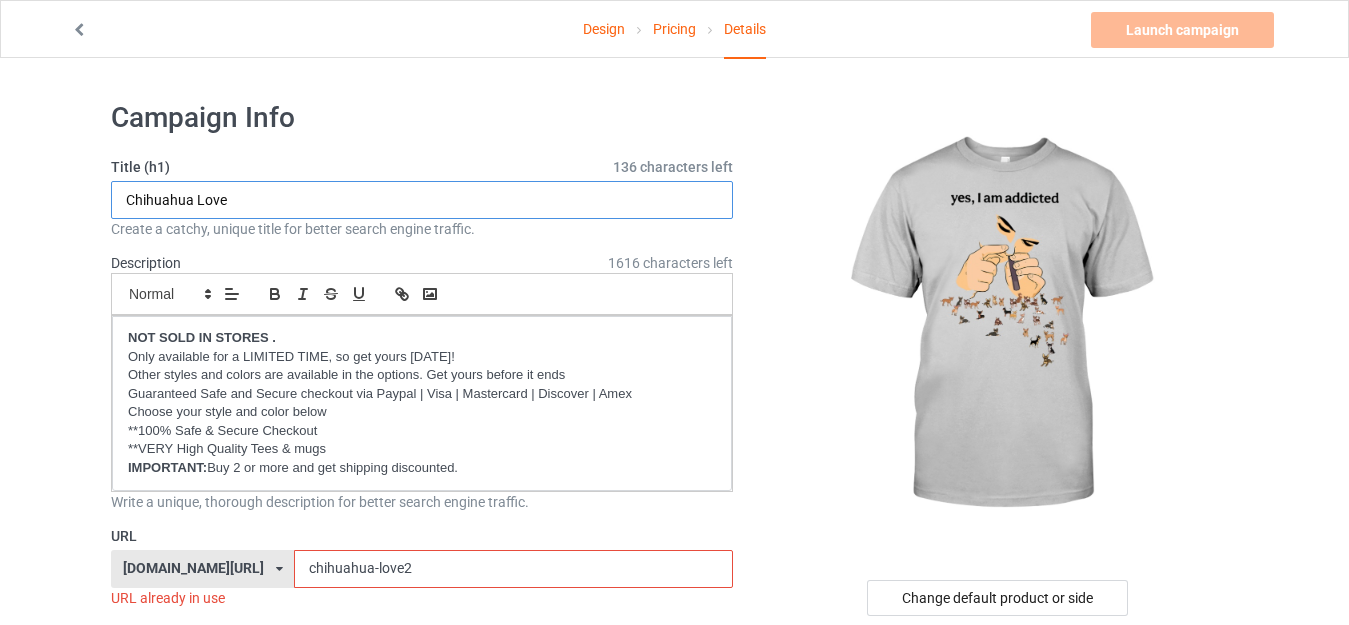 paste on "Yes, I am addicted - Funny" 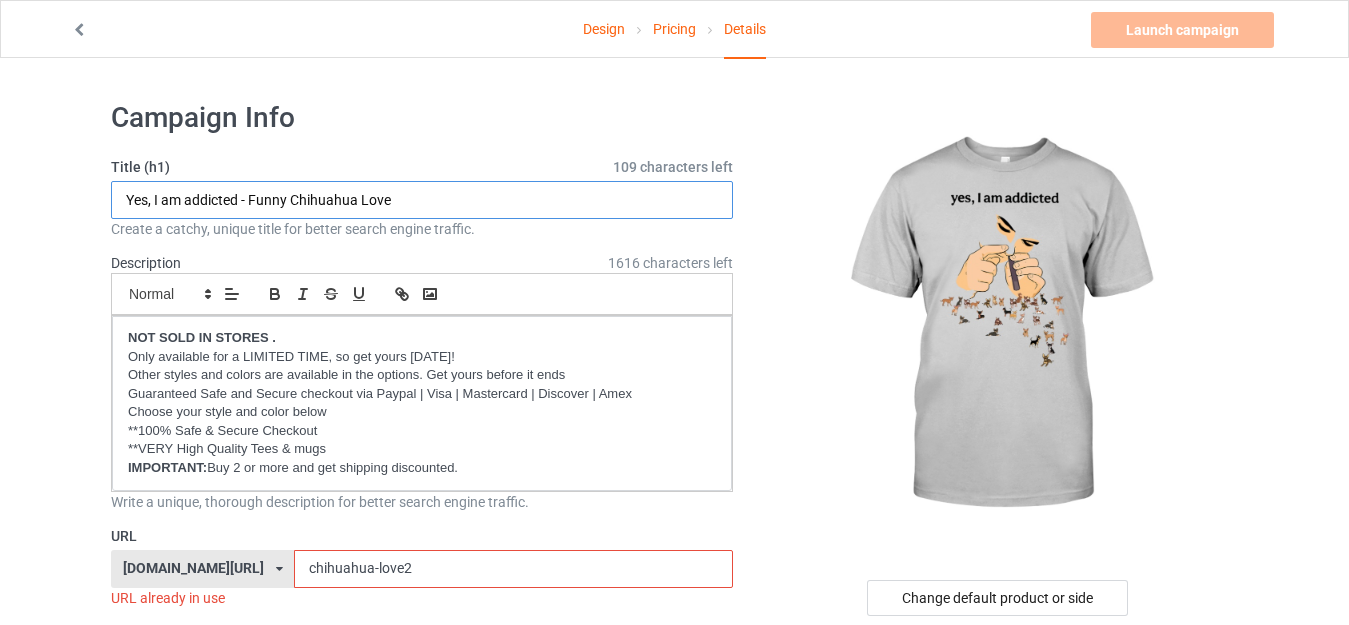 drag, startPoint x: 362, startPoint y: 197, endPoint x: 483, endPoint y: 203, distance: 121.14867 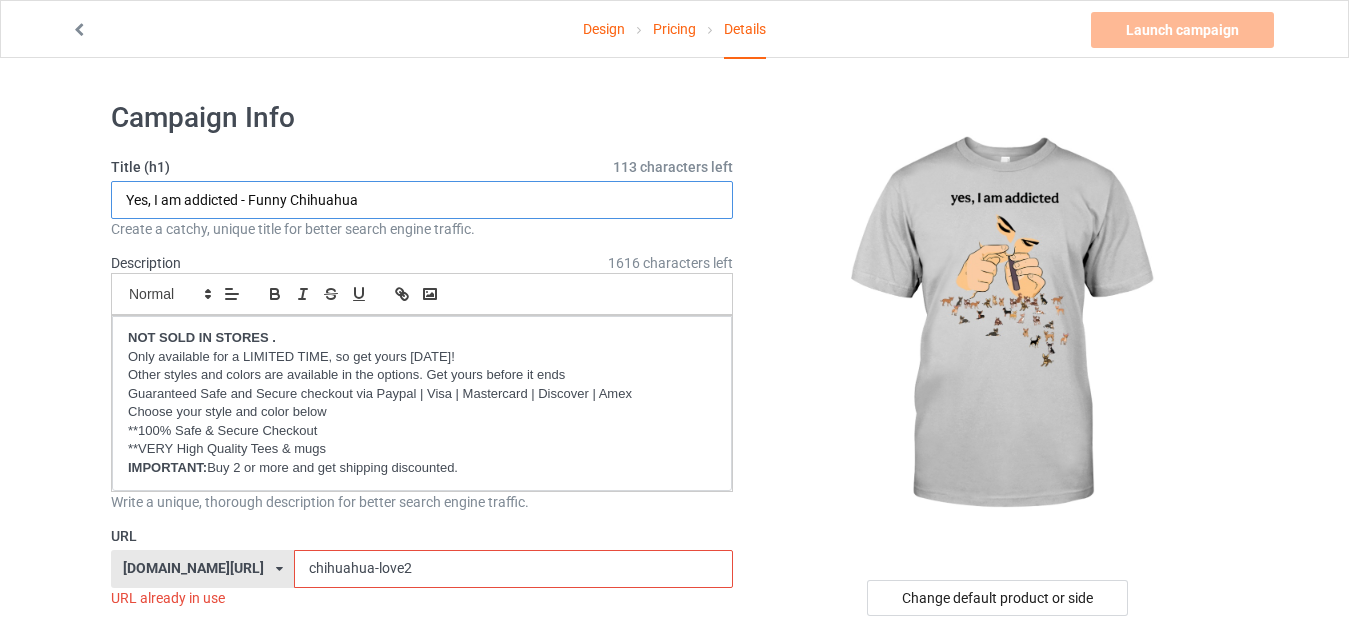 type on "Yes, I am addicted - Funny Chihuahua" 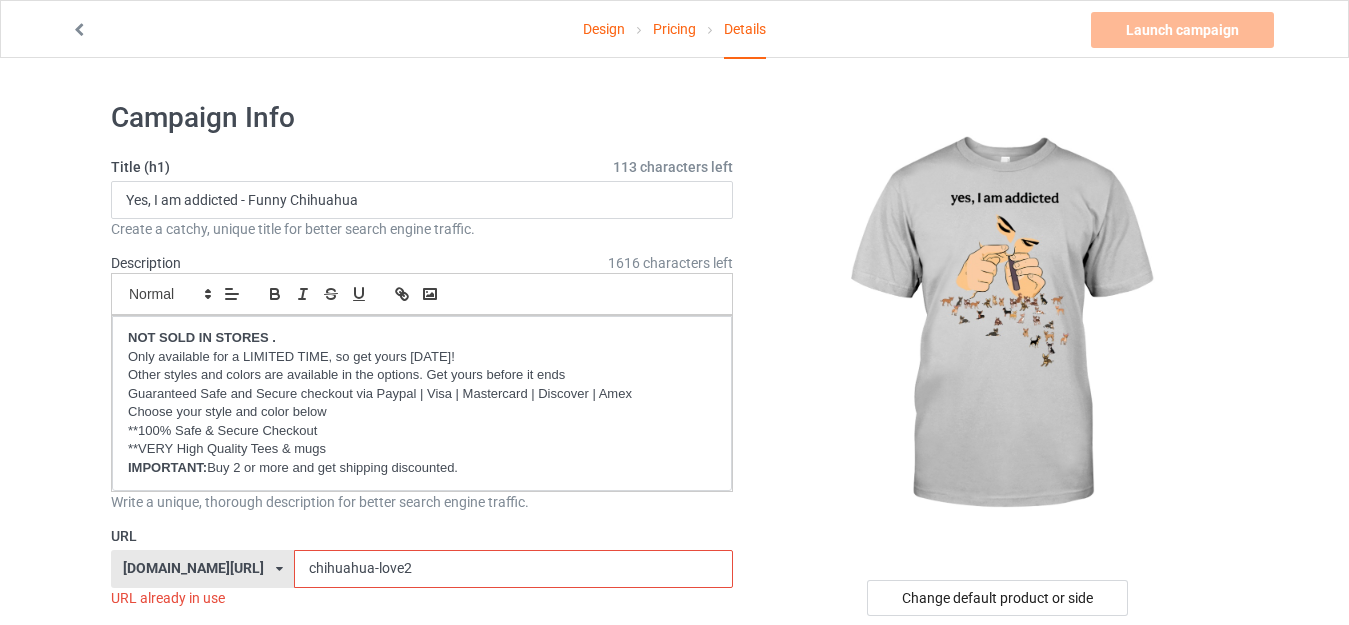 click on "chihuahua-love2" at bounding box center [513, 569] 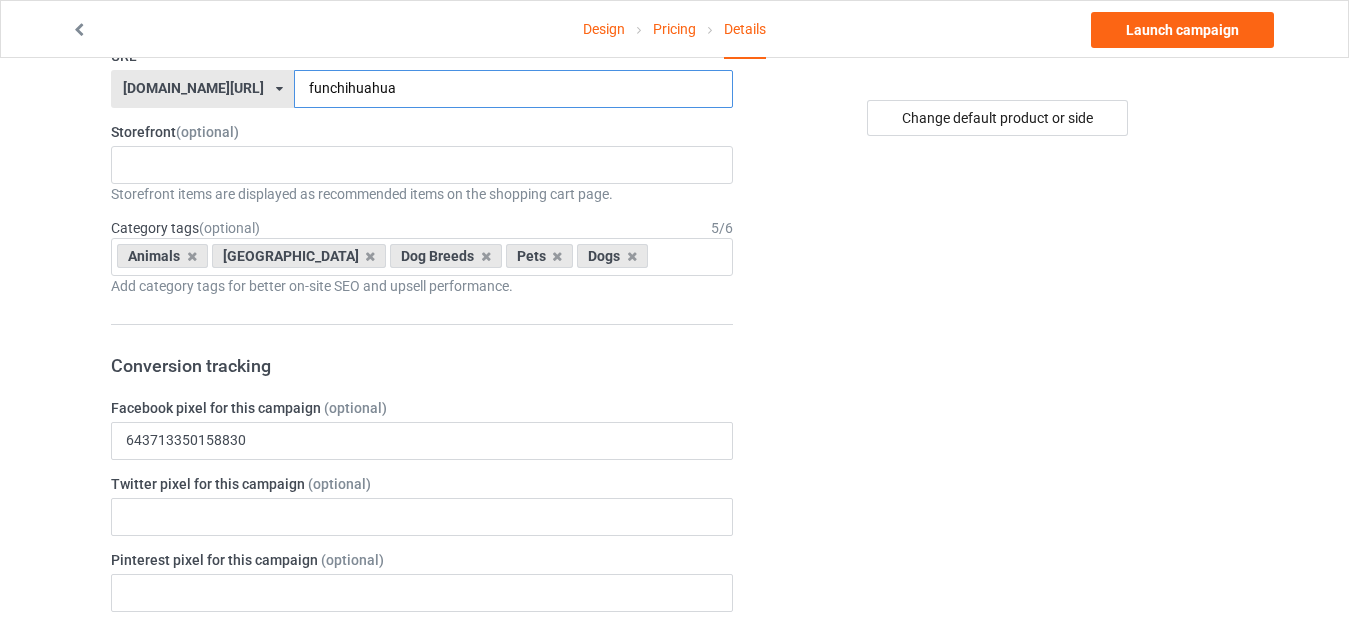 scroll, scrollTop: 500, scrollLeft: 0, axis: vertical 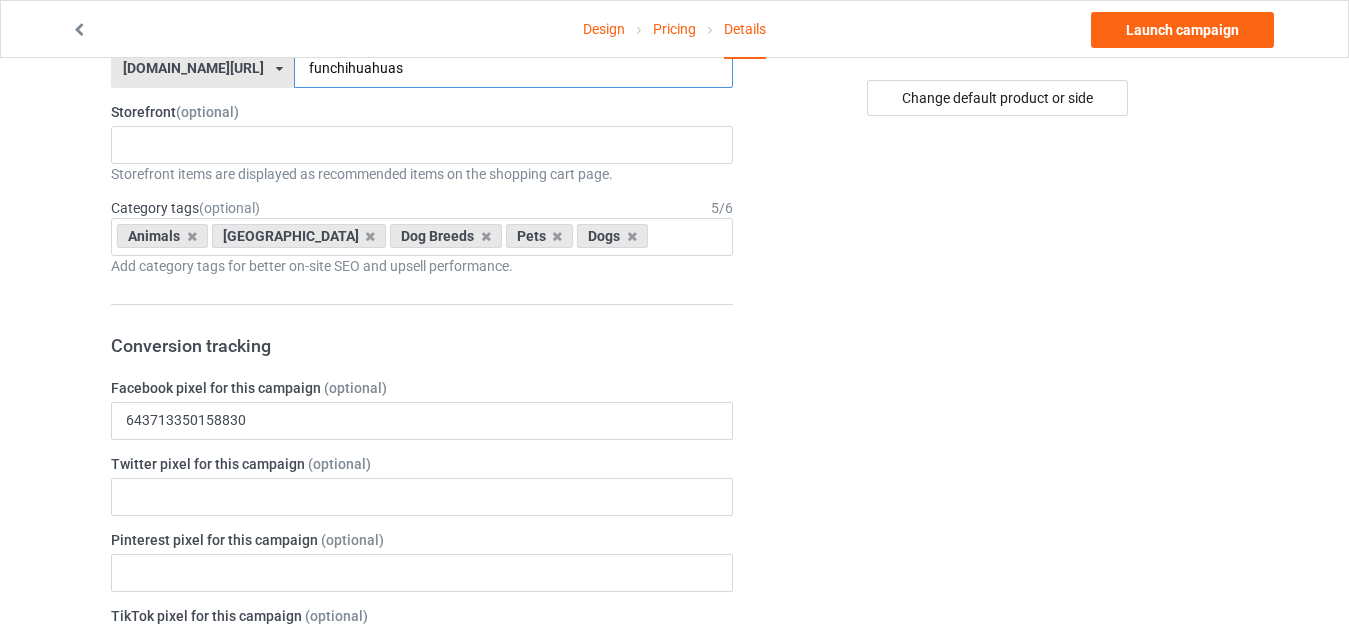 type on "funchihuahuas" 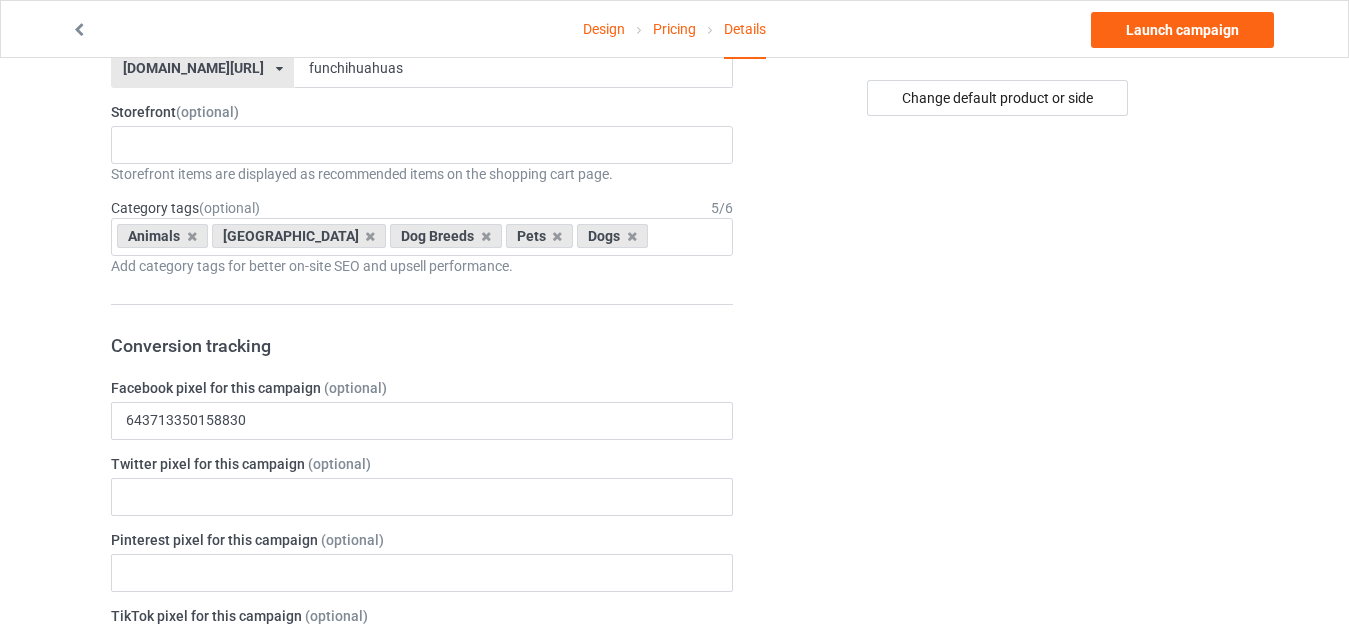 click on "Change default product or side" at bounding box center (999, 979) 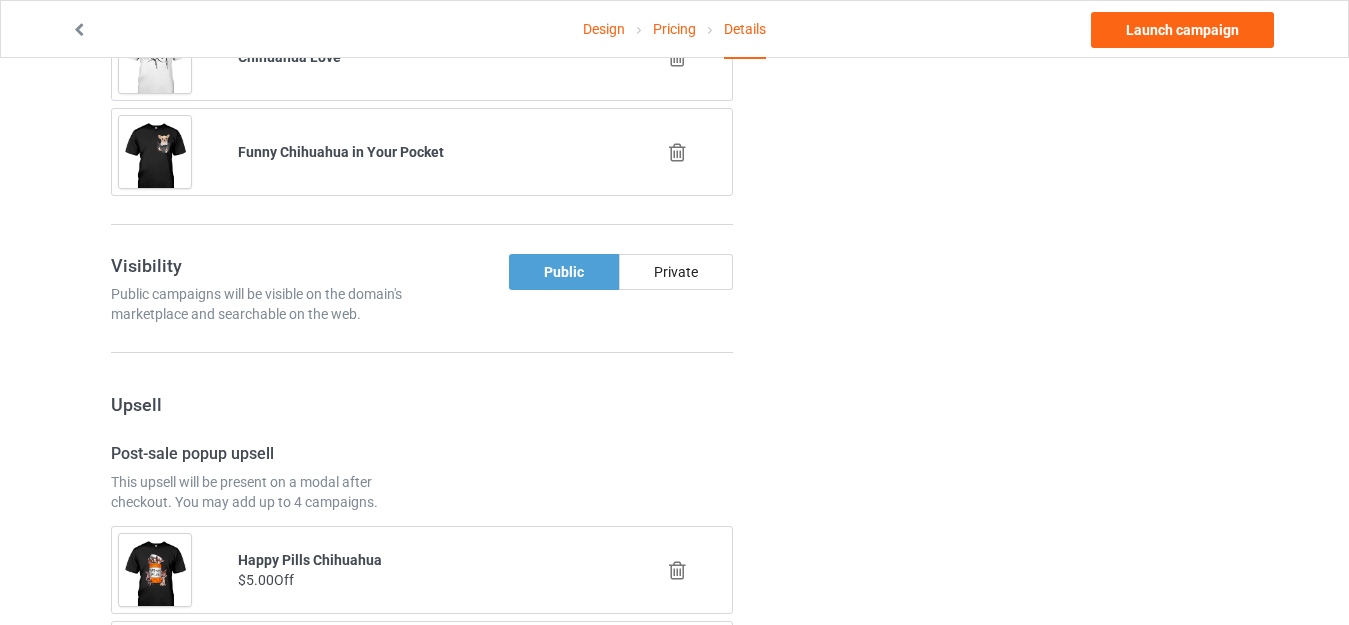 scroll, scrollTop: 1500, scrollLeft: 0, axis: vertical 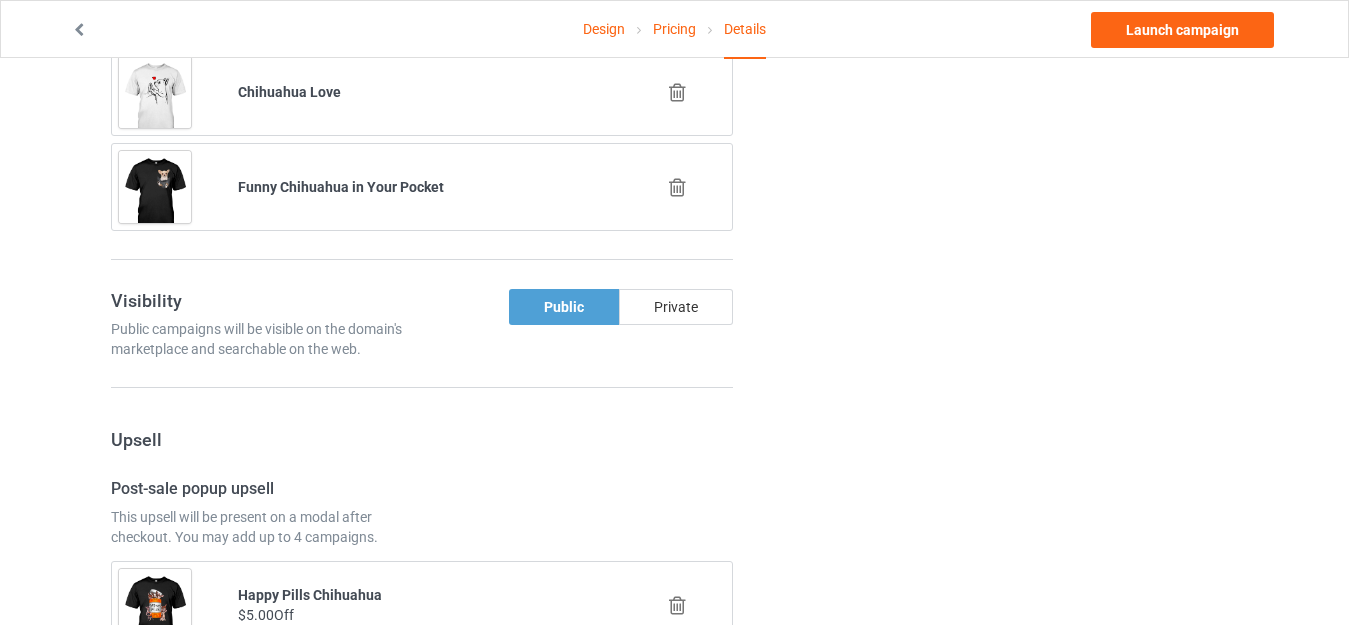 click on "Private" at bounding box center (676, 307) 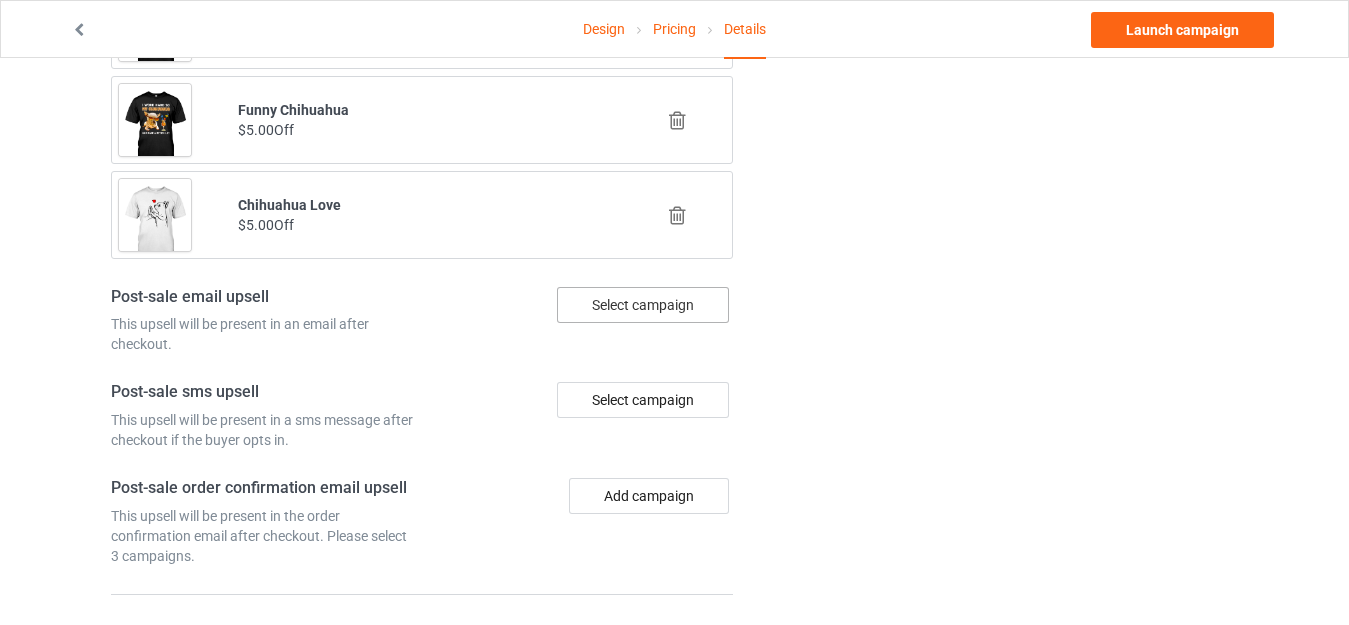 click on "Select campaign" at bounding box center [643, 305] 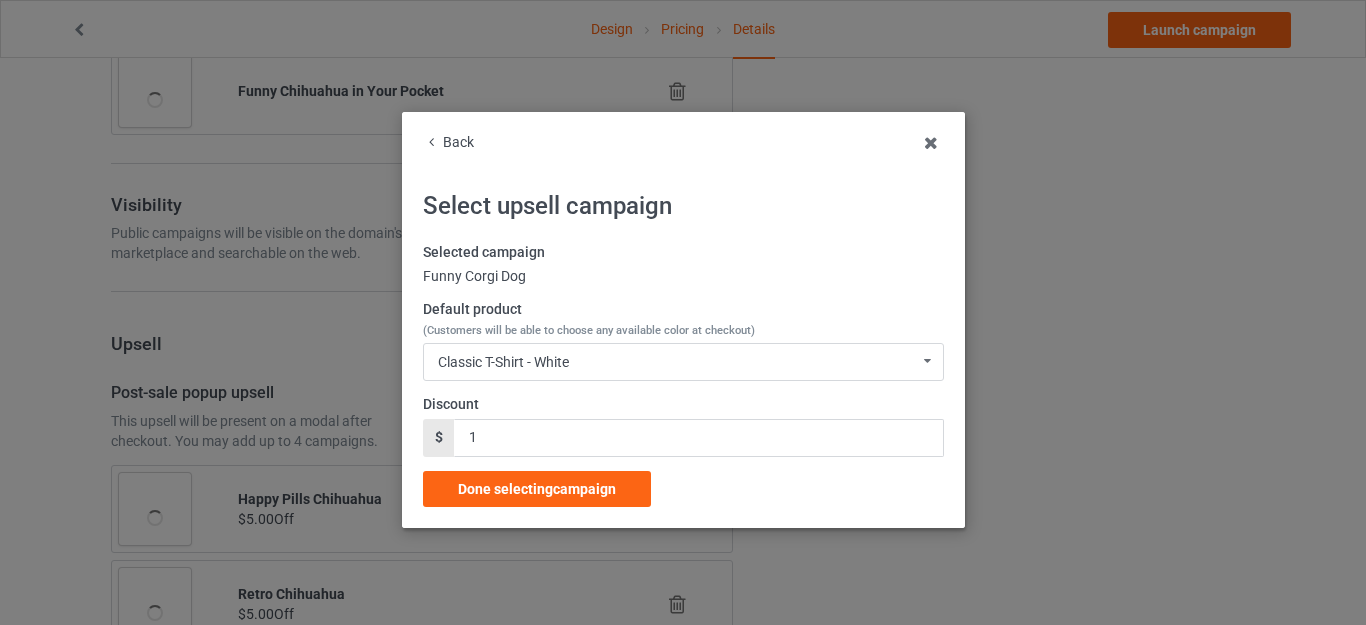 scroll, scrollTop: 2175, scrollLeft: 0, axis: vertical 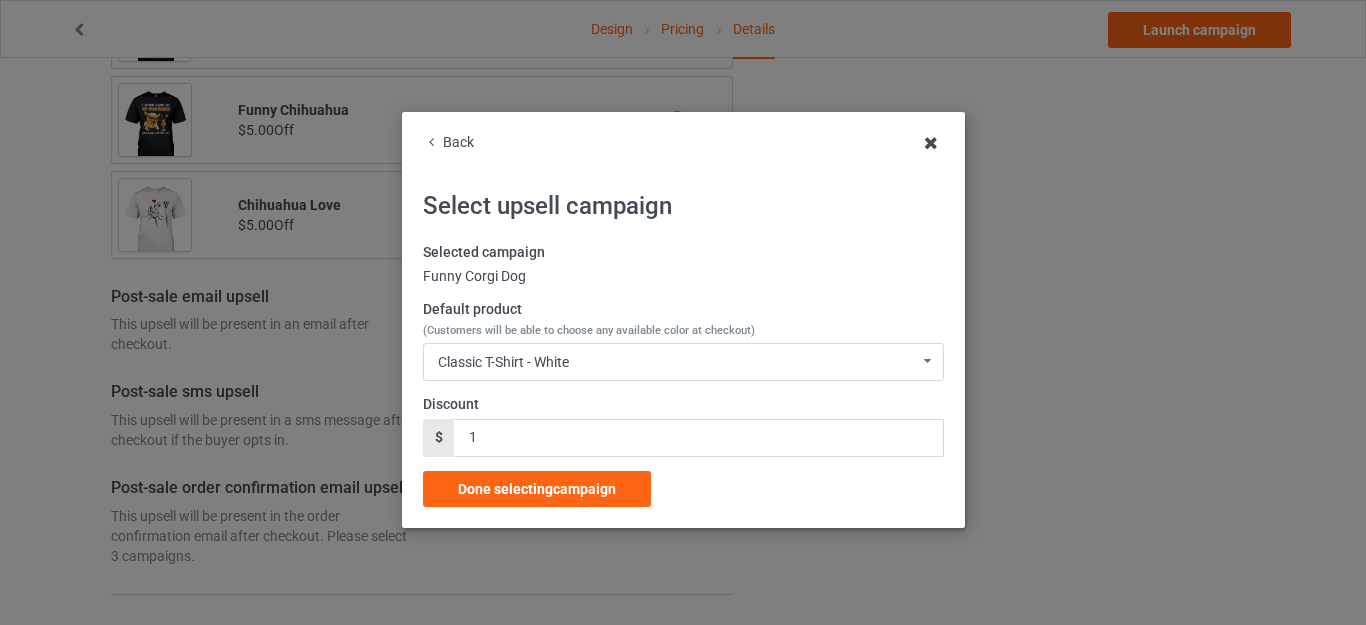 click at bounding box center [931, 143] 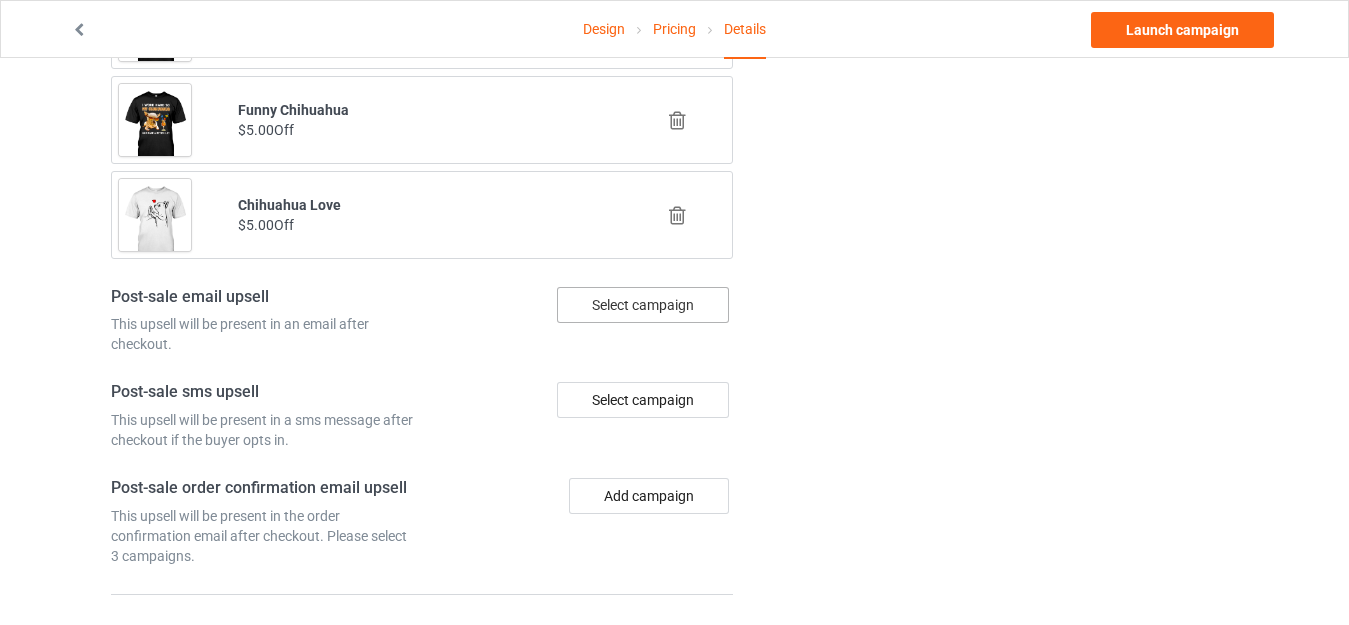 click on "Select campaign" at bounding box center [643, 305] 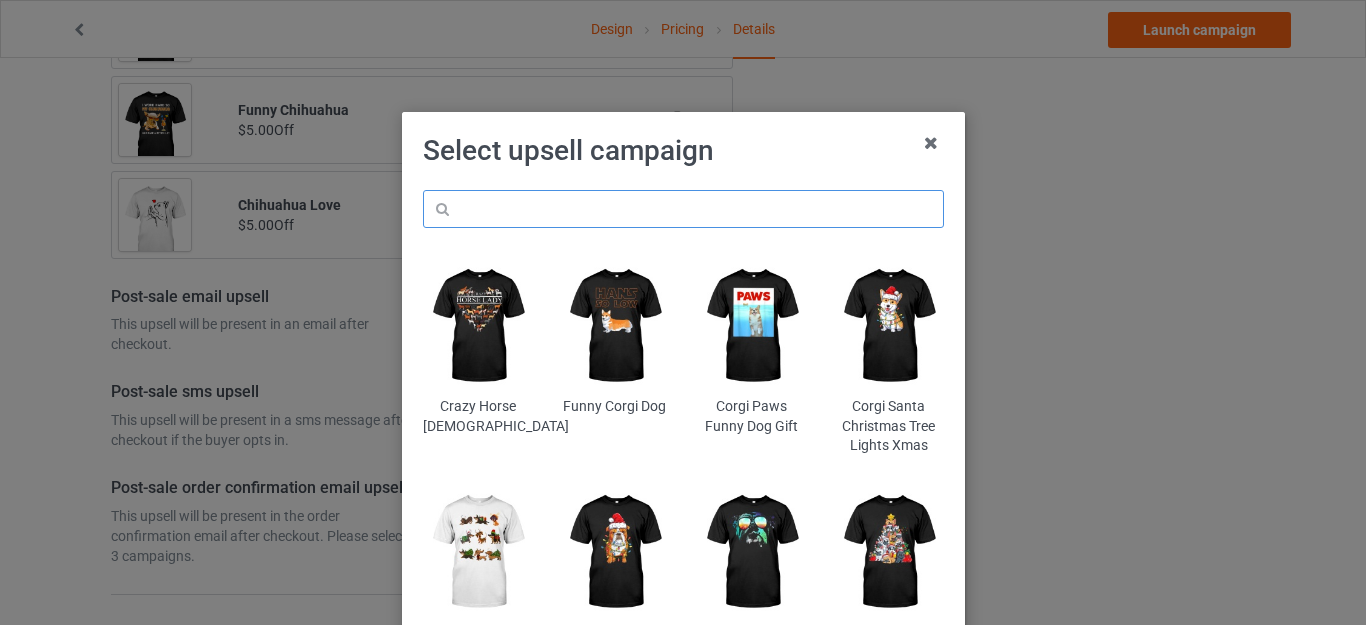 click at bounding box center [683, 209] 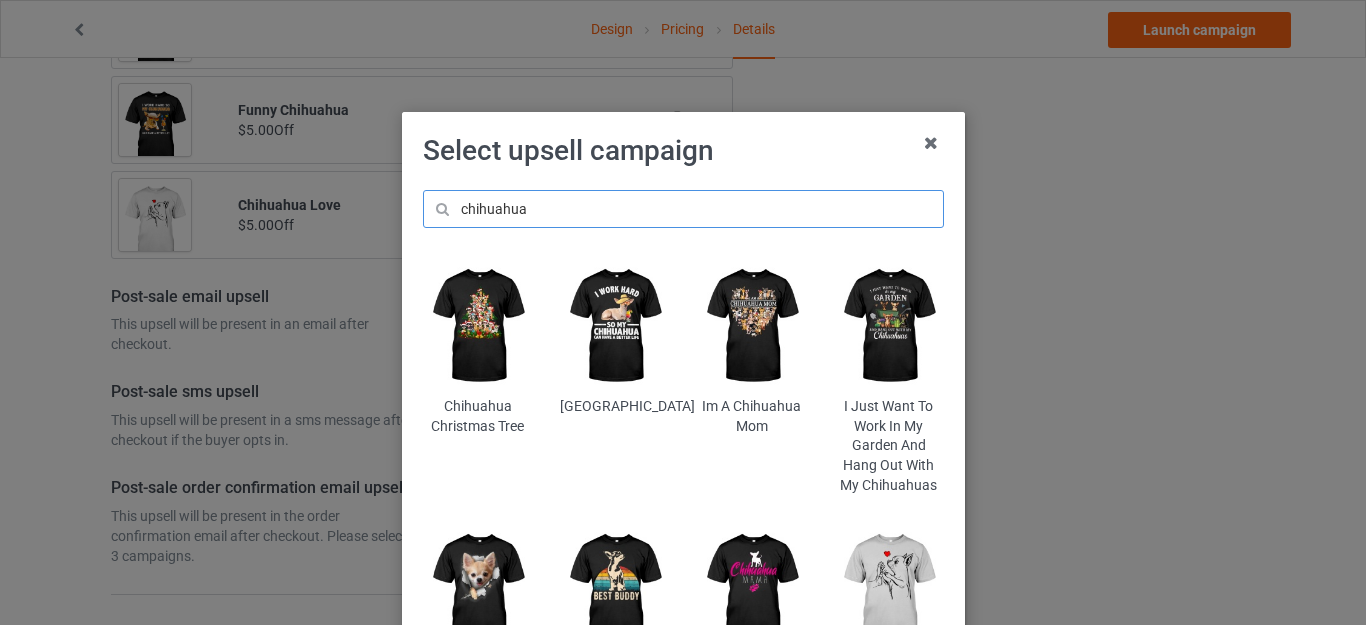 type on "chihuahua" 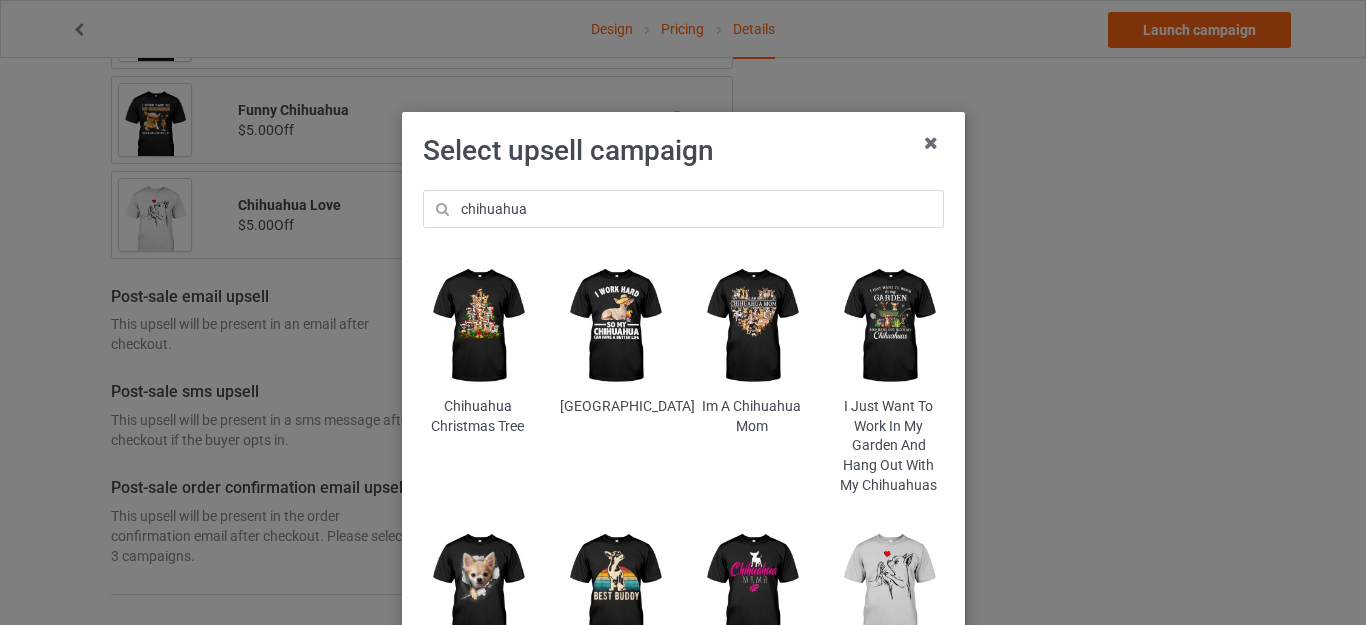 click at bounding box center (888, 326) 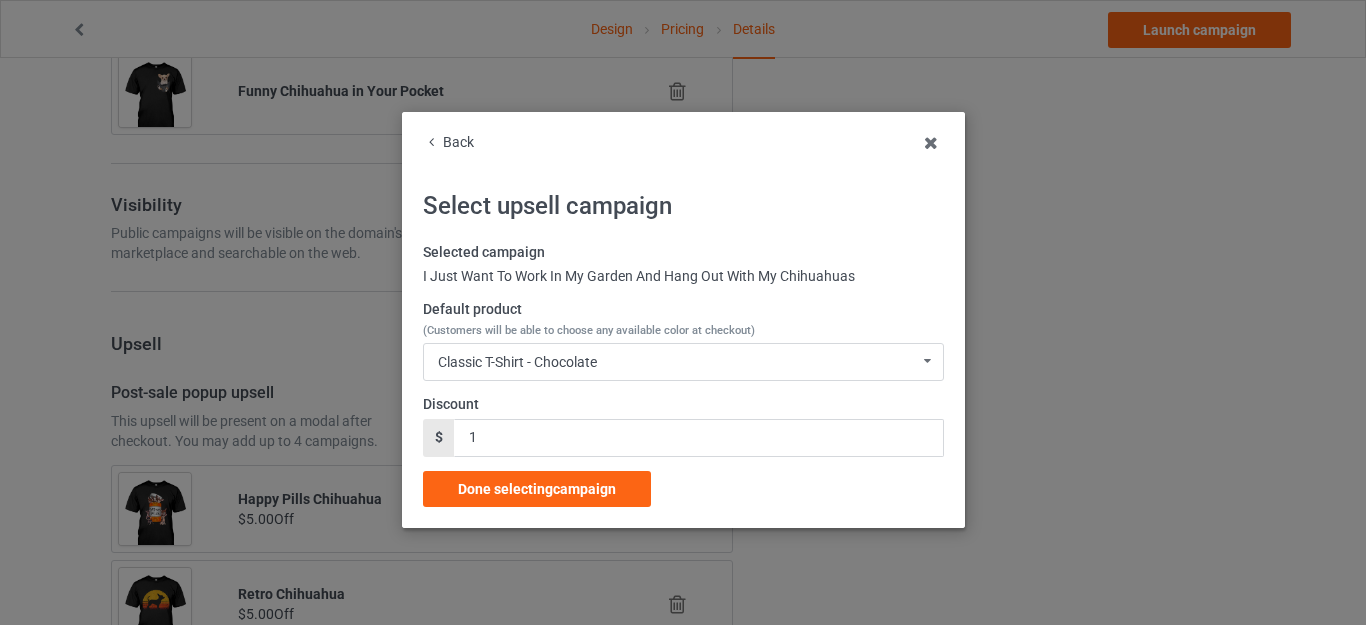 scroll, scrollTop: 2175, scrollLeft: 0, axis: vertical 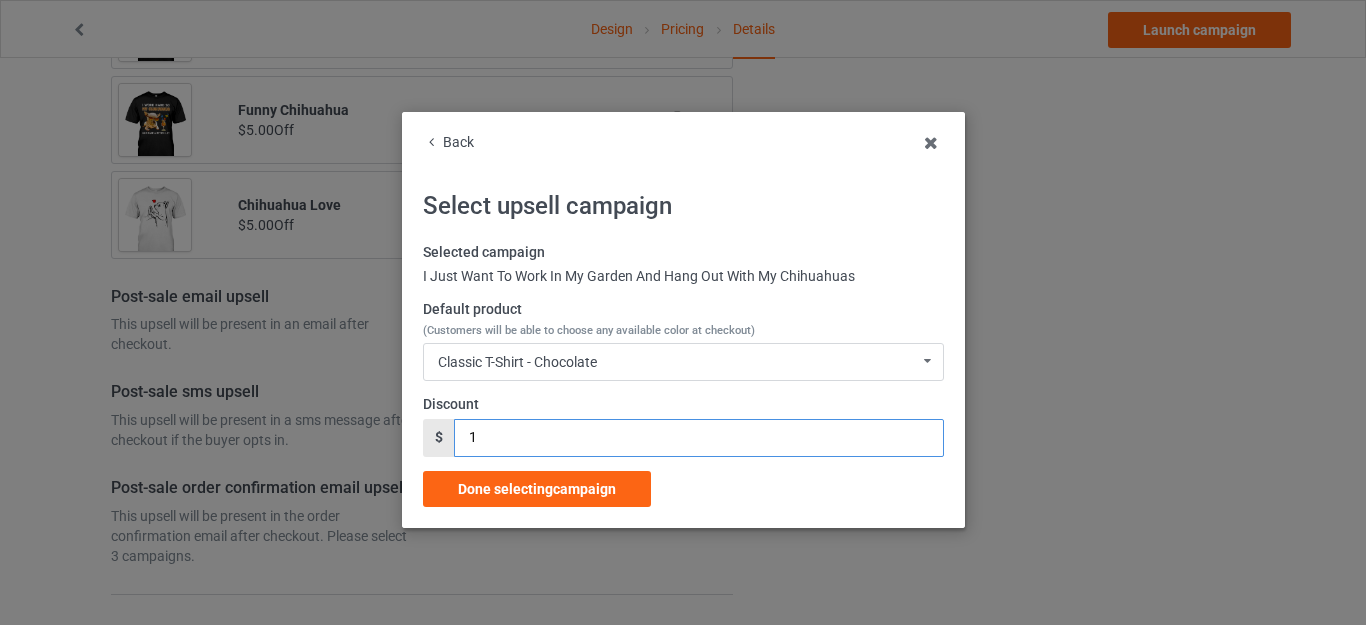 drag, startPoint x: 474, startPoint y: 436, endPoint x: 432, endPoint y: 435, distance: 42.0119 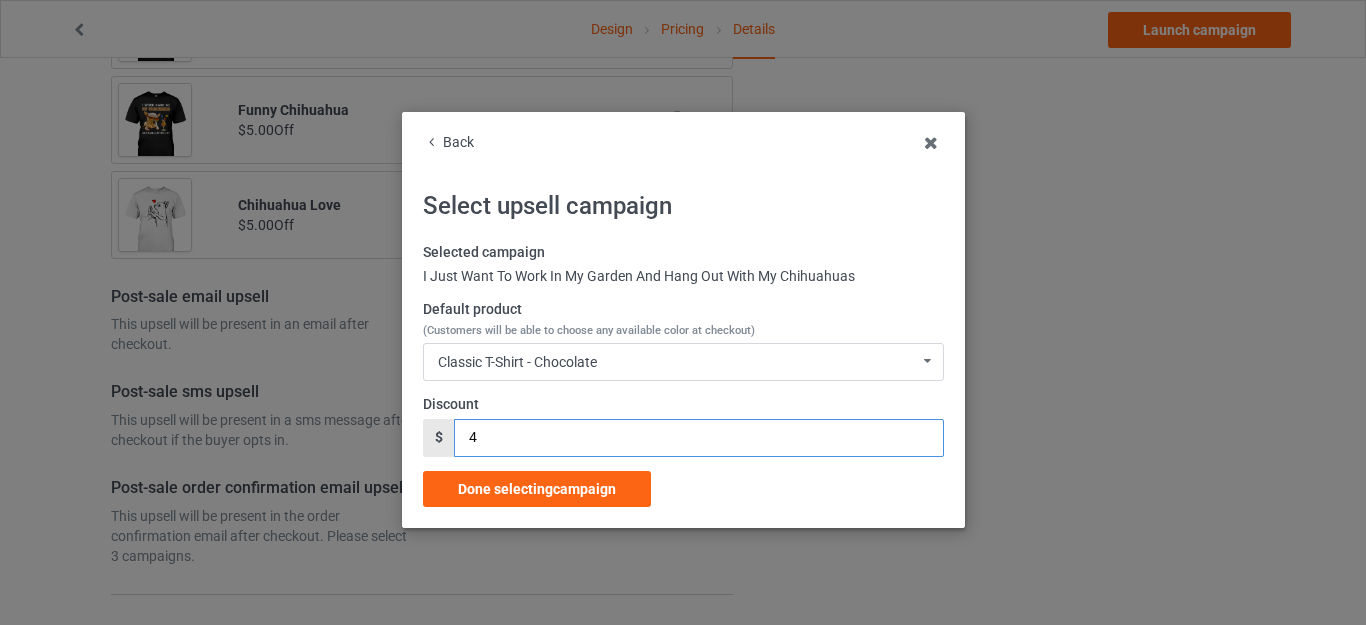 drag, startPoint x: 485, startPoint y: 440, endPoint x: 410, endPoint y: 437, distance: 75.059975 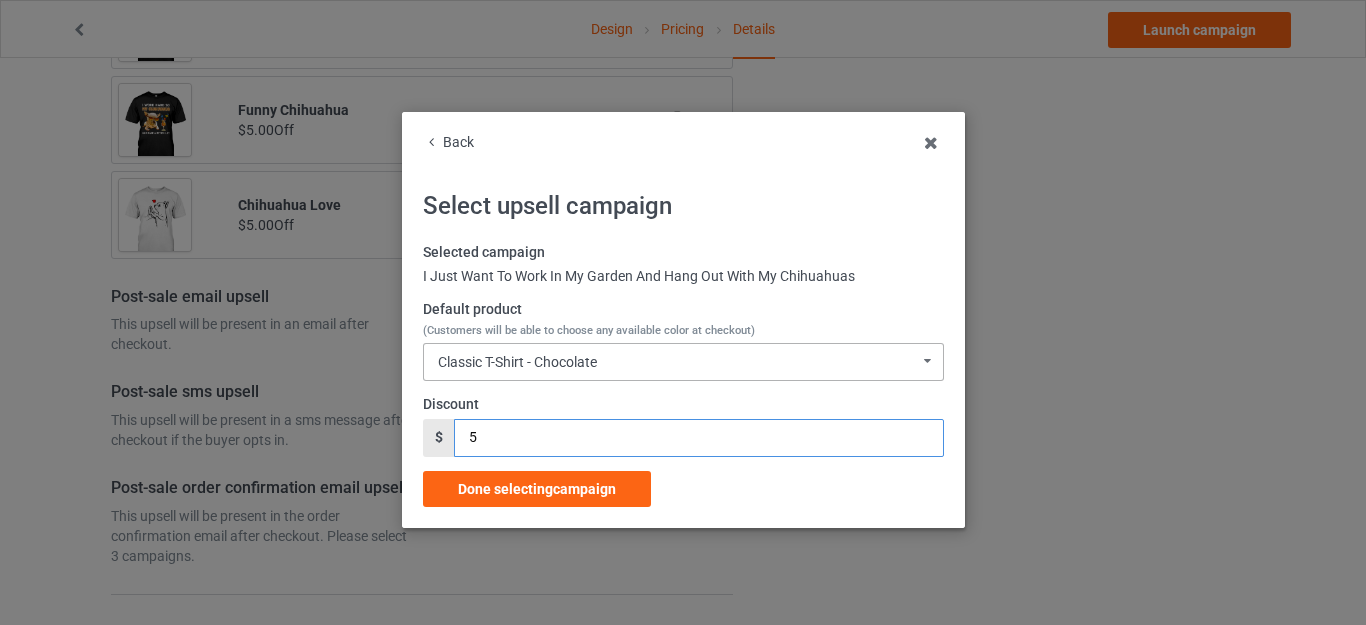 type on "5" 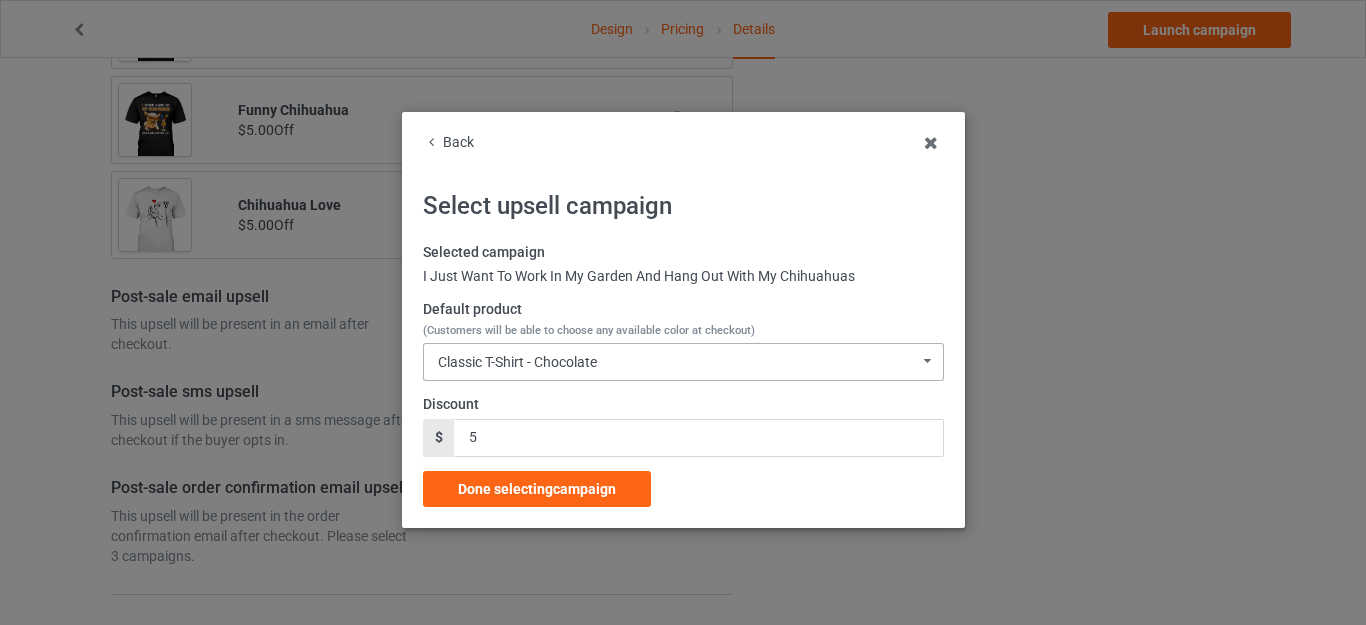 click on "Classic T-Shirt - Chocolate Classic T-Shirt - Chocolate Classic T-Shirt - Charcoal Grey Classic T-Shirt - Purple Classic T-Shirt - Athletic Heather Classic T-Shirt - Royal Classic T-Shirt - Light Blue Classic T-Shirt - Cyber Pink Classic T-Shirt - True Red Classic T-Shirt - Kiwi Classic T-Shirt - Kelly Classic T-Shirt - Forest Green Classic T-Shirt - Gold Classic T-Shirt - Burnt Orange Classic T-Shirt - Classic Pink Classic T-Shirt - Black Classic T-Shirt - J Navy V-Neck T-Shirt - Asphalt V-Neck T-Shirt - Royal Blue V-Neck T-Shirt - Red V-Neck T-Shirt - Team Purple V-Neck T-Shirt - Kelly V-Neck T-Shirt - Neon Yellow V-Neck T-Shirt - Brown V-Neck T-Shirt - Black V-Neck T-Shirt - Navy Ladies T-Shirt - Charcoal Grey Ladies T-Shirt - Royal Blue Ladies T-Shirt - Light Blue Ladies T-Shirt - Light Pink Ladies T-Shirt - Heliconia Ladies T-Shirt - Red Ladies T-Shirt - Purple Ladies T-Shirt - Irish Green Ladies T-Shirt - Forest Green Ladies T-Shirt - Daisy Ladies T-Shirt - Orange Ladies T-Shirt - Black Tote Bag - Black" at bounding box center (683, 362) 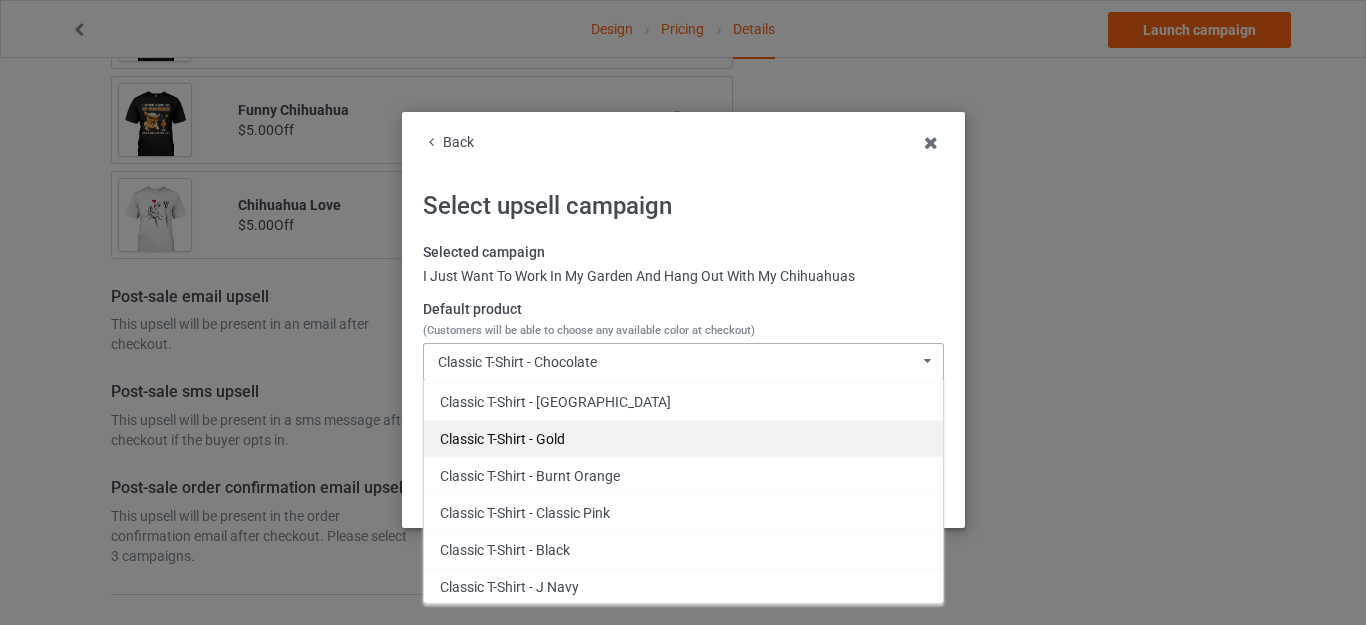scroll, scrollTop: 500, scrollLeft: 0, axis: vertical 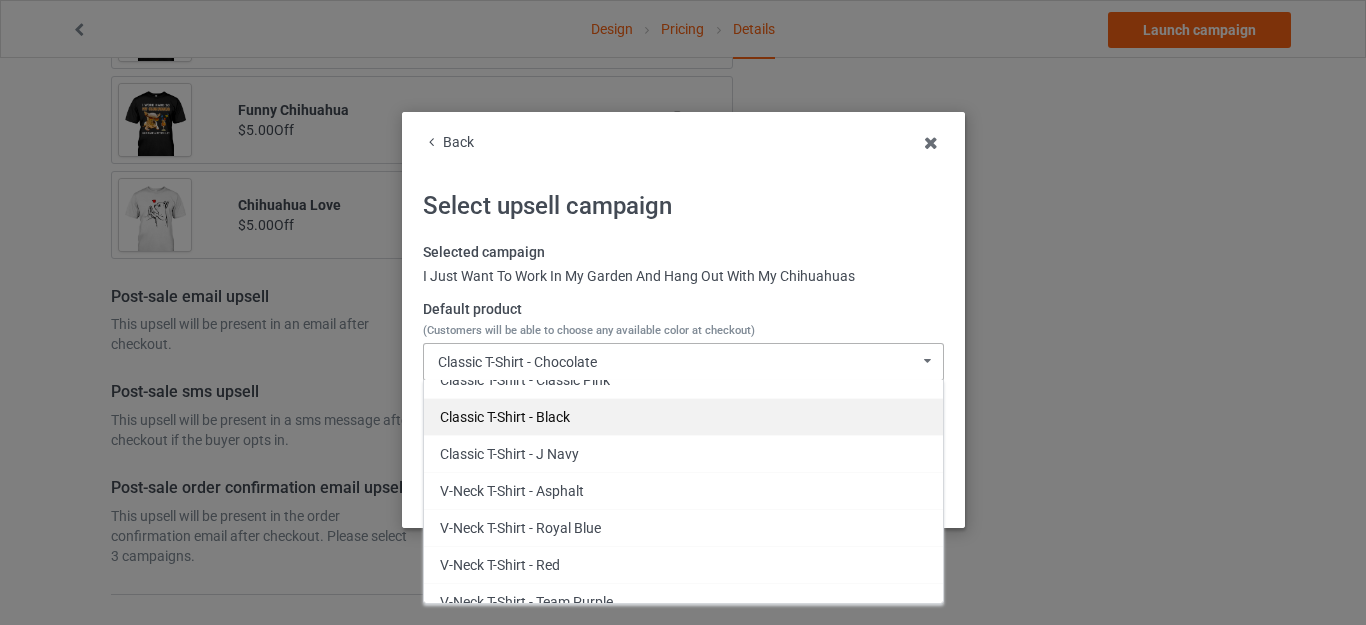 click on "Classic T-Shirt - Black" at bounding box center [683, 416] 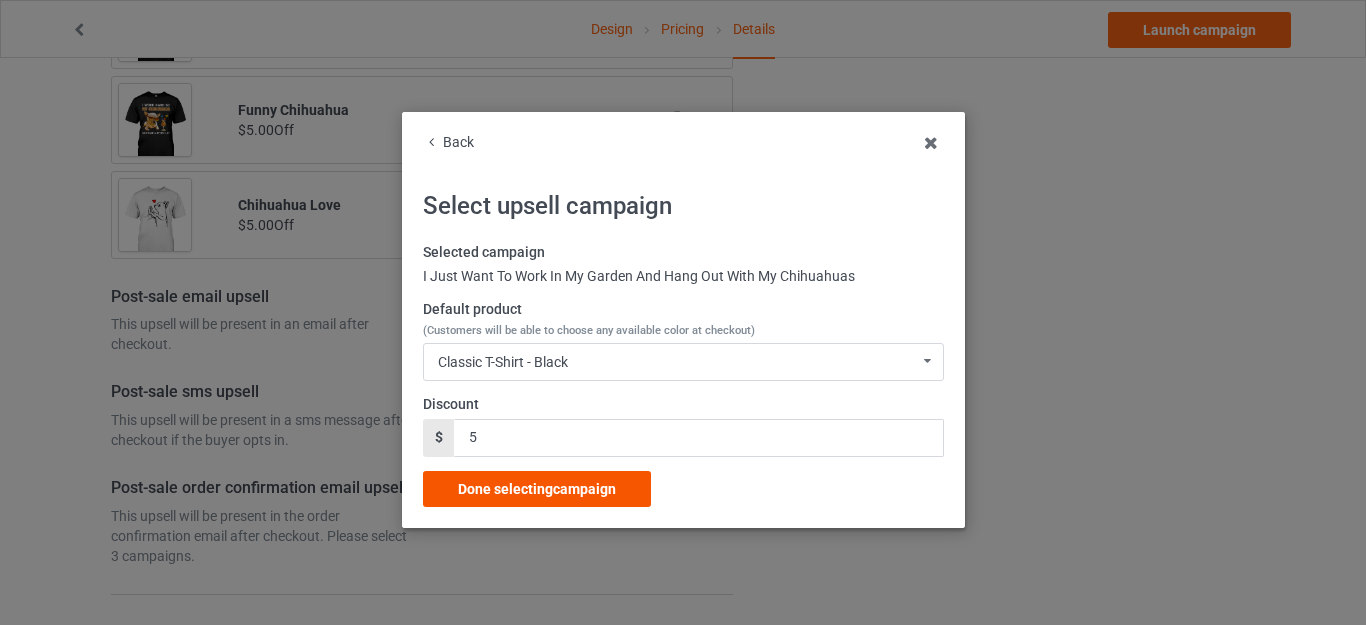 click on "Done selecting  campaign" at bounding box center (537, 489) 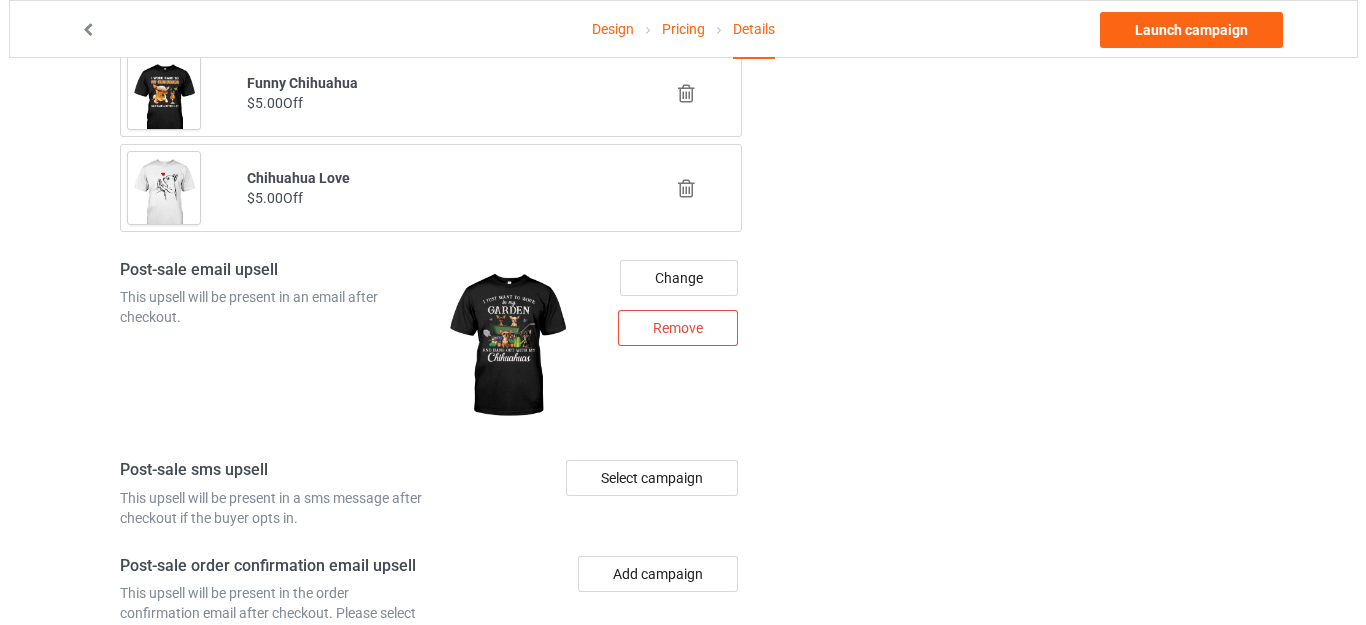 scroll, scrollTop: 2180, scrollLeft: 0, axis: vertical 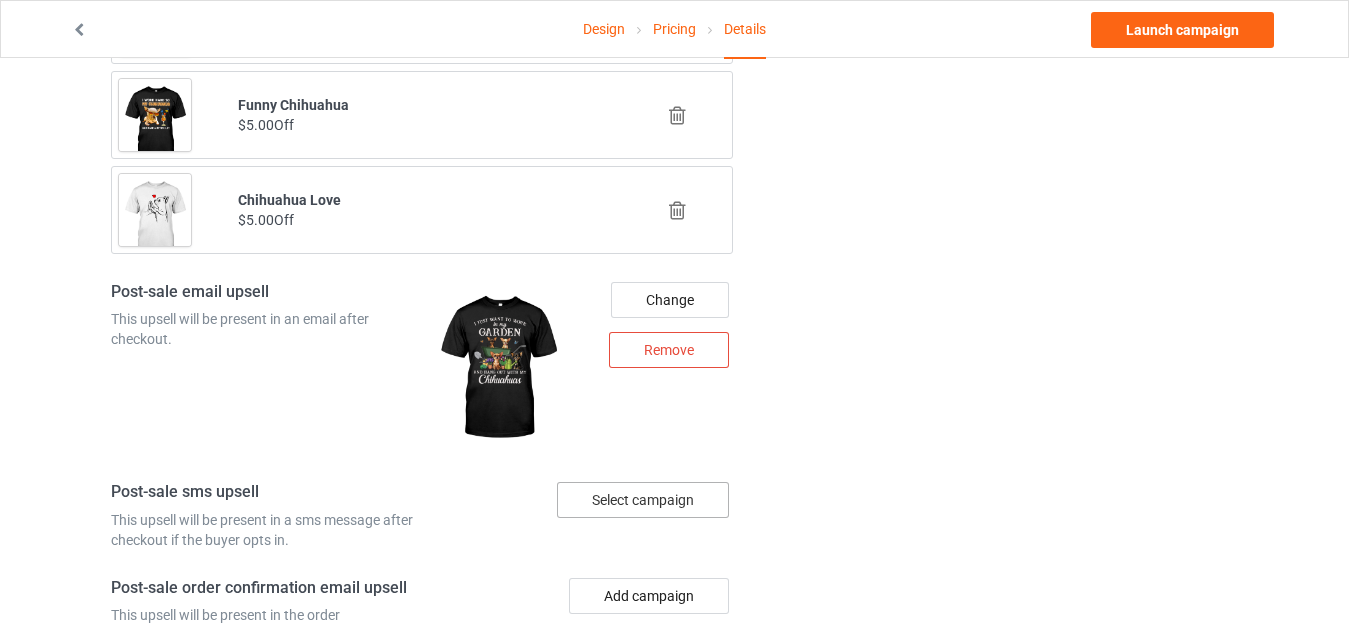 click on "Select campaign" at bounding box center [643, 500] 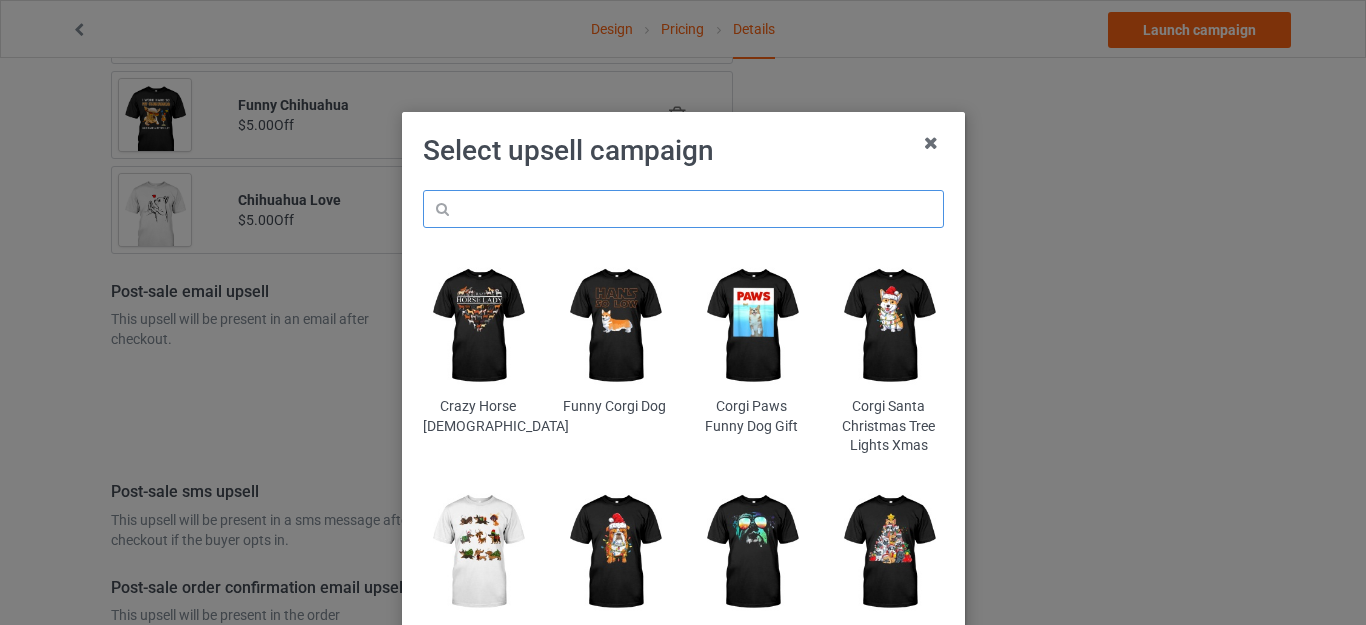 click at bounding box center [683, 209] 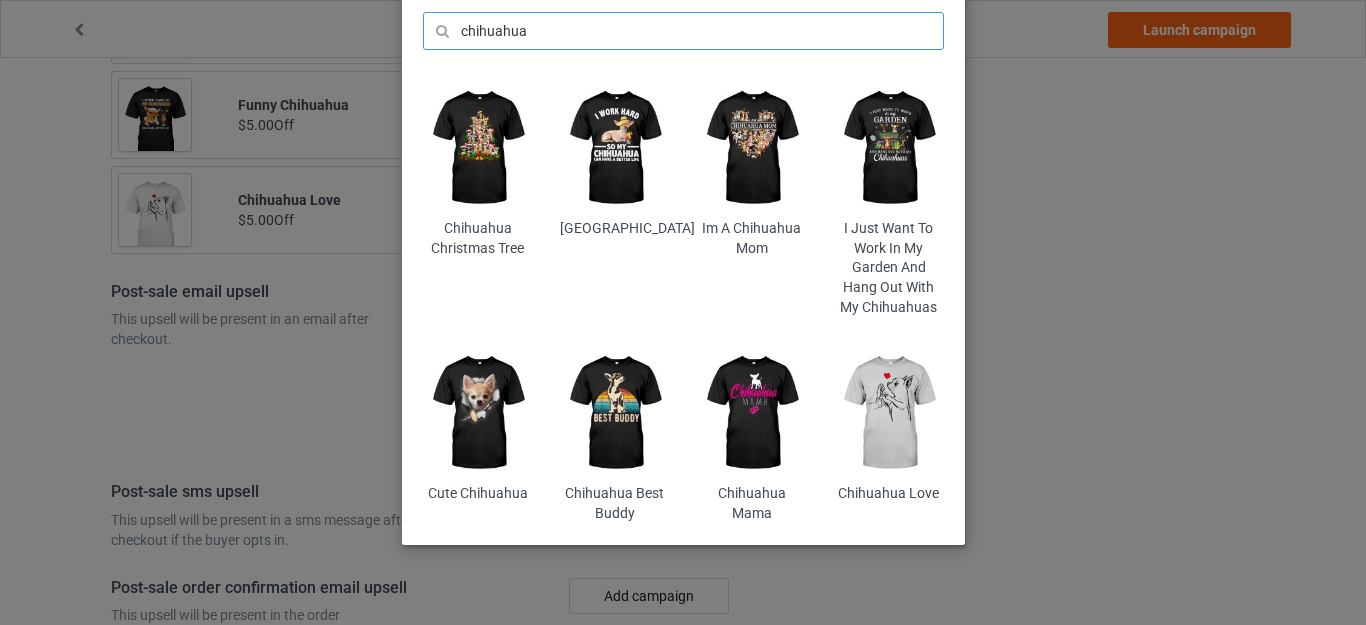 scroll, scrollTop: 200, scrollLeft: 0, axis: vertical 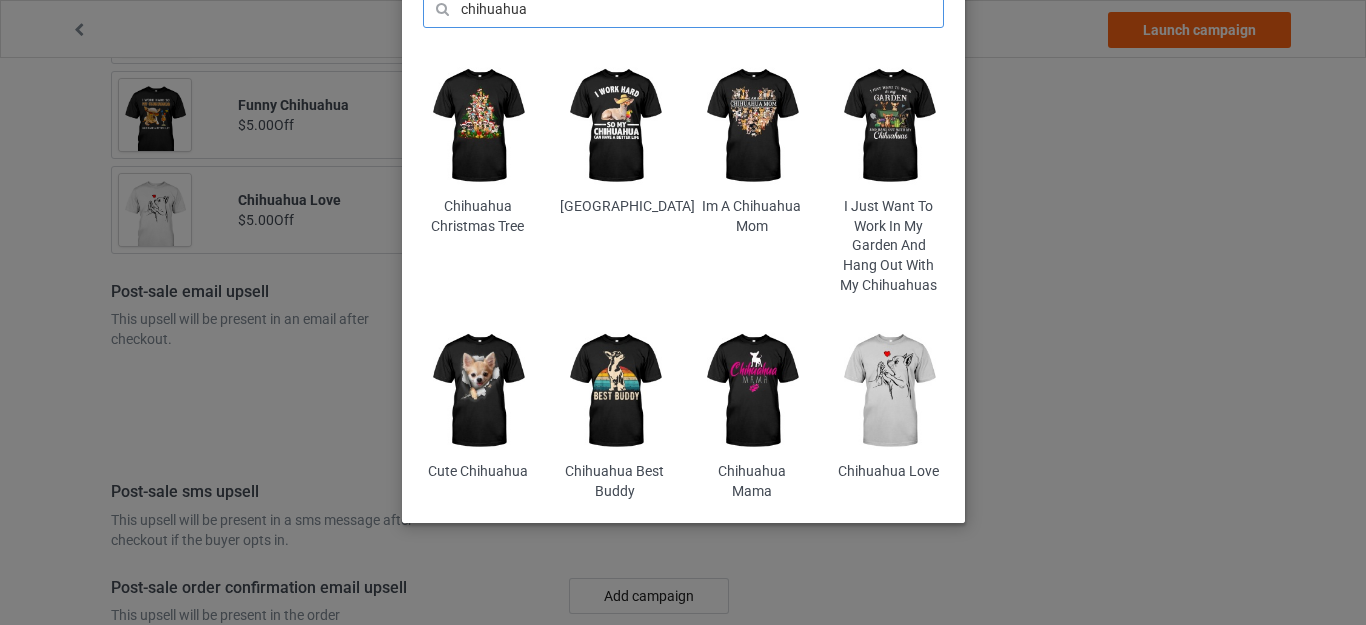 type on "chihuahua" 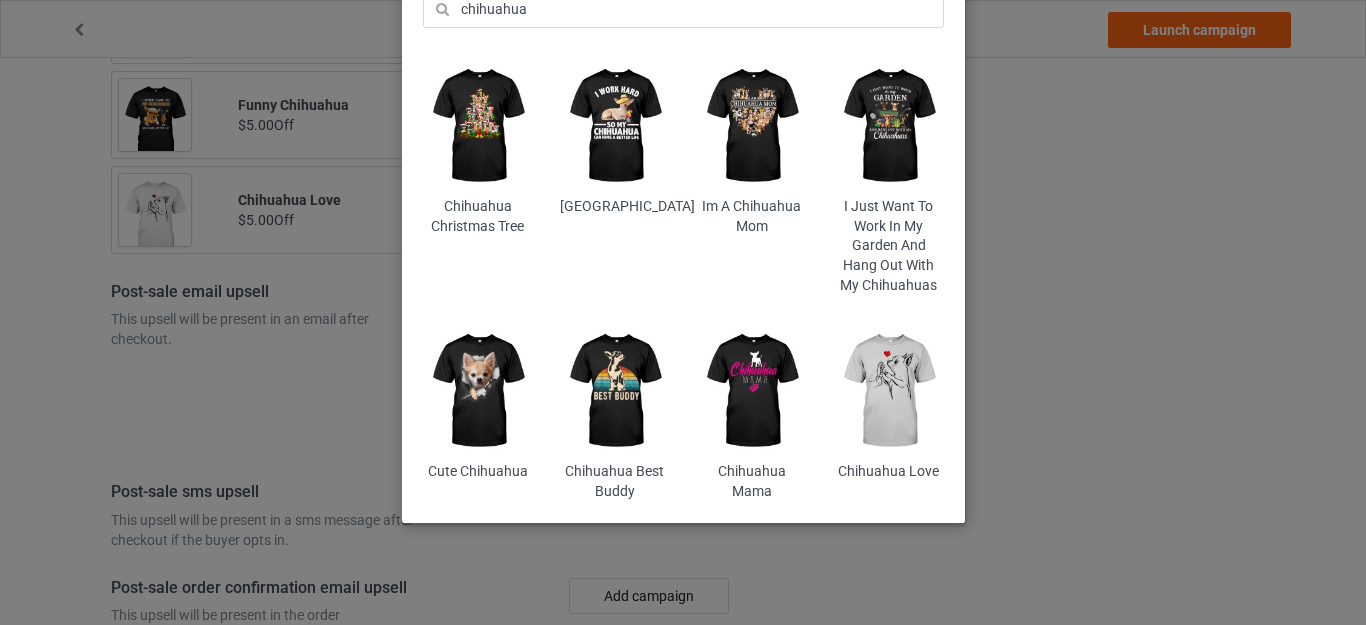 click at bounding box center (477, 391) 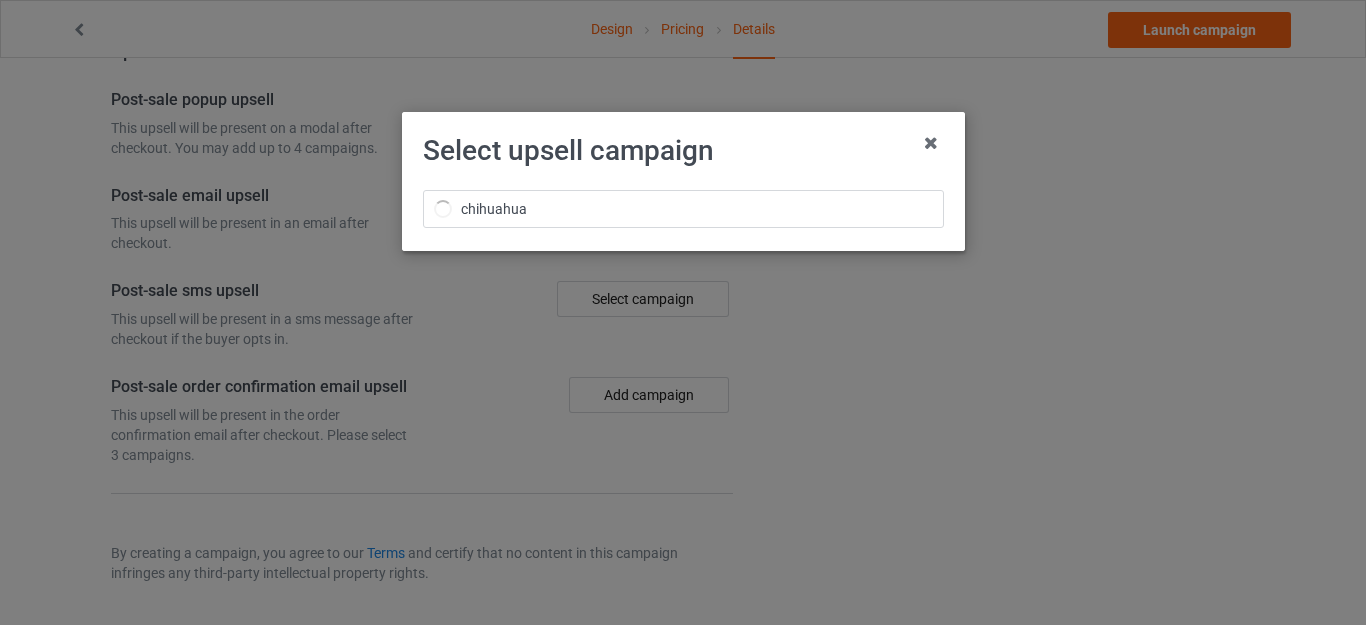 scroll, scrollTop: 1596, scrollLeft: 0, axis: vertical 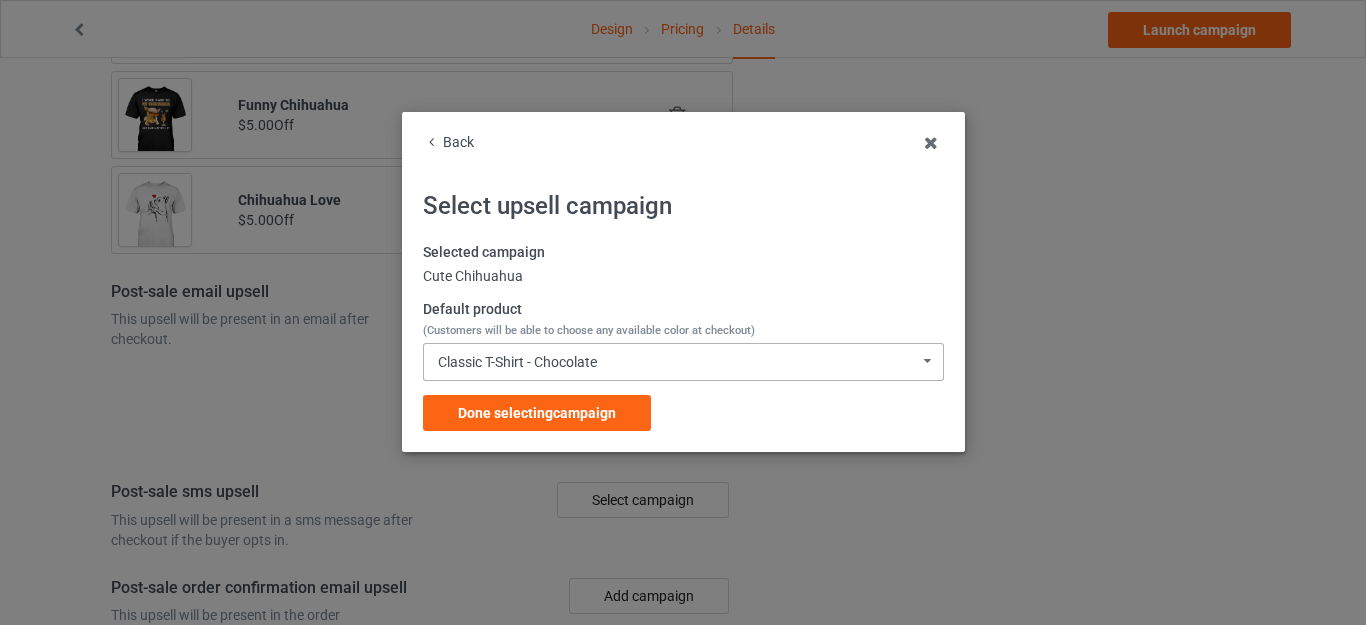 click on "Classic T-Shirt - Chocolate Classic T-Shirt - Chocolate Classic T-Shirt - Charcoal Grey Classic T-Shirt - Purple Classic T-Shirt - Athletic Heather Classic T-Shirt - Royal Classic T-Shirt - Light Blue Classic T-Shirt - Cyber Pink Classic T-Shirt - True Red Classic T-Shirt - Kiwi Classic T-Shirt - Kelly Classic T-Shirt - Forest Green Classic T-Shirt - Gold Classic T-Shirt - Burnt Orange Classic T-Shirt - Classic Pink Classic T-Shirt - Black Classic T-Shirt - J Navy V-Neck T-Shirt - Asphalt V-Neck T-Shirt - Royal Blue V-Neck T-Shirt - Red V-Neck T-Shirt - Team Purple V-Neck T-Shirt - Kelly V-Neck T-Shirt - Neon Yellow V-Neck T-Shirt - Brown V-Neck T-Shirt - Black V-Neck T-Shirt - Navy Ladies T-Shirt - Sports Grey Ladies T-Shirt - Charcoal Grey Ladies T-Shirt - Royal Blue Ladies T-Shirt - Light Blue Ladies T-Shirt - Light Pink Ladies T-Shirt - Heliconia Ladies T-Shirt - Red Ladies T-Shirt - Purple Ladies T-Shirt - Irish Green Ladies T-Shirt - Forest Green Ladies T-Shirt - Daisy Ladies T-Shirt - Orange" at bounding box center (683, 362) 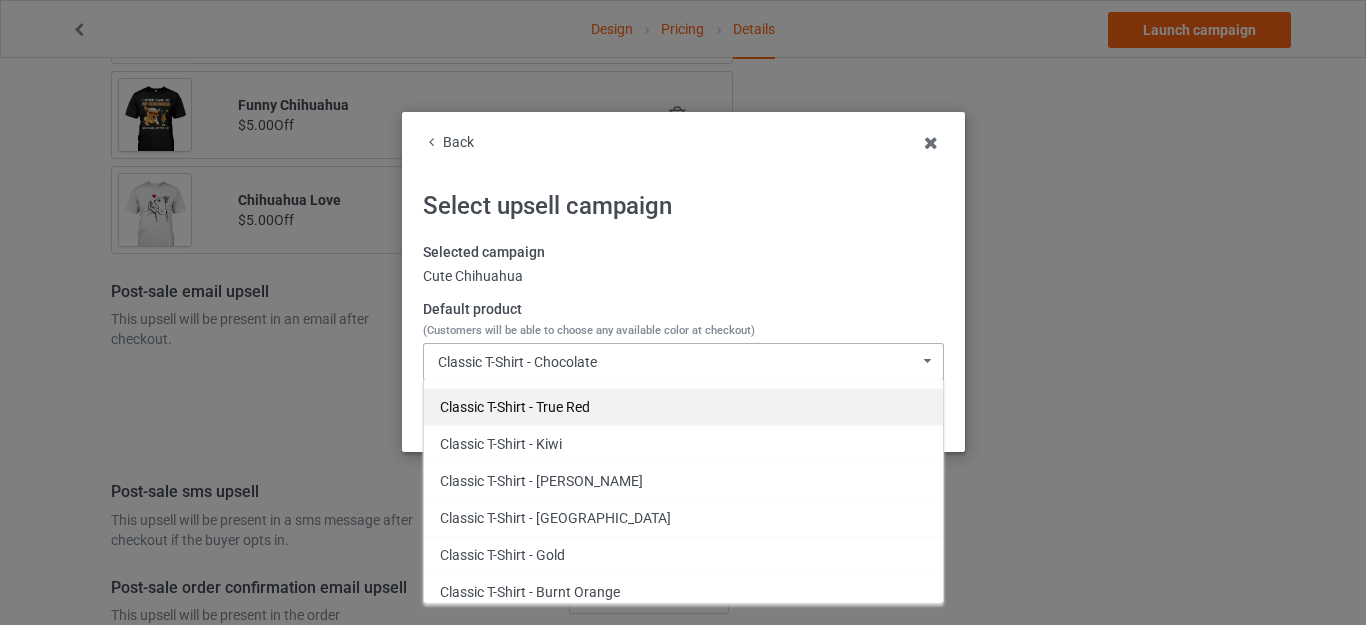 scroll, scrollTop: 400, scrollLeft: 0, axis: vertical 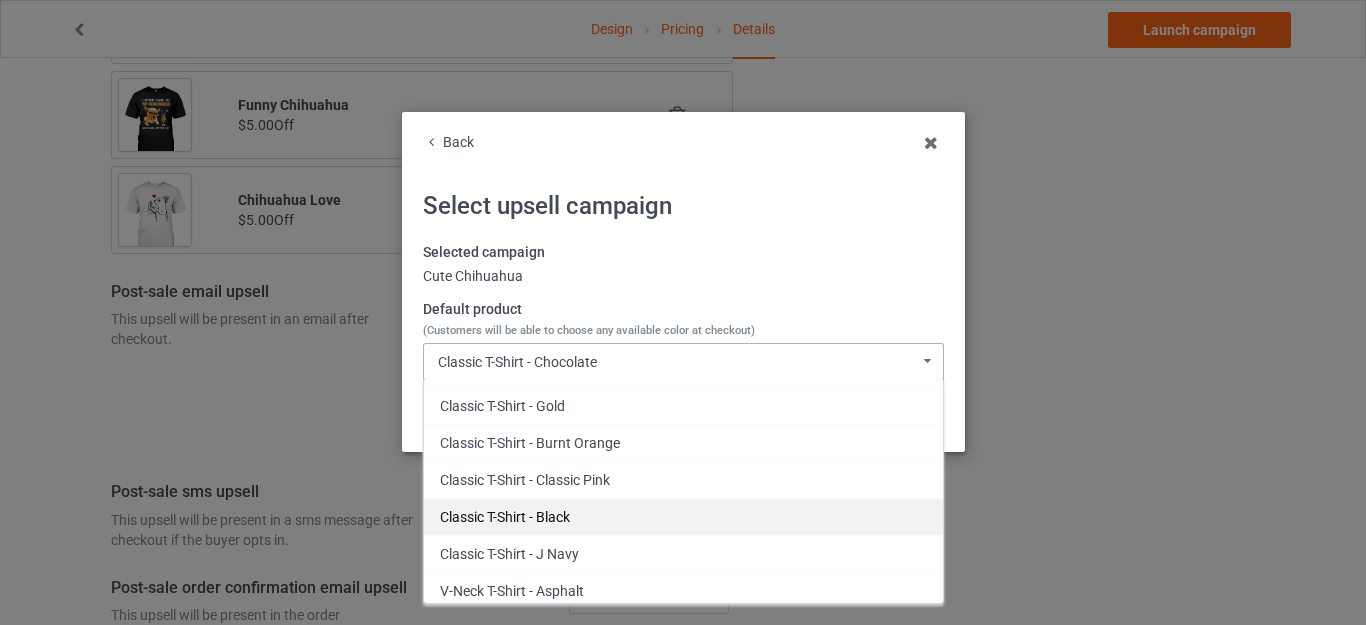 click on "Classic T-Shirt - Black" at bounding box center [683, 516] 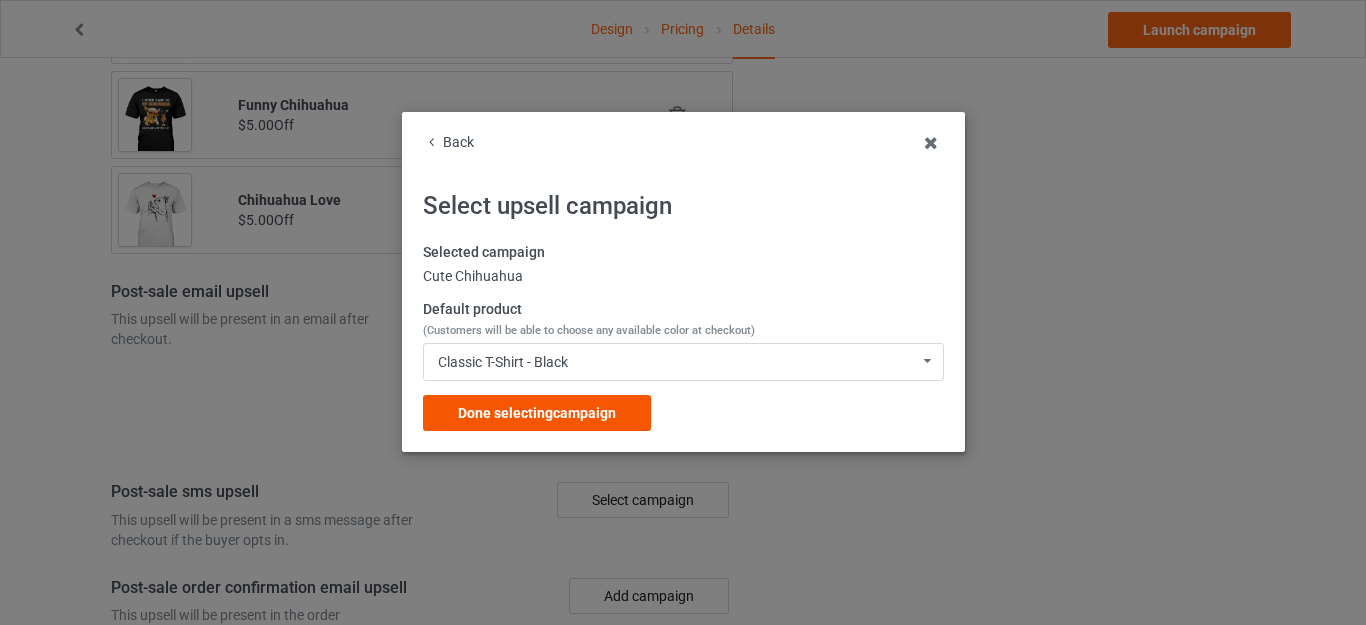 click on "Done selecting  campaign" at bounding box center (537, 413) 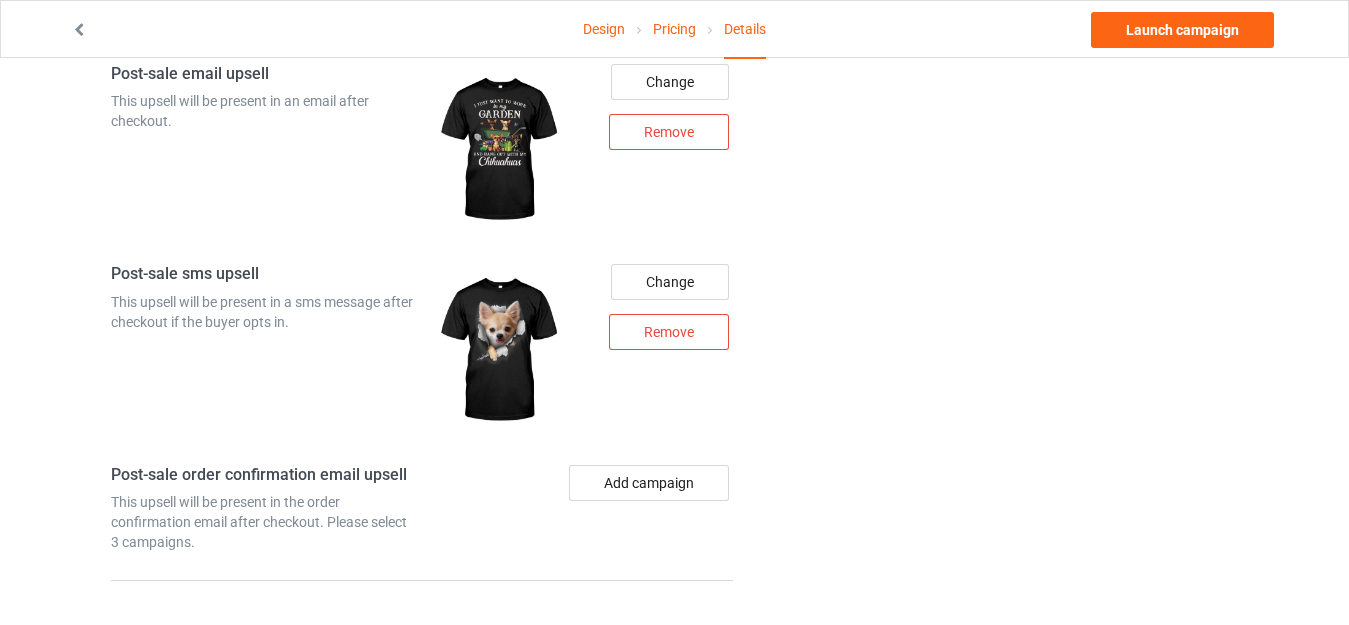 scroll, scrollTop: 2484, scrollLeft: 0, axis: vertical 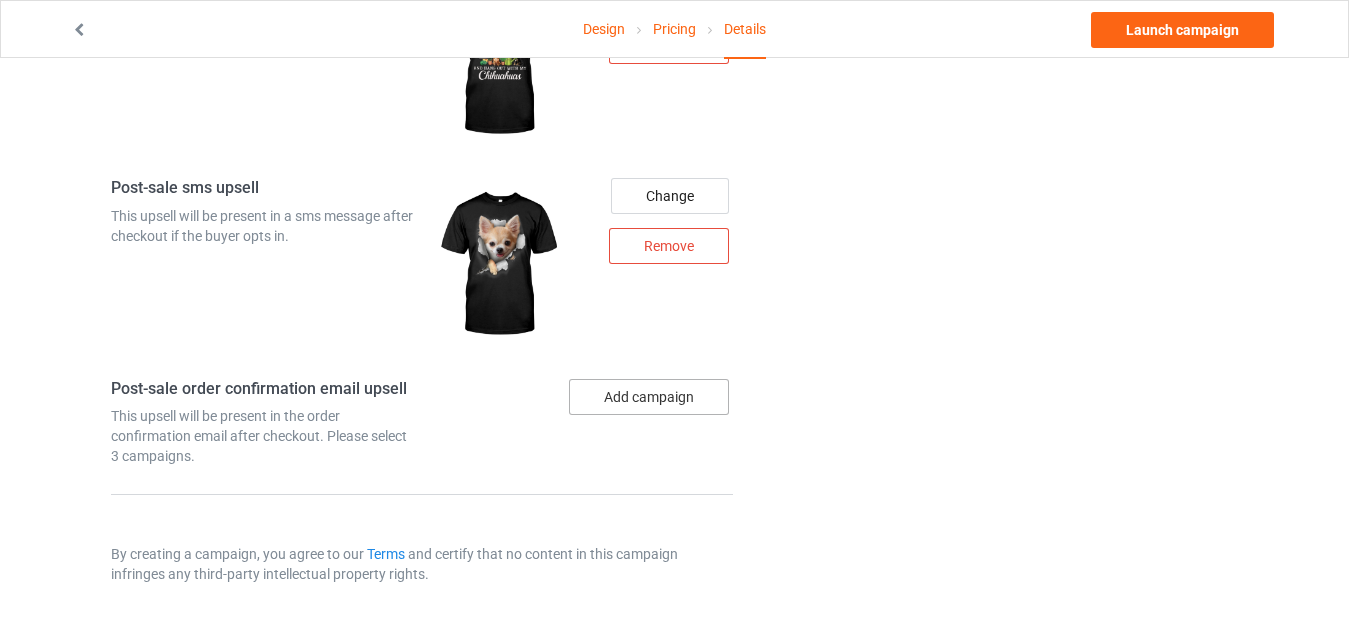 click on "Add campaign" at bounding box center [649, 397] 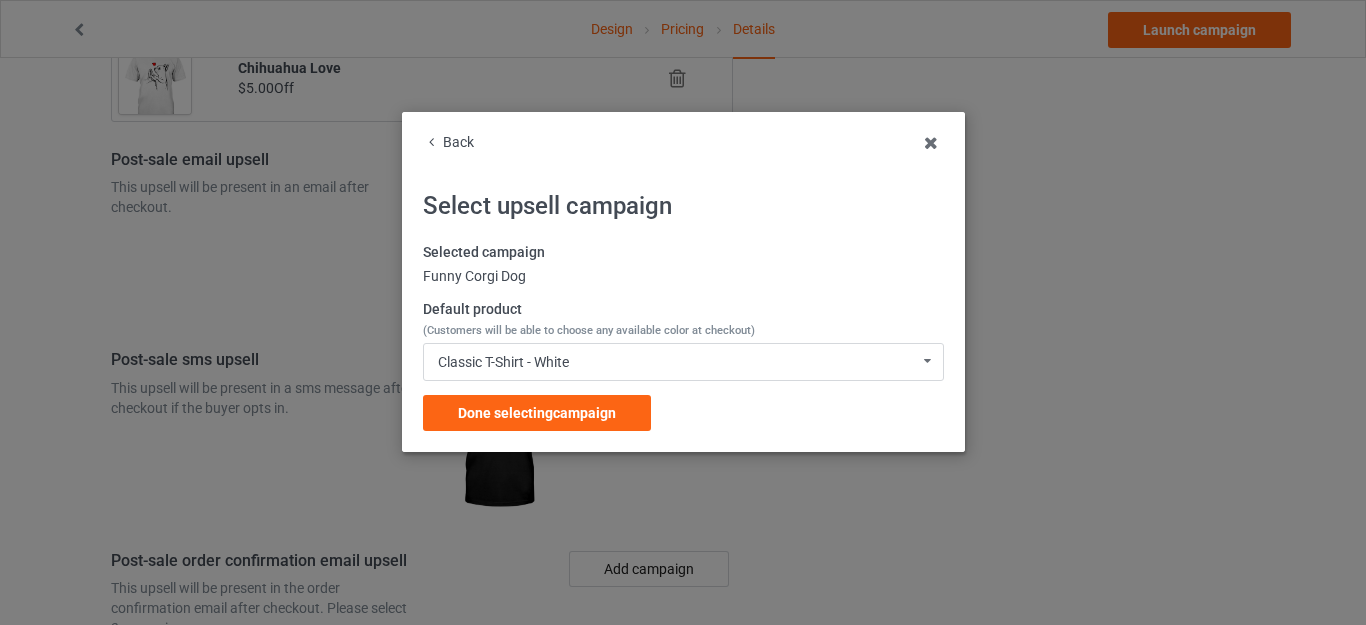 scroll, scrollTop: 2484, scrollLeft: 0, axis: vertical 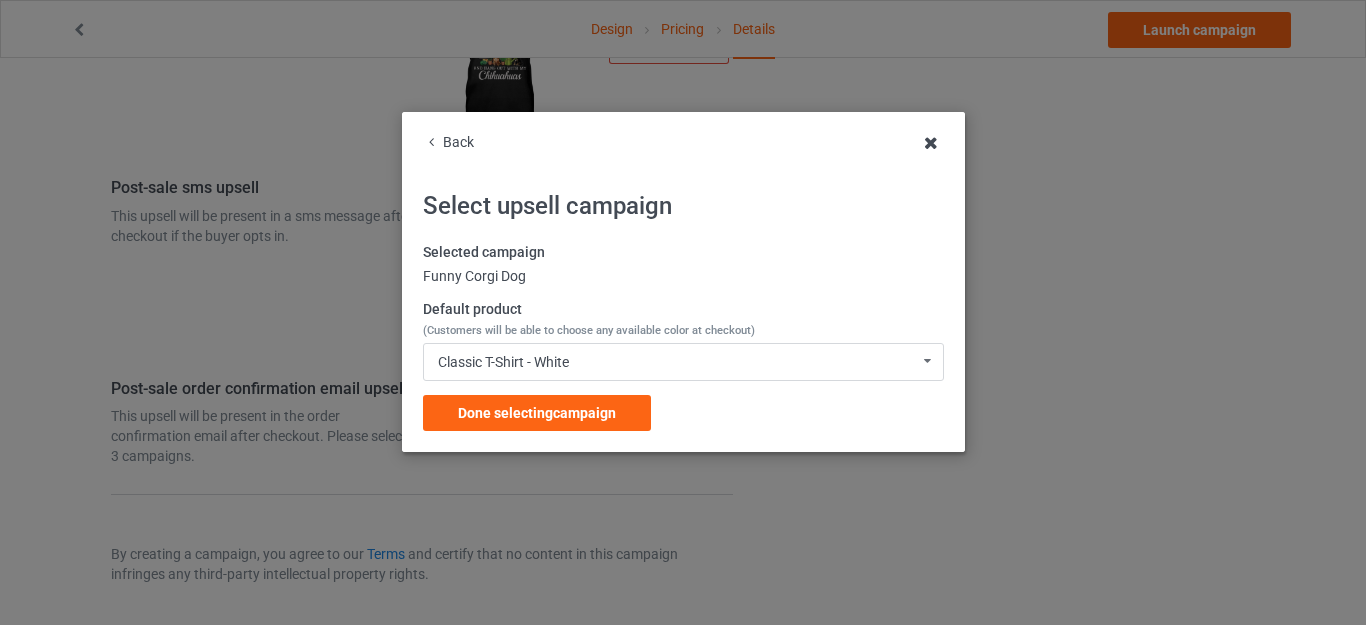 click at bounding box center [931, 143] 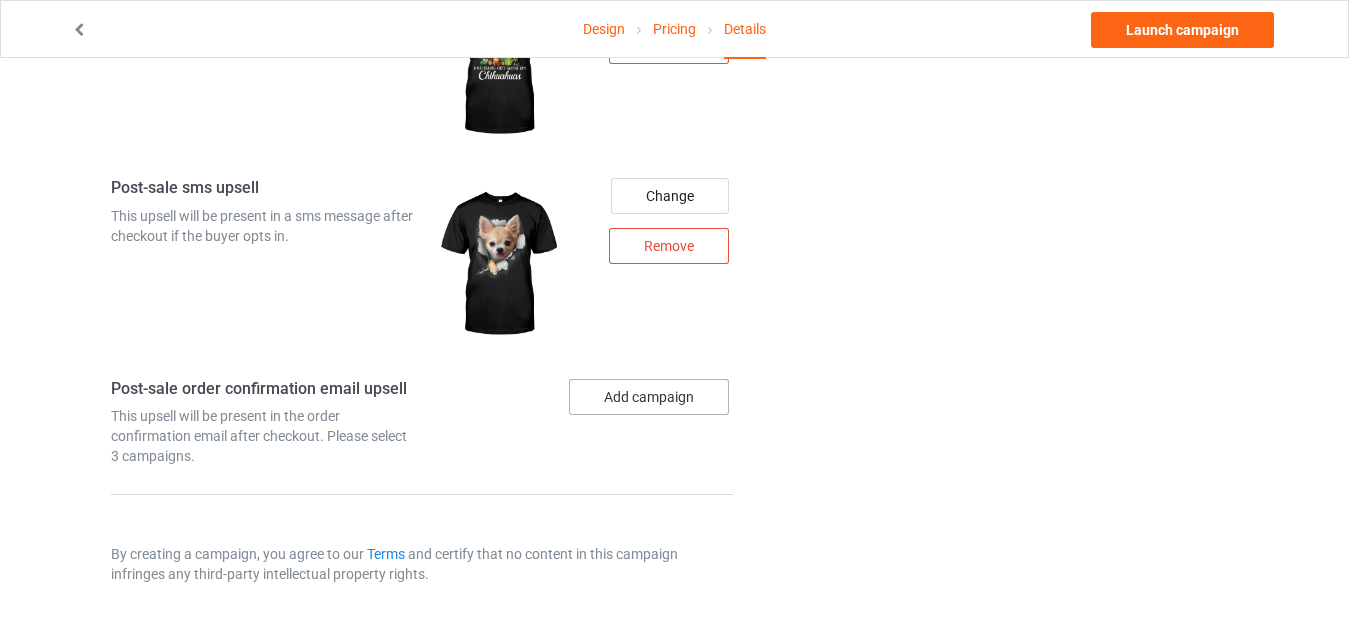 click on "Add campaign" at bounding box center [649, 397] 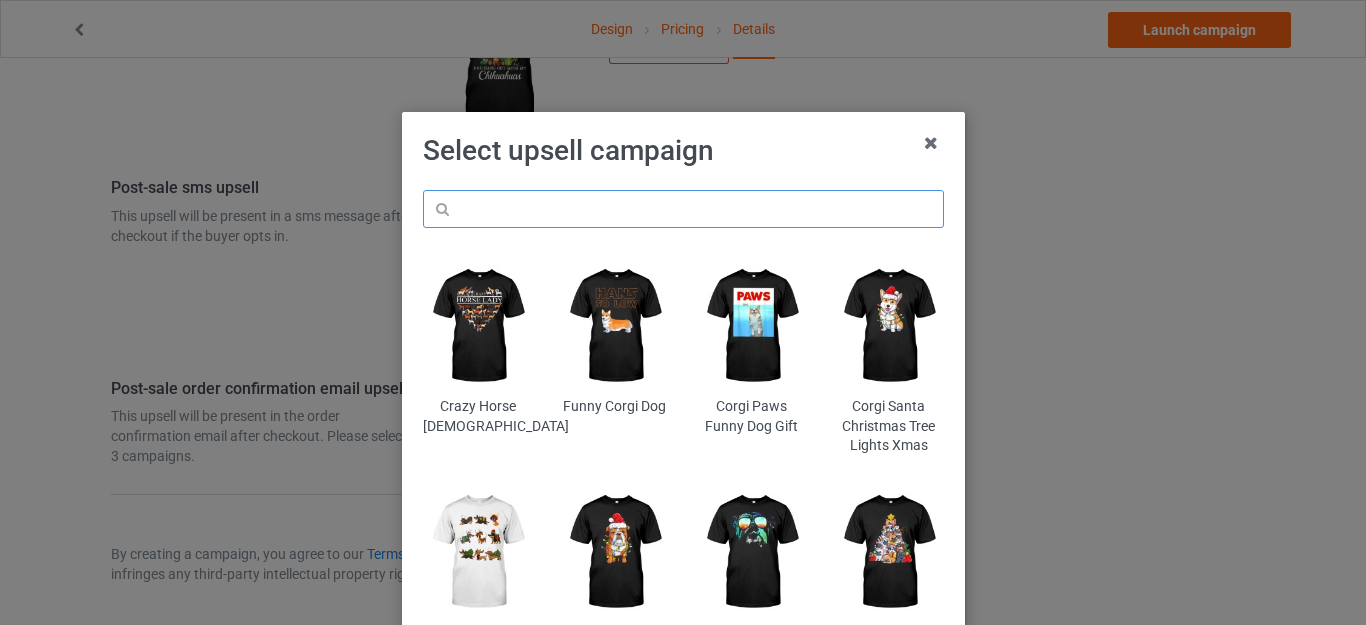 click at bounding box center [683, 209] 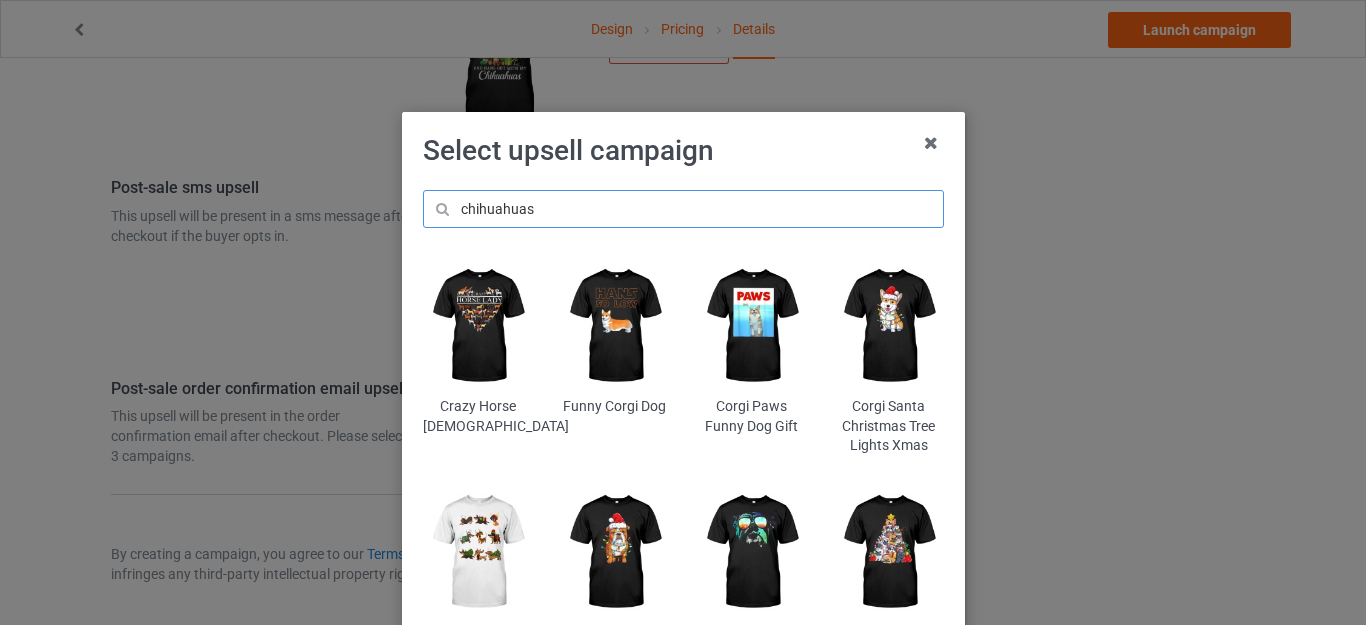 type on "chihuahuas" 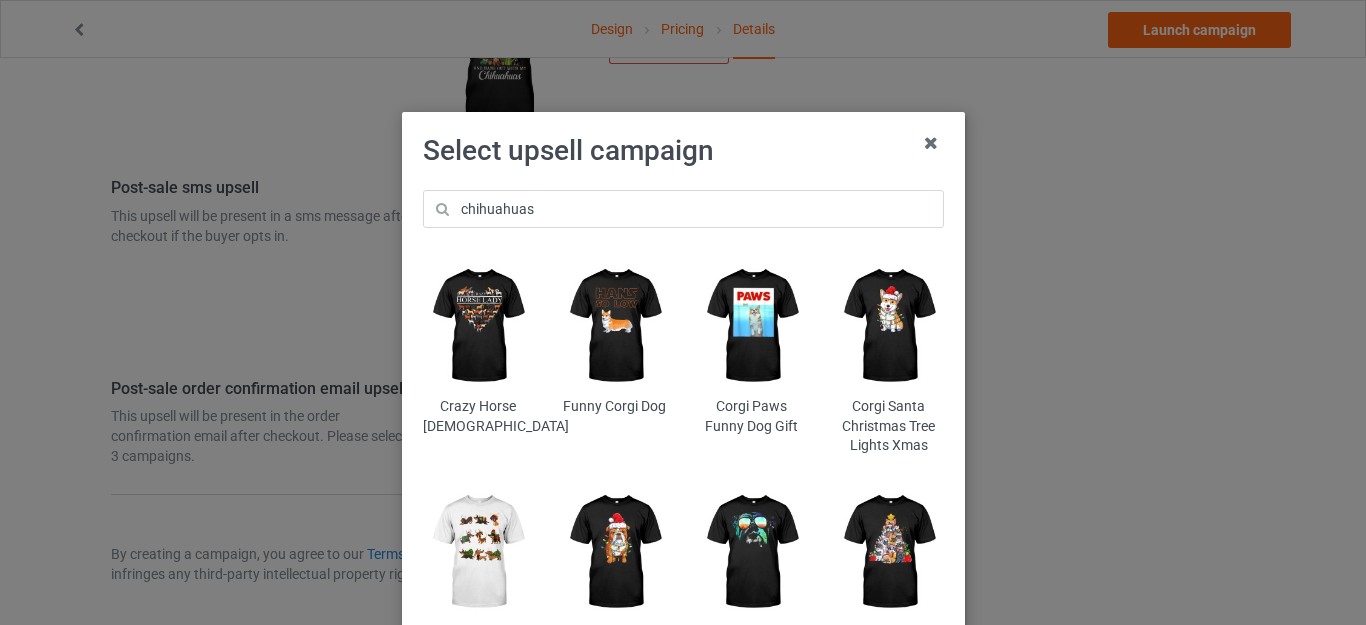 click on "Select upsell campaign" at bounding box center (683, 151) 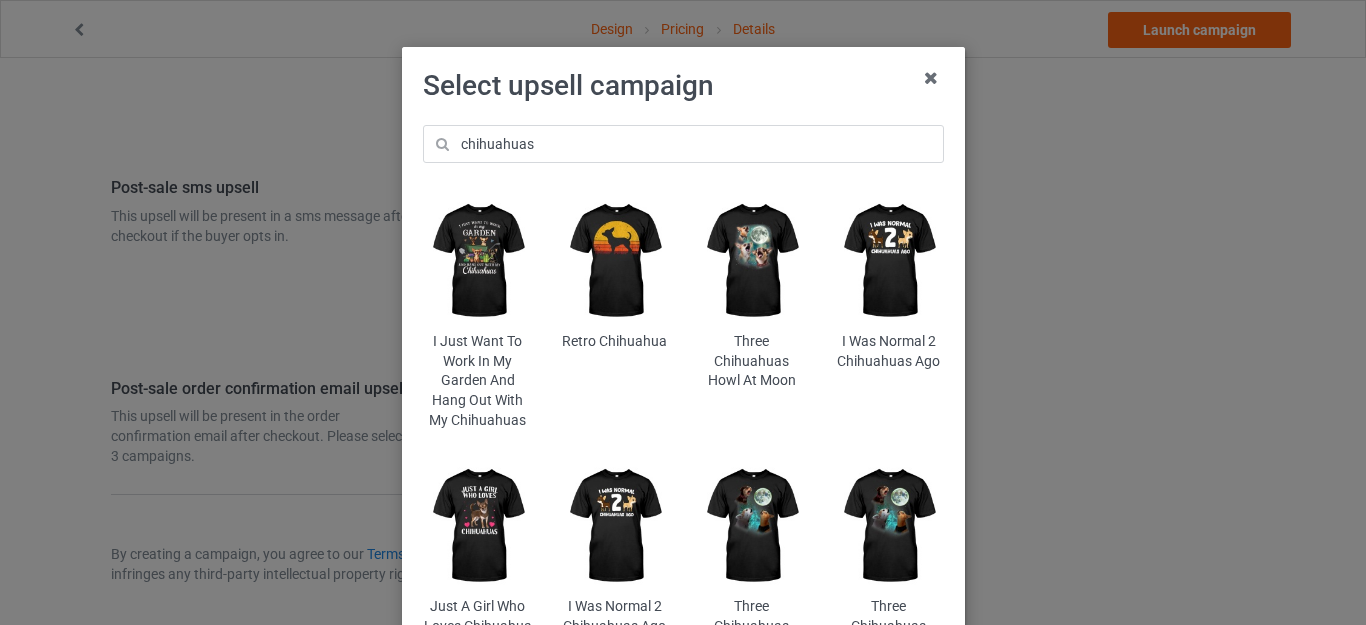 scroll, scrollTop: 100, scrollLeft: 0, axis: vertical 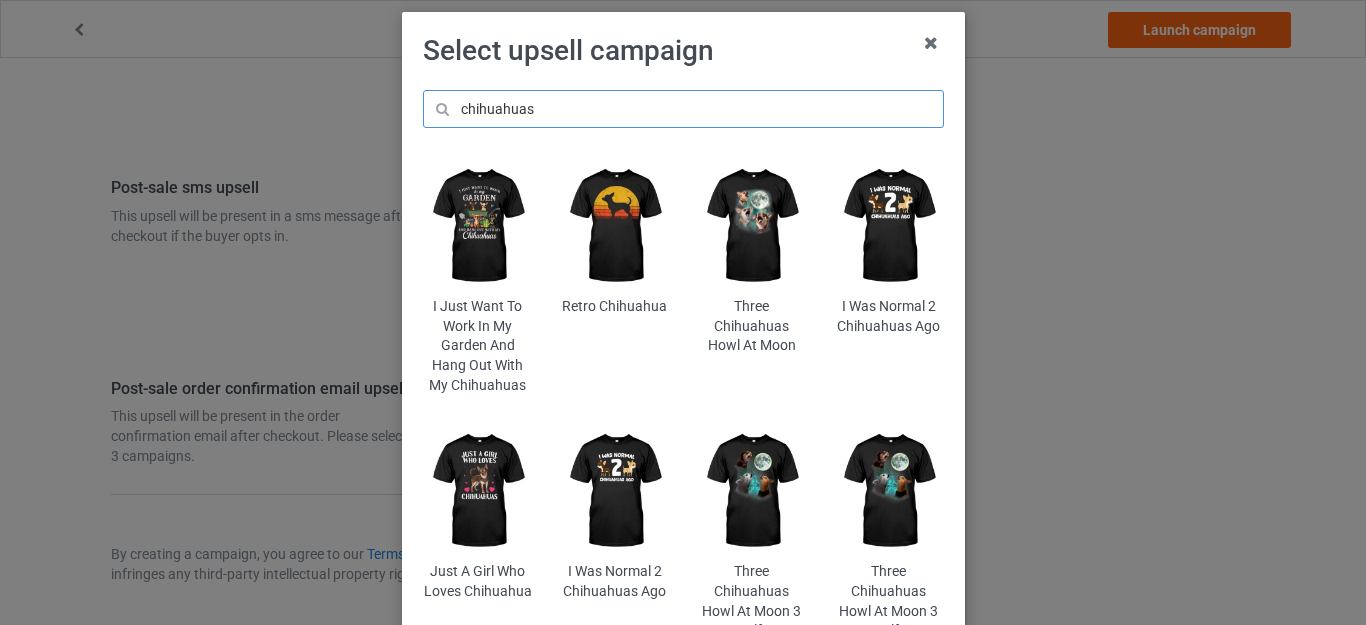 click on "chihuahuas" at bounding box center (683, 109) 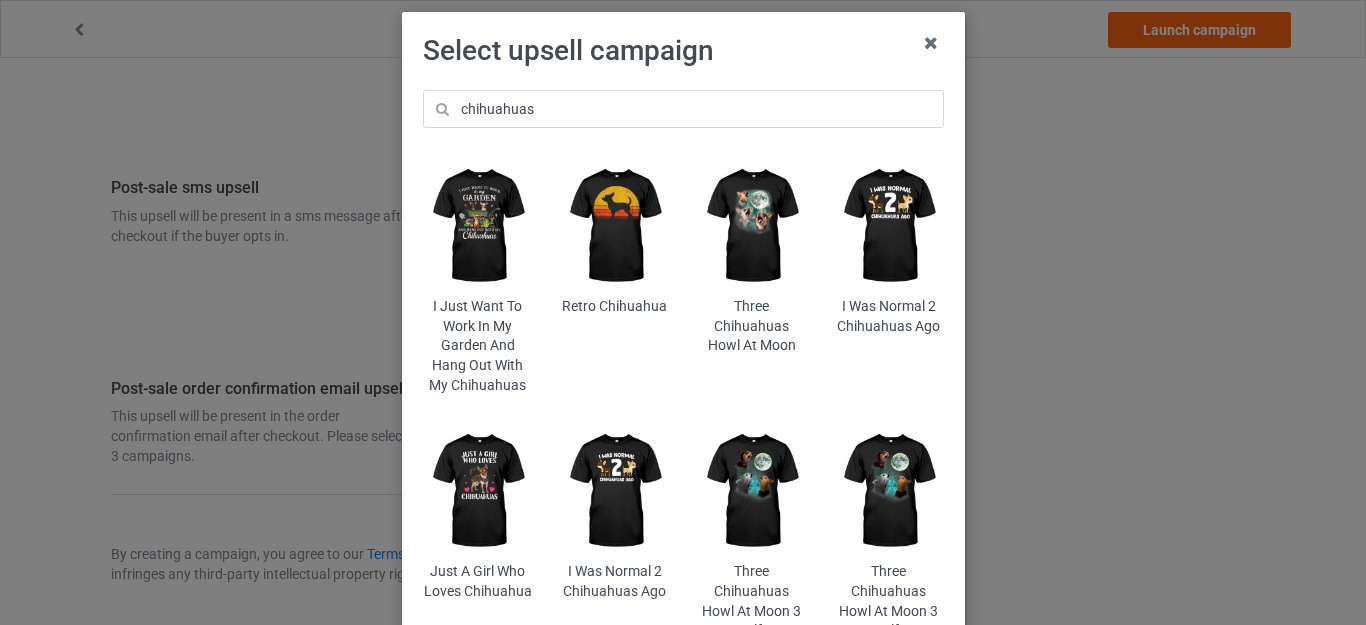 click at bounding box center [751, 491] 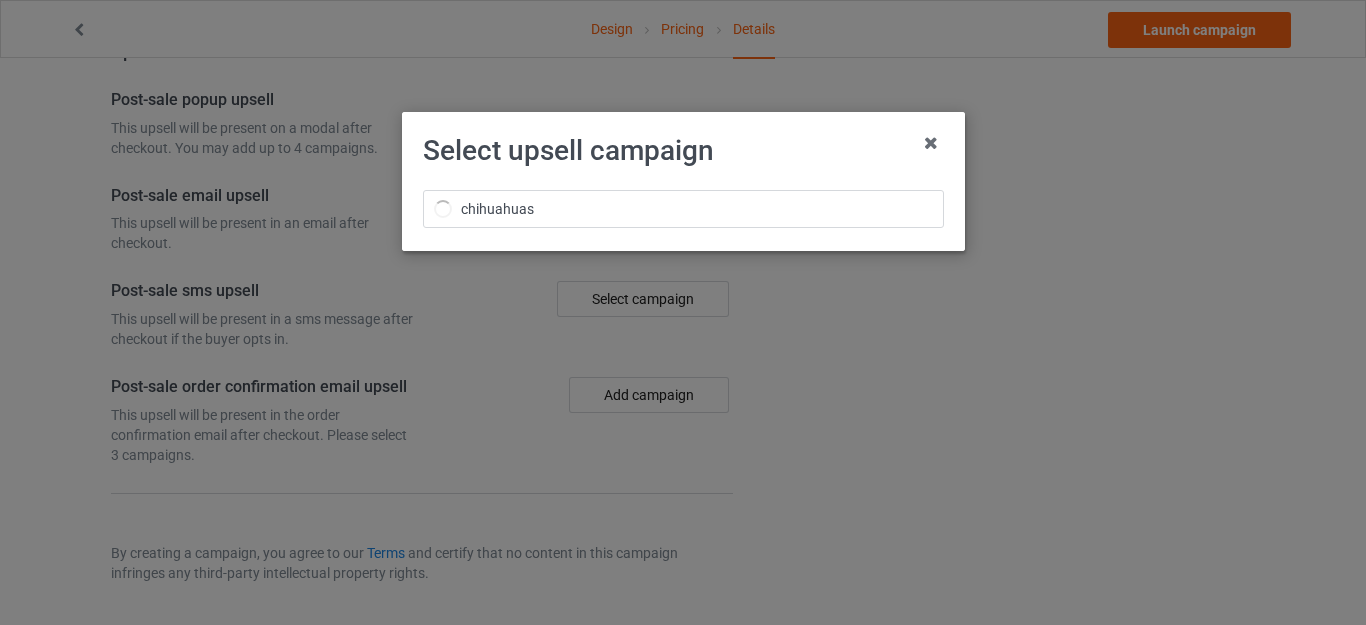 scroll, scrollTop: 1596, scrollLeft: 0, axis: vertical 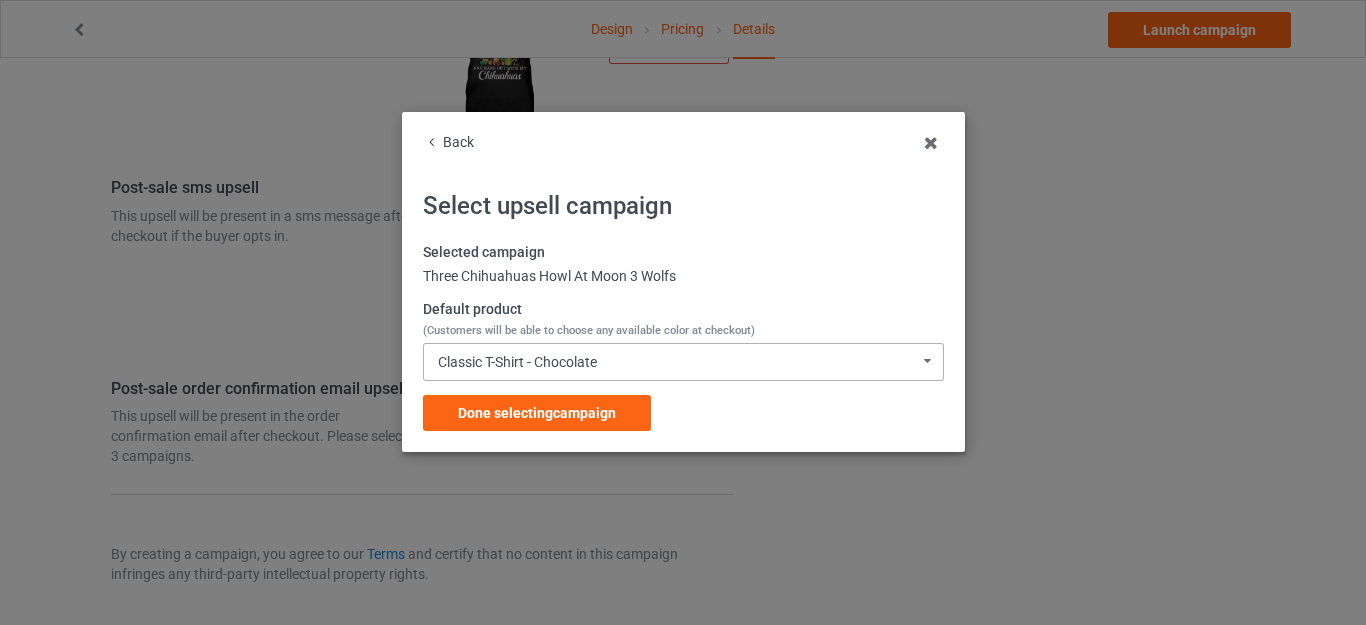 click on "Classic T-Shirt - Chocolate" at bounding box center [517, 362] 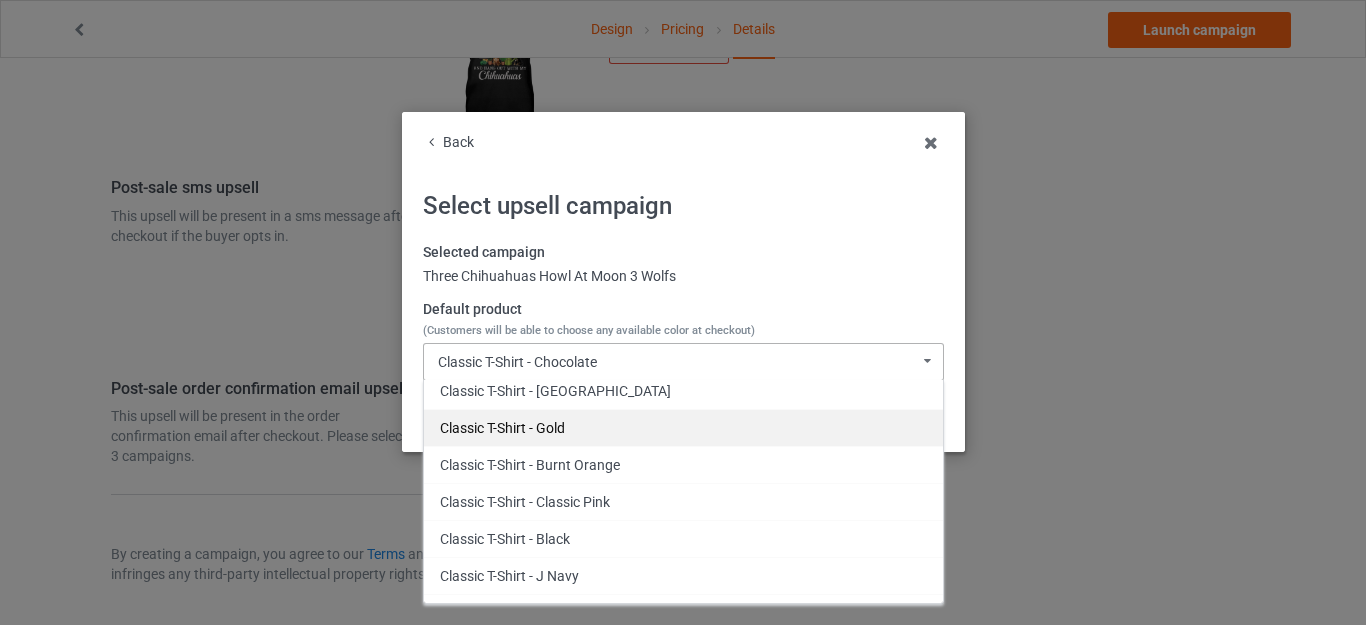 scroll, scrollTop: 400, scrollLeft: 0, axis: vertical 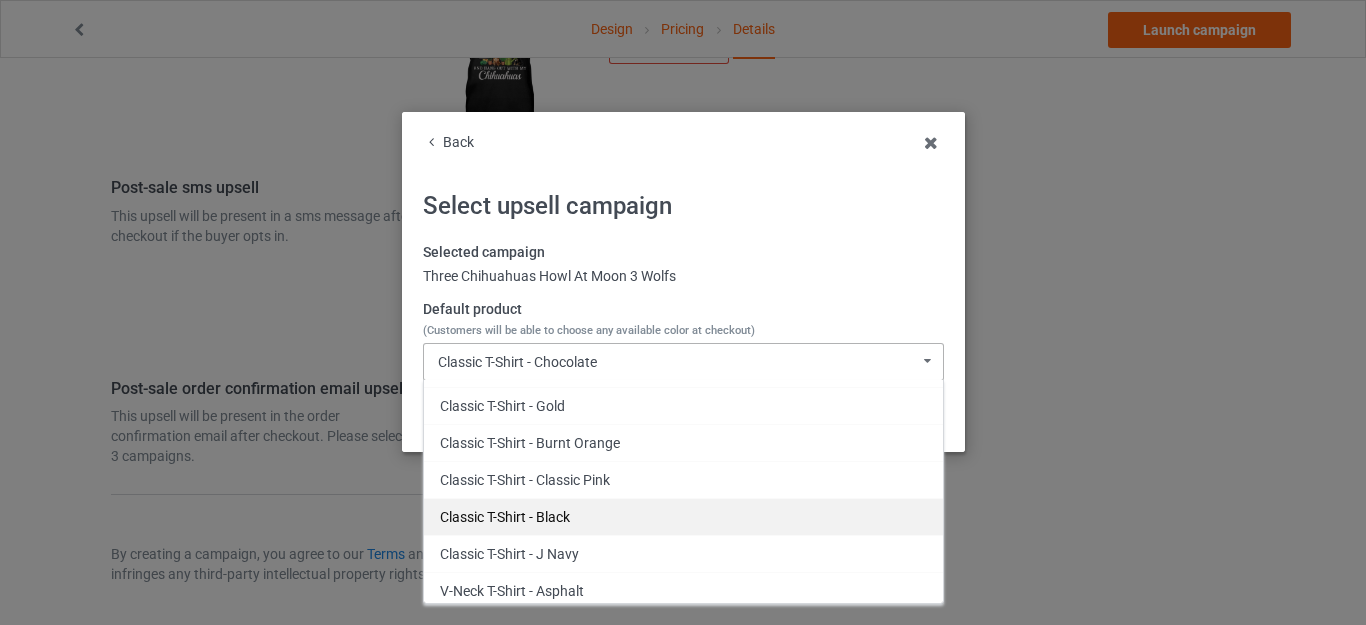 click on "Classic T-Shirt - Black" at bounding box center (683, 516) 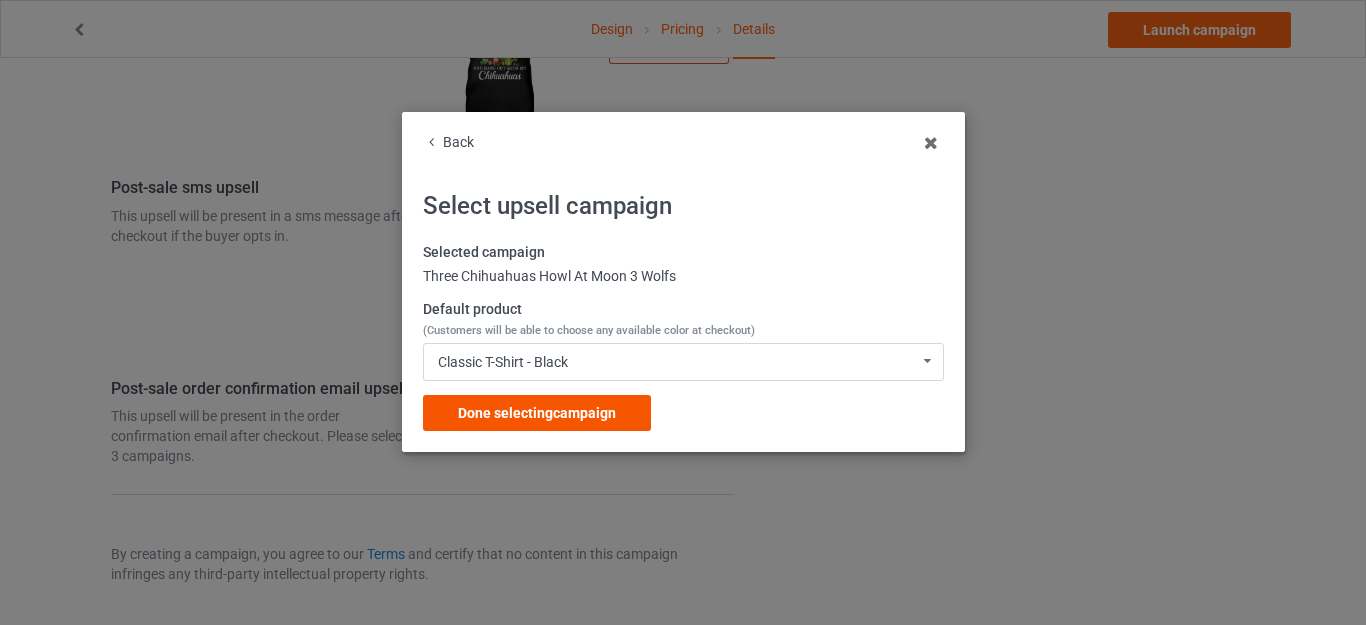 click on "Done selecting  campaign" at bounding box center [537, 413] 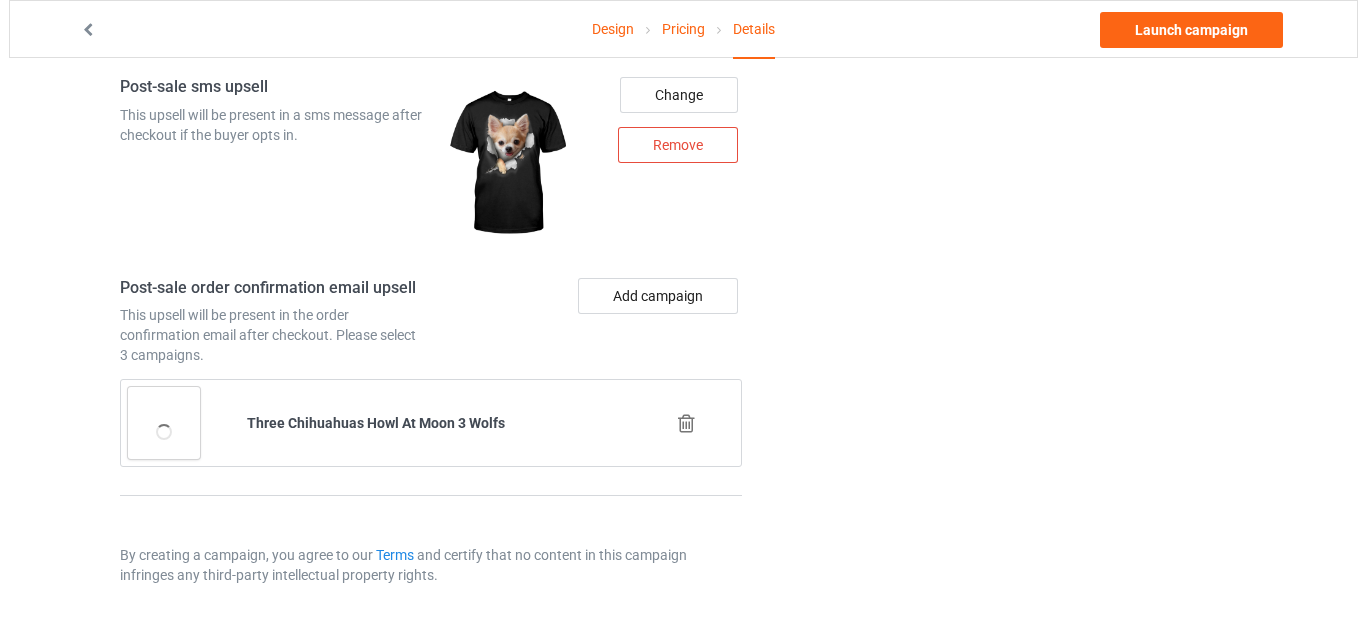 scroll, scrollTop: 2586, scrollLeft: 0, axis: vertical 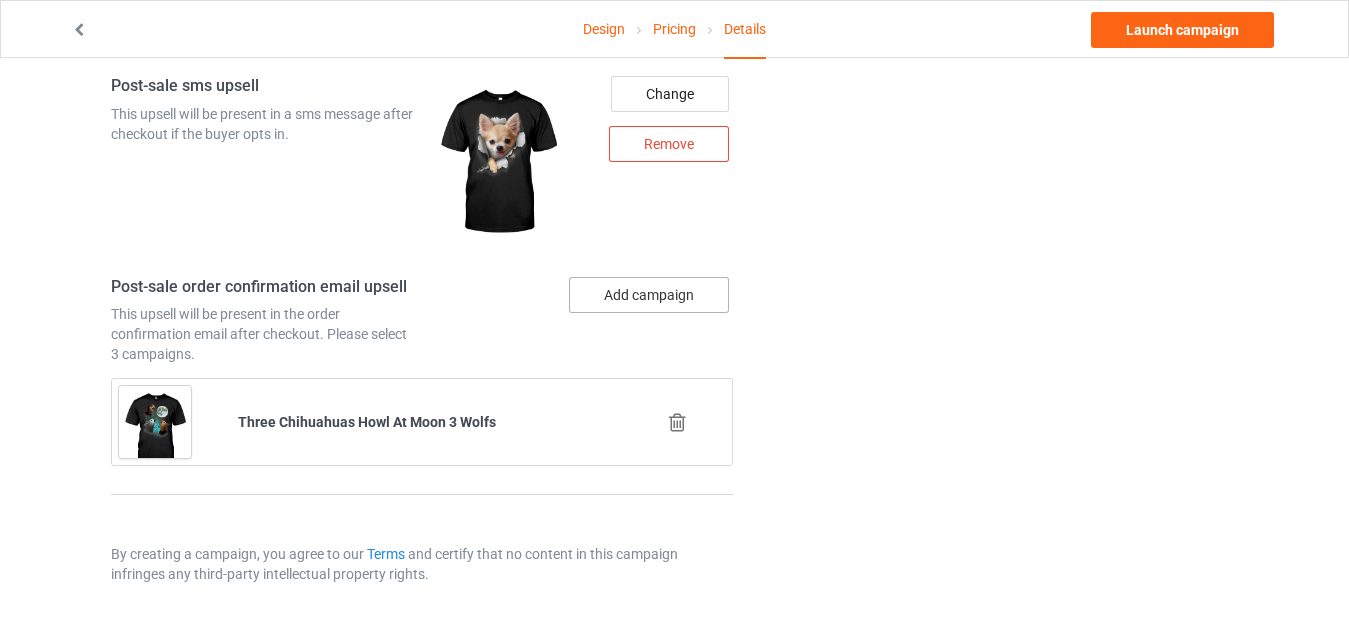 click on "Add campaign" at bounding box center [649, 295] 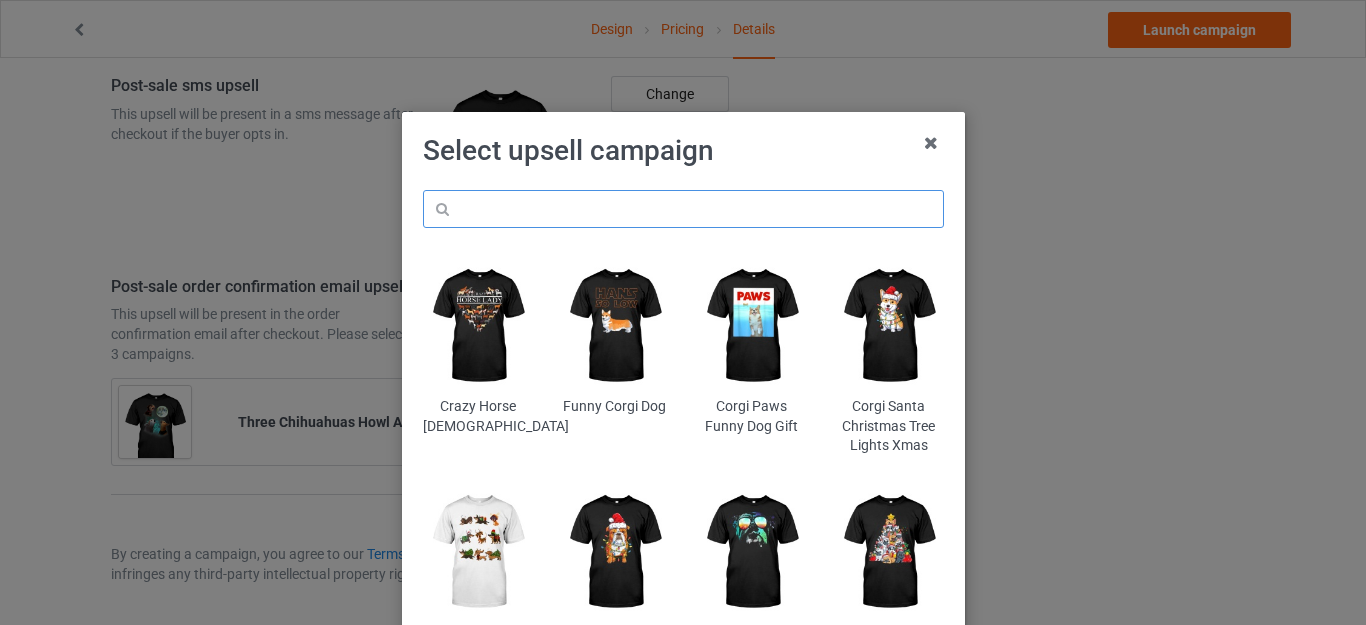 click at bounding box center [683, 209] 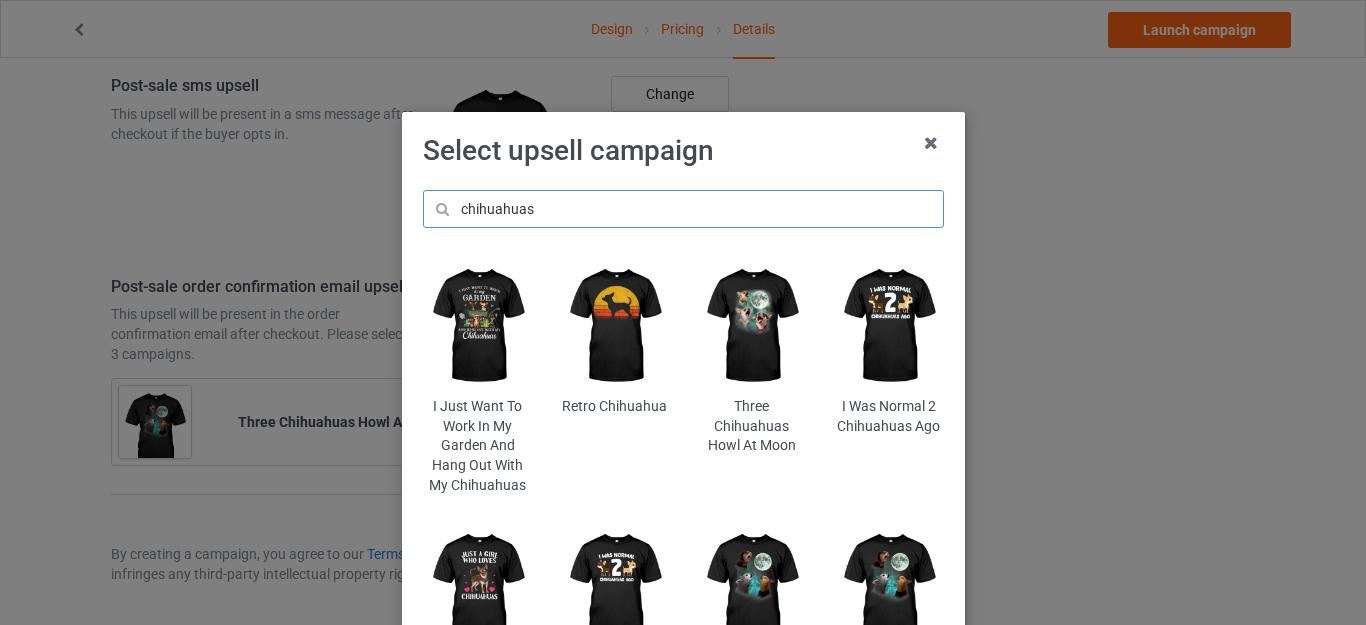 type on "chihuahuas" 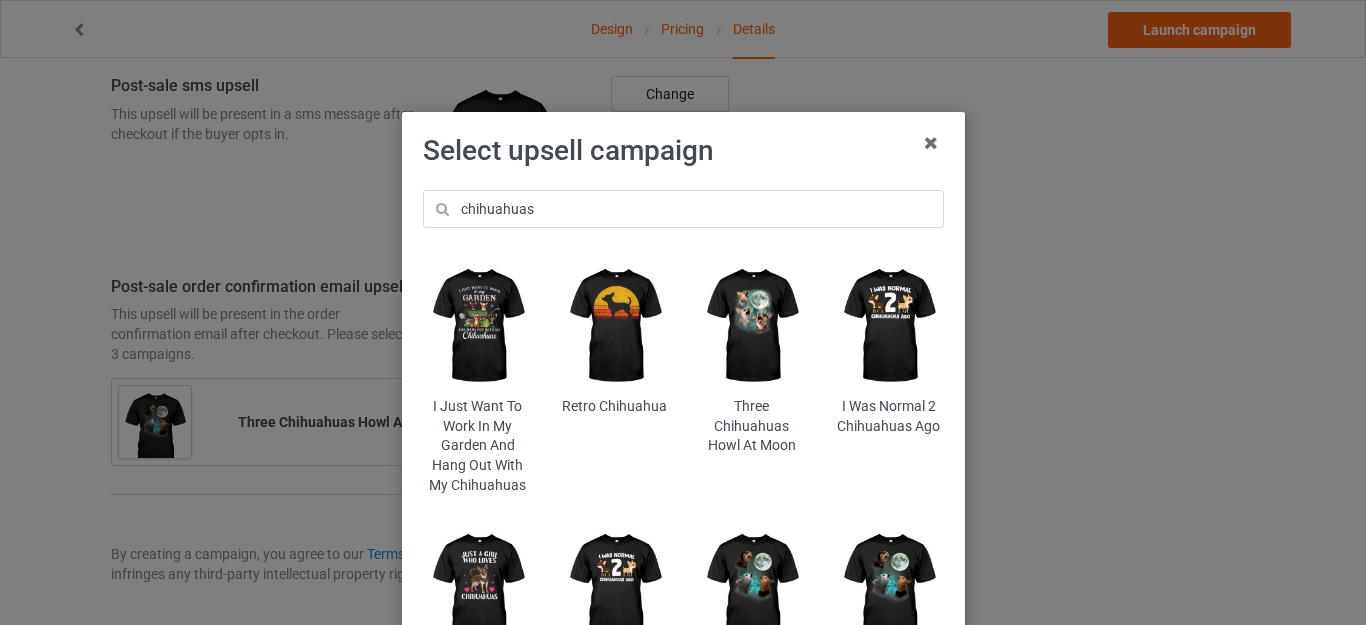 click at bounding box center (888, 326) 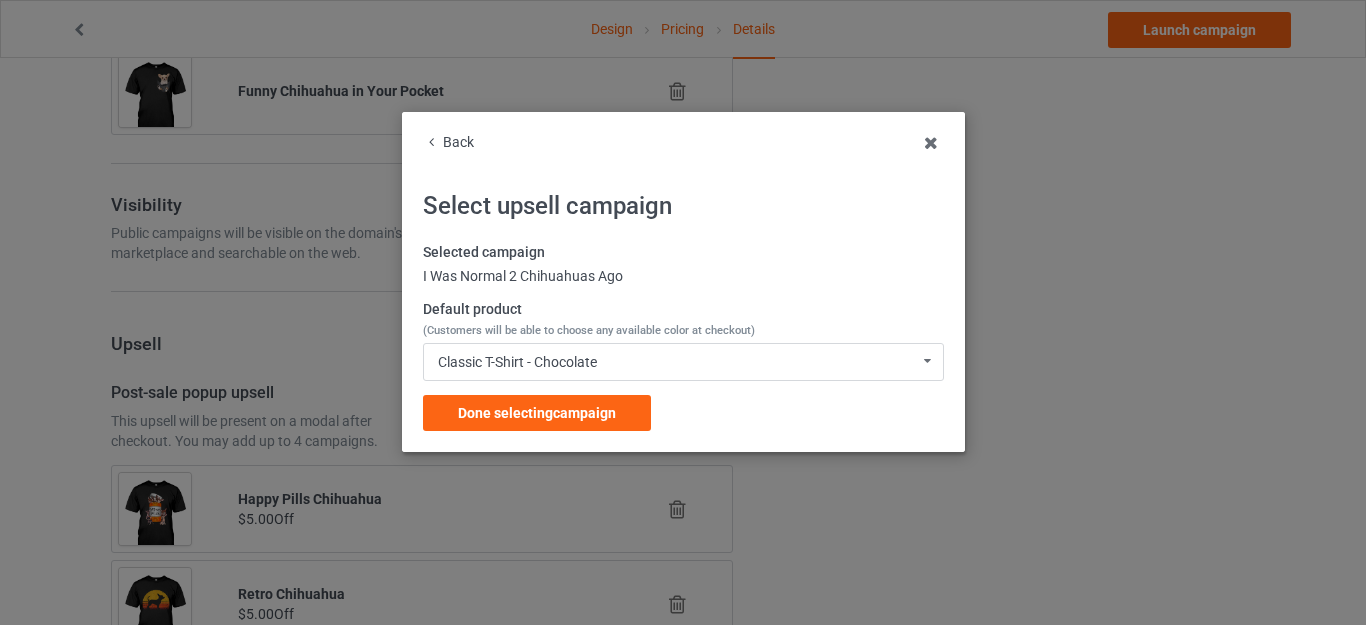 scroll, scrollTop: 2586, scrollLeft: 0, axis: vertical 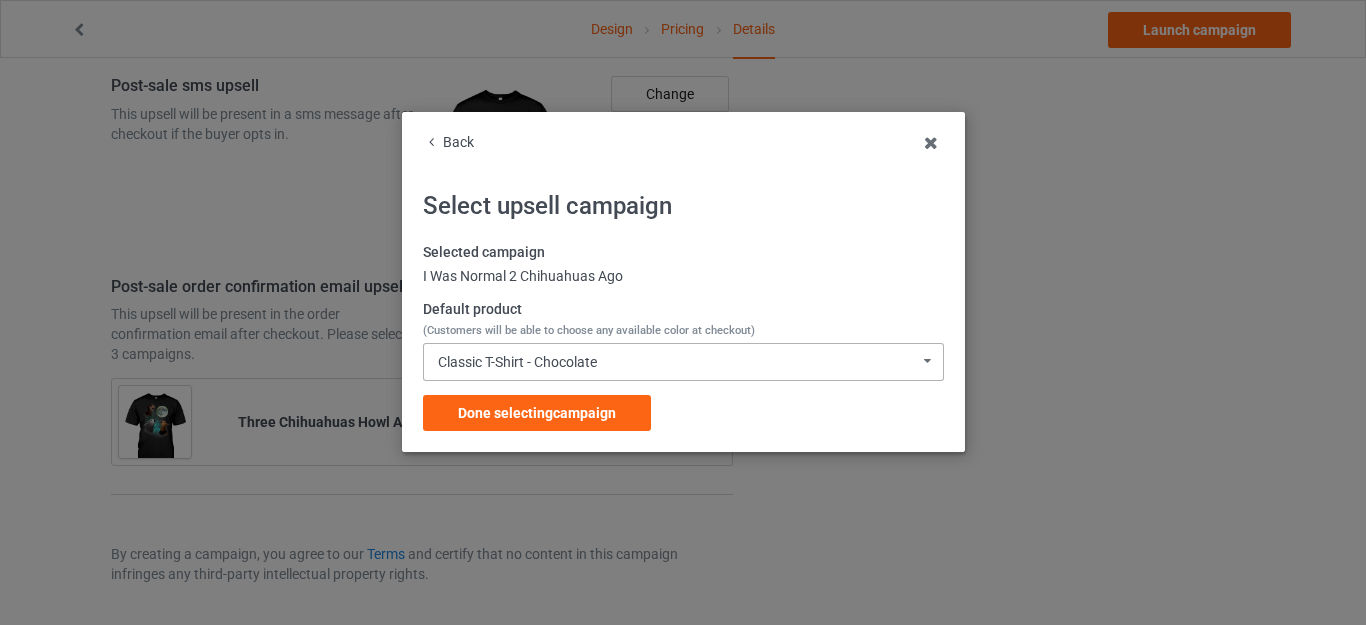 click on "Classic T-Shirt - Chocolate" at bounding box center [517, 362] 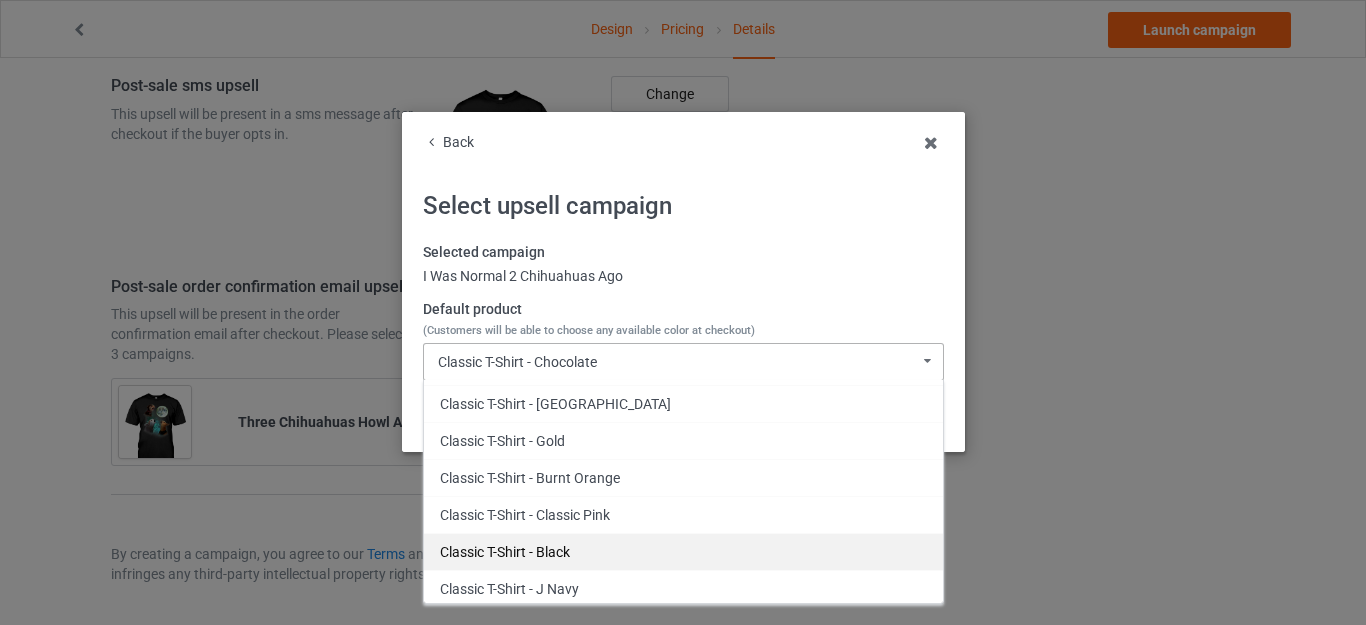 scroll, scrollTop: 400, scrollLeft: 0, axis: vertical 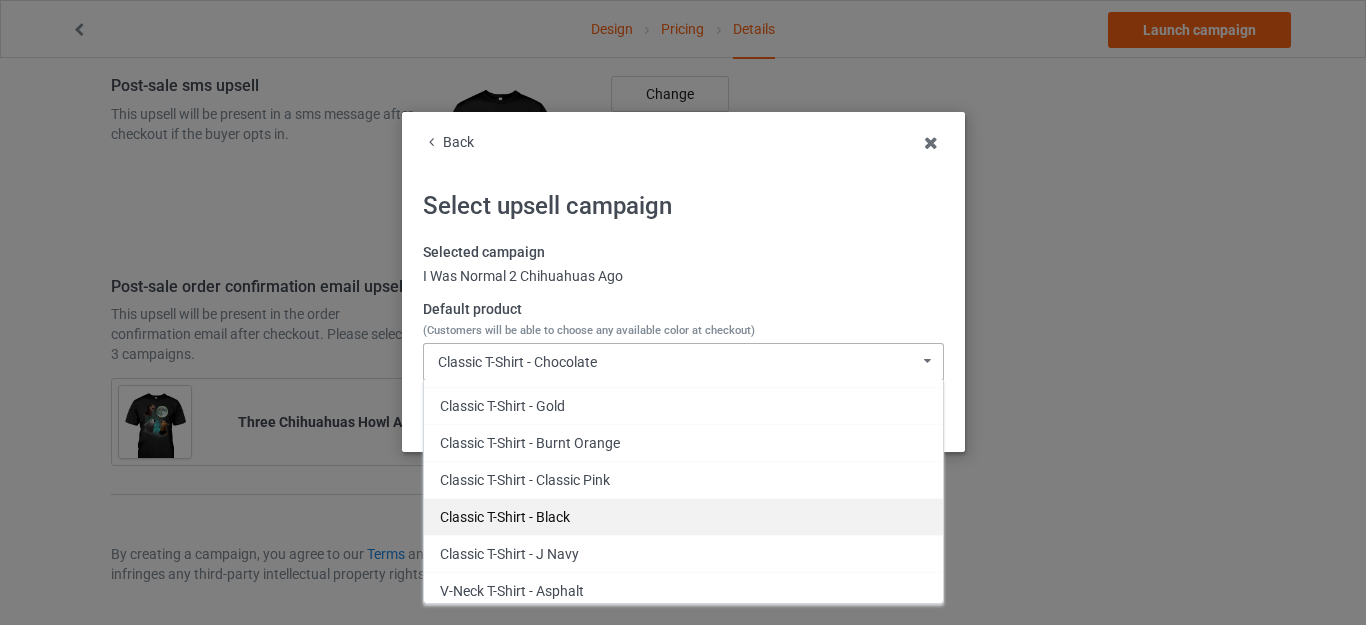 click on "Classic T-Shirt - Black" at bounding box center (683, 516) 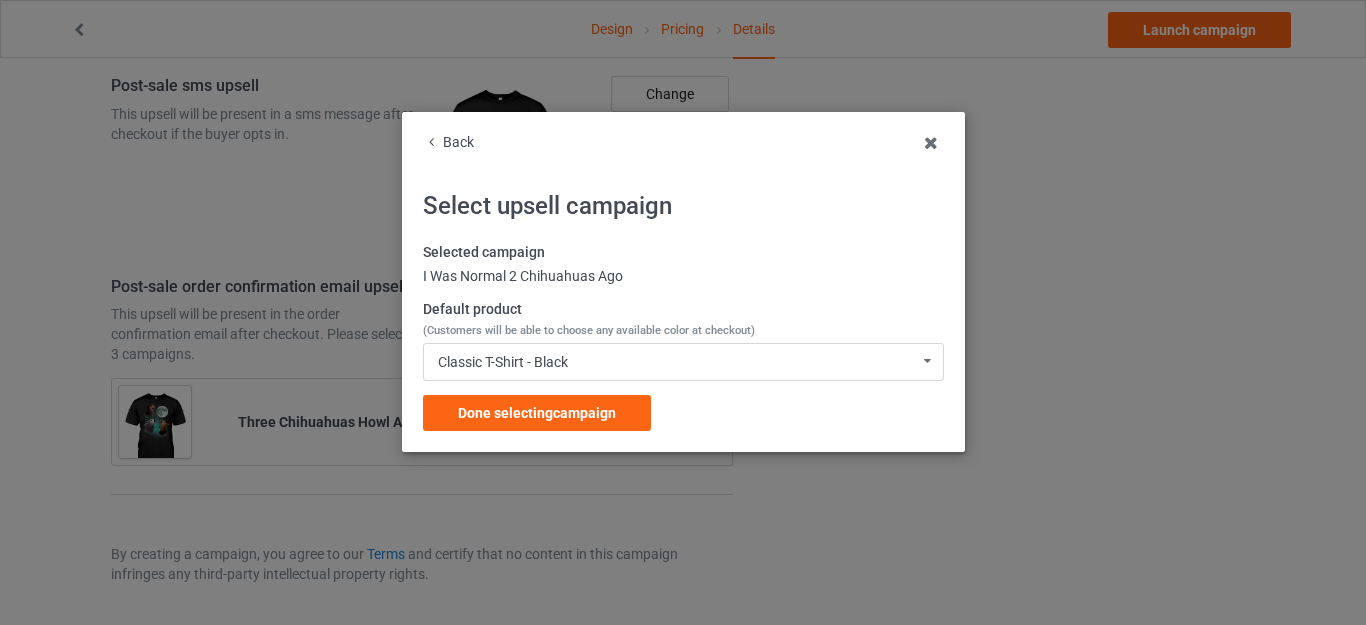 click on "Done selecting  campaign" at bounding box center (537, 413) 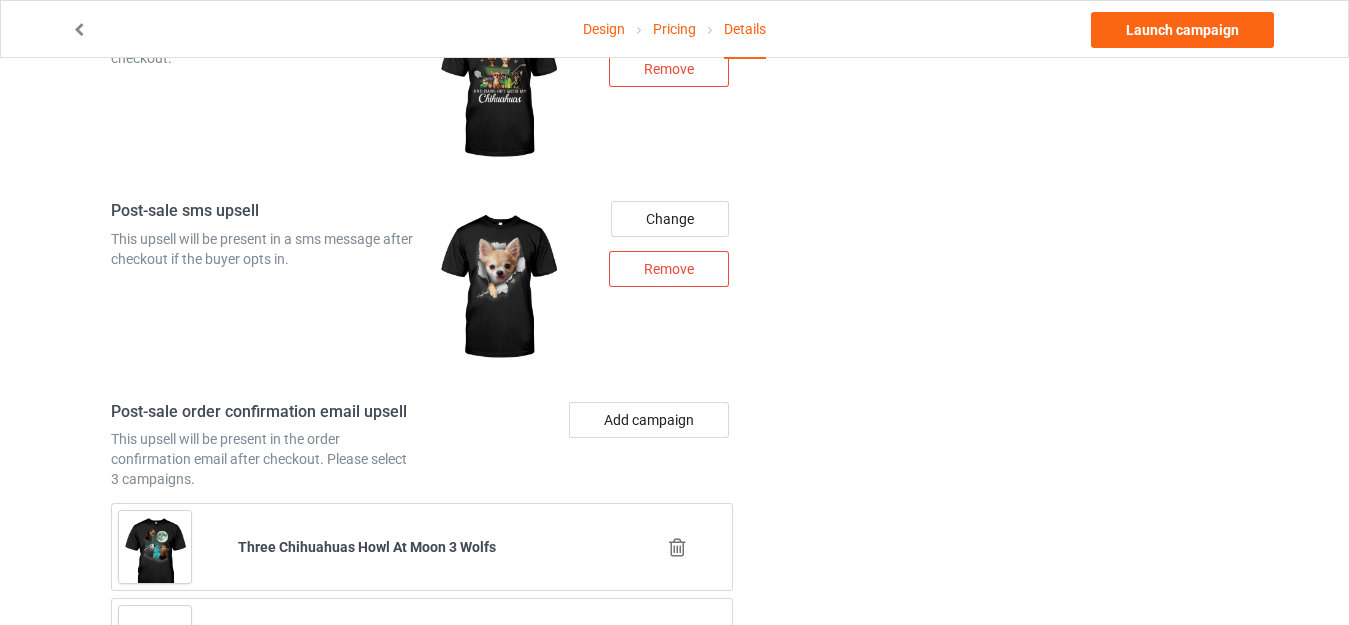scroll, scrollTop: 2572, scrollLeft: 0, axis: vertical 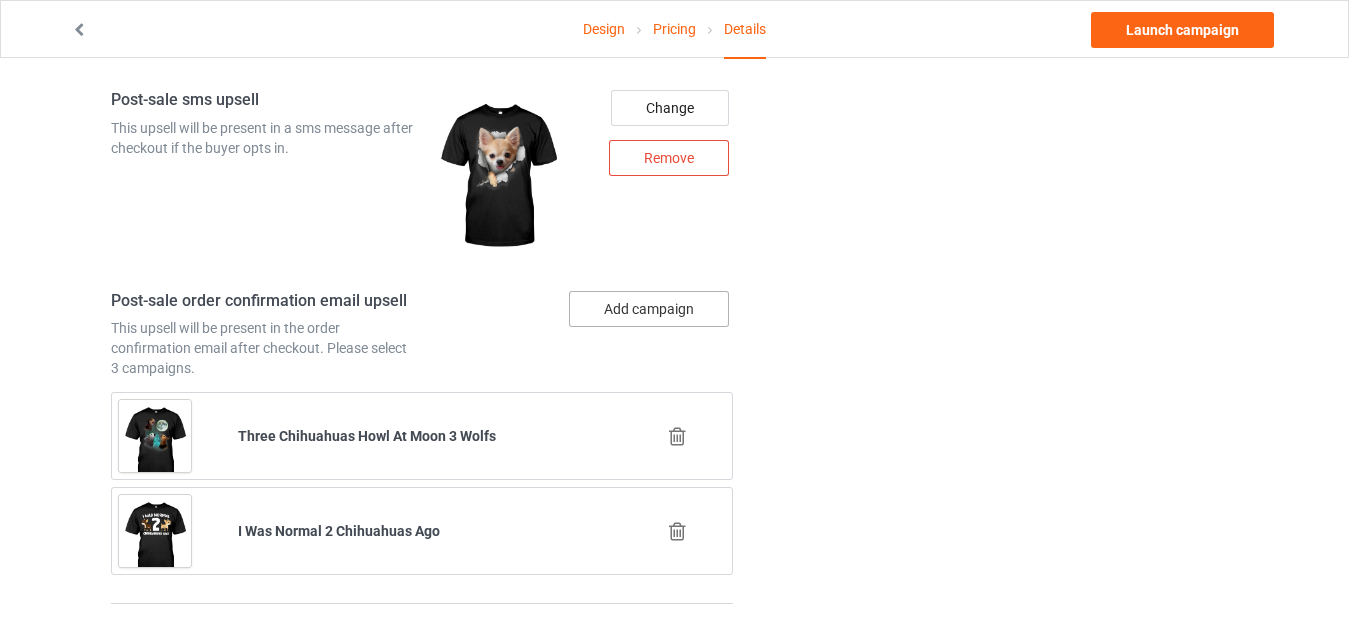 click on "Add campaign" at bounding box center (649, 309) 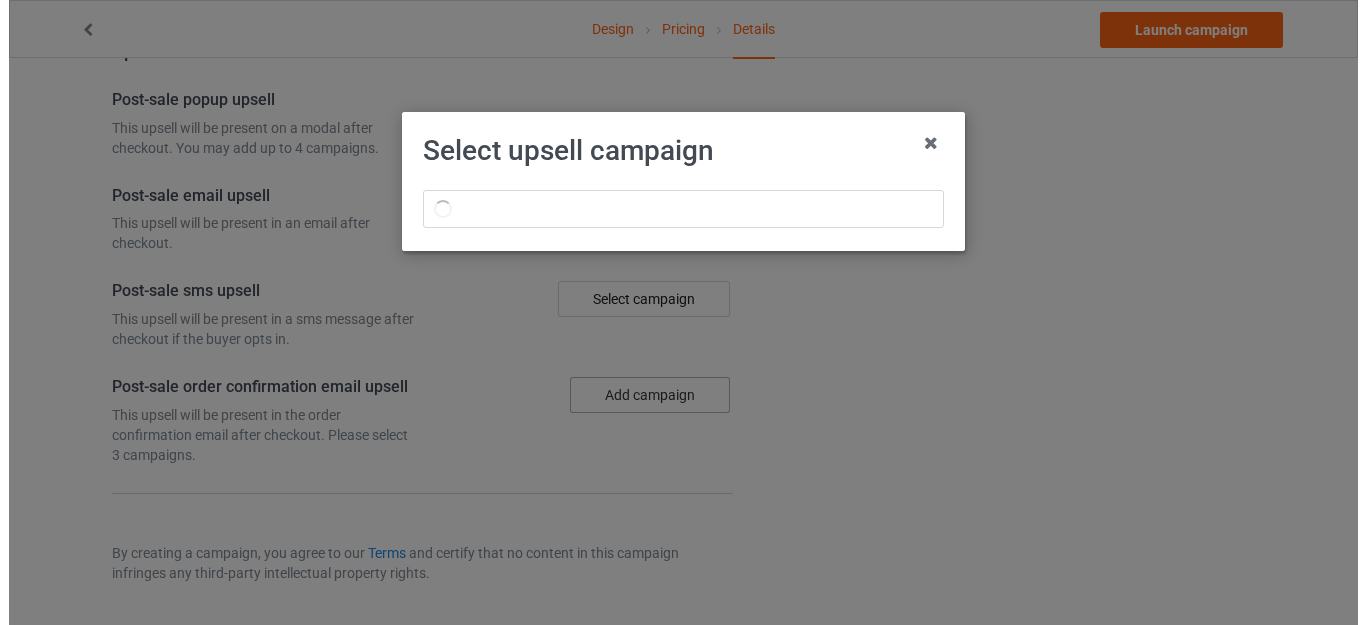 scroll, scrollTop: 1596, scrollLeft: 0, axis: vertical 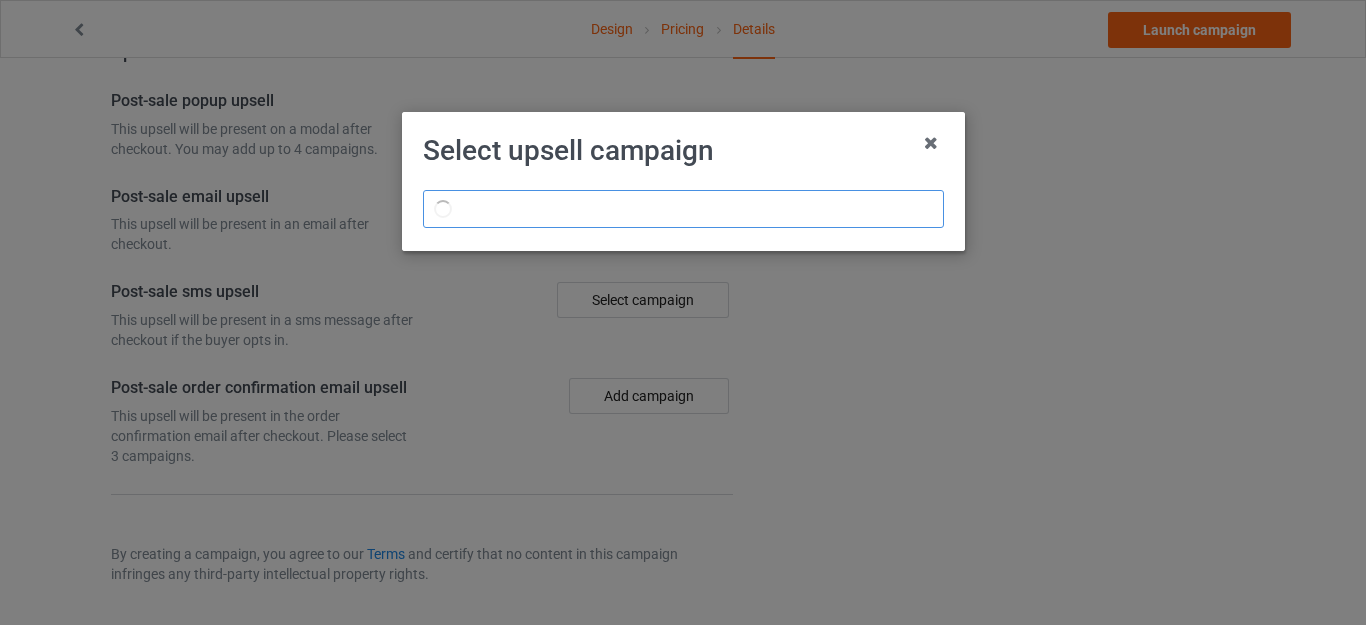 click at bounding box center (683, 209) 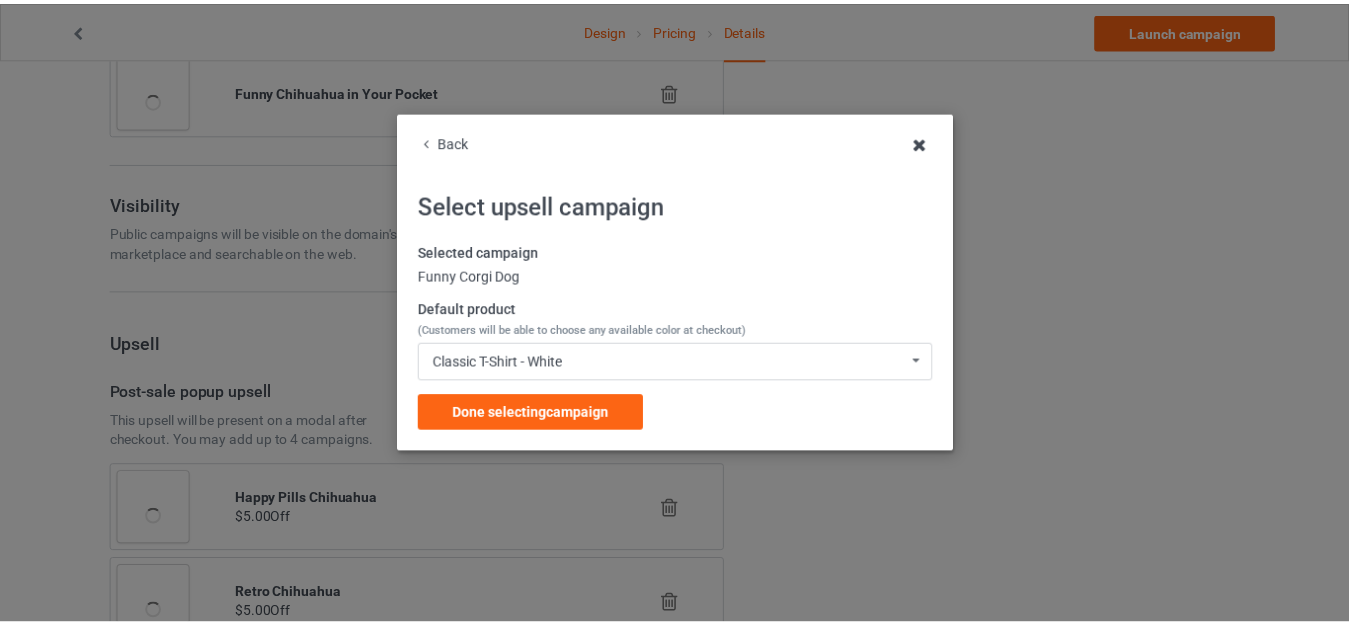 scroll, scrollTop: 1888, scrollLeft: 0, axis: vertical 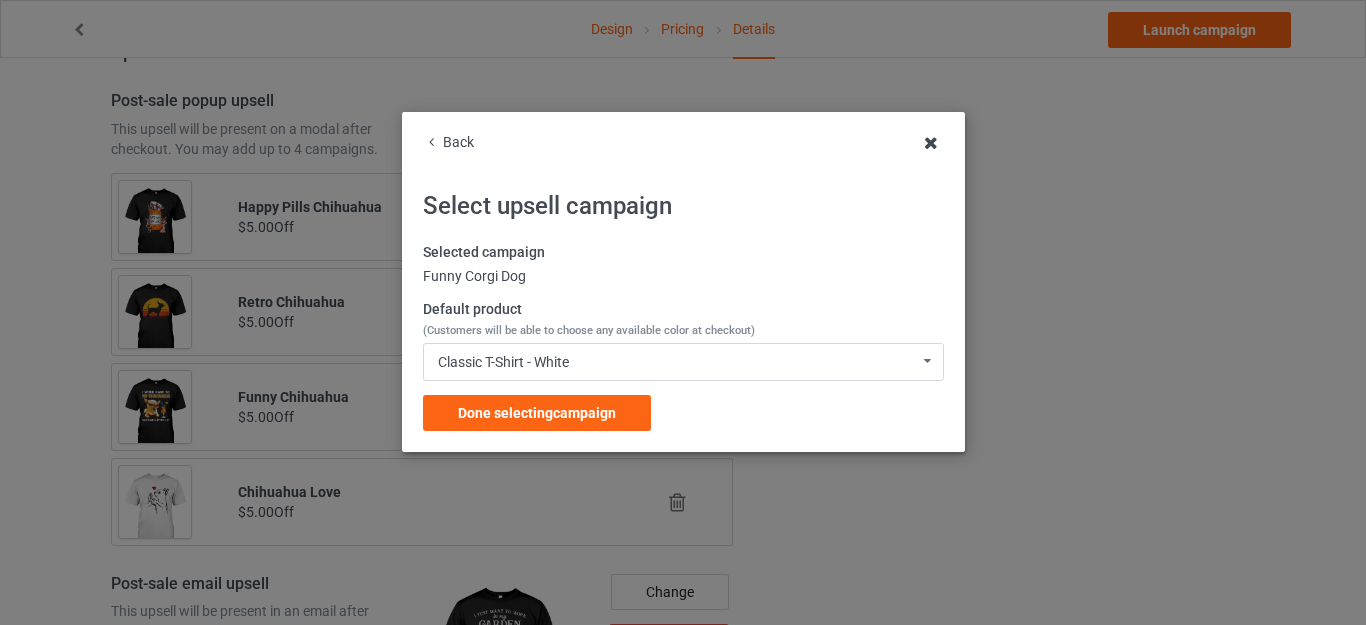 click at bounding box center (931, 143) 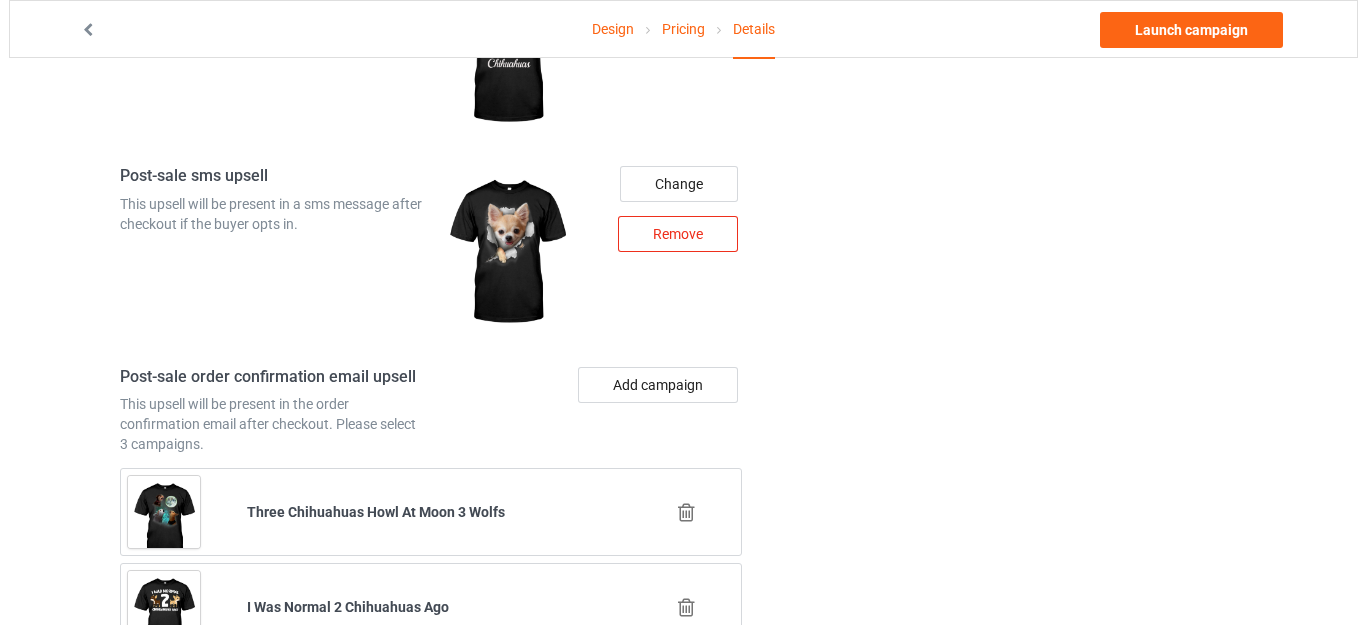 scroll, scrollTop: 2681, scrollLeft: 0, axis: vertical 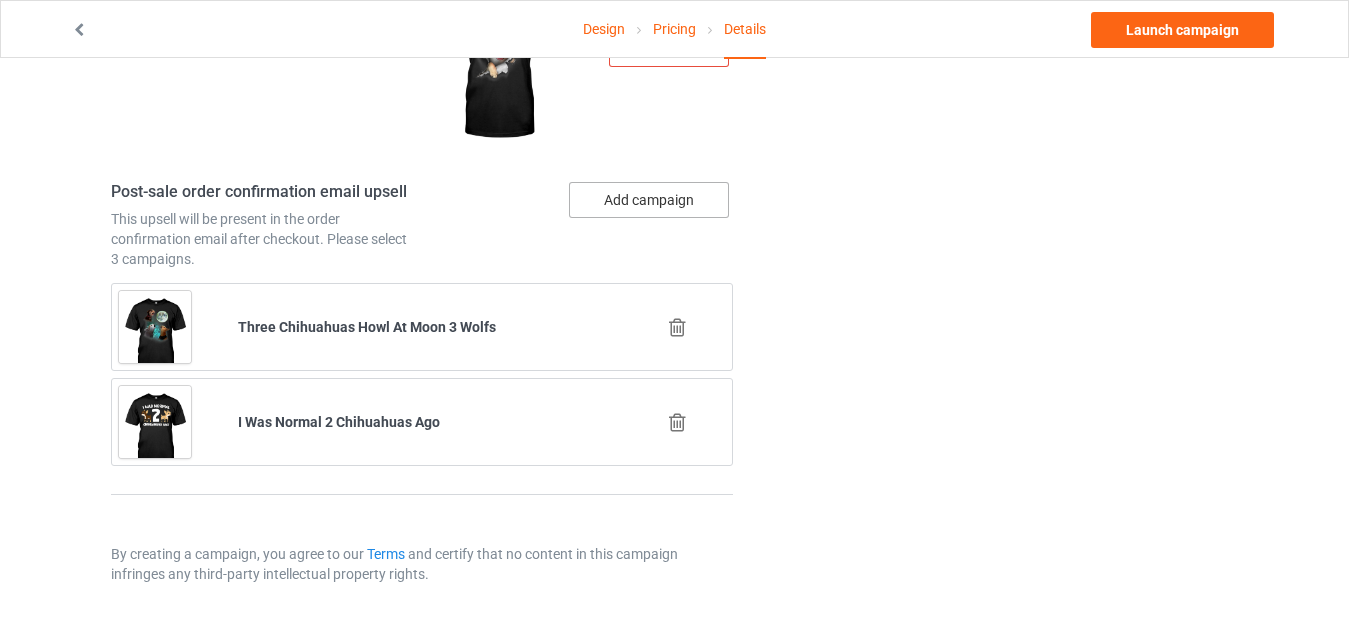 click on "Add campaign" at bounding box center (649, 200) 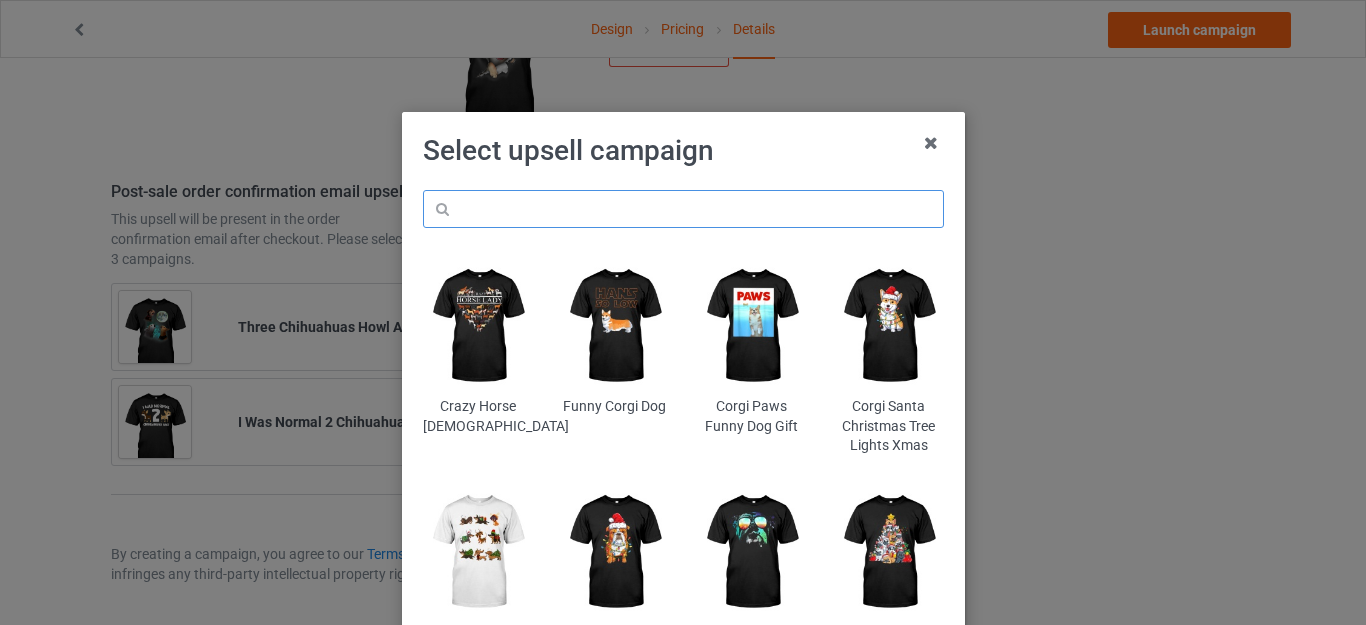 click at bounding box center (683, 209) 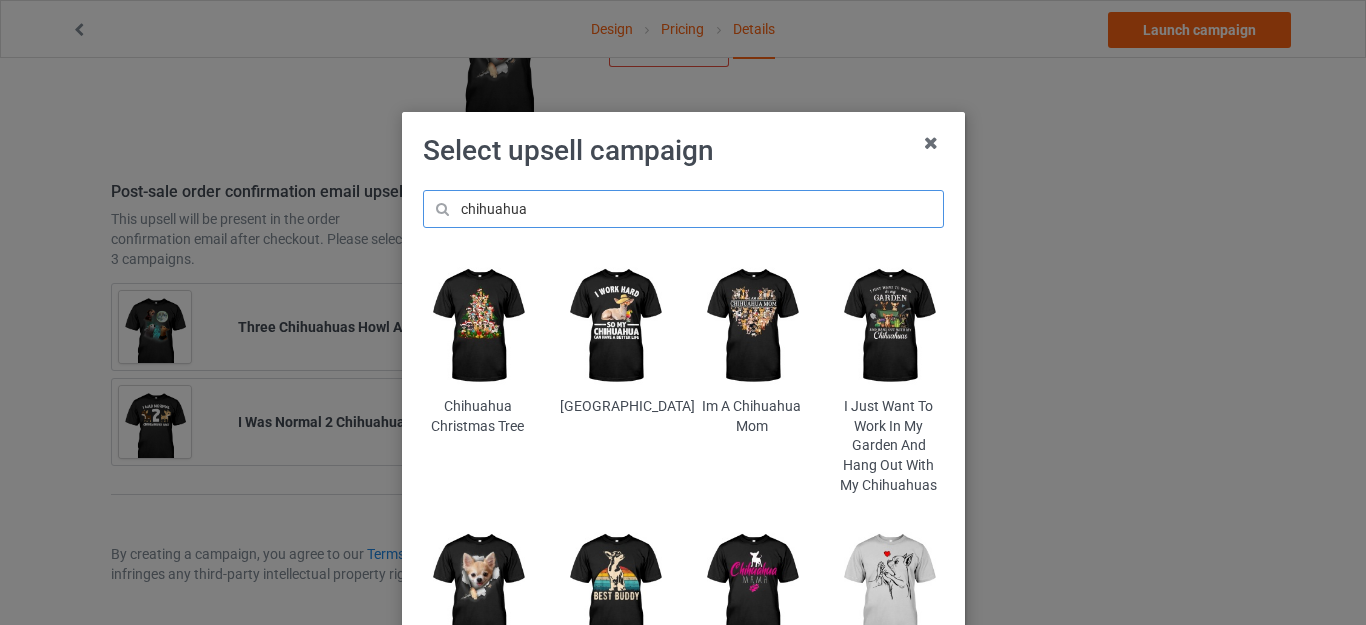 scroll, scrollTop: 100, scrollLeft: 0, axis: vertical 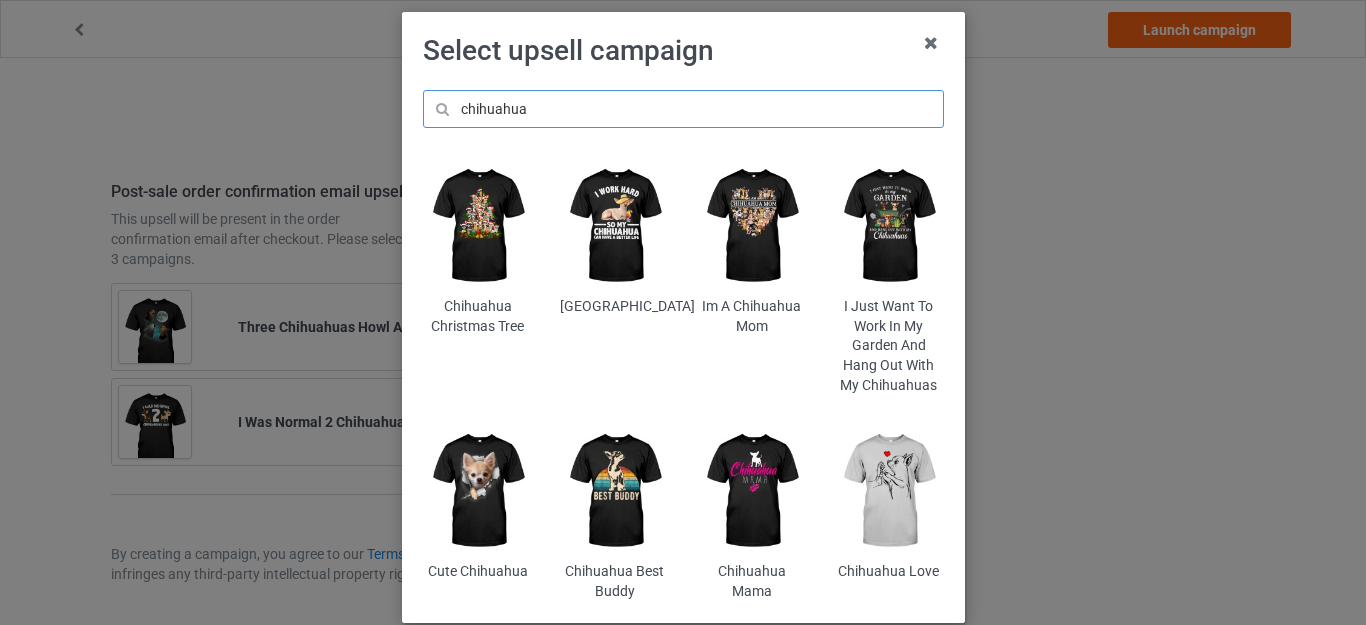 type on "chihuahua" 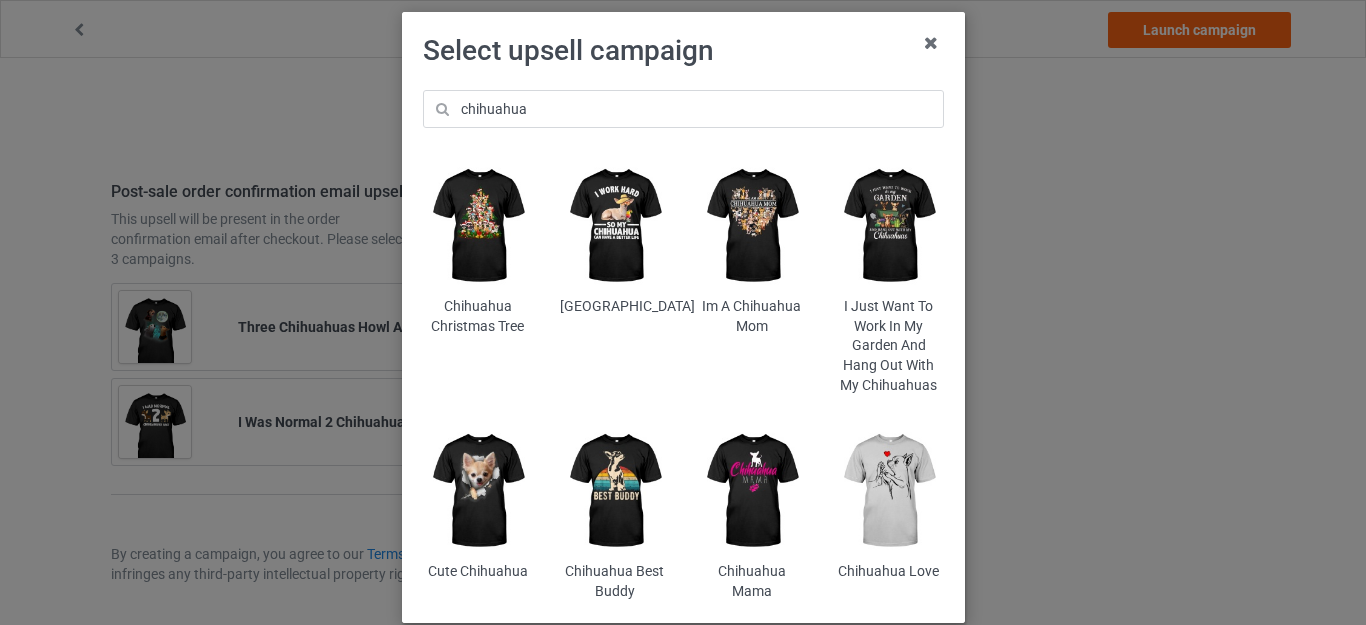click at bounding box center (751, 226) 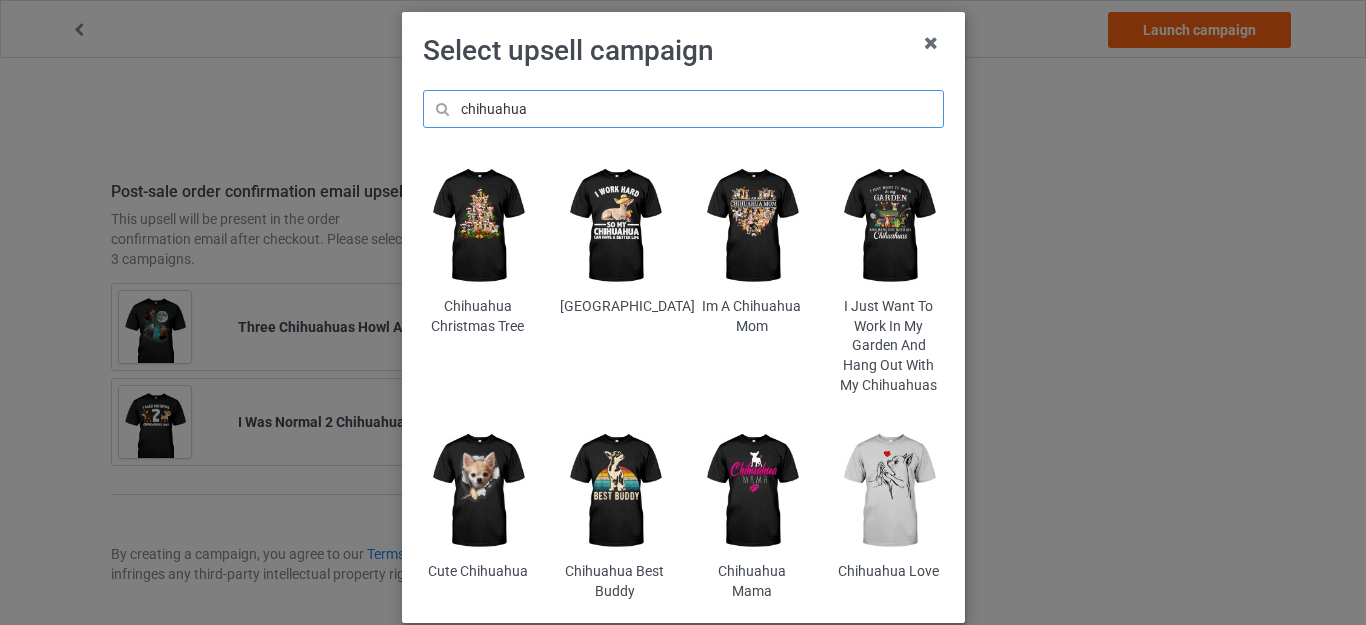 click on "chihuahua" at bounding box center (683, 109) 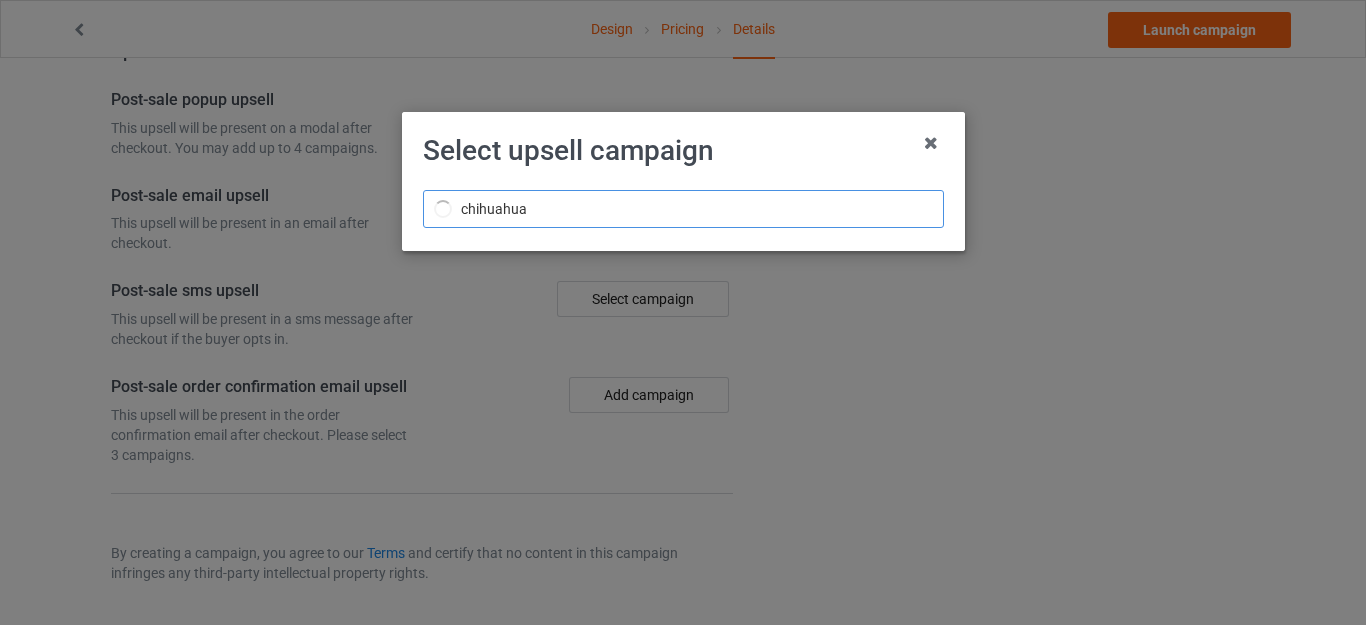 scroll, scrollTop: 1596, scrollLeft: 0, axis: vertical 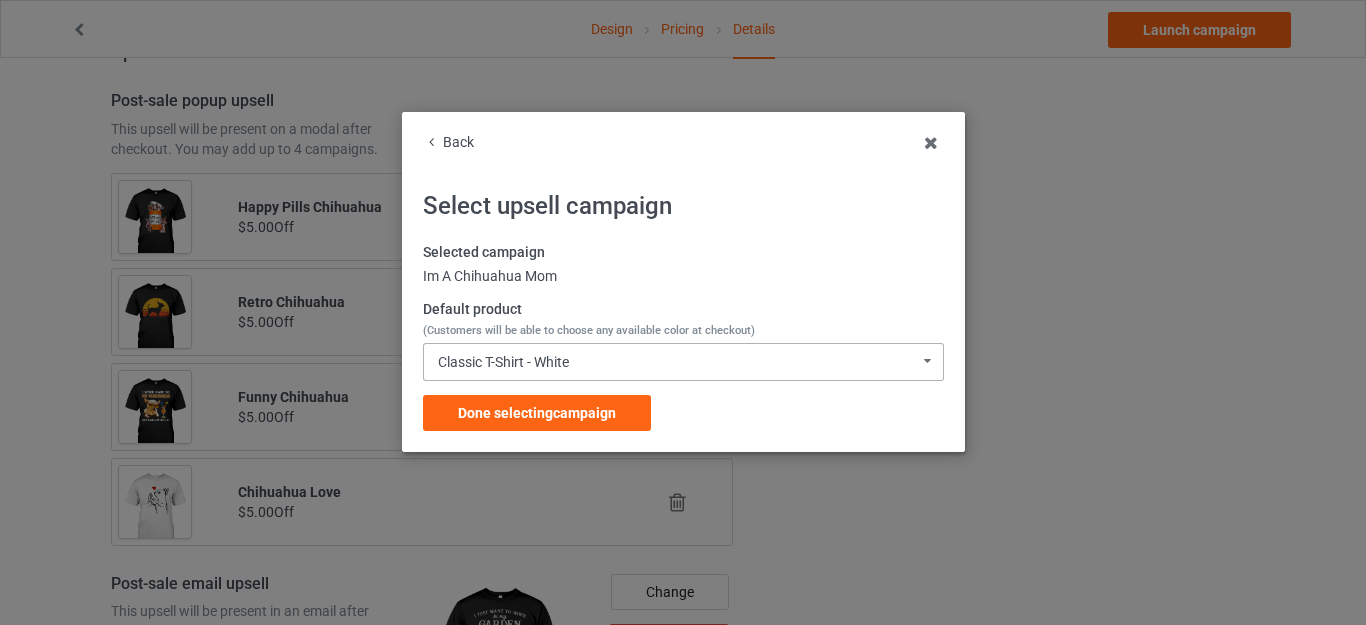 click on "Classic T-Shirt - White" at bounding box center (503, 362) 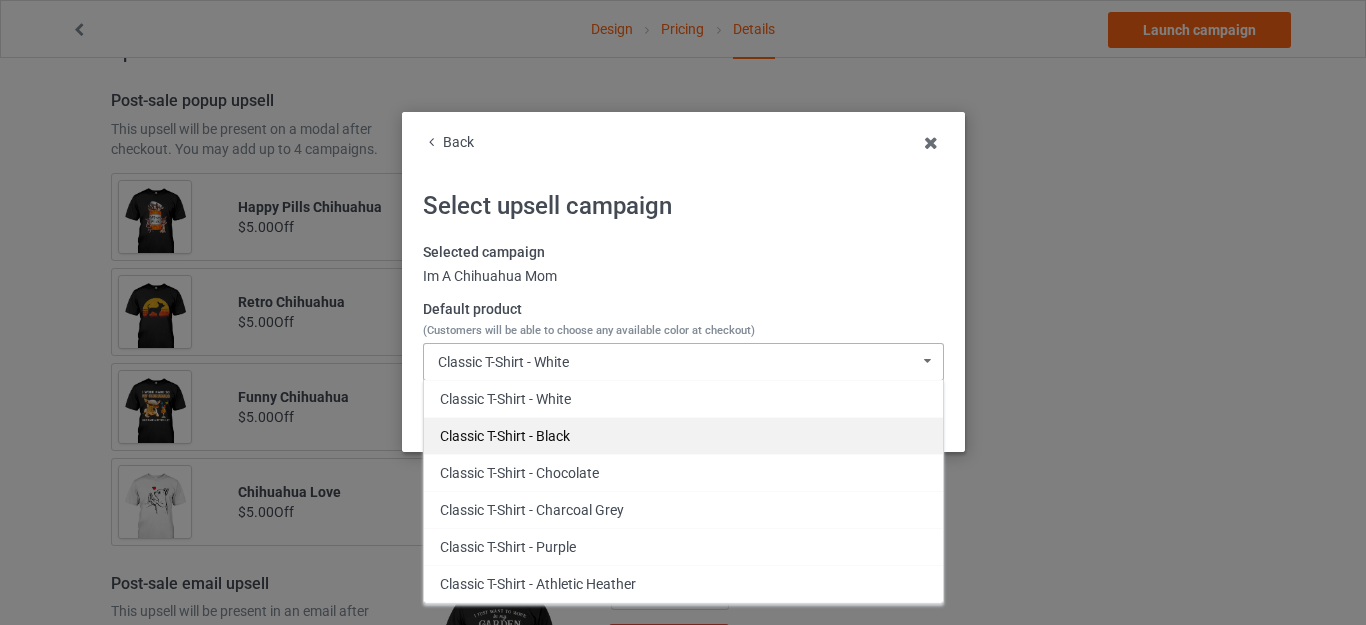 click on "Classic T-Shirt - Black" at bounding box center [683, 435] 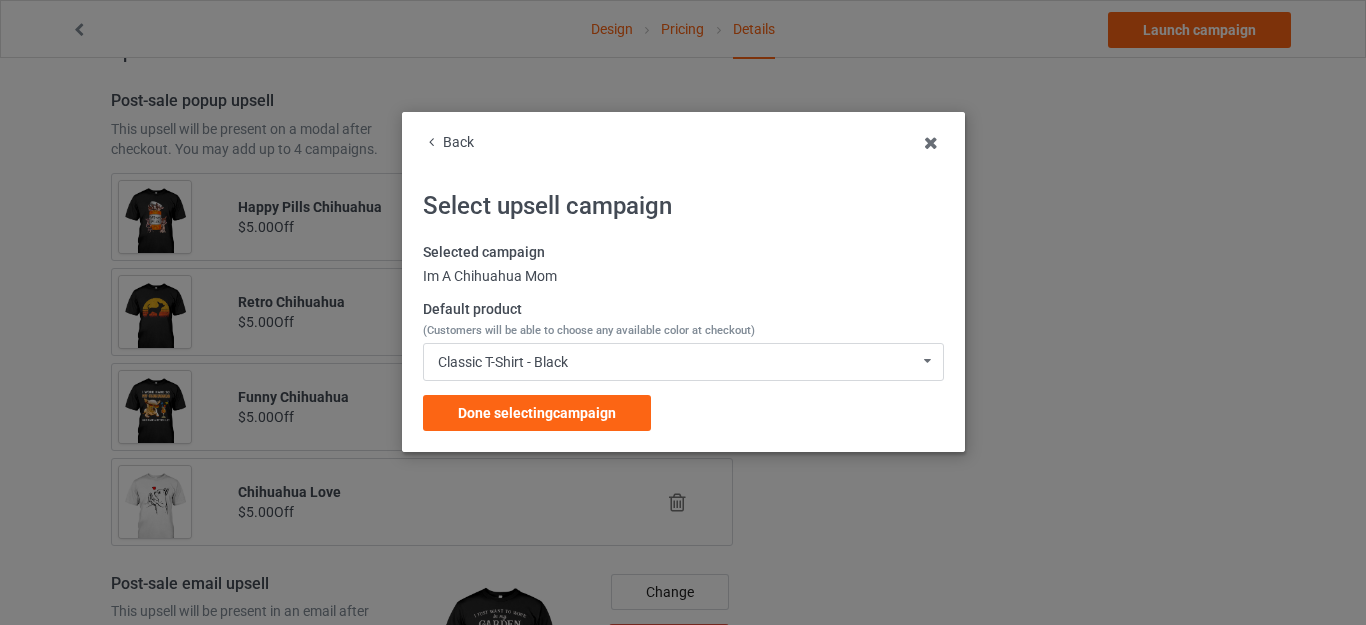 click on "Done selecting  campaign" at bounding box center [537, 413] 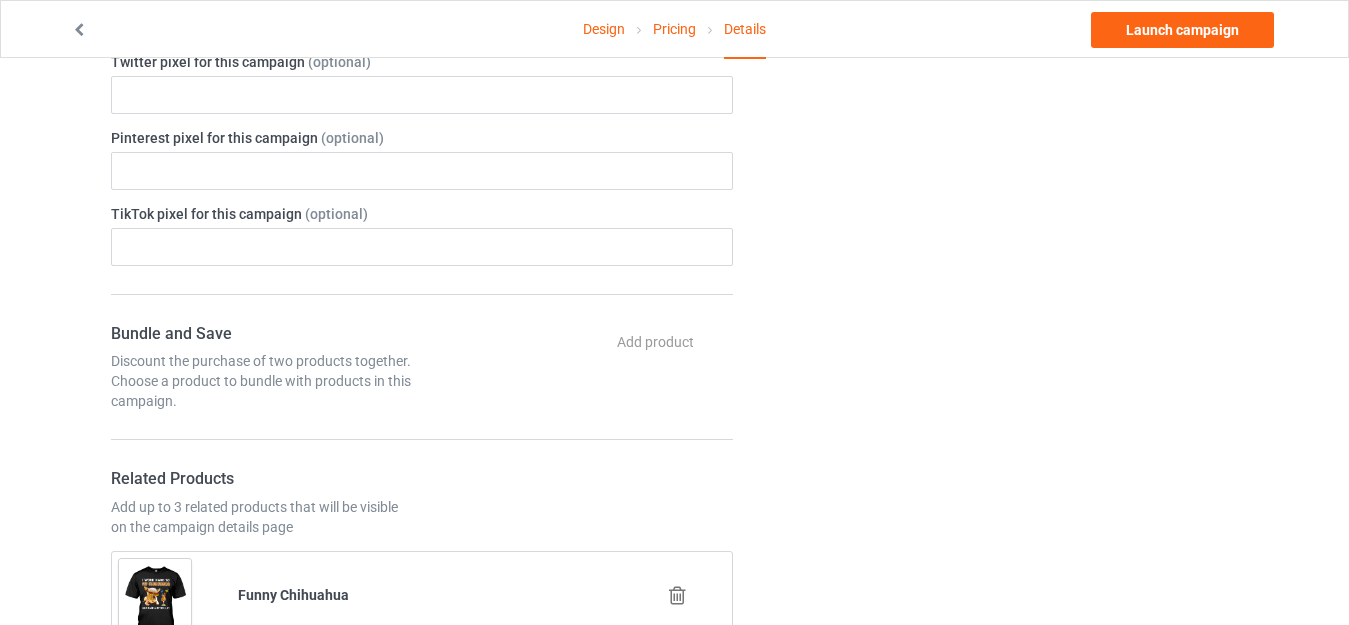 scroll, scrollTop: 872, scrollLeft: 0, axis: vertical 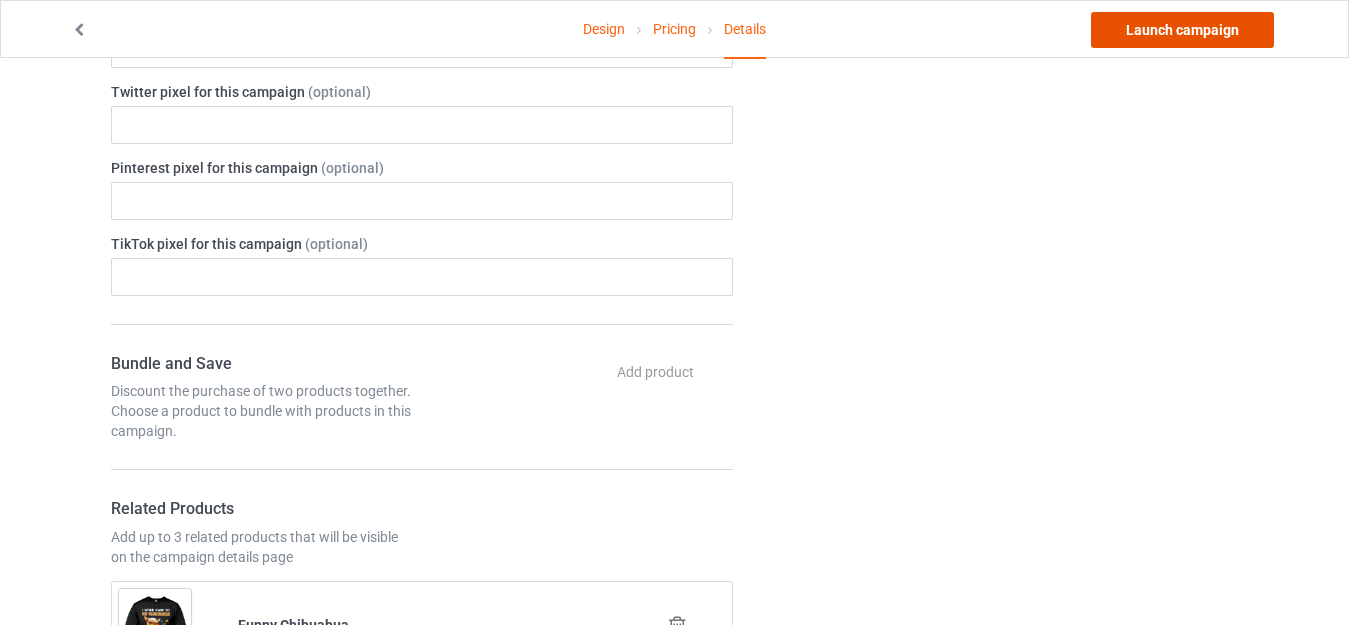 click on "Launch campaign" at bounding box center (1182, 30) 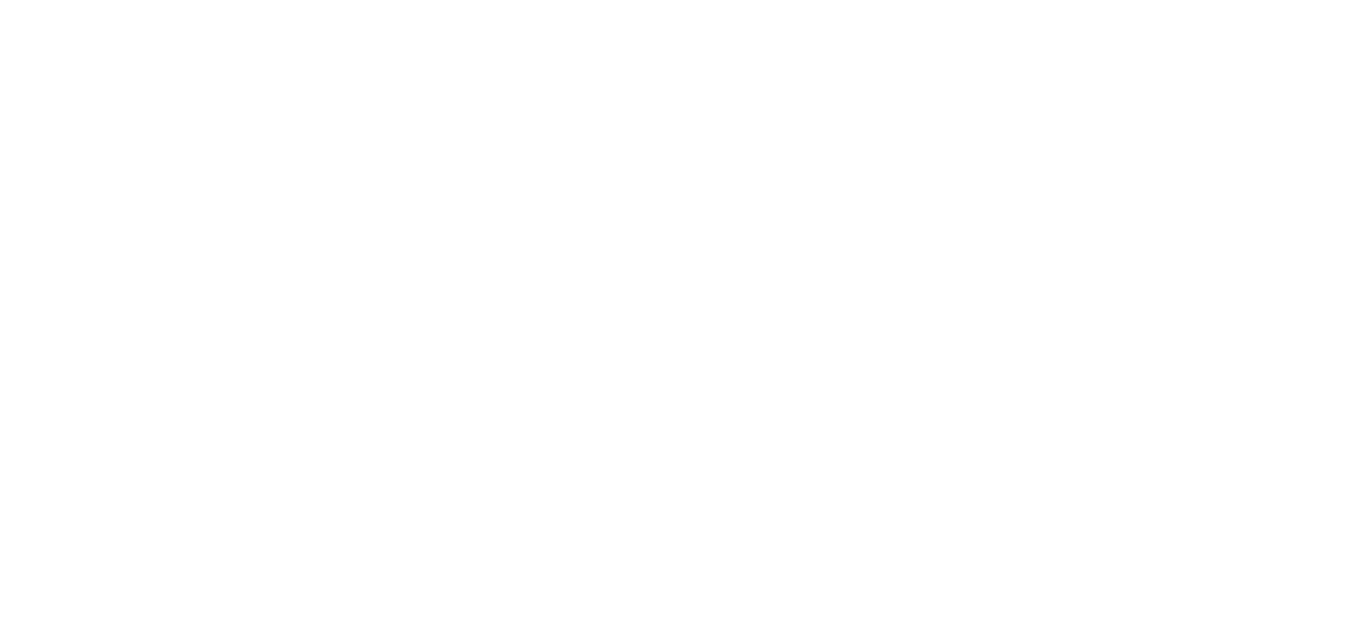 scroll, scrollTop: 0, scrollLeft: 0, axis: both 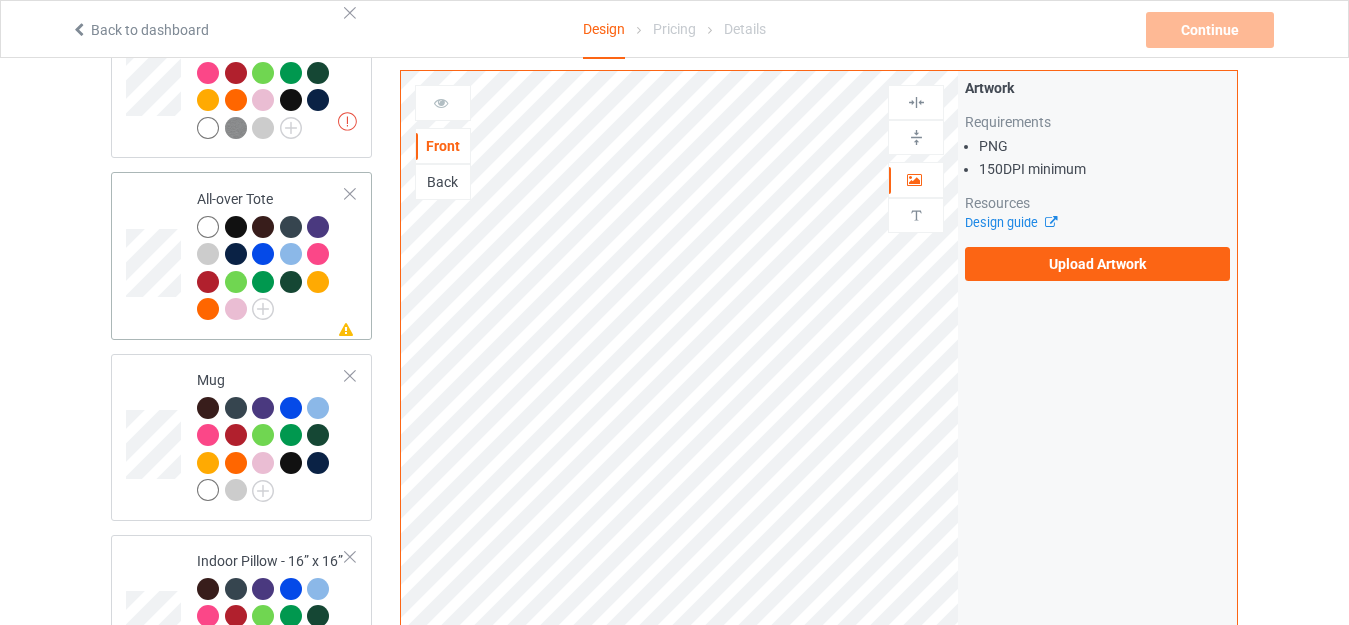 click on "All-over Tote" at bounding box center (271, 254) 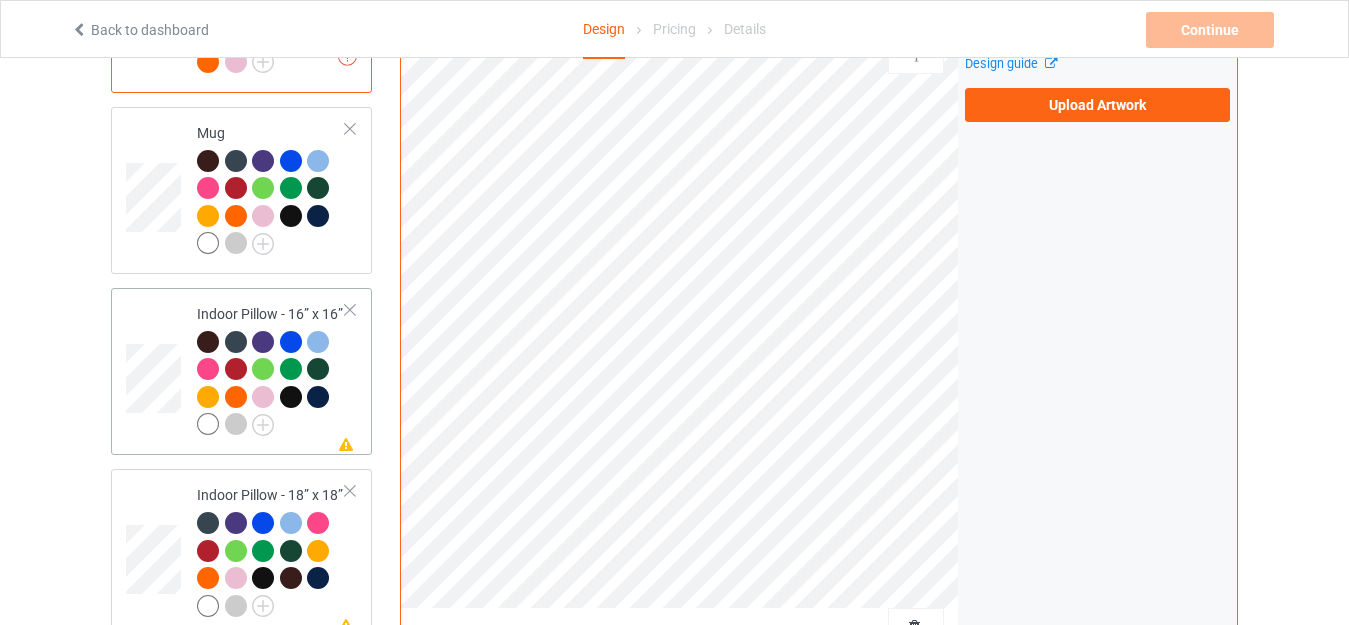 scroll, scrollTop: 1800, scrollLeft: 0, axis: vertical 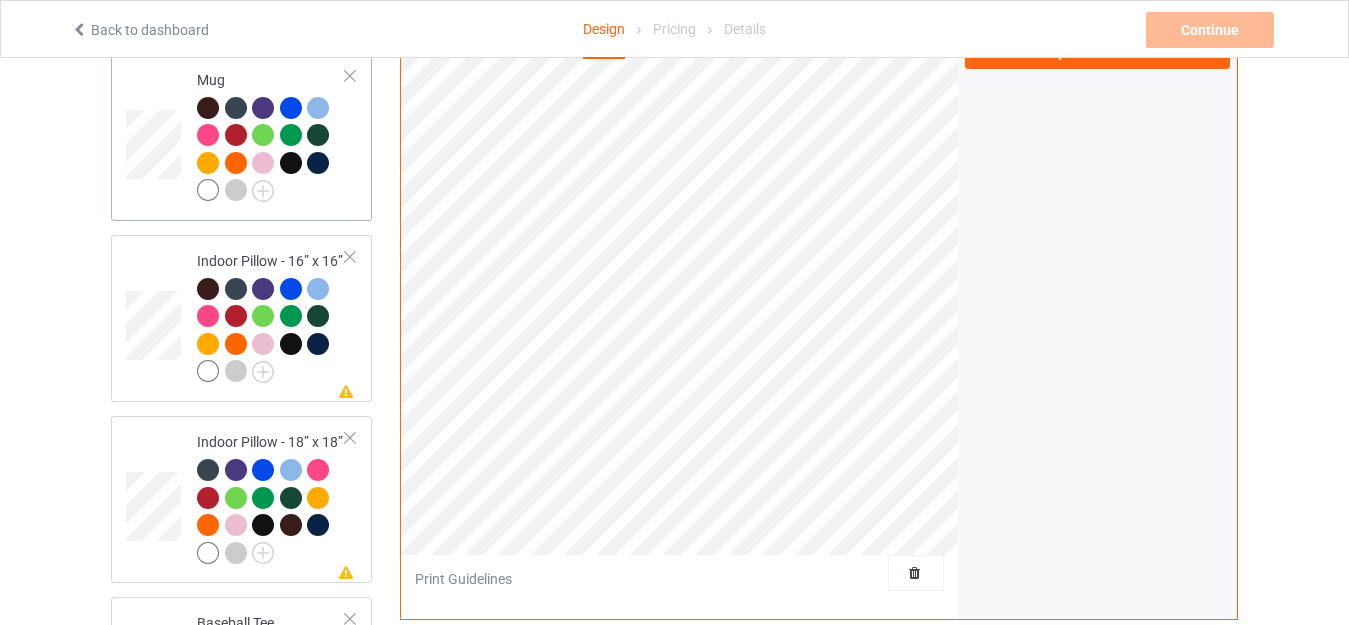 click on "Mug" at bounding box center (271, 135) 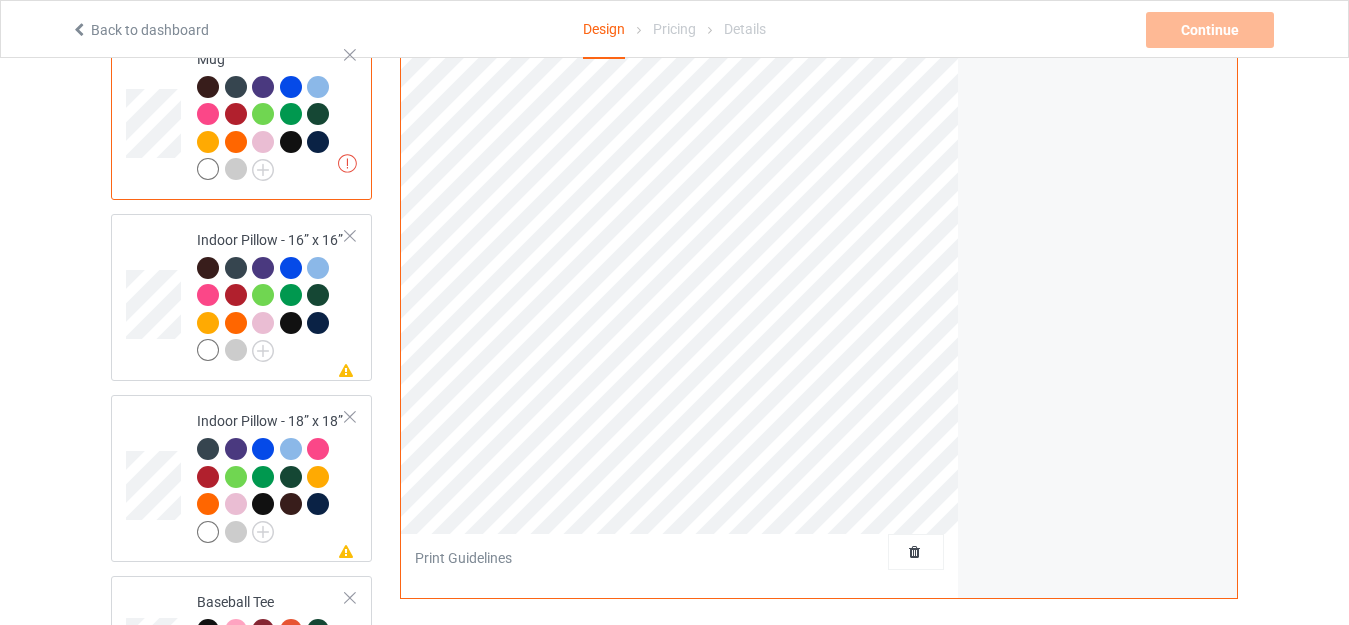 scroll, scrollTop: 1800, scrollLeft: 0, axis: vertical 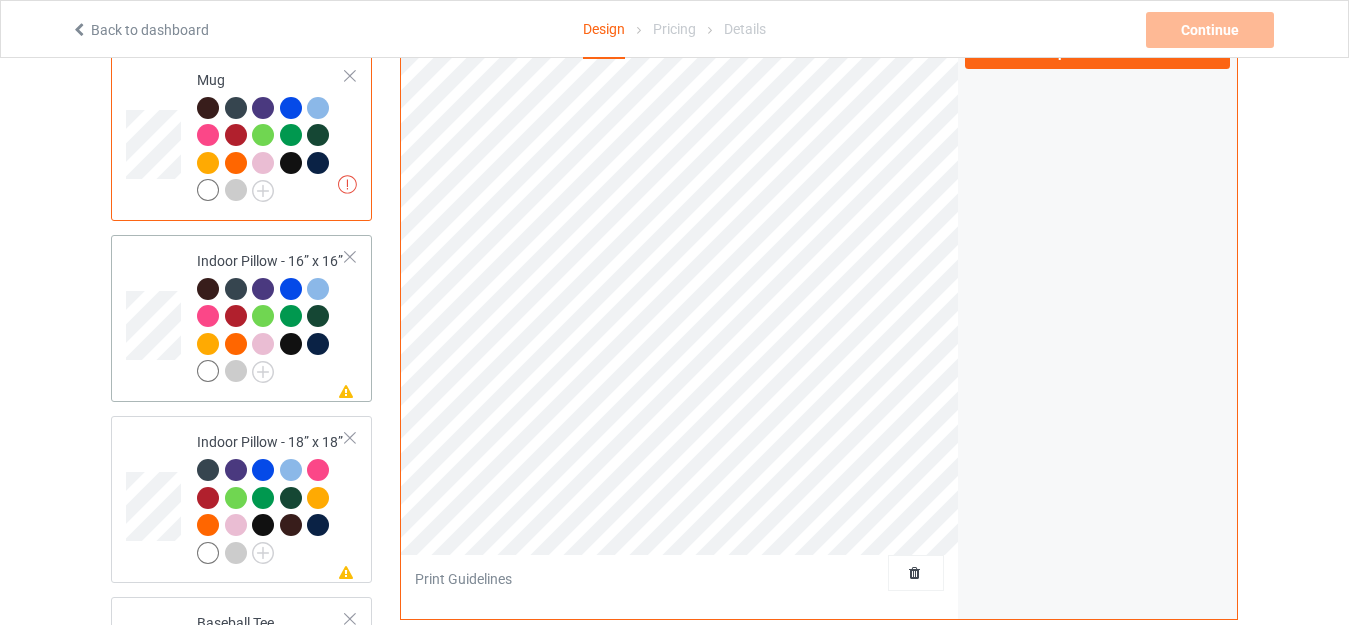 click on "Missing artwork on 1 side(s) Indoor Pillow - 16” x 16”" at bounding box center [271, 318] 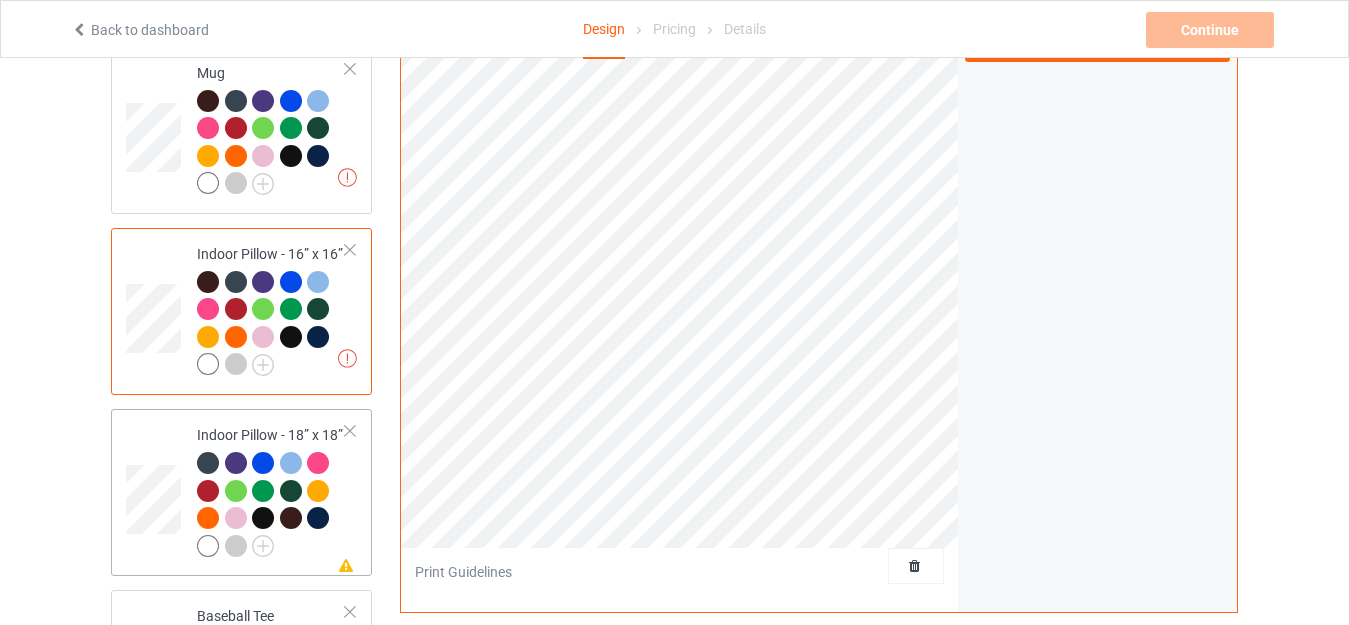 scroll, scrollTop: 2000, scrollLeft: 0, axis: vertical 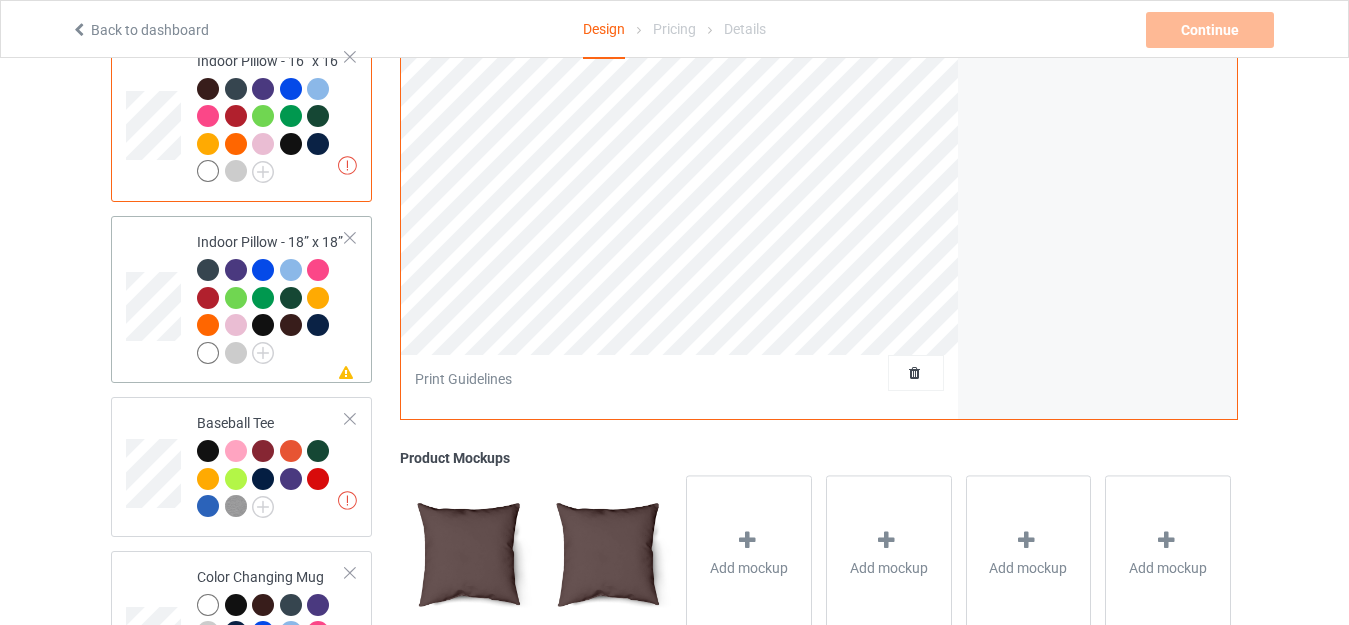 click on "Missing artwork on 1 side(s) Indoor Pillow - 18” x 18”" at bounding box center (271, 299) 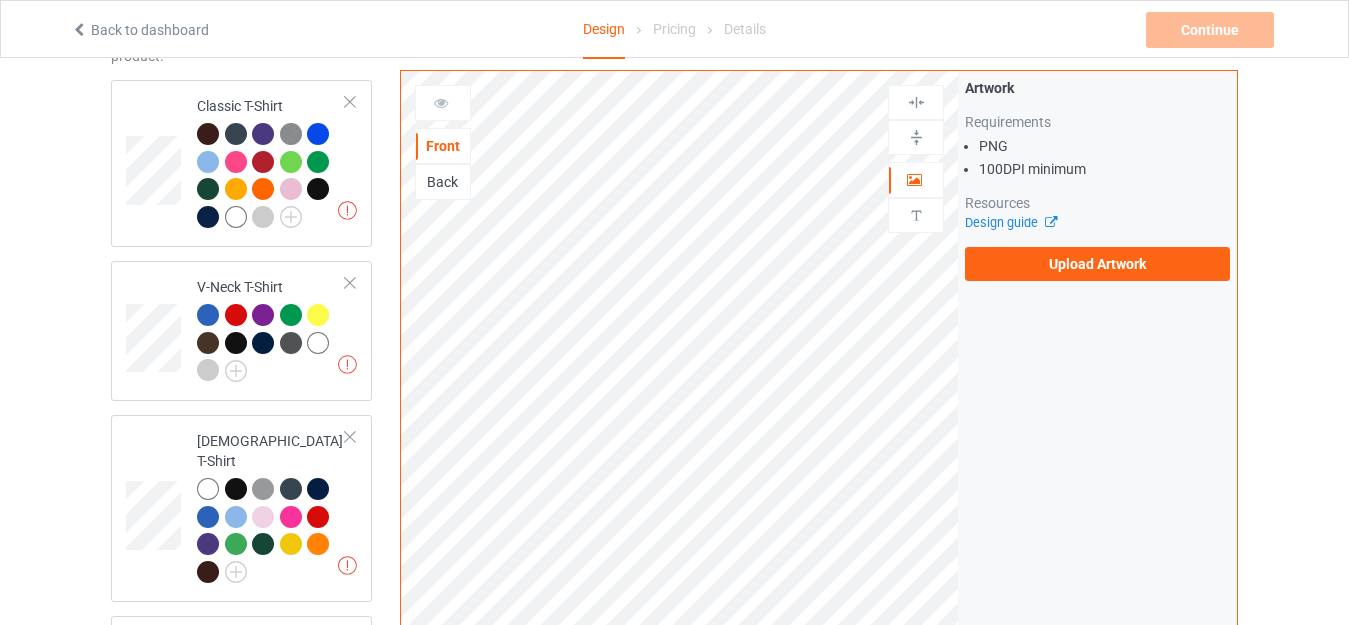 scroll, scrollTop: 0, scrollLeft: 0, axis: both 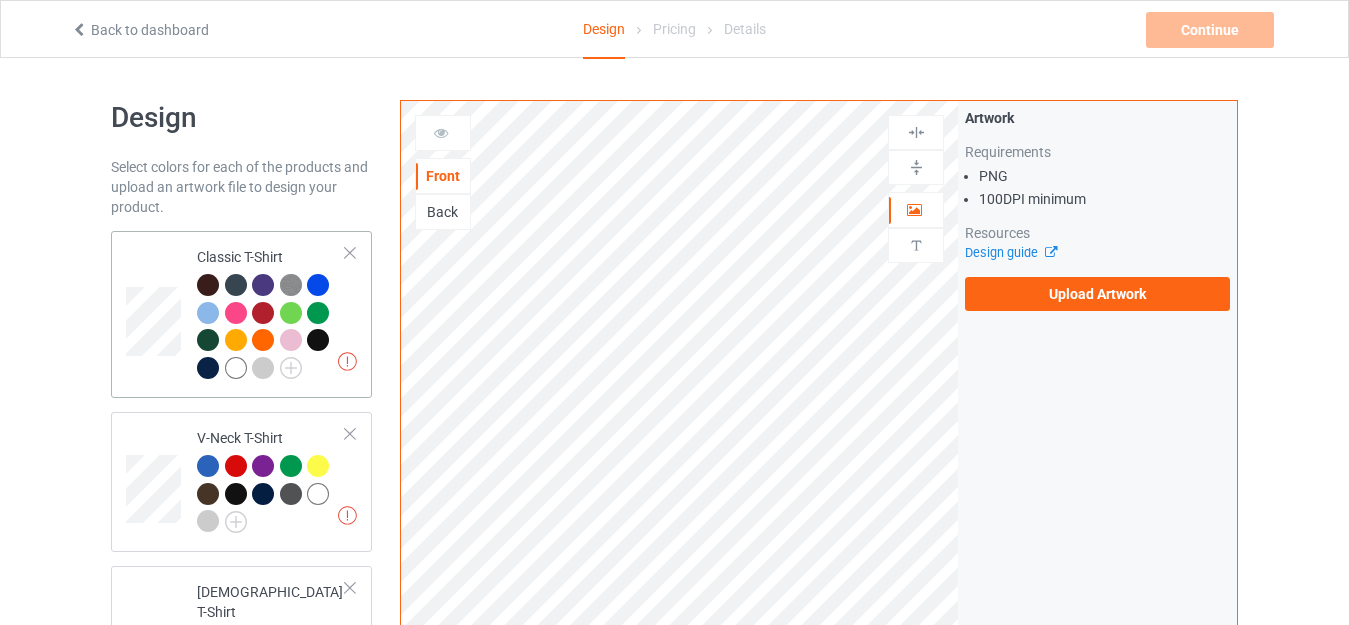 click on "Classic T-Shirt" at bounding box center (271, 312) 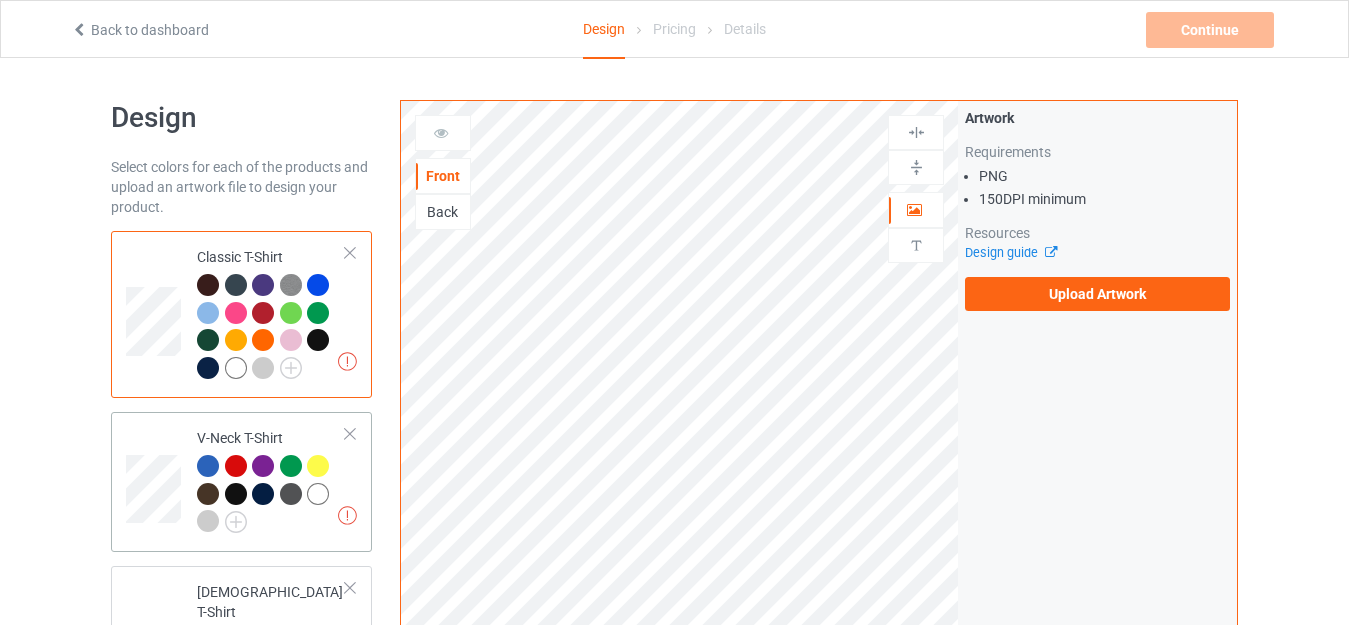 scroll, scrollTop: 100, scrollLeft: 0, axis: vertical 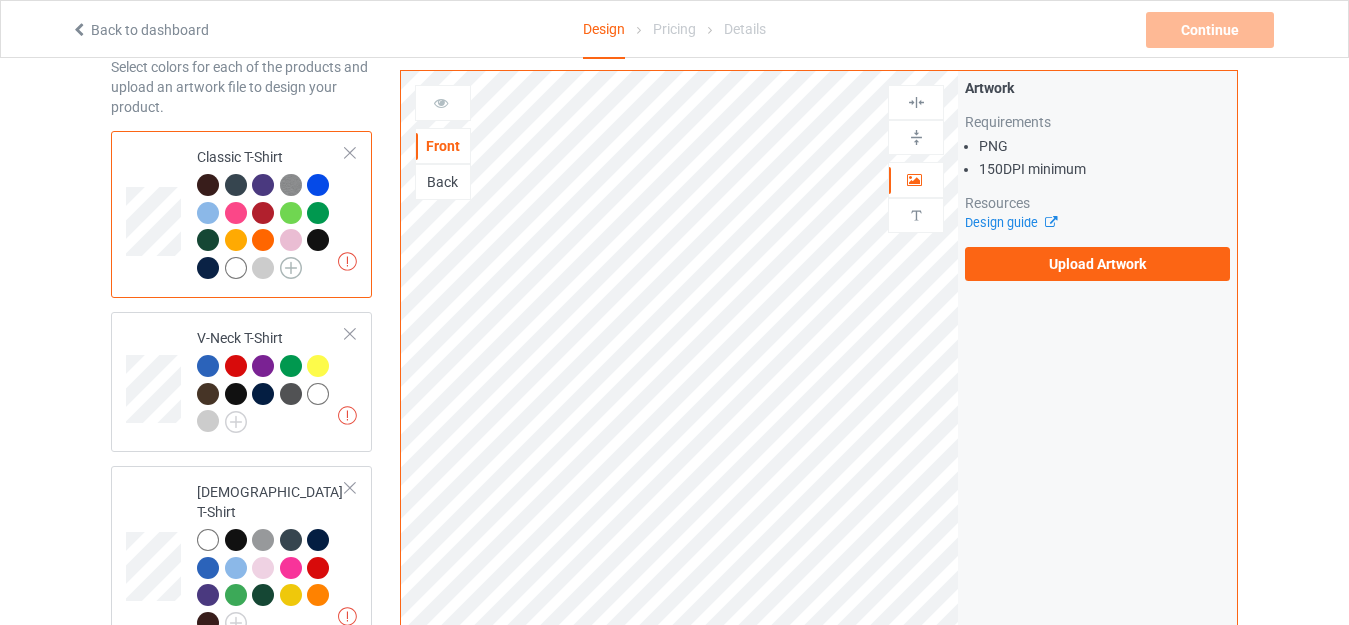 click at bounding box center [291, 268] 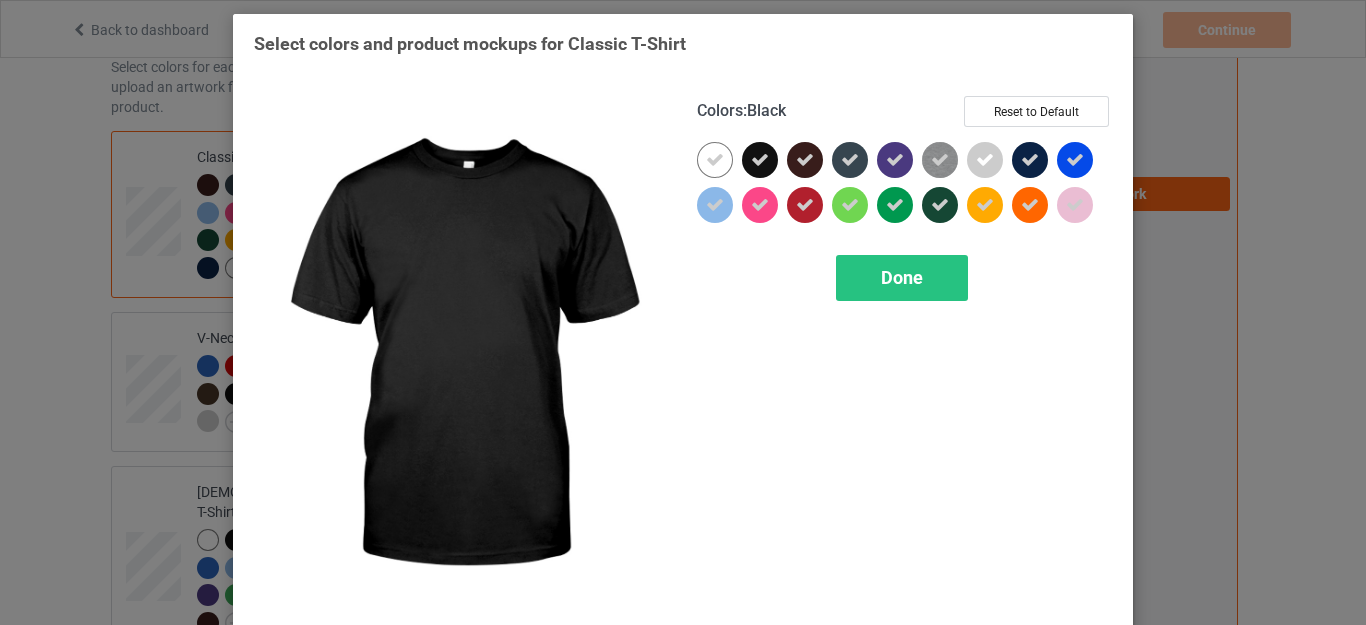 click at bounding box center [760, 160] 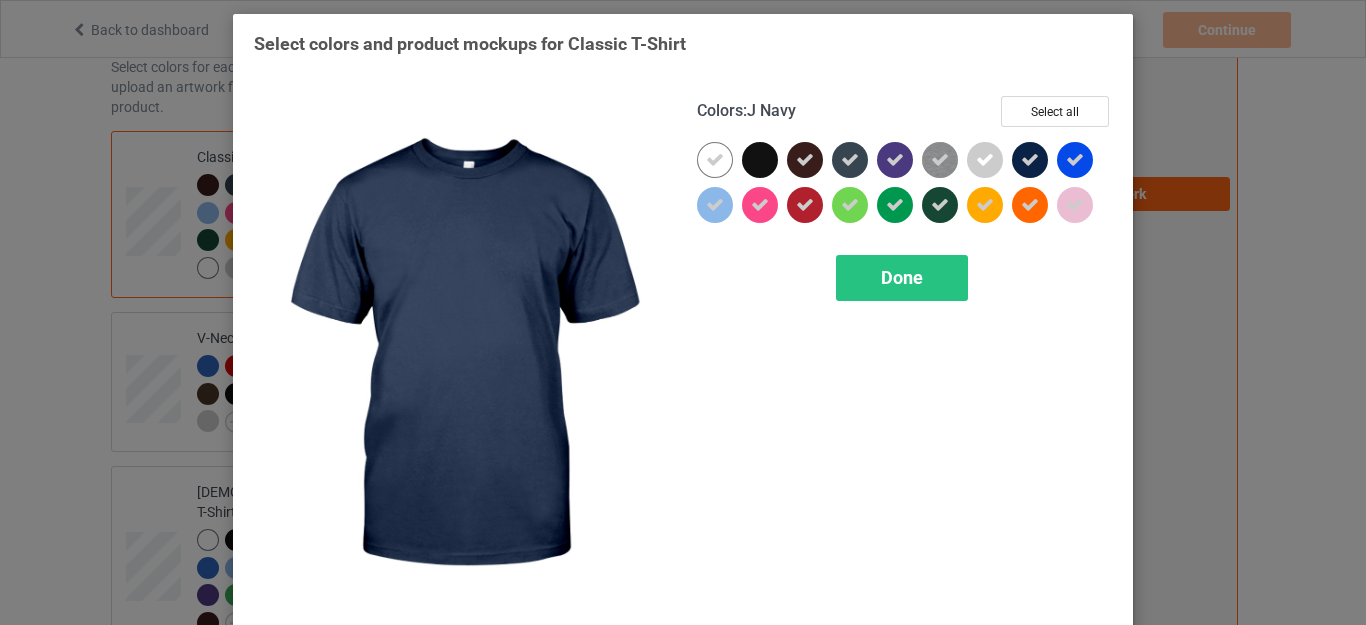 click at bounding box center (1030, 160) 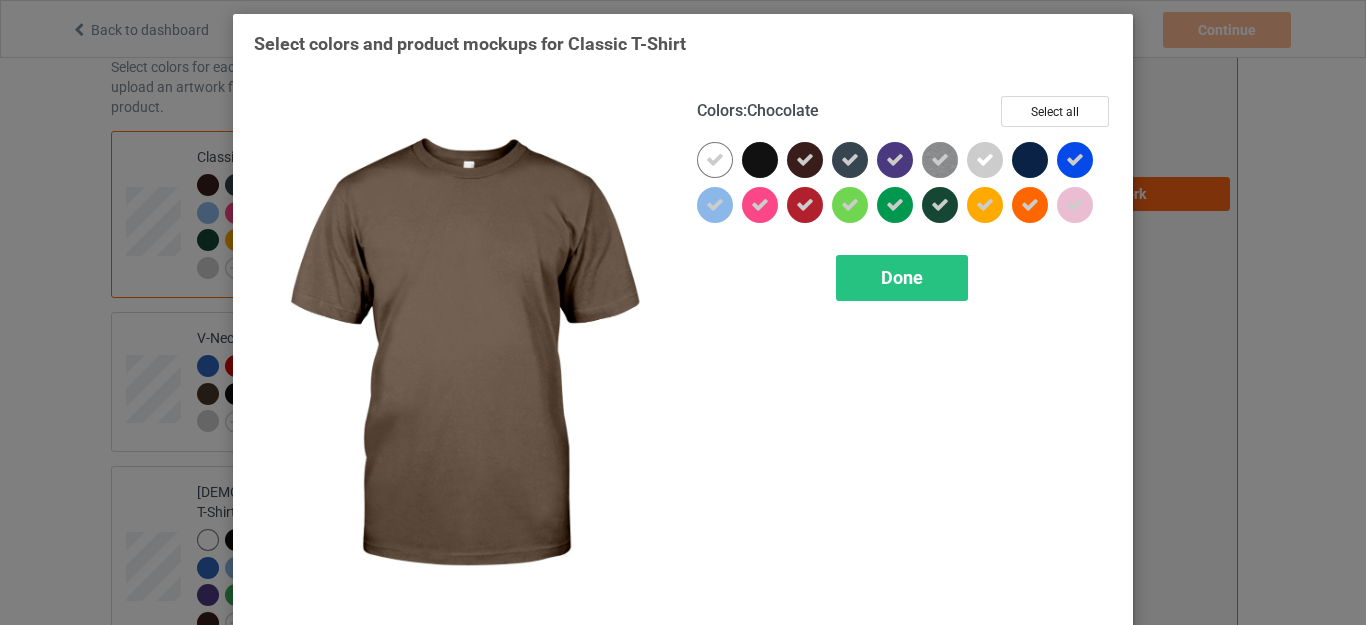 click at bounding box center [805, 160] 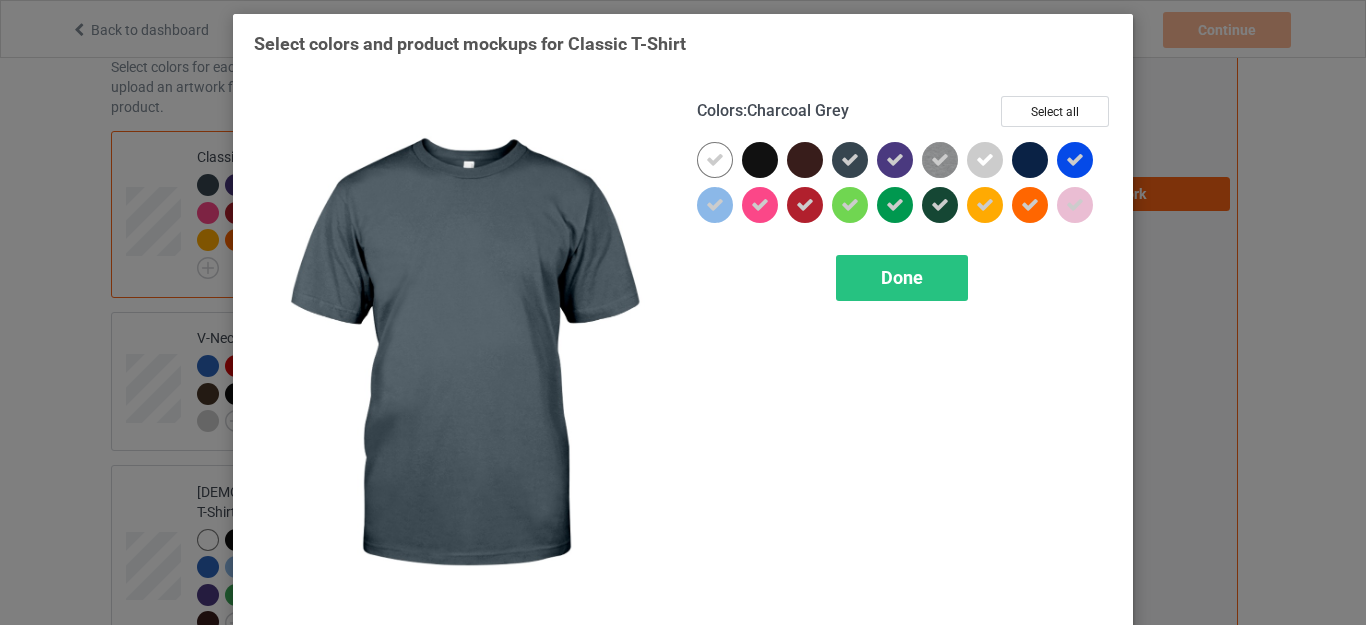 click at bounding box center (850, 160) 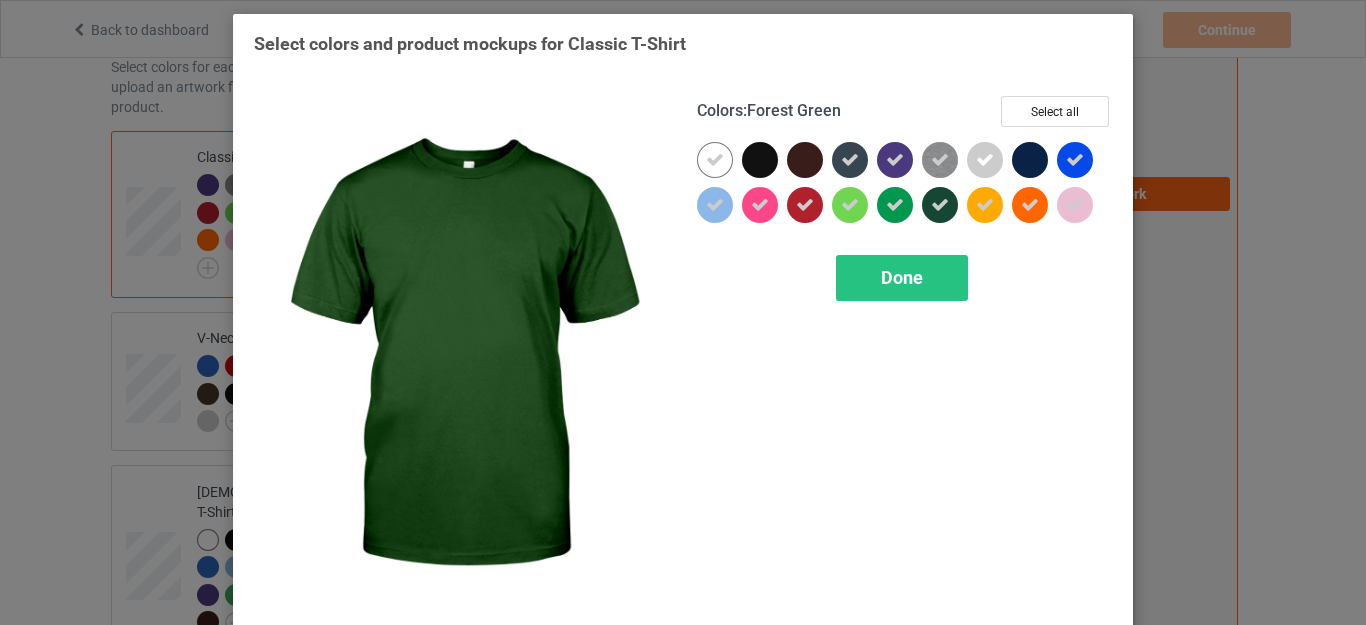 click at bounding box center [940, 205] 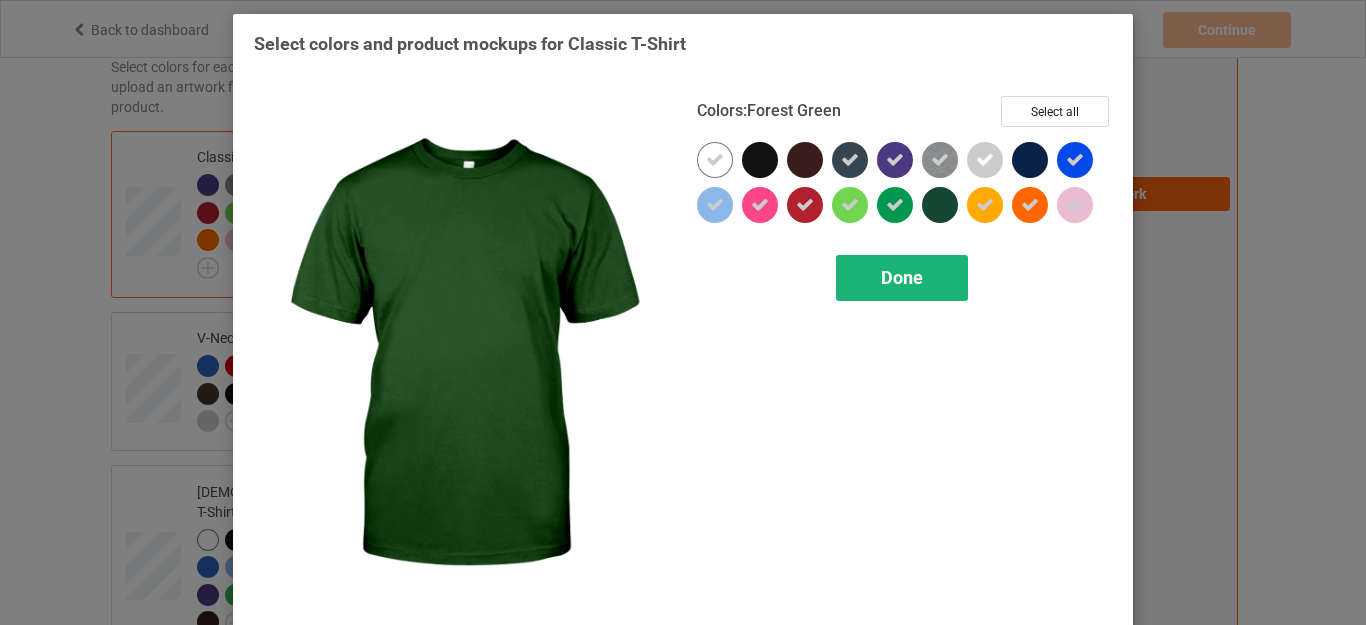 click on "Done" at bounding box center [902, 277] 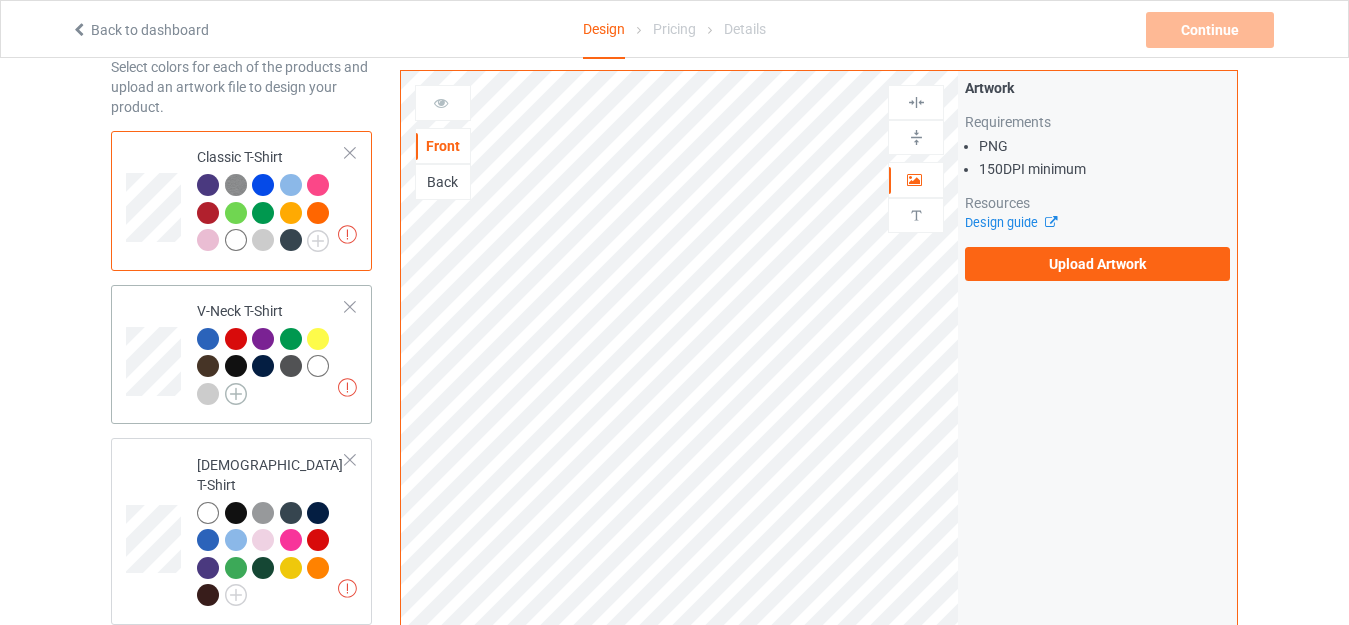click at bounding box center [236, 394] 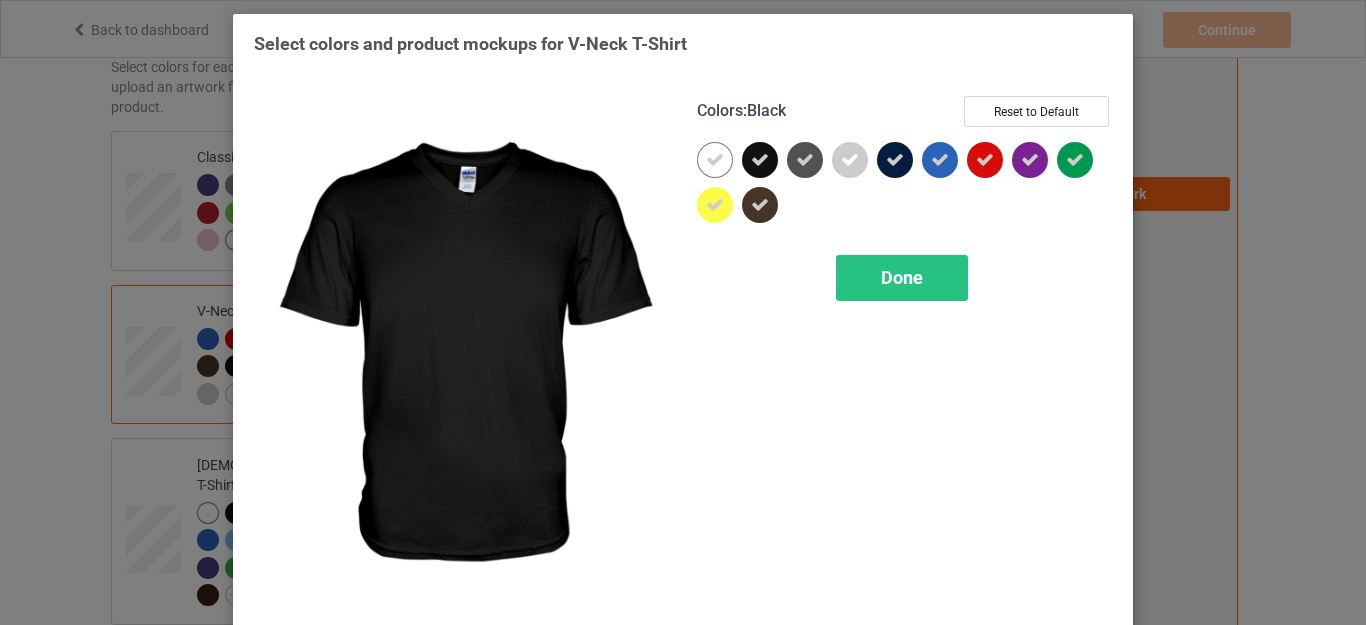 click at bounding box center (760, 160) 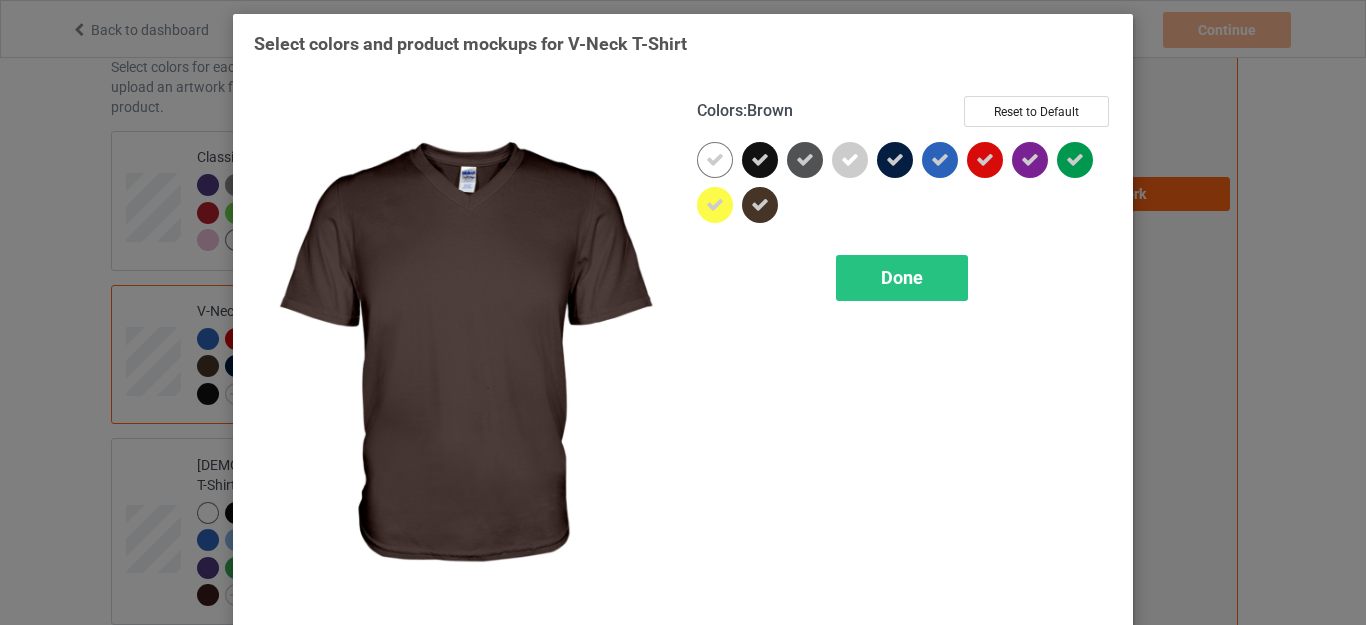 click at bounding box center (760, 205) 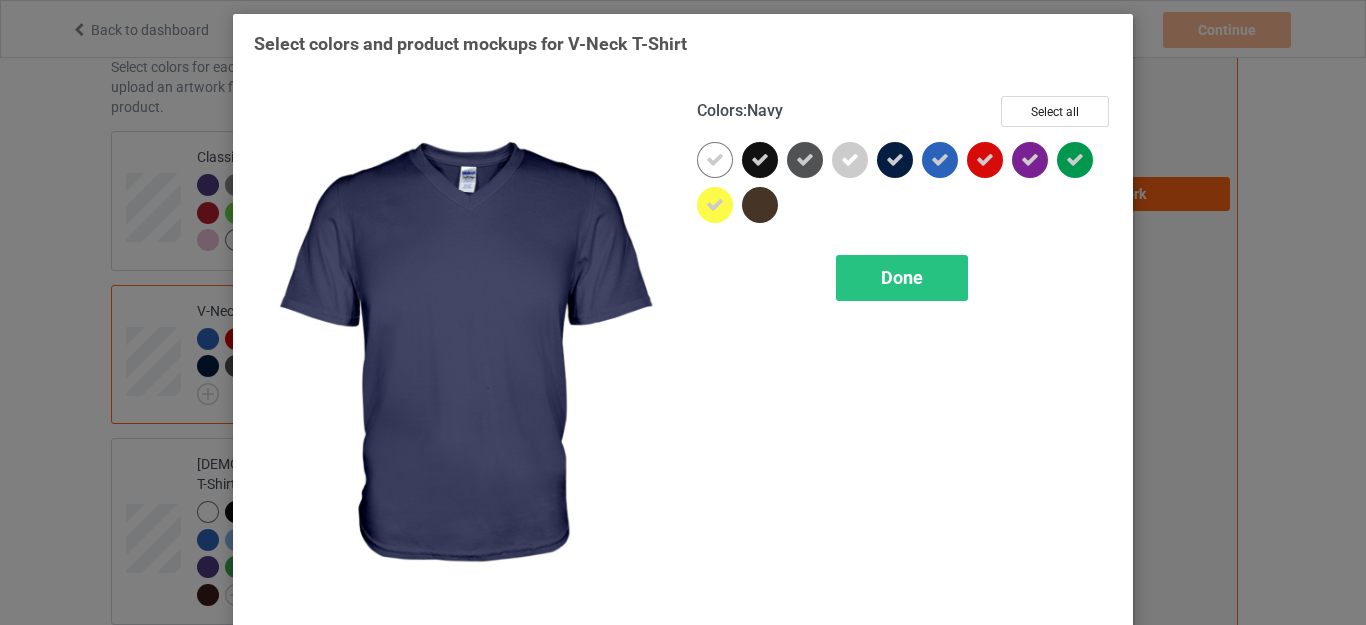 click at bounding box center [895, 160] 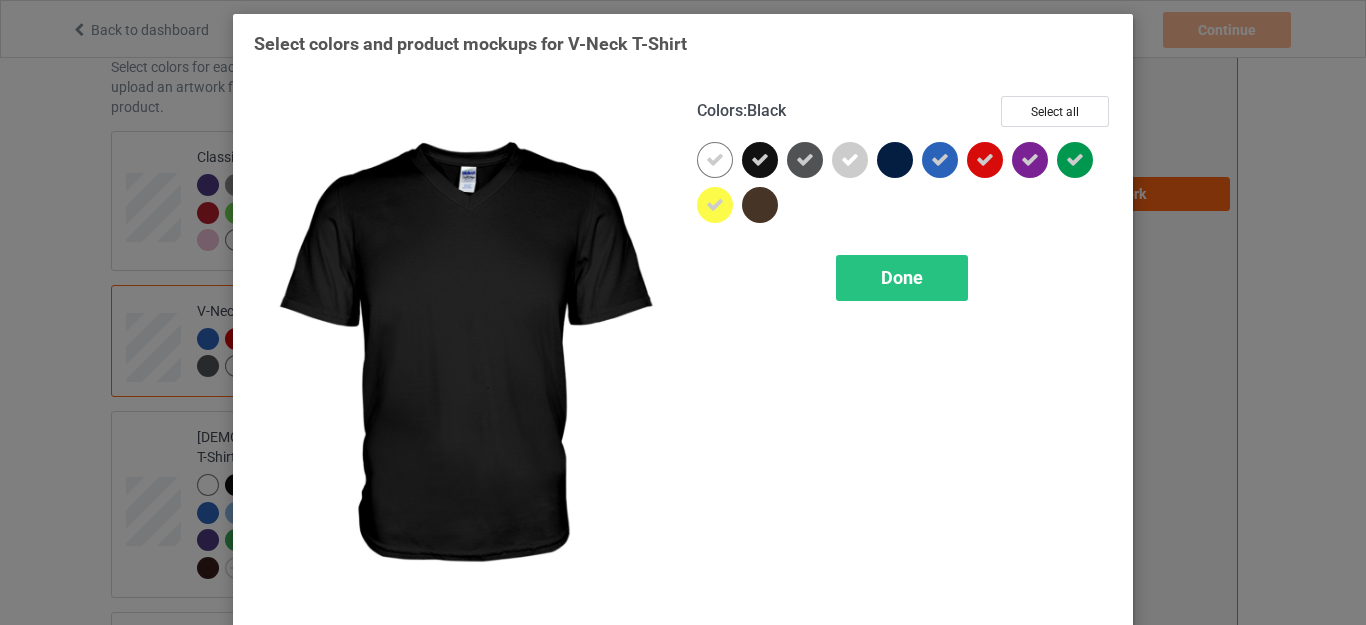 click at bounding box center [760, 160] 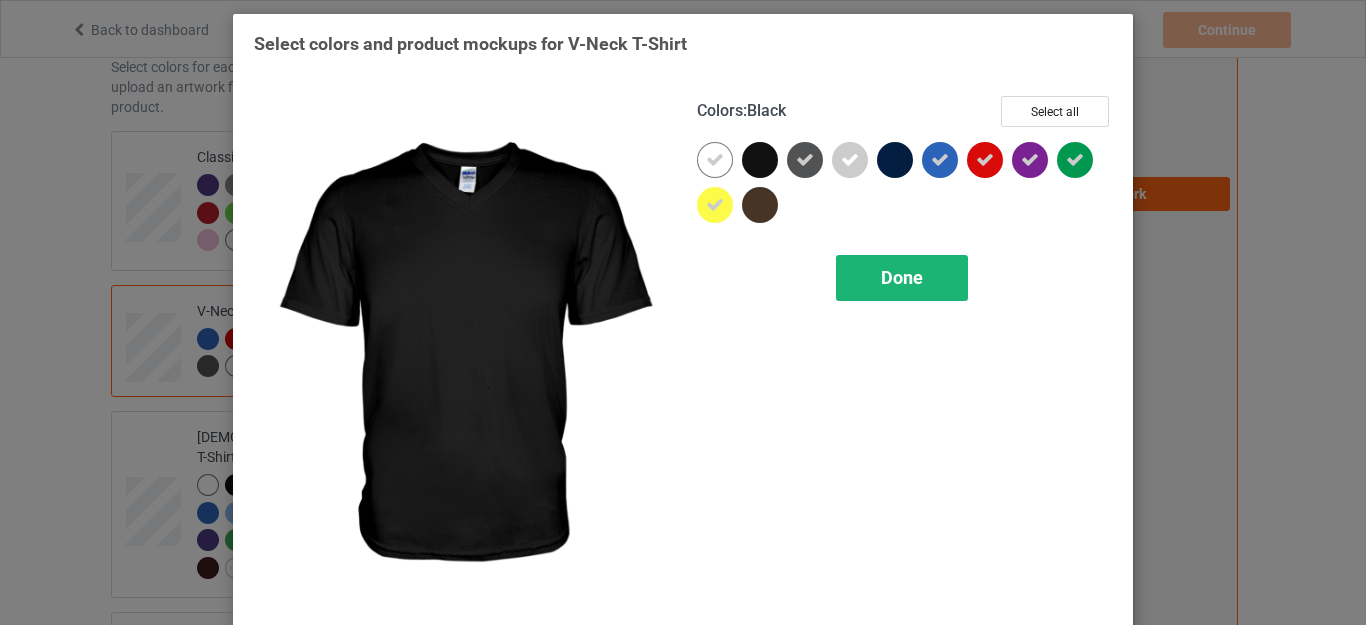 click on "Done" at bounding box center (902, 277) 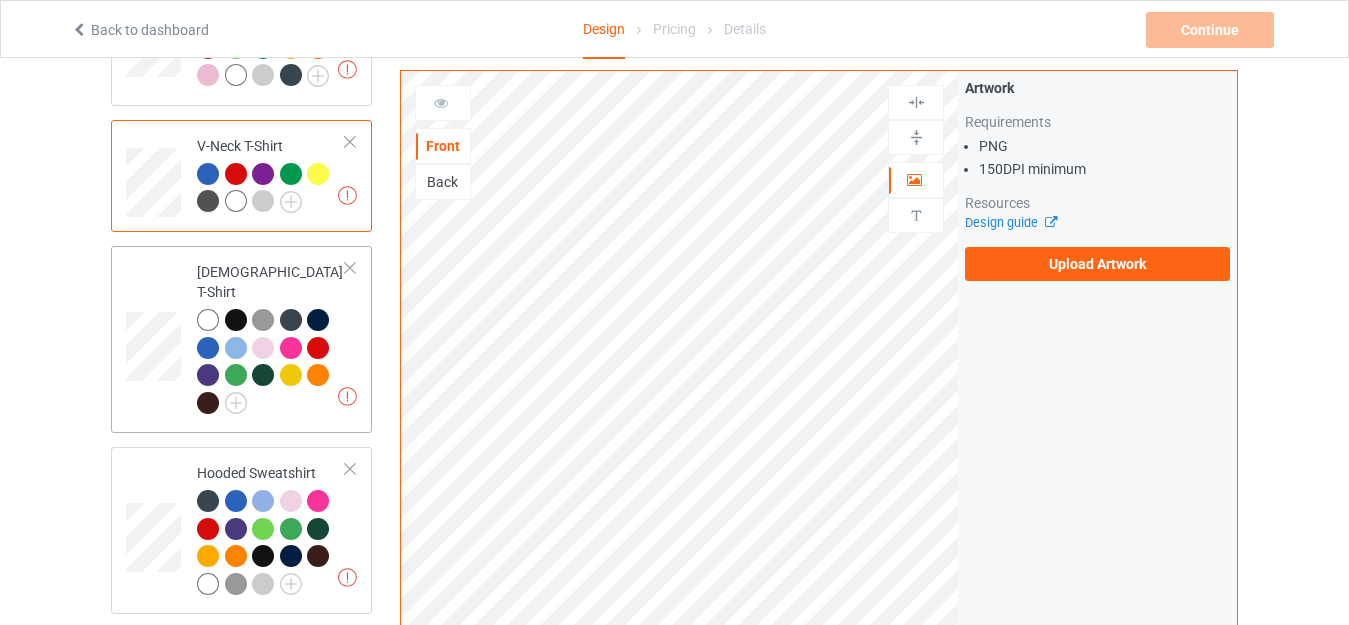 scroll, scrollTop: 300, scrollLeft: 0, axis: vertical 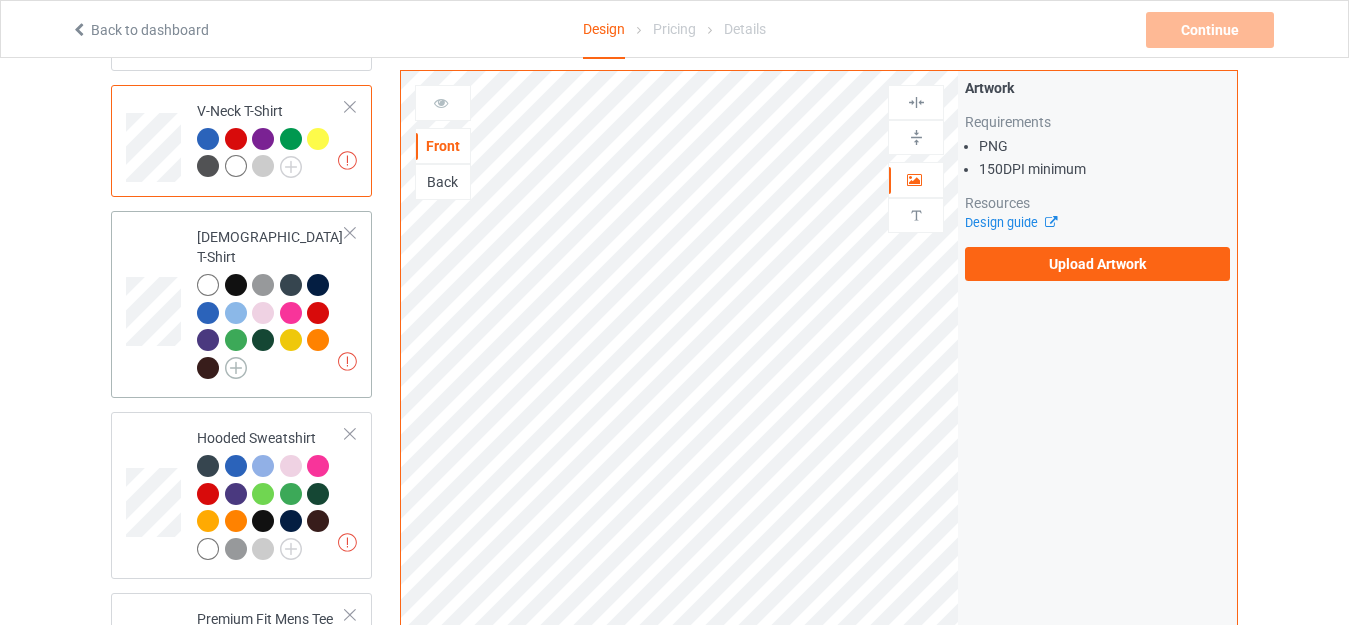 click at bounding box center (236, 368) 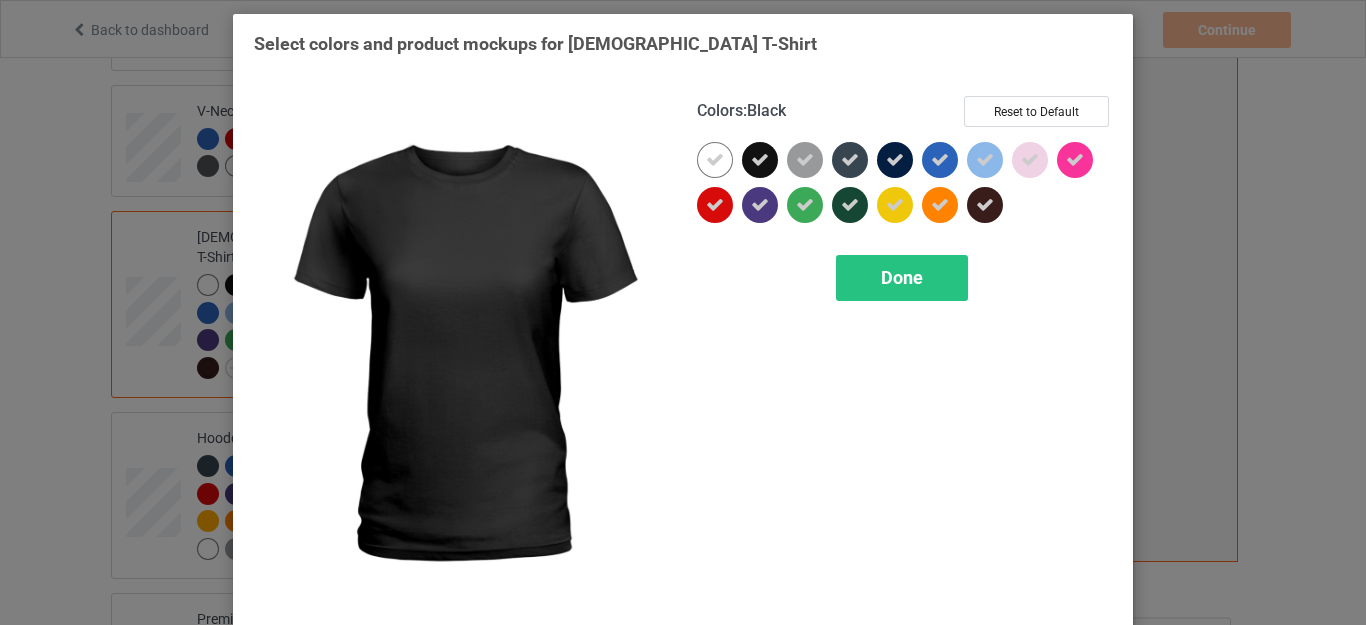 click at bounding box center [760, 160] 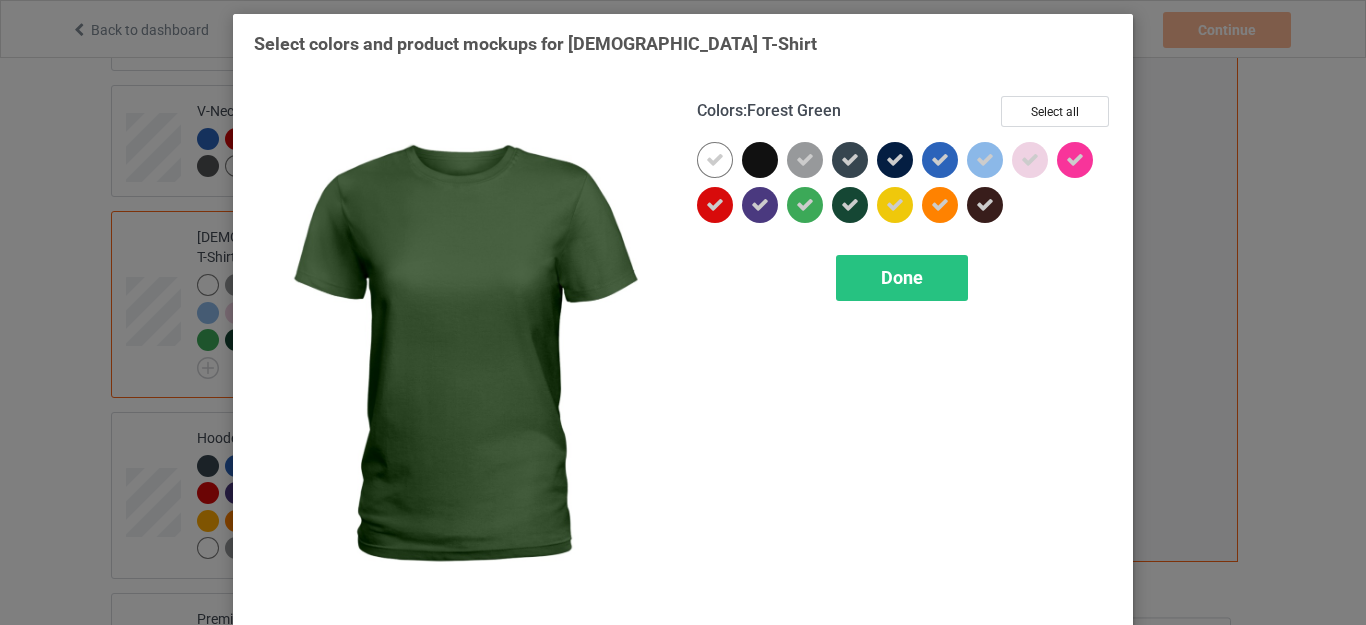 click at bounding box center (850, 205) 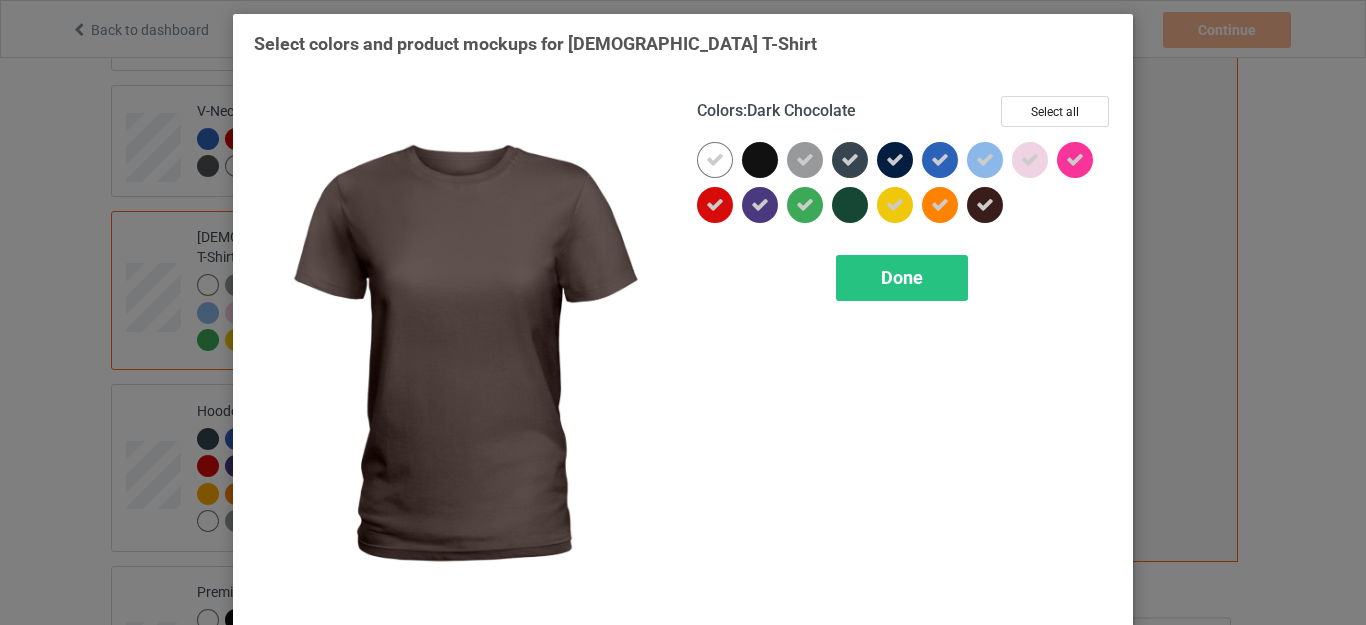 click at bounding box center (985, 205) 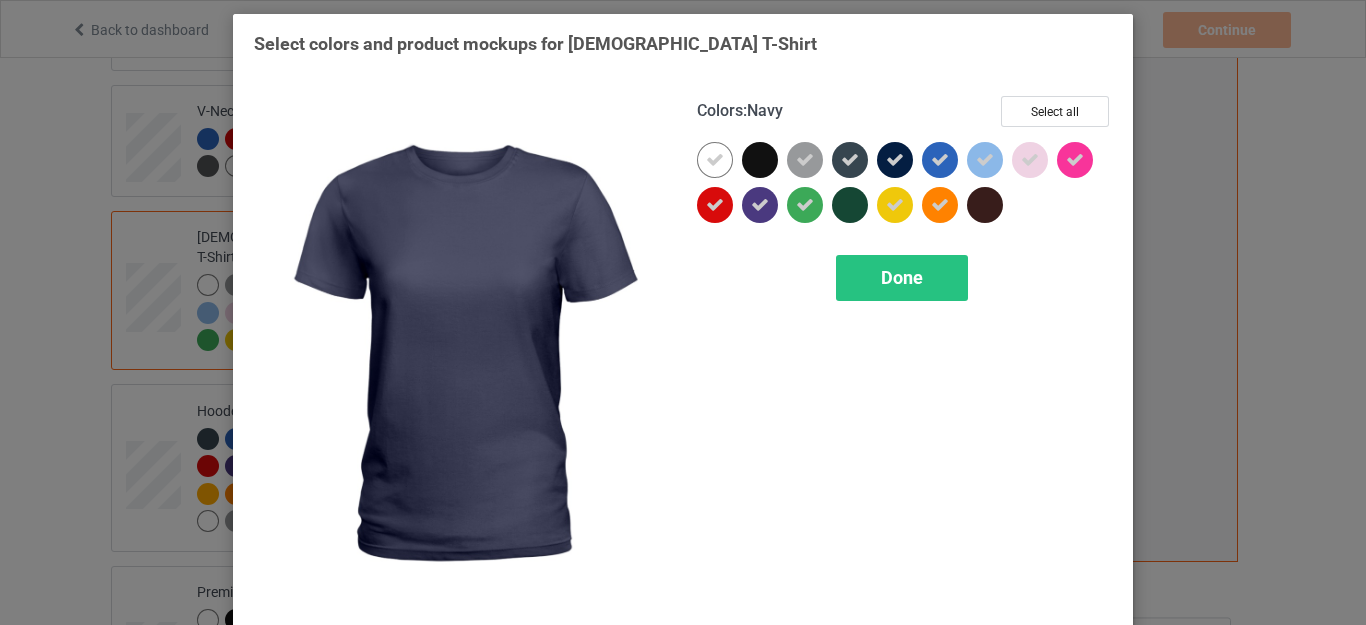 click at bounding box center [895, 160] 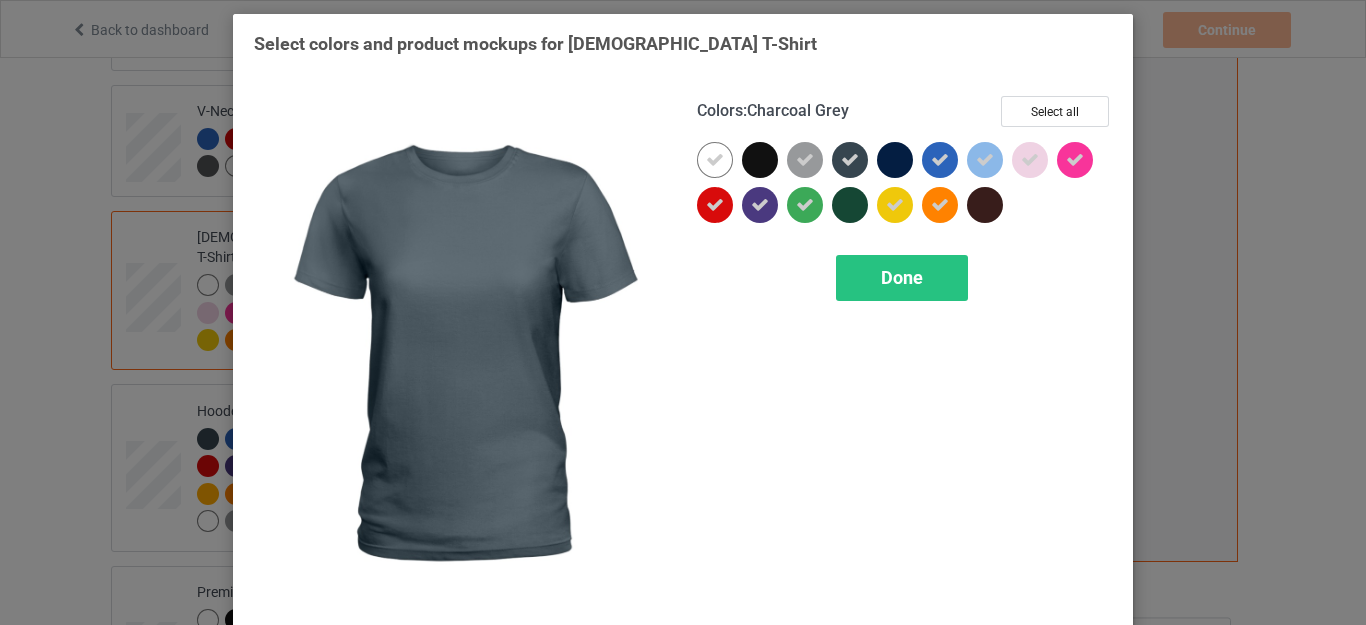click at bounding box center [850, 160] 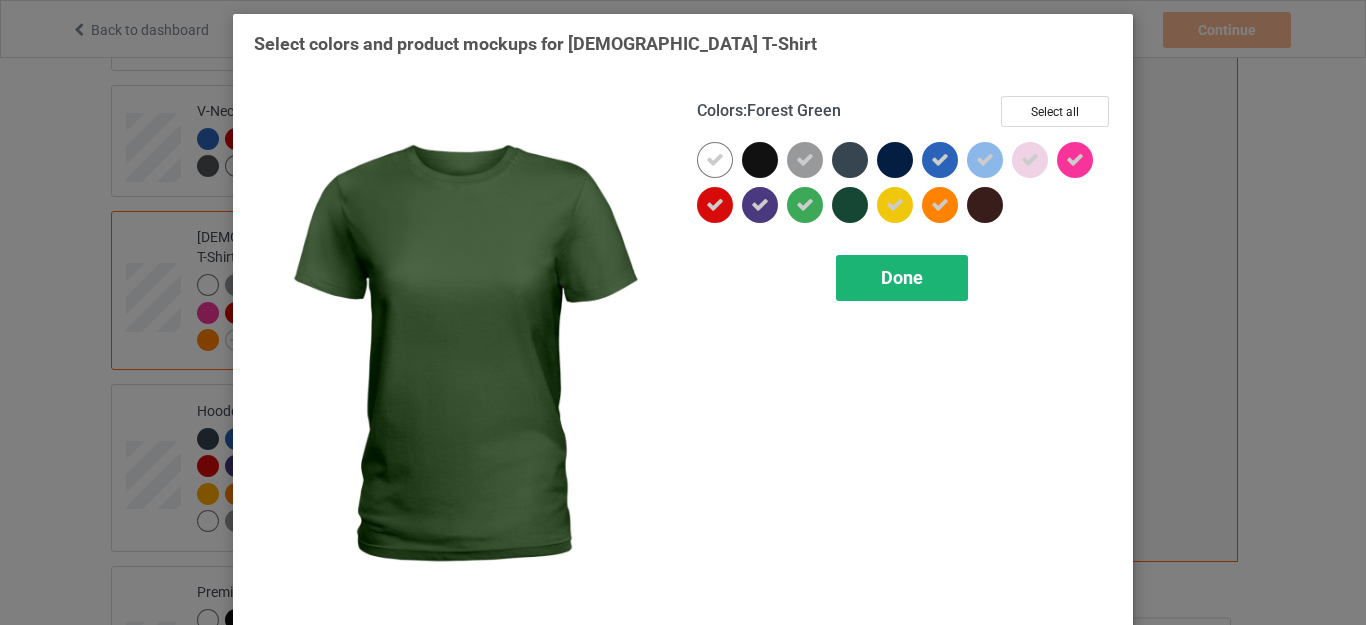 click on "Done" at bounding box center (902, 278) 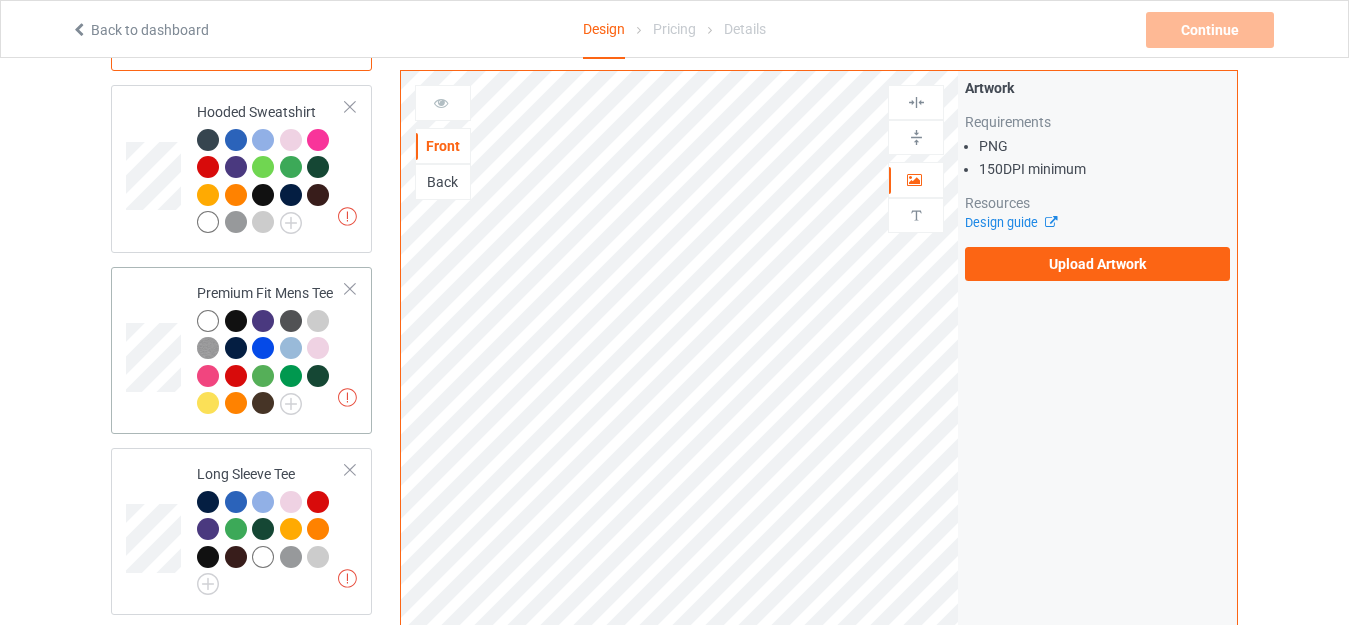 scroll, scrollTop: 600, scrollLeft: 0, axis: vertical 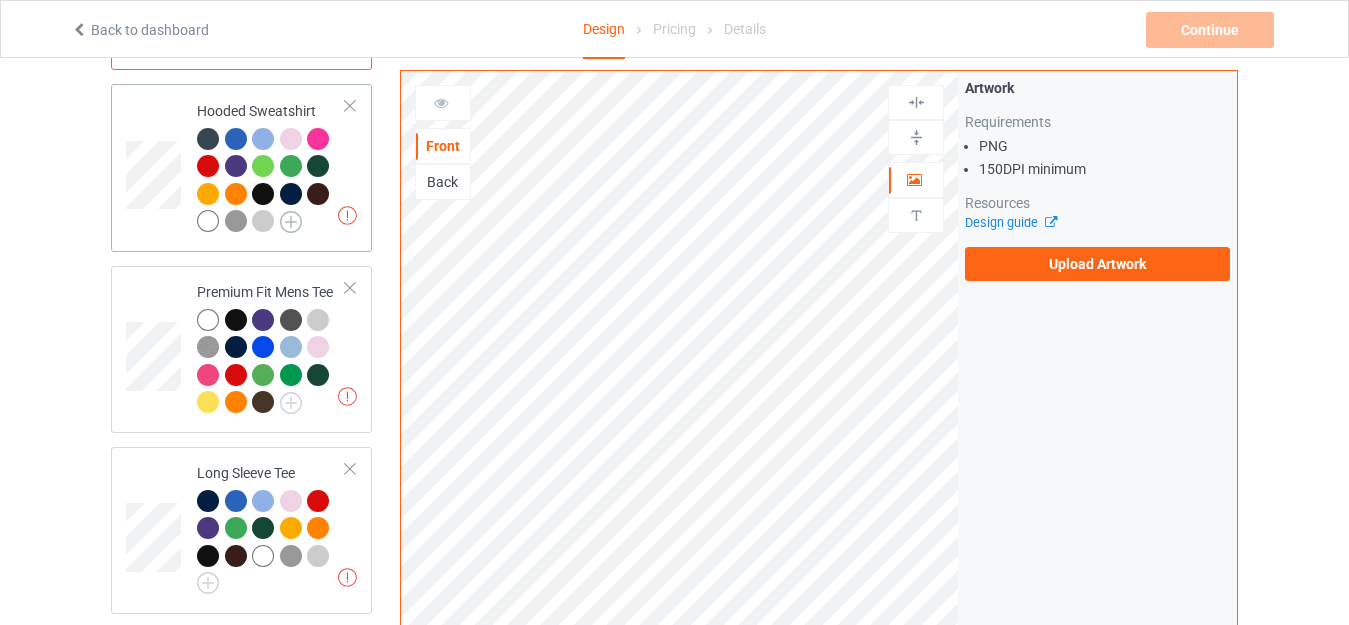 click at bounding box center (291, 222) 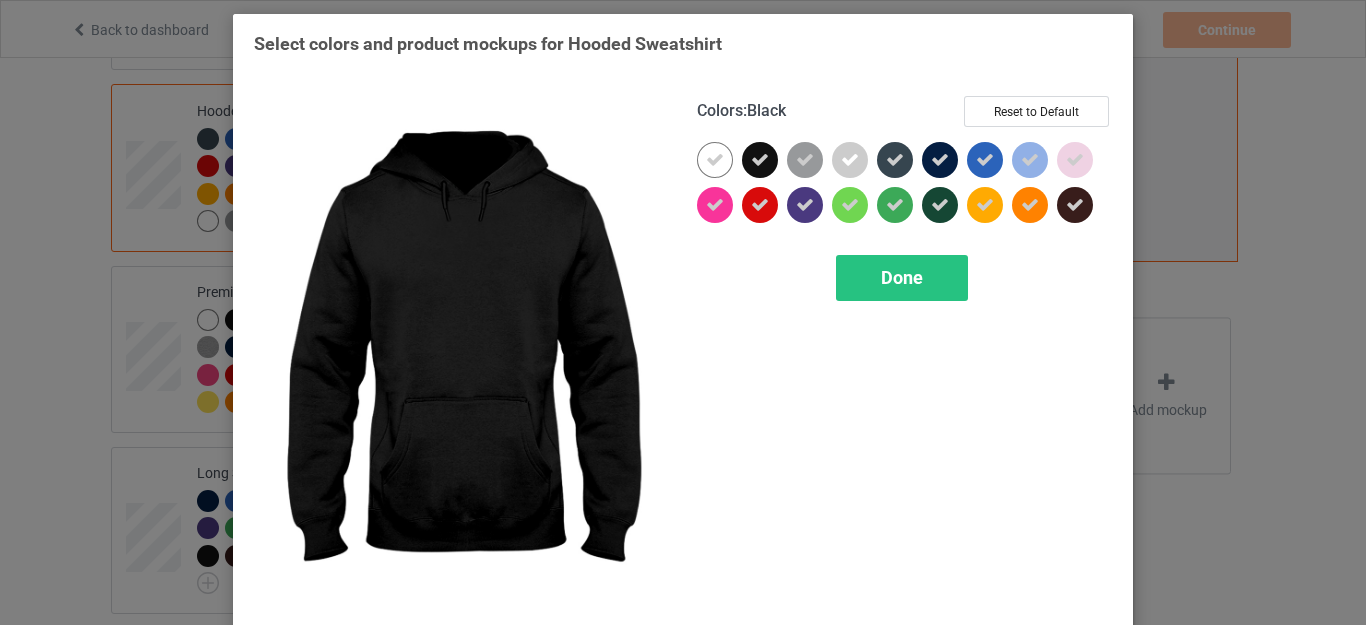 drag, startPoint x: 751, startPoint y: 166, endPoint x: 862, endPoint y: 168, distance: 111.01801 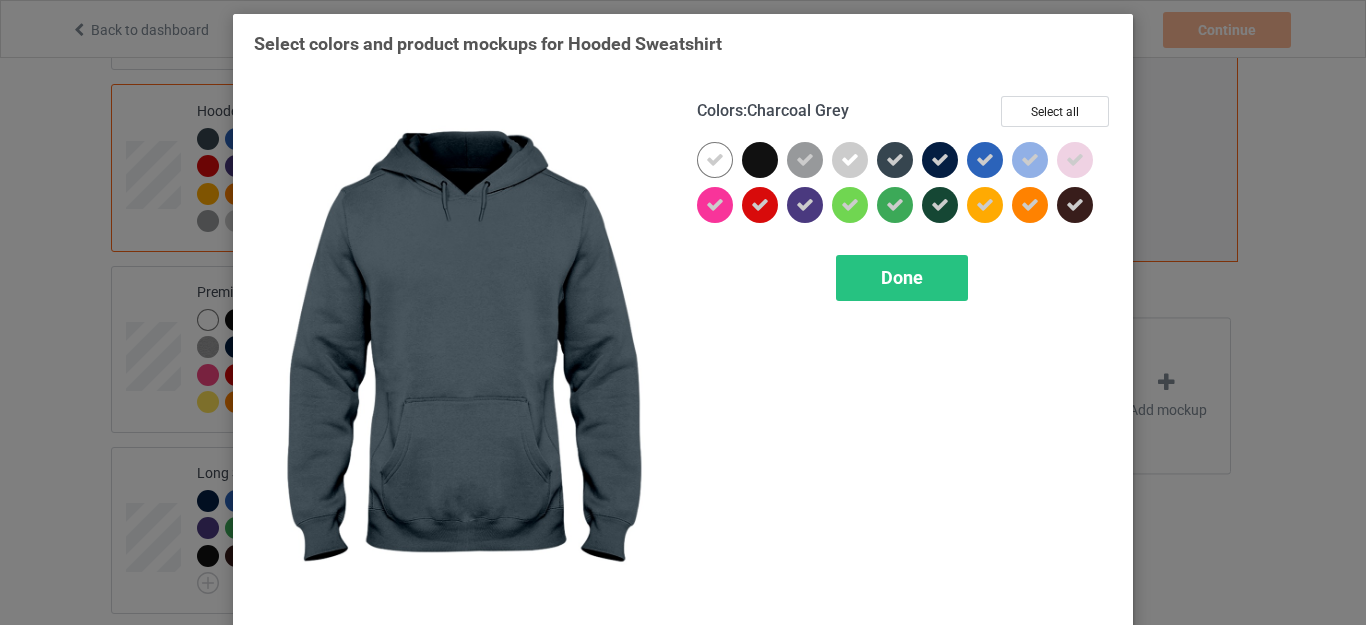 click at bounding box center (895, 160) 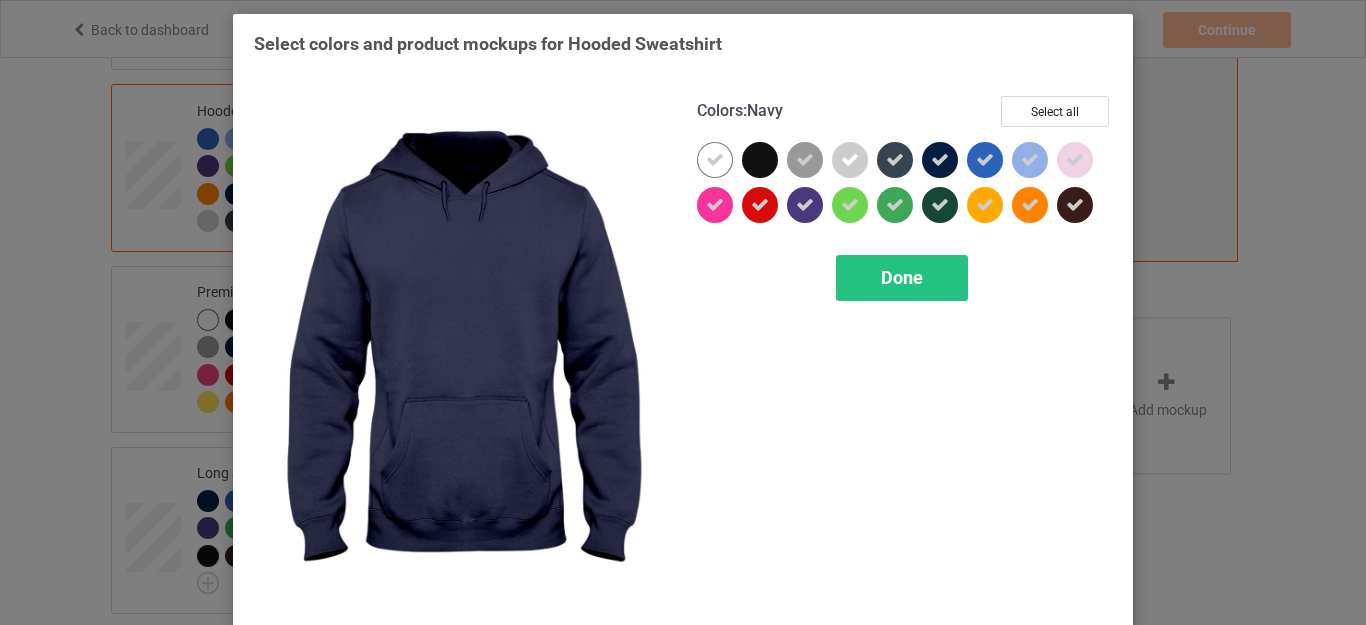 click at bounding box center (940, 160) 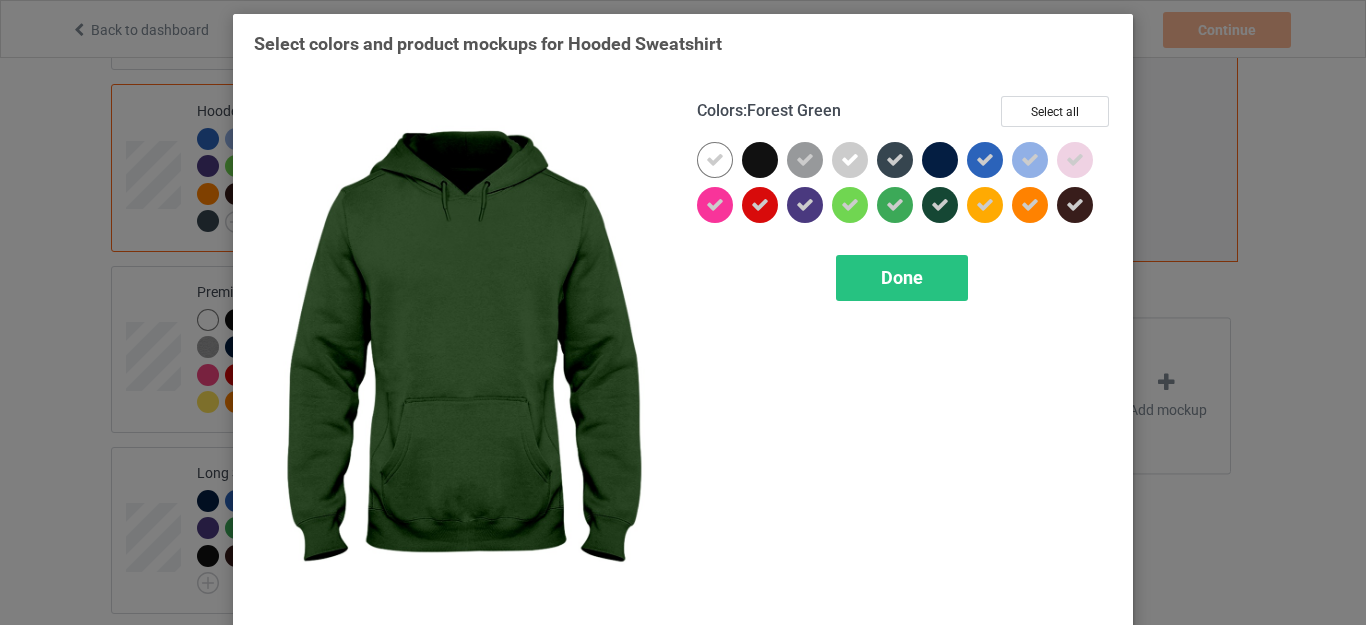 click at bounding box center [940, 205] 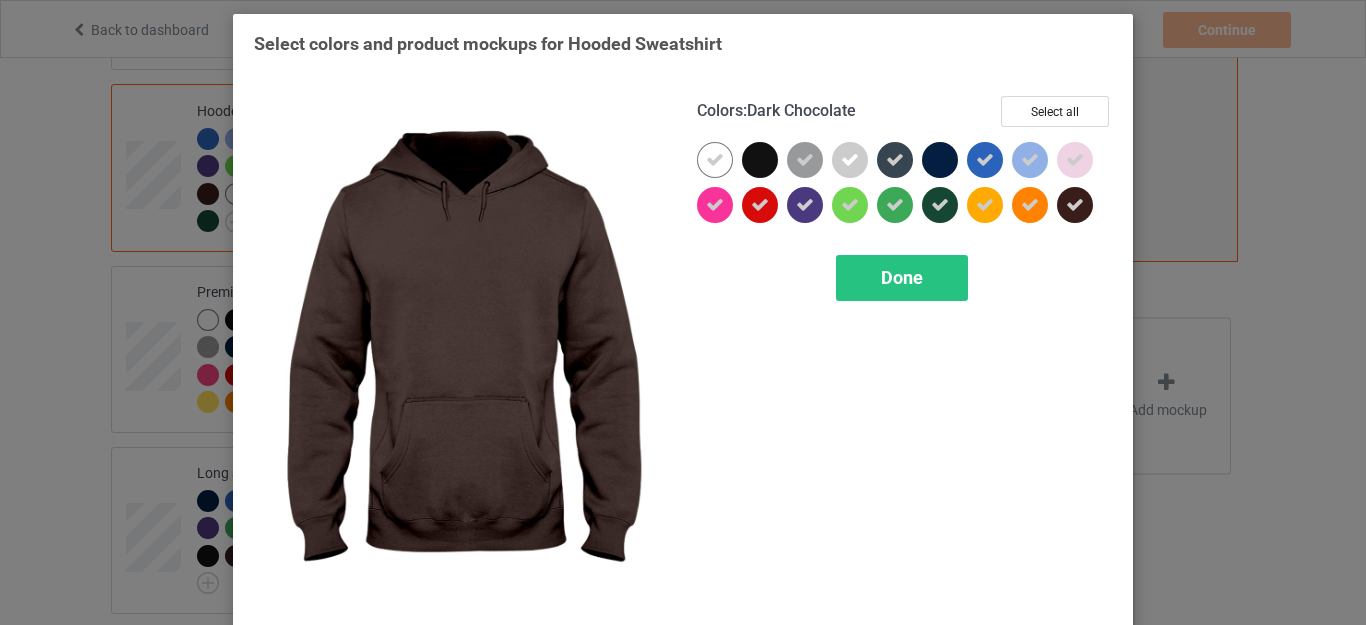 click at bounding box center [1075, 205] 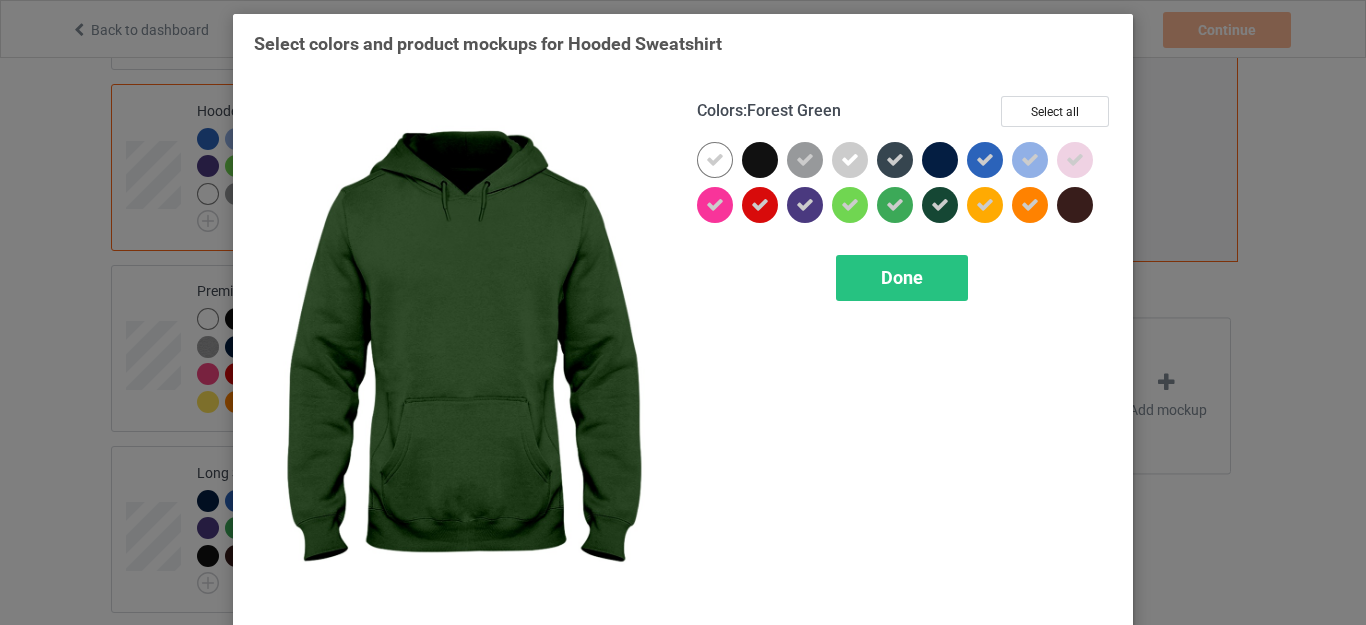 click at bounding box center (940, 205) 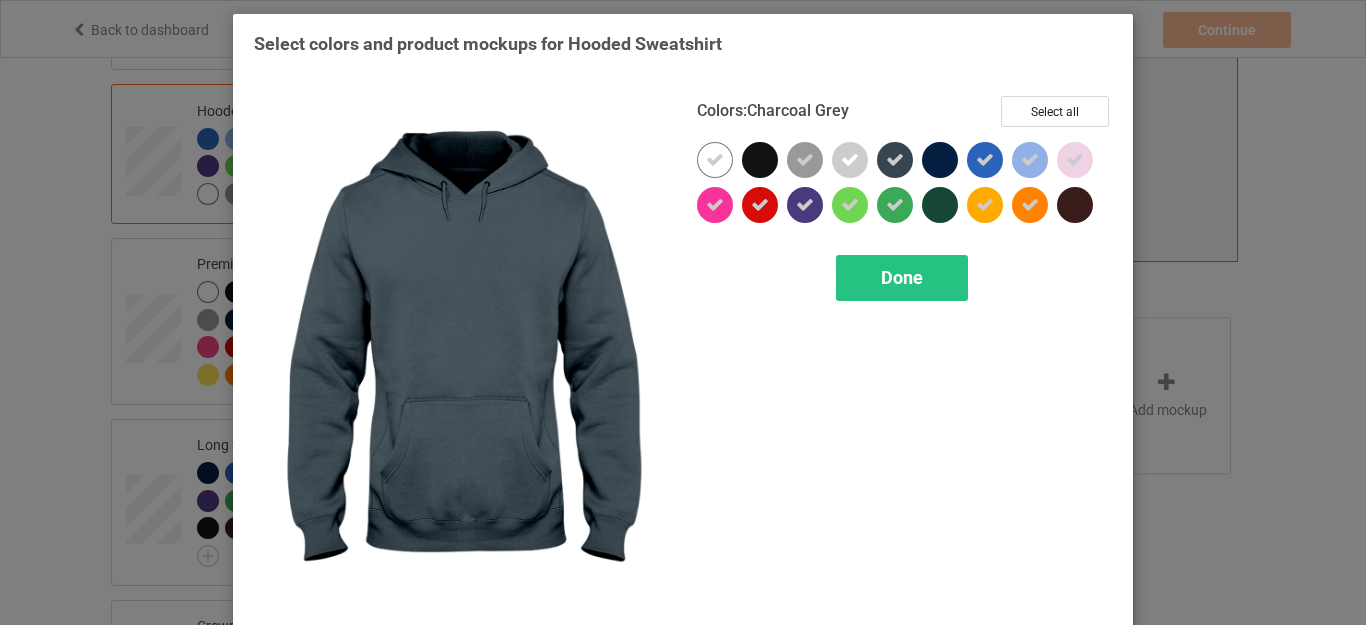 click at bounding box center [895, 160] 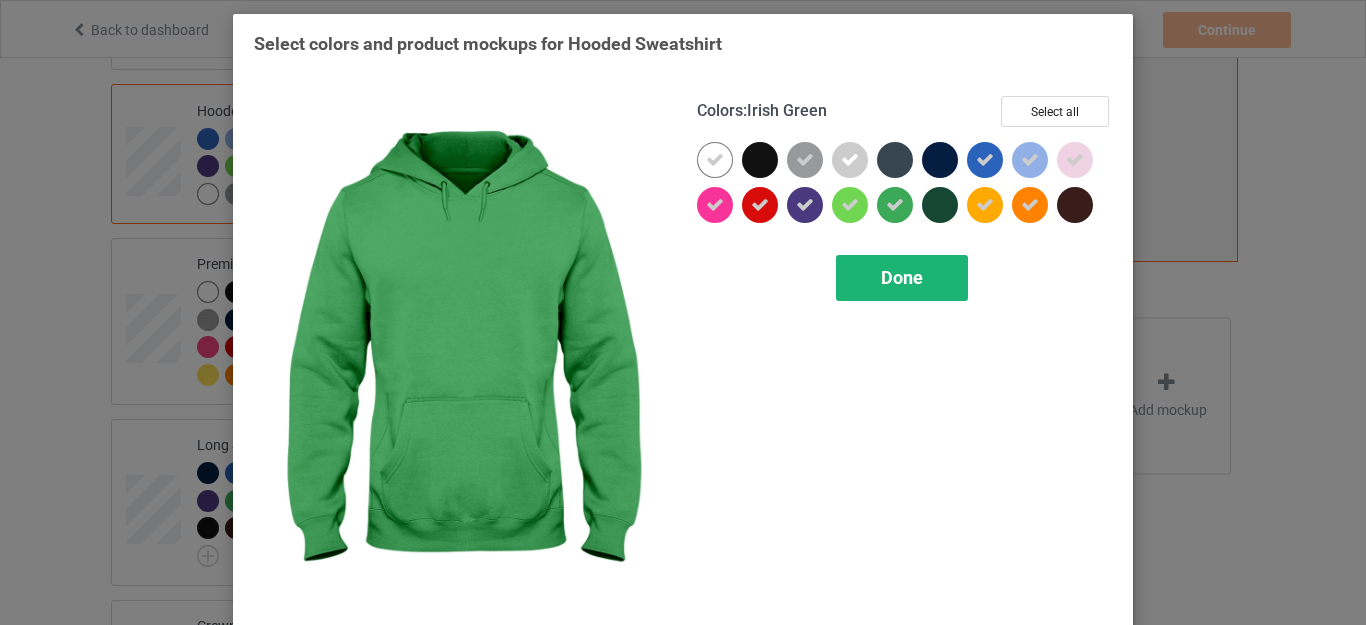 click on "Done" at bounding box center [902, 278] 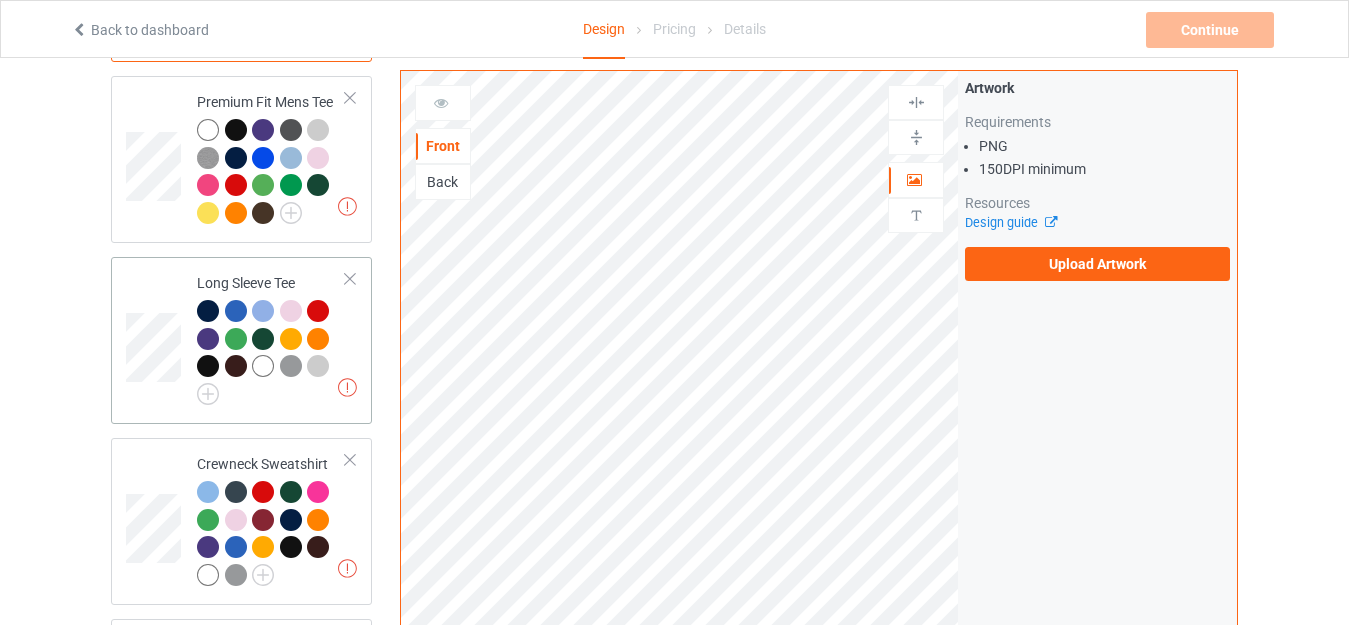 scroll, scrollTop: 800, scrollLeft: 0, axis: vertical 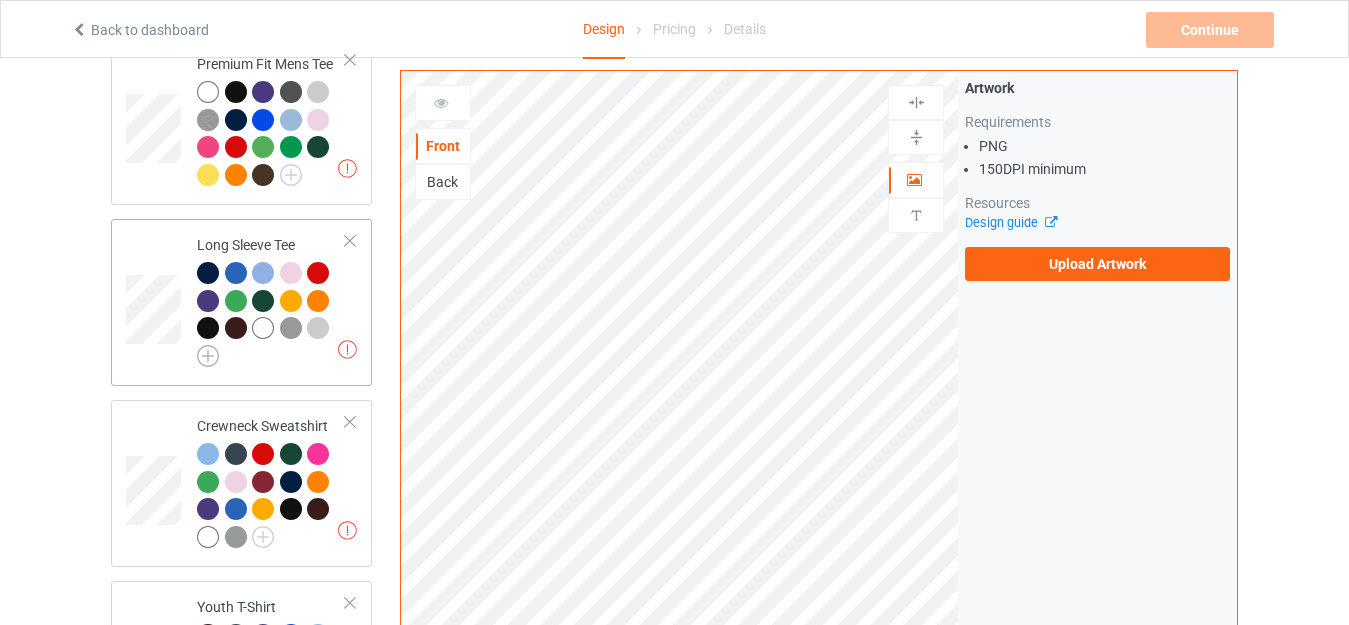 click at bounding box center [208, 356] 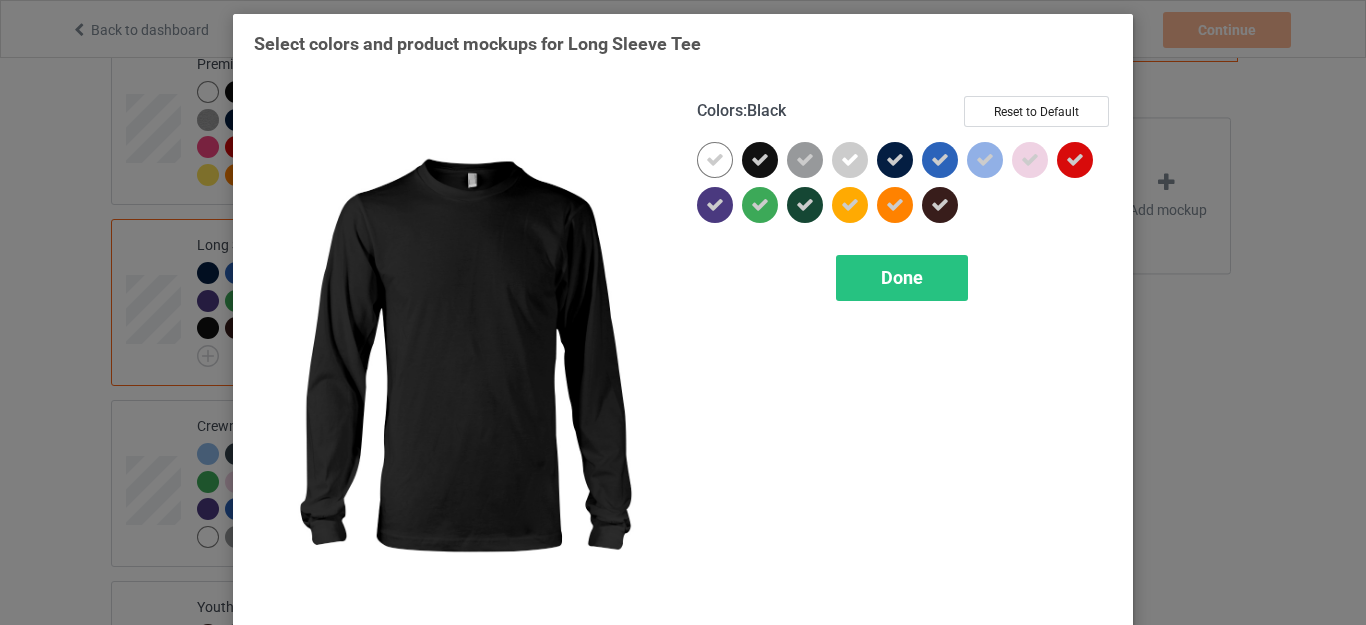 click at bounding box center (760, 160) 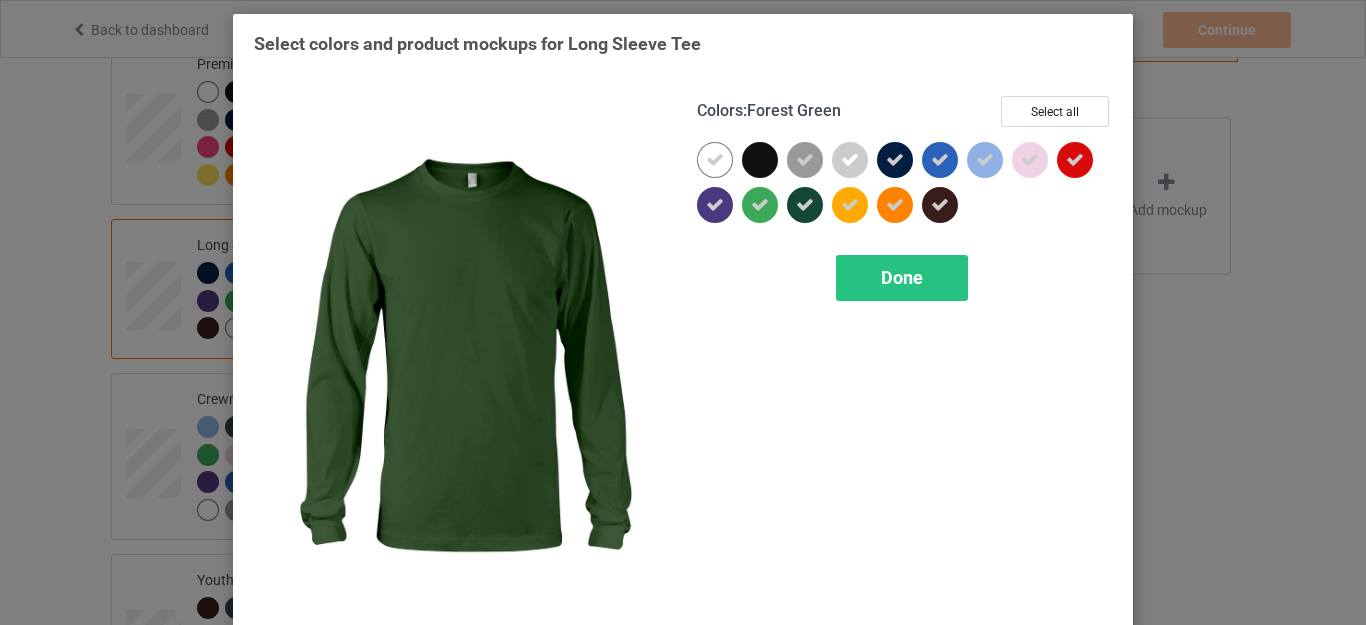 click at bounding box center (805, 205) 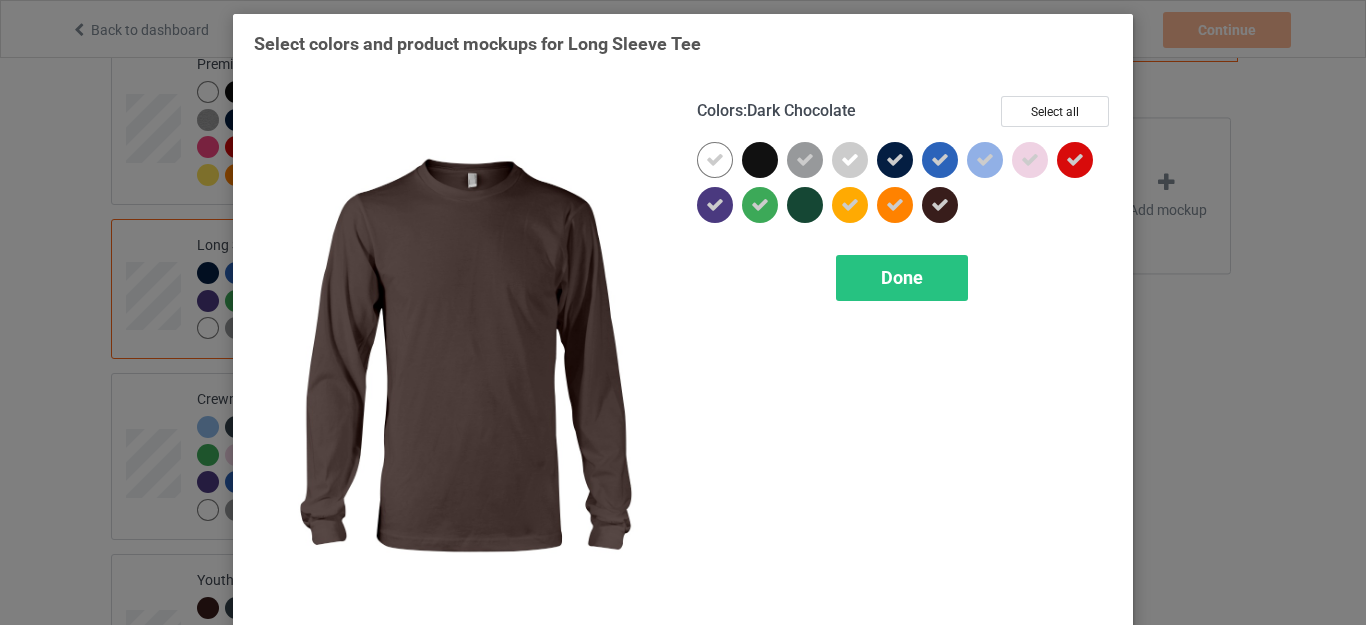 click at bounding box center [940, 205] 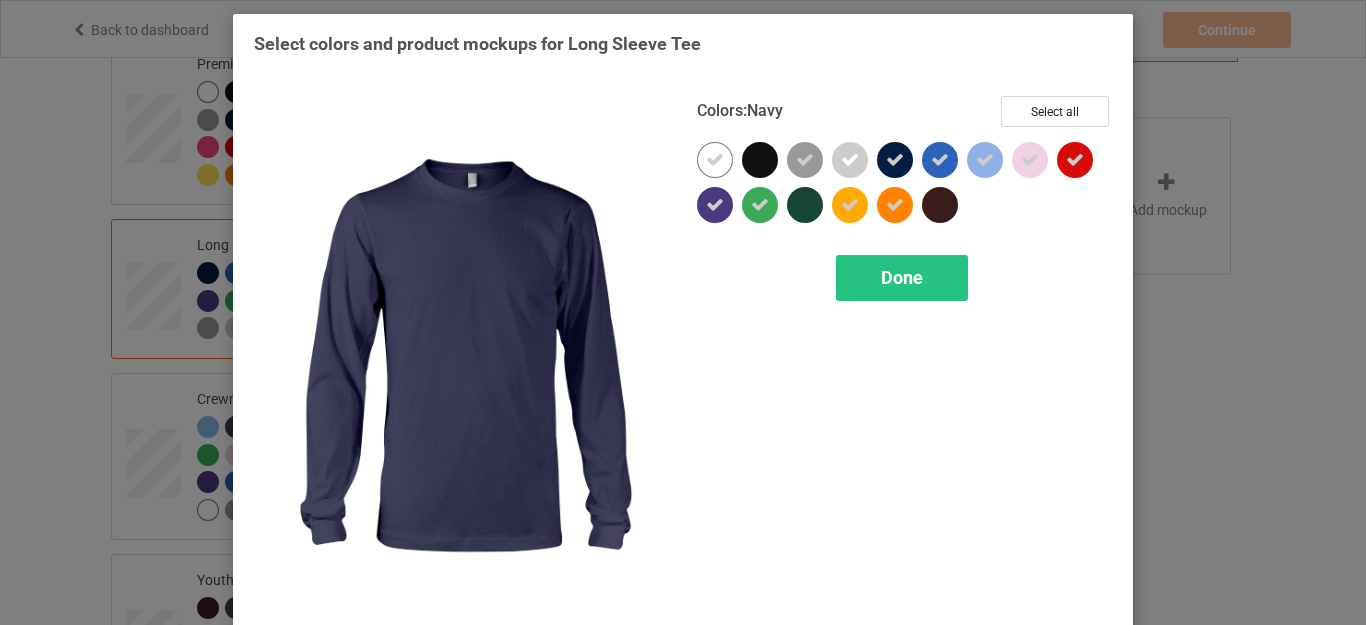 click at bounding box center [895, 160] 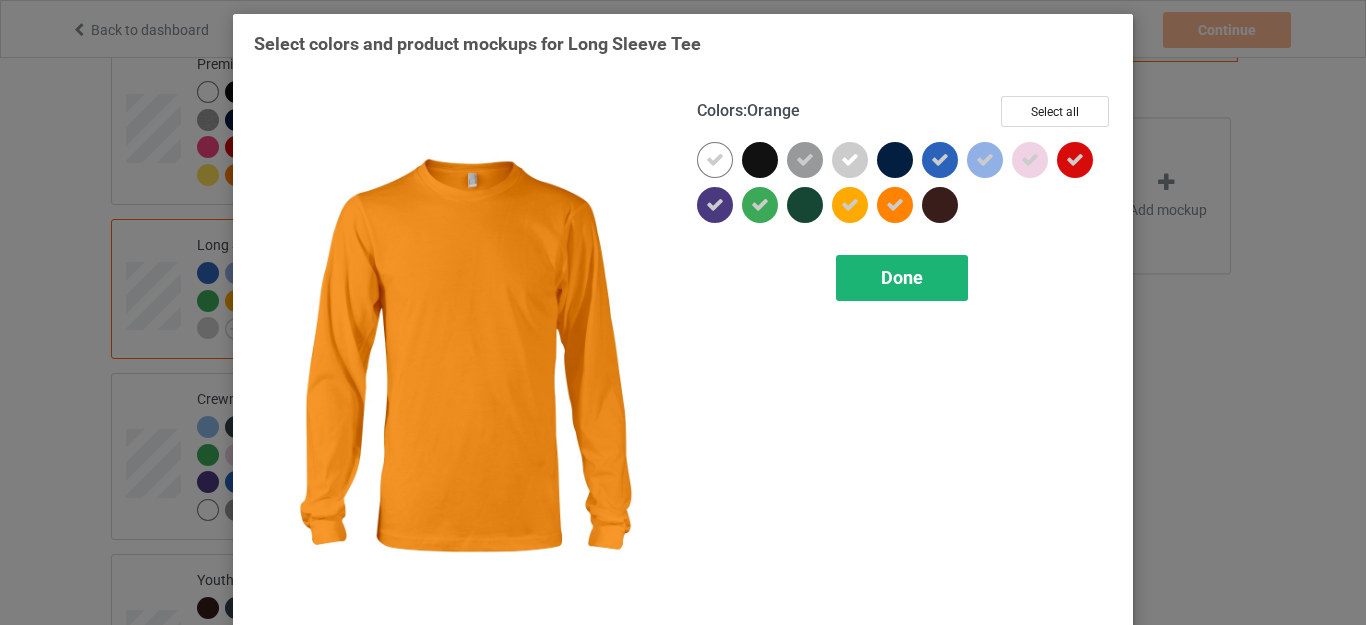 click on "Done" at bounding box center (902, 277) 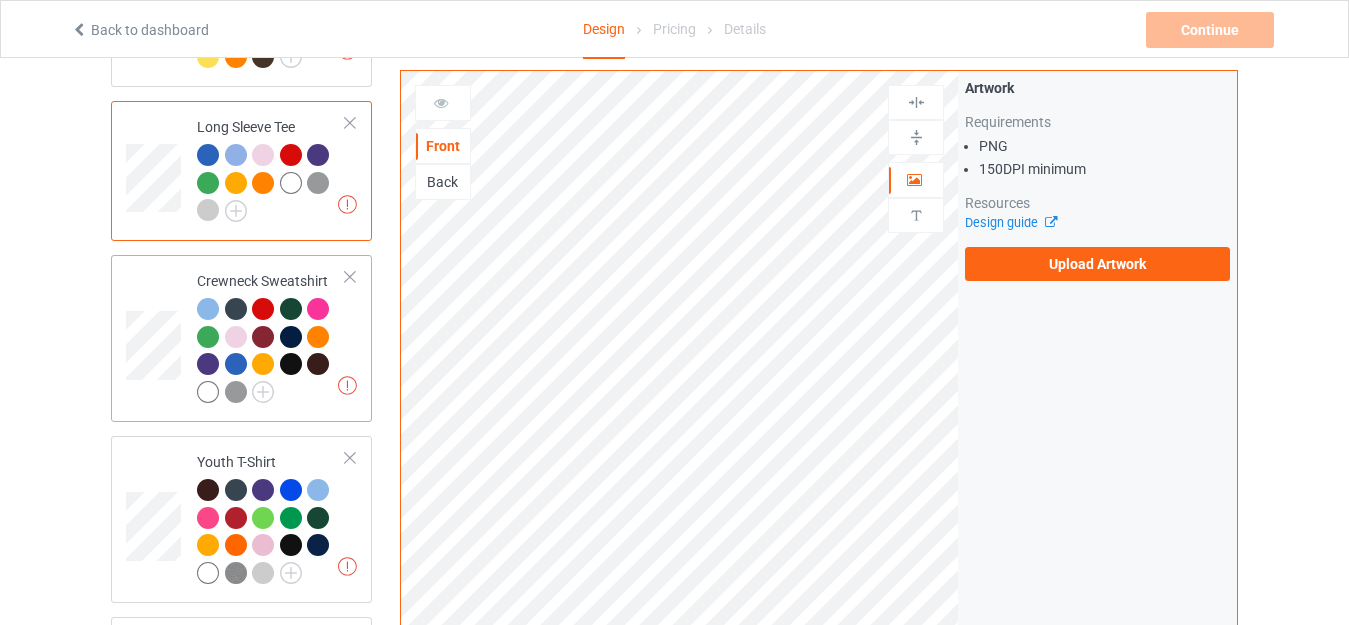 scroll, scrollTop: 1000, scrollLeft: 0, axis: vertical 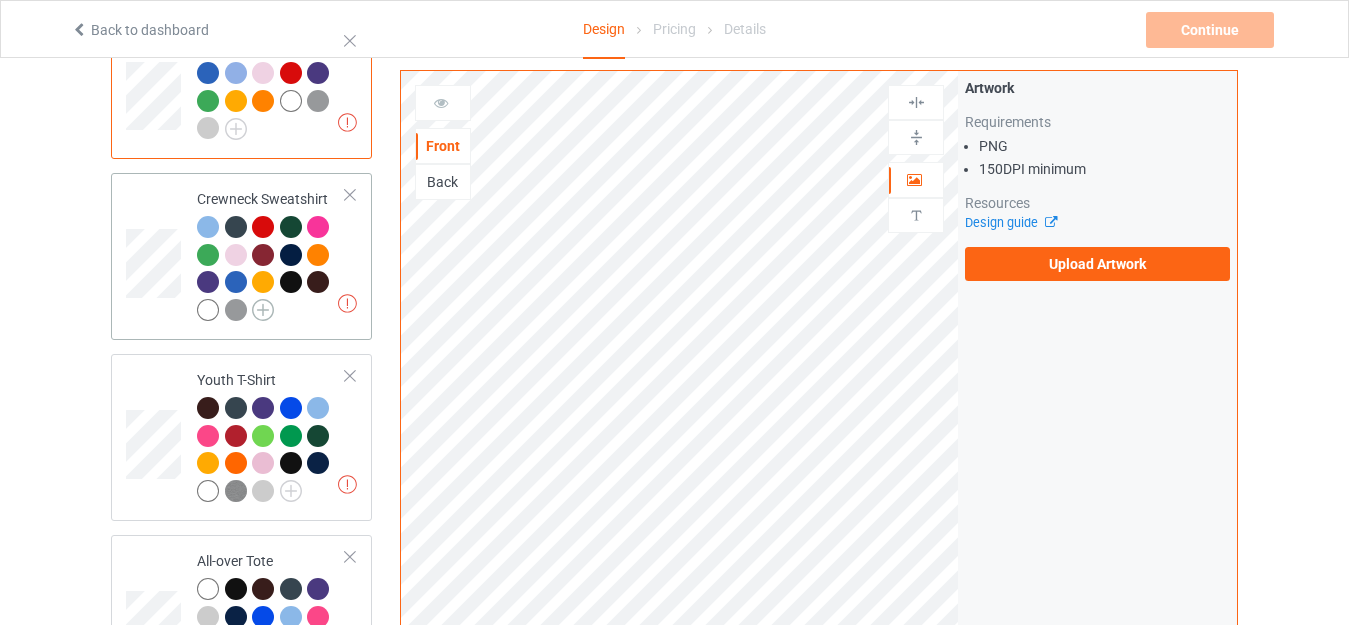 click at bounding box center (263, 310) 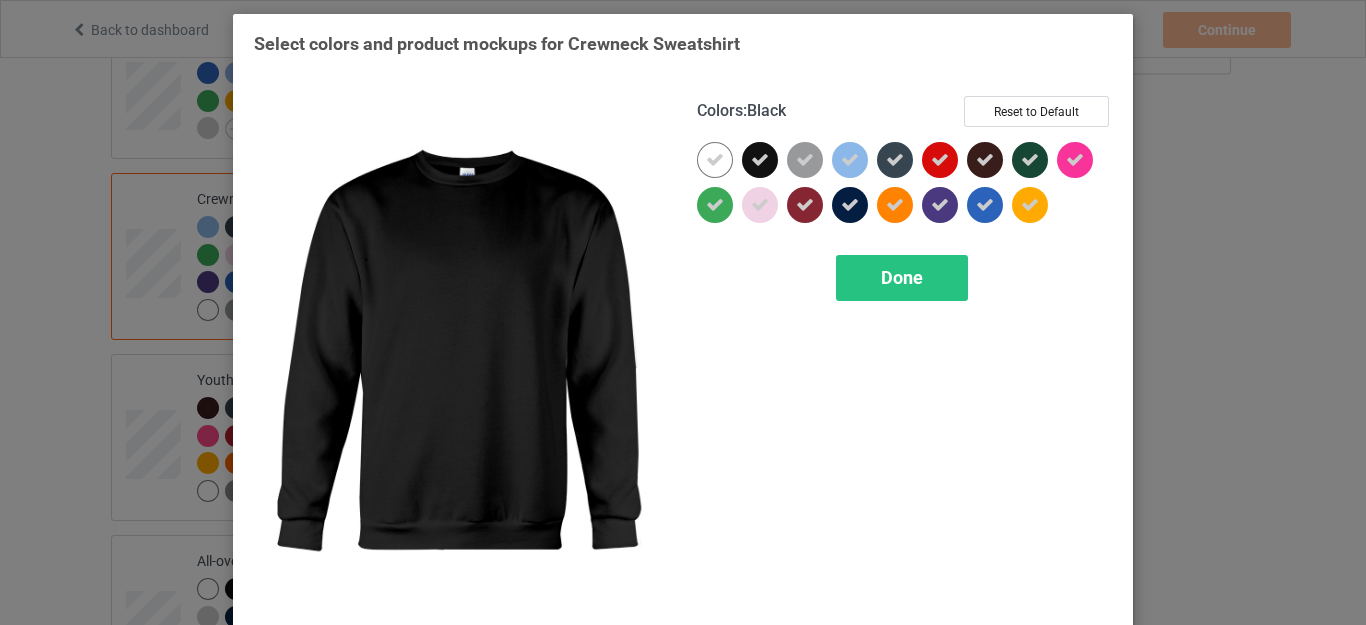 click at bounding box center (760, 160) 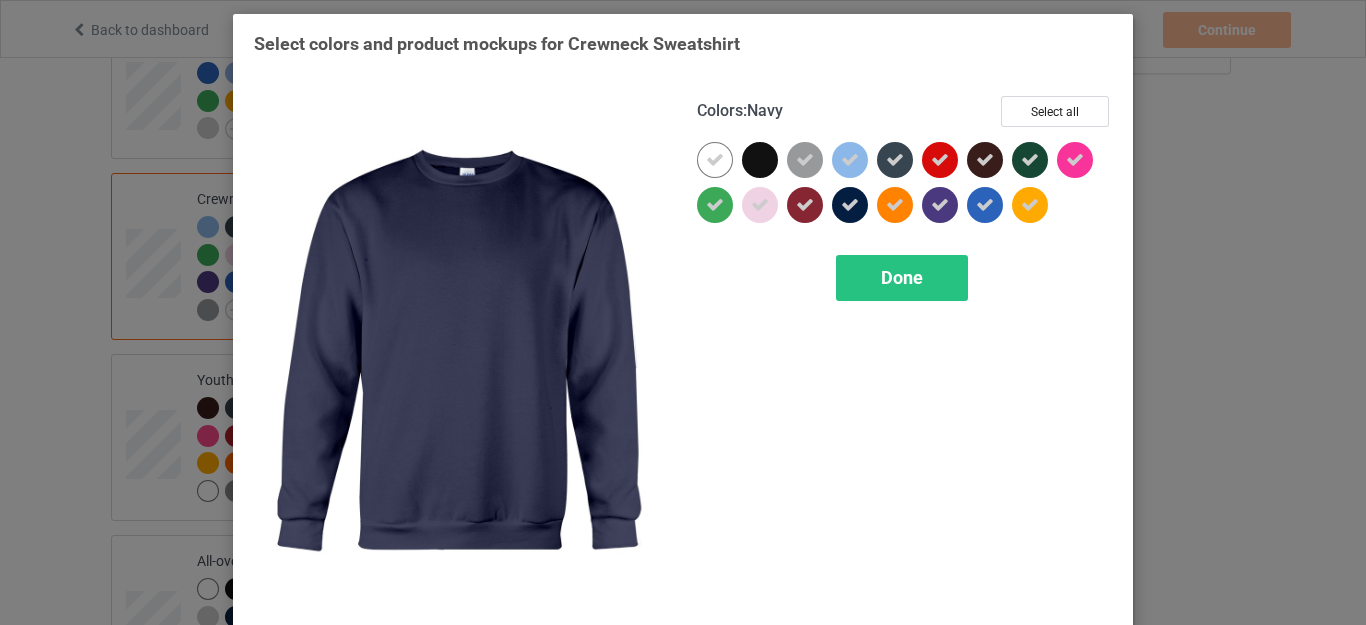 click at bounding box center [850, 205] 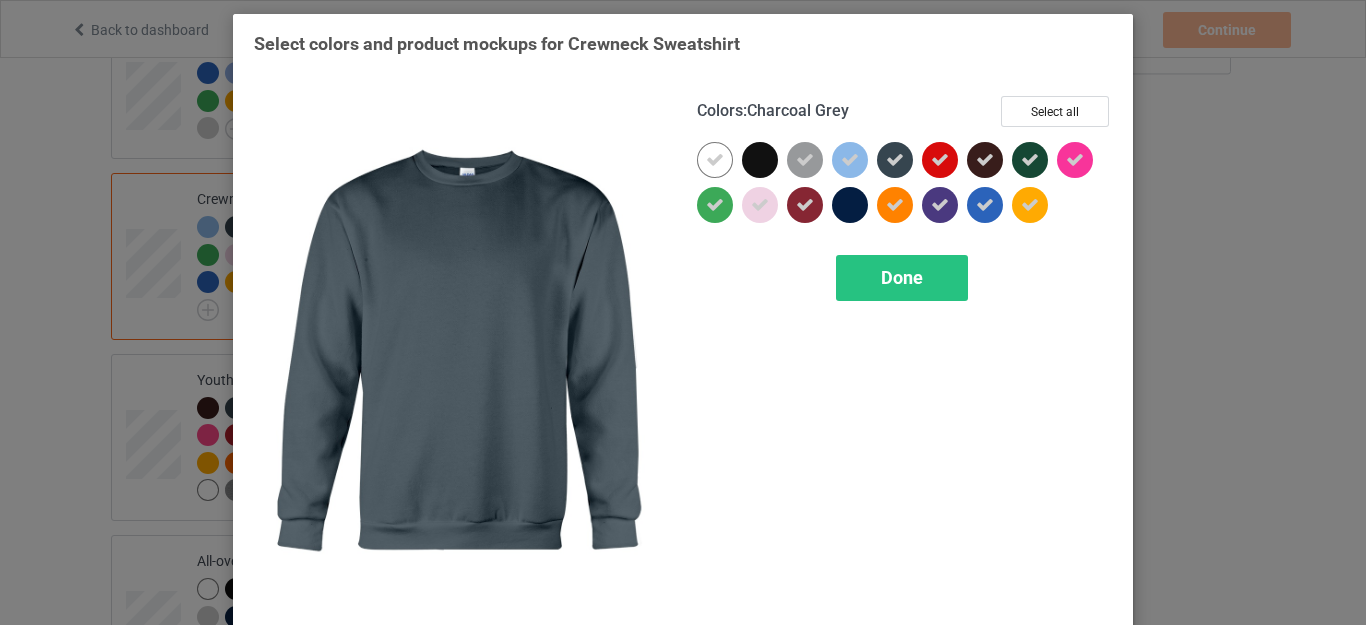 drag, startPoint x: 885, startPoint y: 162, endPoint x: 969, endPoint y: 163, distance: 84.00595 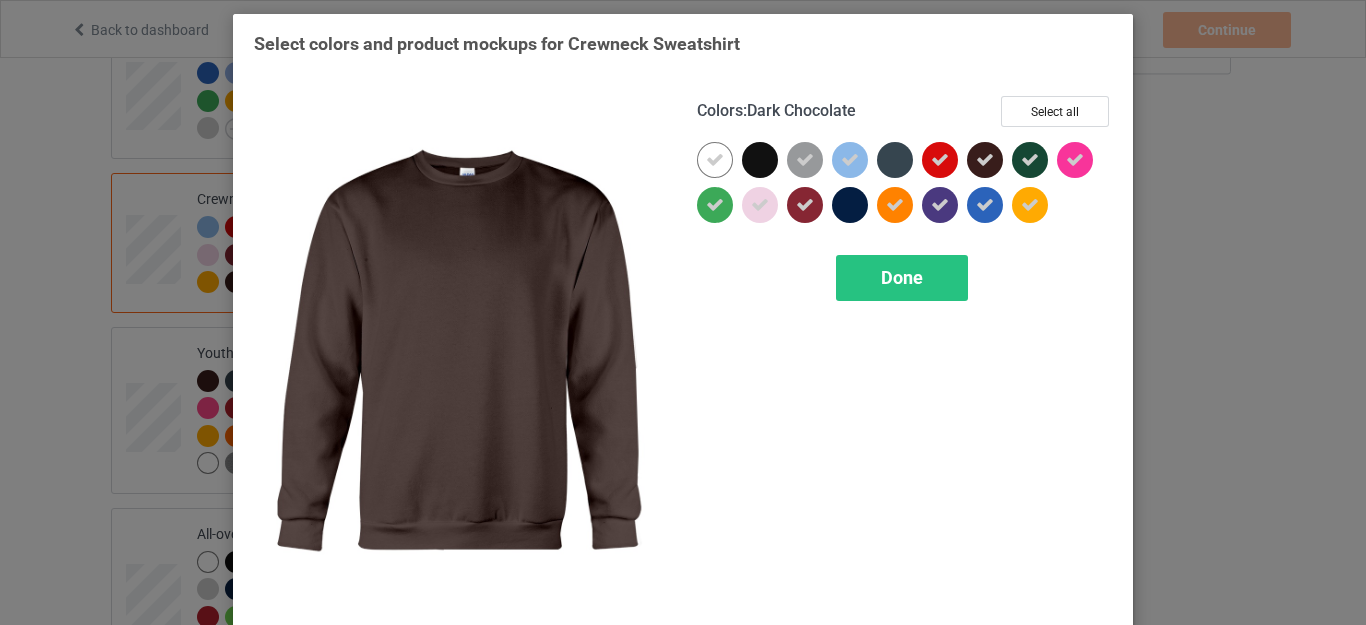 click at bounding box center [985, 160] 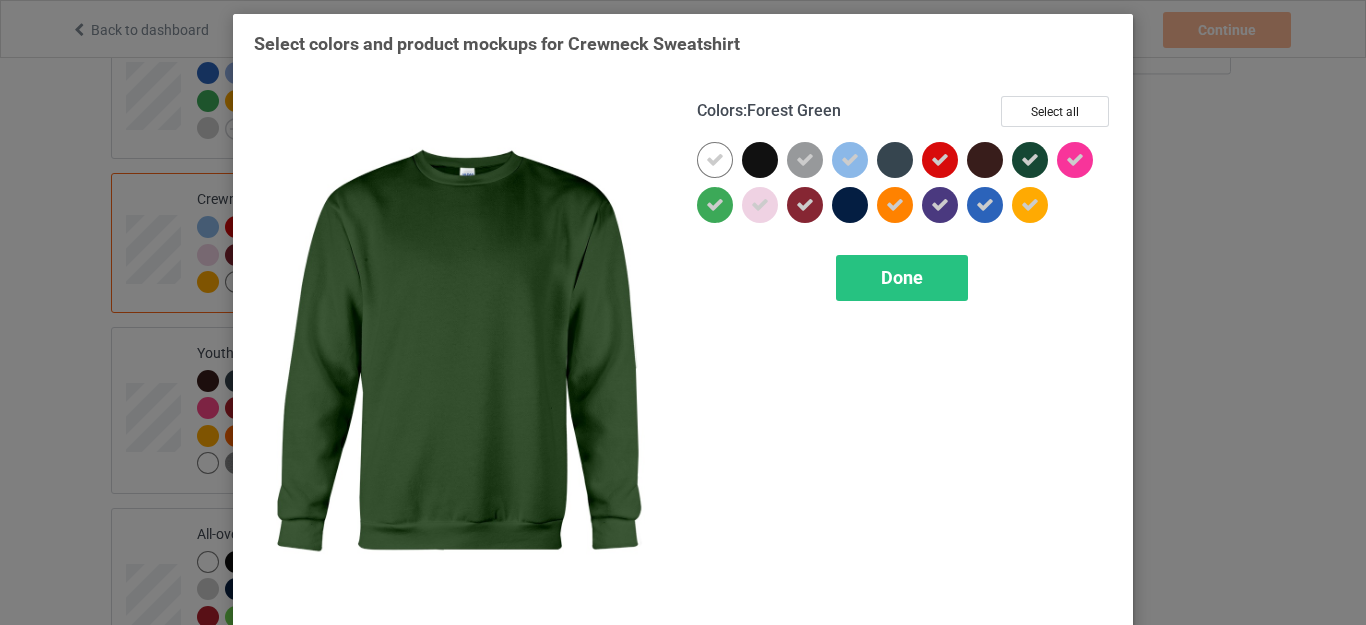 click at bounding box center [1030, 160] 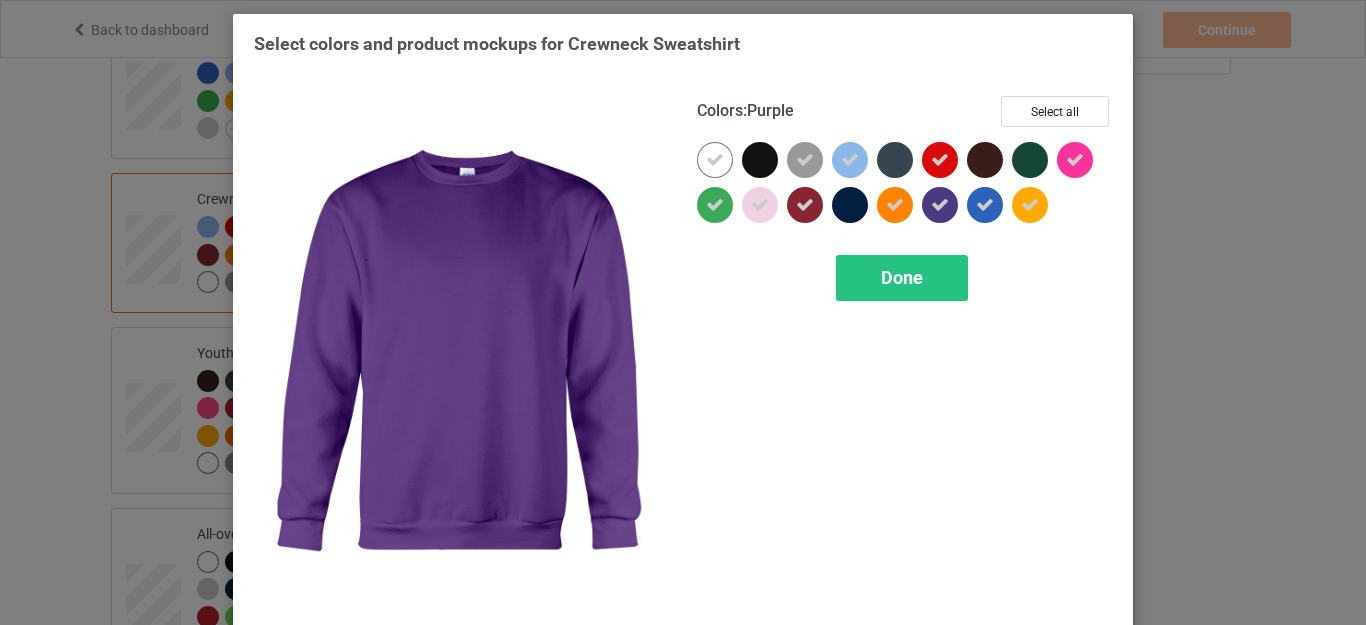 click at bounding box center (940, 205) 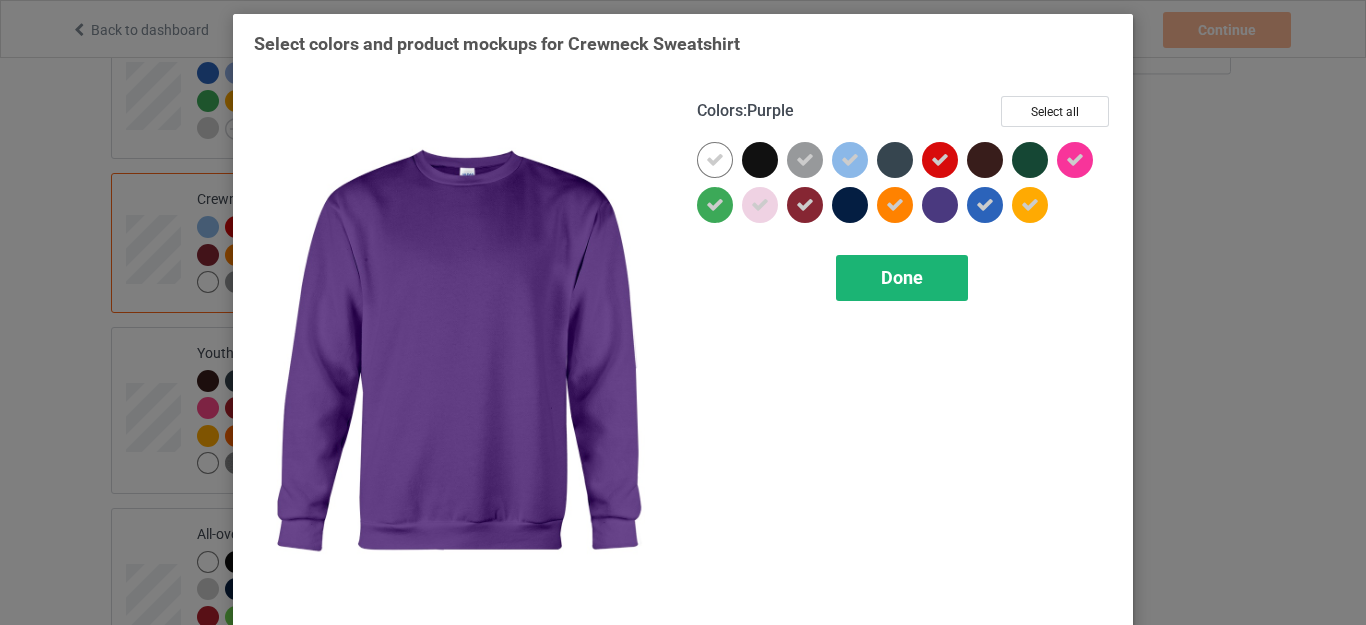 click on "Done" at bounding box center (902, 277) 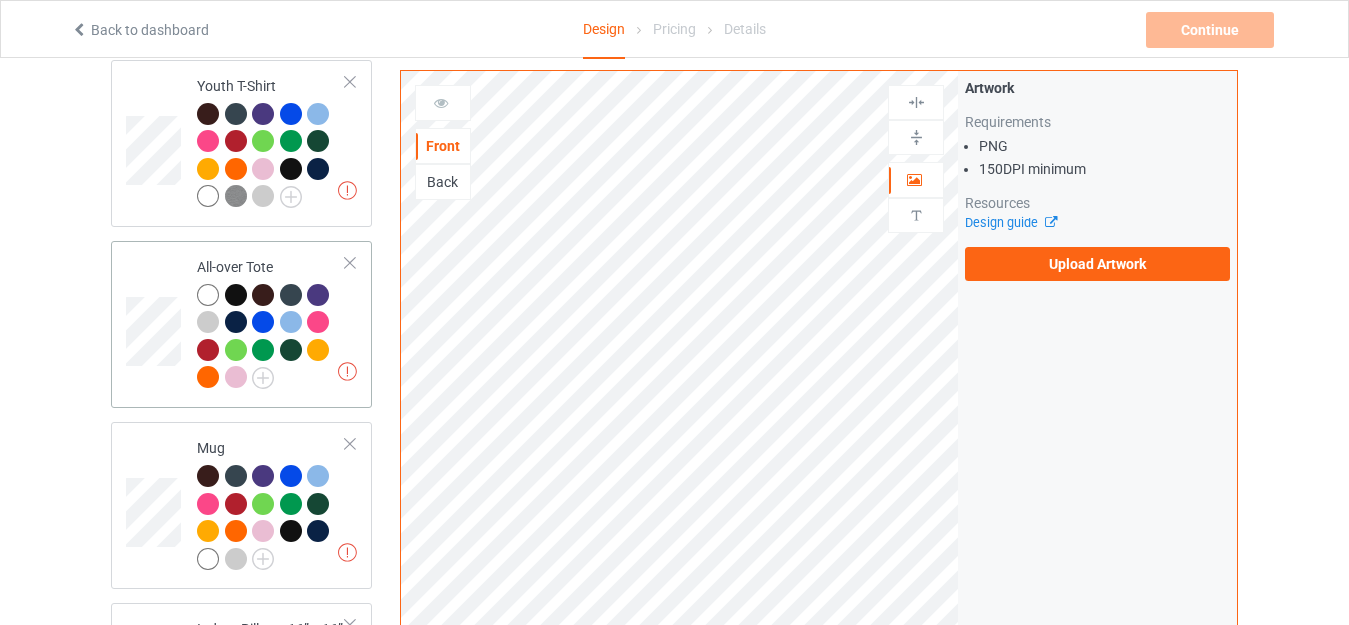 scroll, scrollTop: 1300, scrollLeft: 0, axis: vertical 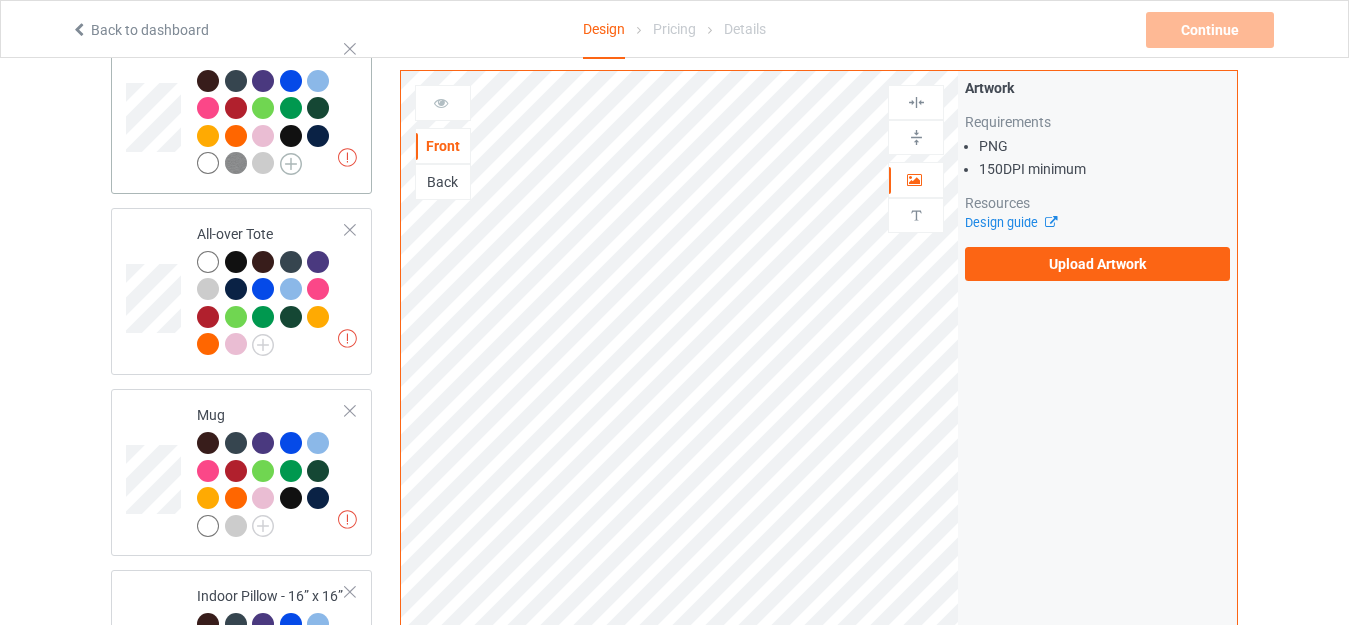 click at bounding box center [291, 164] 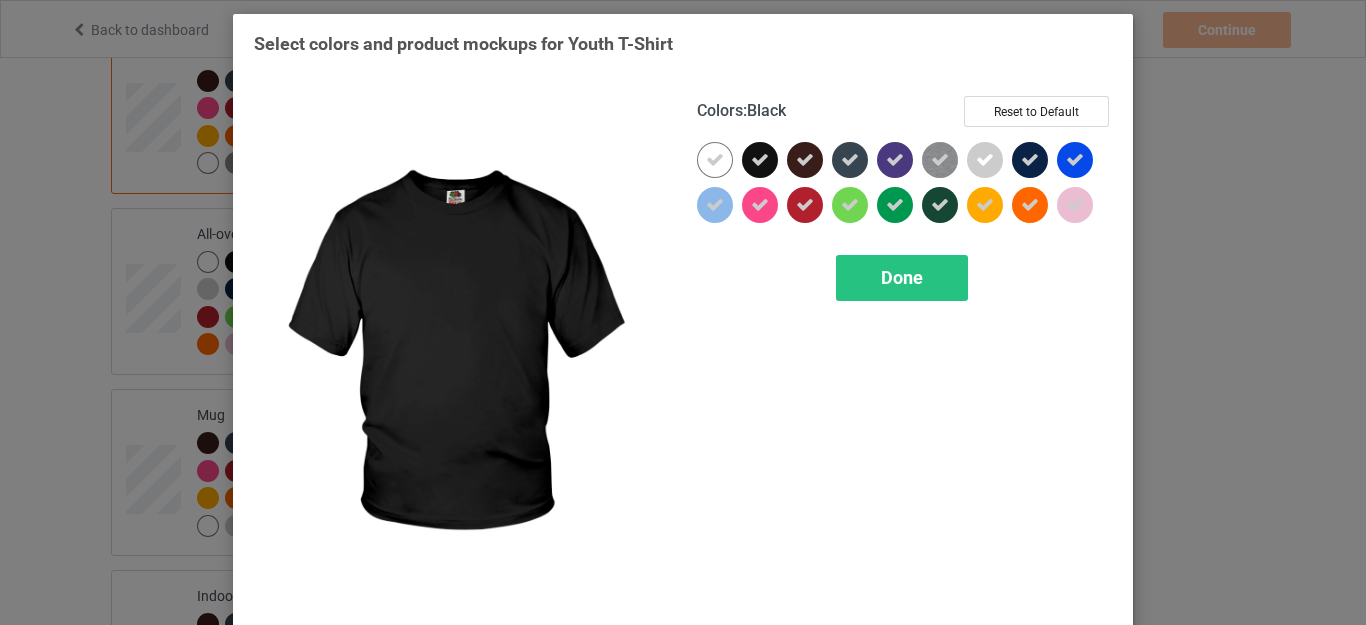 click at bounding box center [760, 160] 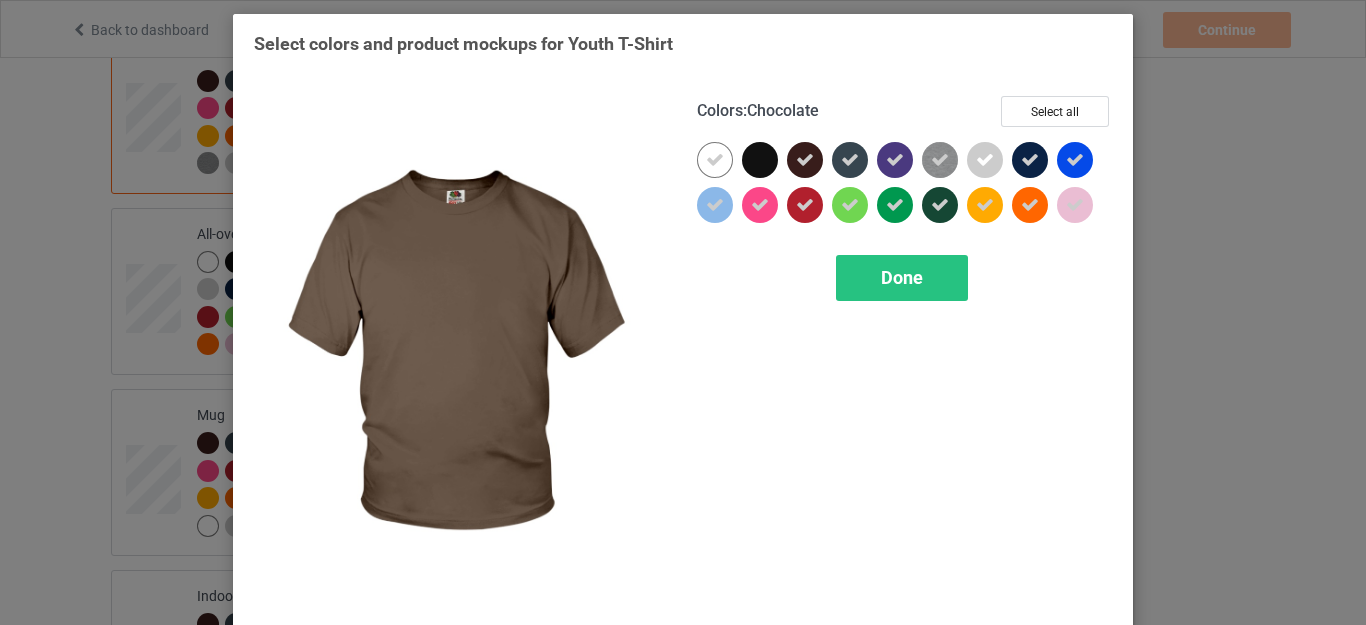 click at bounding box center [805, 160] 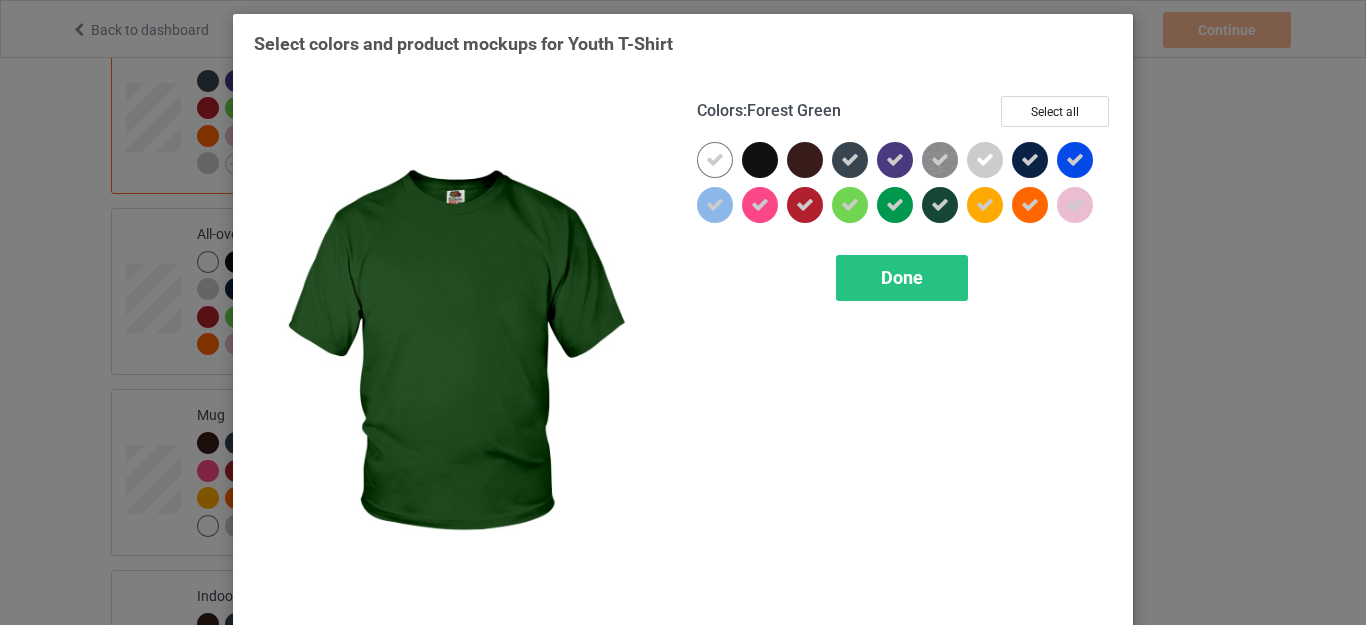 click at bounding box center [940, 205] 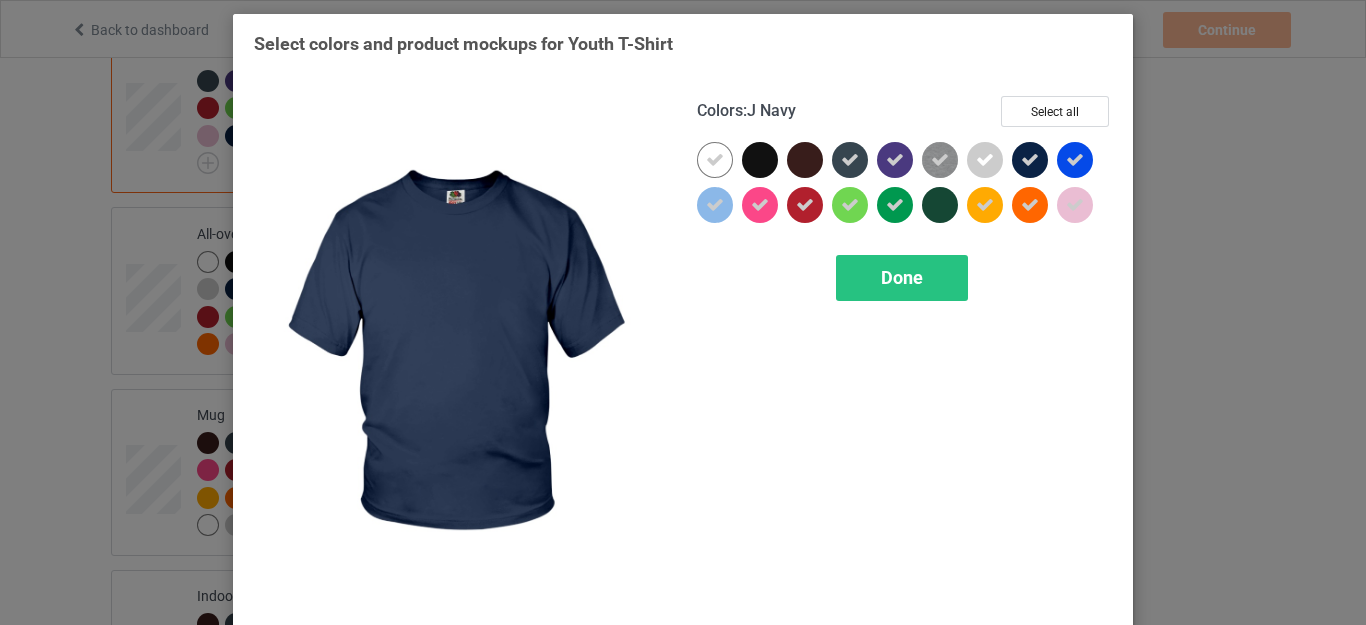 click at bounding box center (1030, 160) 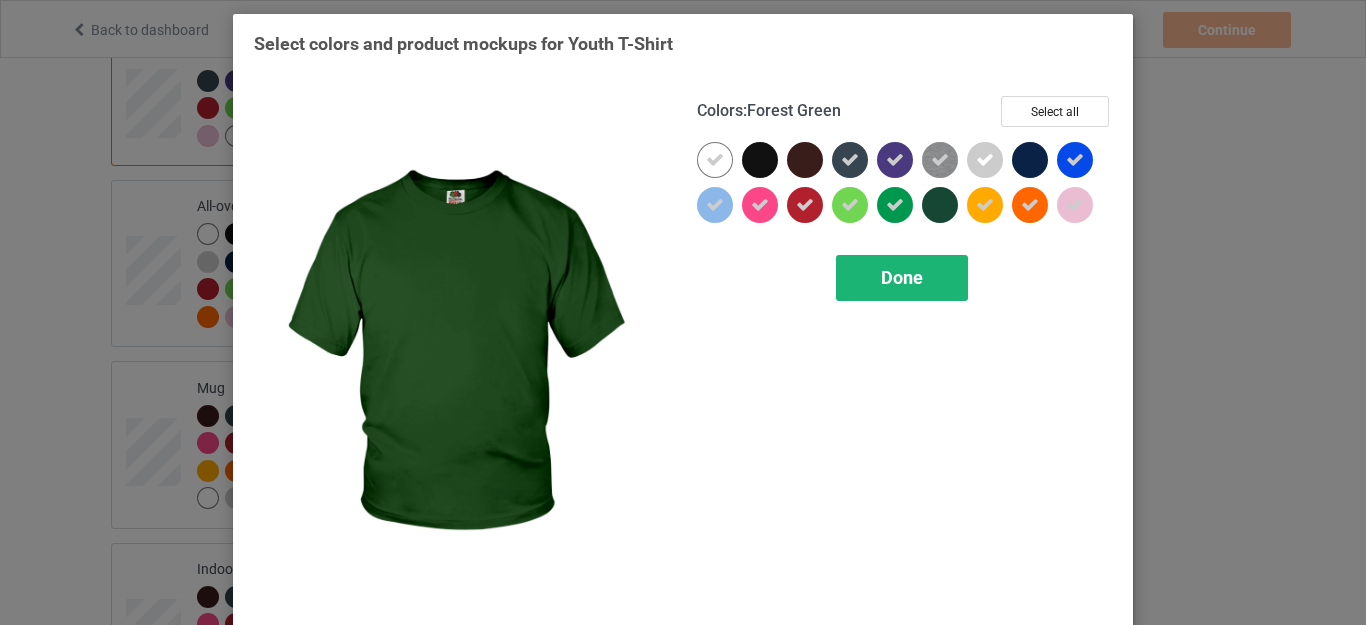 click on "Done" at bounding box center [902, 278] 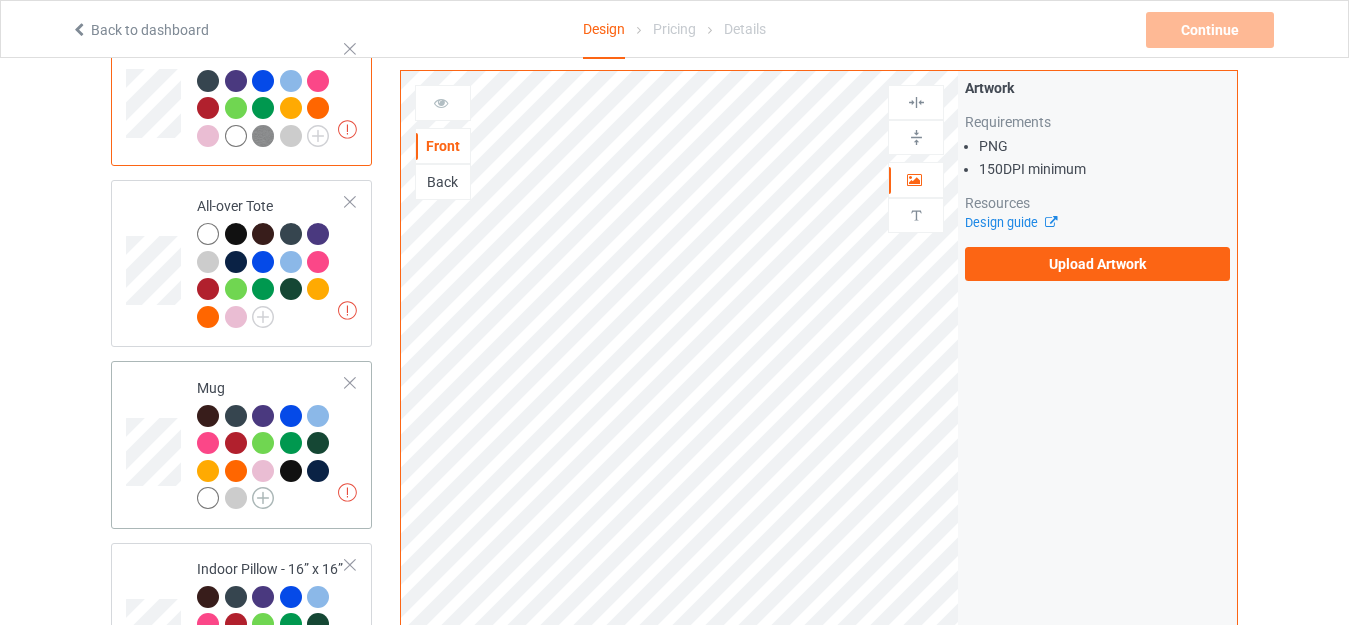 click at bounding box center (263, 498) 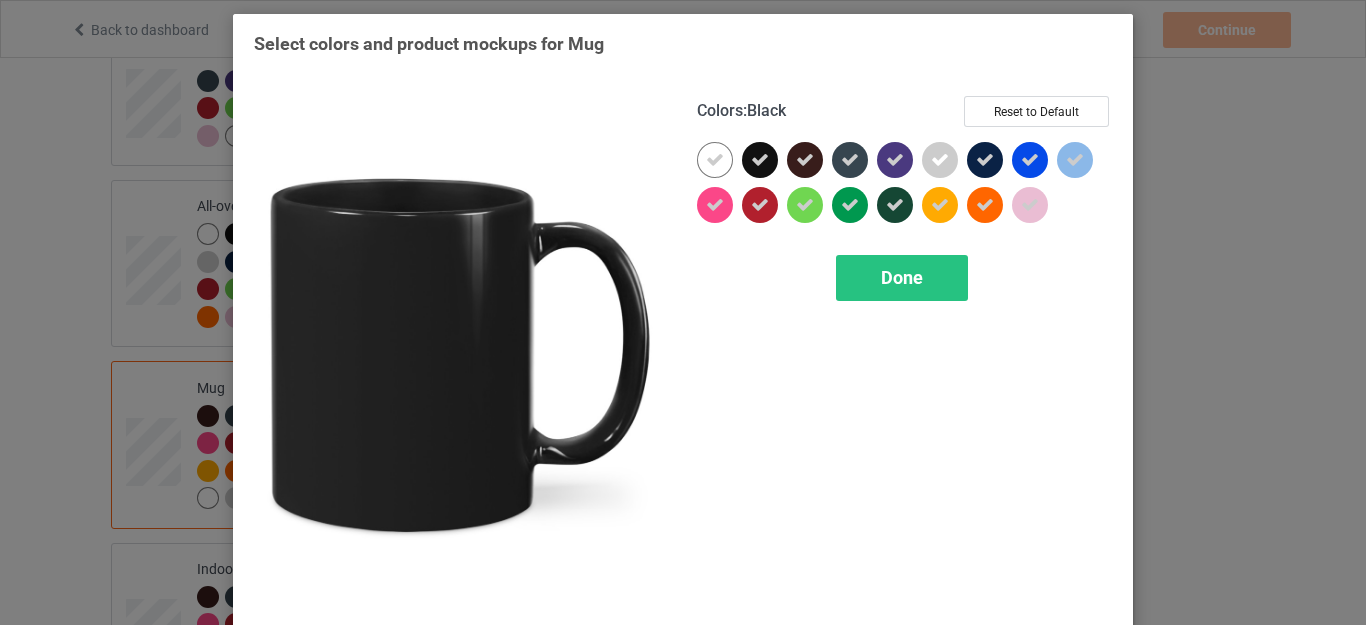 click at bounding box center [760, 160] 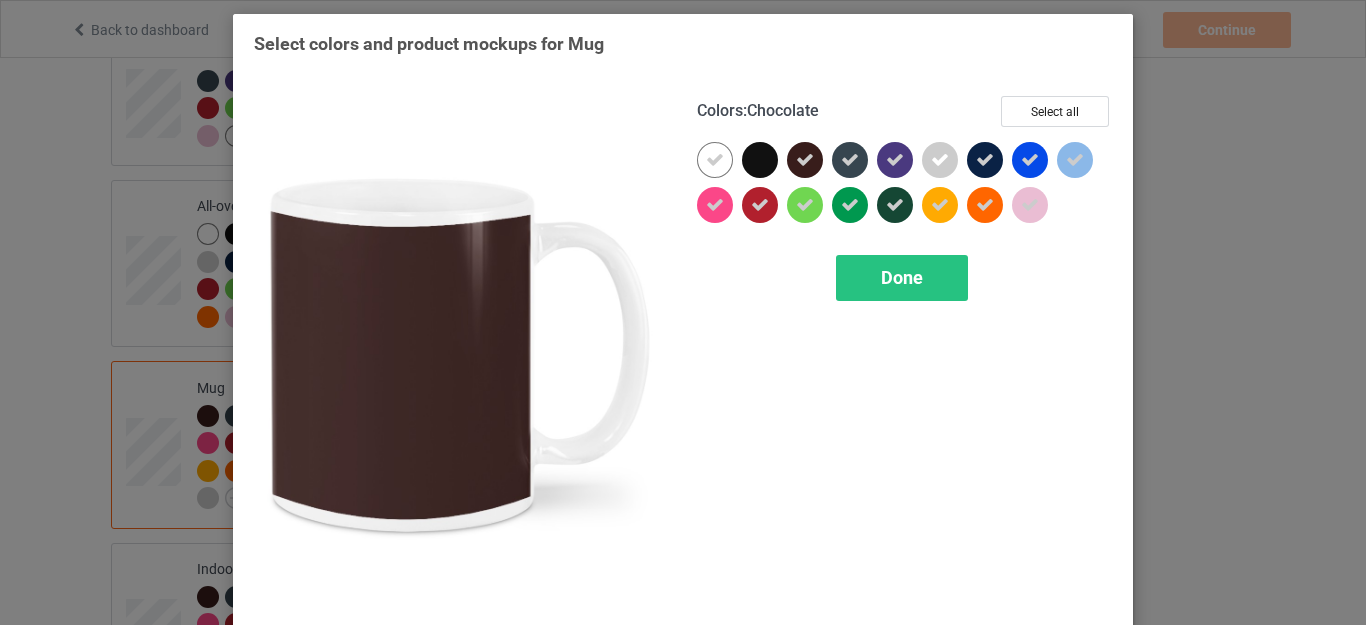 click at bounding box center (805, 160) 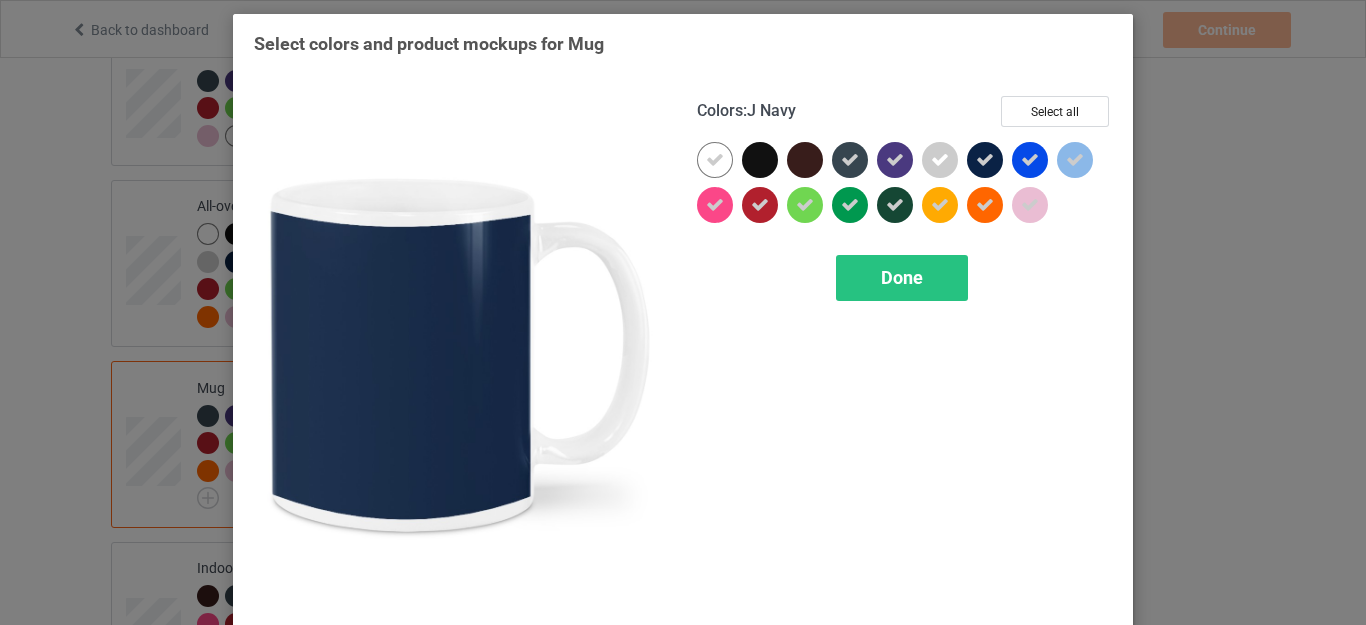 click at bounding box center (985, 160) 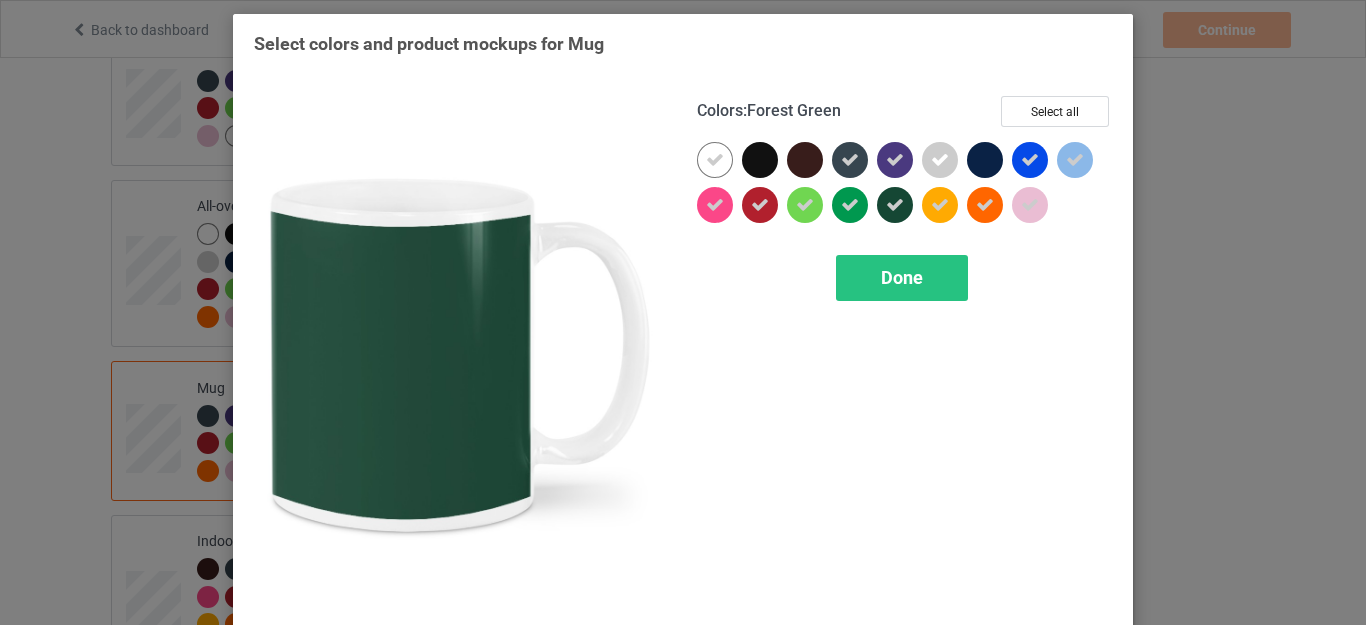 click at bounding box center (895, 205) 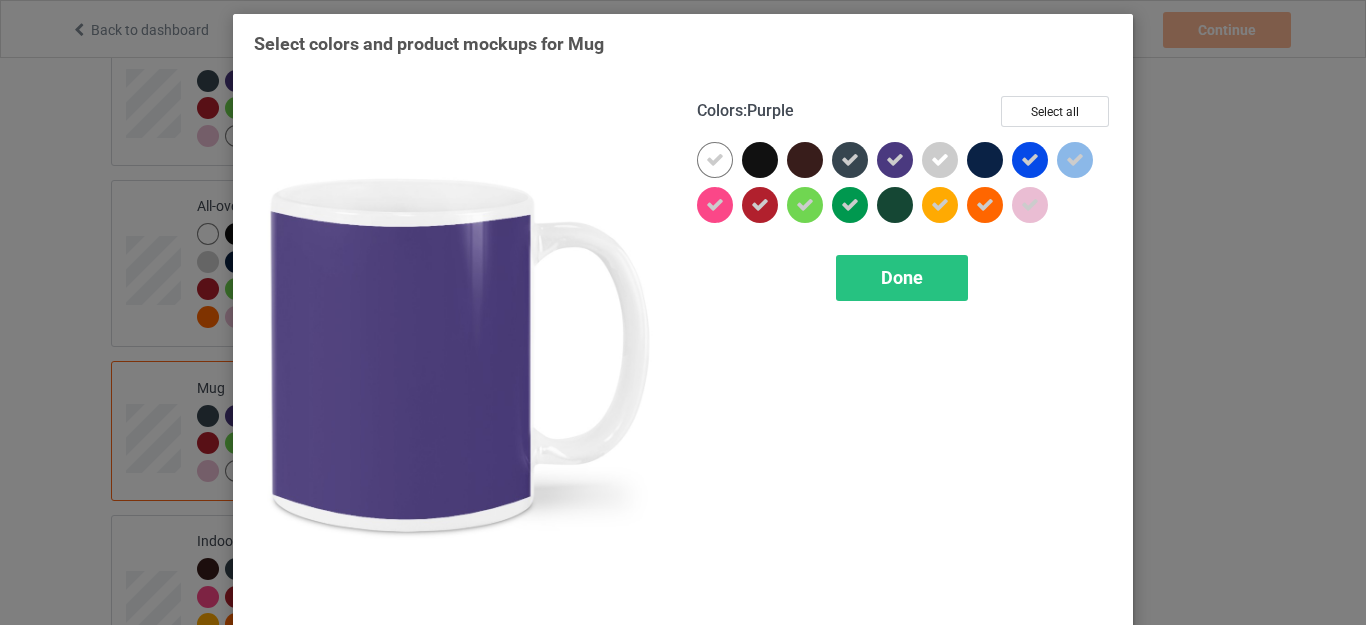 drag, startPoint x: 888, startPoint y: 167, endPoint x: 875, endPoint y: 186, distance: 23.021729 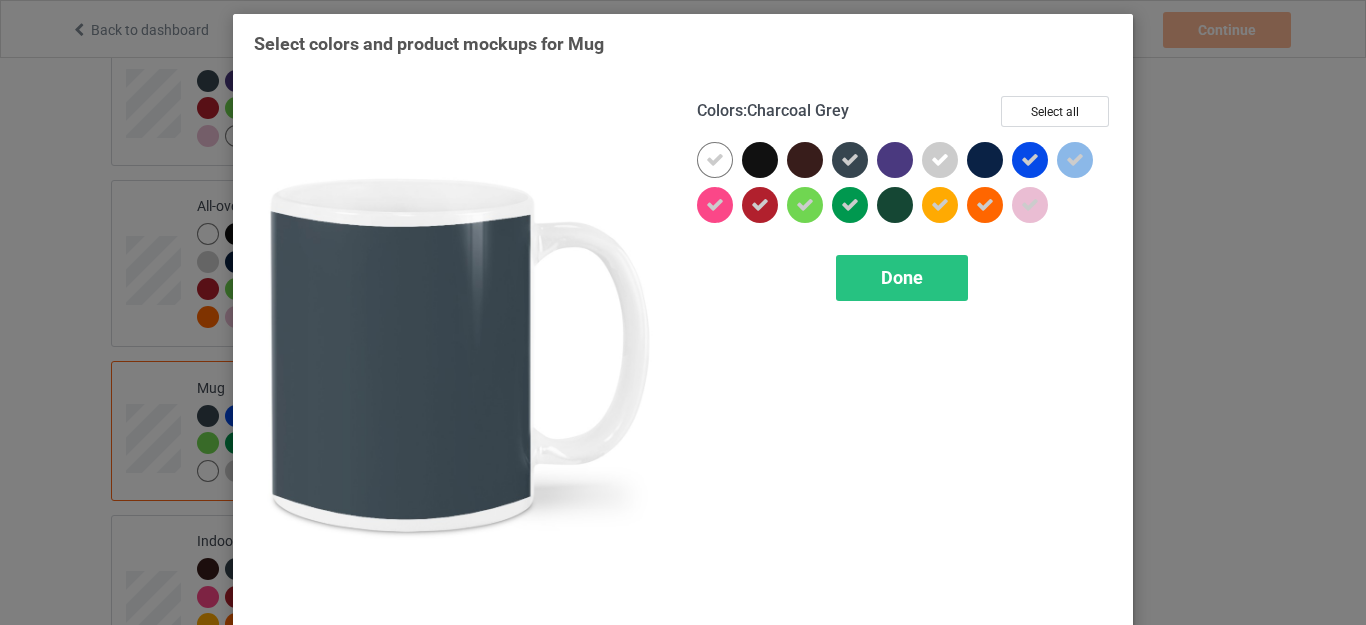 click at bounding box center (850, 160) 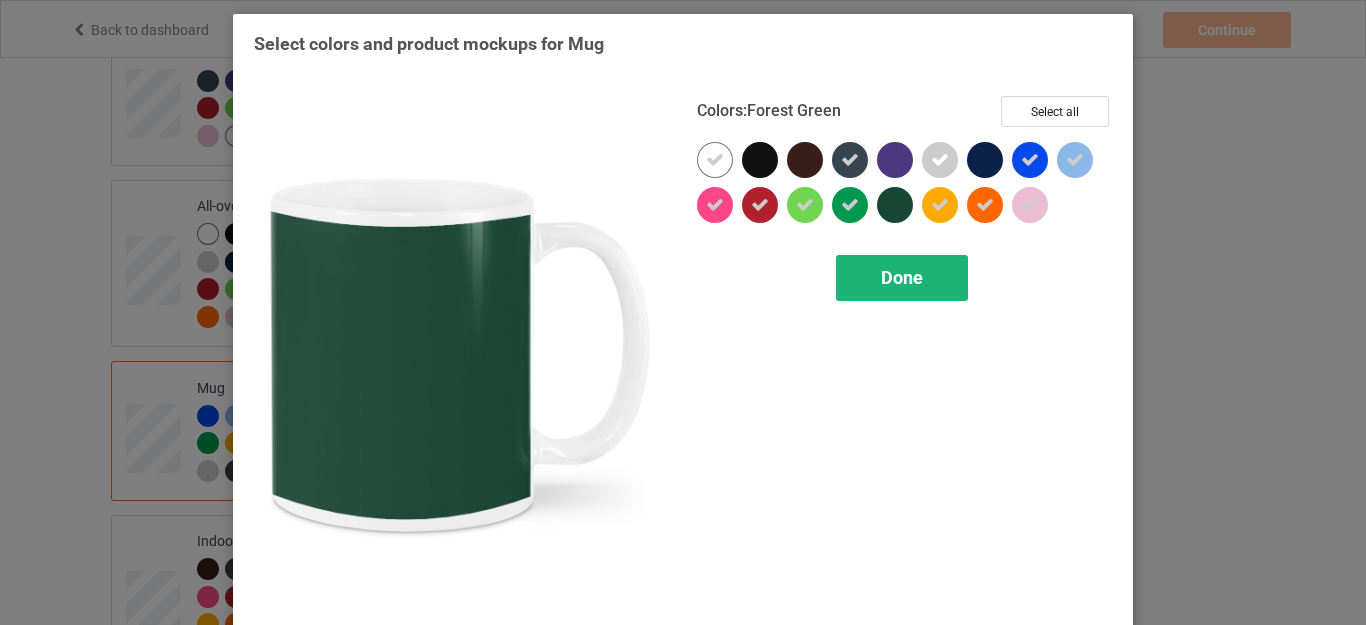 click on "Done" at bounding box center (902, 278) 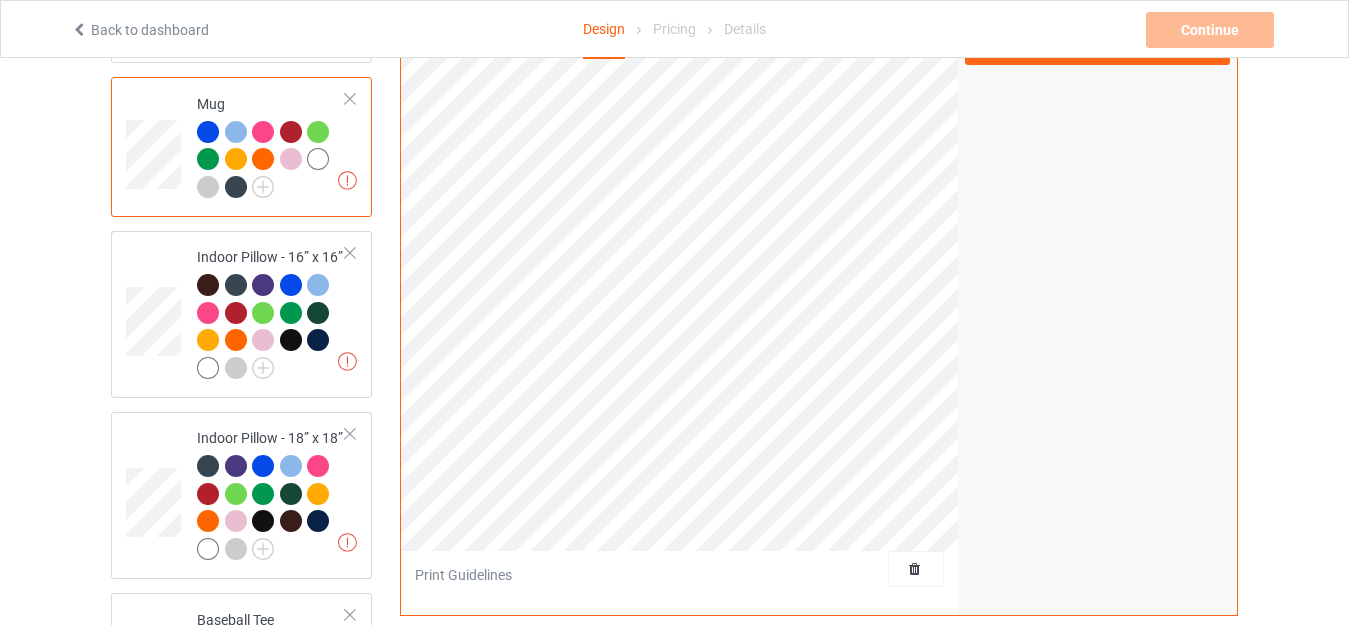 scroll, scrollTop: 1600, scrollLeft: 0, axis: vertical 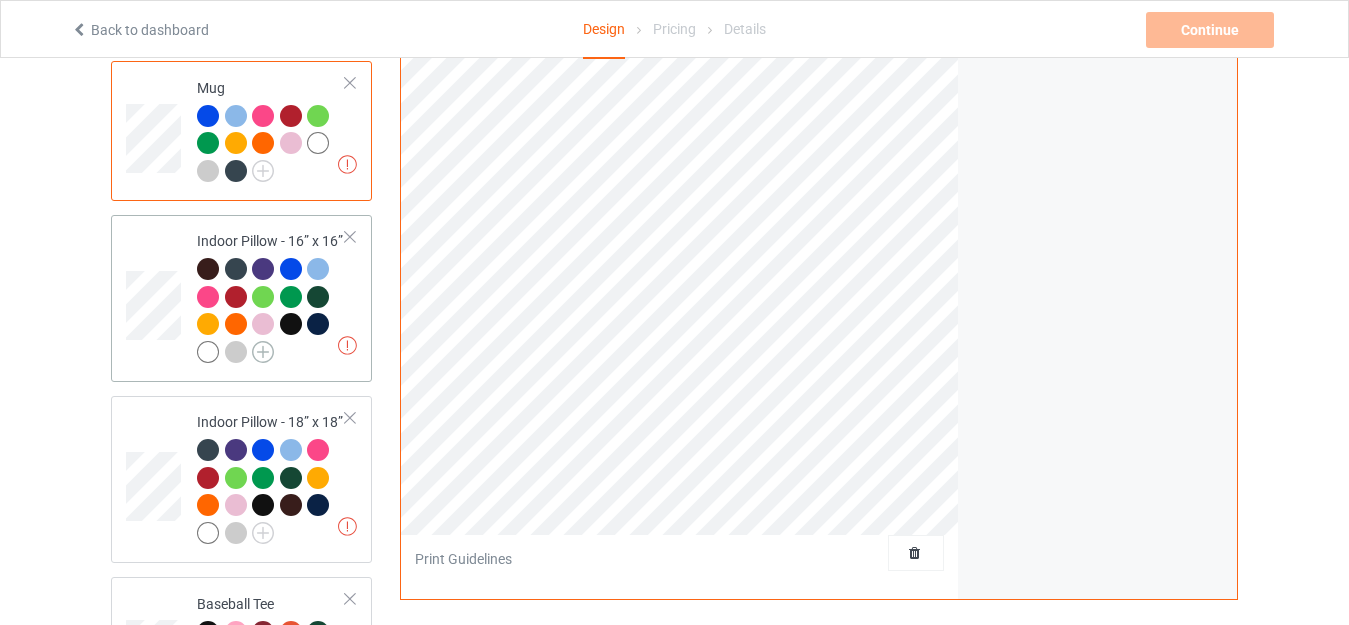 click at bounding box center (263, 352) 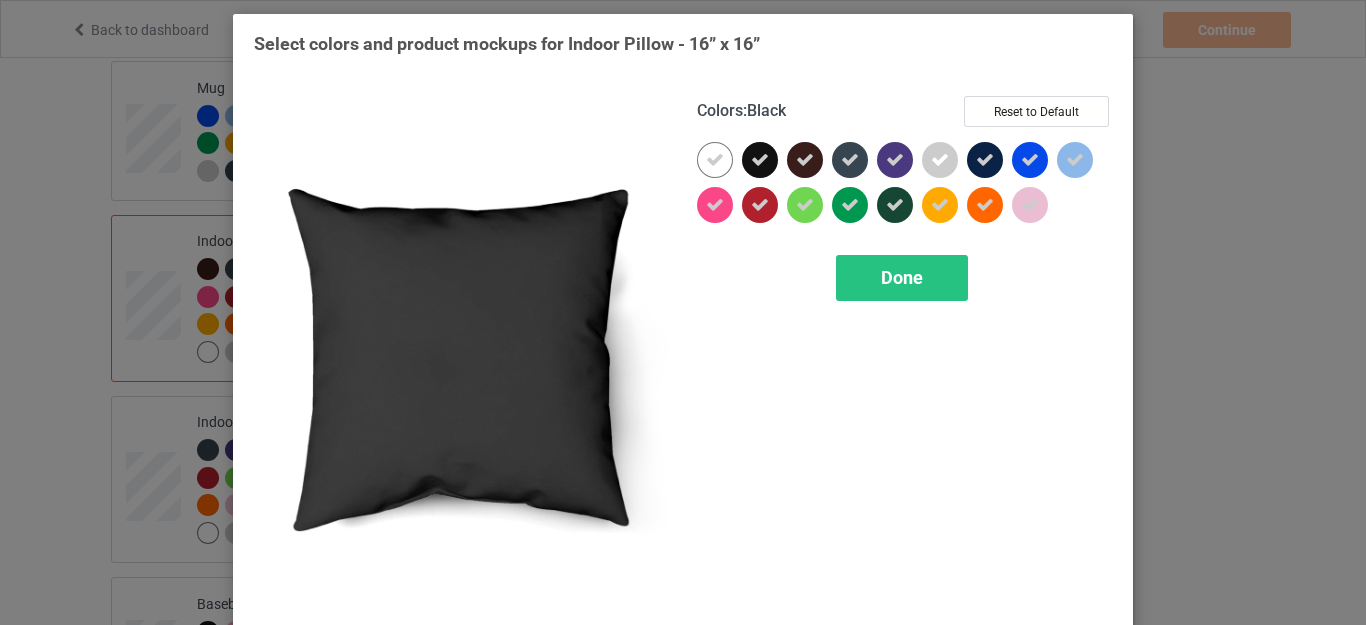 click at bounding box center [760, 160] 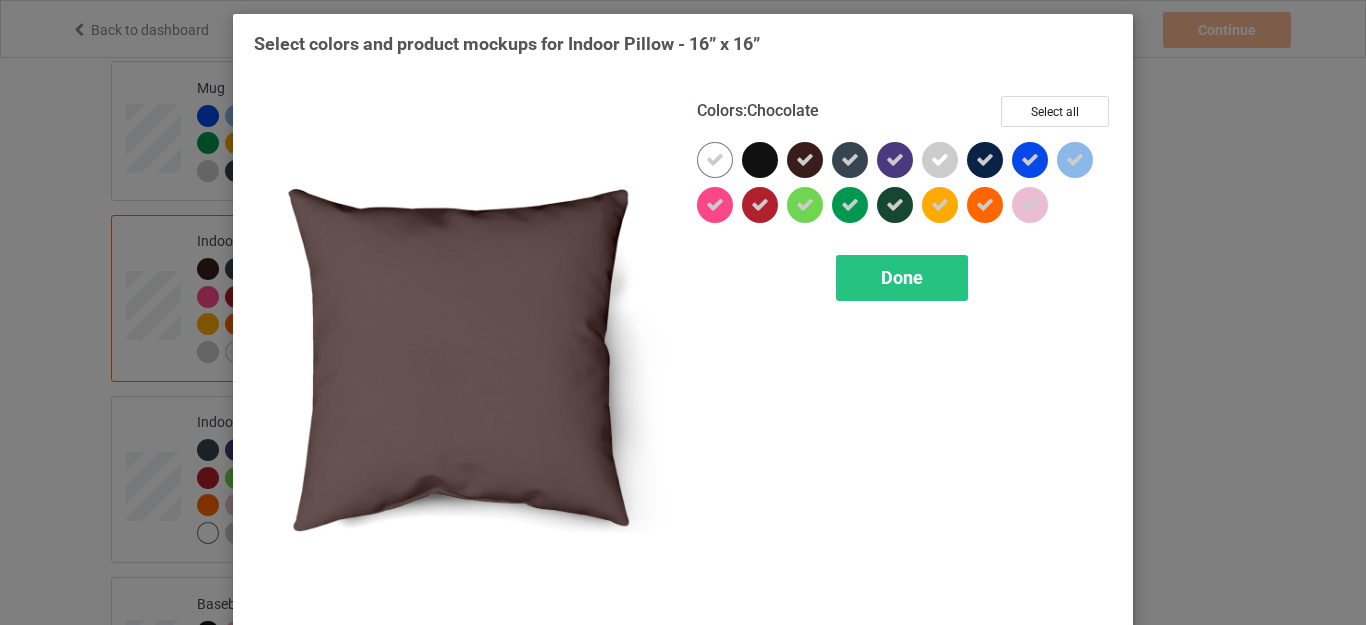 click at bounding box center (805, 160) 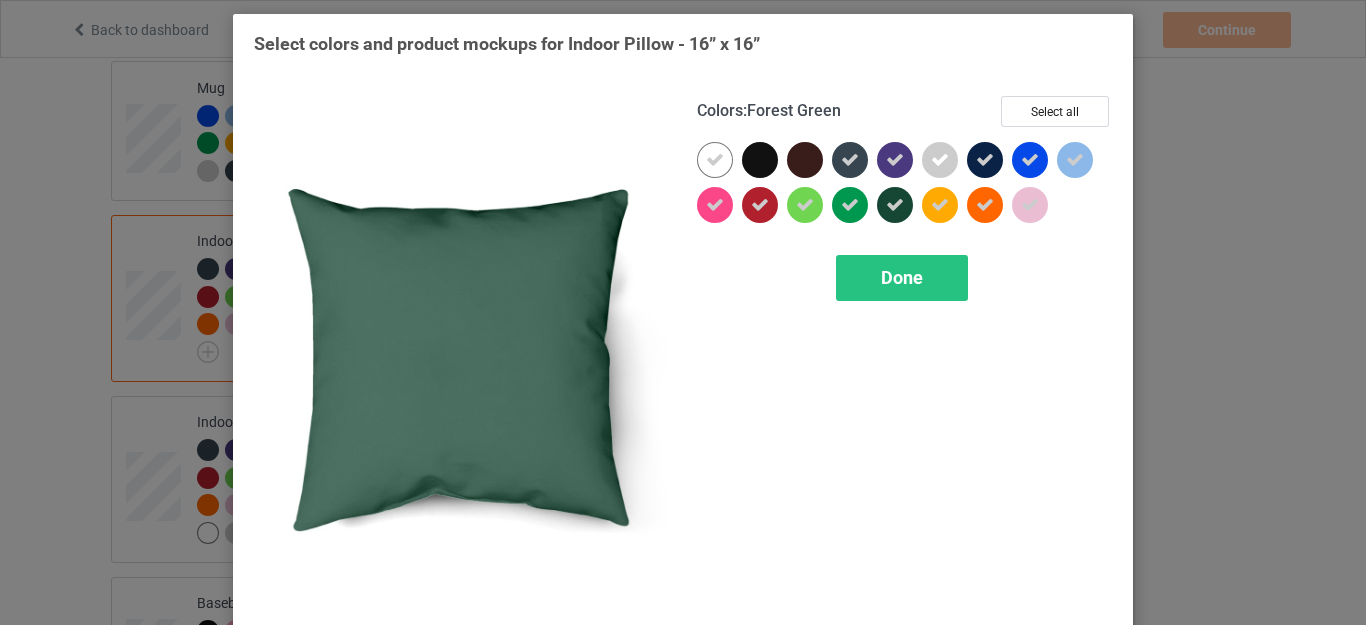 click at bounding box center (895, 205) 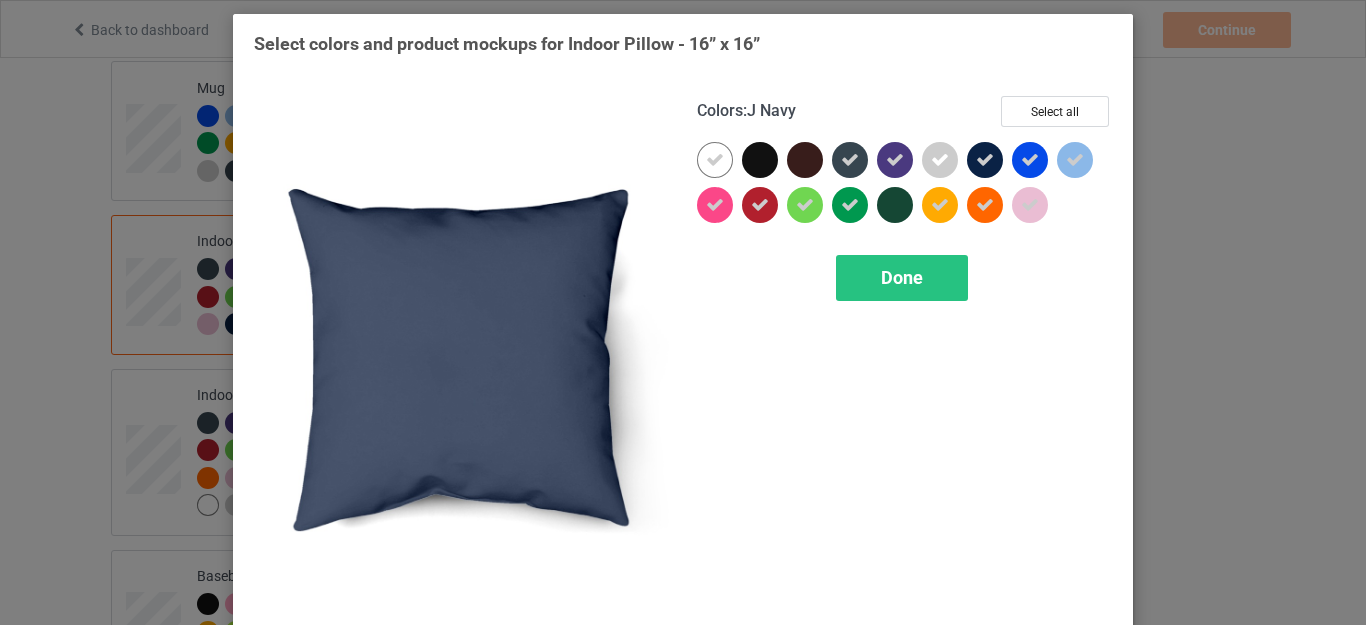 click at bounding box center [985, 160] 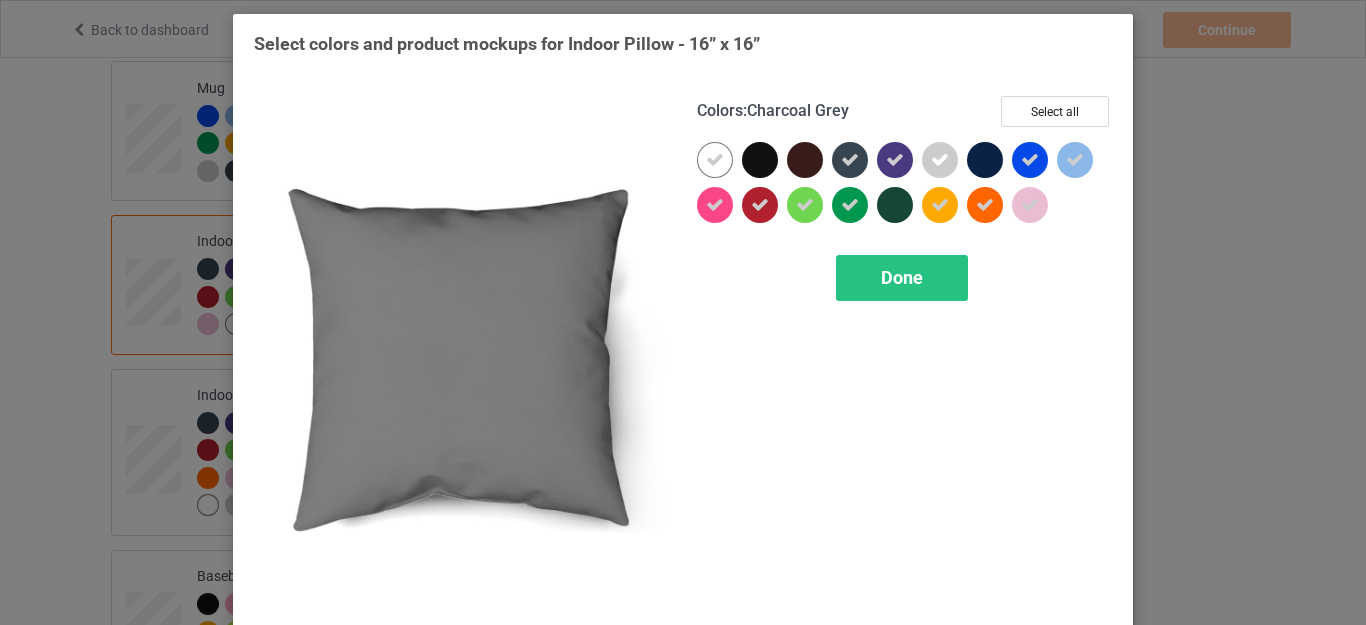 click at bounding box center (850, 160) 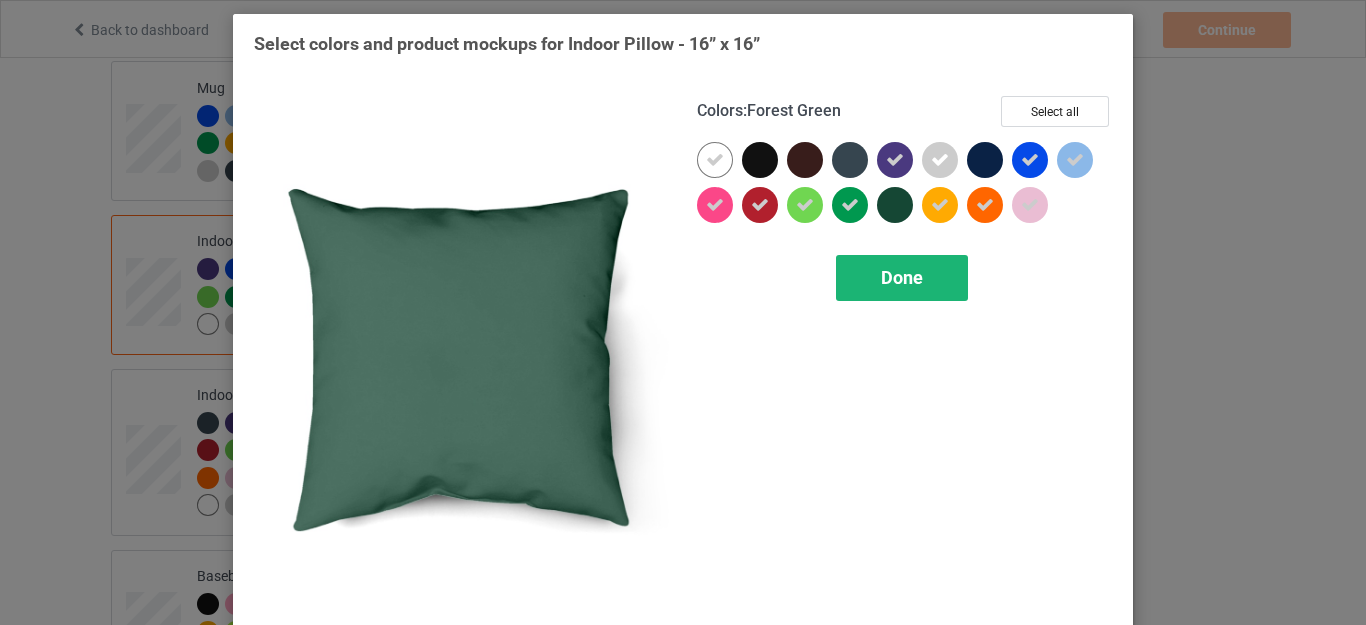 click on "Done" at bounding box center [902, 277] 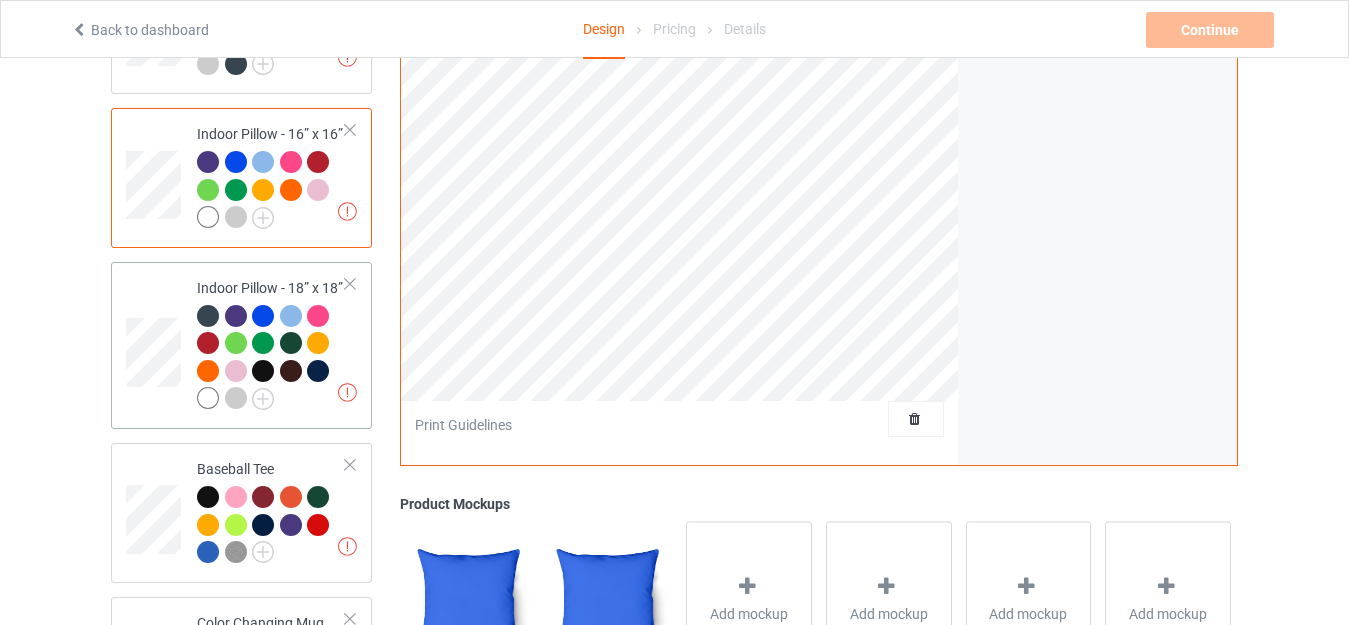 scroll, scrollTop: 1800, scrollLeft: 0, axis: vertical 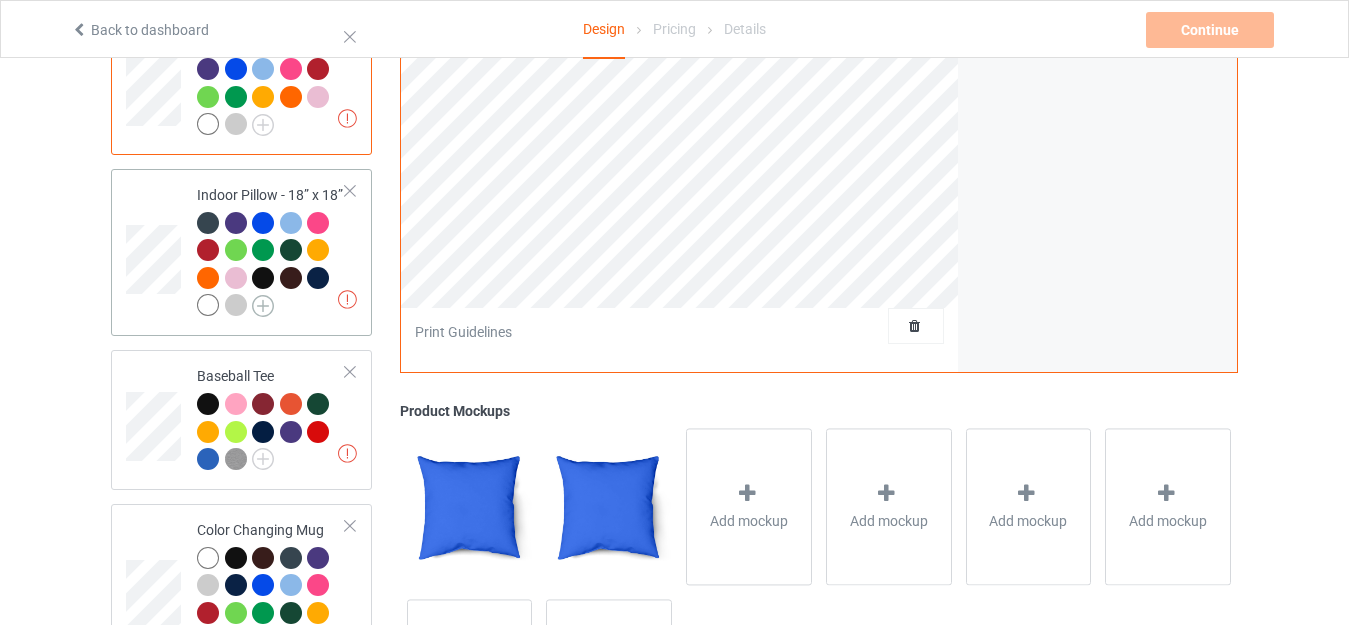 click at bounding box center (263, 306) 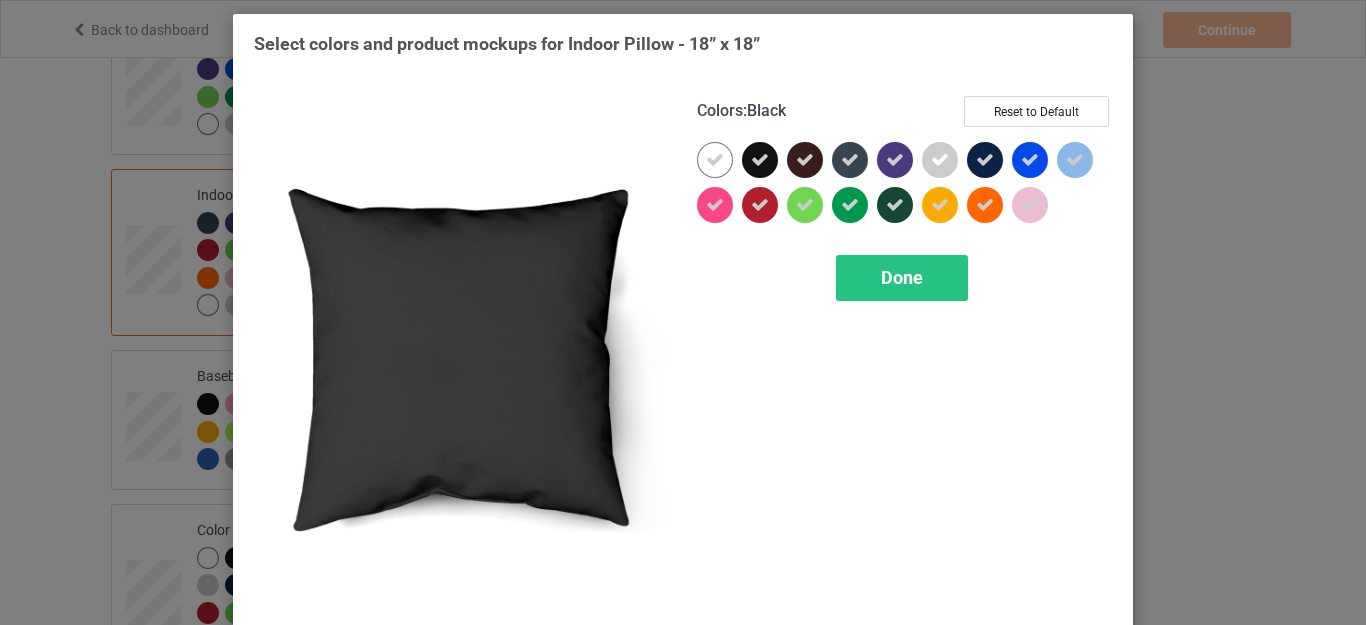 click at bounding box center (760, 160) 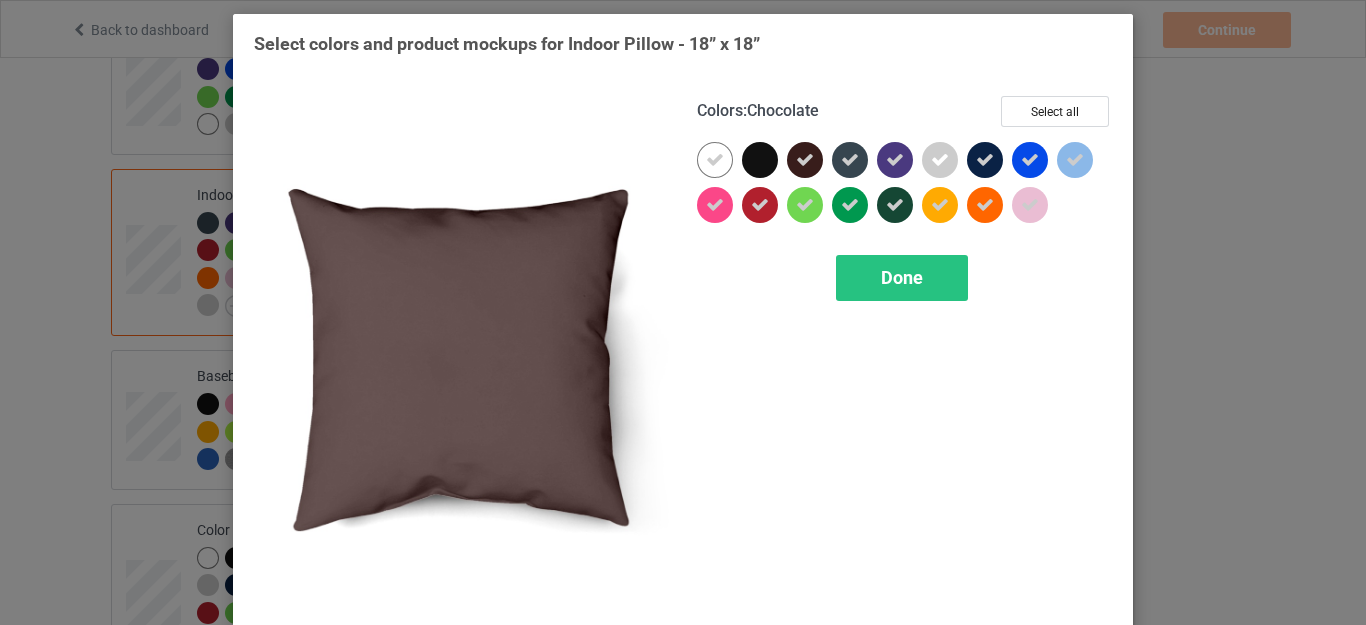 click at bounding box center [805, 160] 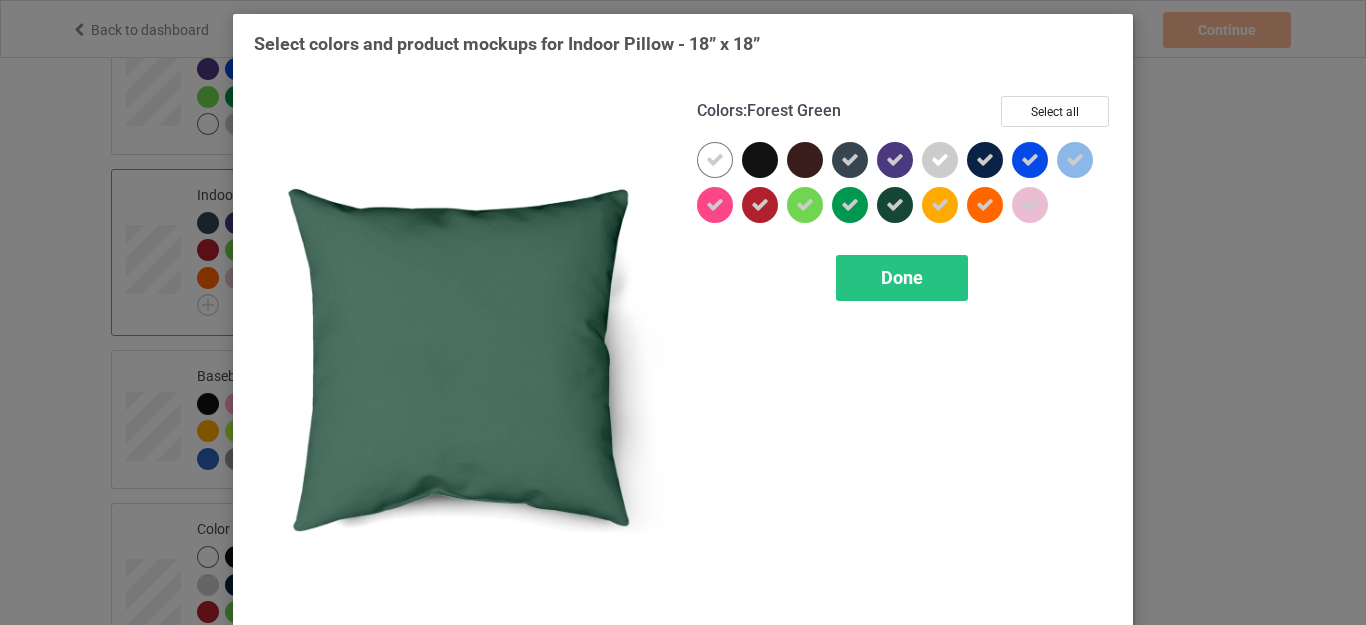 click at bounding box center [895, 205] 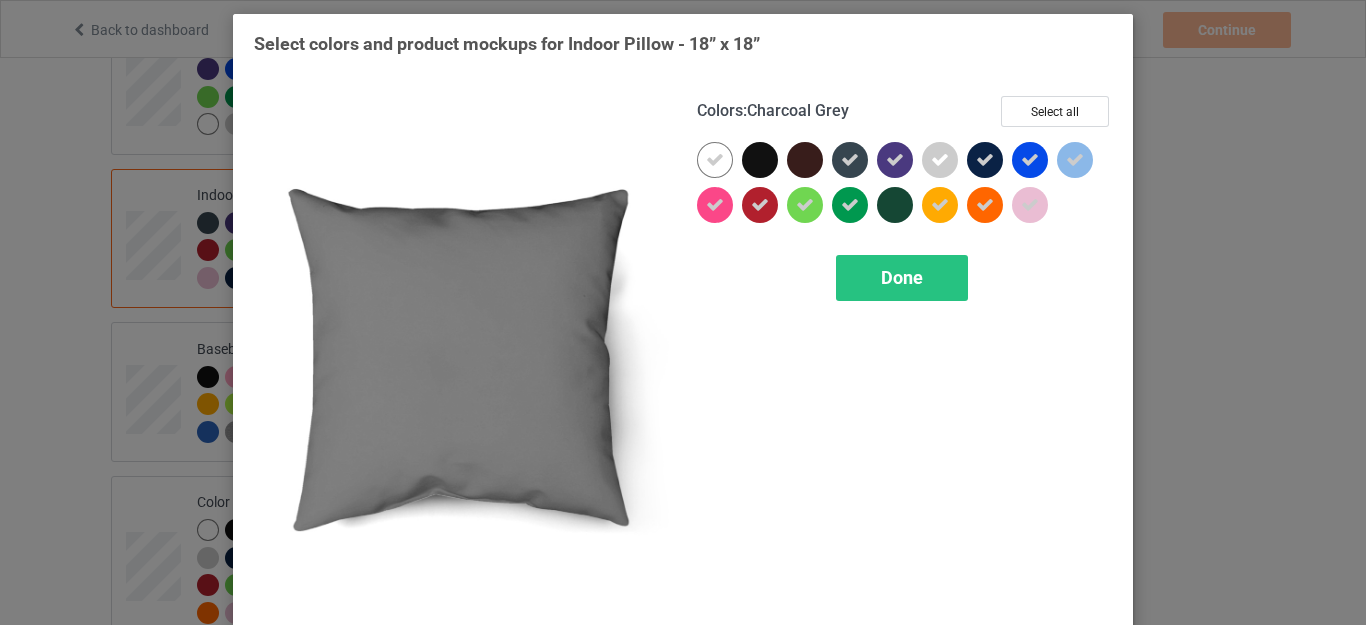 click at bounding box center (850, 160) 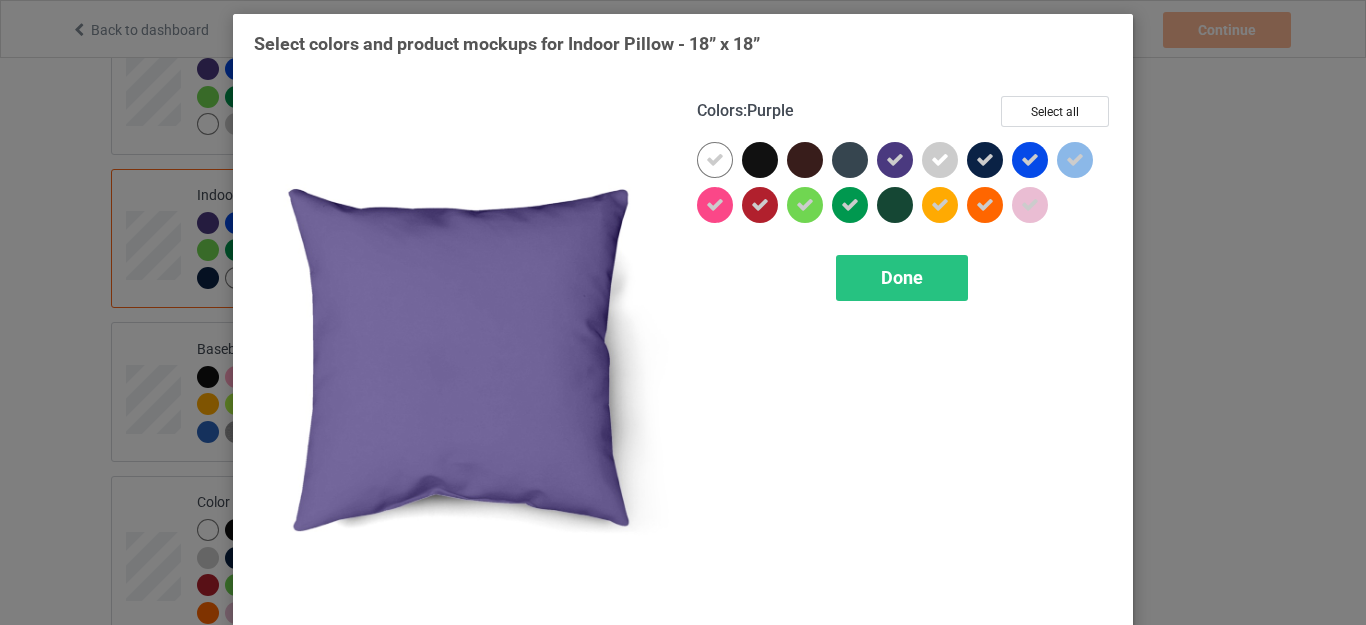 click at bounding box center (895, 160) 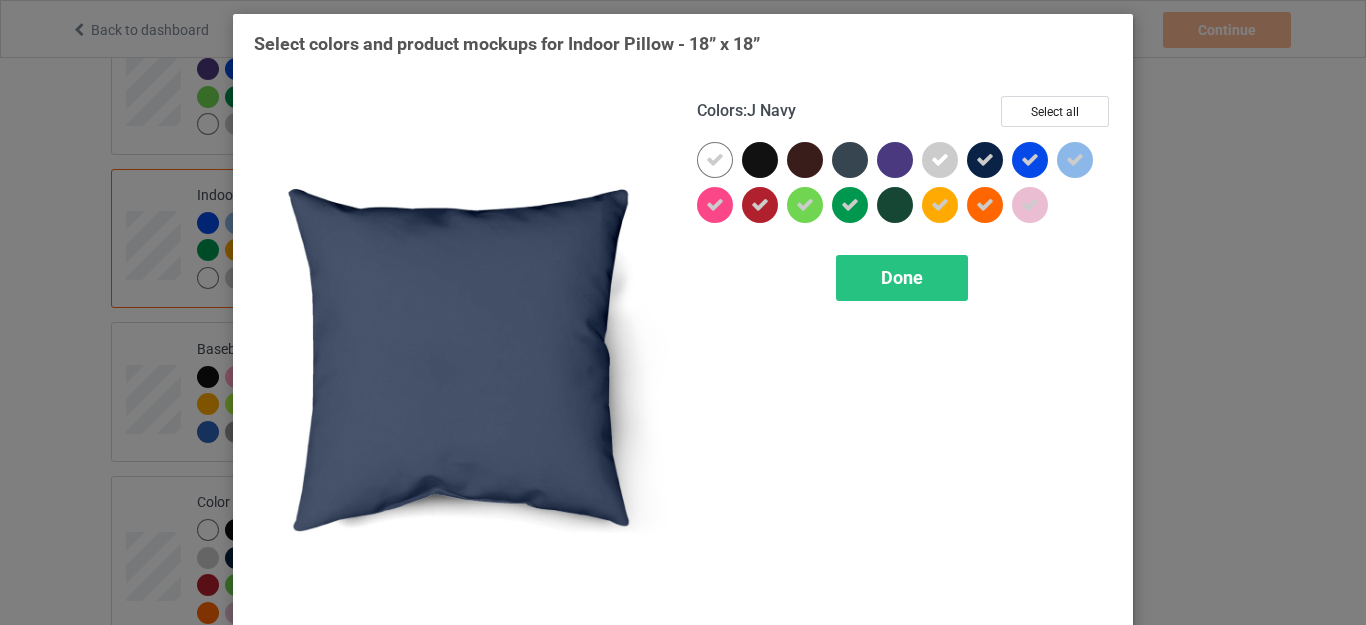 click at bounding box center [985, 160] 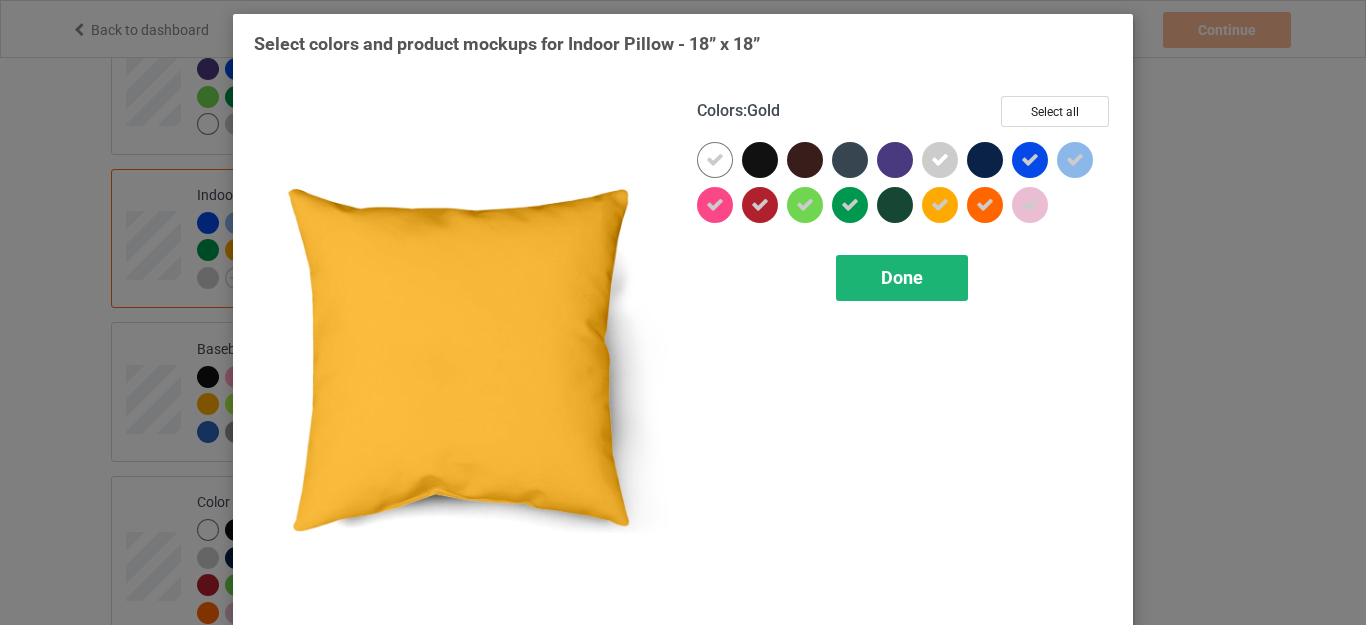 click on "Done" at bounding box center [902, 278] 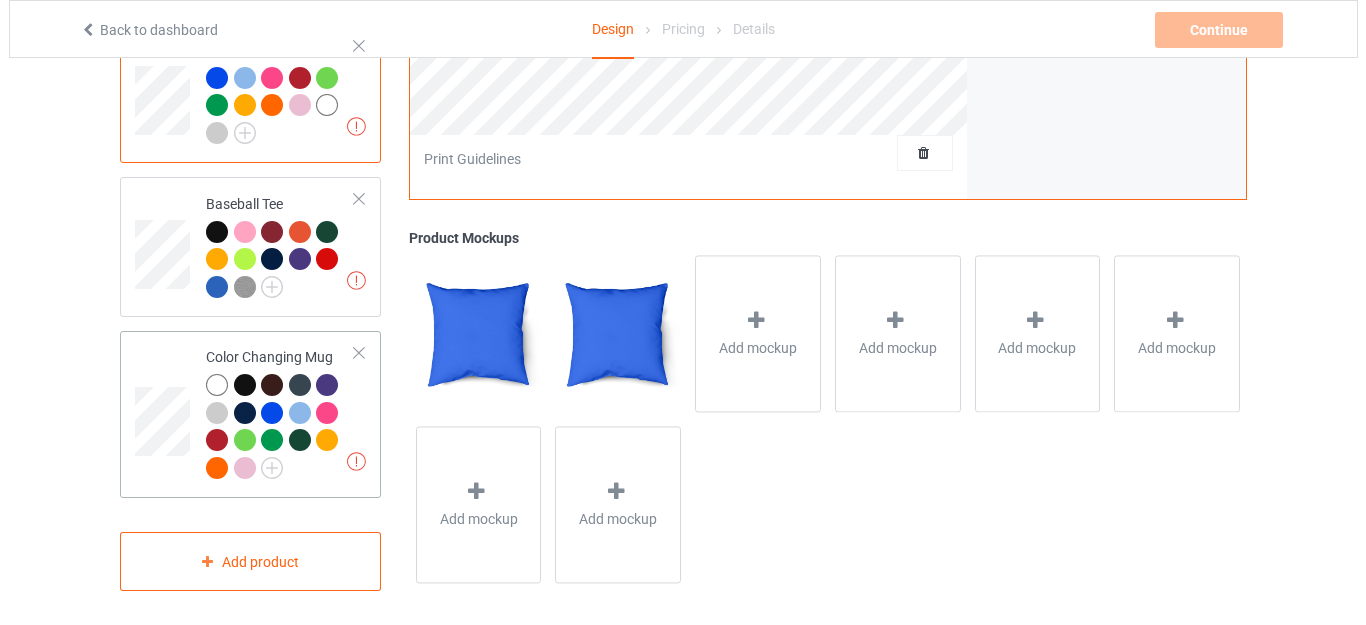 scroll, scrollTop: 1946, scrollLeft: 0, axis: vertical 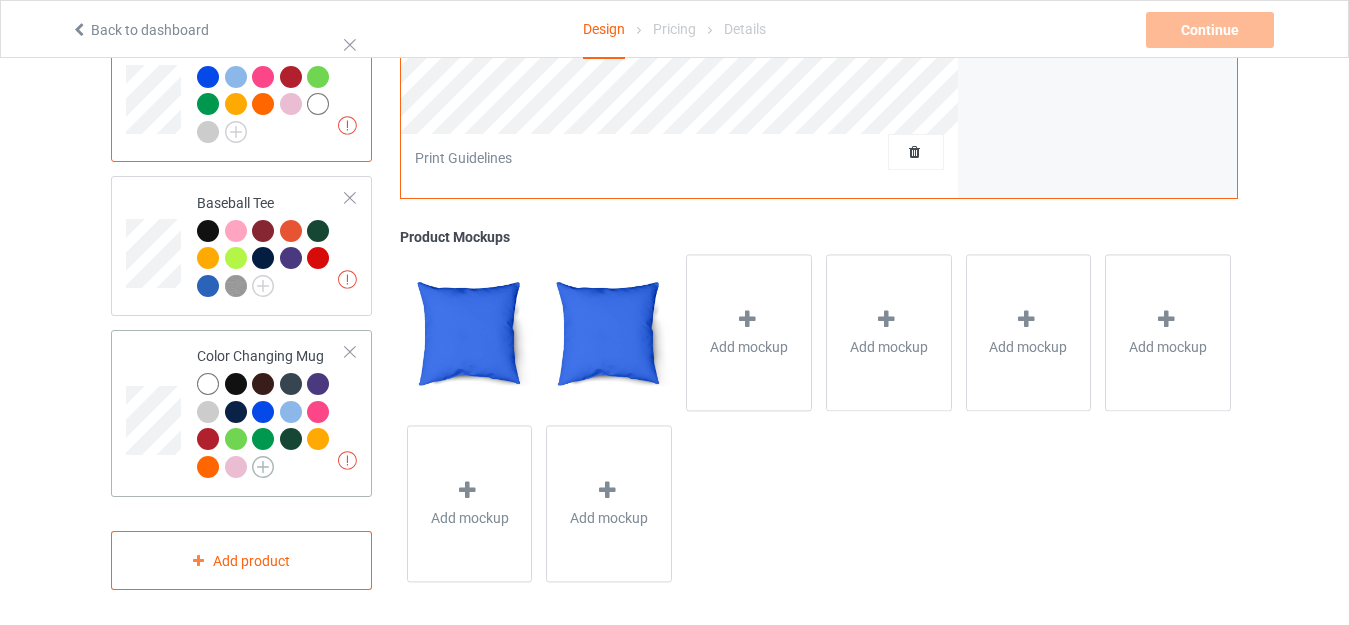 click at bounding box center [263, 467] 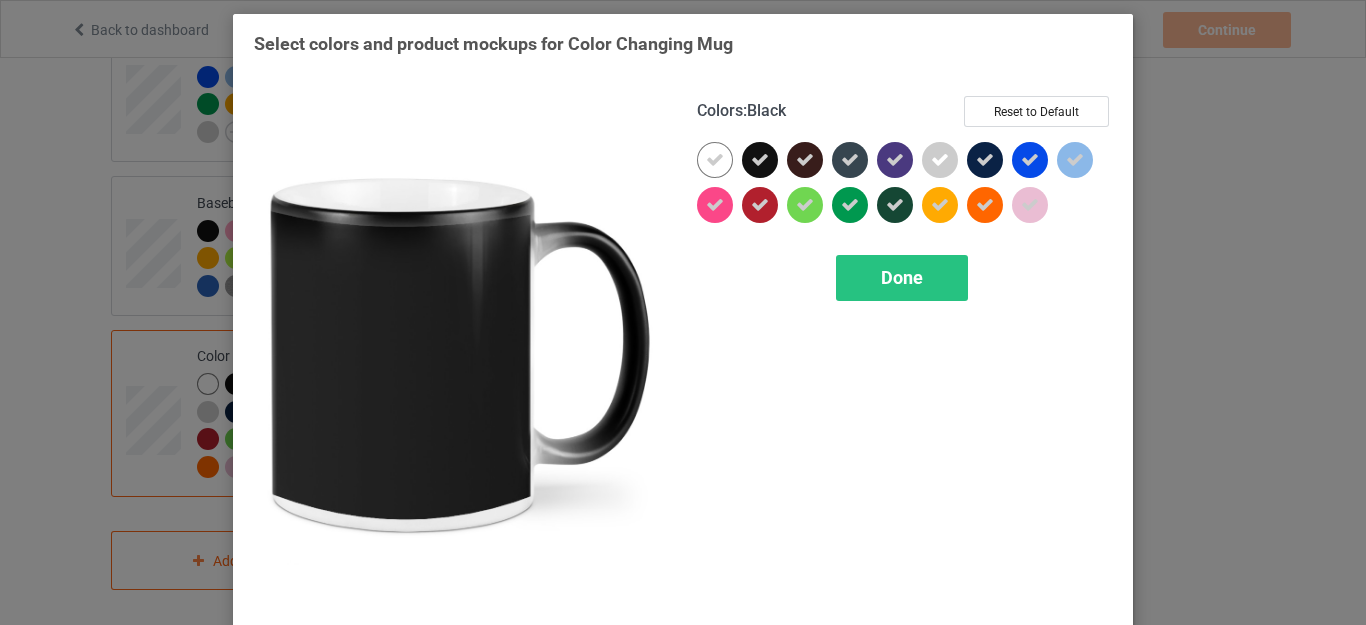 click at bounding box center (760, 160) 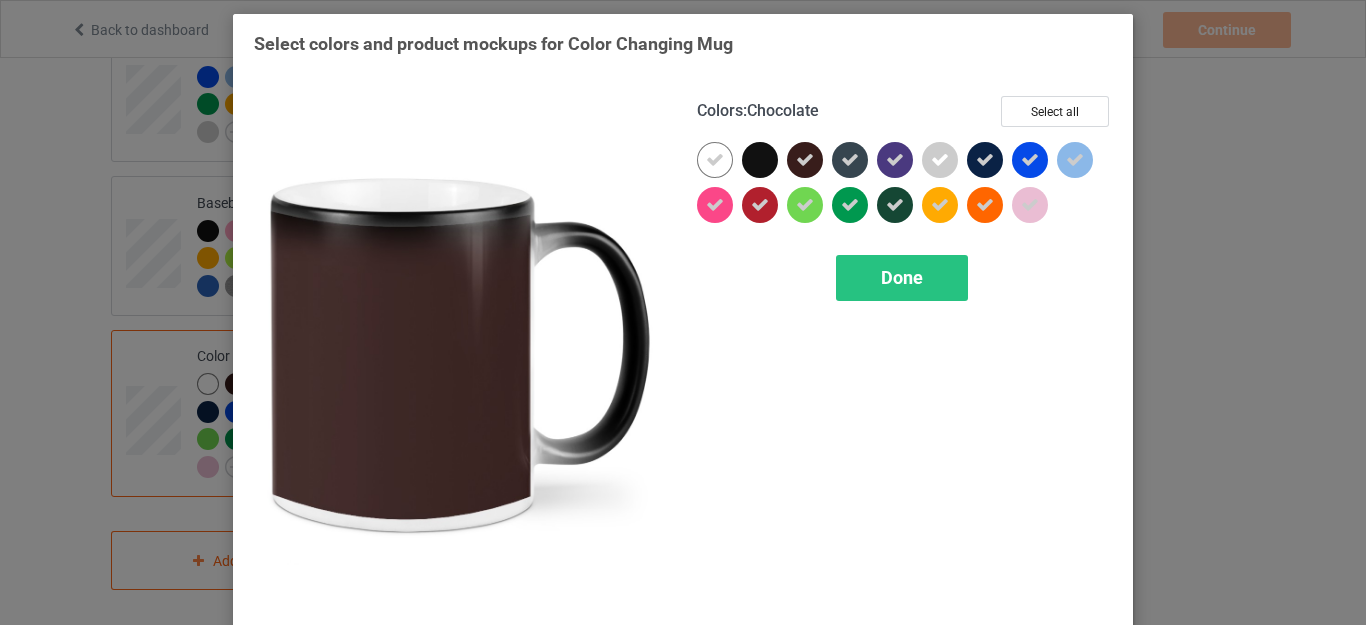 click at bounding box center [805, 160] 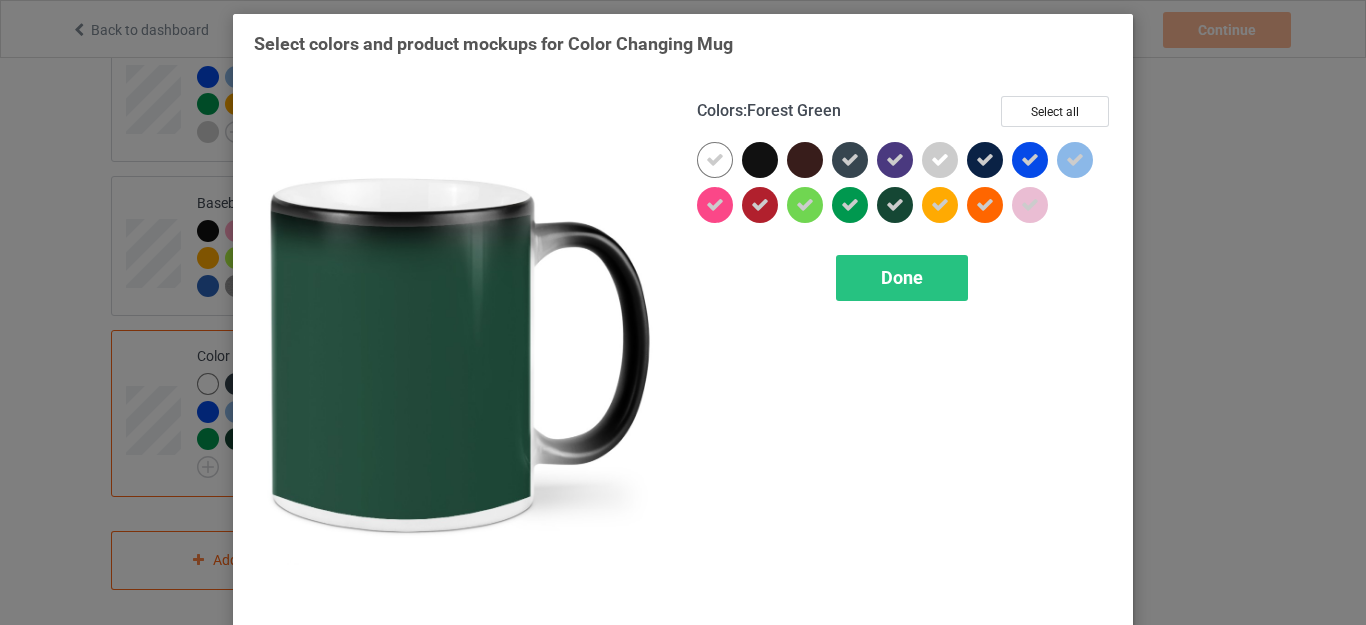 click at bounding box center (895, 205) 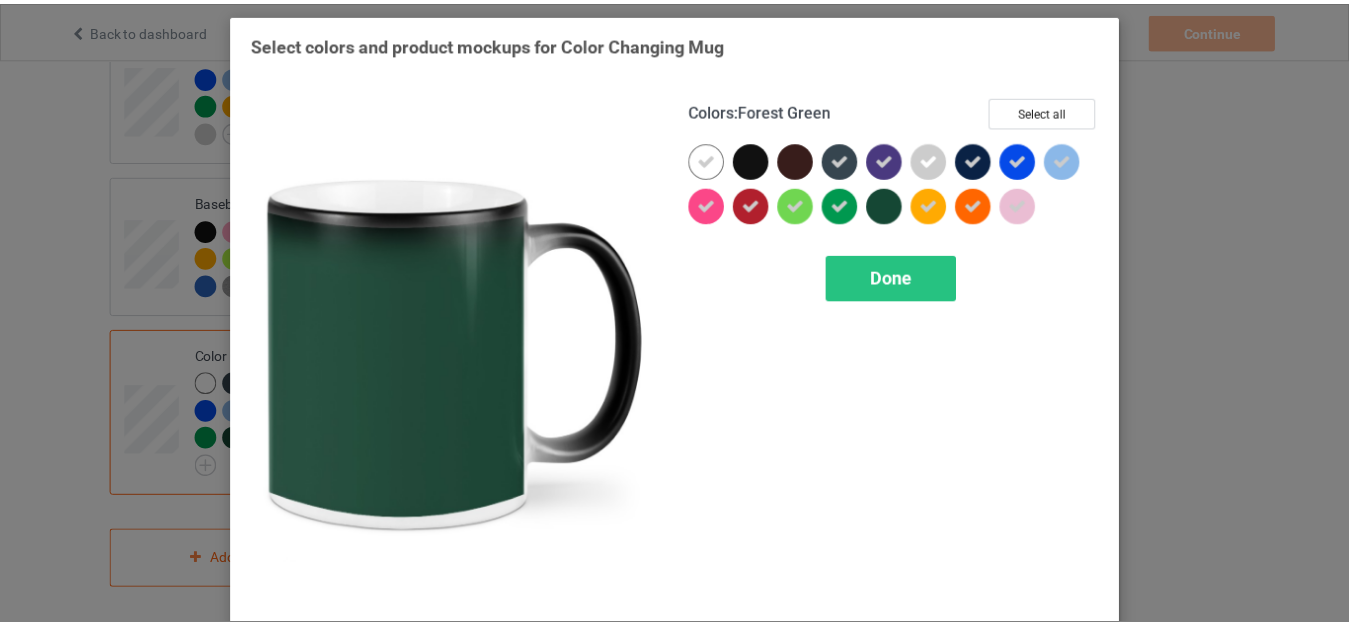 scroll, scrollTop: 1919, scrollLeft: 0, axis: vertical 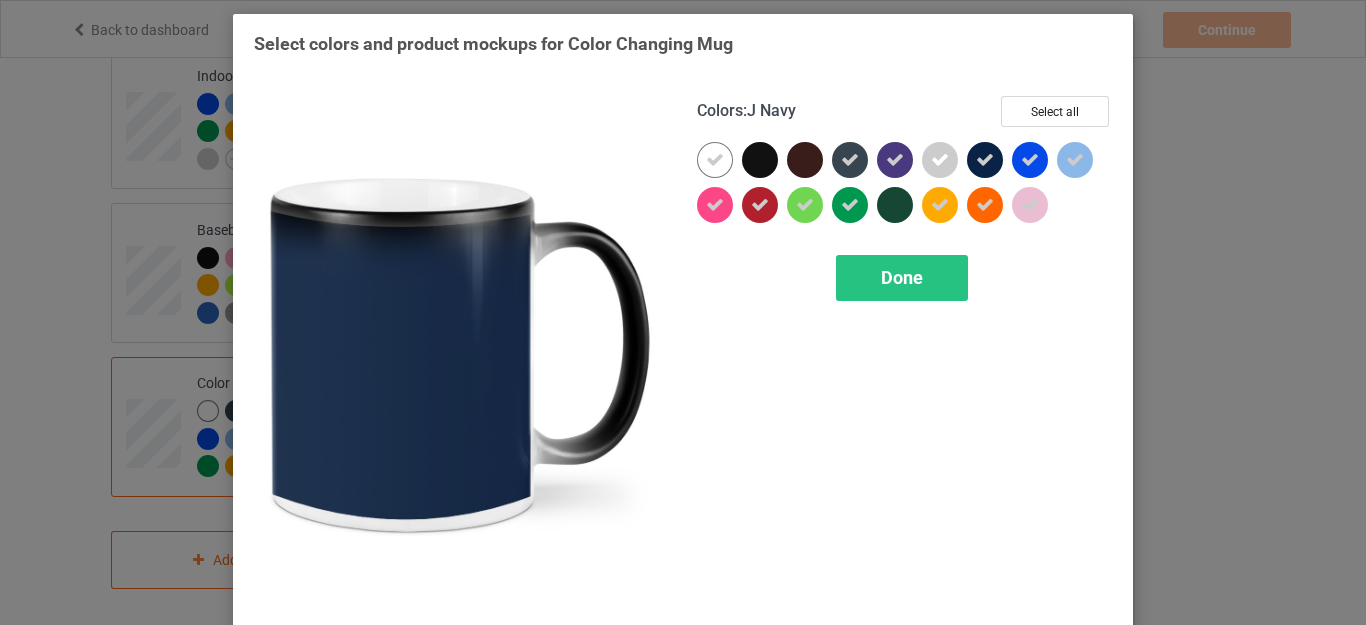 click at bounding box center (985, 160) 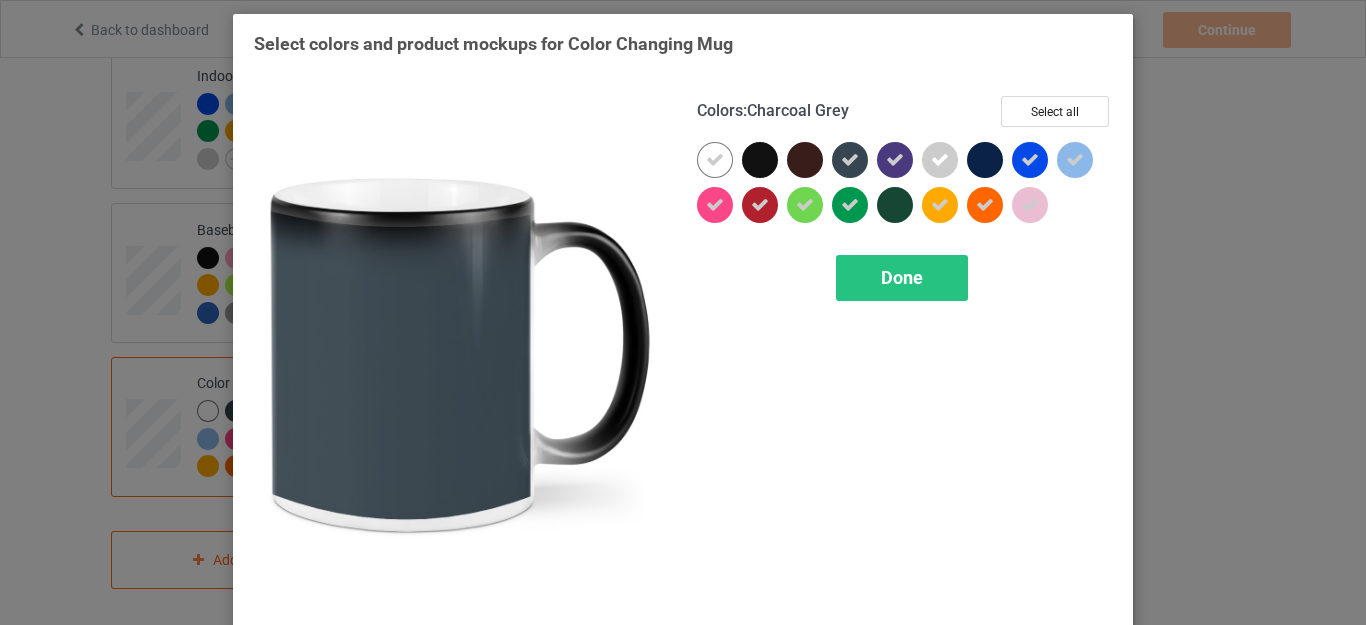 click at bounding box center (850, 160) 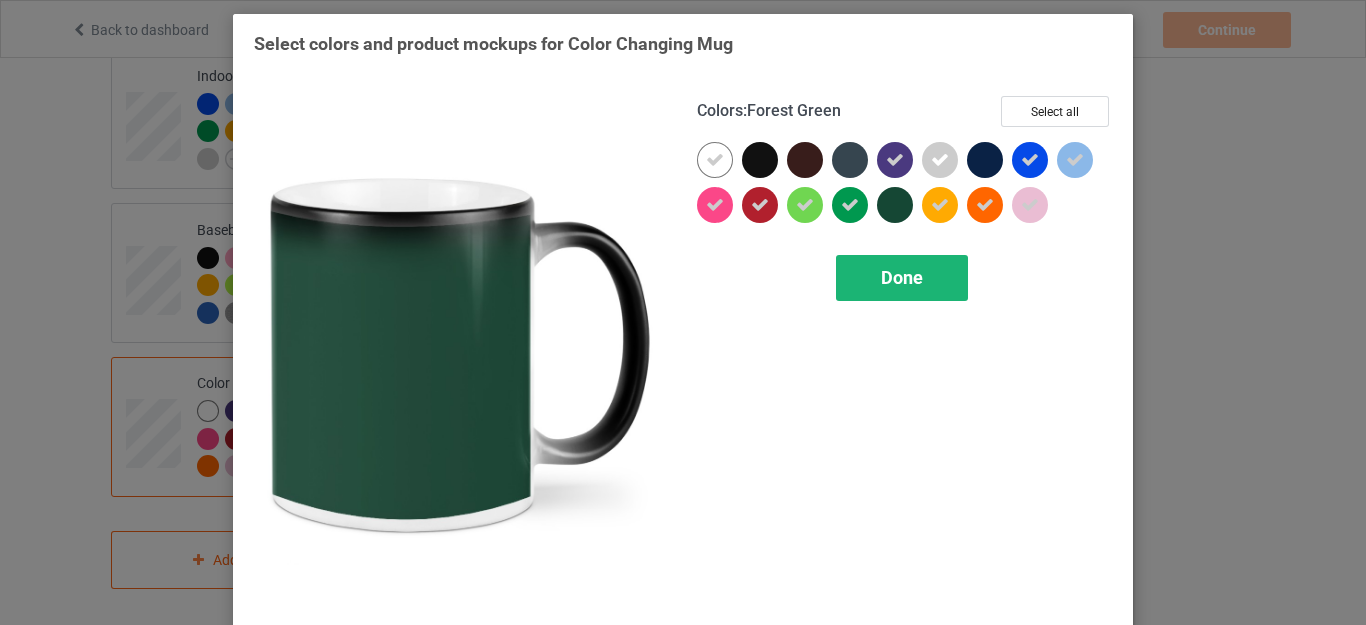 click on "Done" at bounding box center [902, 278] 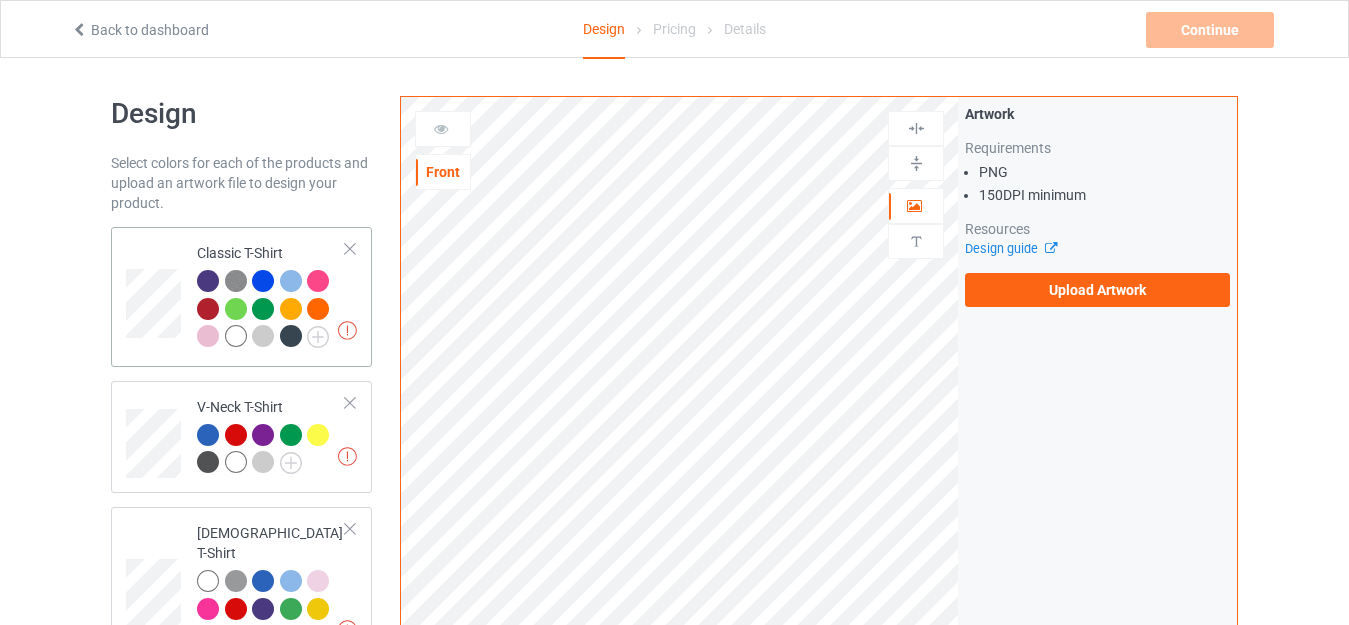 scroll, scrollTop: 0, scrollLeft: 0, axis: both 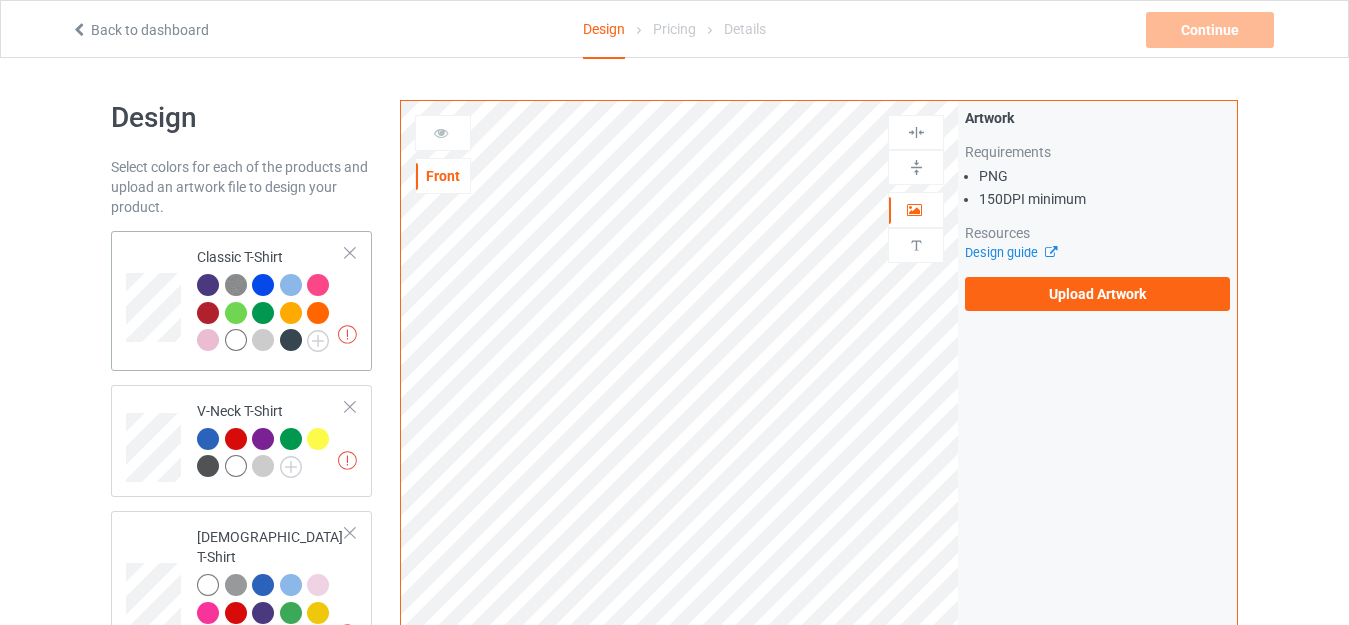click on "Classic T-Shirt" at bounding box center (271, 298) 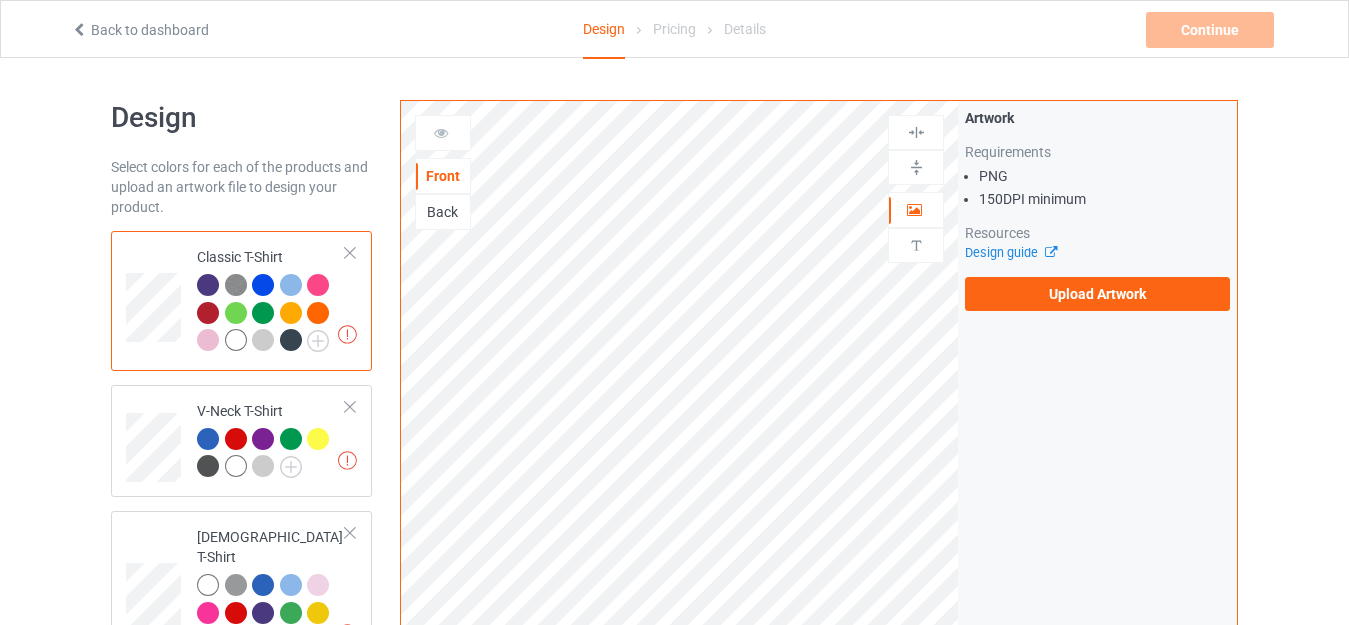click at bounding box center (236, 340) 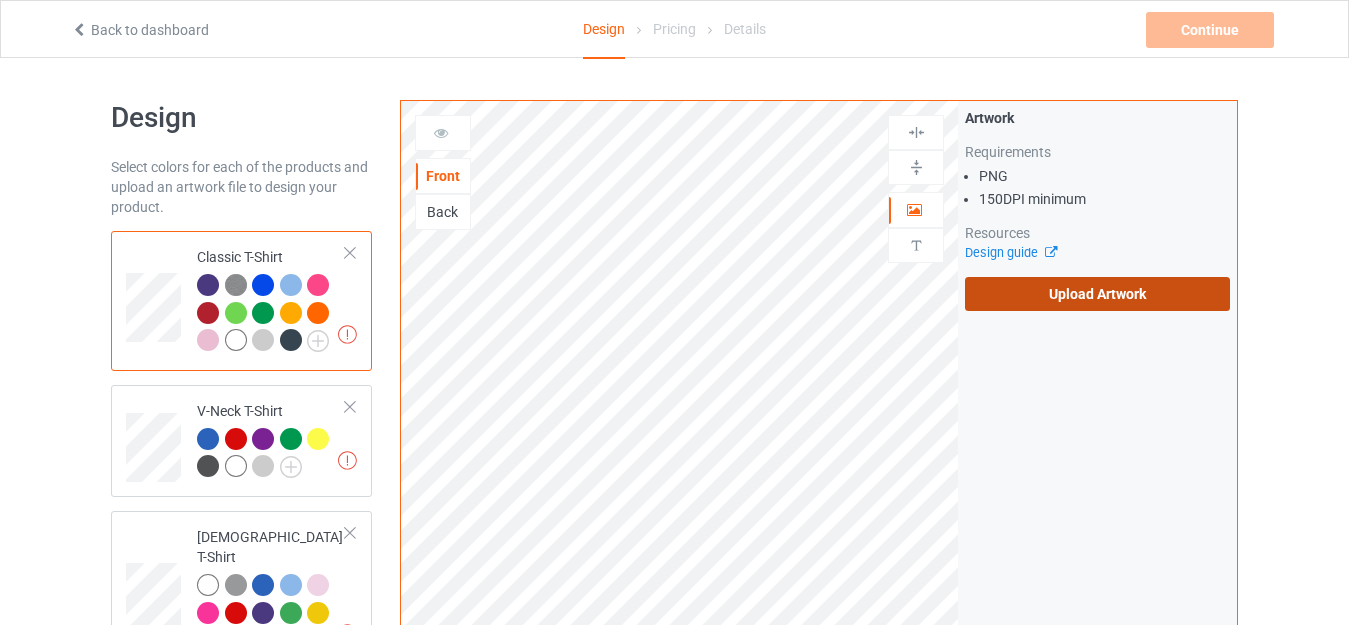 click on "Upload Artwork" at bounding box center (1097, 294) 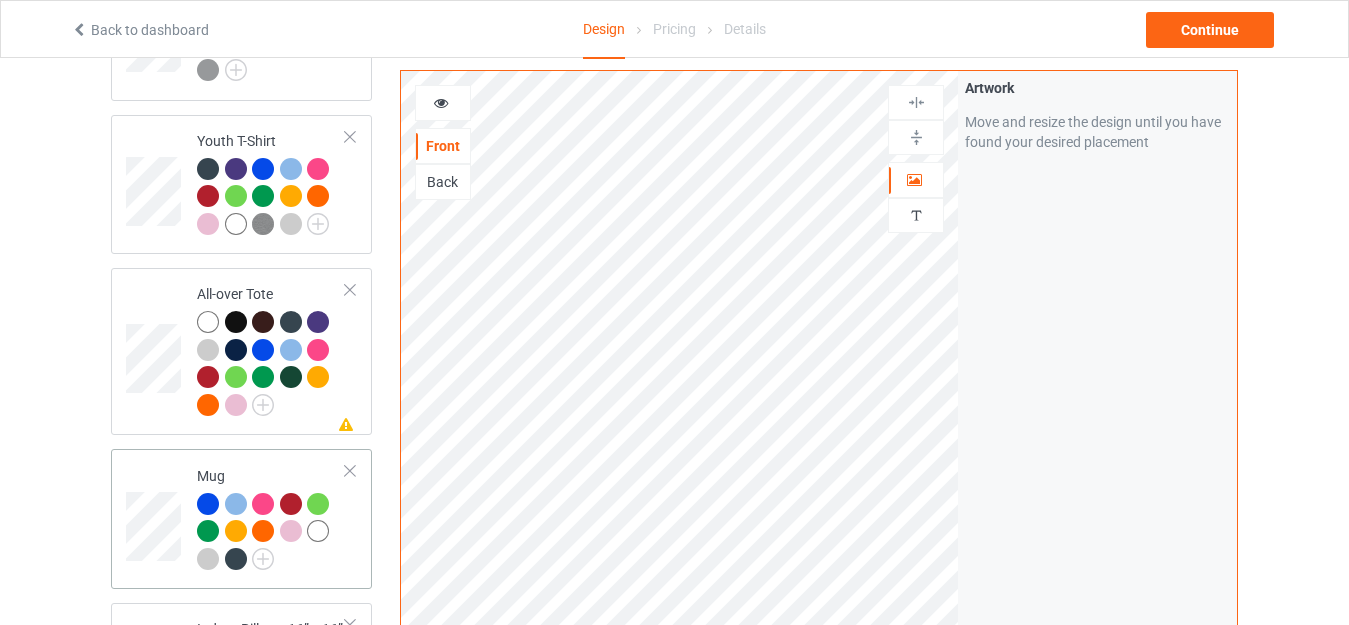 scroll, scrollTop: 1200, scrollLeft: 0, axis: vertical 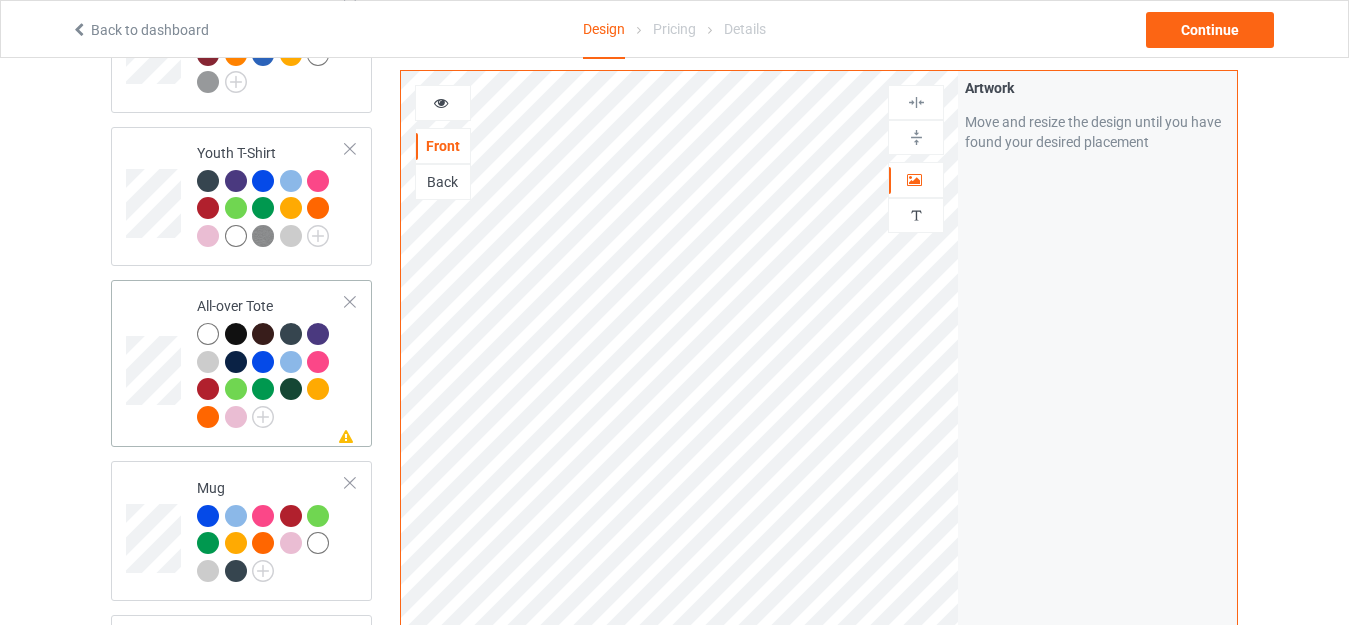 click on "Missing artwork on 1 side(s) All-over Tote" at bounding box center [271, 363] 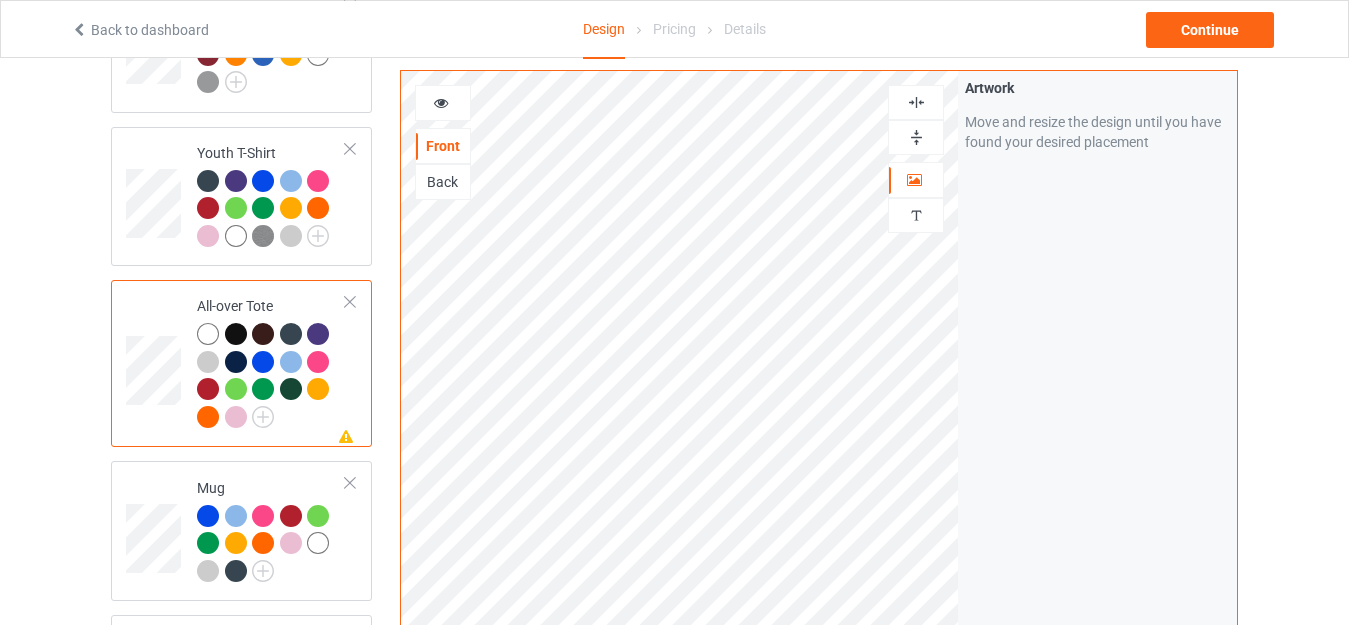 click at bounding box center [916, 137] 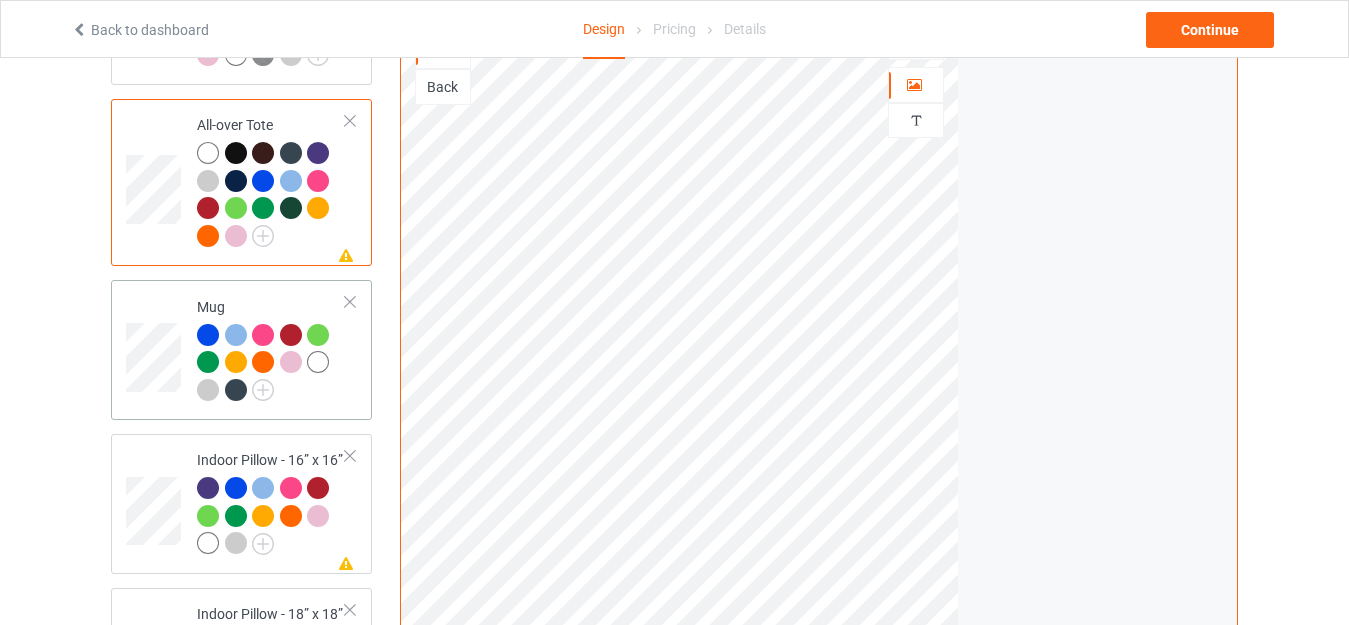 scroll, scrollTop: 1400, scrollLeft: 0, axis: vertical 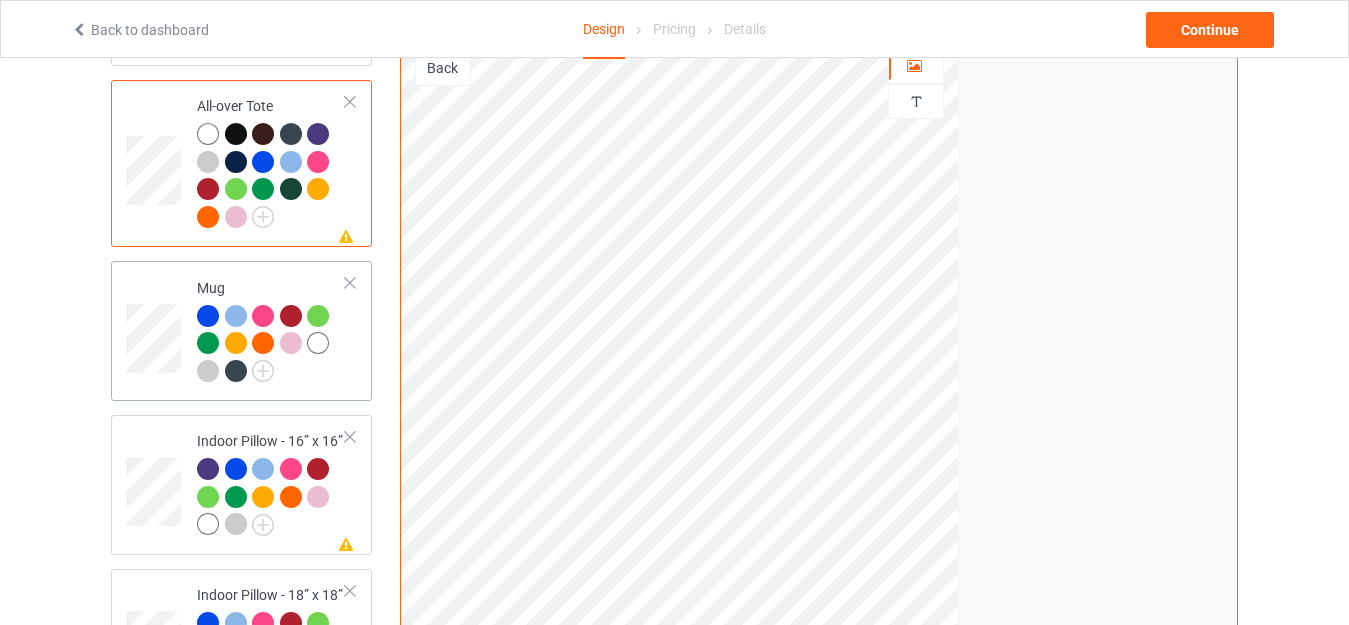 click on "Mug" at bounding box center [271, 331] 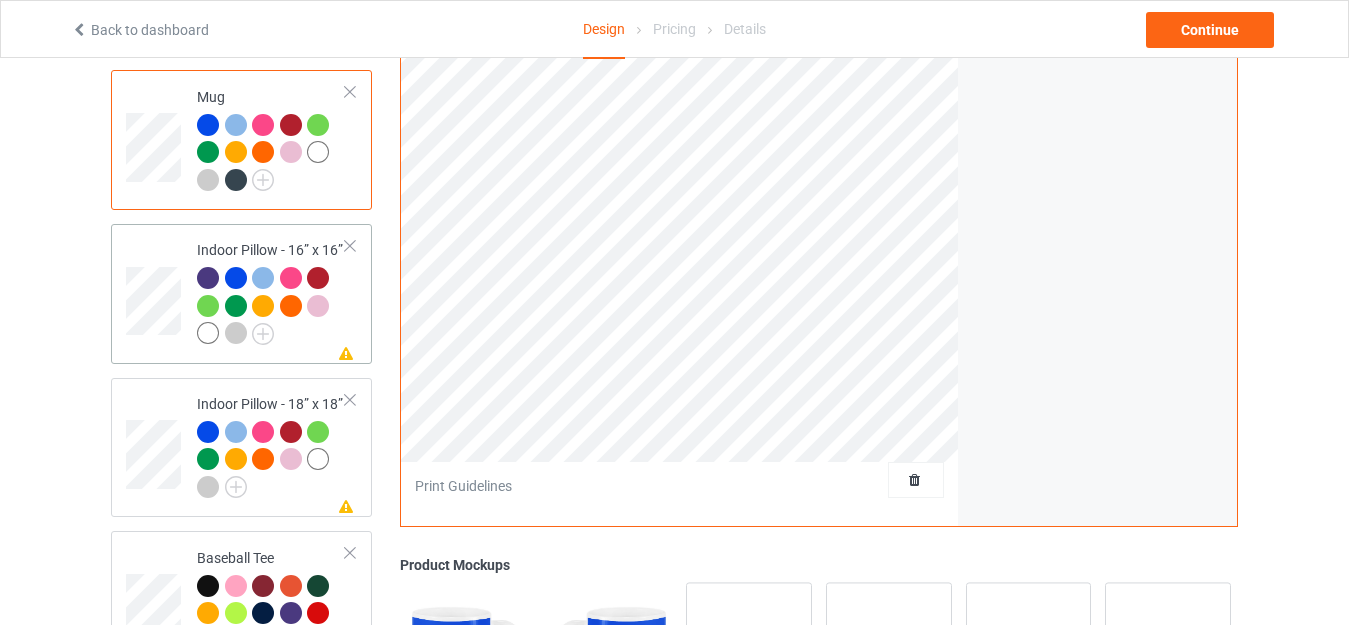 scroll, scrollTop: 1600, scrollLeft: 0, axis: vertical 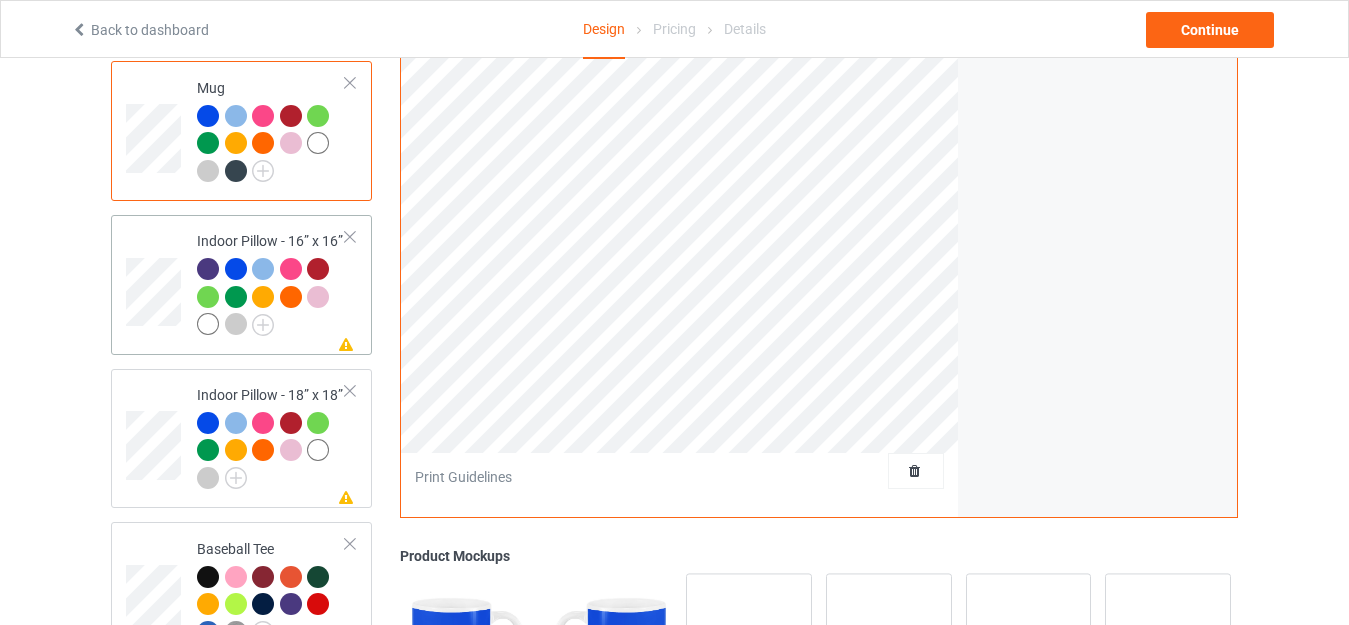 click on "Indoor Pillow - 16” x 16”" at bounding box center (271, 282) 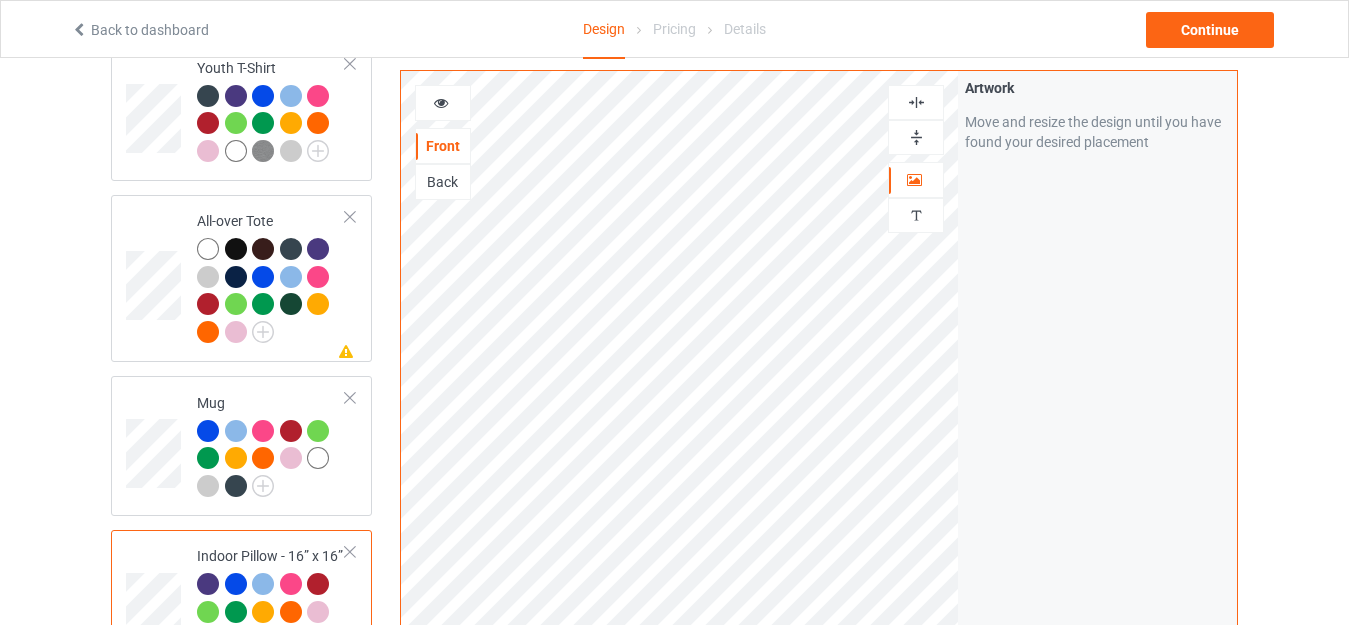 scroll, scrollTop: 1100, scrollLeft: 0, axis: vertical 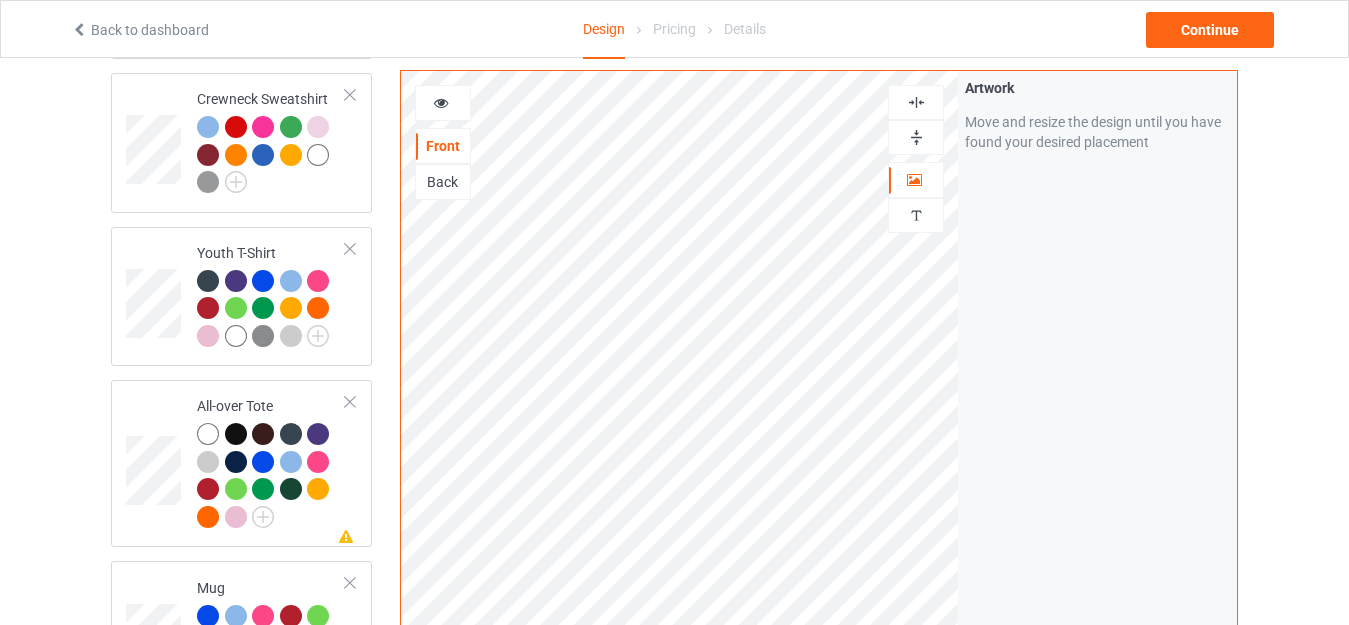 click at bounding box center [916, 137] 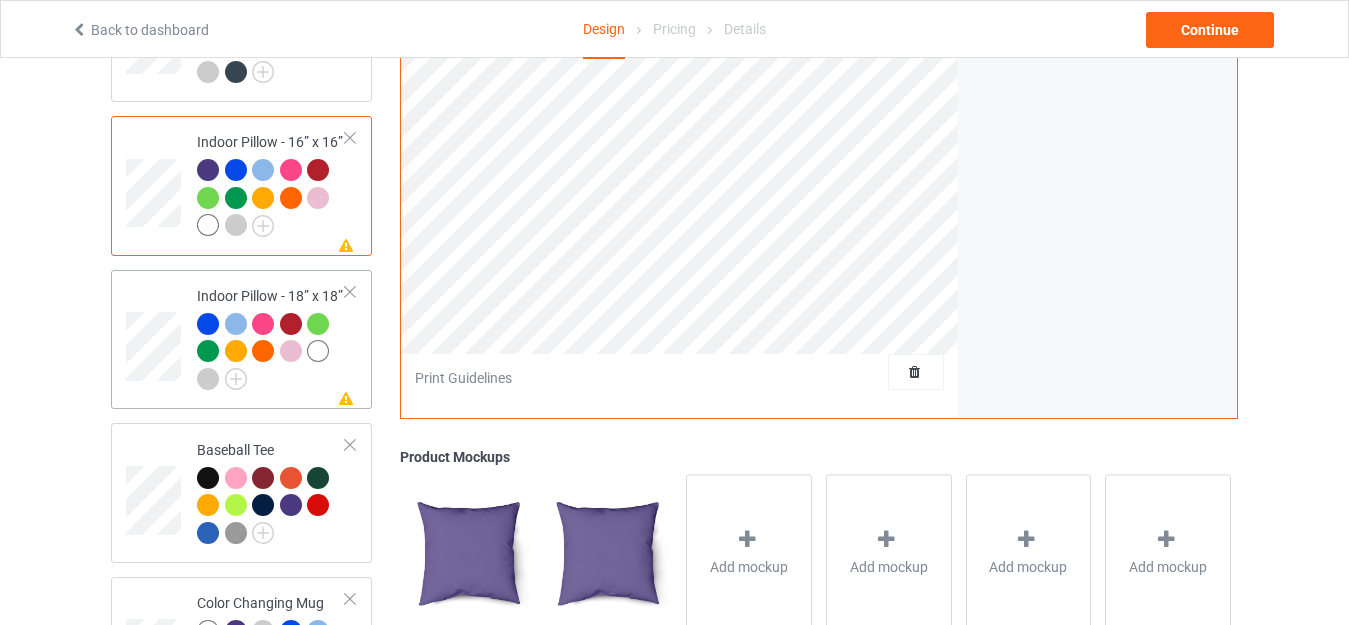 scroll, scrollTop: 1700, scrollLeft: 0, axis: vertical 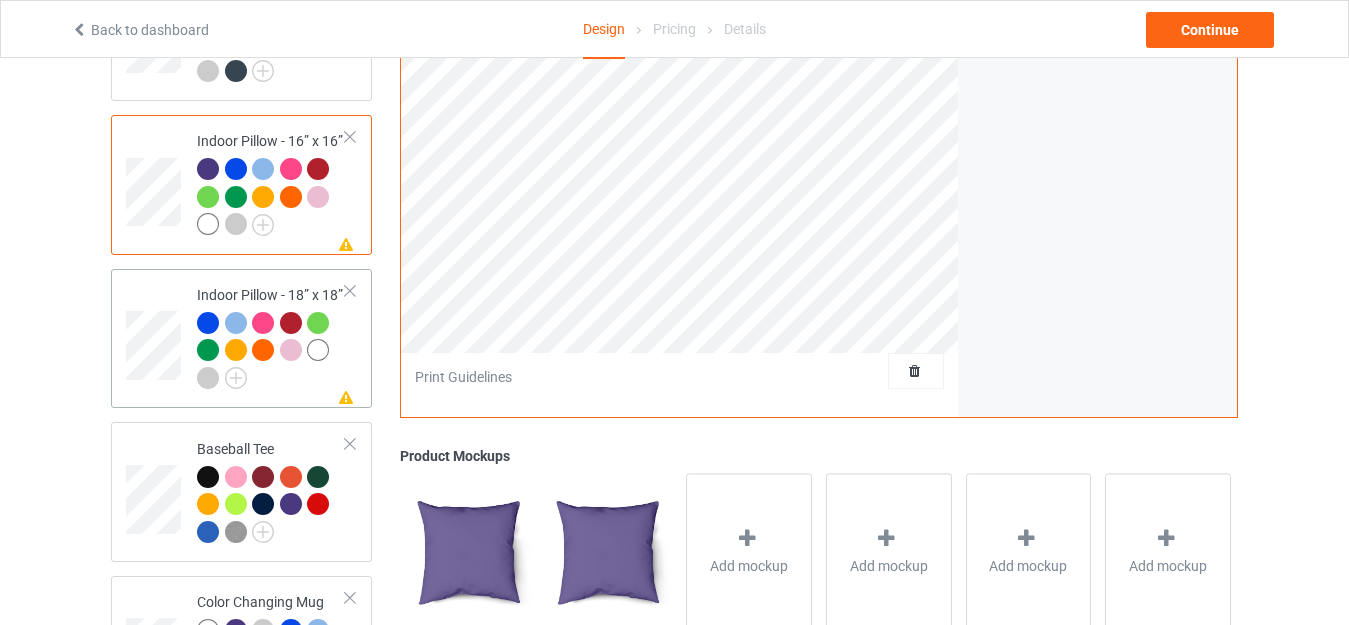 click on "Missing artwork on 1 side(s) Indoor Pillow - 18” x 18”" at bounding box center (271, 339) 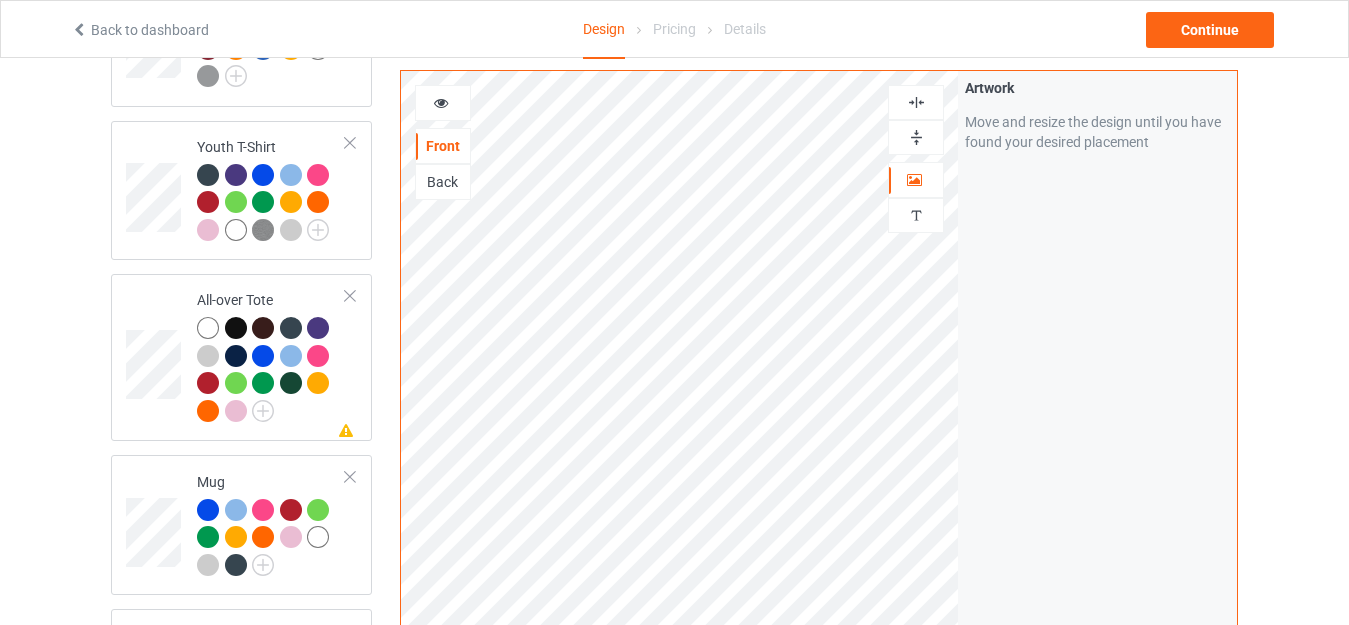 scroll, scrollTop: 1200, scrollLeft: 0, axis: vertical 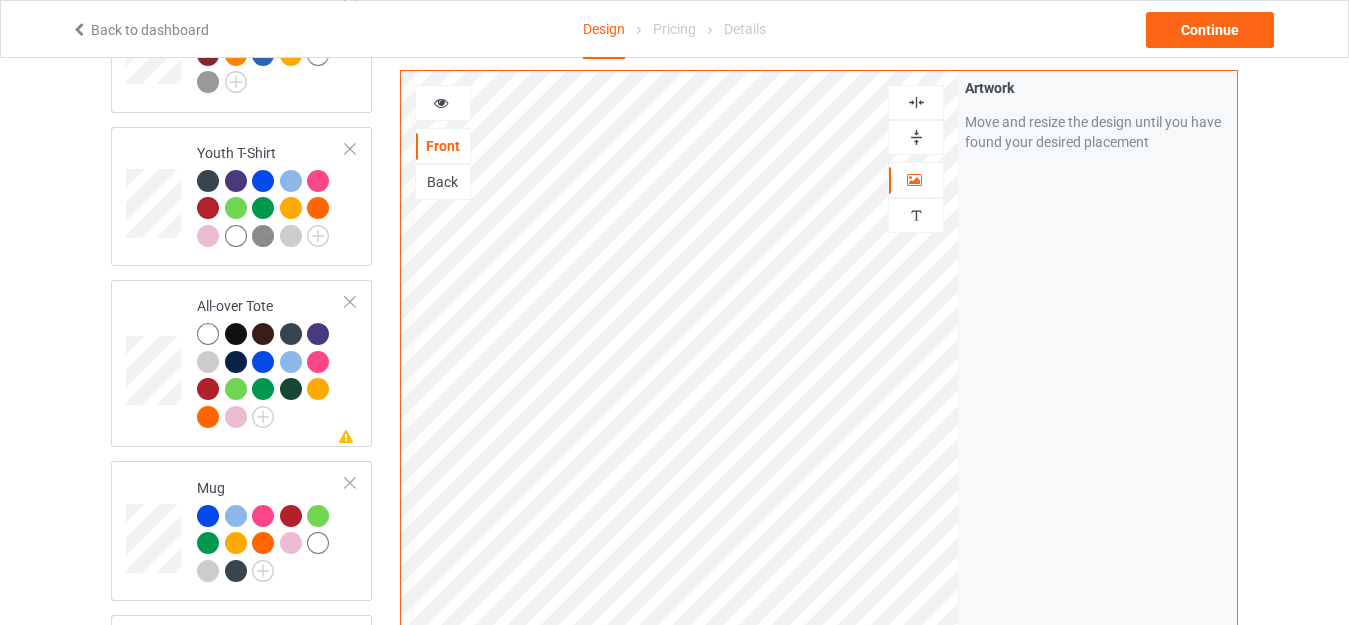 click at bounding box center (916, 137) 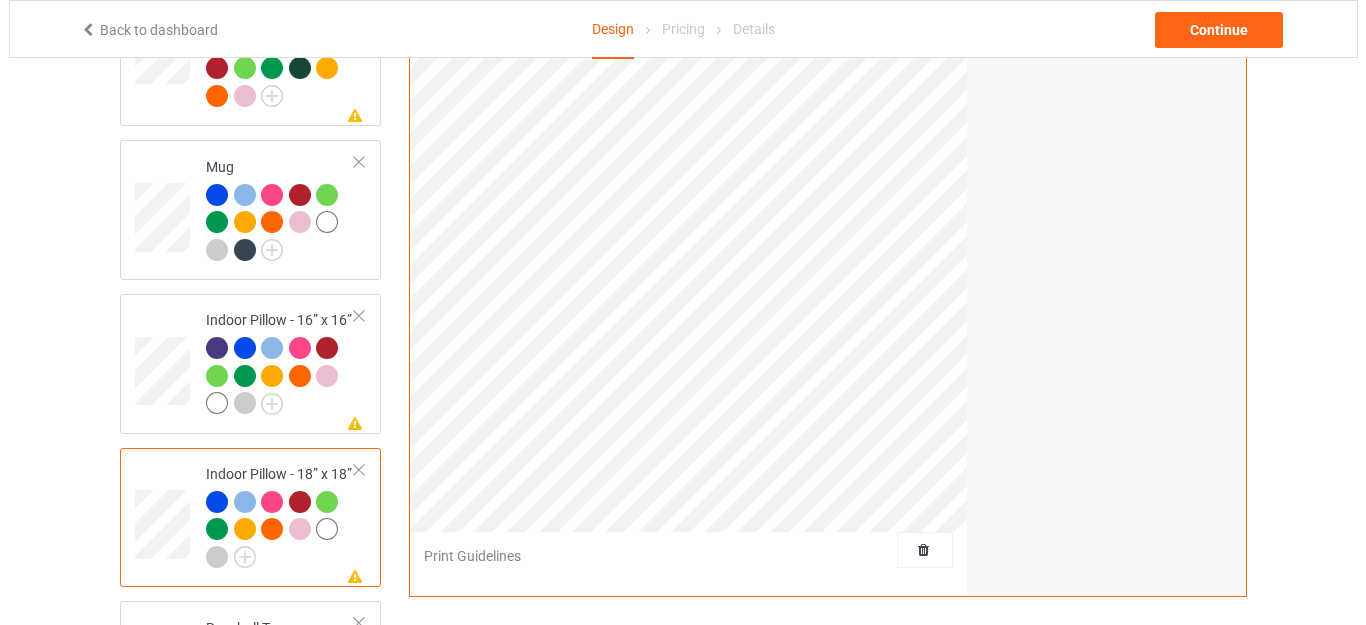 scroll, scrollTop: 1519, scrollLeft: 0, axis: vertical 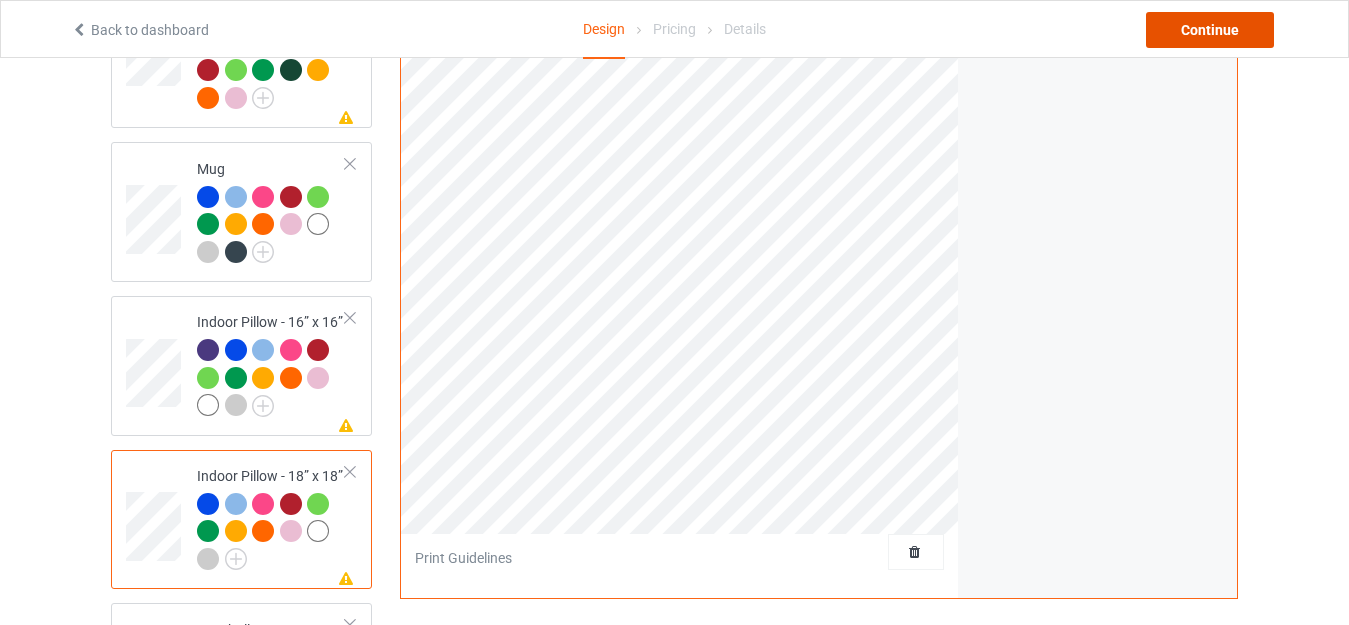 click on "Continue" at bounding box center (1210, 30) 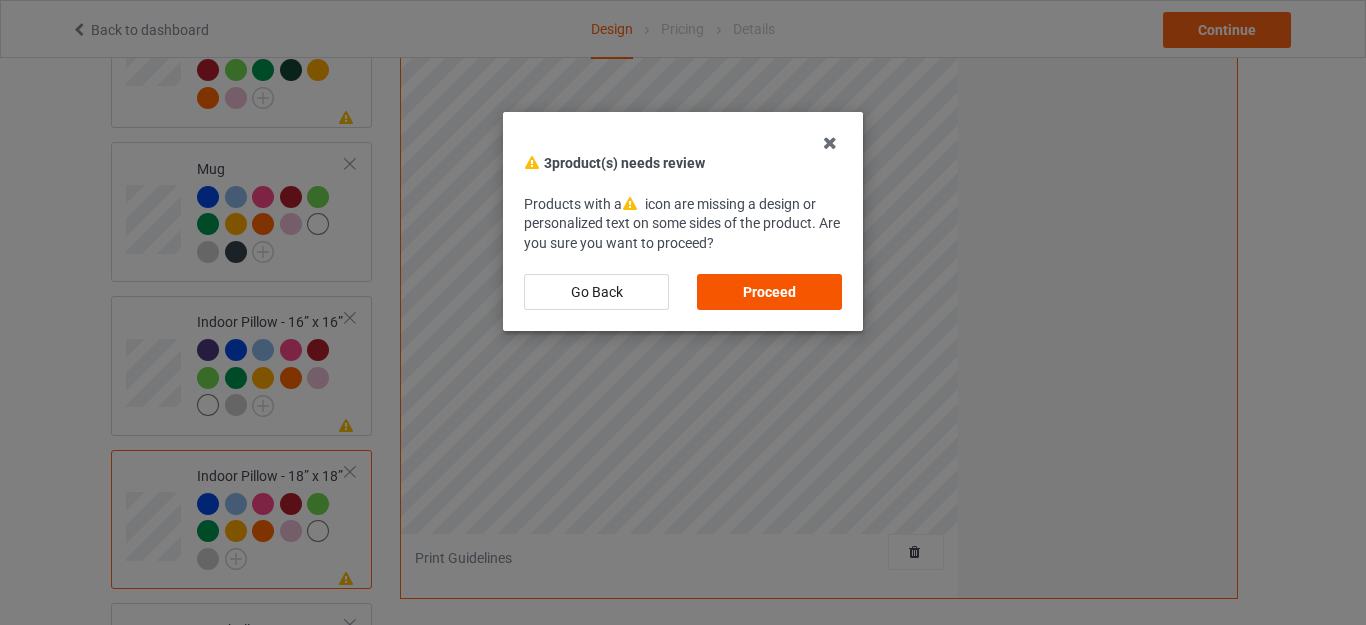 click on "Proceed" at bounding box center (769, 292) 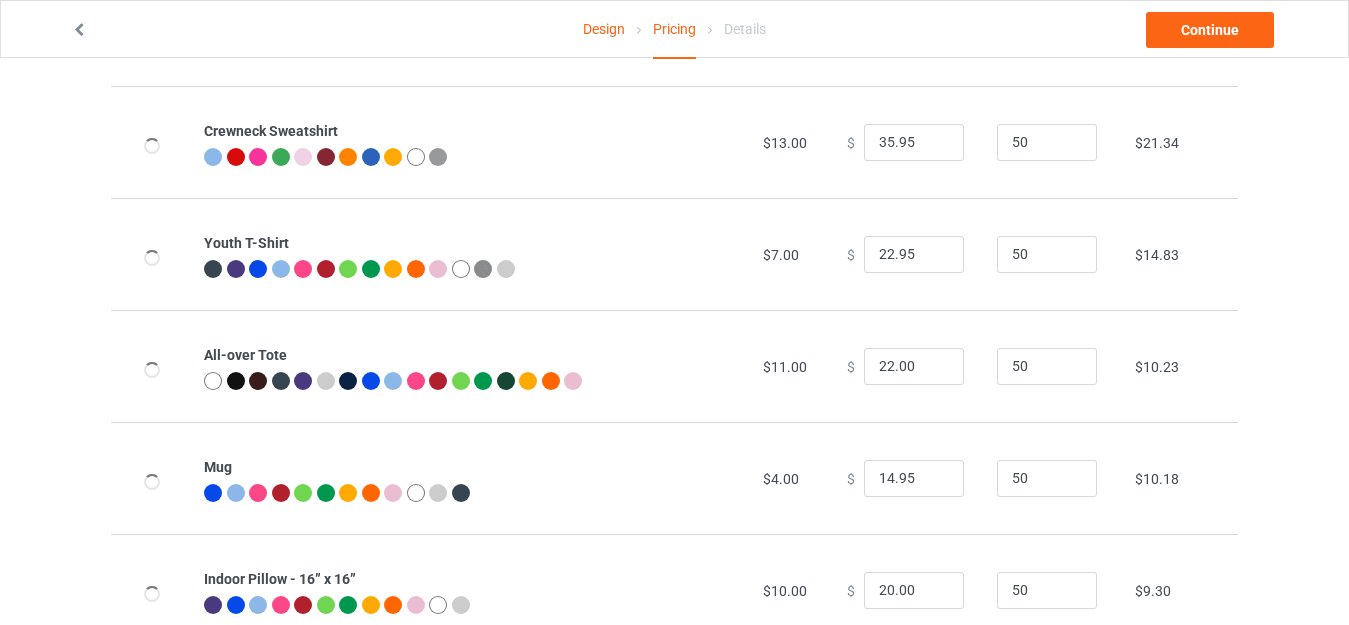 scroll, scrollTop: 782, scrollLeft: 0, axis: vertical 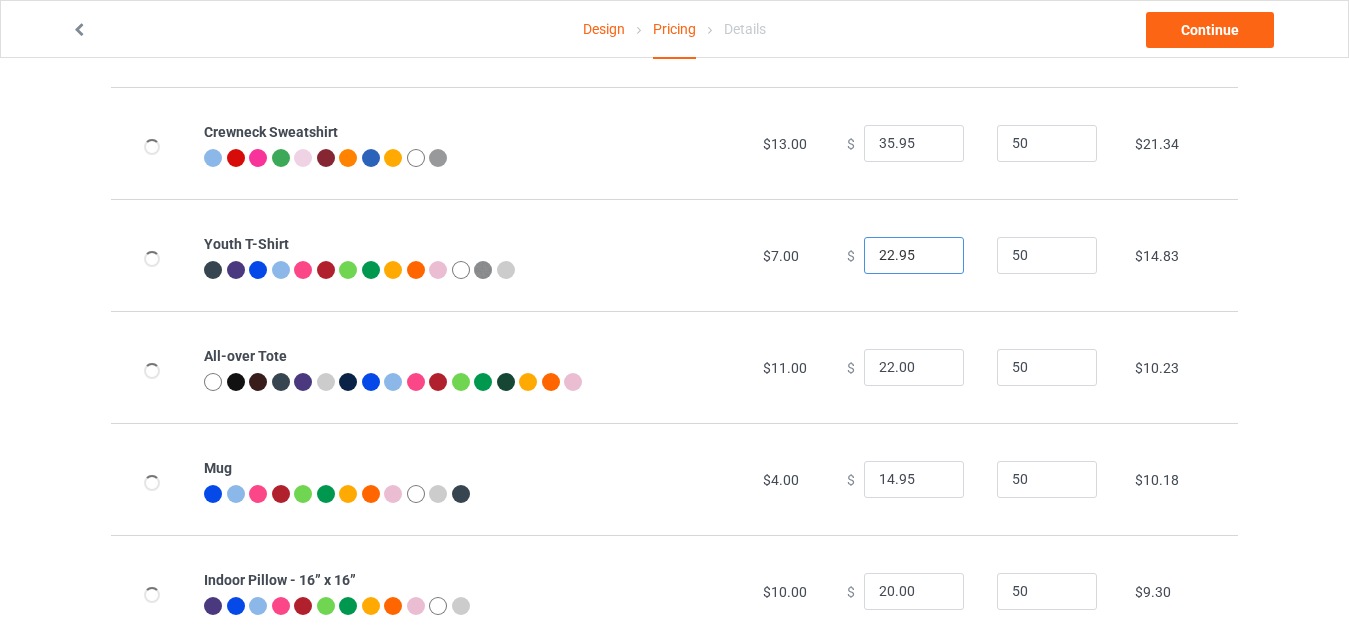 click on "22.95" at bounding box center (914, 256) 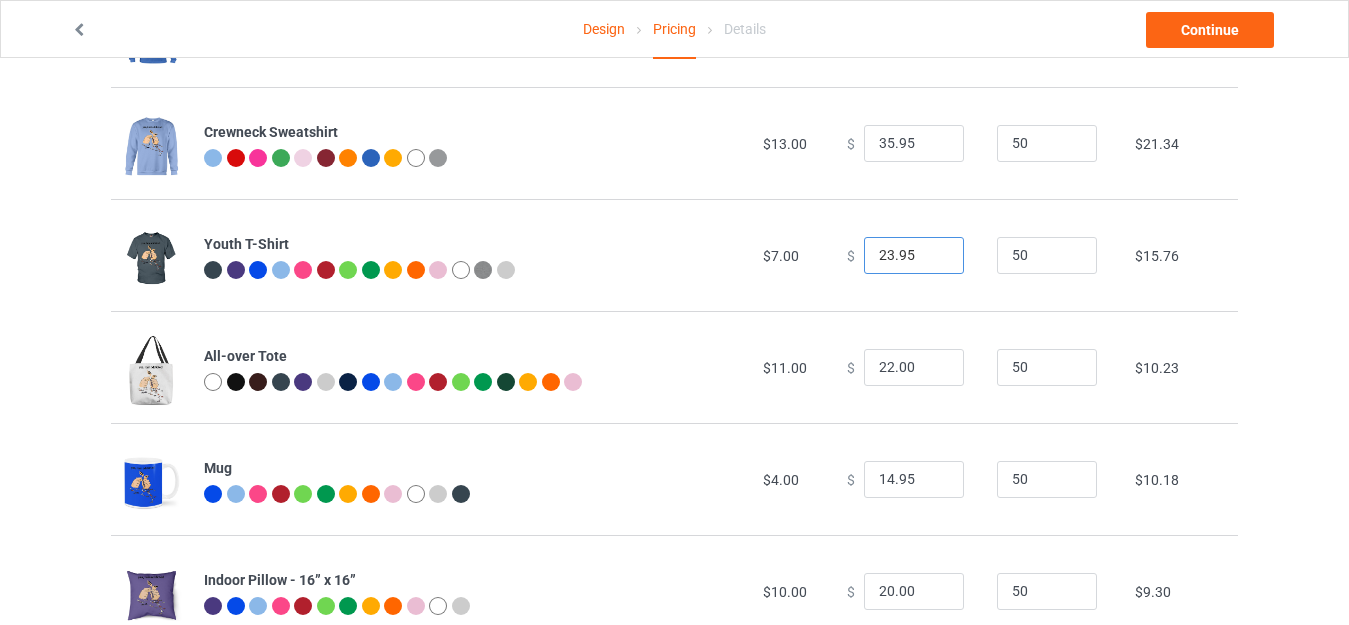 type on "23.95" 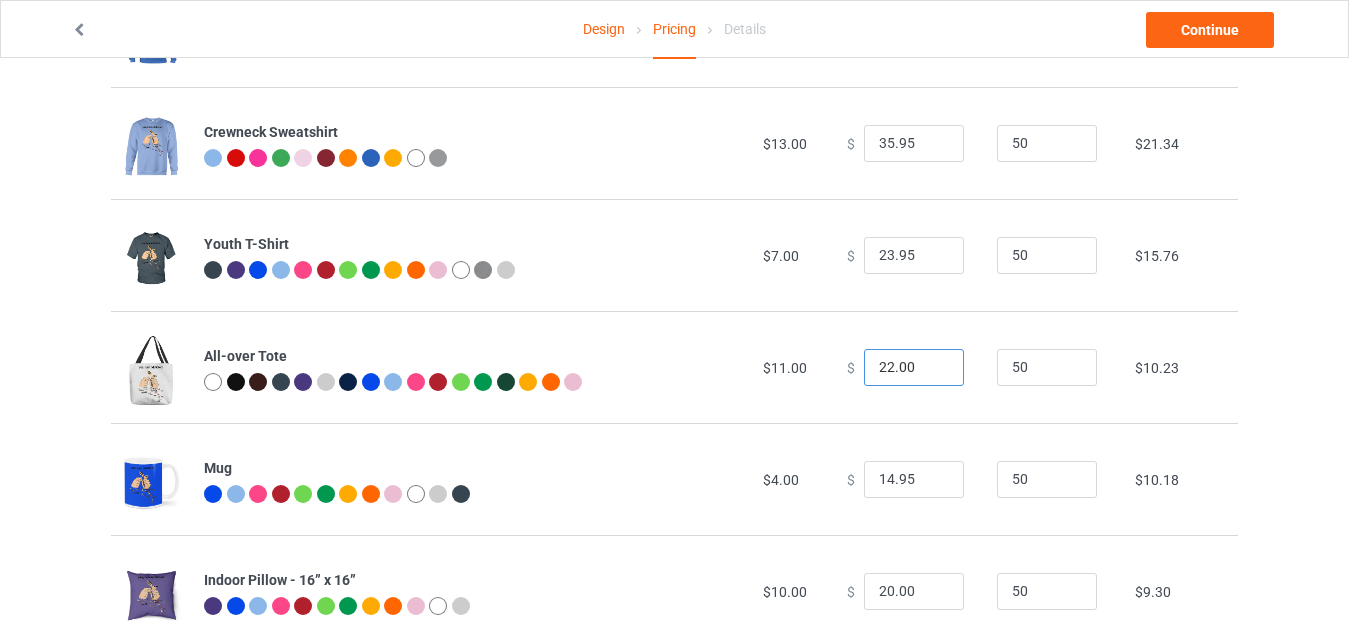 click on "22.00" at bounding box center [914, 368] 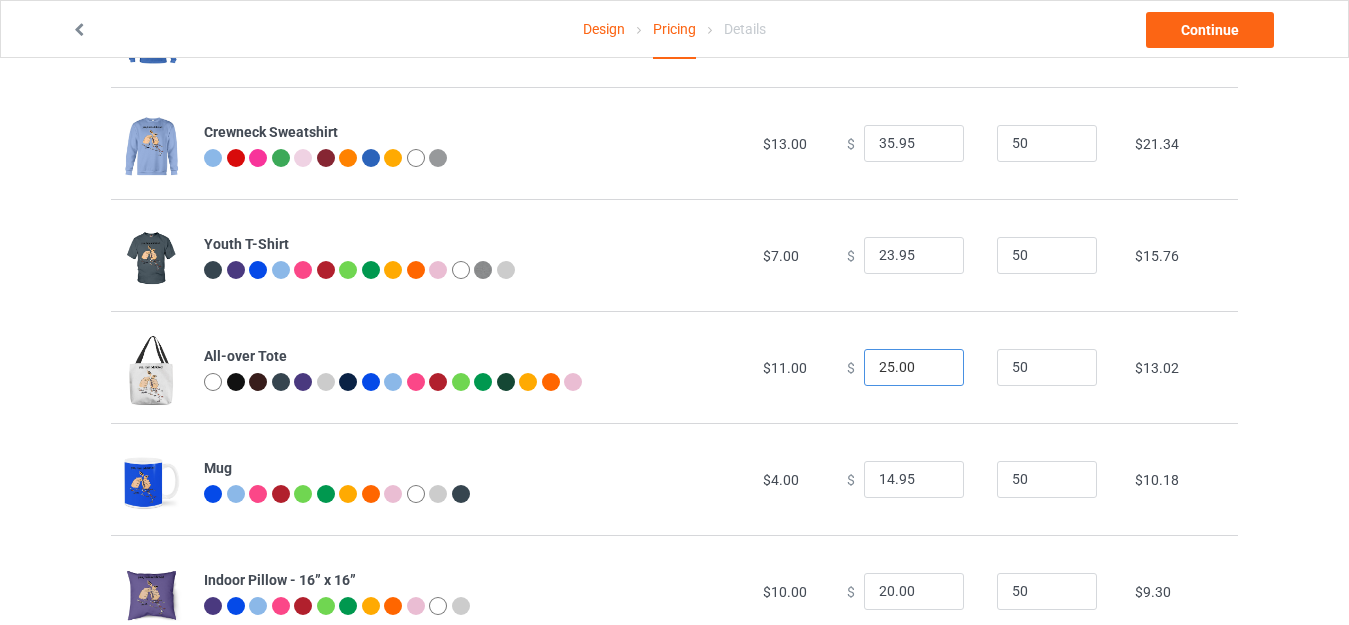 drag, startPoint x: 887, startPoint y: 368, endPoint x: 913, endPoint y: 368, distance: 26 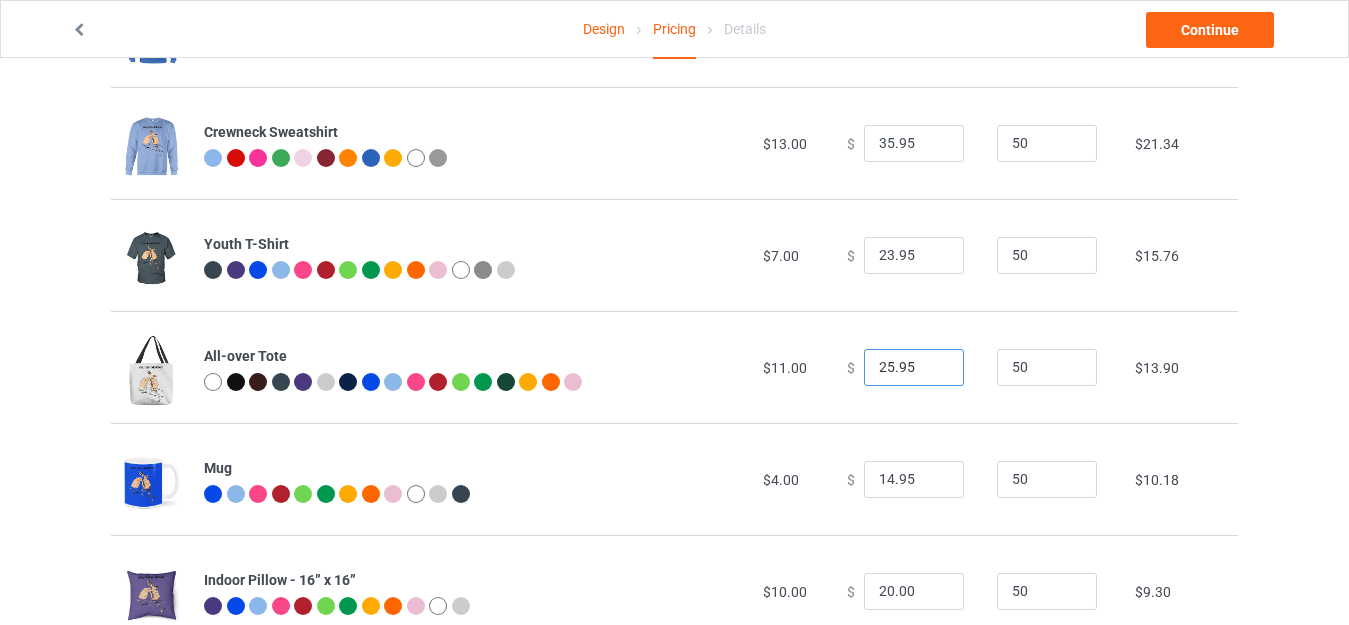 click on "25.95" at bounding box center [914, 368] 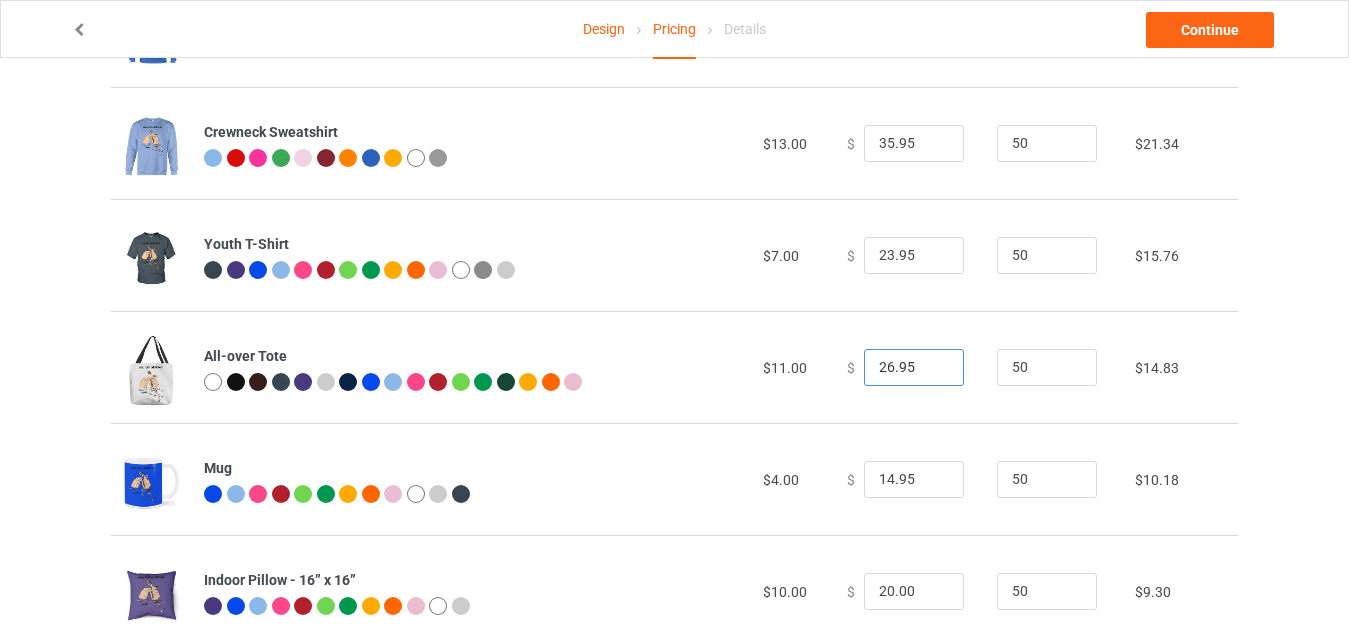 click on "26.95" at bounding box center [914, 368] 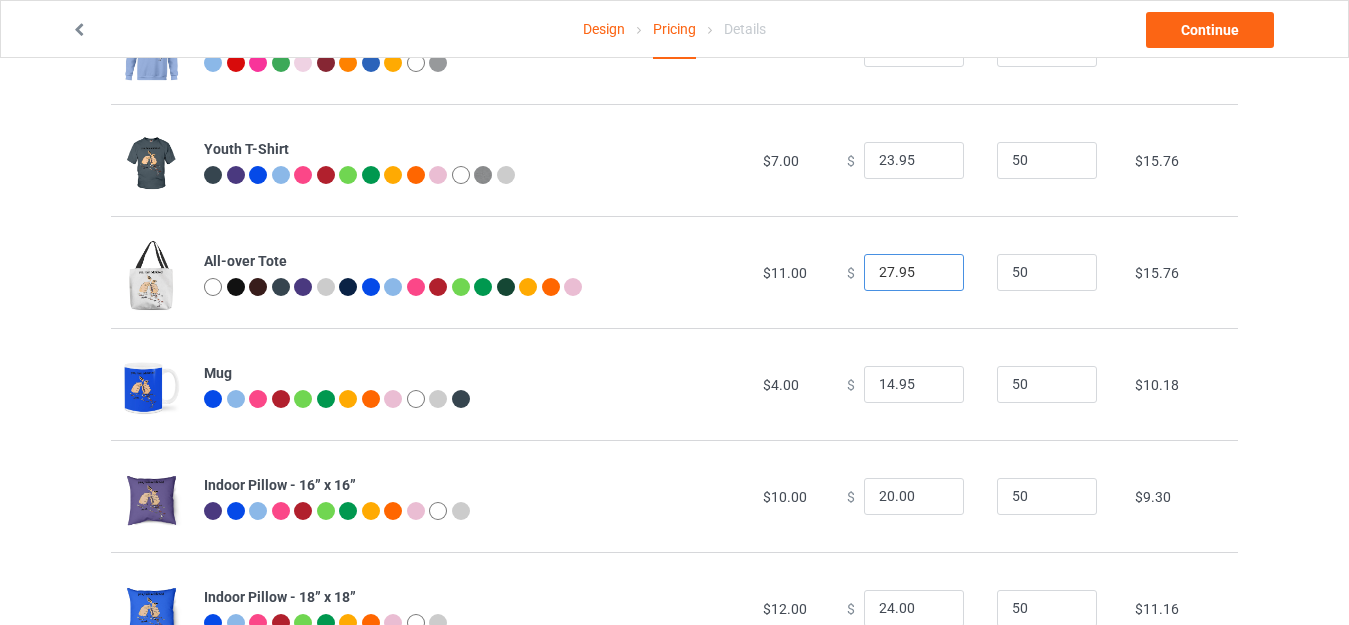 scroll, scrollTop: 882, scrollLeft: 0, axis: vertical 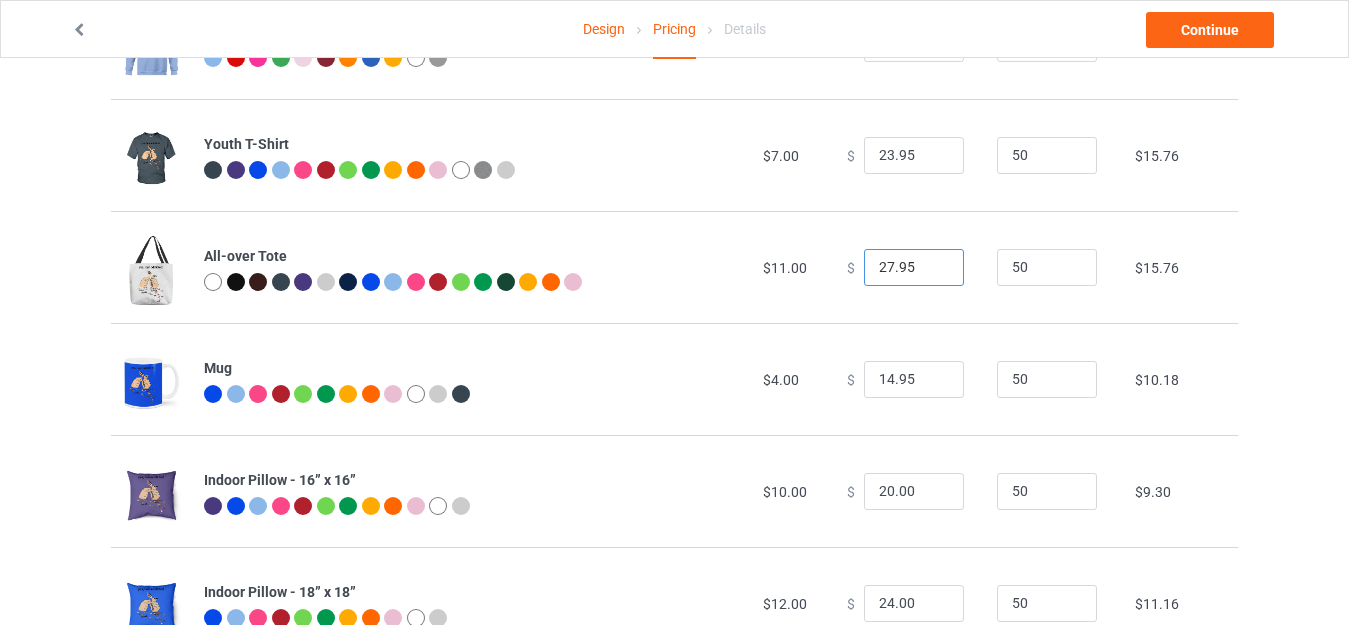 type on "27.95" 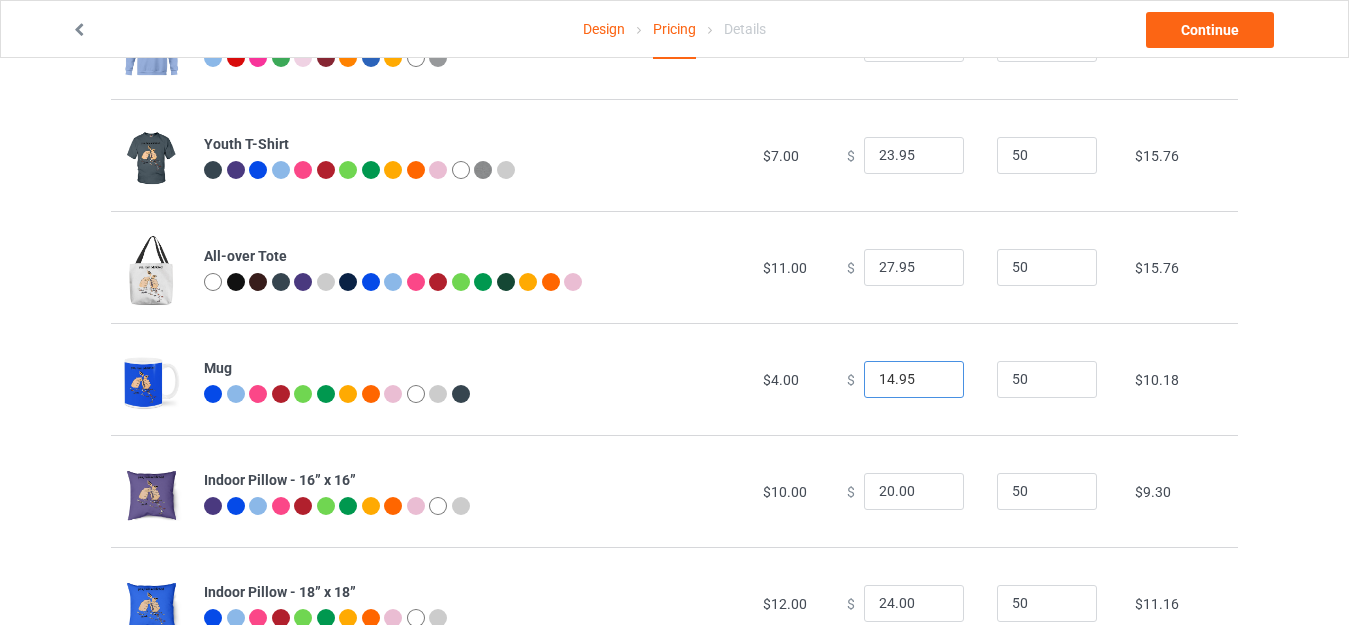 click on "14.95" at bounding box center [914, 380] 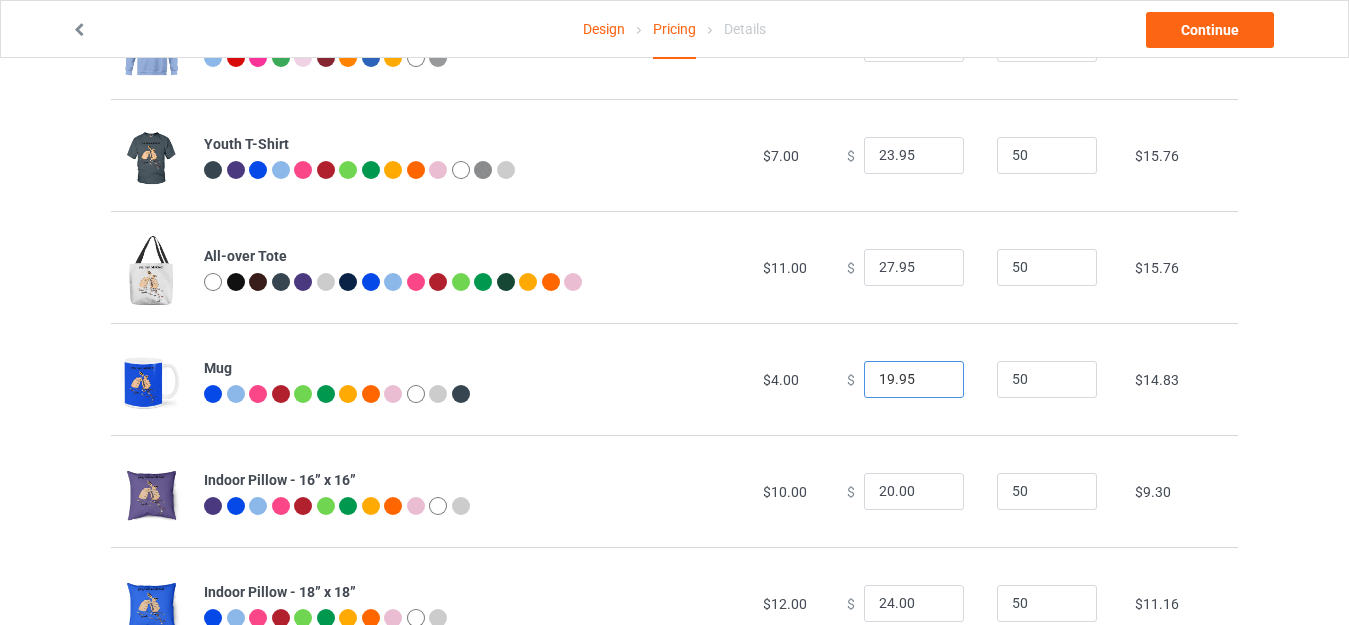 type on "19.95" 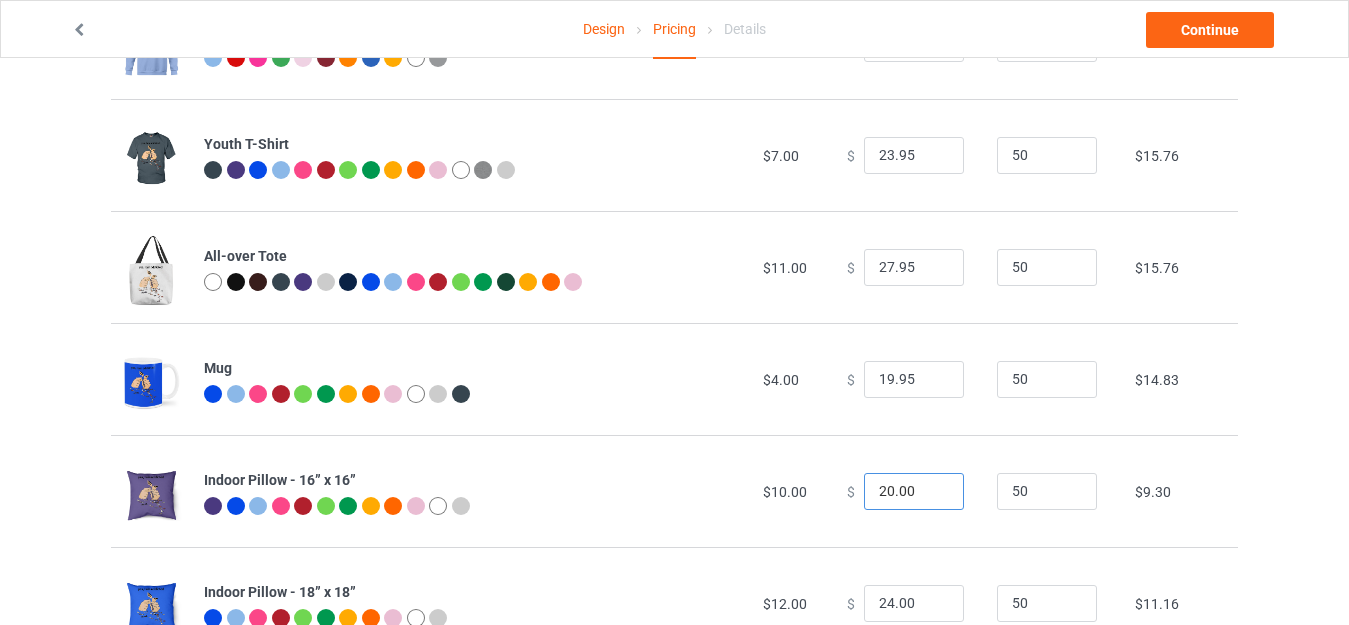 drag, startPoint x: 880, startPoint y: 486, endPoint x: 857, endPoint y: 474, distance: 25.942244 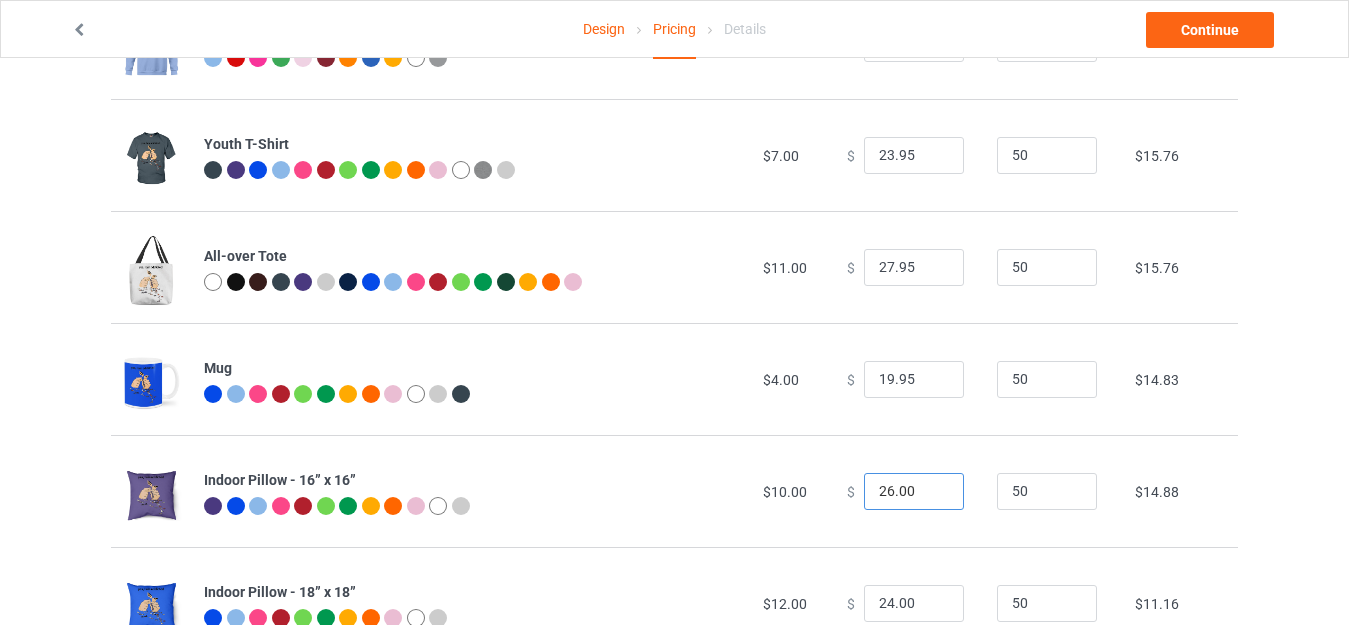 drag, startPoint x: 889, startPoint y: 490, endPoint x: 906, endPoint y: 490, distance: 17 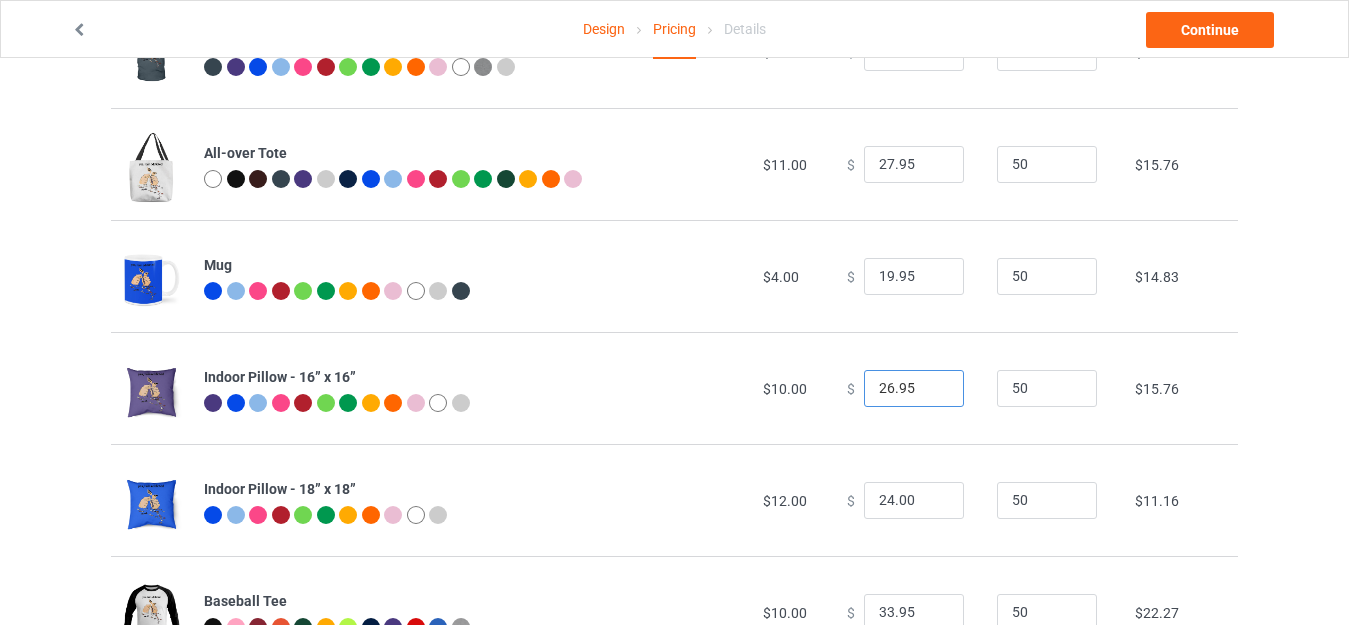 scroll, scrollTop: 1082, scrollLeft: 0, axis: vertical 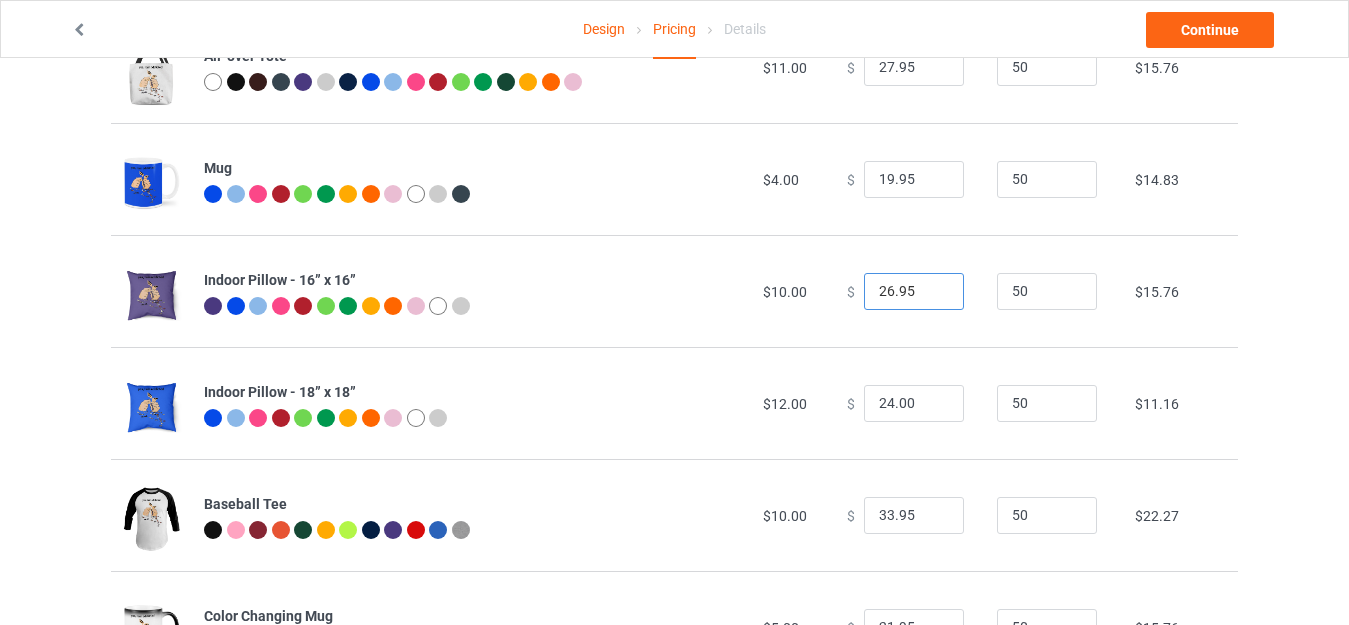 type on "26.95" 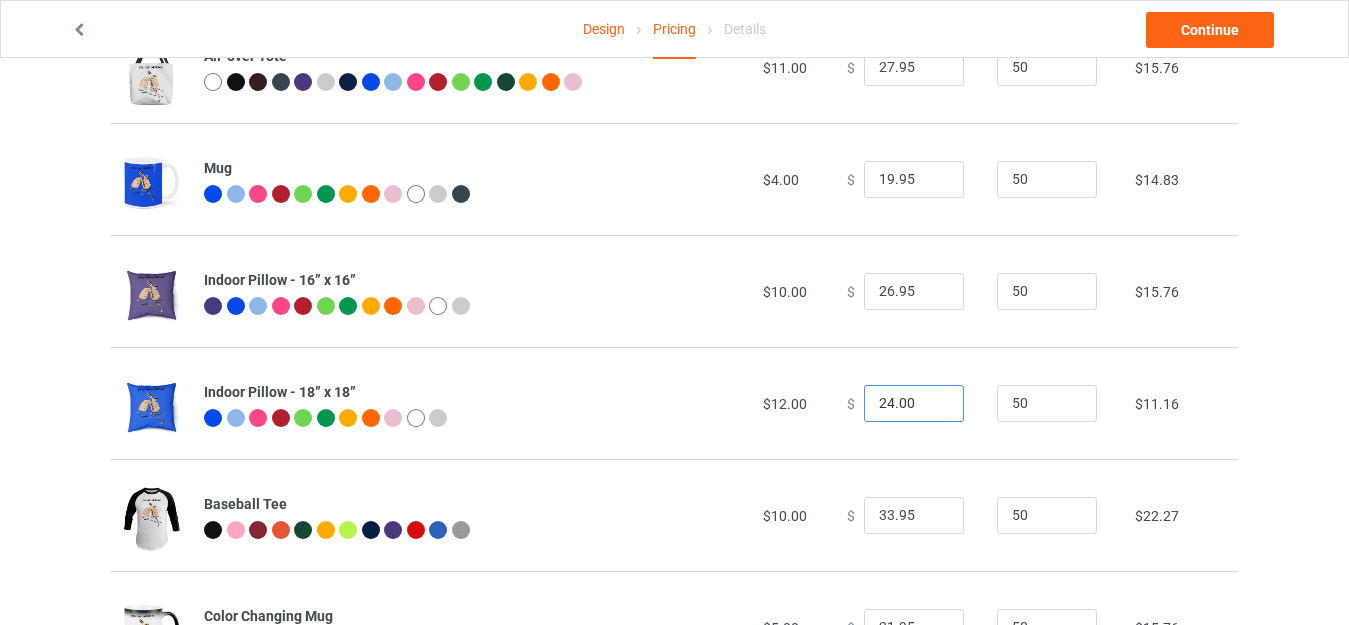 drag, startPoint x: 881, startPoint y: 398, endPoint x: 875, endPoint y: 408, distance: 11.661903 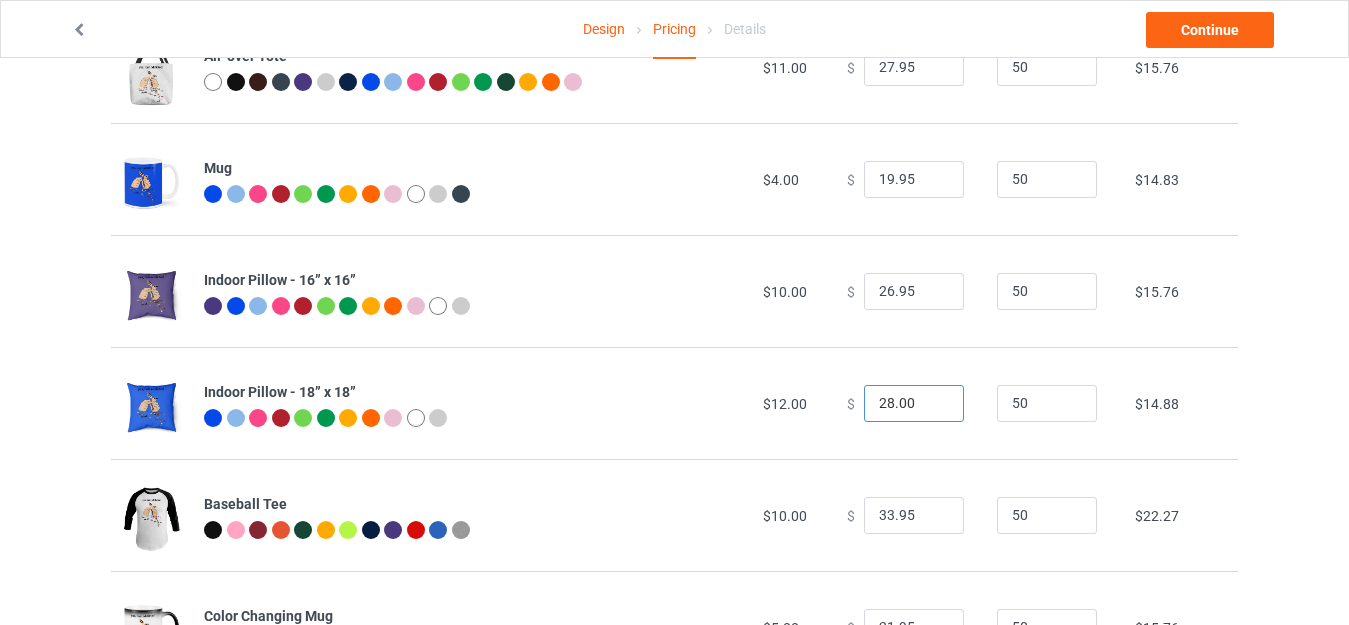 drag, startPoint x: 891, startPoint y: 400, endPoint x: 901, endPoint y: 402, distance: 10.198039 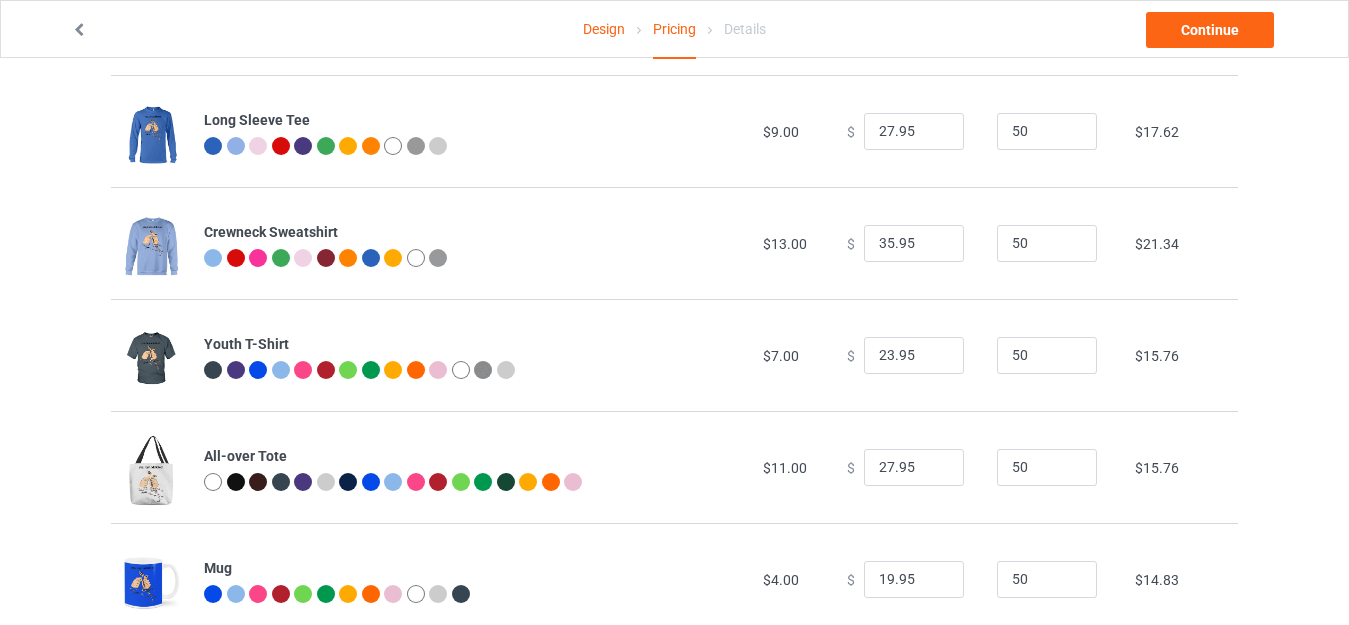 scroll, scrollTop: 1082, scrollLeft: 0, axis: vertical 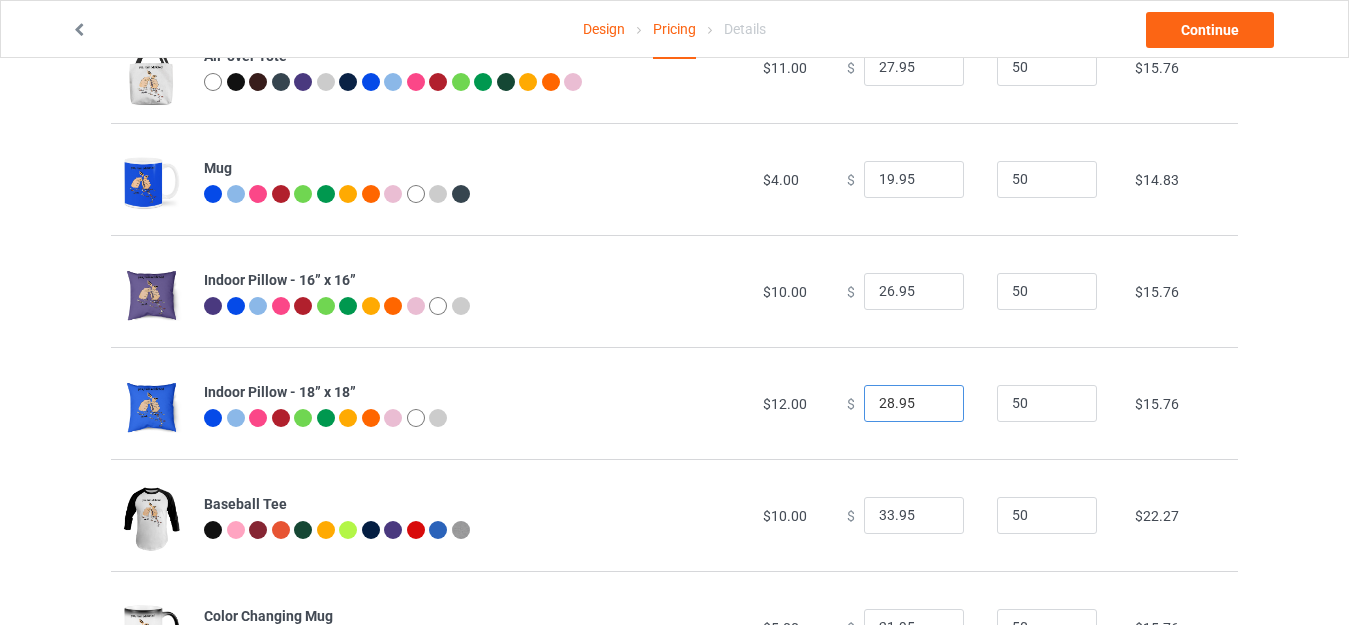 type on "28.95" 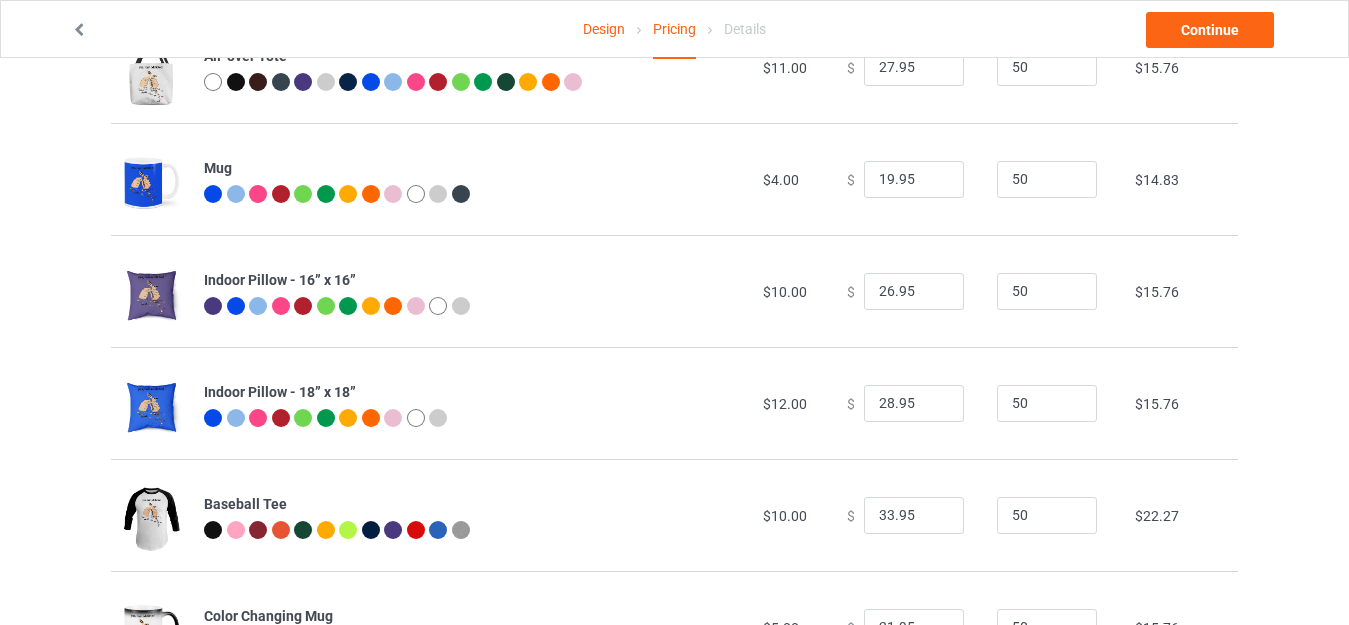 click on "Design" at bounding box center (604, 29) 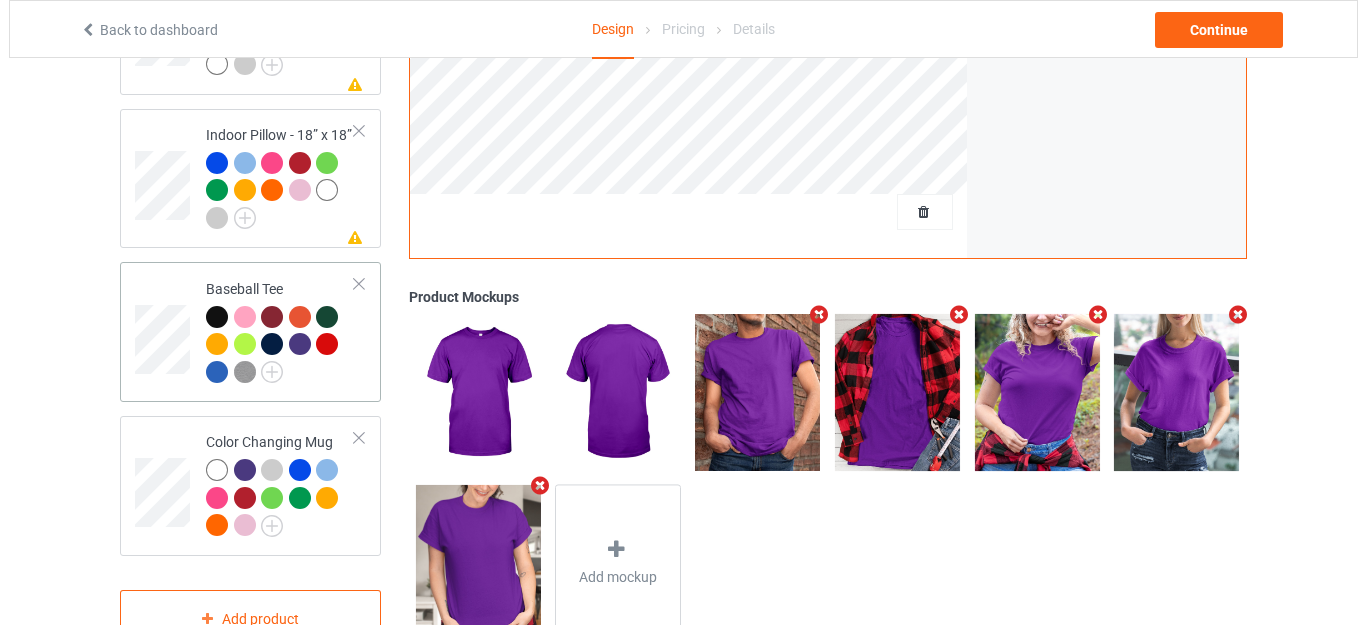 scroll, scrollTop: 1919, scrollLeft: 0, axis: vertical 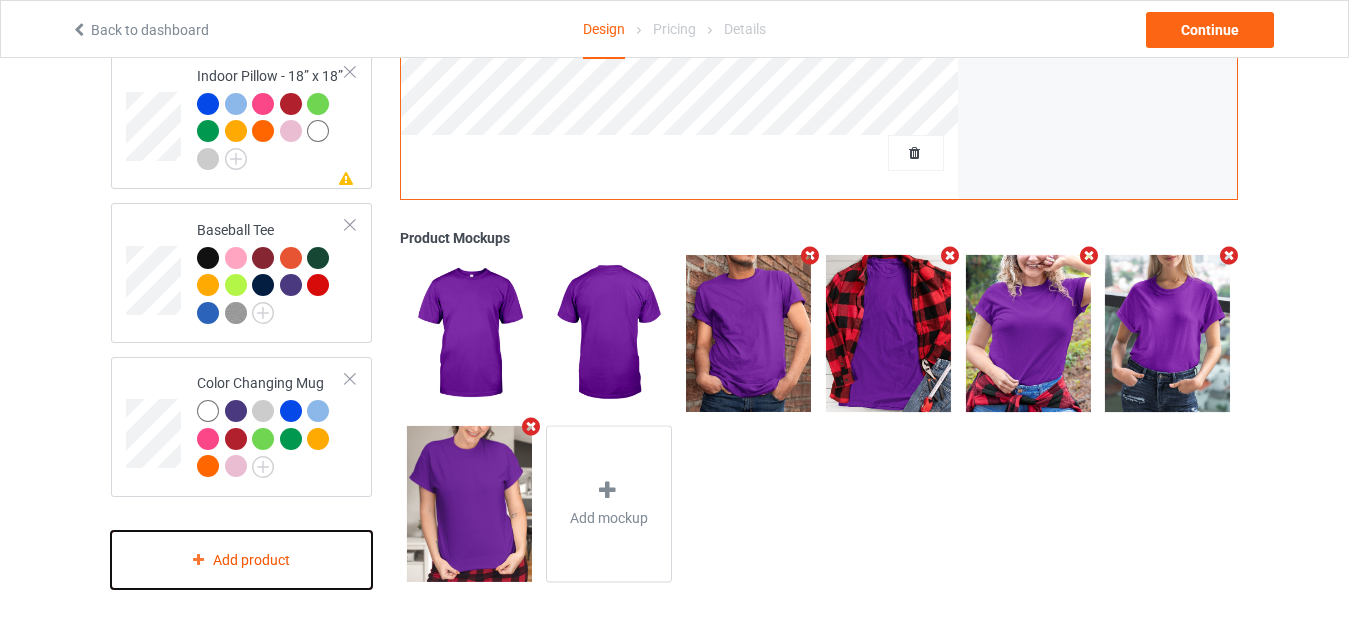 click on "Add product" at bounding box center (241, 560) 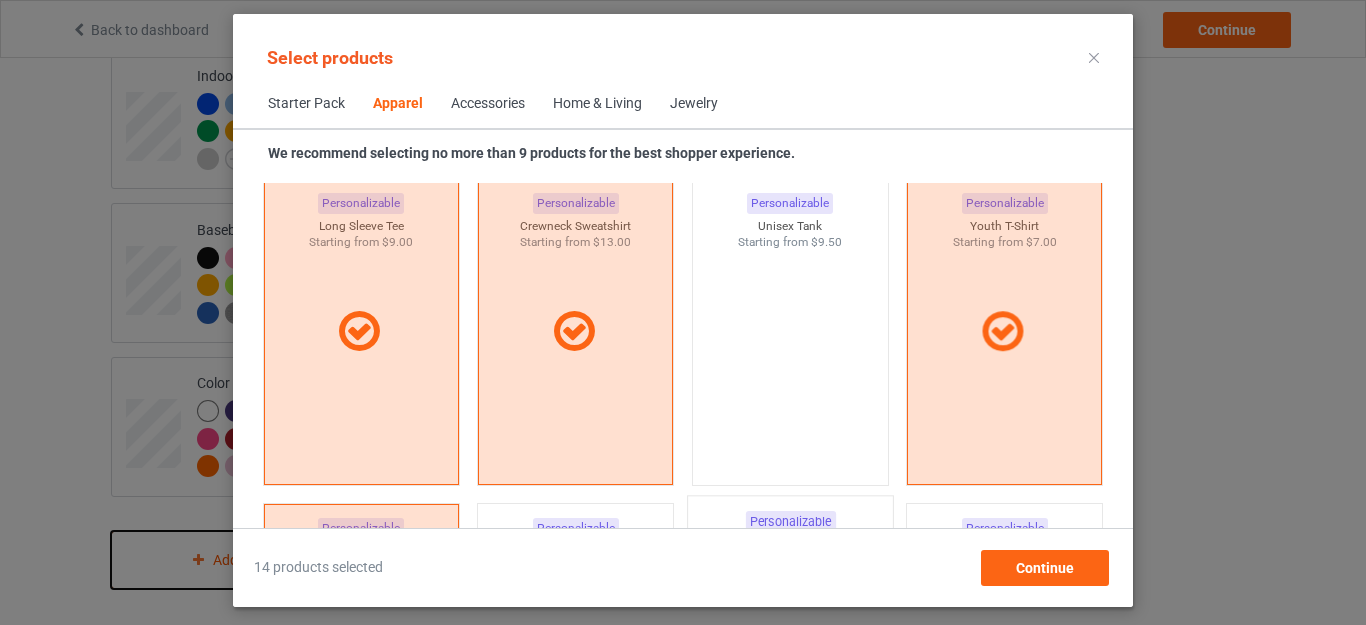 scroll, scrollTop: 1645, scrollLeft: 0, axis: vertical 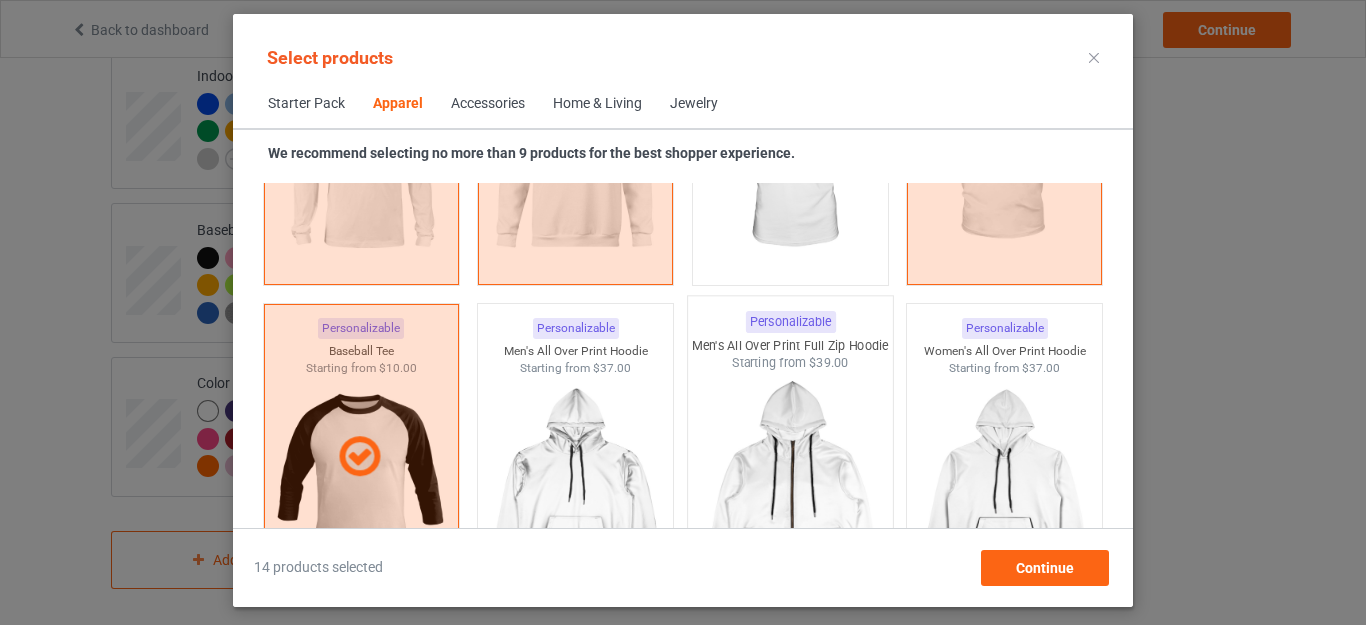 click on "Personalizable" at bounding box center [790, 322] 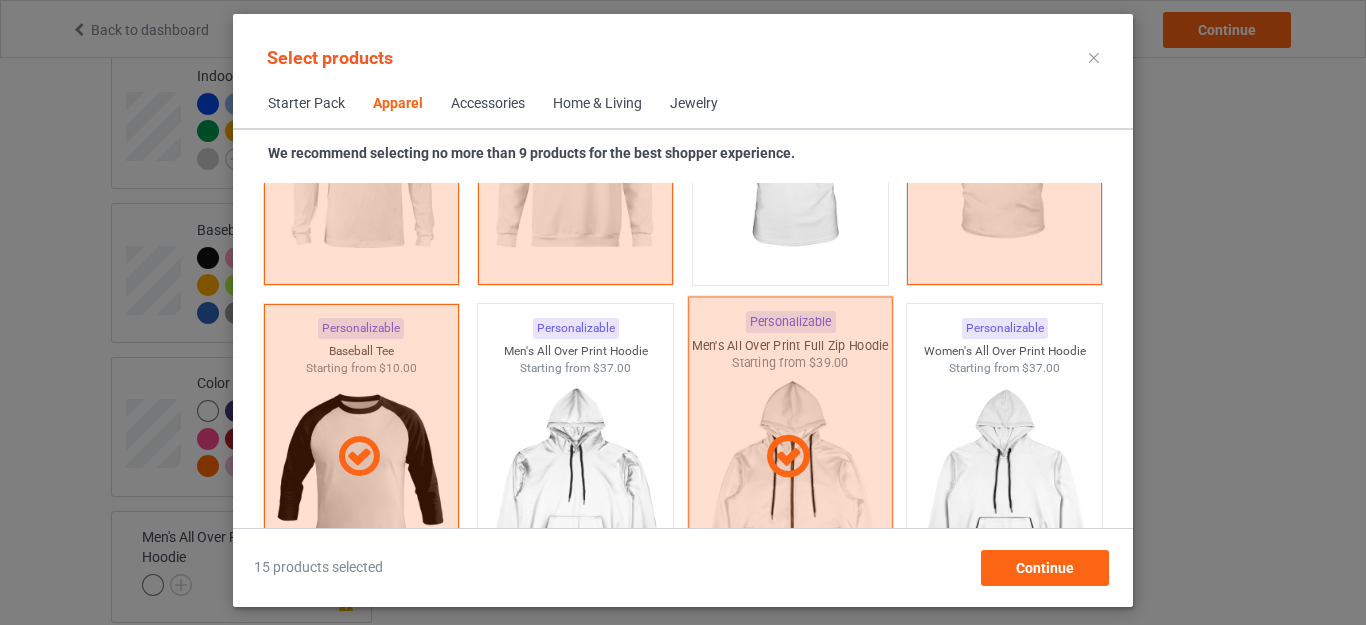 click at bounding box center [790, 457] 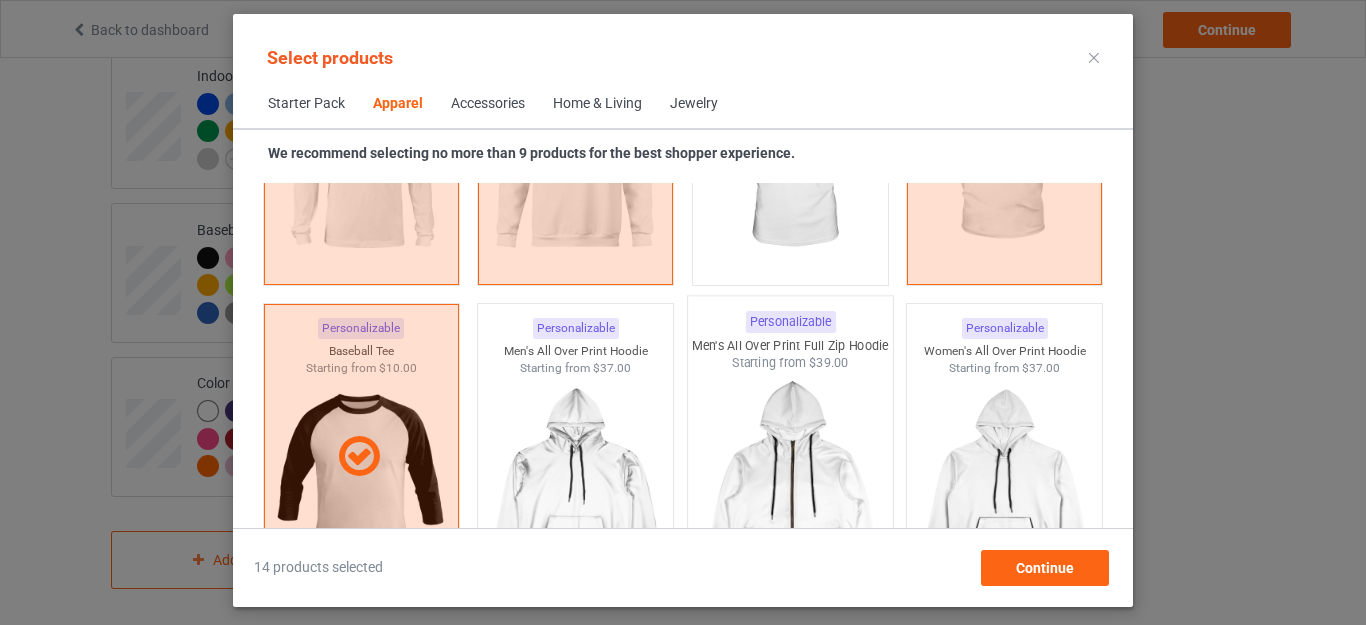 click at bounding box center (790, 163) 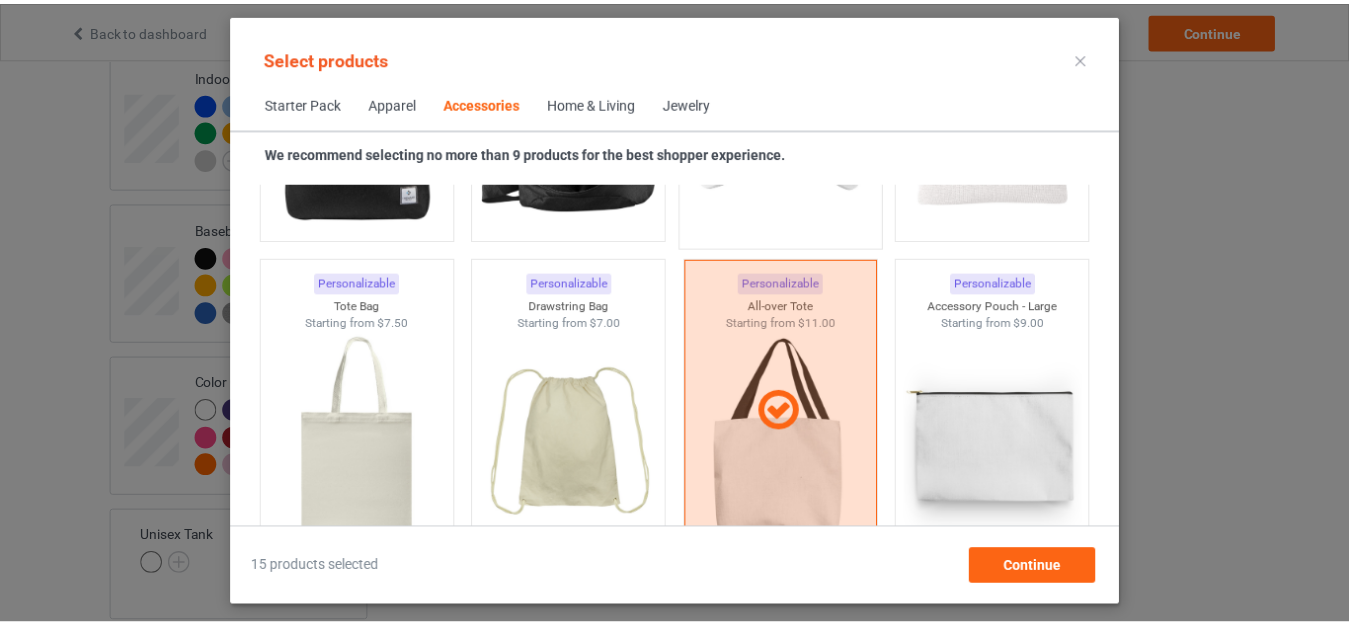 scroll, scrollTop: 6045, scrollLeft: 0, axis: vertical 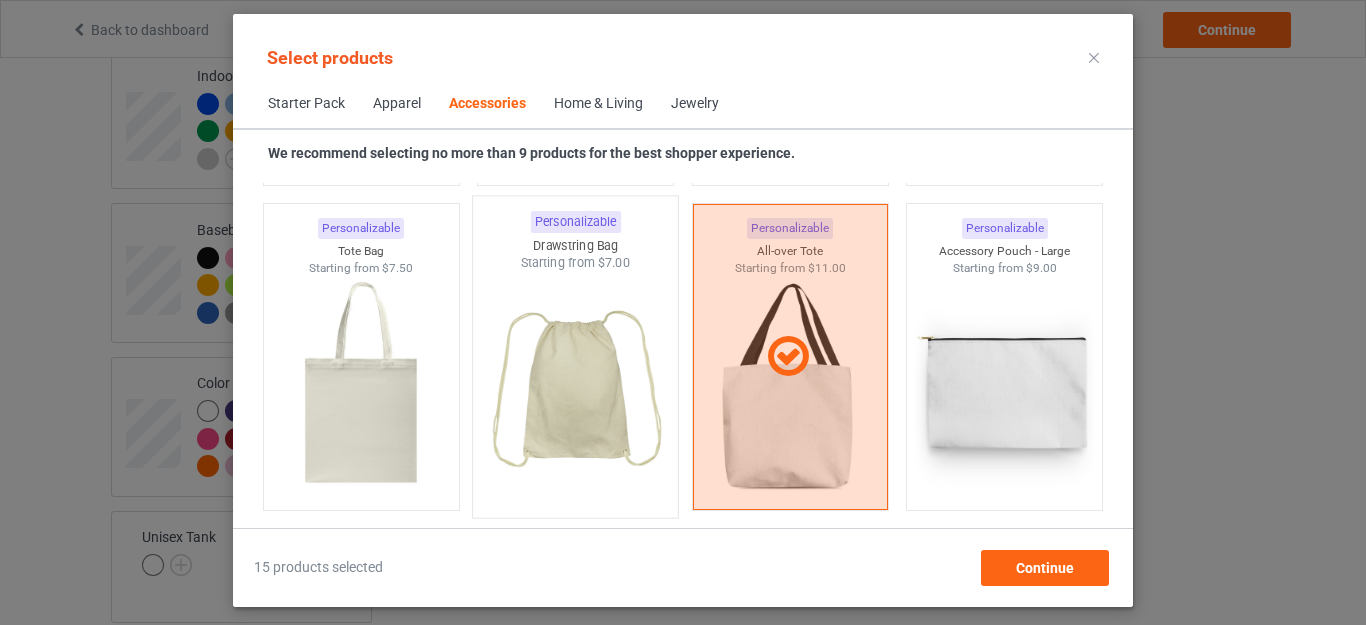 click at bounding box center [576, 389] 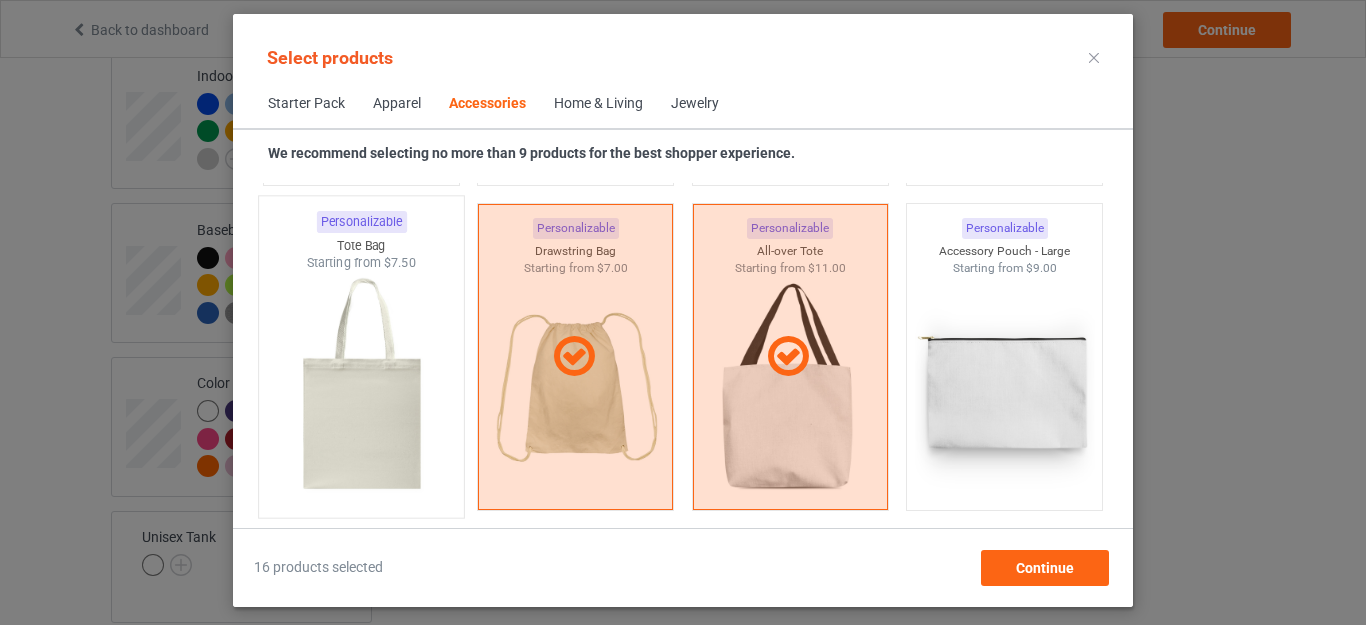 click at bounding box center (361, 389) 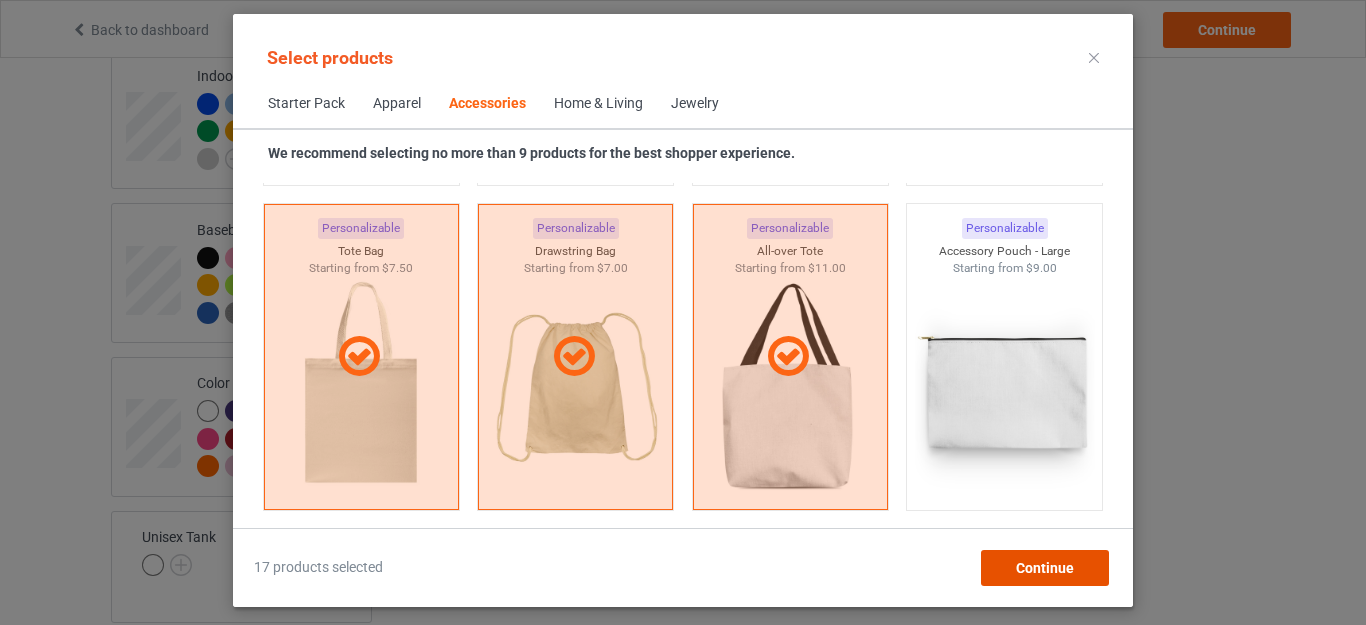 click on "Continue" at bounding box center [1045, 568] 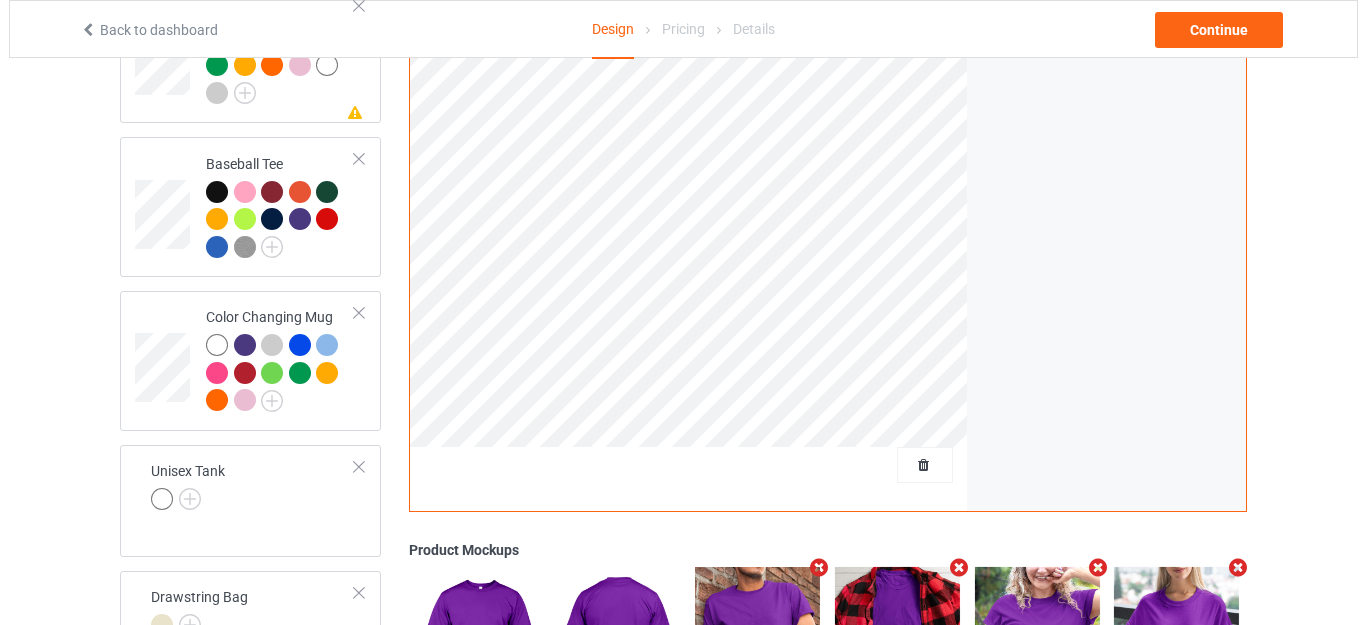 scroll, scrollTop: 2019, scrollLeft: 0, axis: vertical 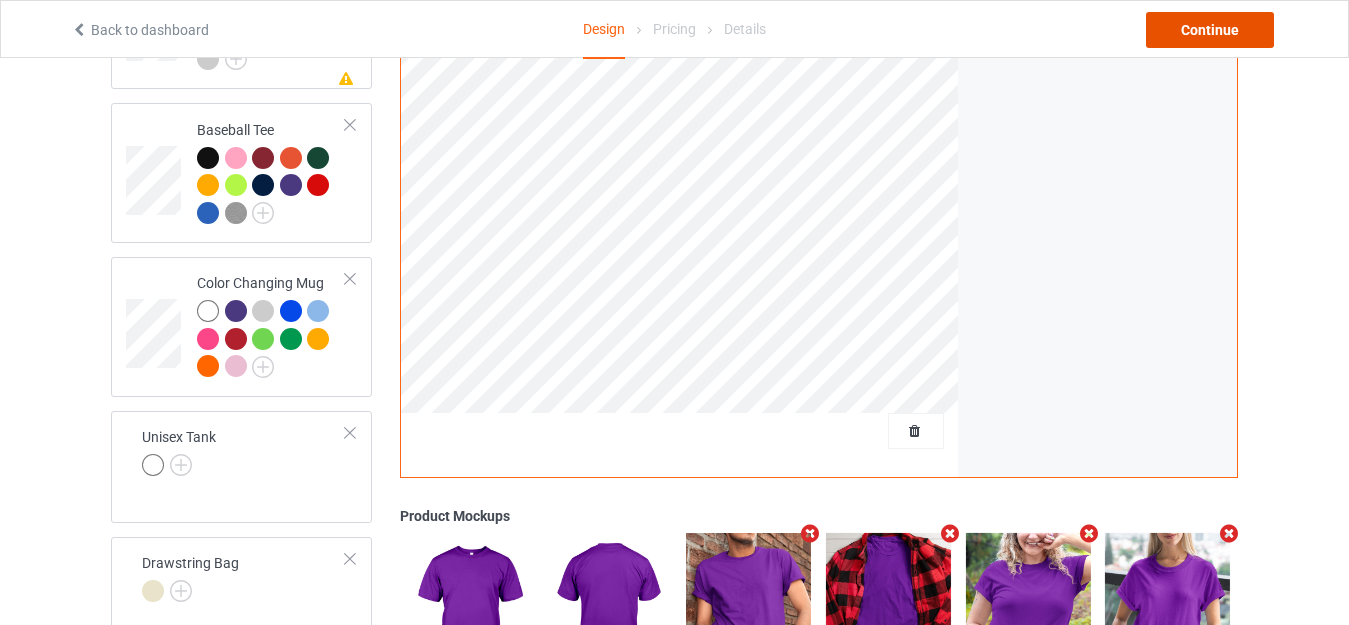 click on "Continue" at bounding box center [1210, 30] 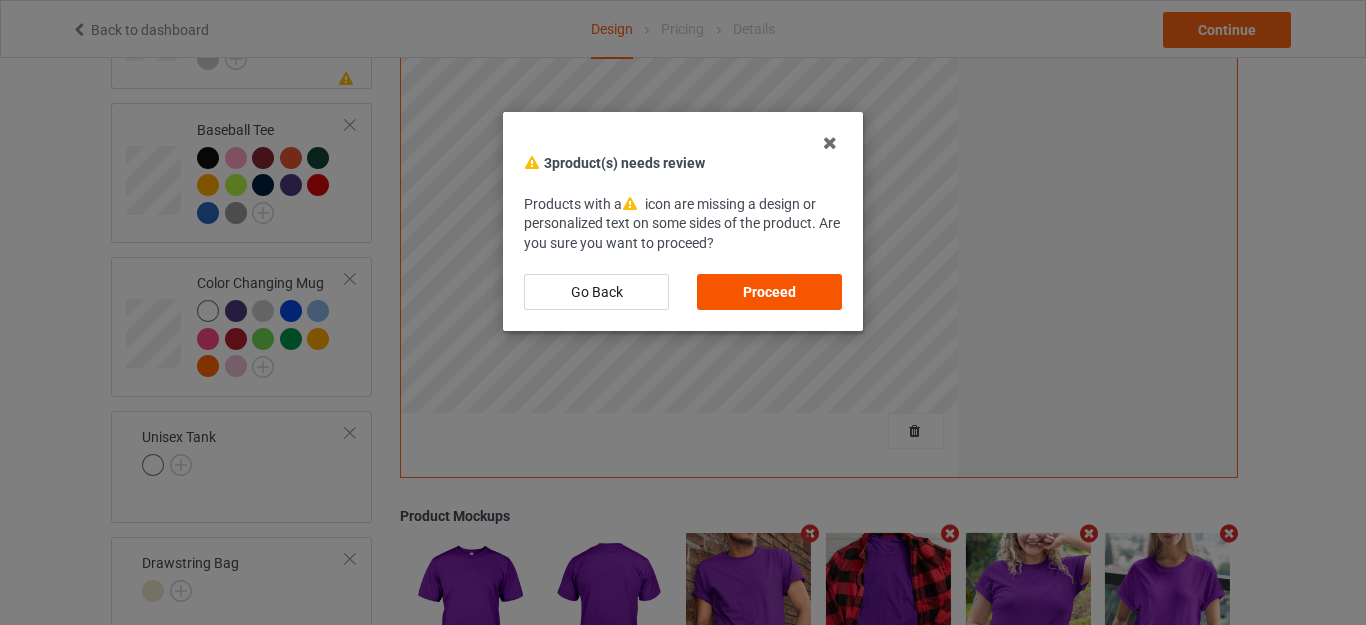 click on "Proceed" at bounding box center [769, 292] 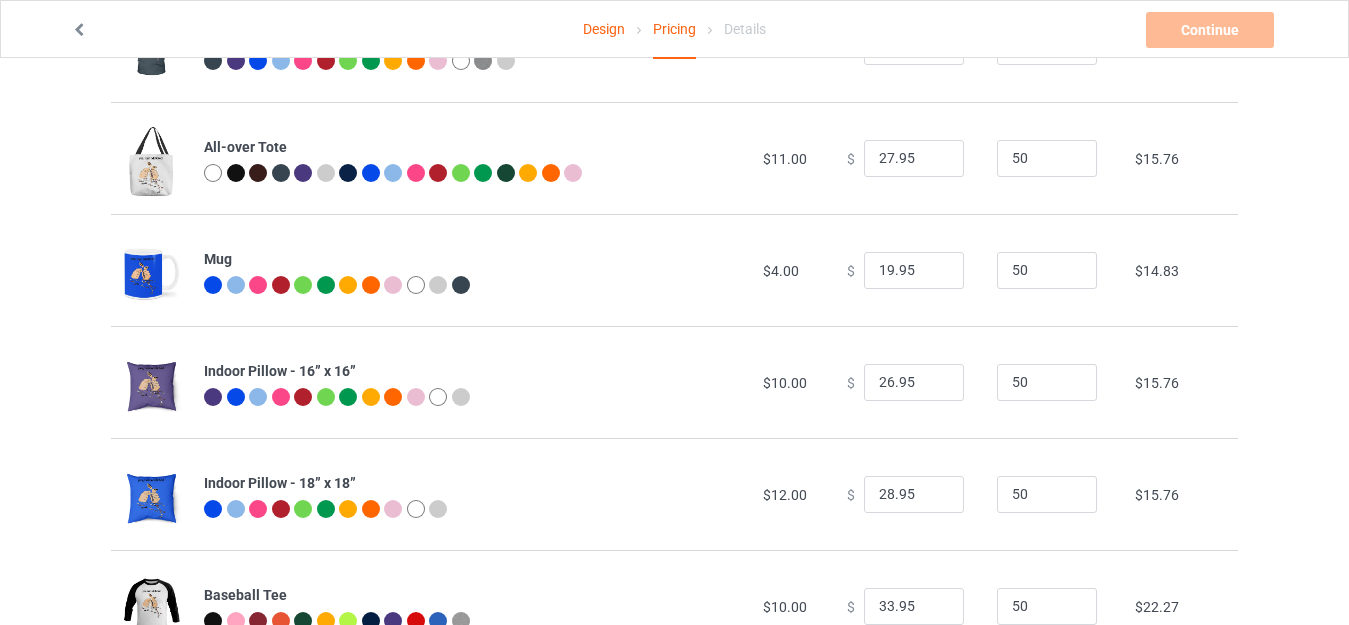 scroll, scrollTop: 982, scrollLeft: 0, axis: vertical 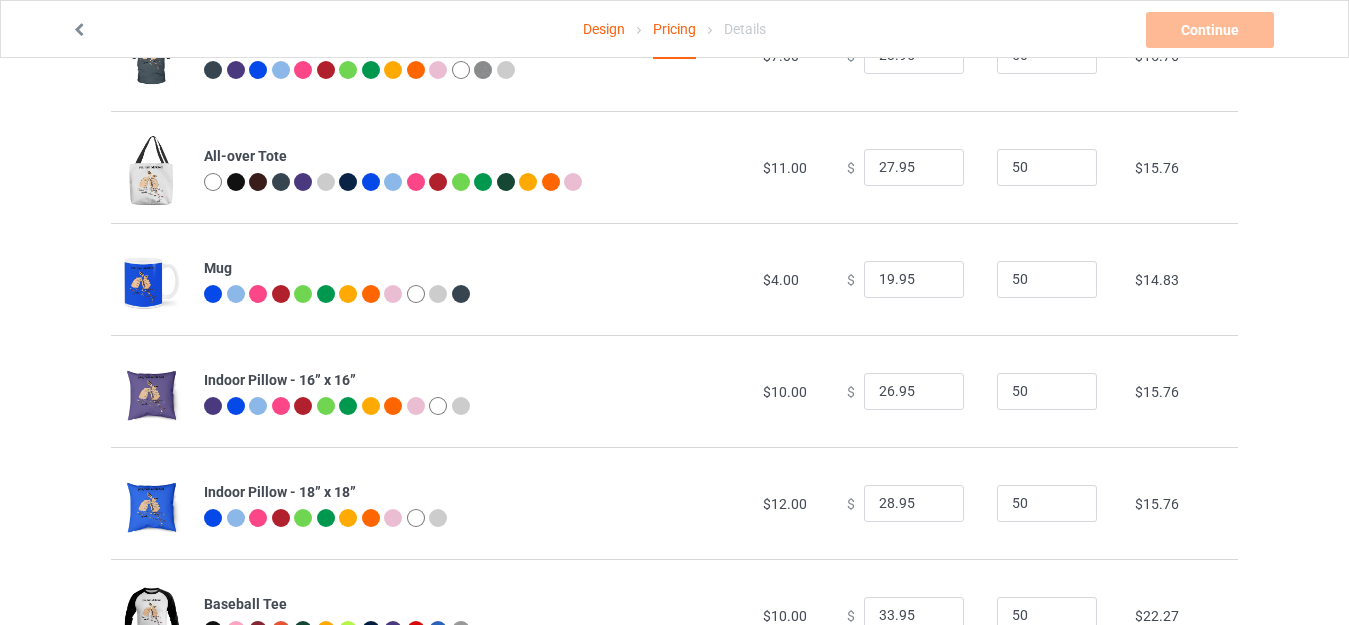 click on "Design" at bounding box center (604, 29) 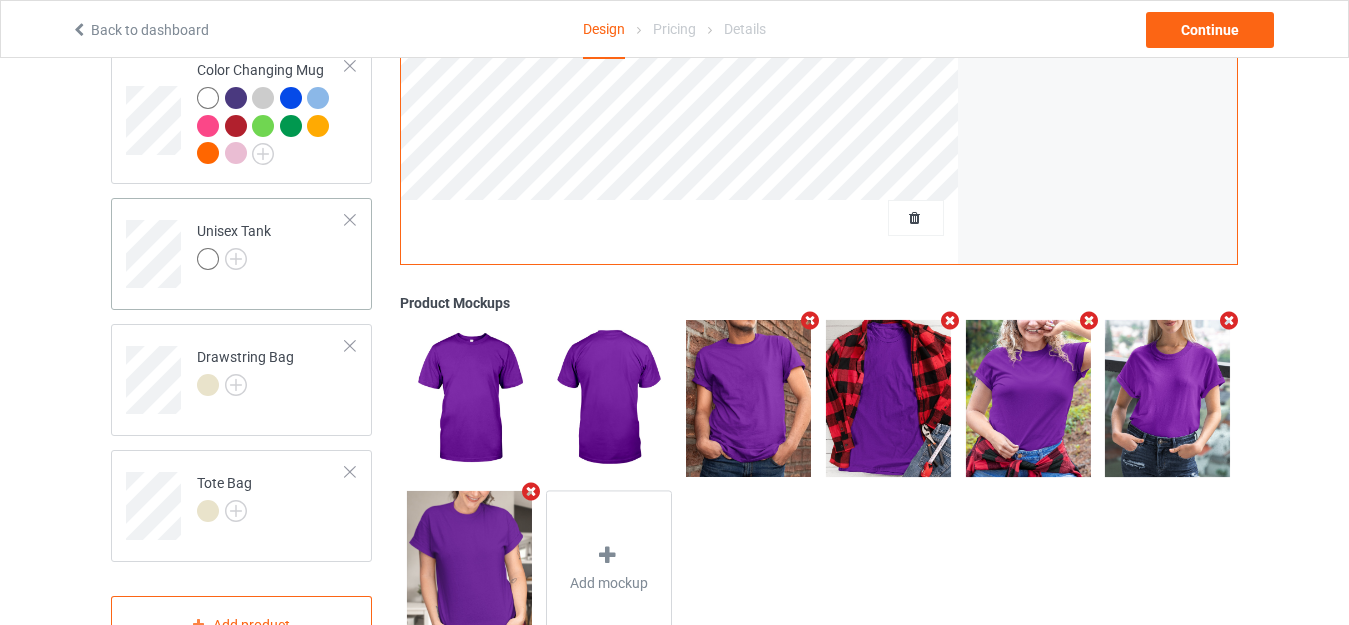 scroll, scrollTop: 2197, scrollLeft: 0, axis: vertical 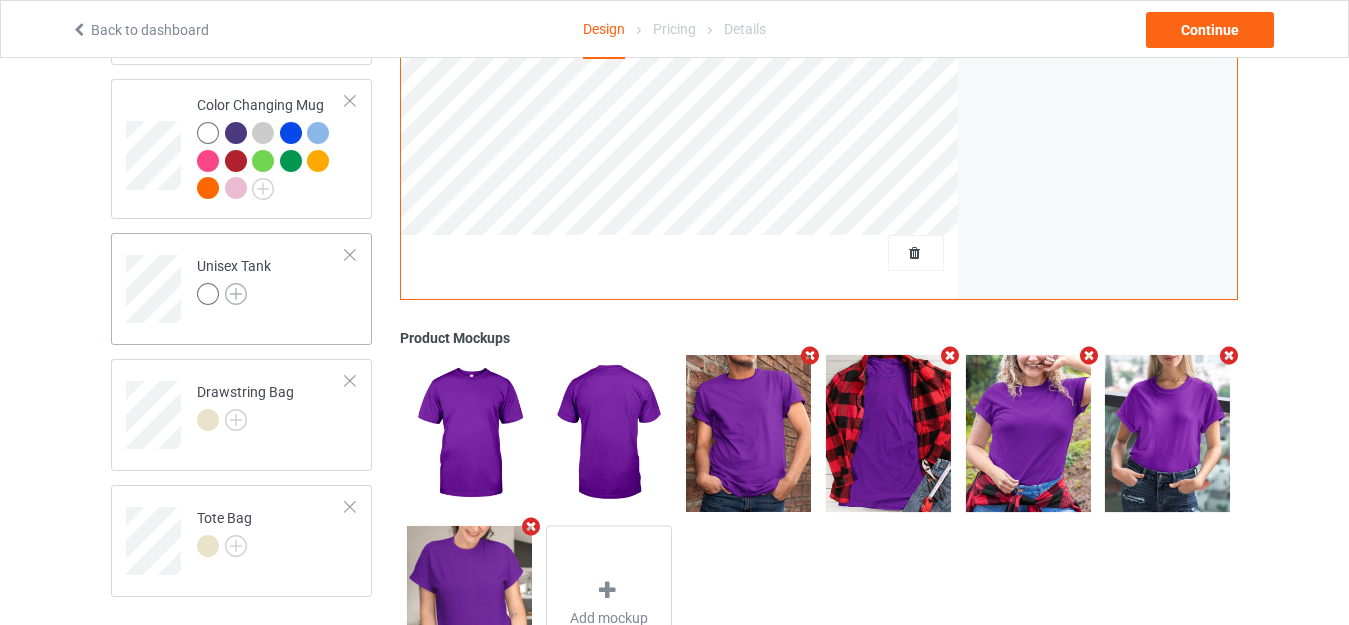 click at bounding box center [236, 294] 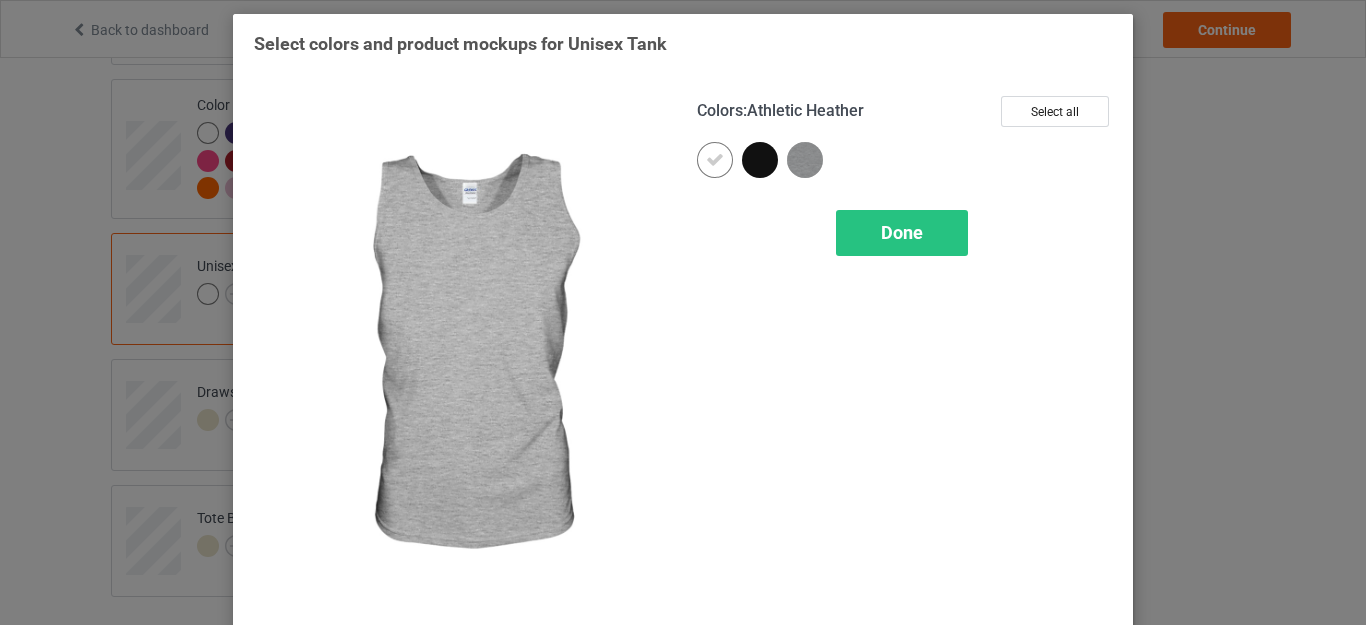 click at bounding box center (805, 160) 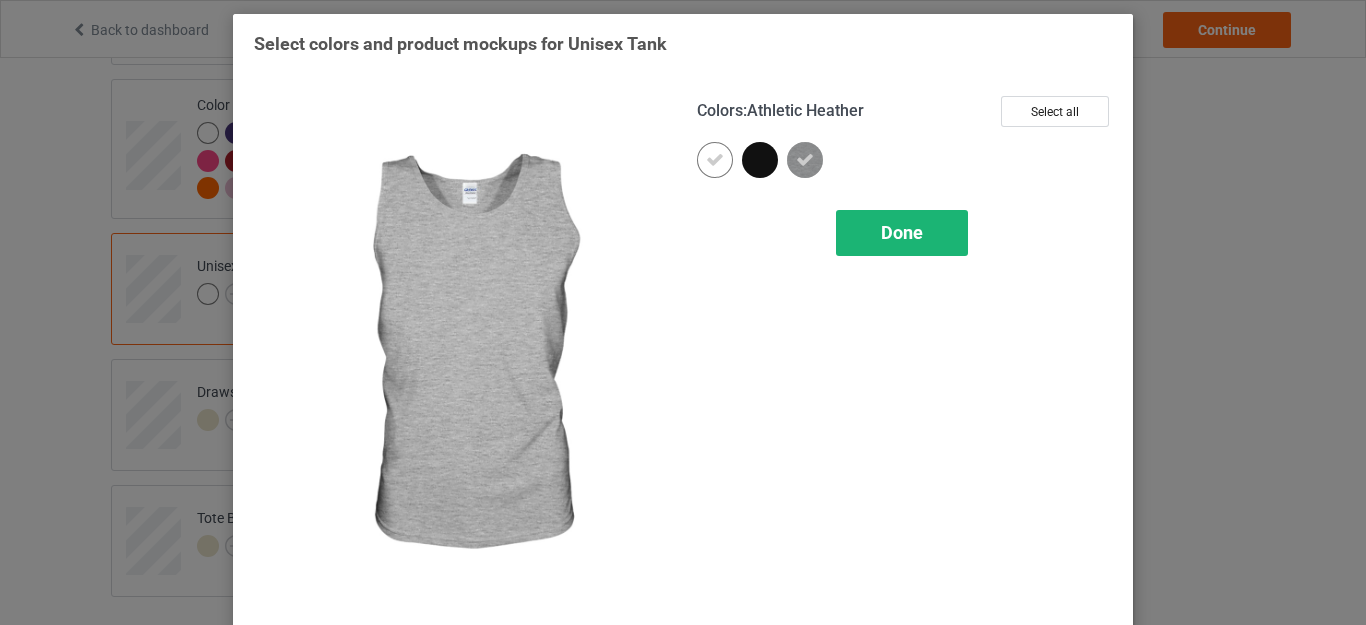 click on "Done" at bounding box center (902, 233) 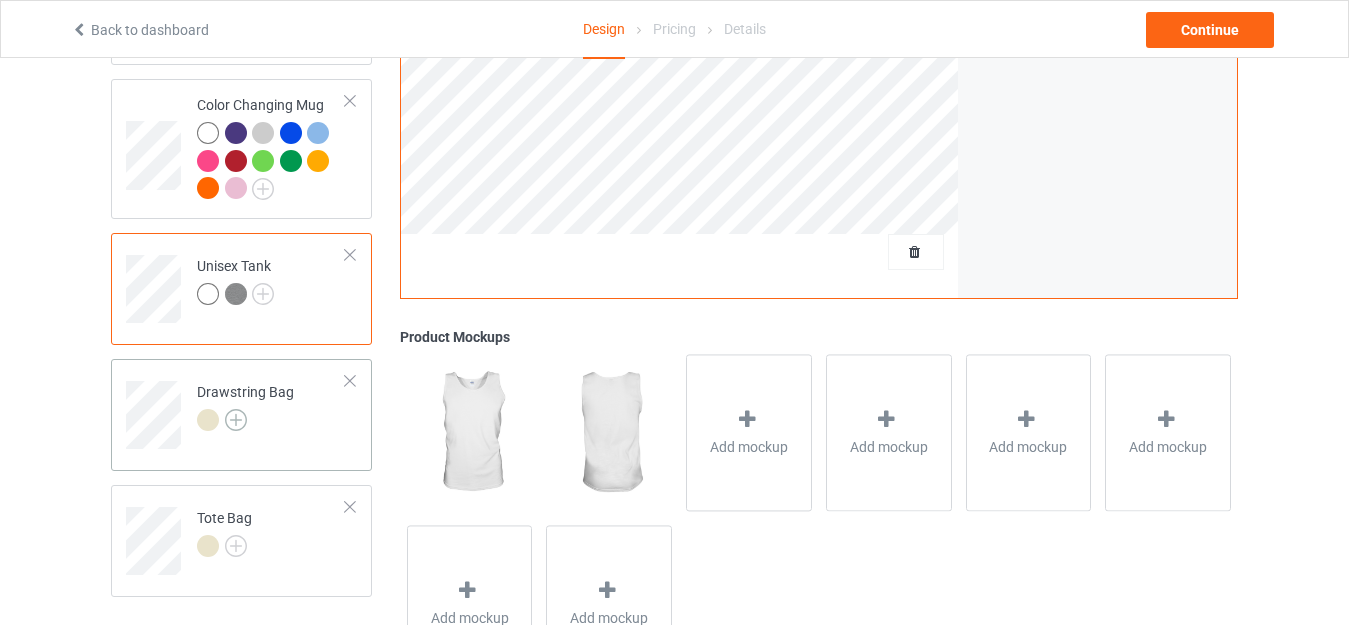 click at bounding box center (236, 420) 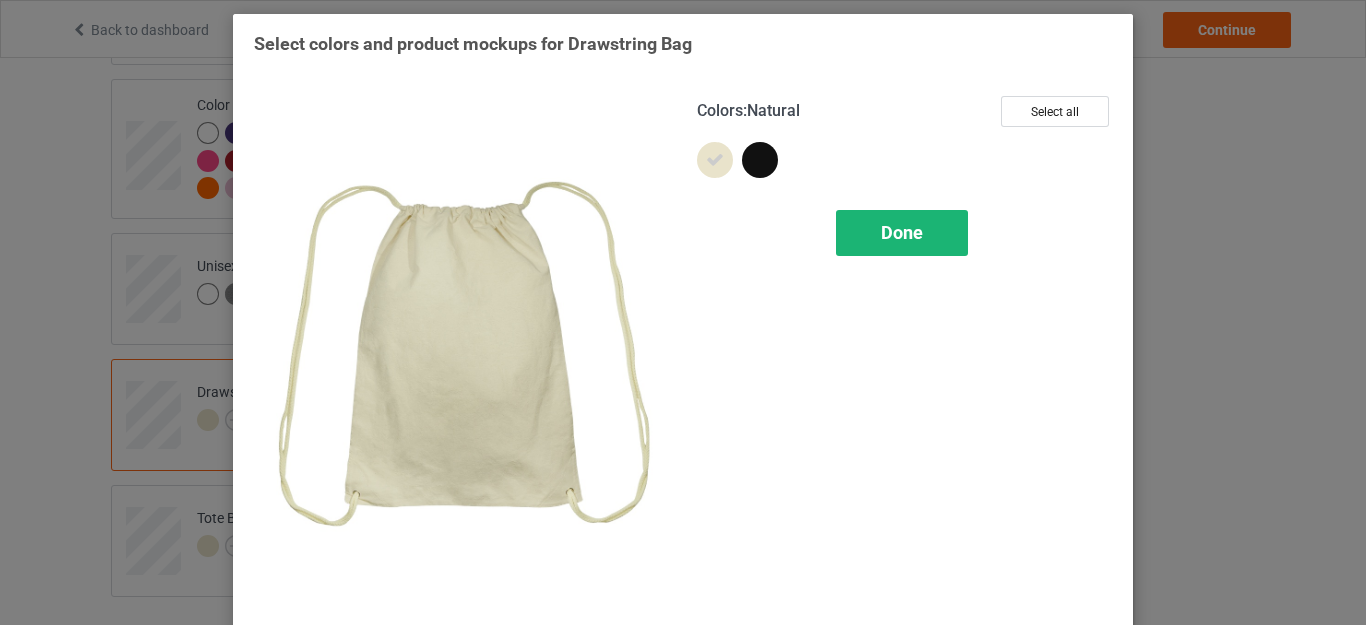 click on "Done" at bounding box center [902, 232] 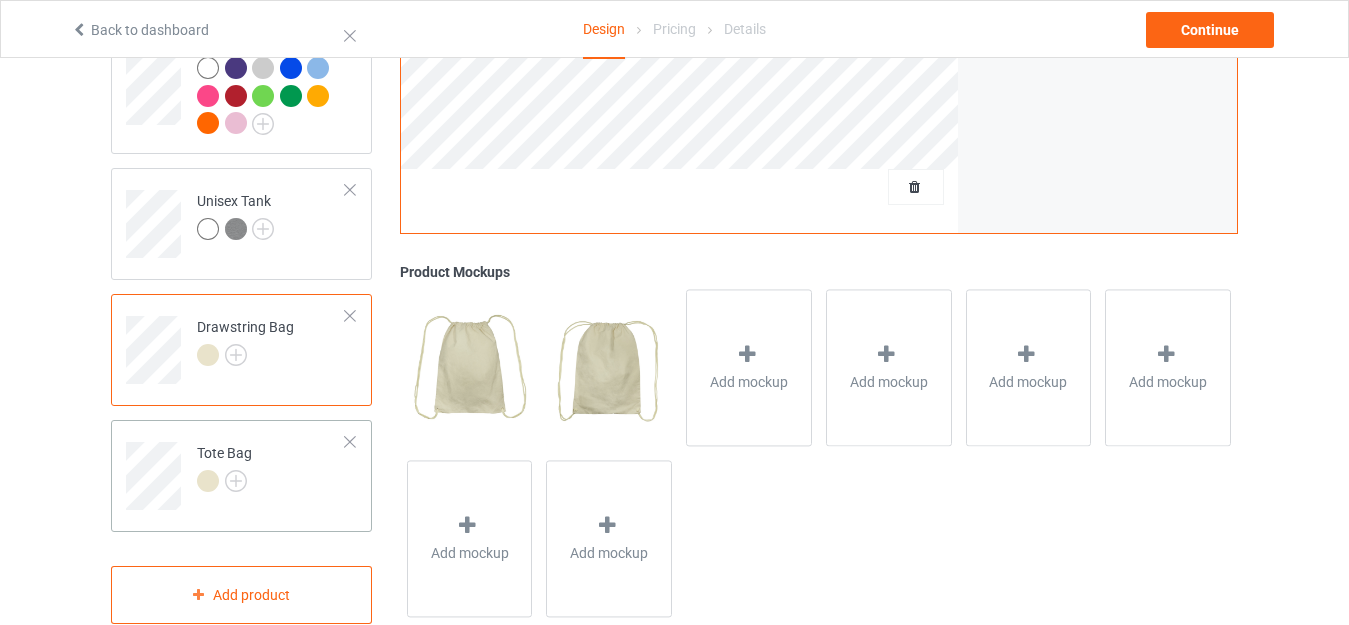 scroll, scrollTop: 2297, scrollLeft: 0, axis: vertical 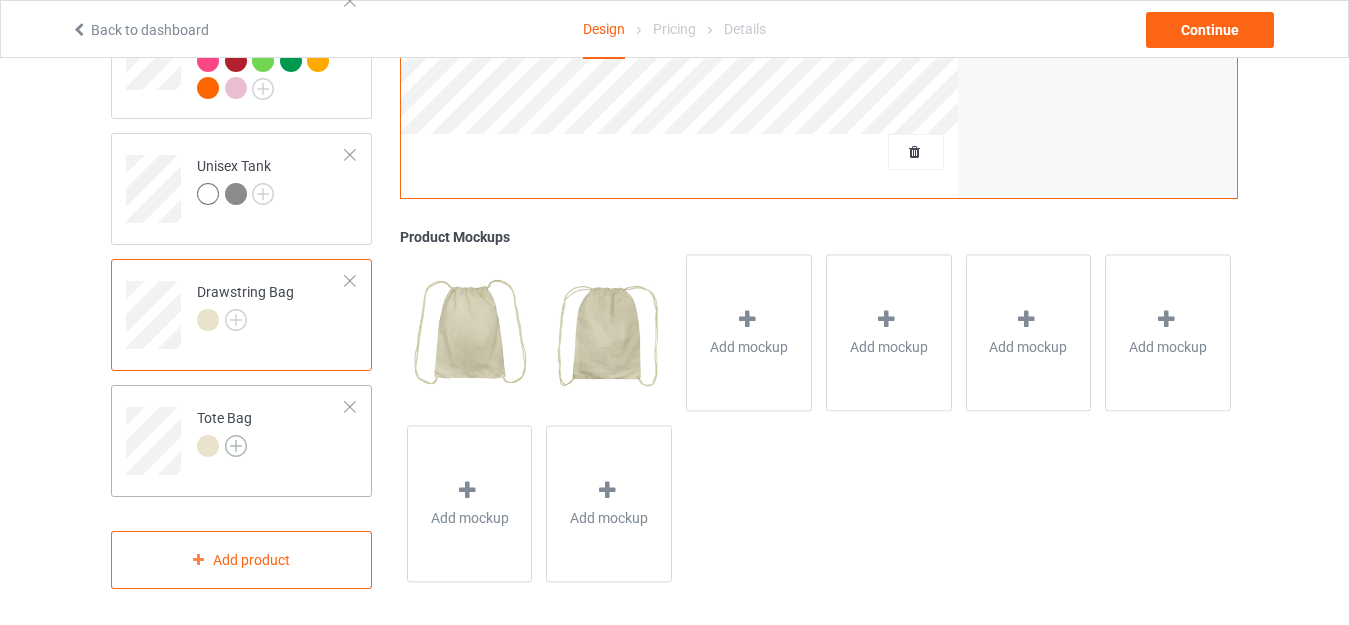 click at bounding box center [236, 446] 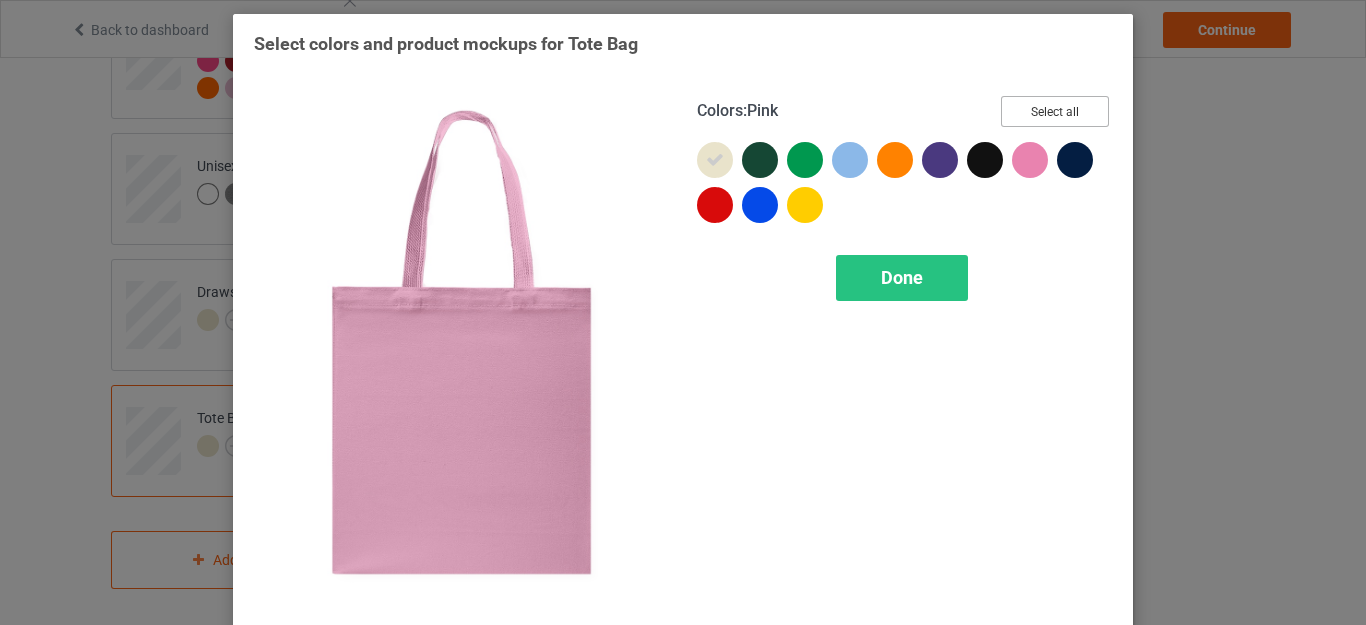 click on "Select all" at bounding box center (1055, 111) 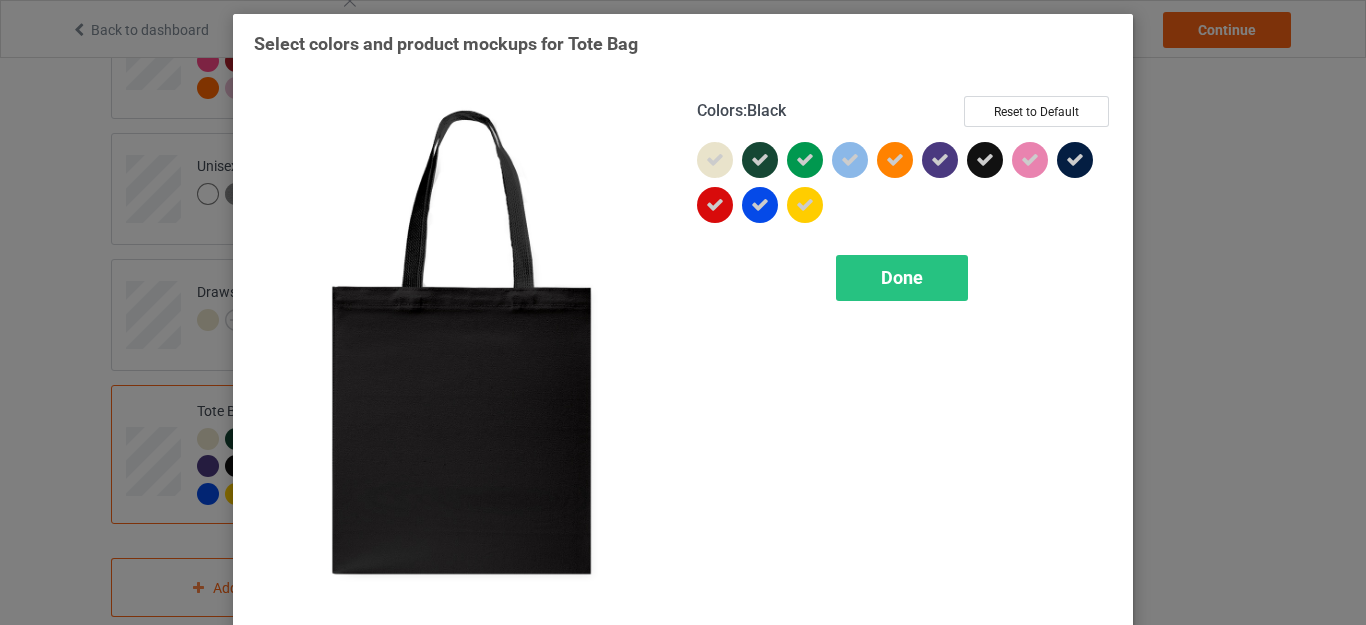 click at bounding box center [985, 160] 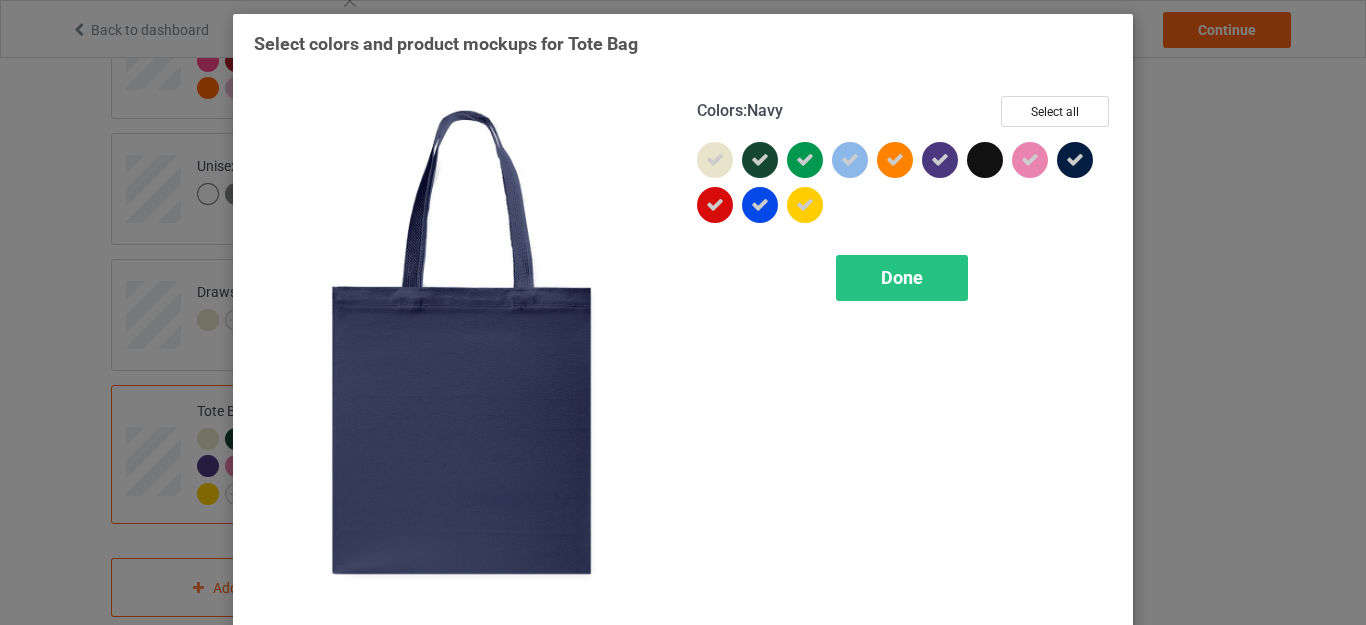click at bounding box center [1075, 160] 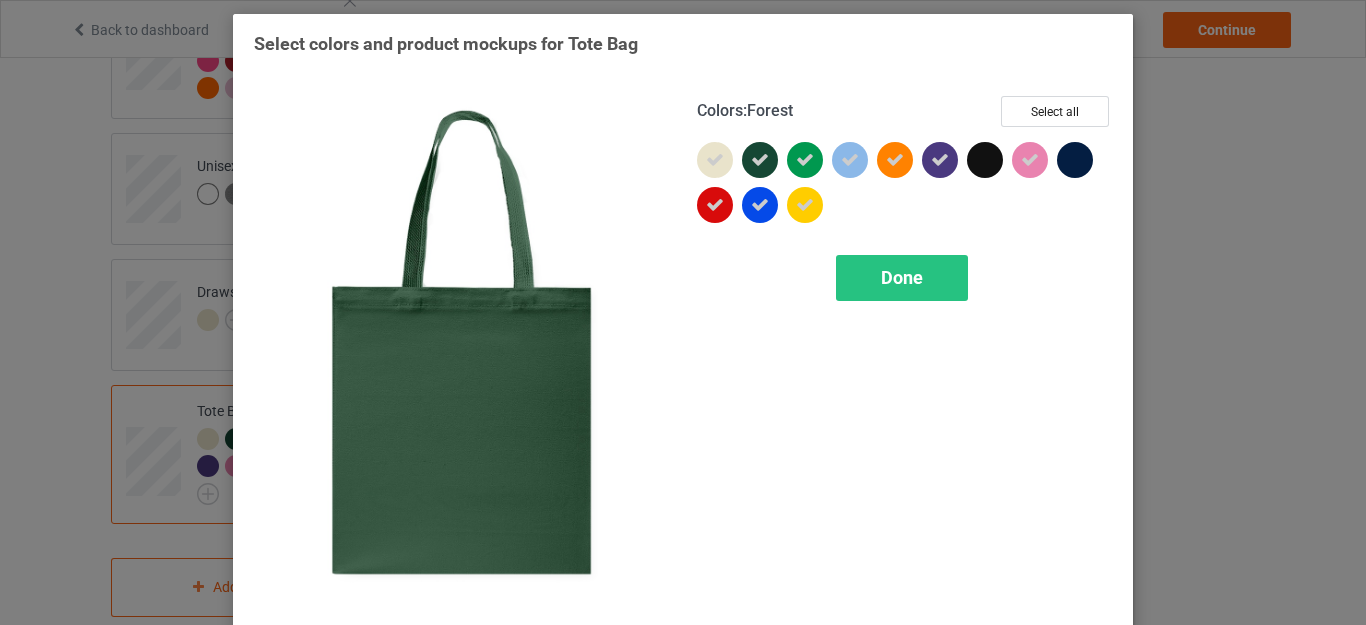 click at bounding box center (760, 160) 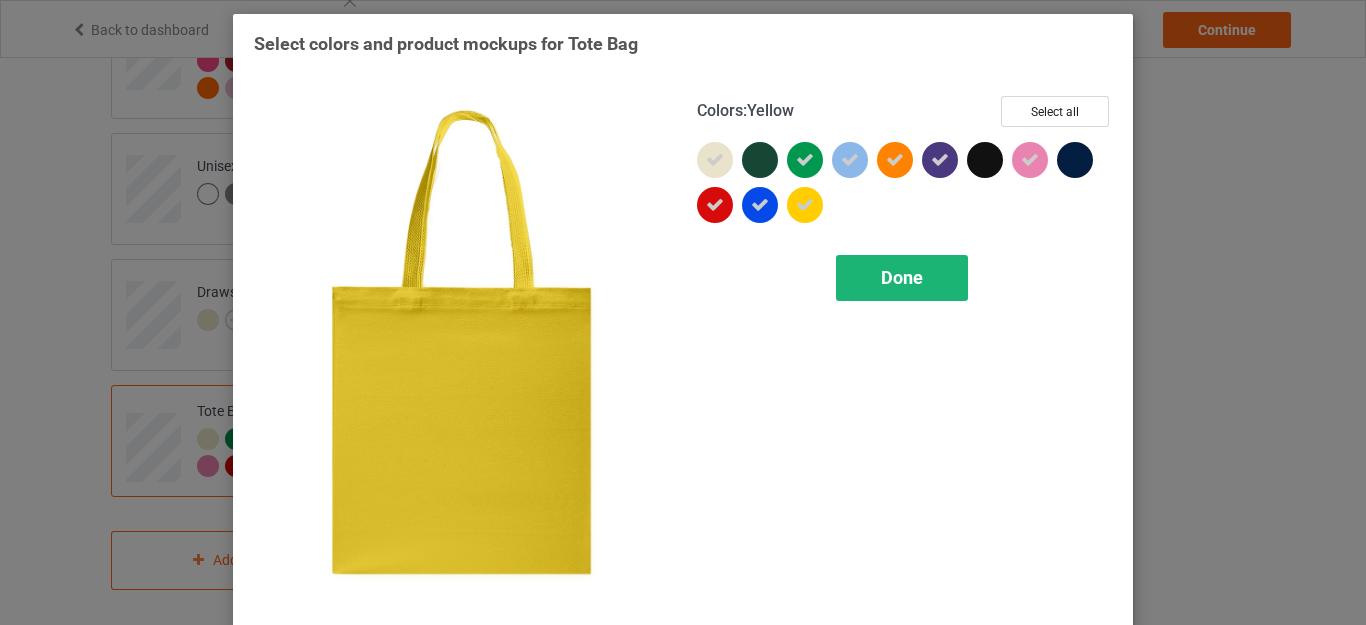 click on "Done" at bounding box center (902, 277) 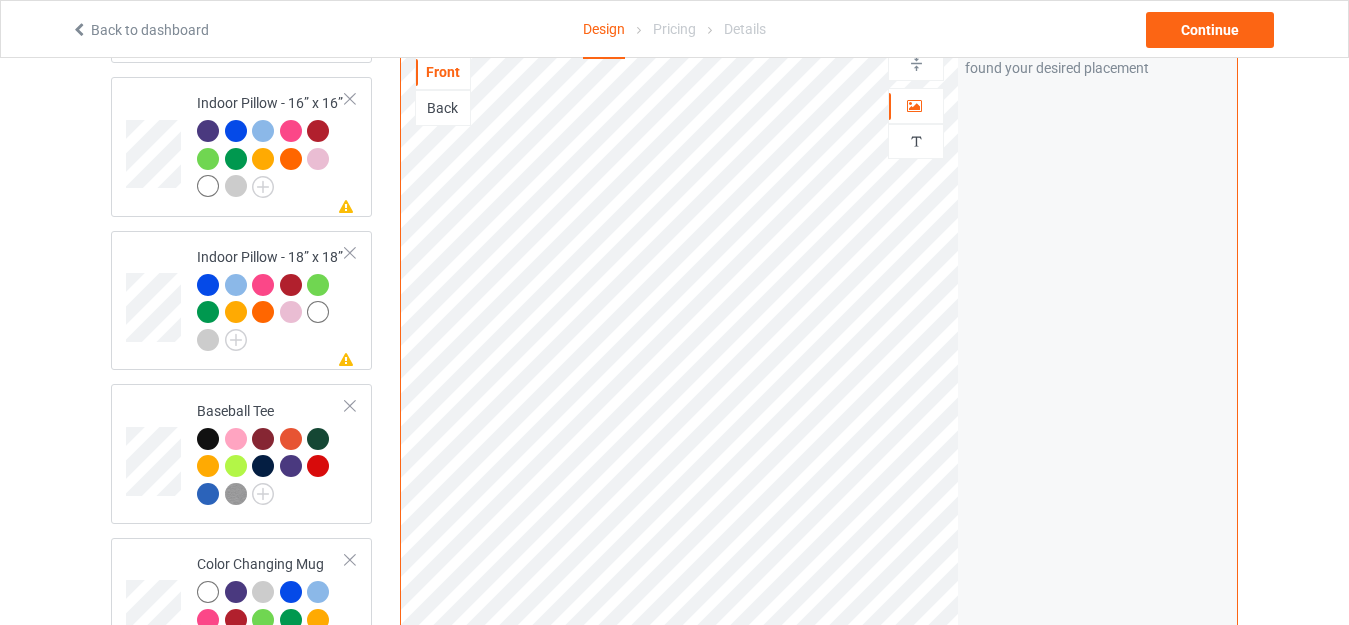 scroll, scrollTop: 1497, scrollLeft: 0, axis: vertical 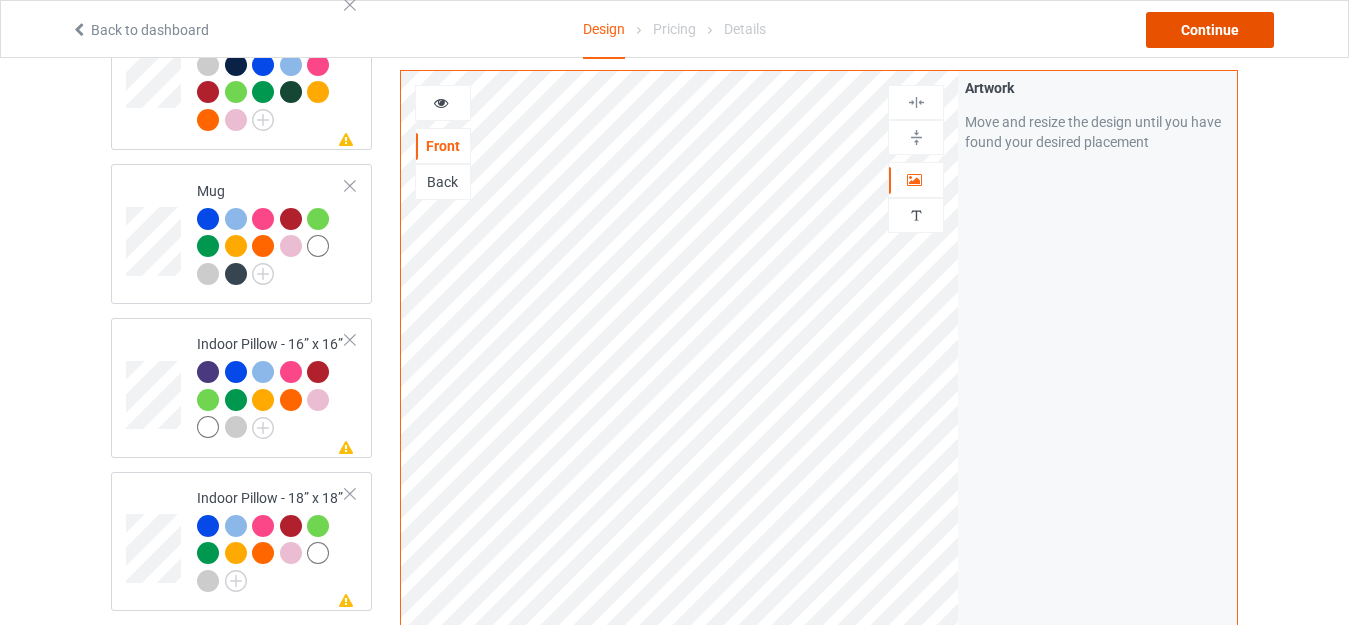 click on "Continue" at bounding box center (1210, 30) 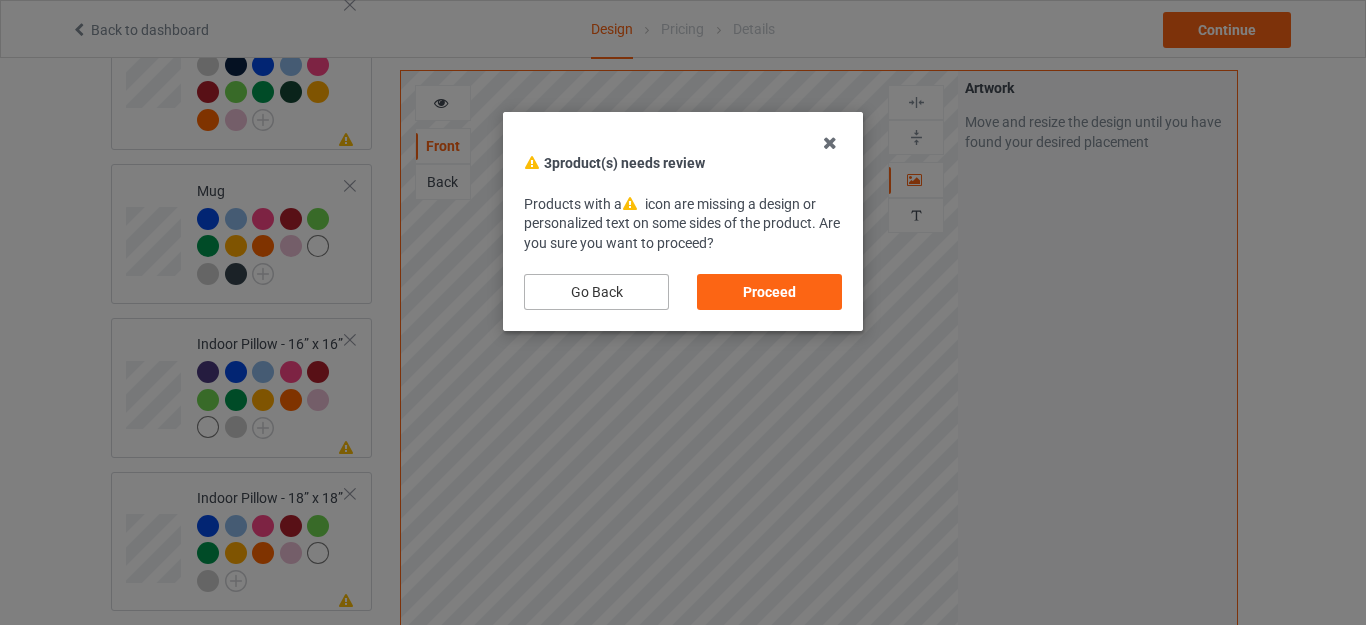 click on "Go Back" at bounding box center (596, 292) 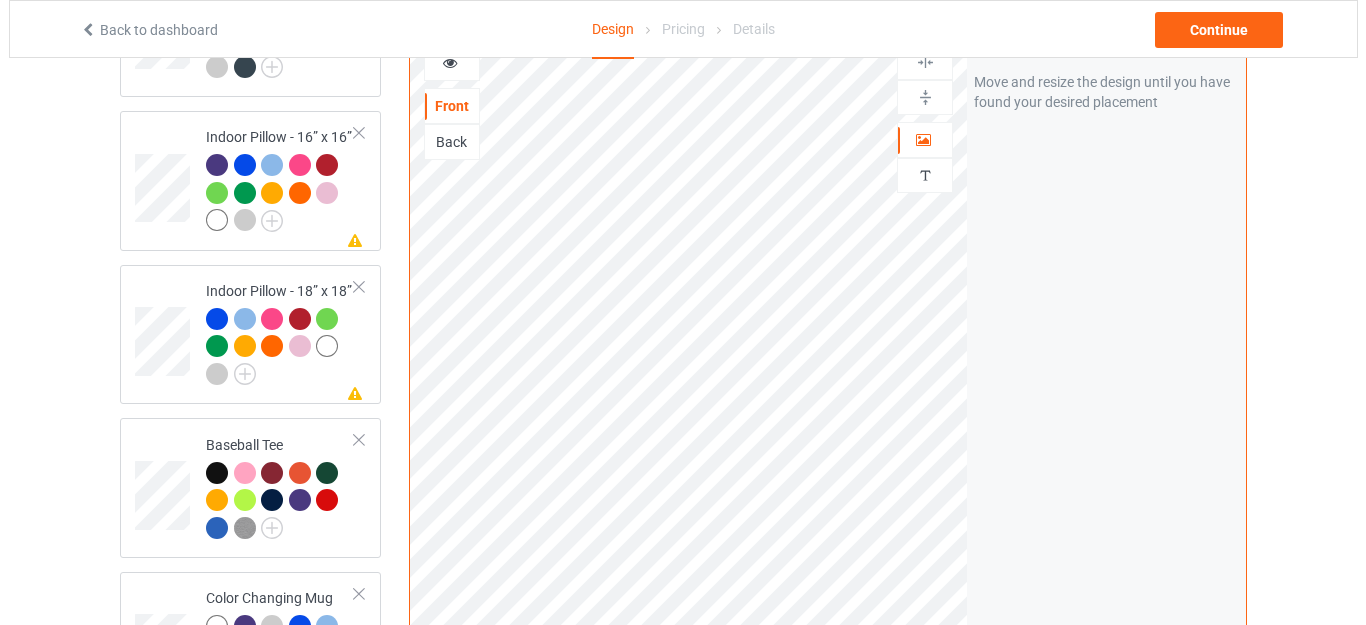 scroll, scrollTop: 1698, scrollLeft: 0, axis: vertical 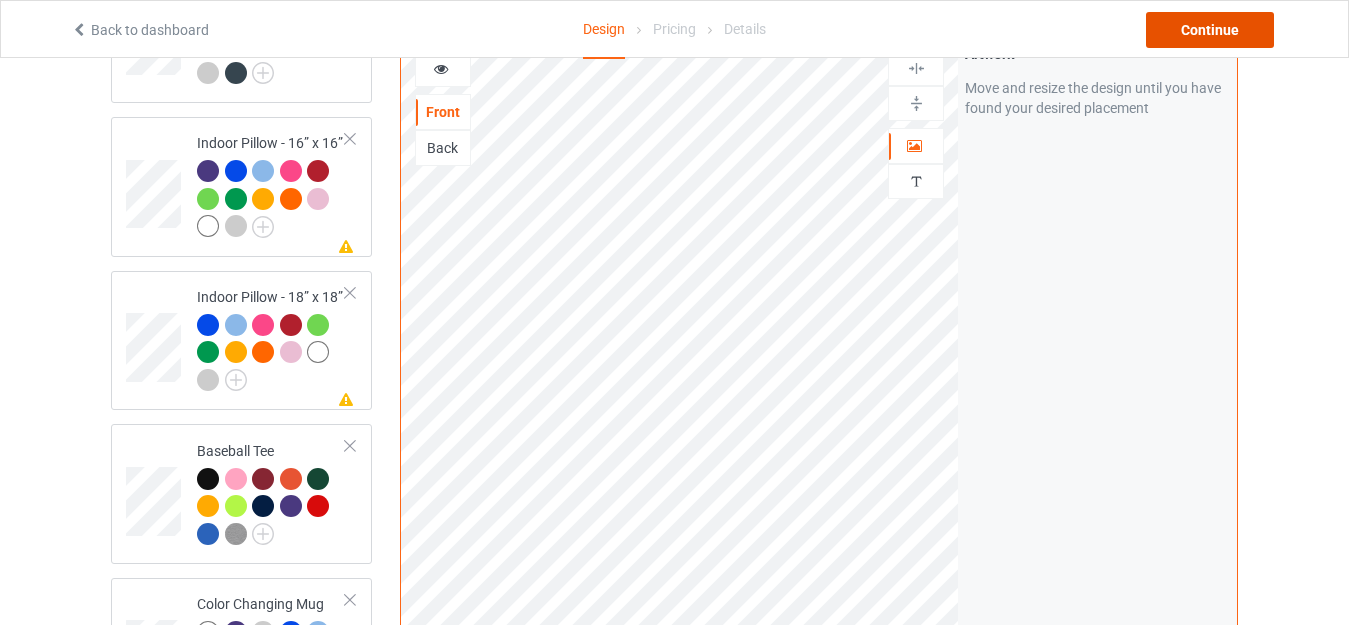 click on "Continue" at bounding box center (1210, 30) 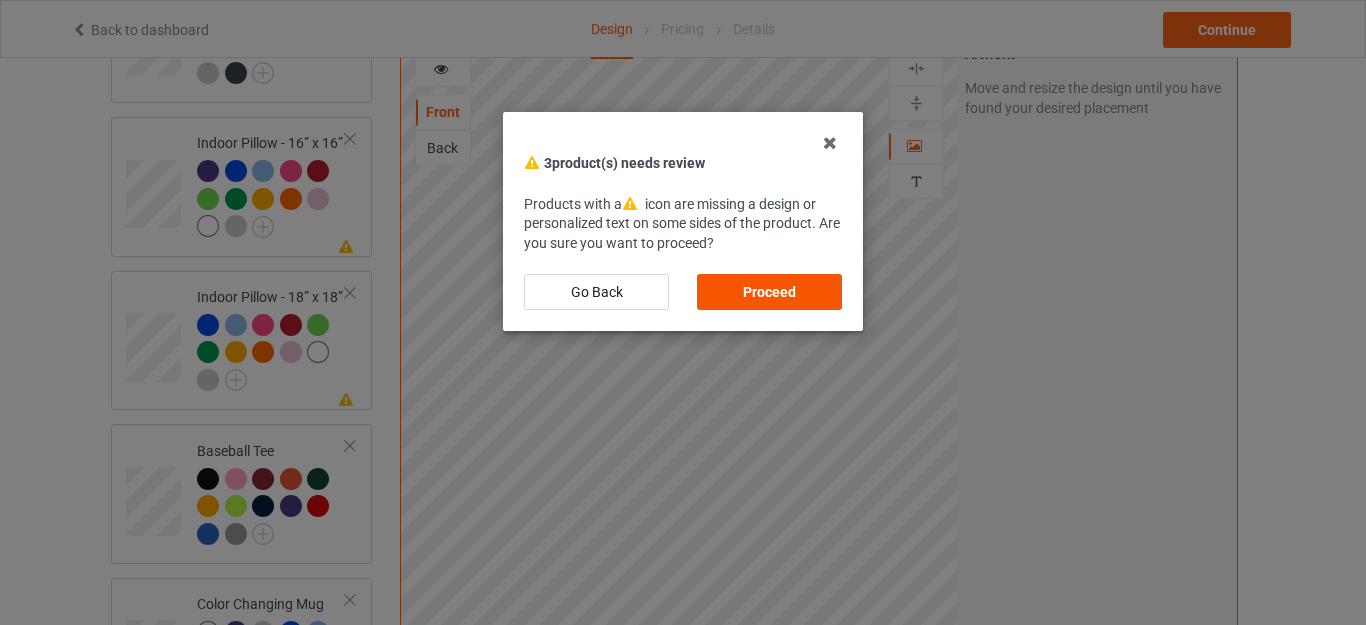 click on "Proceed" at bounding box center (769, 292) 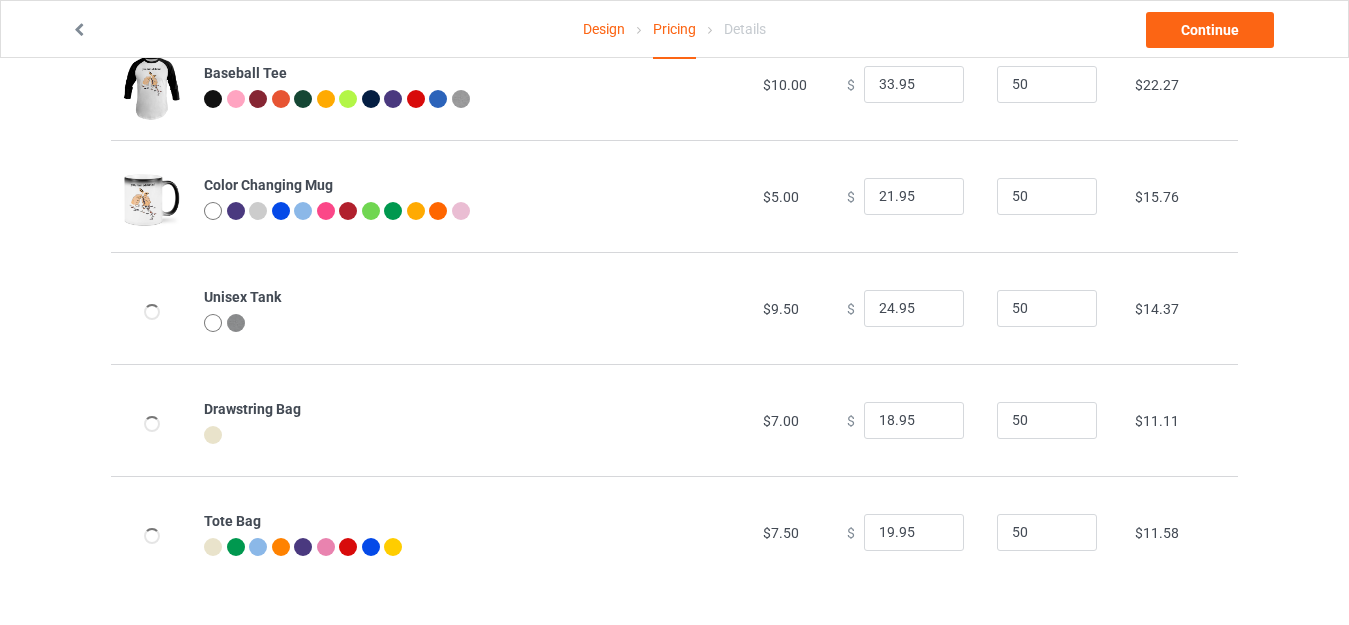 scroll, scrollTop: 1518, scrollLeft: 0, axis: vertical 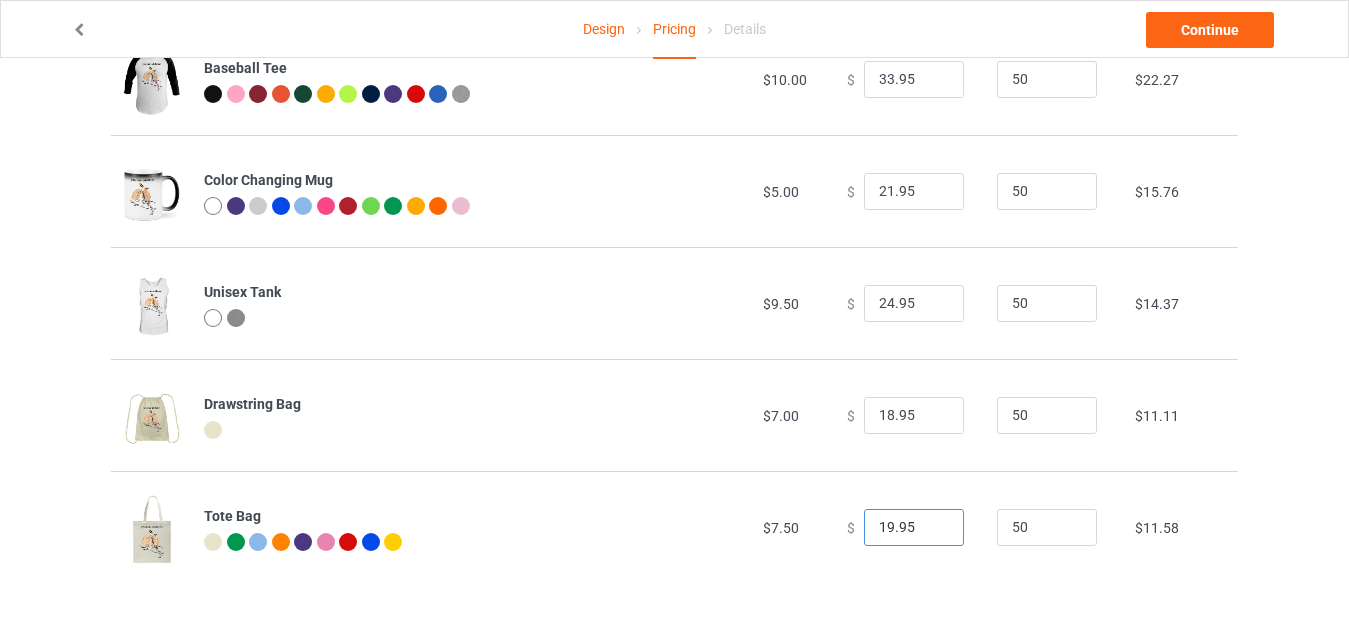 drag, startPoint x: 882, startPoint y: 524, endPoint x: 813, endPoint y: 518, distance: 69.260376 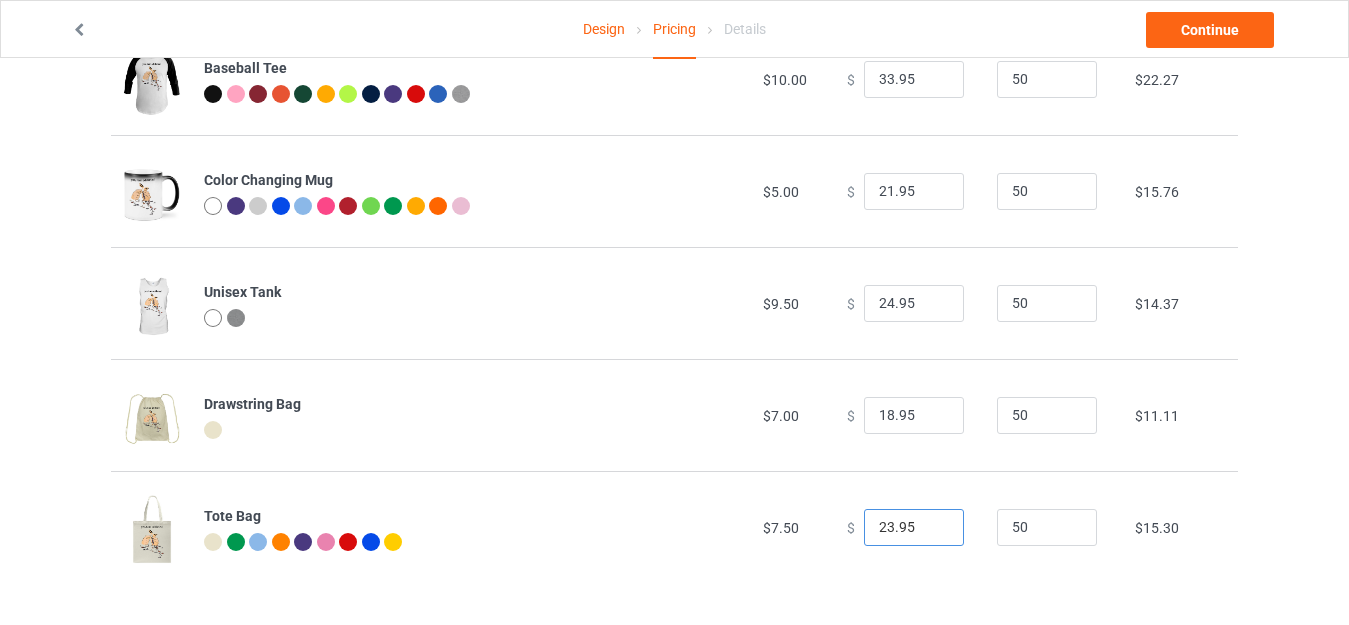 type on "23.95" 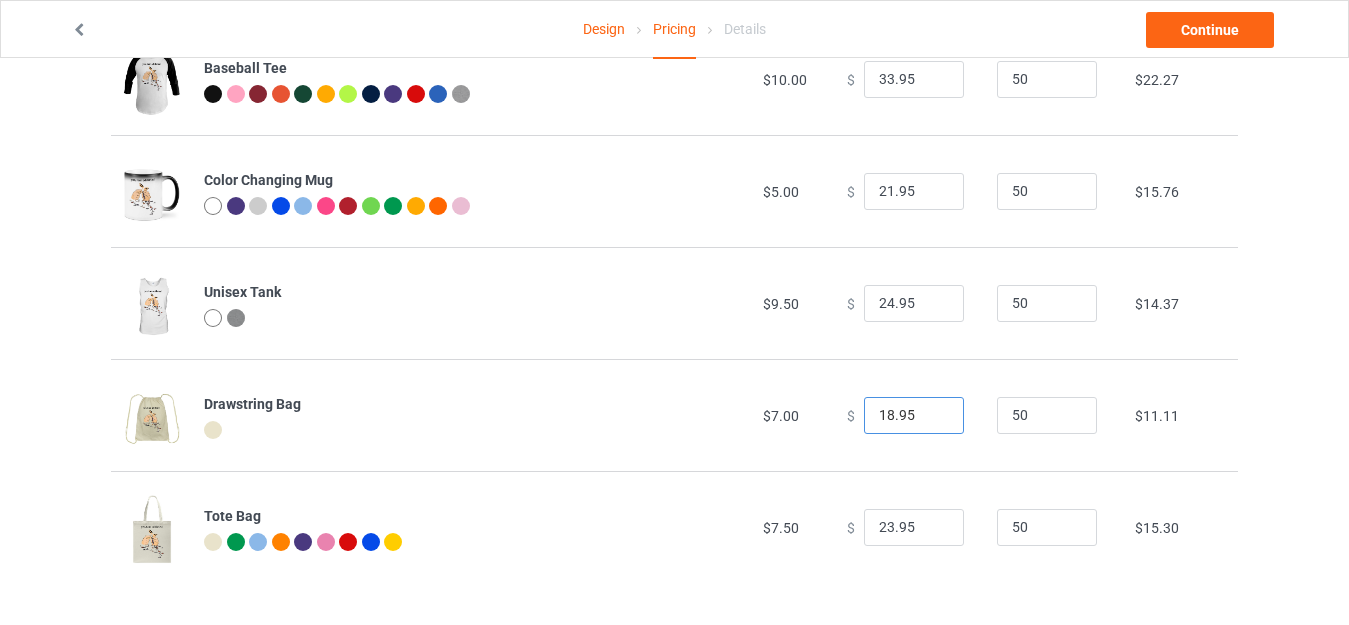 drag, startPoint x: 882, startPoint y: 411, endPoint x: 796, endPoint y: 418, distance: 86.28442 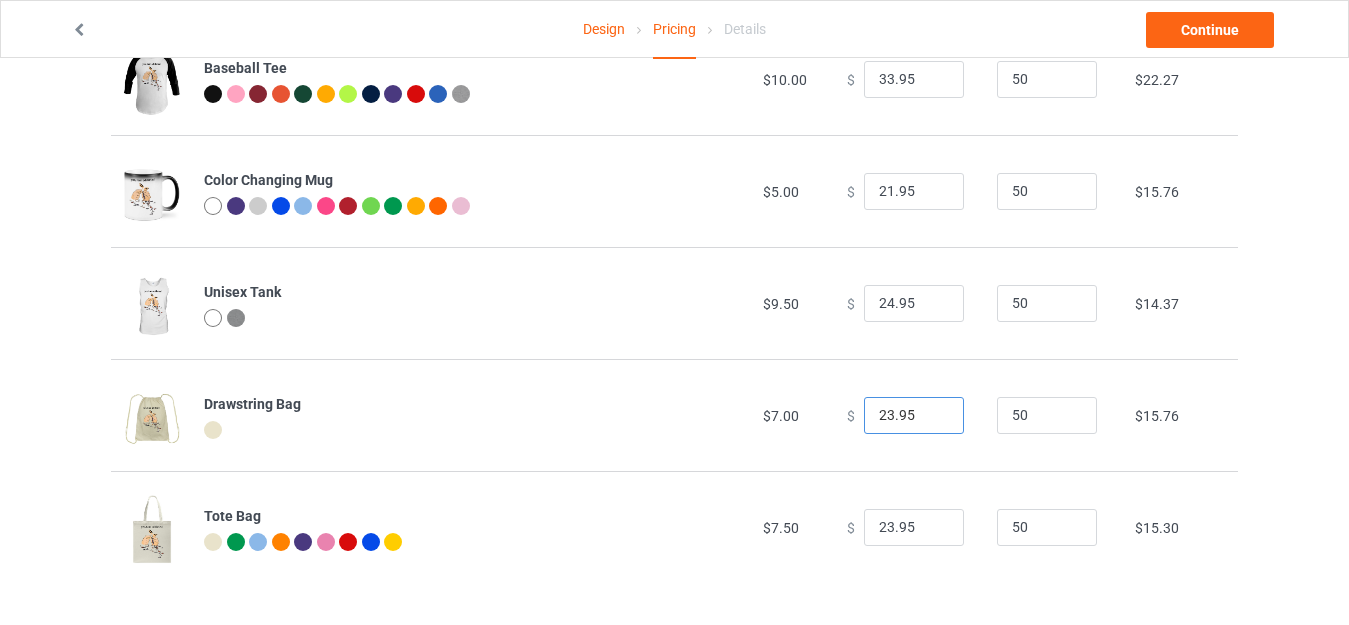 type on "23.95" 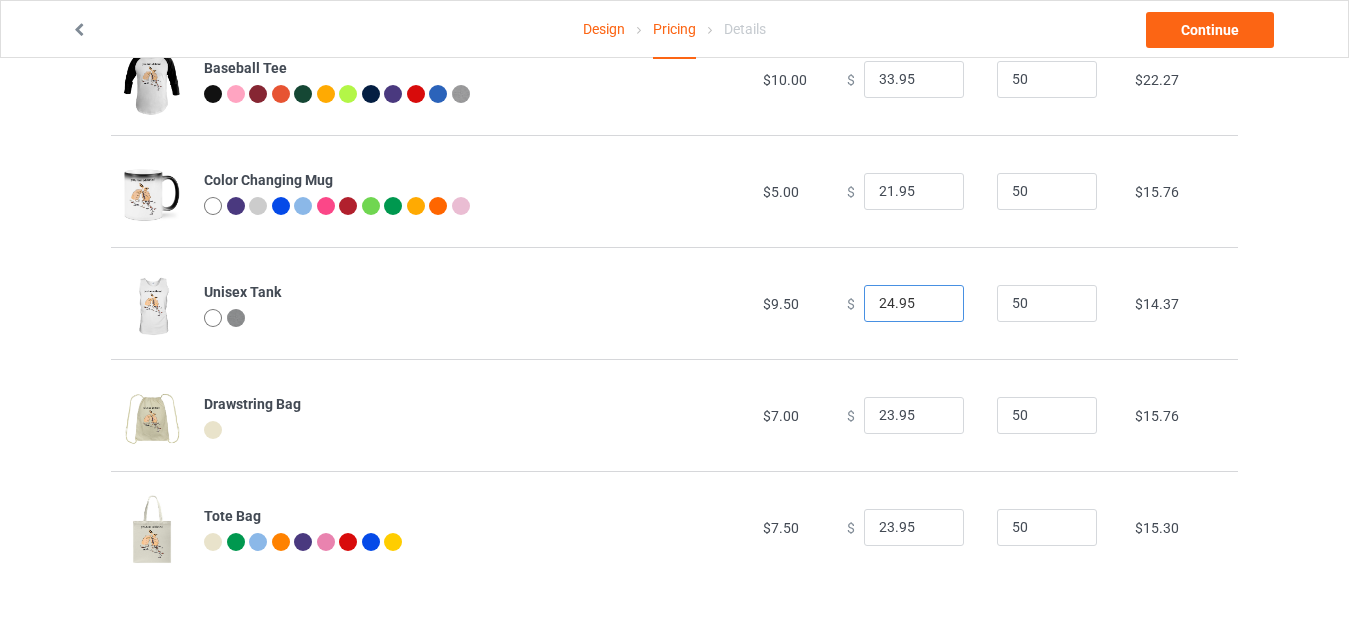 click on "24.95" at bounding box center (914, 304) 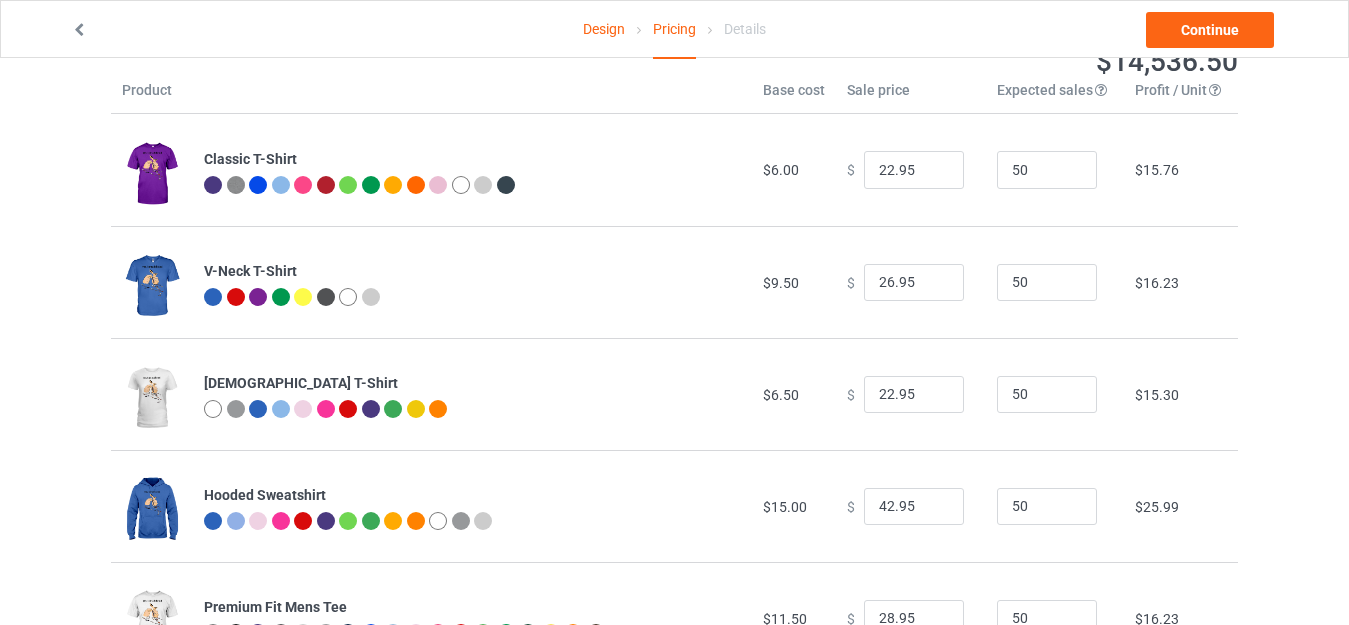 scroll, scrollTop: 0, scrollLeft: 0, axis: both 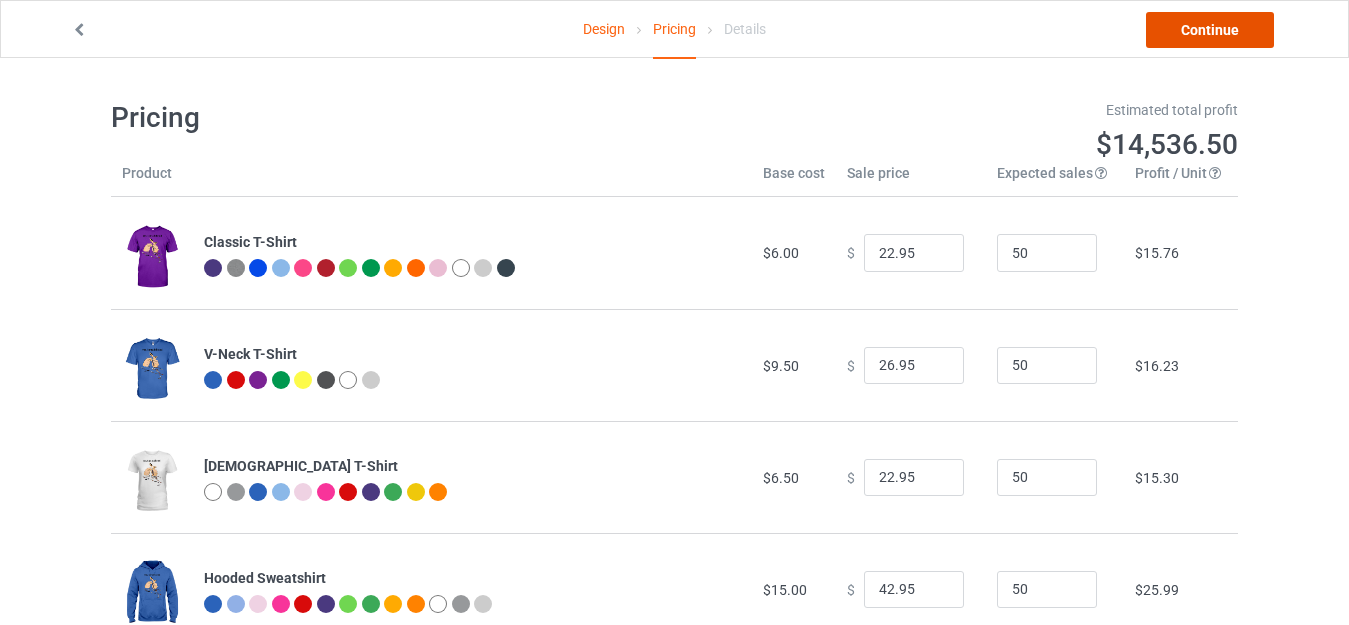 click on "Continue" at bounding box center [1210, 30] 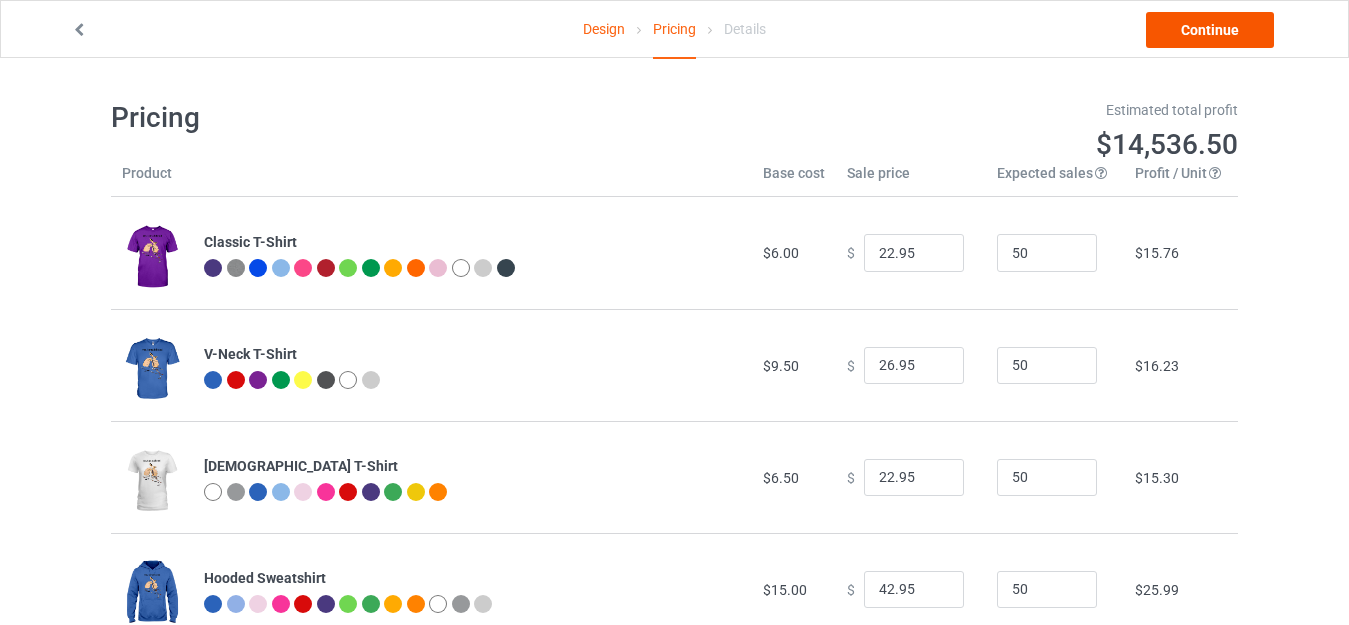click on "Design Pricing Details Continue Pricing Estimated total profit $14,536.50 Product Base cost Sale price Expected sales   Your expected sales will change your profit estimate (on the right), but will not affect the actual amount of profit you earn. Profit / Unit   Your profit is your sale price minus your base cost and processing fee. Classic T-Shirt $6.00 $     22.95 50 $15.76 V-Neck T-Shirt $9.50 $     26.95 50 $16.23 Ladies T-Shirt $6.50 $     22.95 50 $15.30 Hooded Sweatshirt $15.00 $     42.95 50 $25.99 Premium Fit Mens Tee $11.50 $     28.95 50 $16.23 Long Sleeve Tee $9.00 $     27.95 50 $17.62 Crewneck Sweatshirt $13.00 $     35.95 50 $21.34 Youth T-Shirt $7.00 $     23.95 50 $15.76 All-over Tote $11.00 $     27.95 50 $15.76 Mug $4.00 $     19.95 50 $14.83 Indoor Pillow - 16” x 16” $10.00 $     26.95 50 $15.76 Indoor Pillow - 18” x 18” $12.00 $     28.95 50 $15.76 Baseball Tee $10.00 $     33.95 50 $" at bounding box center (674, 370) 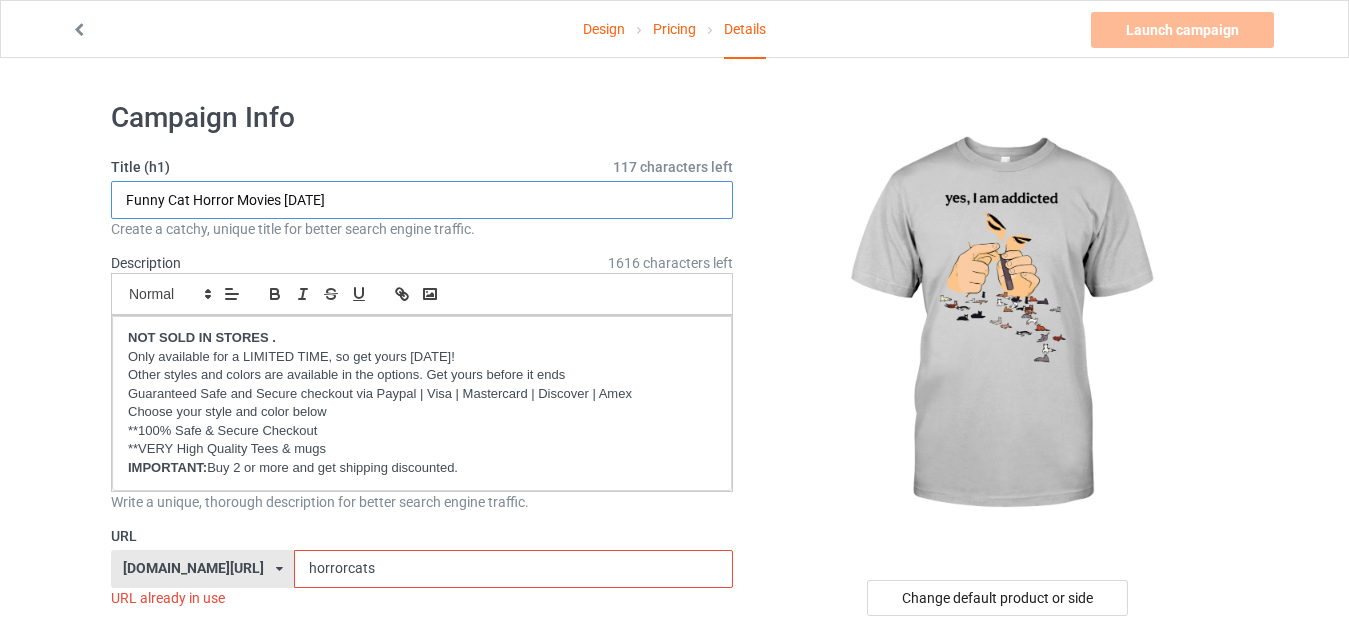 click on "Funny Cat Horror Movies Halloween" at bounding box center (422, 200) 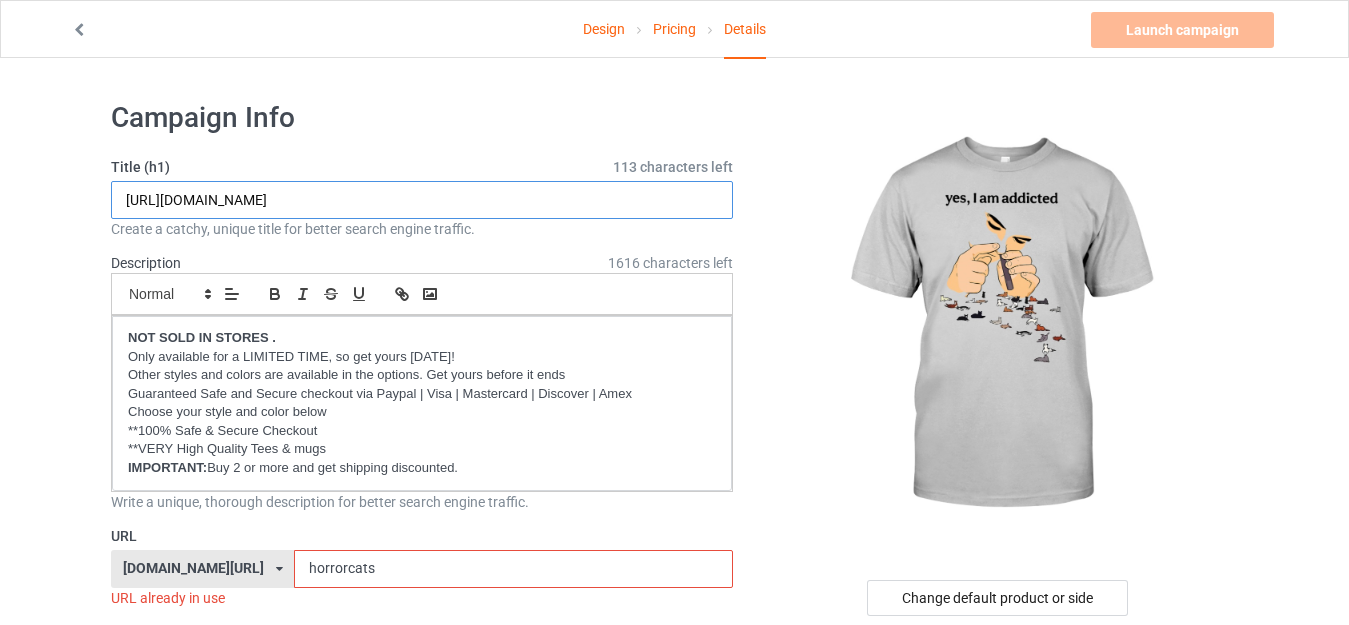 click on "https://www.teemeow.com/funchihuahuas" at bounding box center (422, 200) 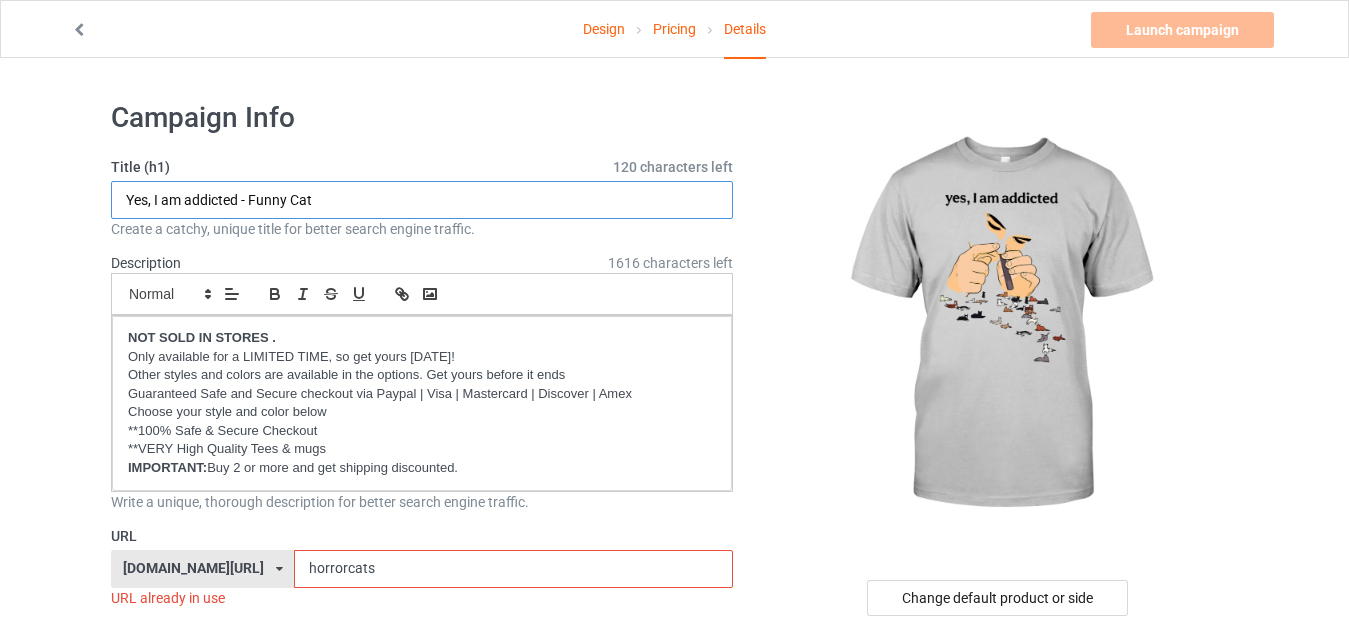 type on "Yes, I am addicted - Funny Cat" 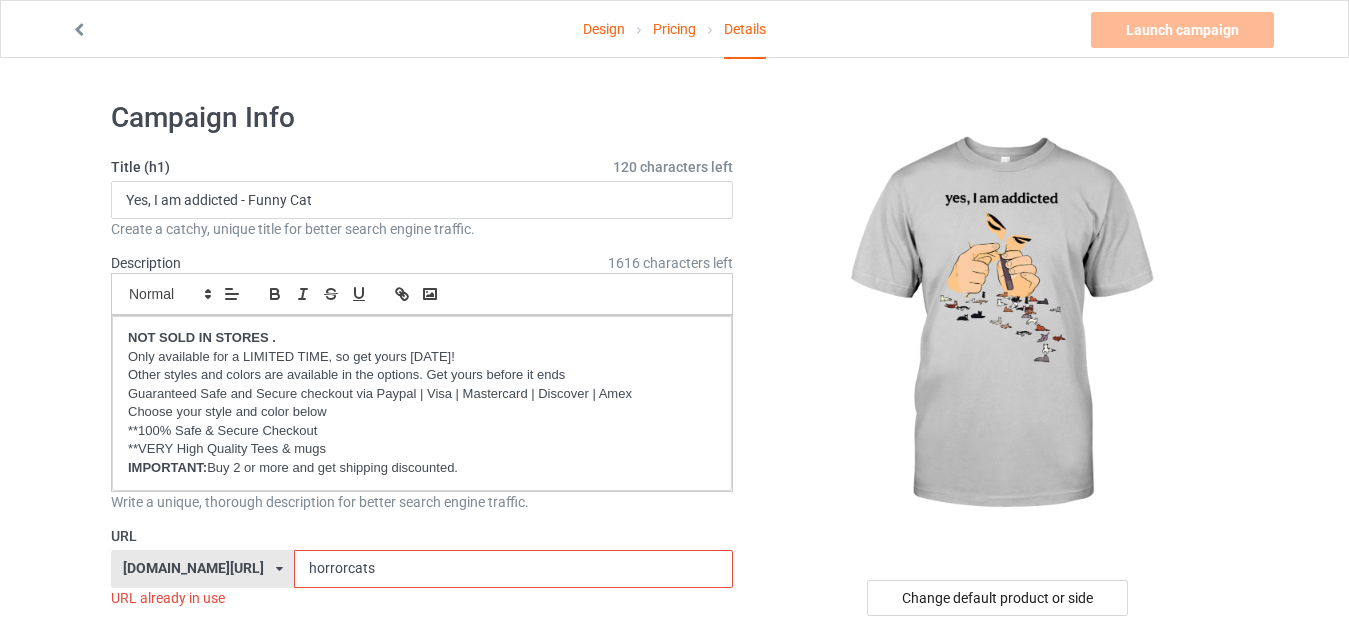 click on "horrorcats" at bounding box center (513, 569) 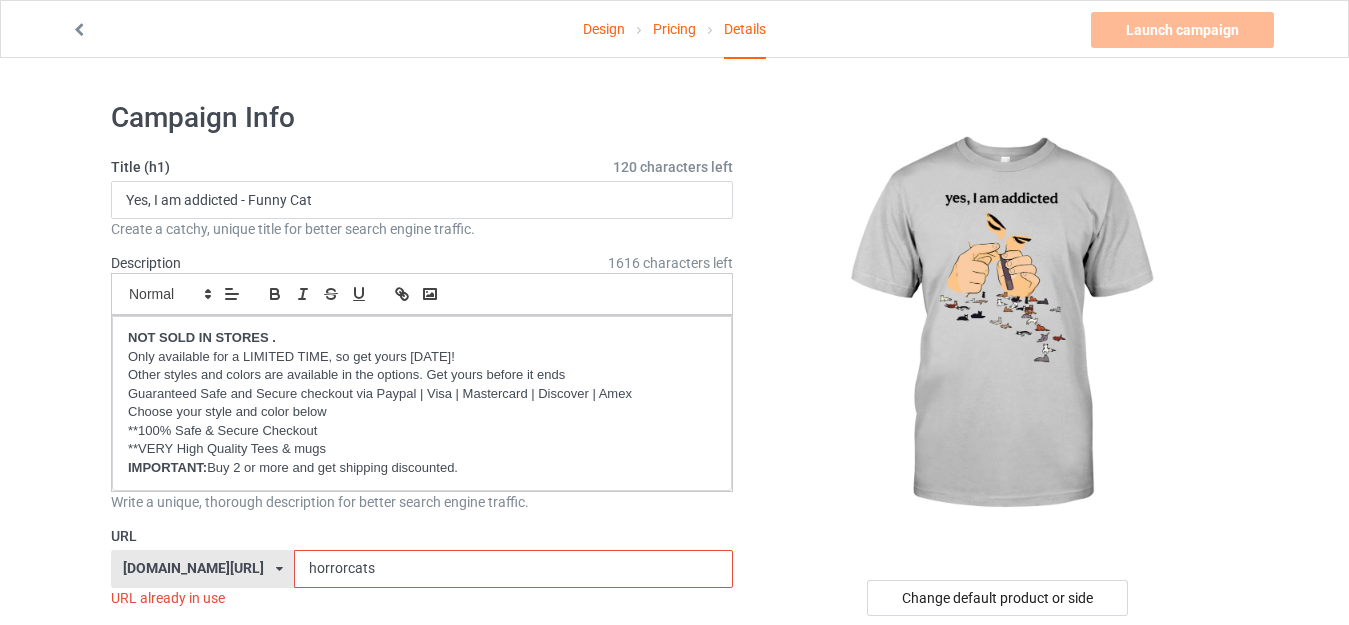 click on "horrorcats" at bounding box center [513, 569] 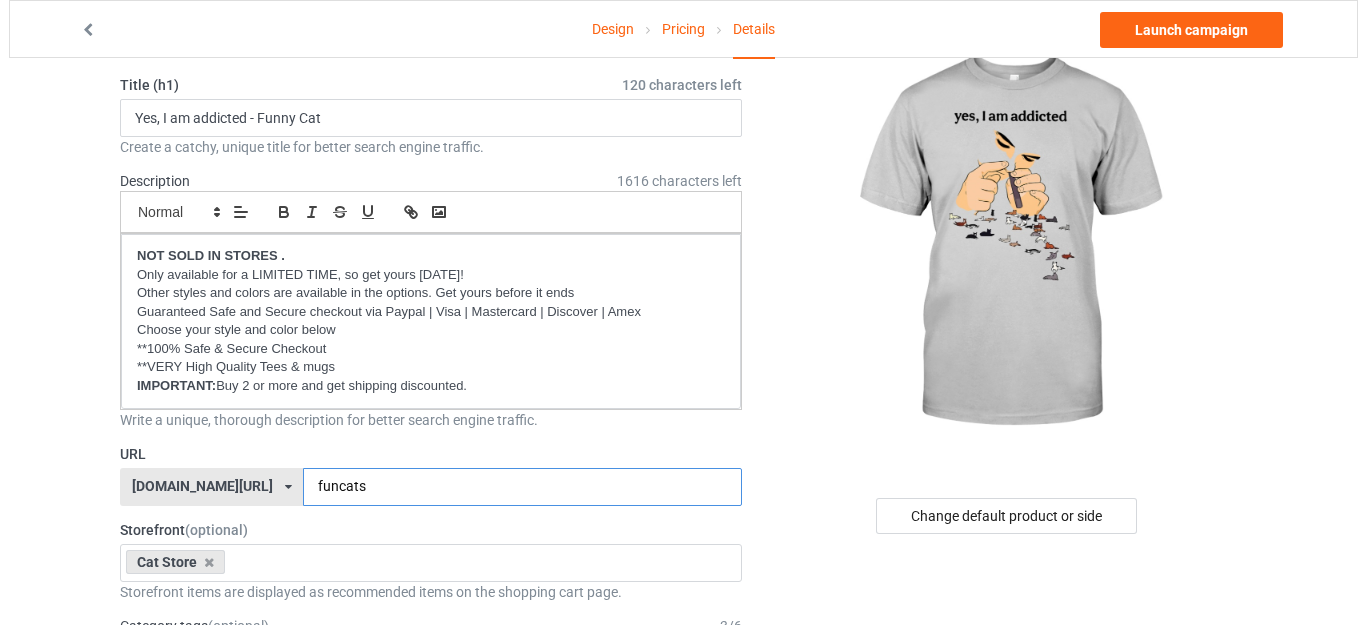 scroll, scrollTop: 200, scrollLeft: 0, axis: vertical 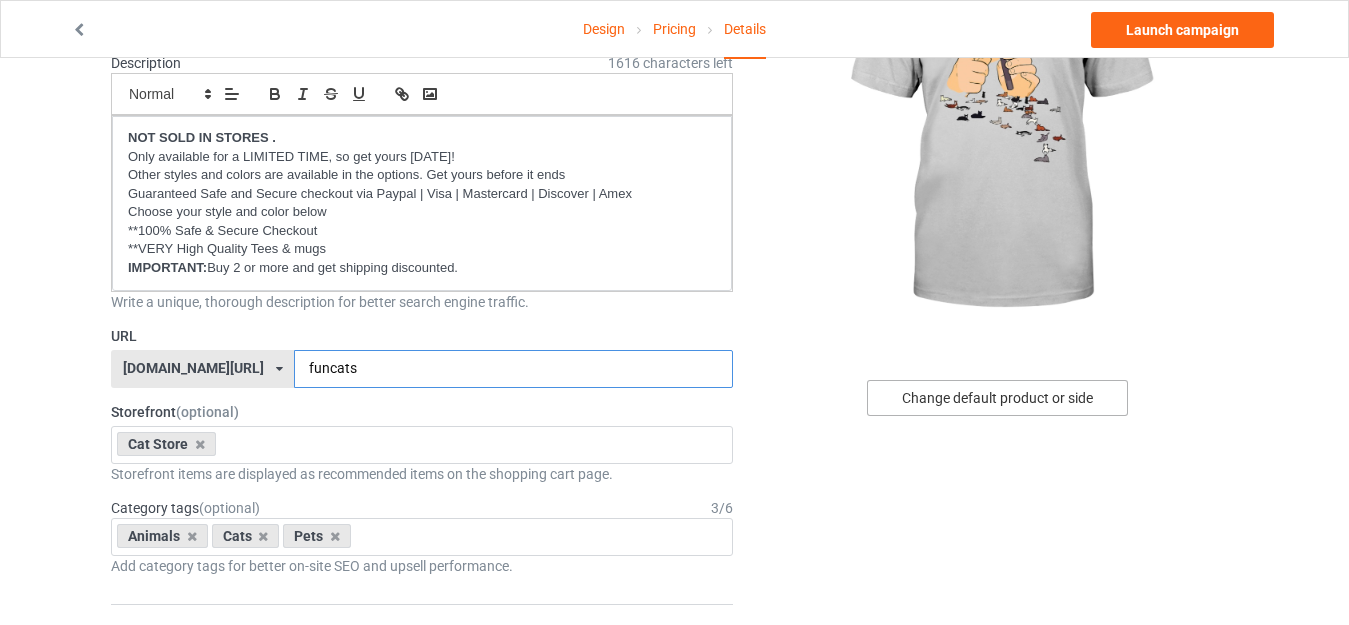 type on "funcats" 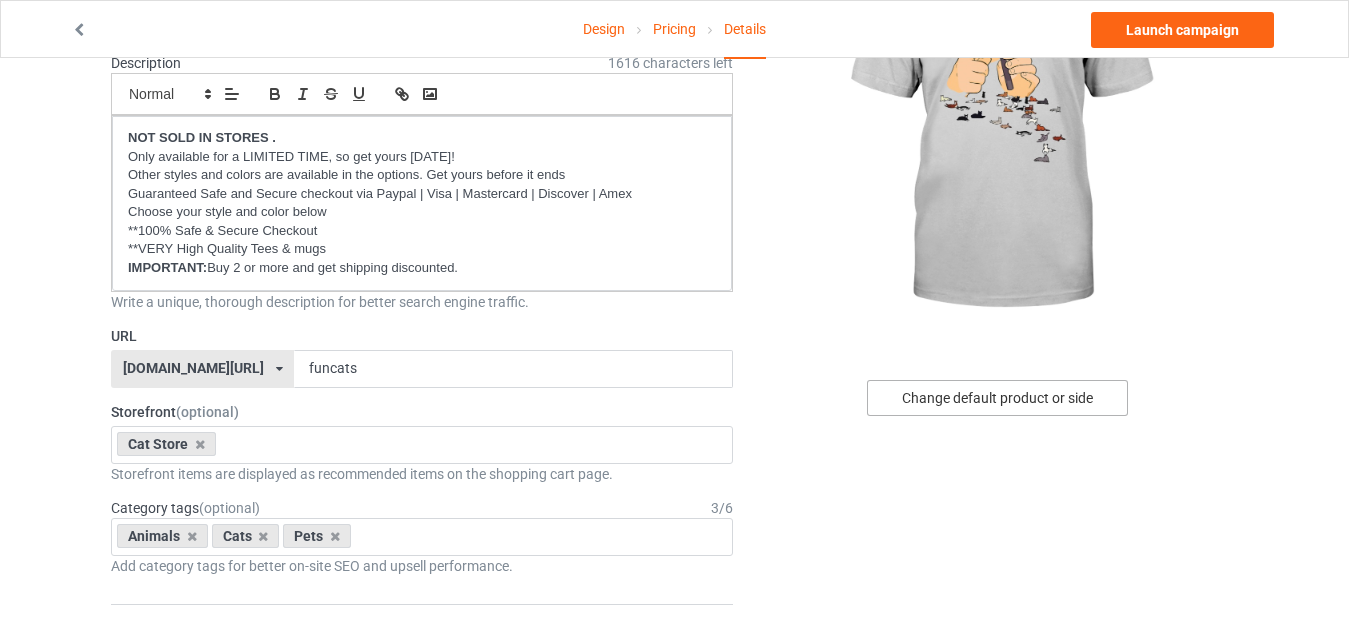 click on "Change default product or side" at bounding box center (997, 398) 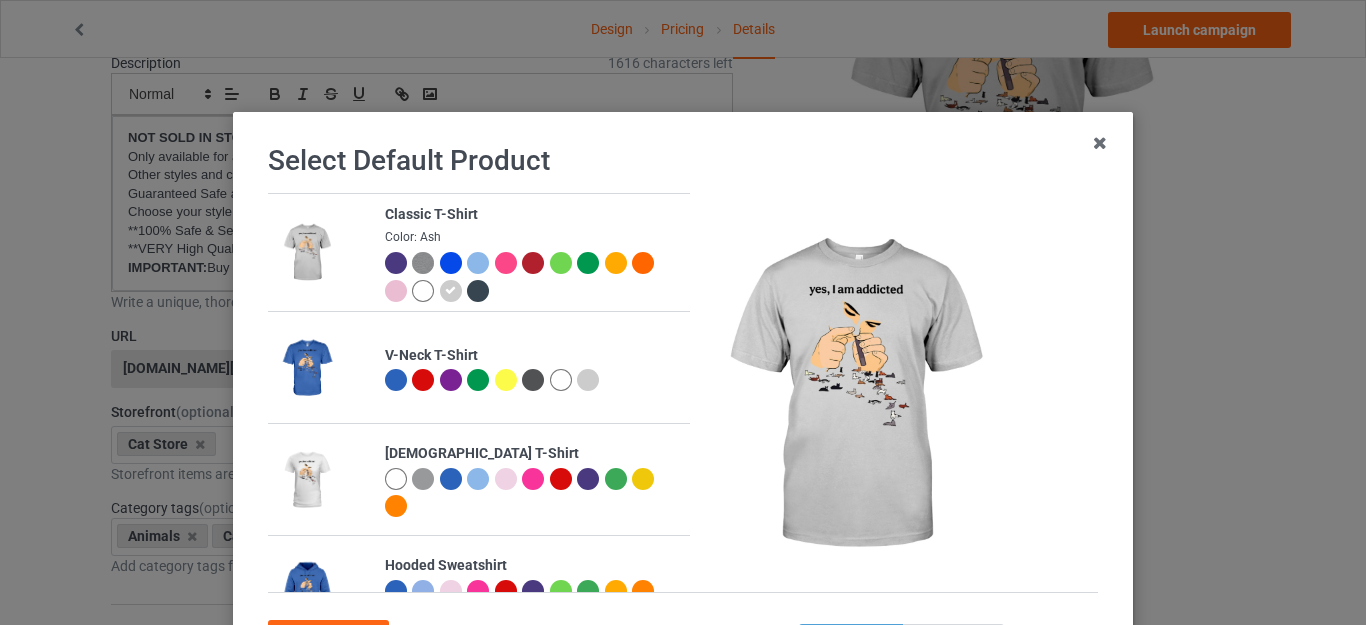 click at bounding box center (423, 291) 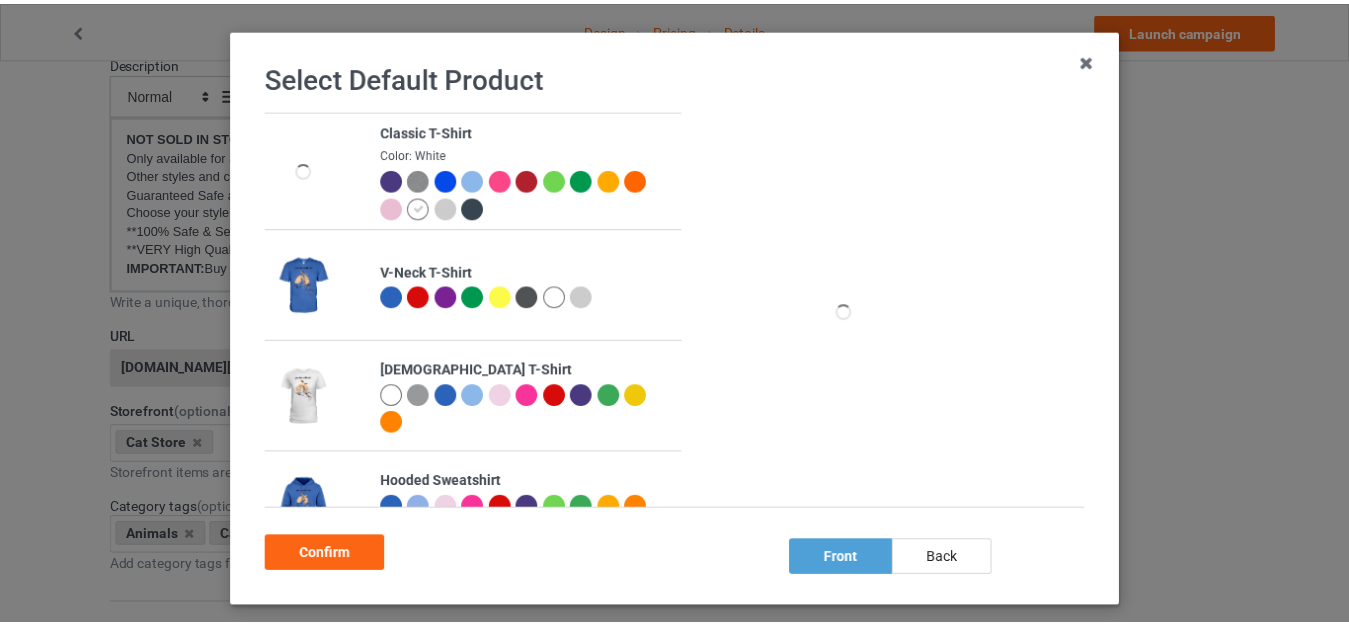 scroll, scrollTop: 178, scrollLeft: 0, axis: vertical 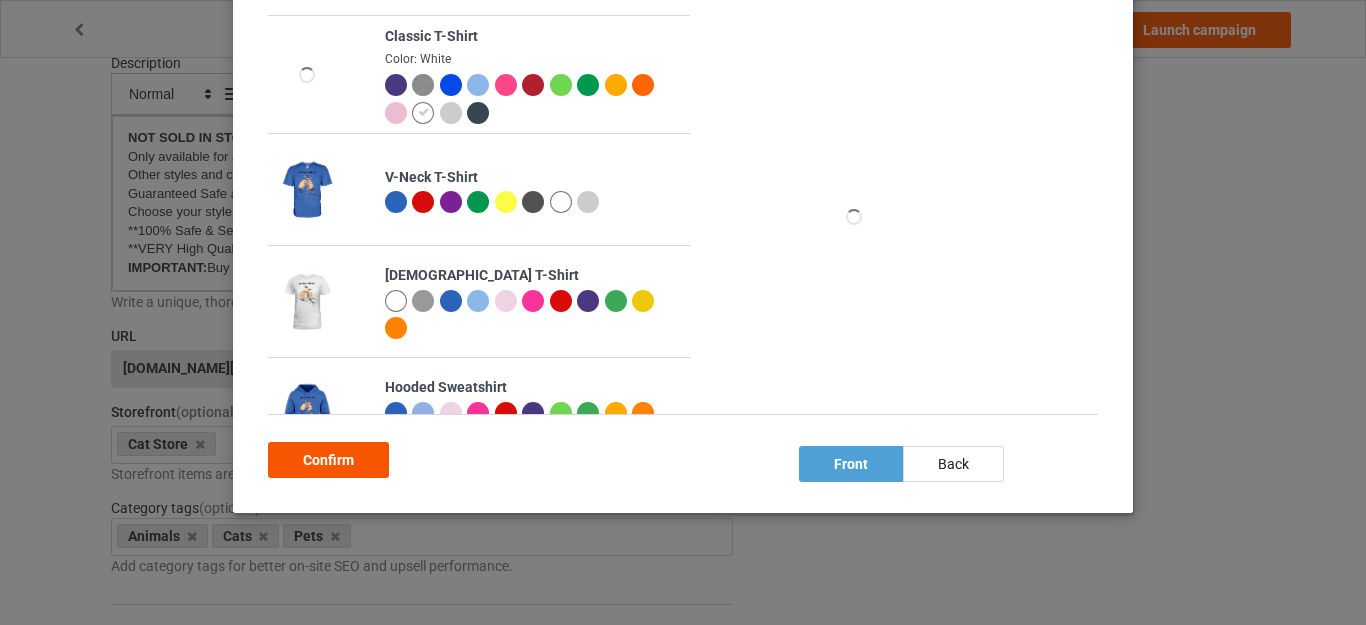 click on "Confirm" at bounding box center (328, 460) 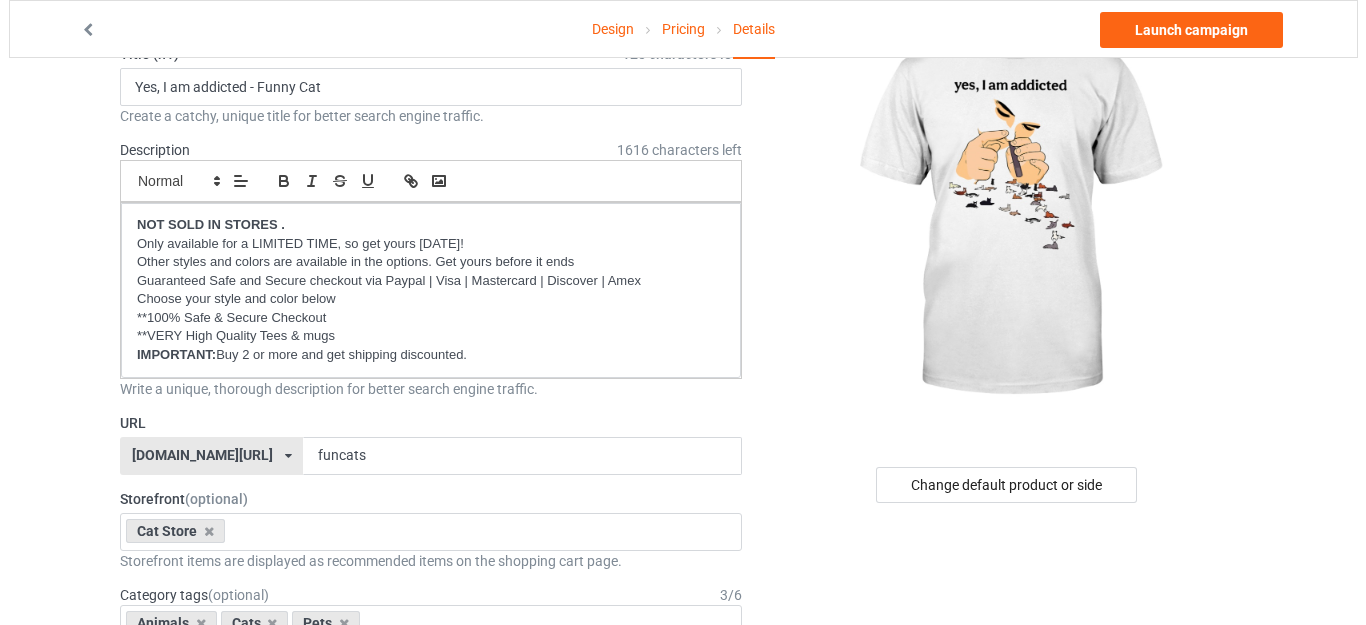 scroll, scrollTop: 0, scrollLeft: 0, axis: both 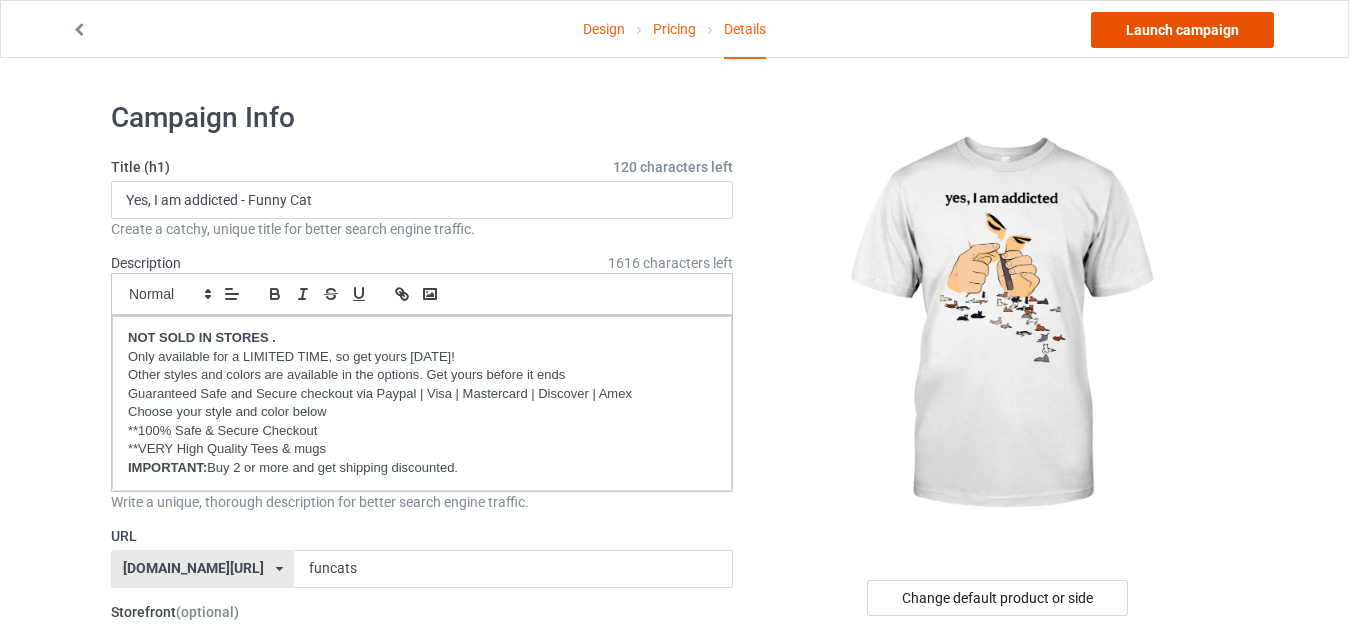 click on "Launch campaign" at bounding box center (1182, 30) 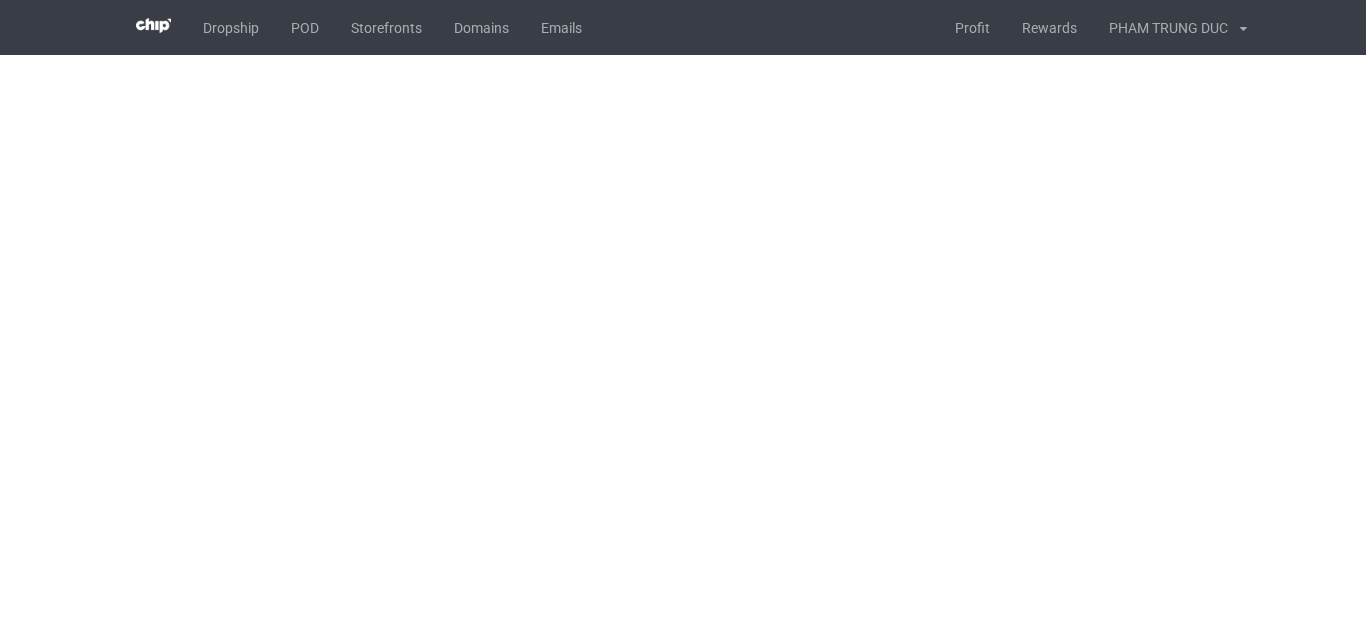 scroll, scrollTop: 0, scrollLeft: 0, axis: both 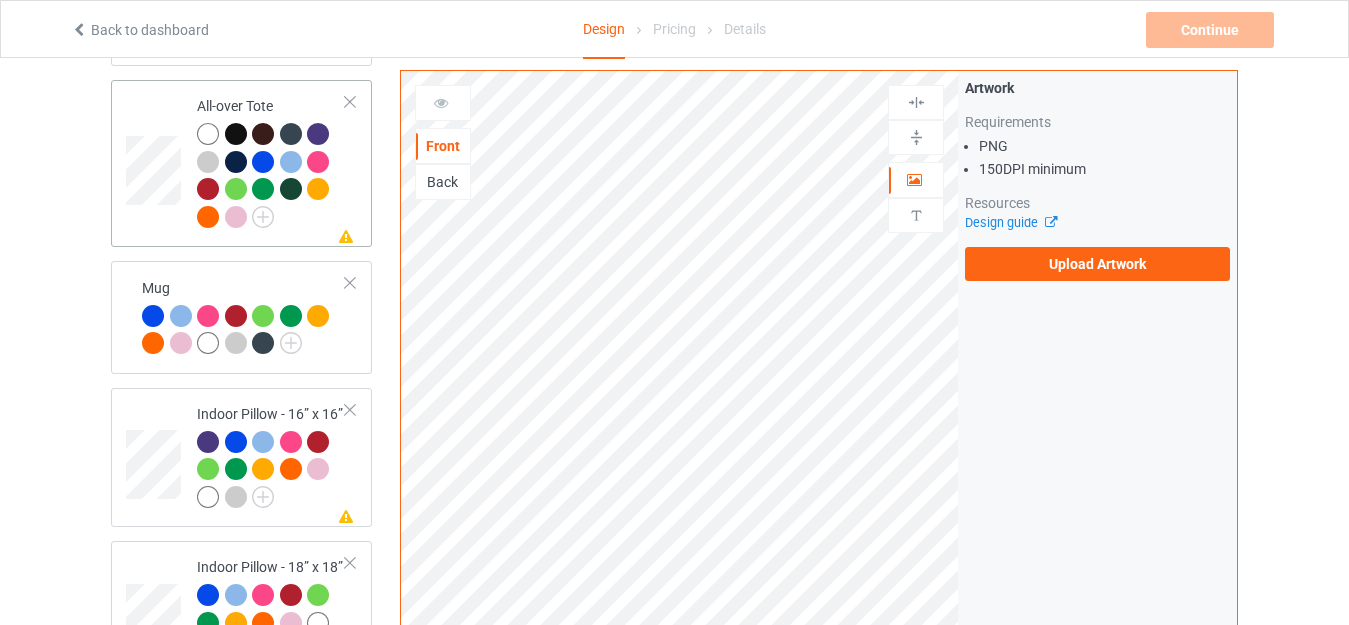 click at bounding box center (156, 163) 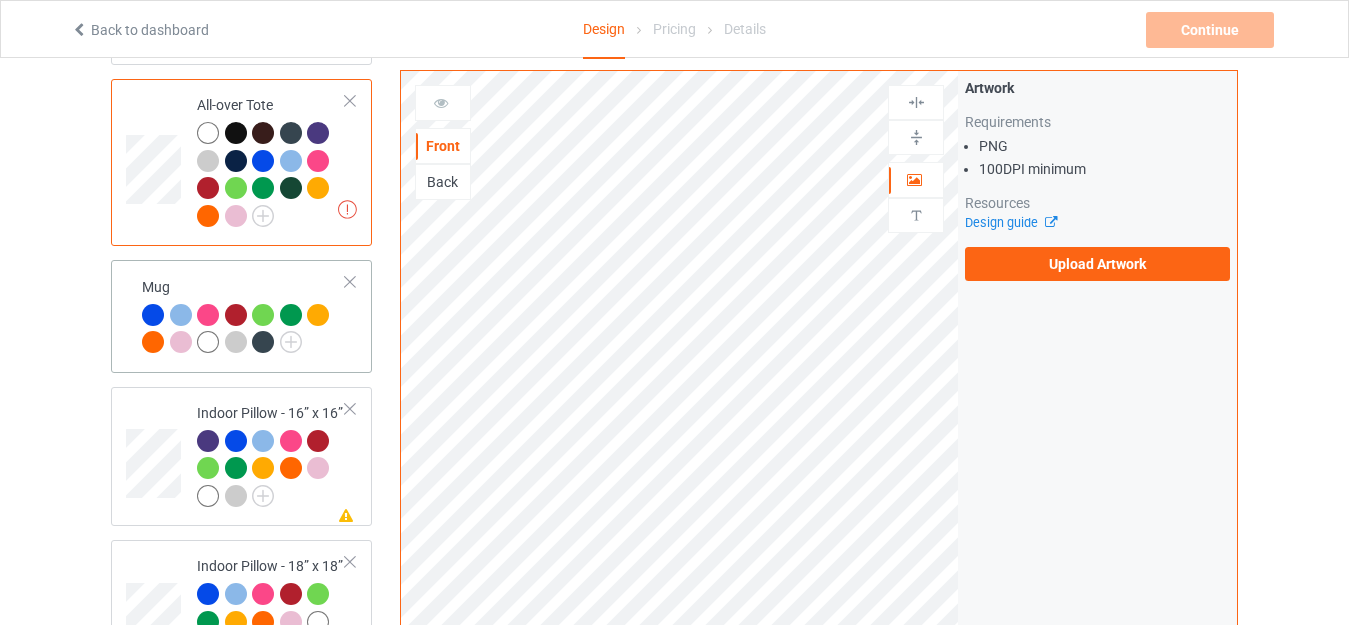scroll, scrollTop: 1400, scrollLeft: 0, axis: vertical 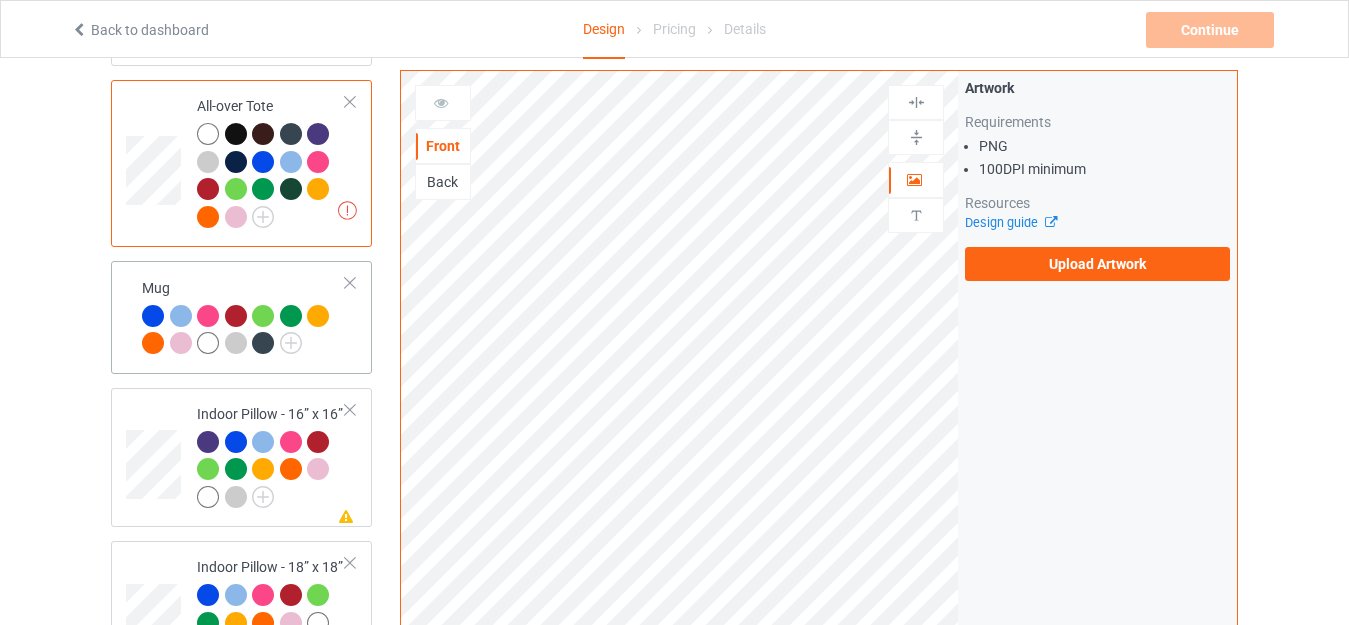 click on "Mug" at bounding box center [244, 315] 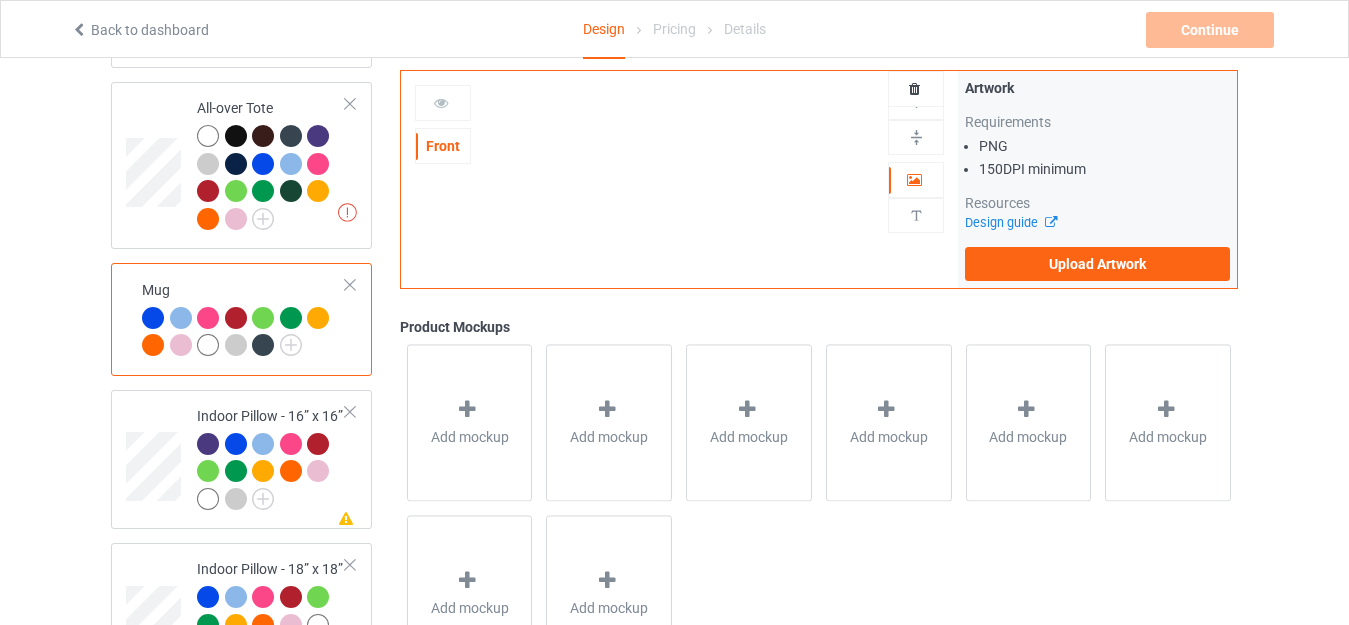 scroll, scrollTop: 1400, scrollLeft: 0, axis: vertical 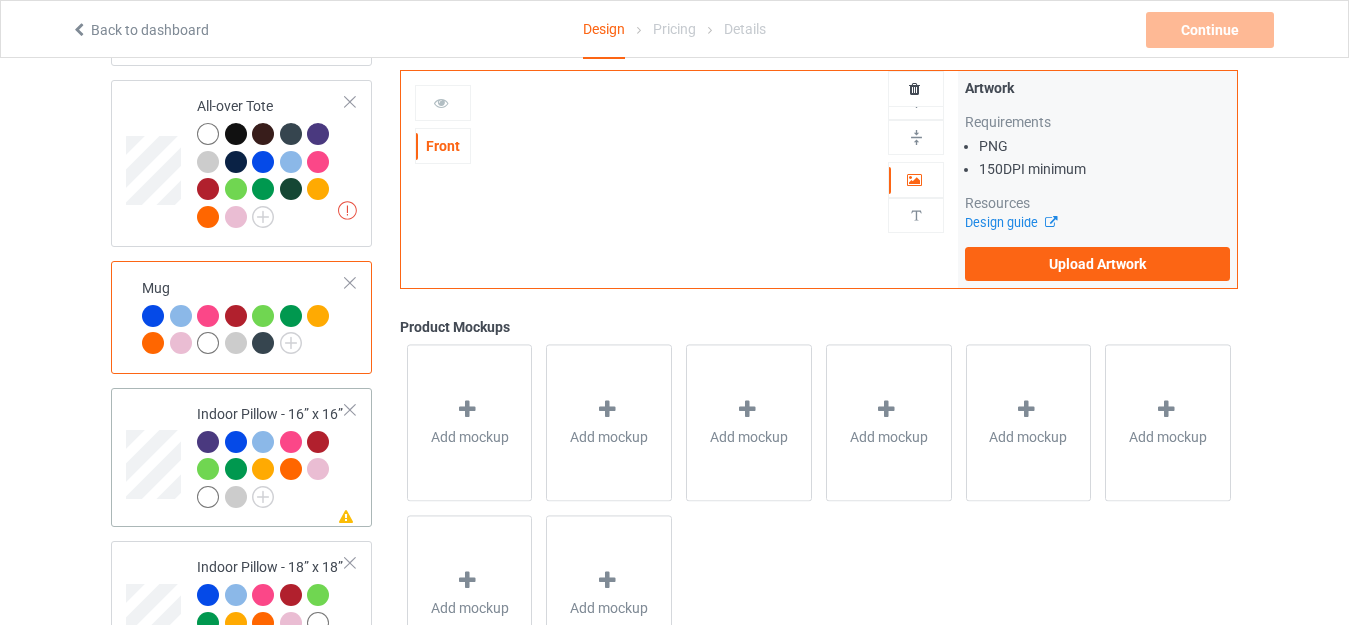 click on "Indoor Pillow - 16” x 16”" at bounding box center [271, 455] 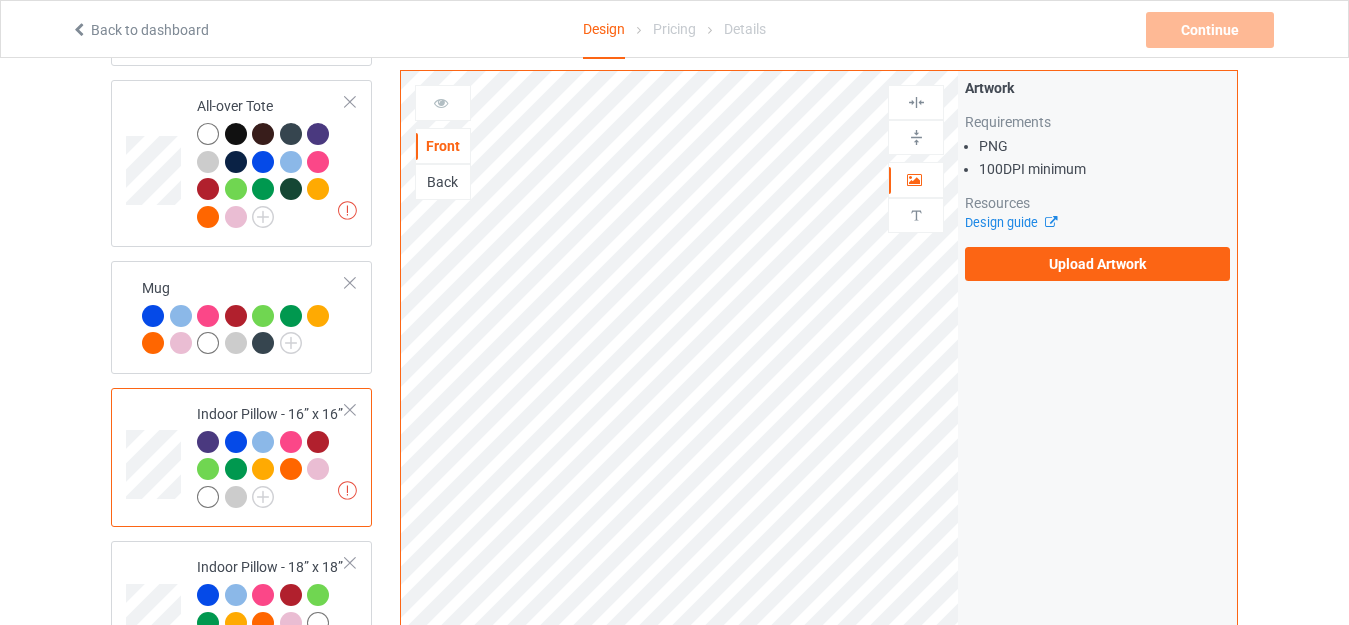 scroll, scrollTop: 1600, scrollLeft: 0, axis: vertical 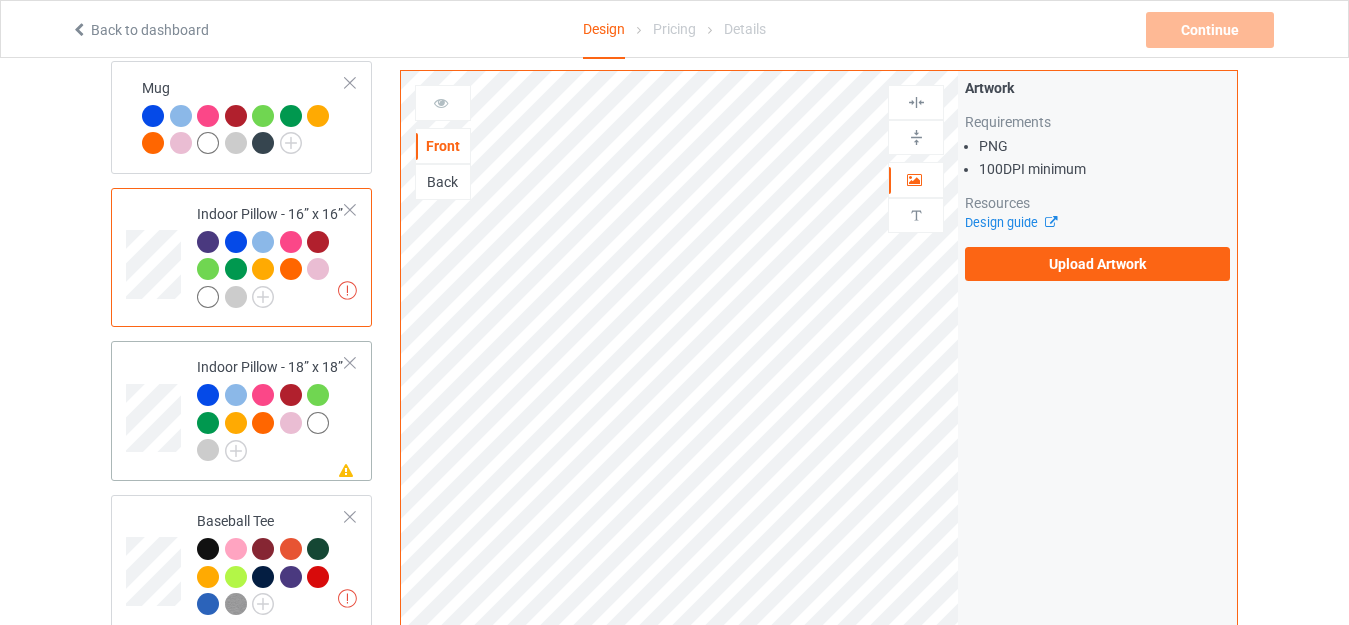 click on "Indoor Pillow - 18” x 18”" at bounding box center [271, 408] 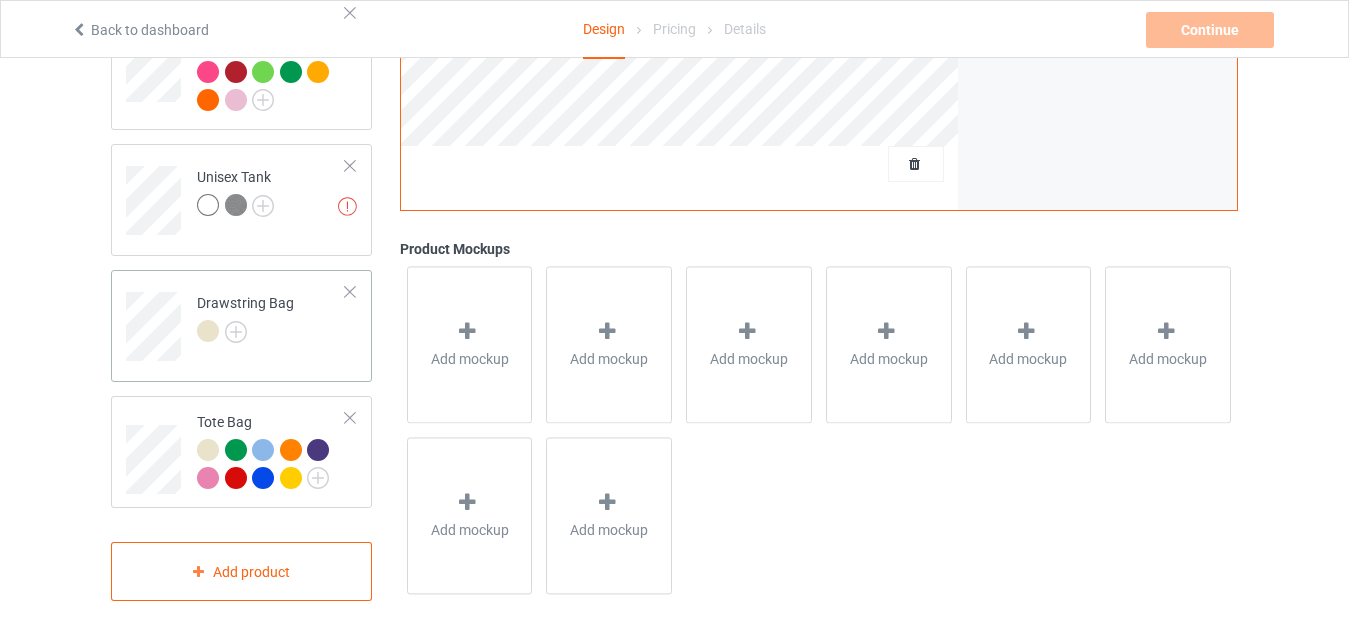 scroll, scrollTop: 2271, scrollLeft: 0, axis: vertical 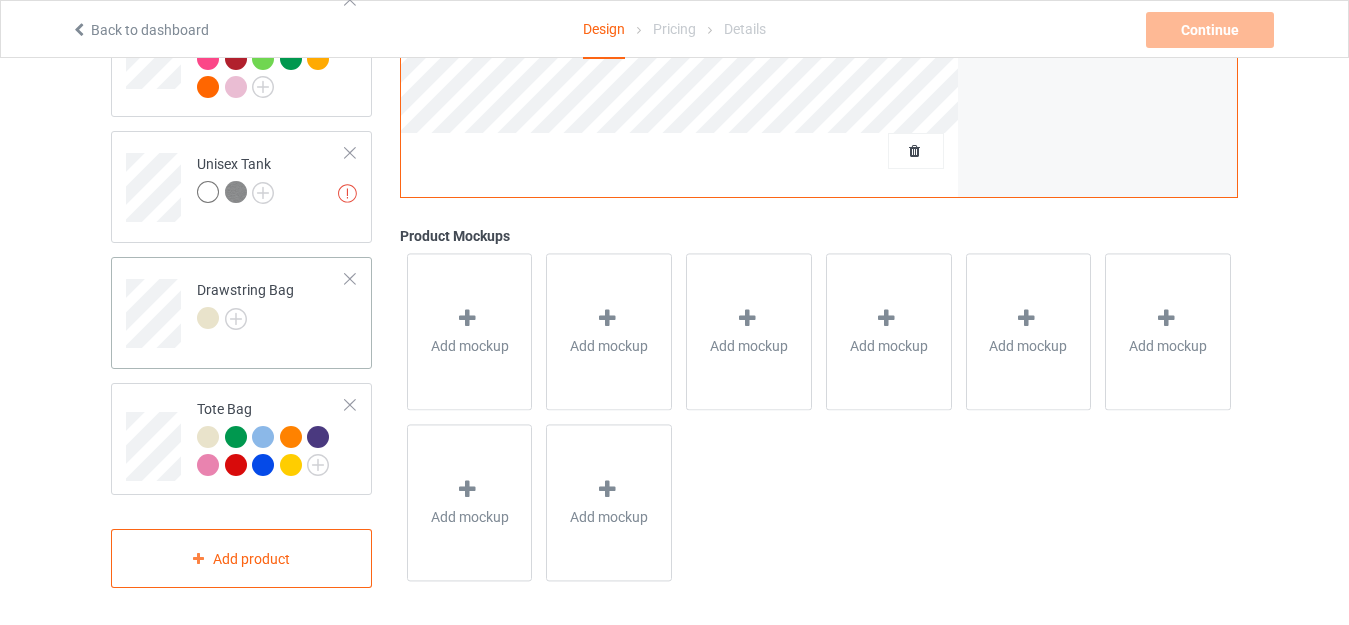 click on "Drawstring Bag" at bounding box center [245, 304] 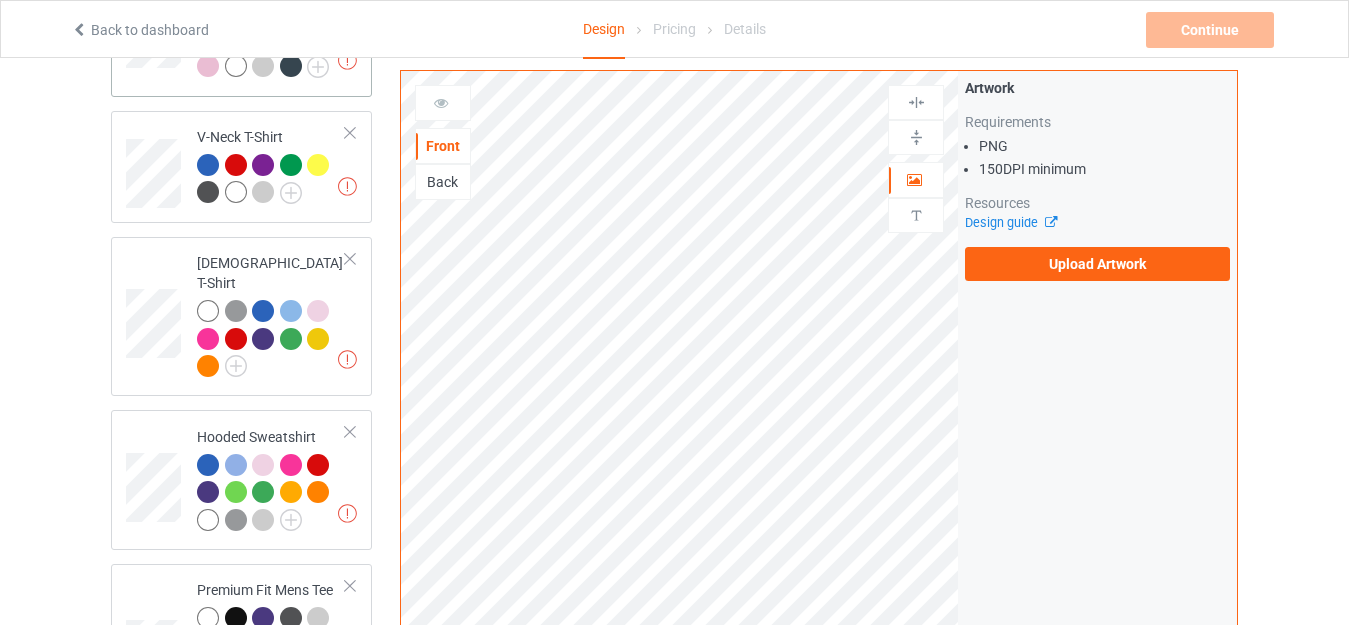 scroll, scrollTop: 0, scrollLeft: 0, axis: both 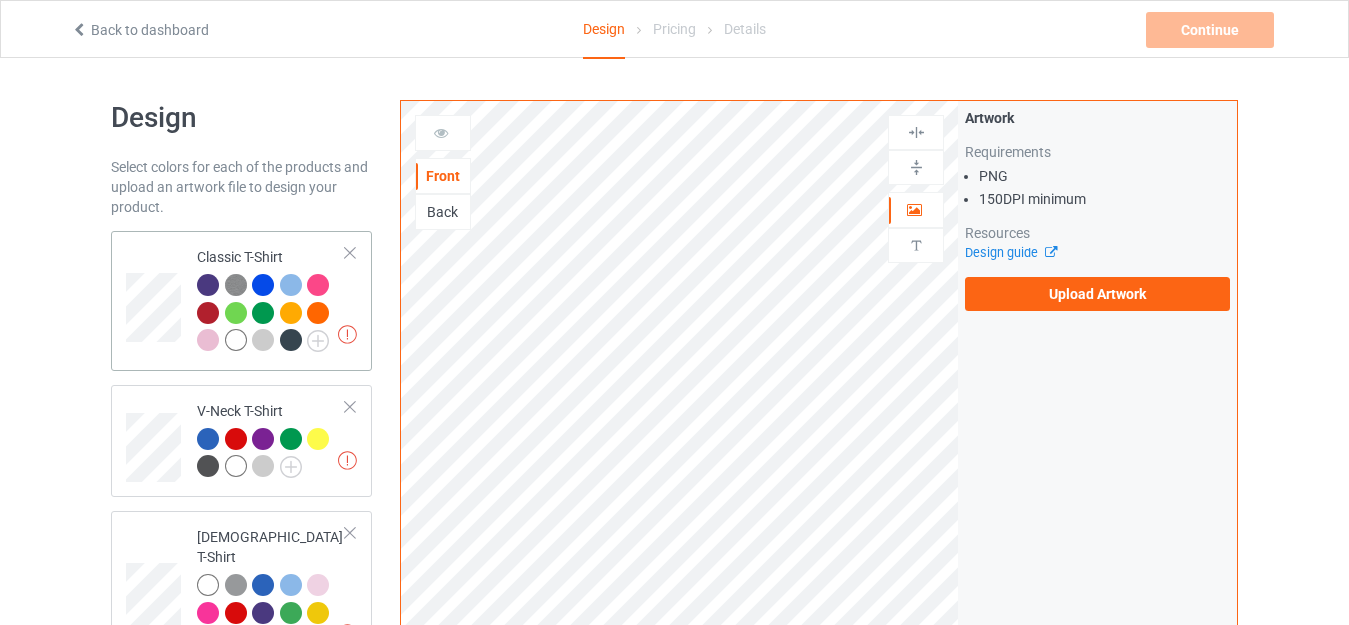 click on "Missing artworks Classic T-Shirt" at bounding box center [271, 301] 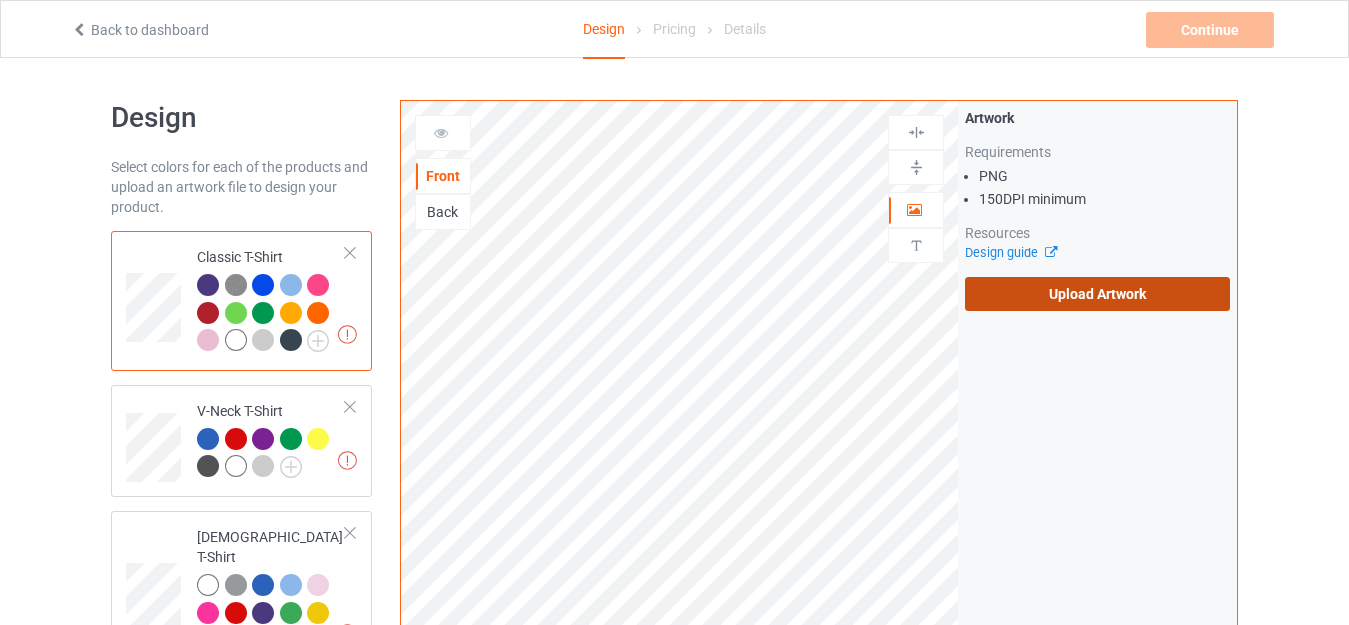click on "Upload Artwork" at bounding box center [1097, 294] 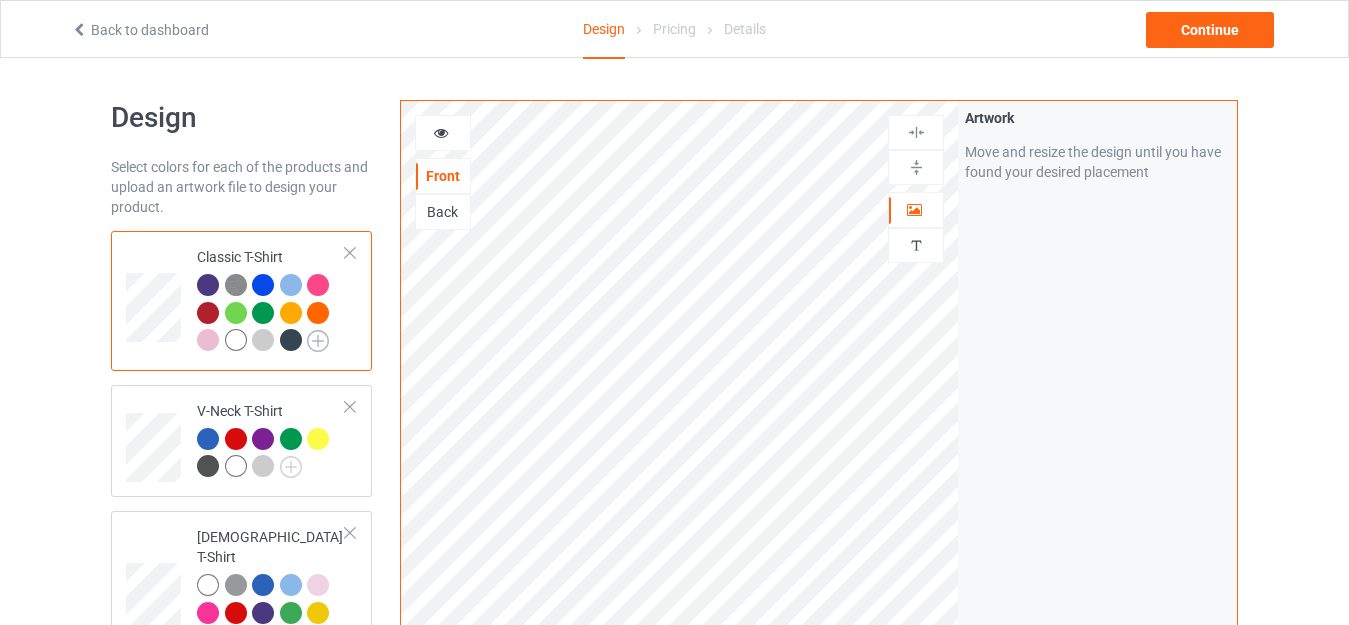 click at bounding box center (318, 341) 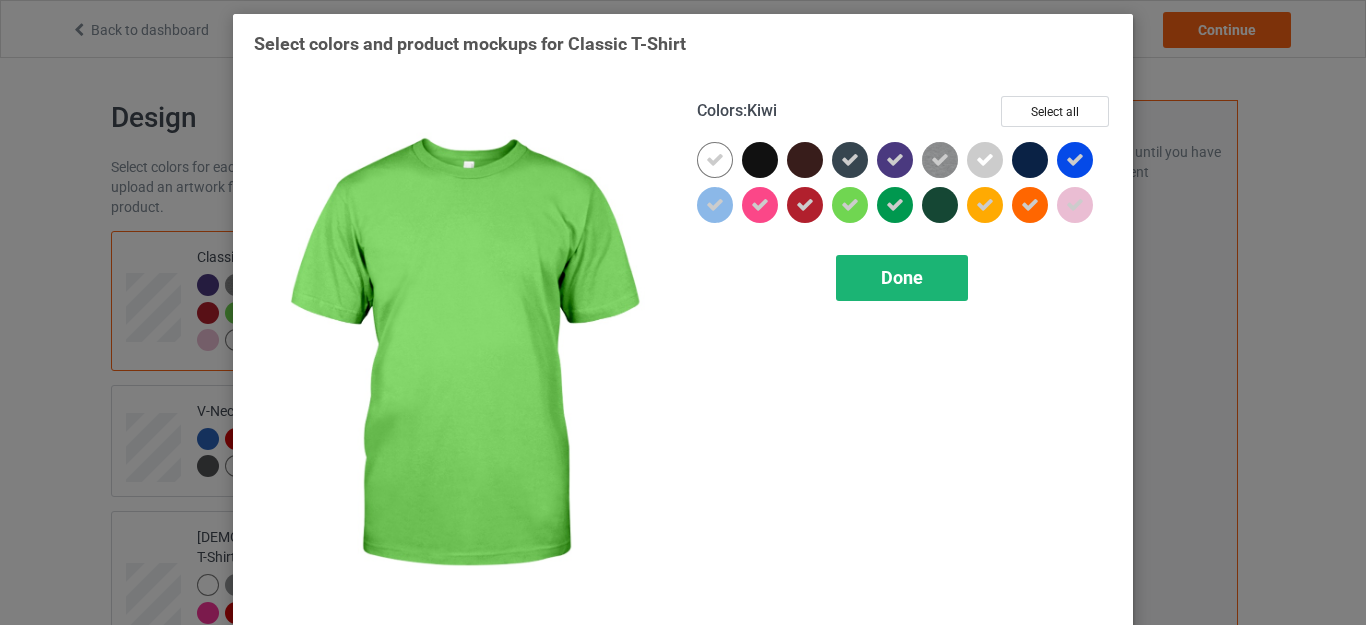 click on "Done" at bounding box center [902, 277] 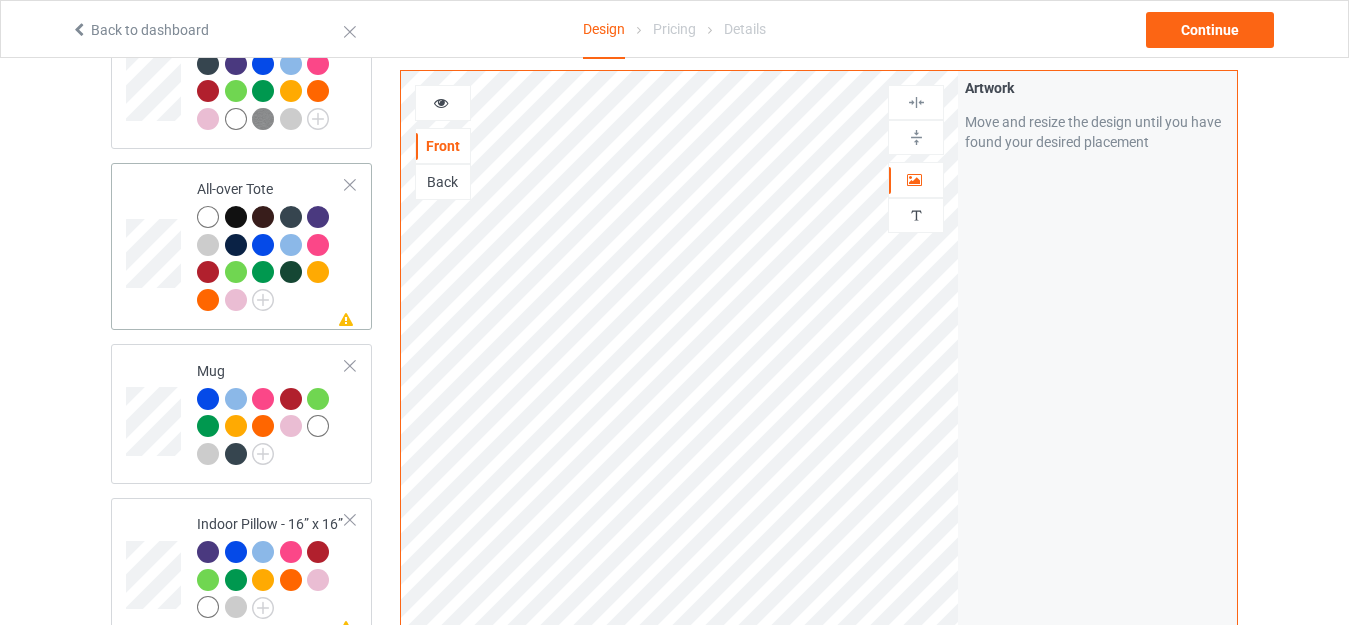 scroll, scrollTop: 1300, scrollLeft: 0, axis: vertical 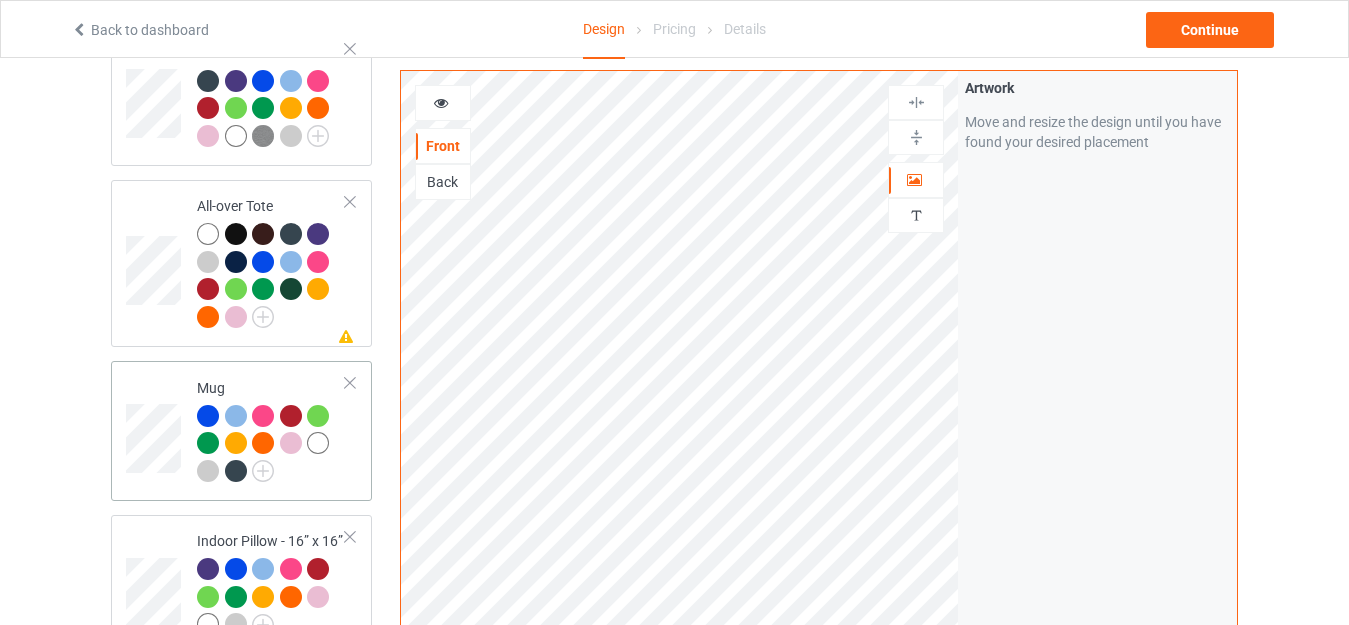 click on "Mug" at bounding box center (271, 429) 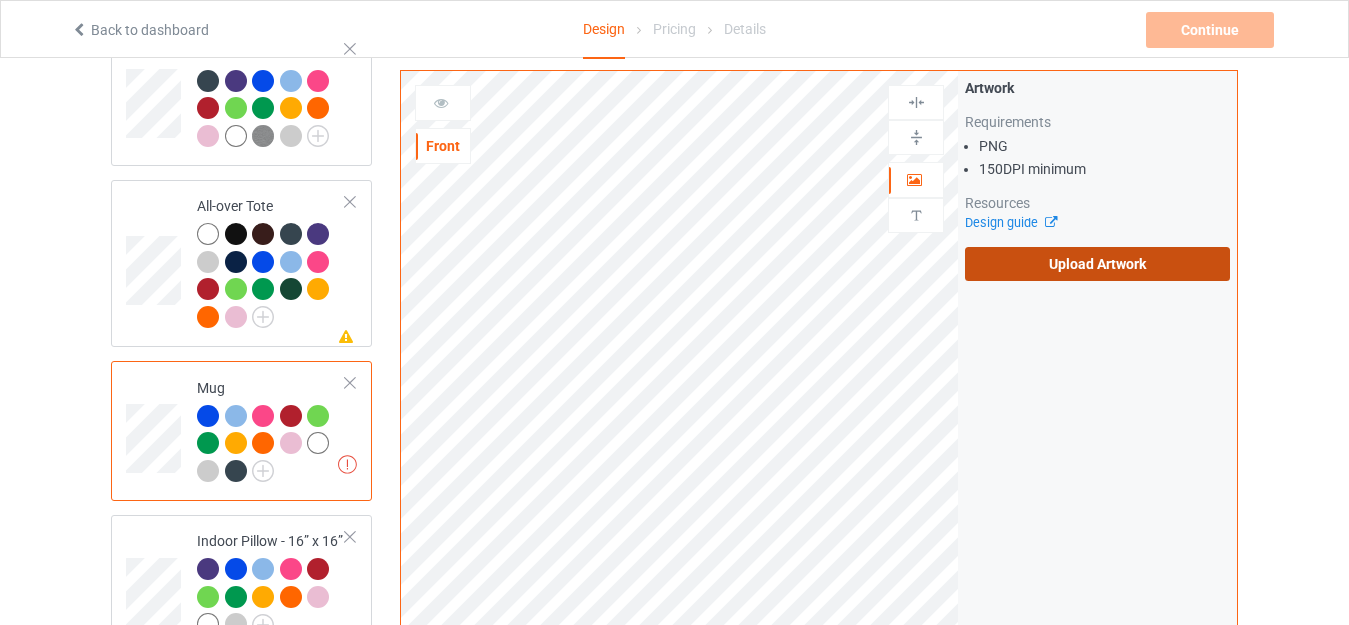 click on "Upload Artwork" at bounding box center (1097, 264) 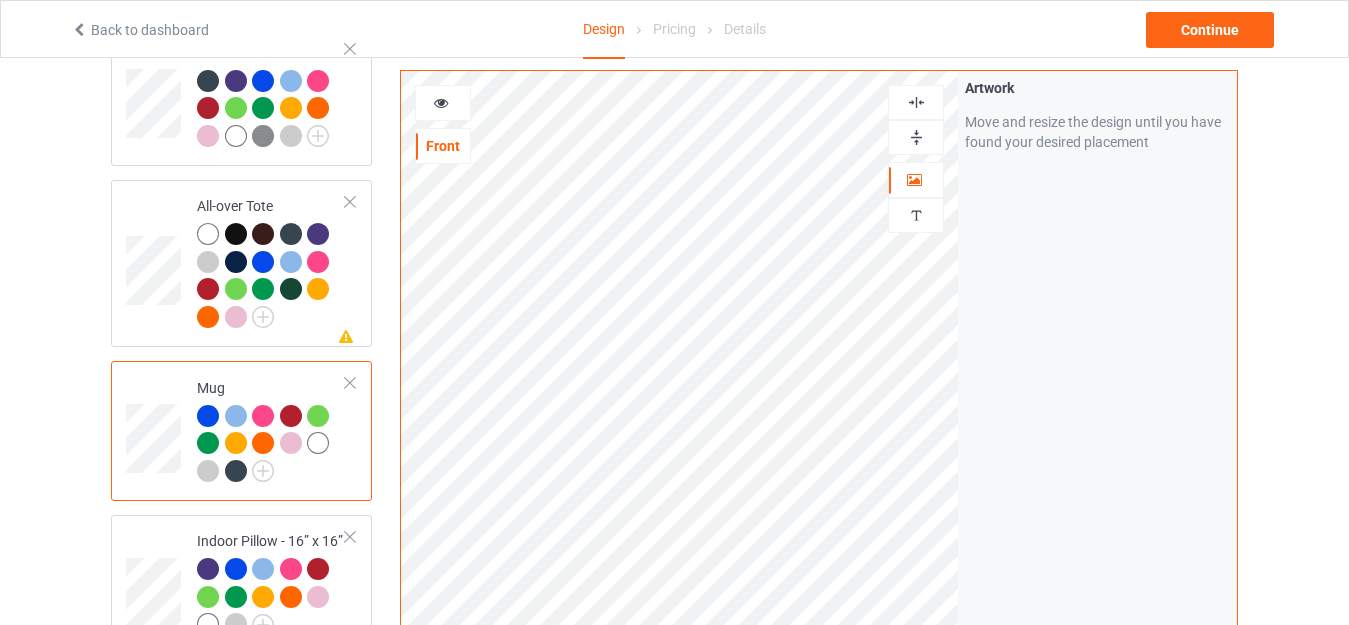 scroll, scrollTop: 1500, scrollLeft: 0, axis: vertical 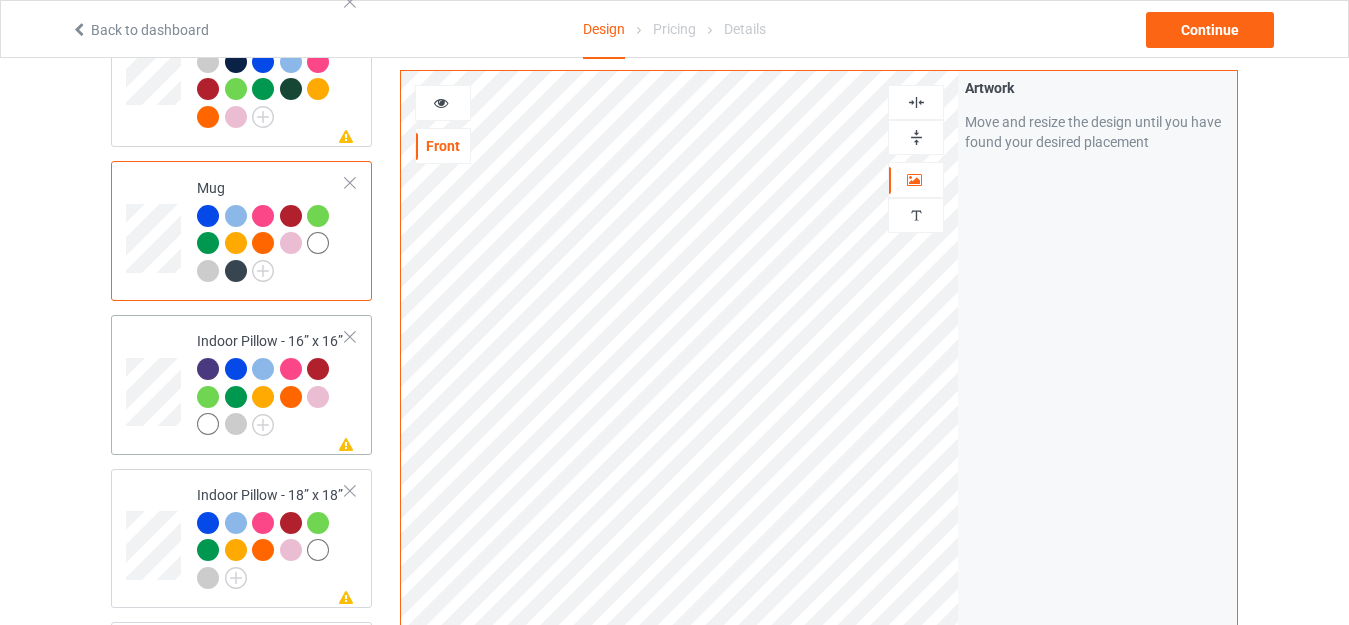 click on "Missing artwork on 1 side(s) Indoor Pillow - 16” x 16”" at bounding box center (271, 385) 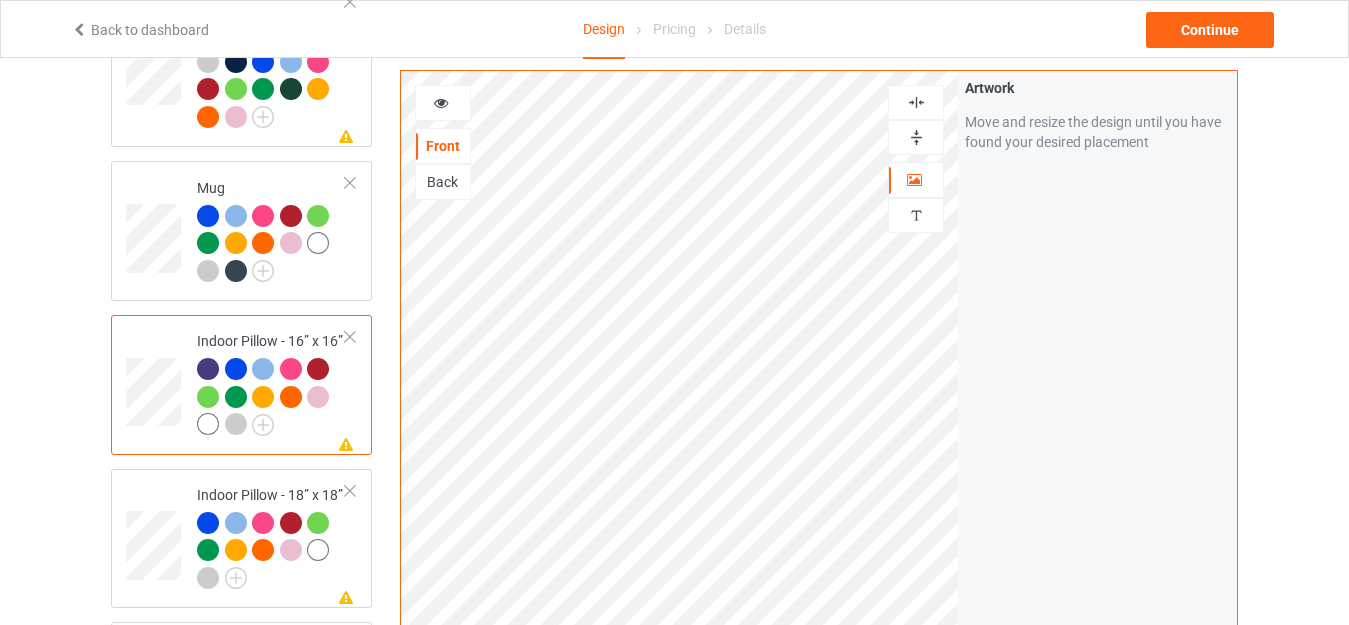 click at bounding box center (916, 137) 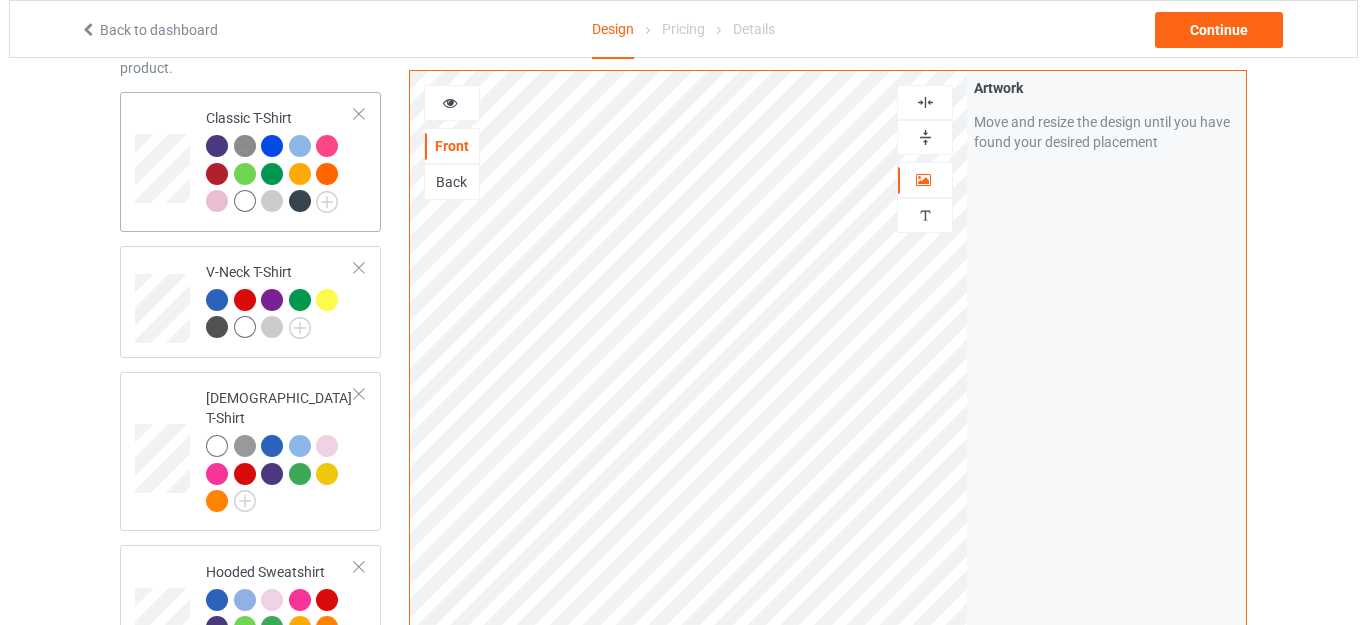 scroll, scrollTop: 0, scrollLeft: 0, axis: both 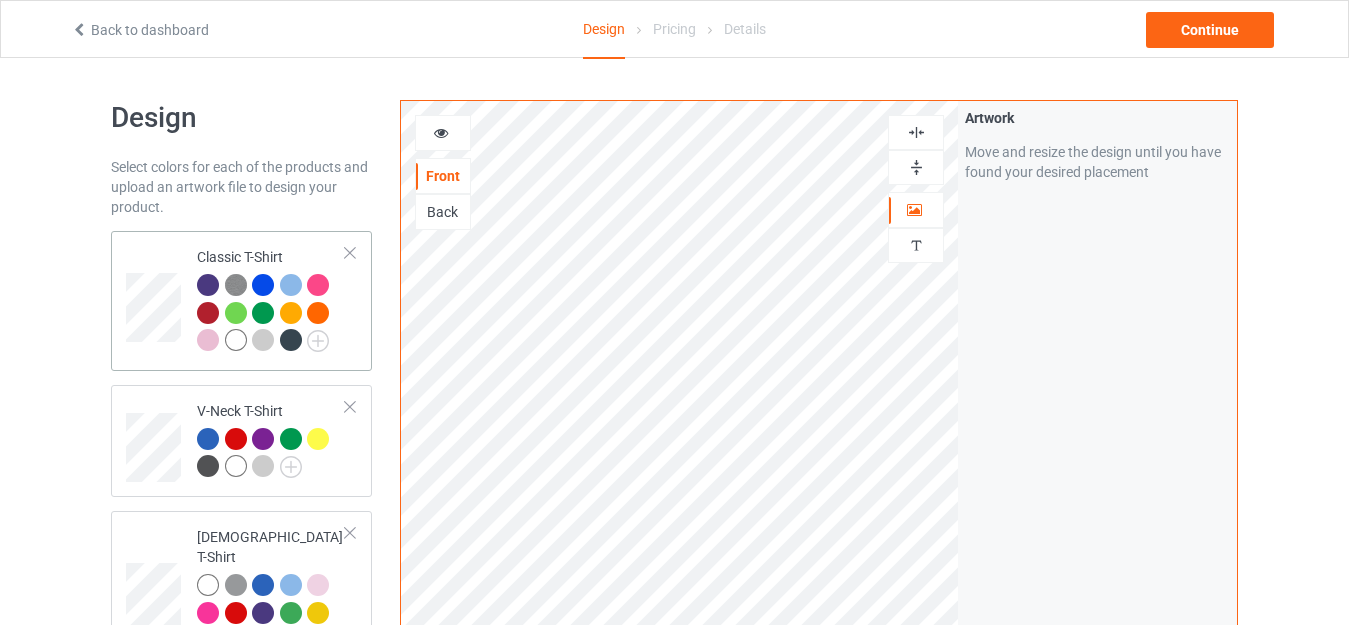 click at bounding box center (236, 340) 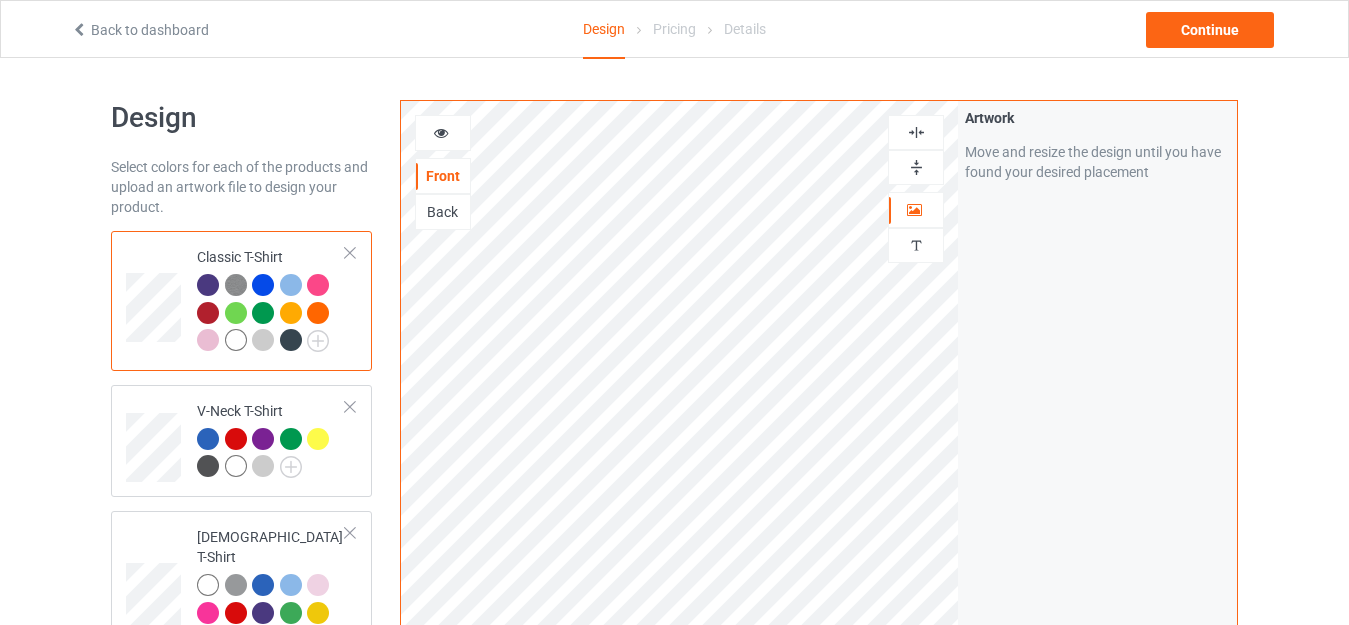 click at bounding box center [441, 130] 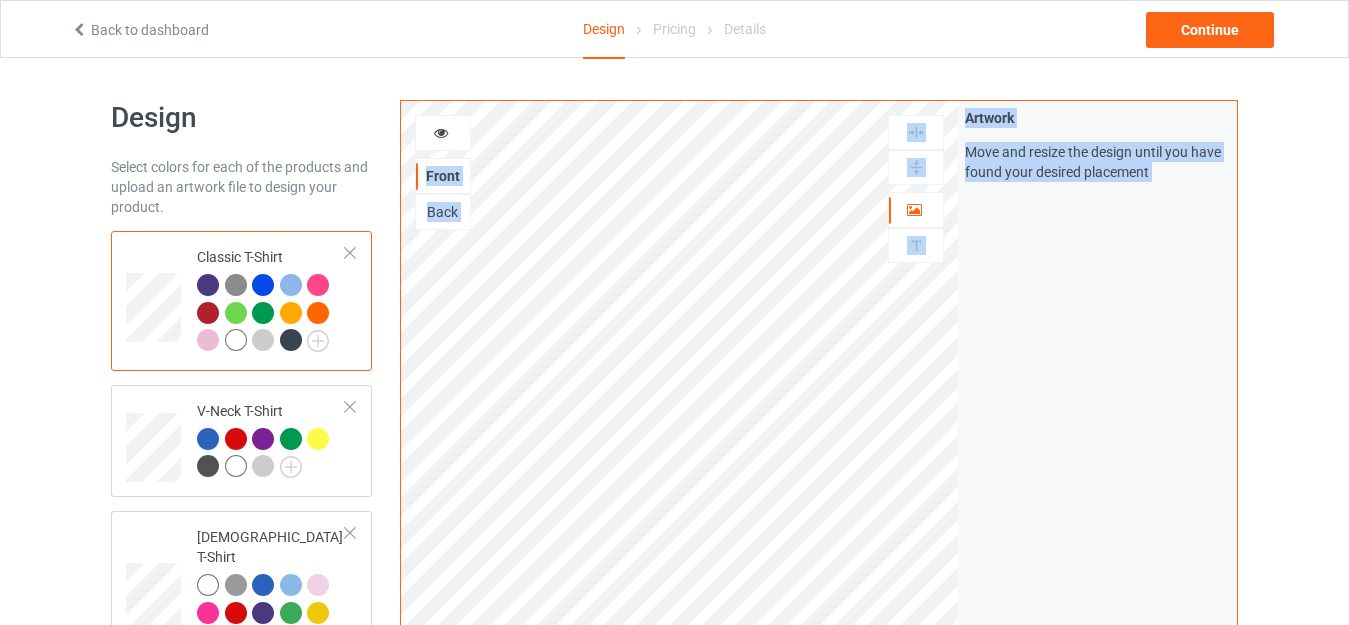 click at bounding box center (441, 130) 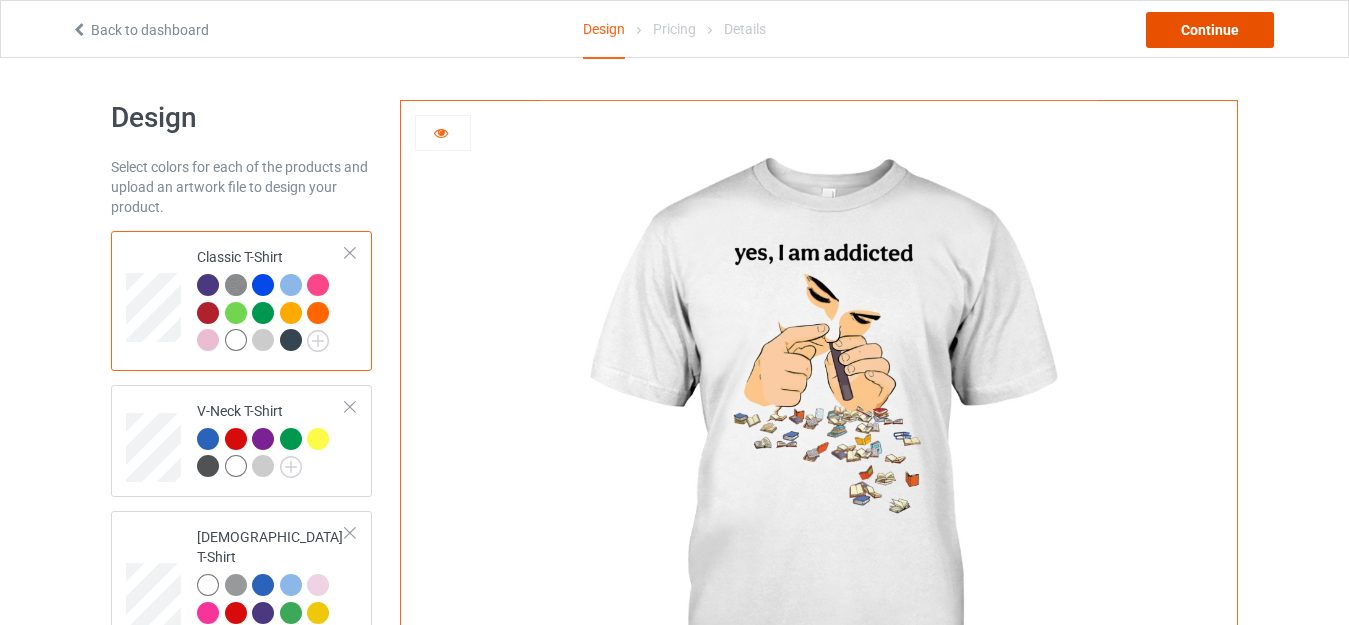 click on "Continue" at bounding box center [1210, 30] 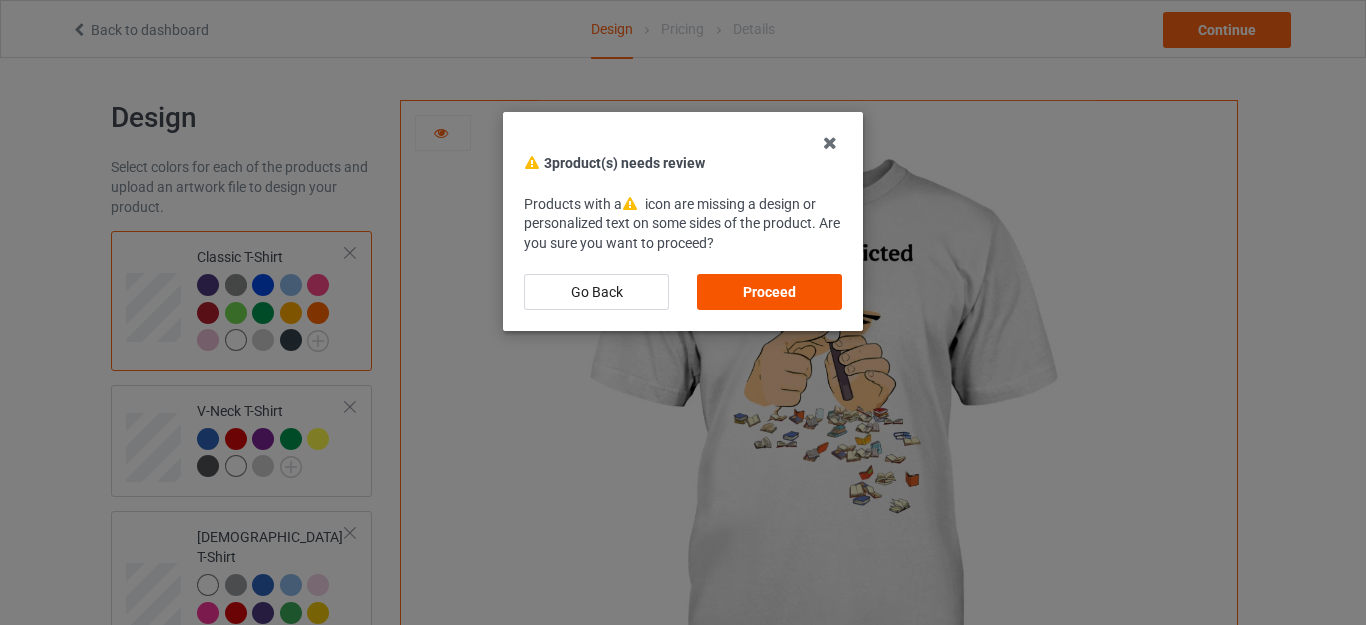 click on "Proceed" at bounding box center [769, 292] 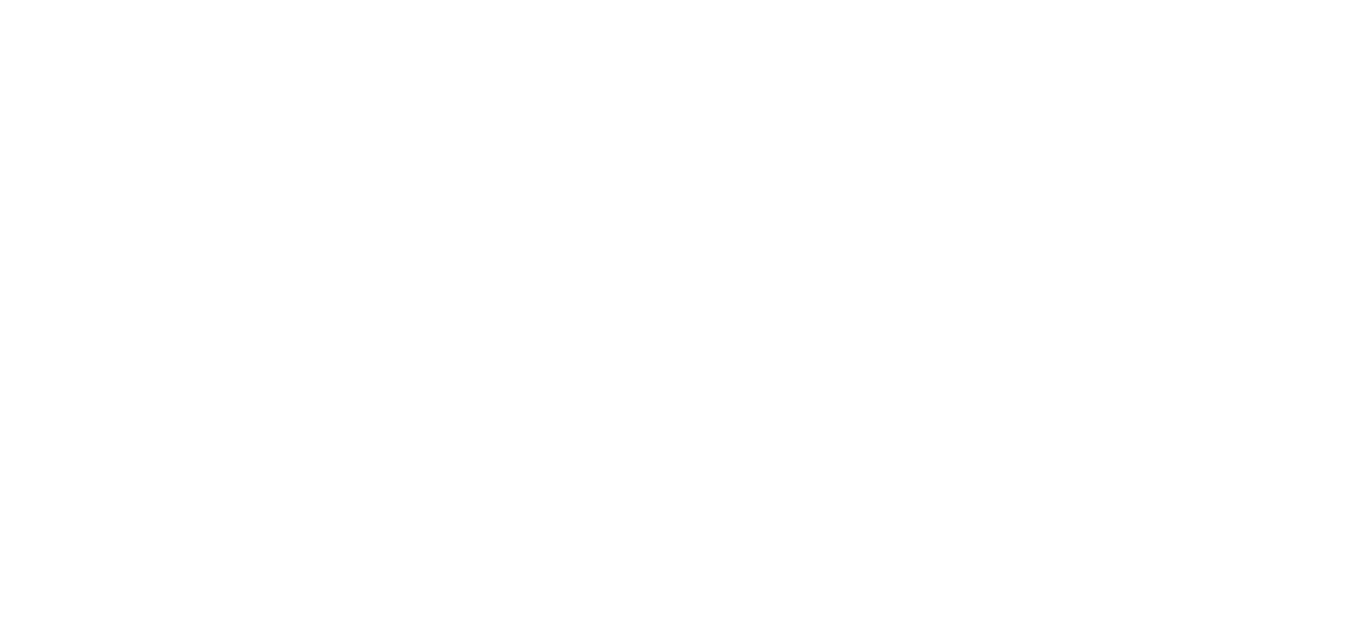 click at bounding box center [683, 312] 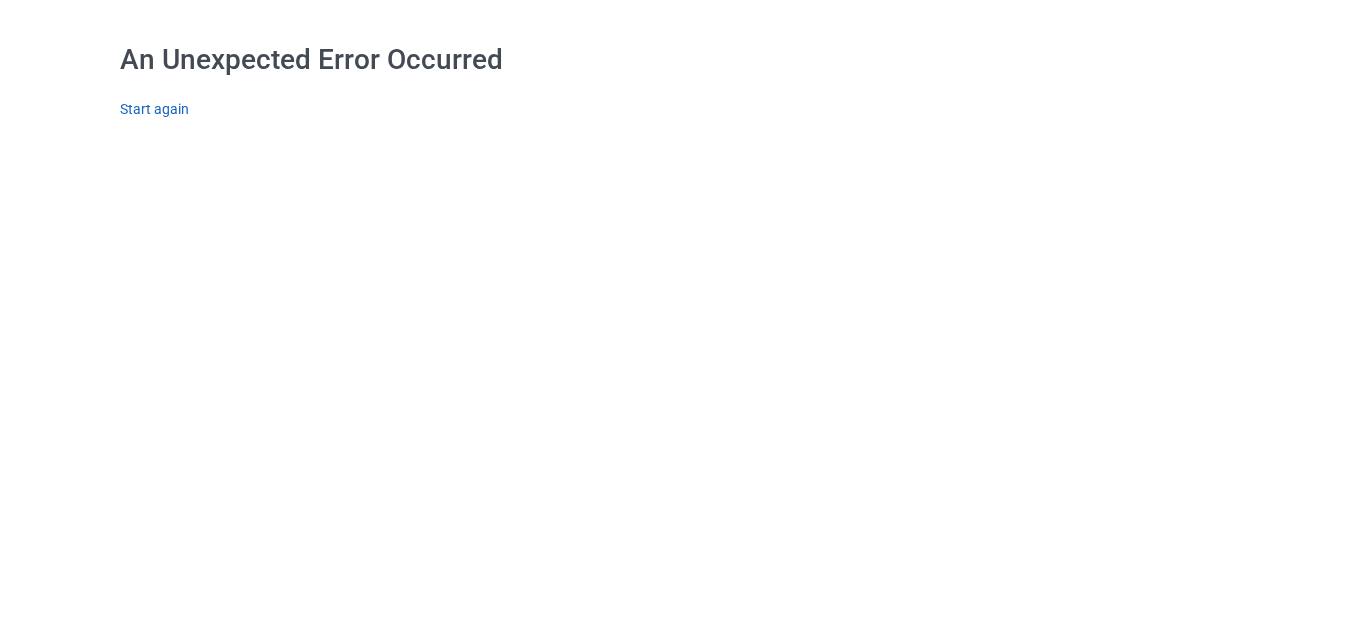 click on "Start again" at bounding box center (154, 109) 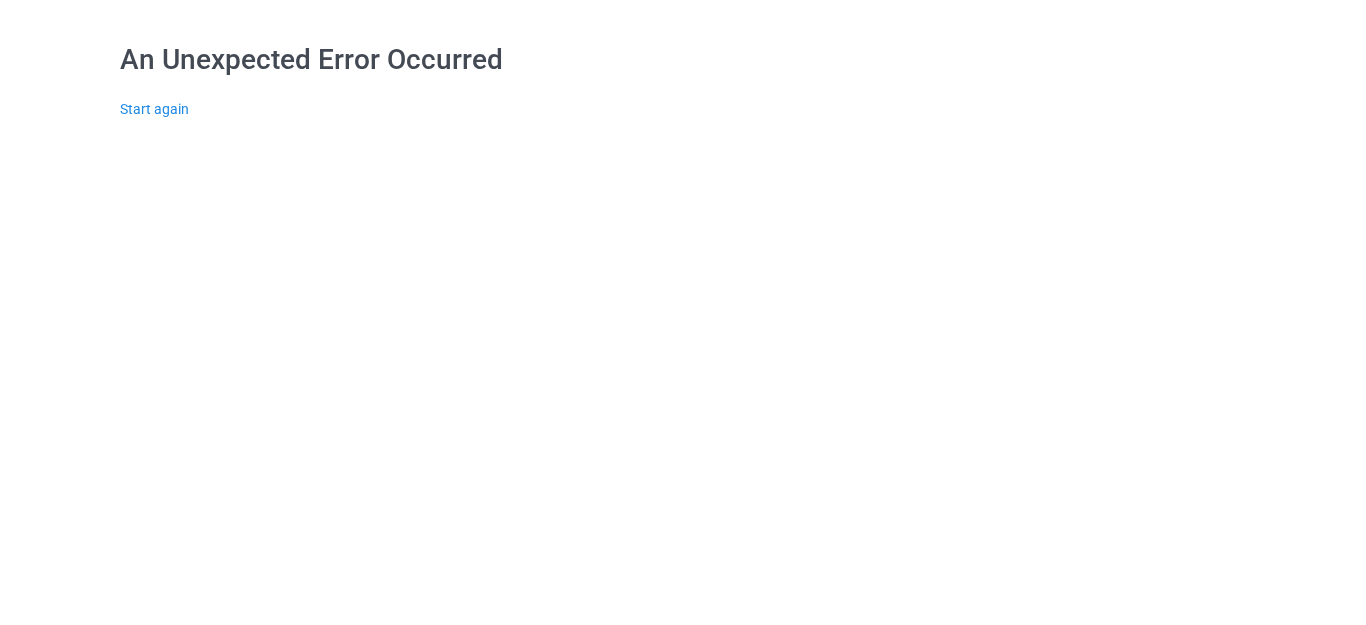 click on "An Unexpected Error Occurred Start again" at bounding box center (683, 312) 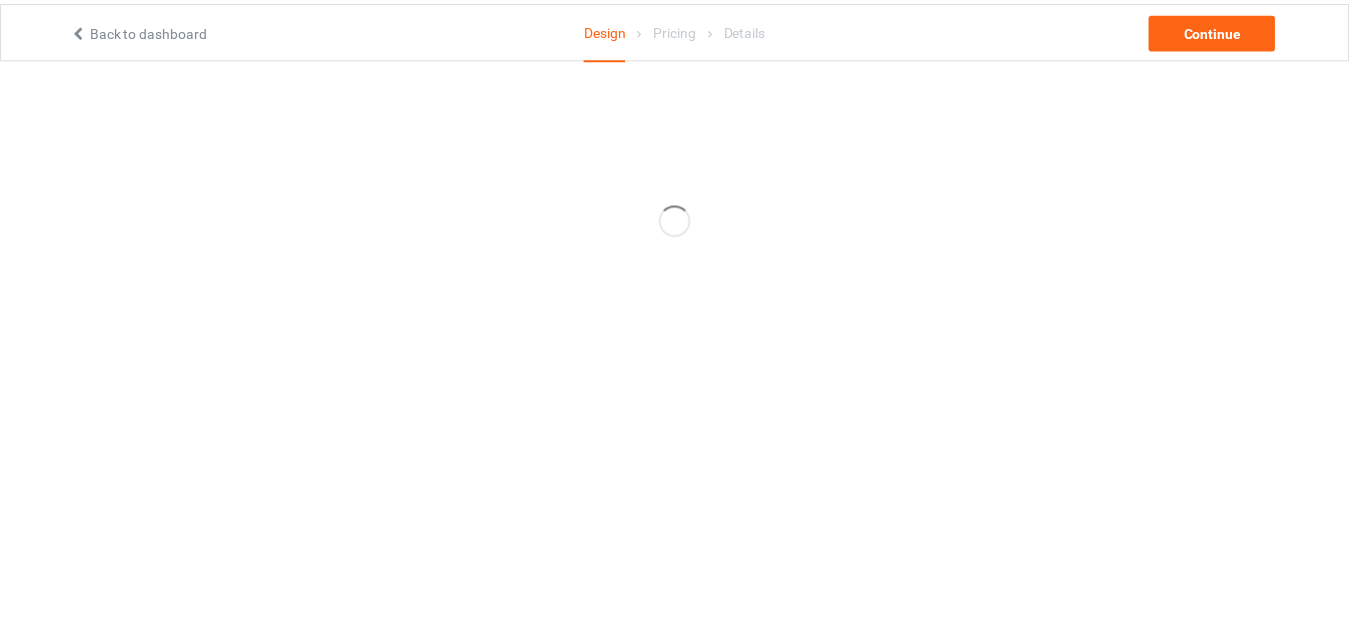scroll, scrollTop: 0, scrollLeft: 0, axis: both 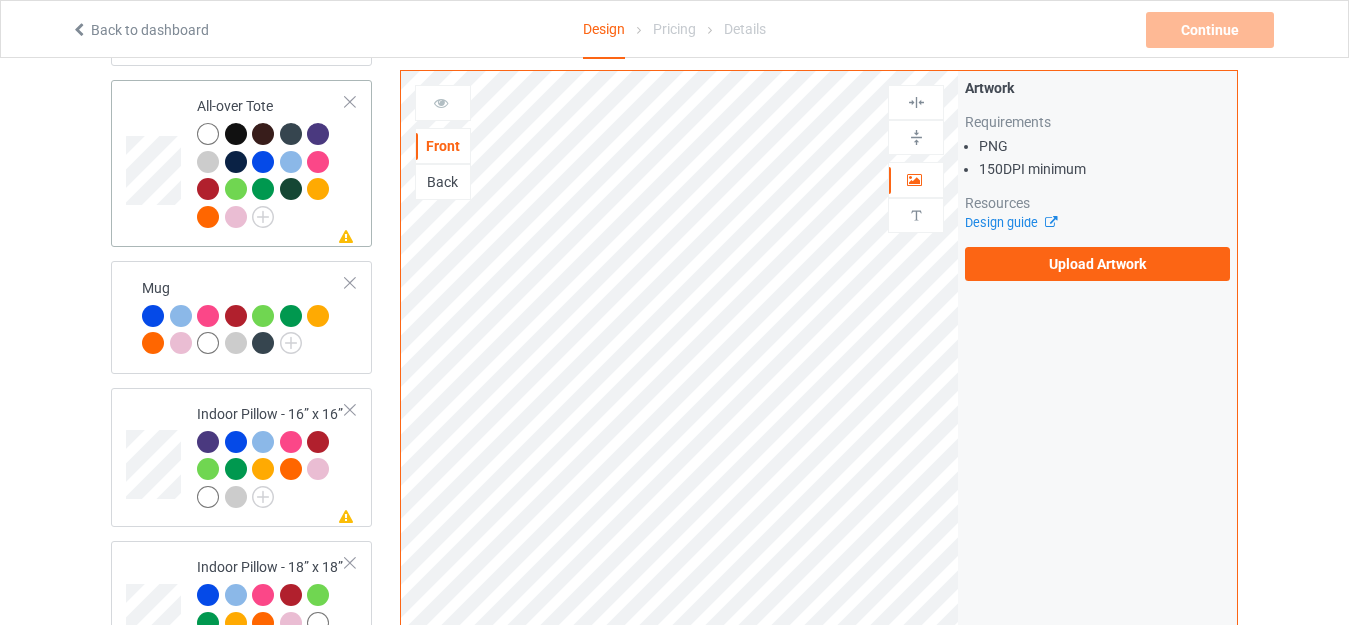click on "All-over Tote" at bounding box center [271, 161] 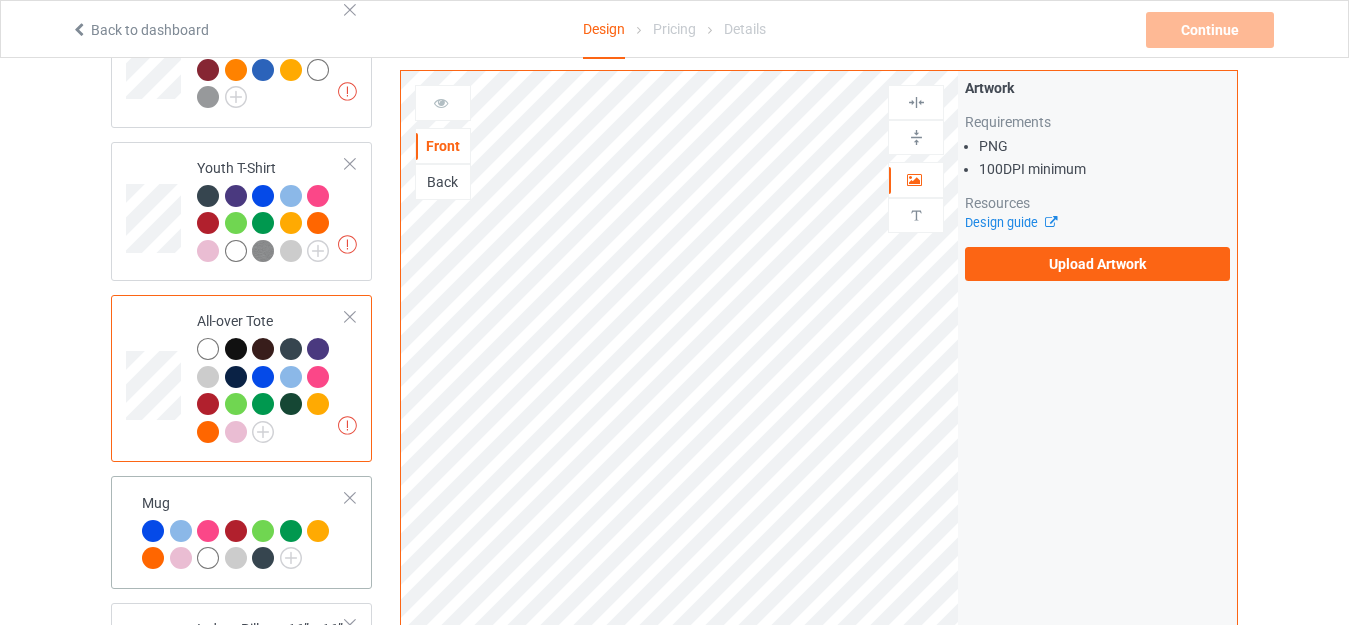 scroll, scrollTop: 1300, scrollLeft: 0, axis: vertical 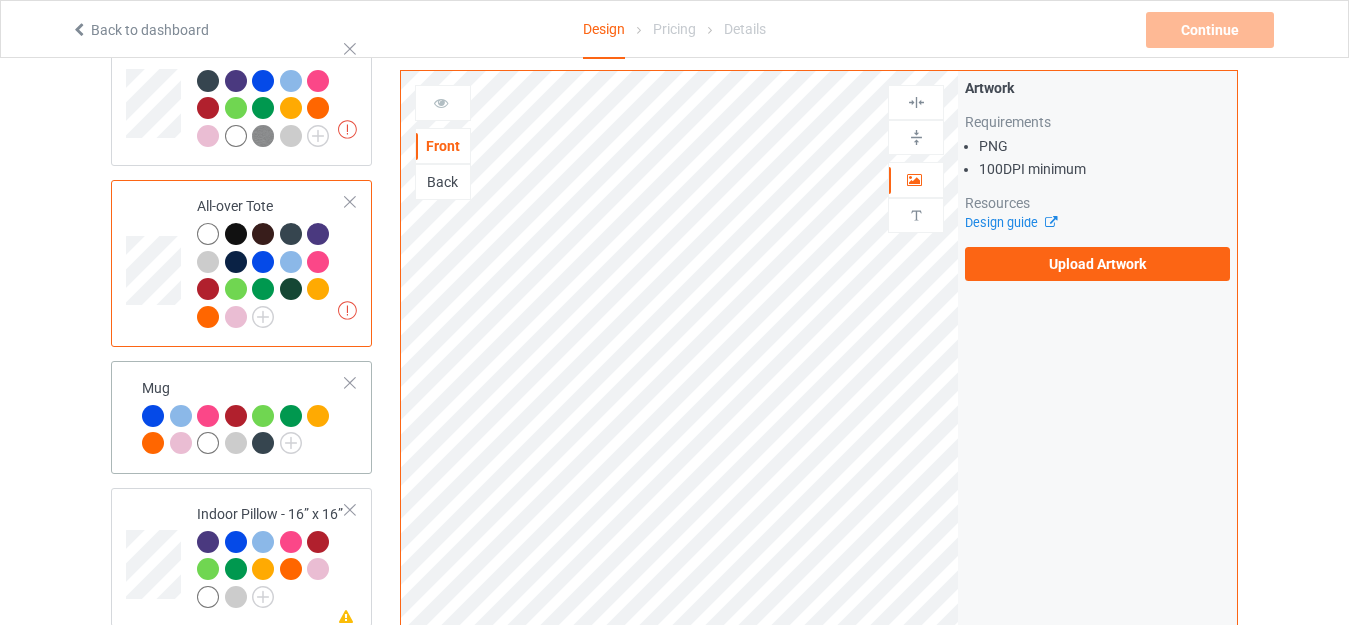 click on "Mug" at bounding box center [244, 415] 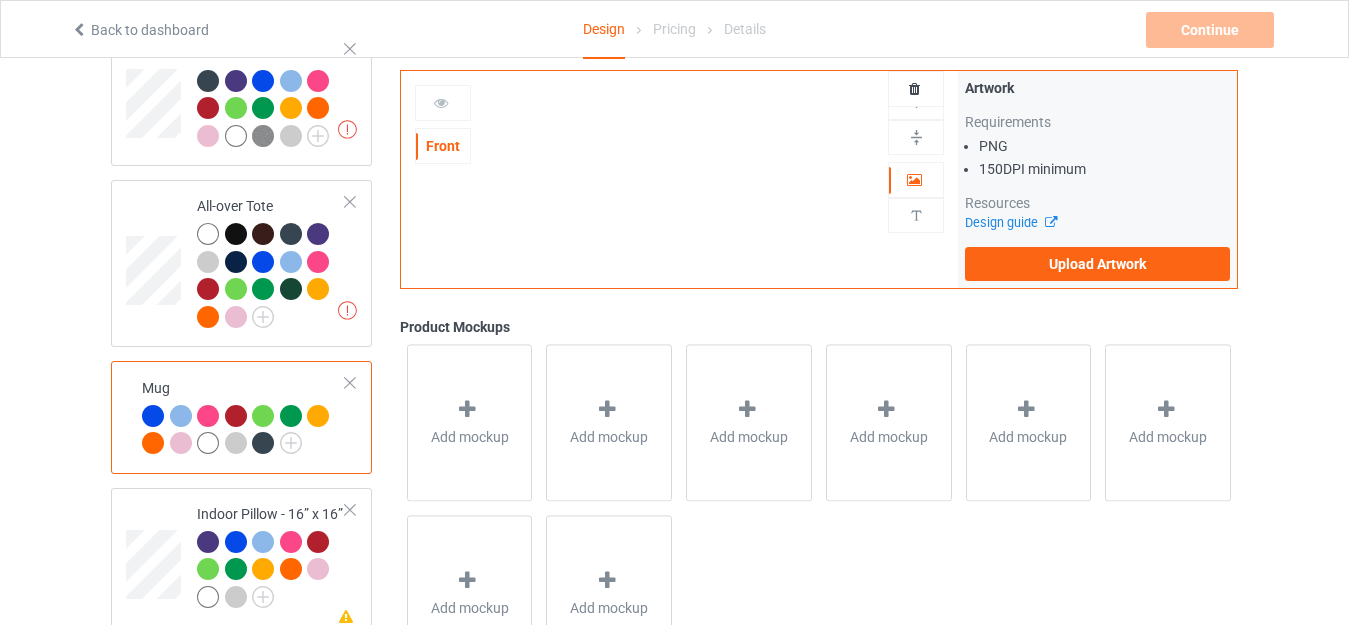 scroll, scrollTop: 1500, scrollLeft: 0, axis: vertical 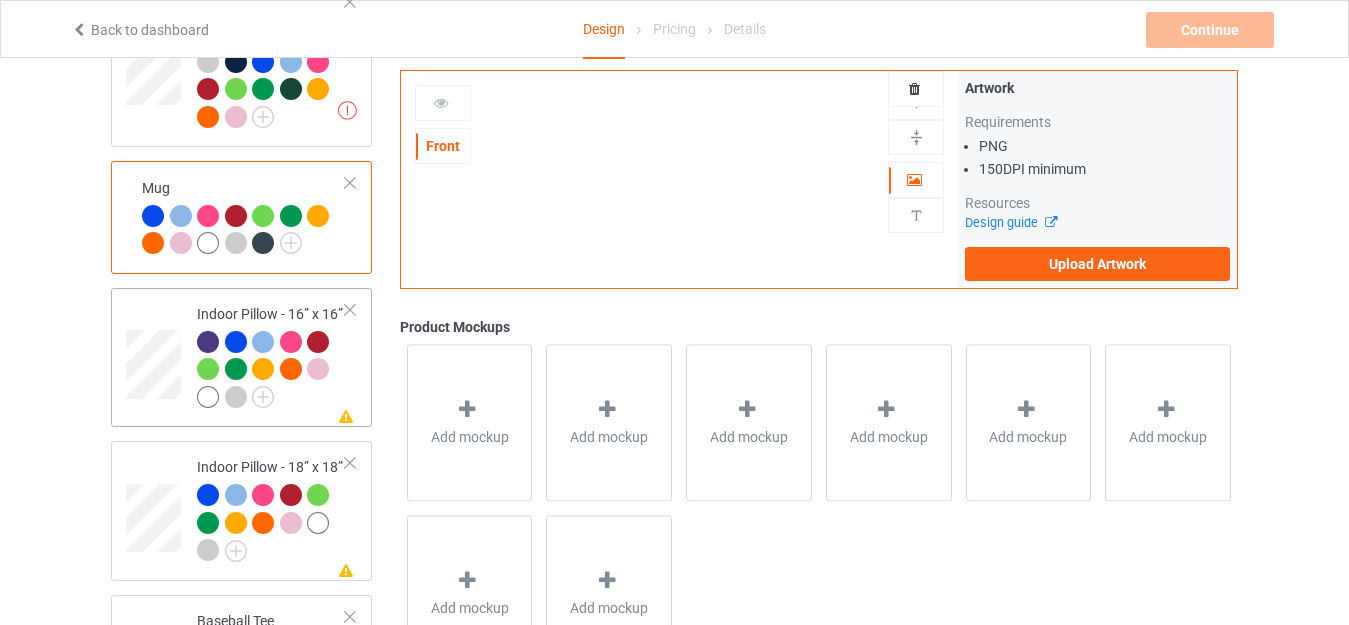 click on "Missing artwork on 1 side(s) Indoor Pillow - 16” x 16”" at bounding box center [241, 358] 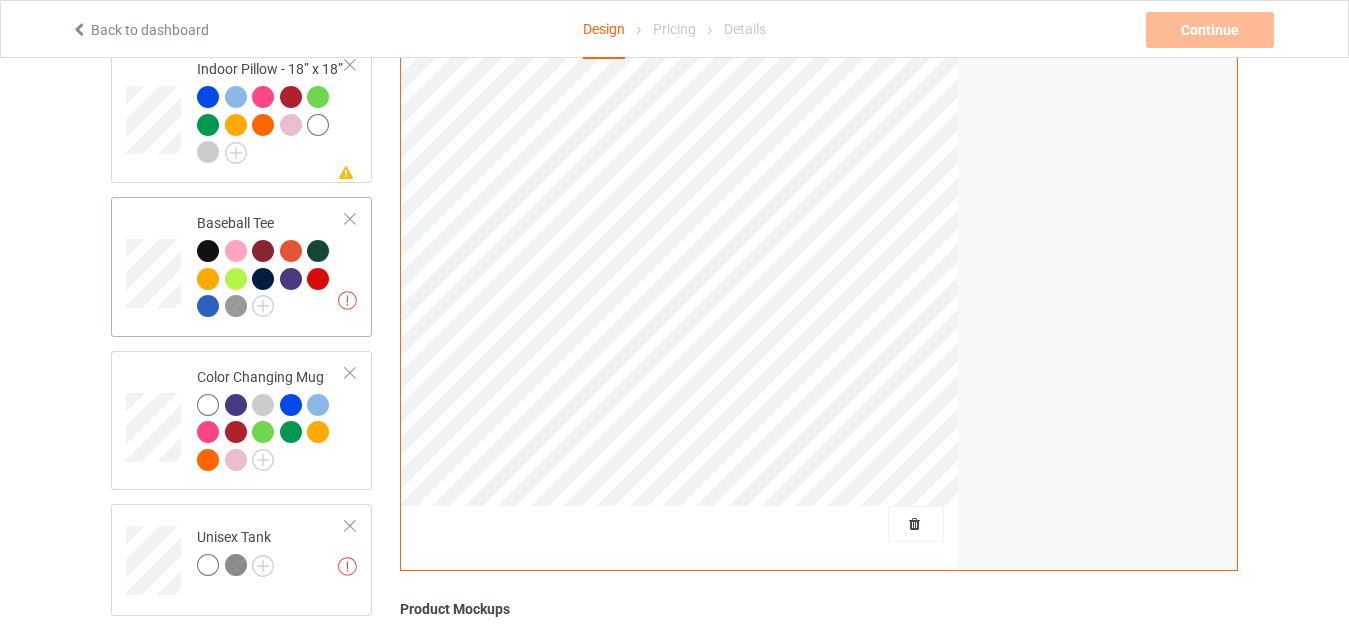 scroll, scrollTop: 1900, scrollLeft: 0, axis: vertical 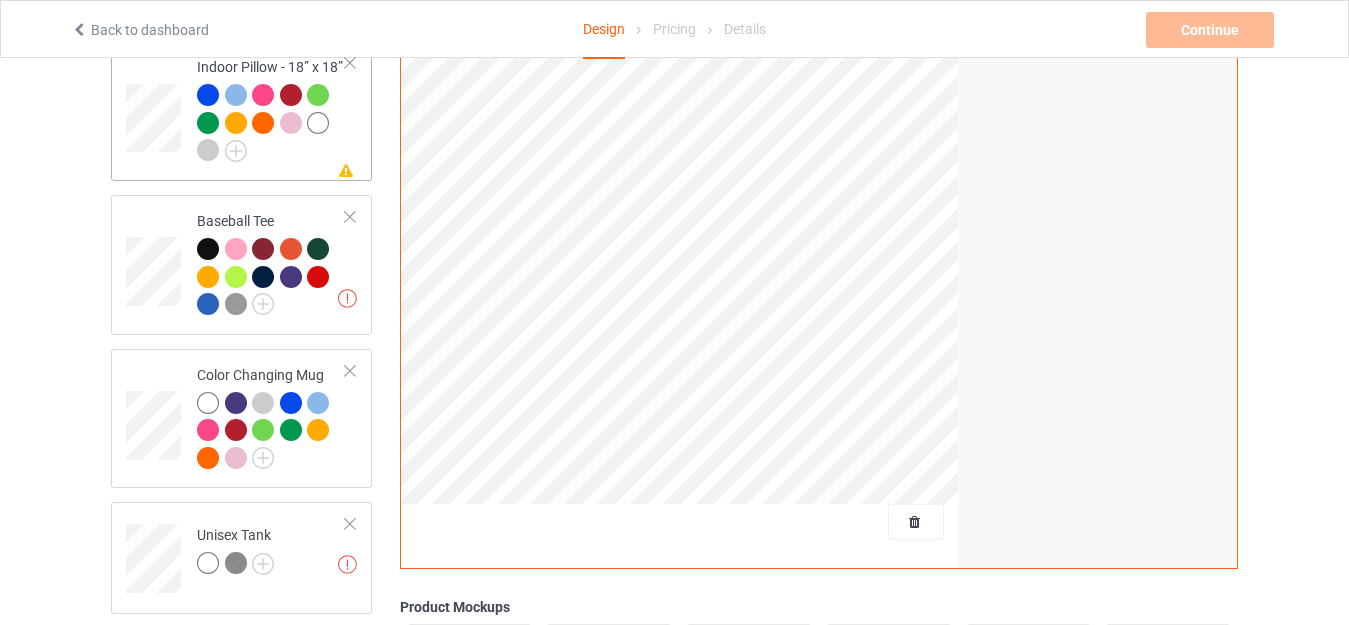 click on "Indoor Pillow - 18” x 18”" at bounding box center [271, 108] 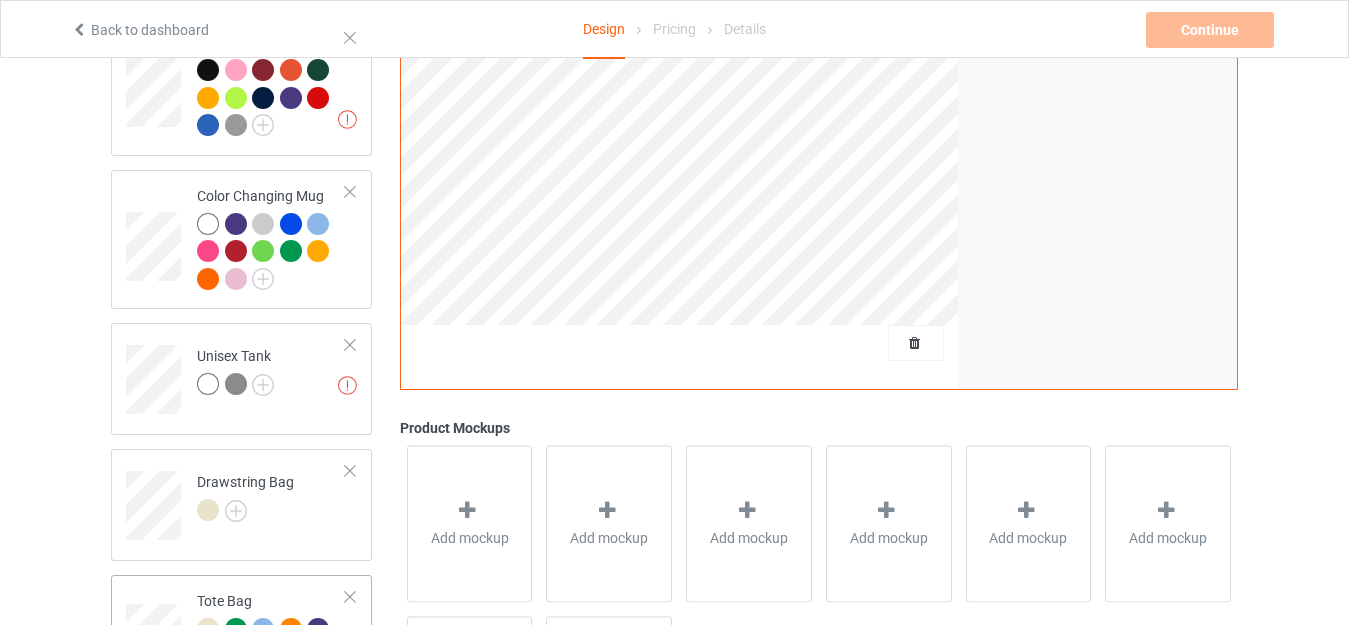 scroll, scrollTop: 2200, scrollLeft: 0, axis: vertical 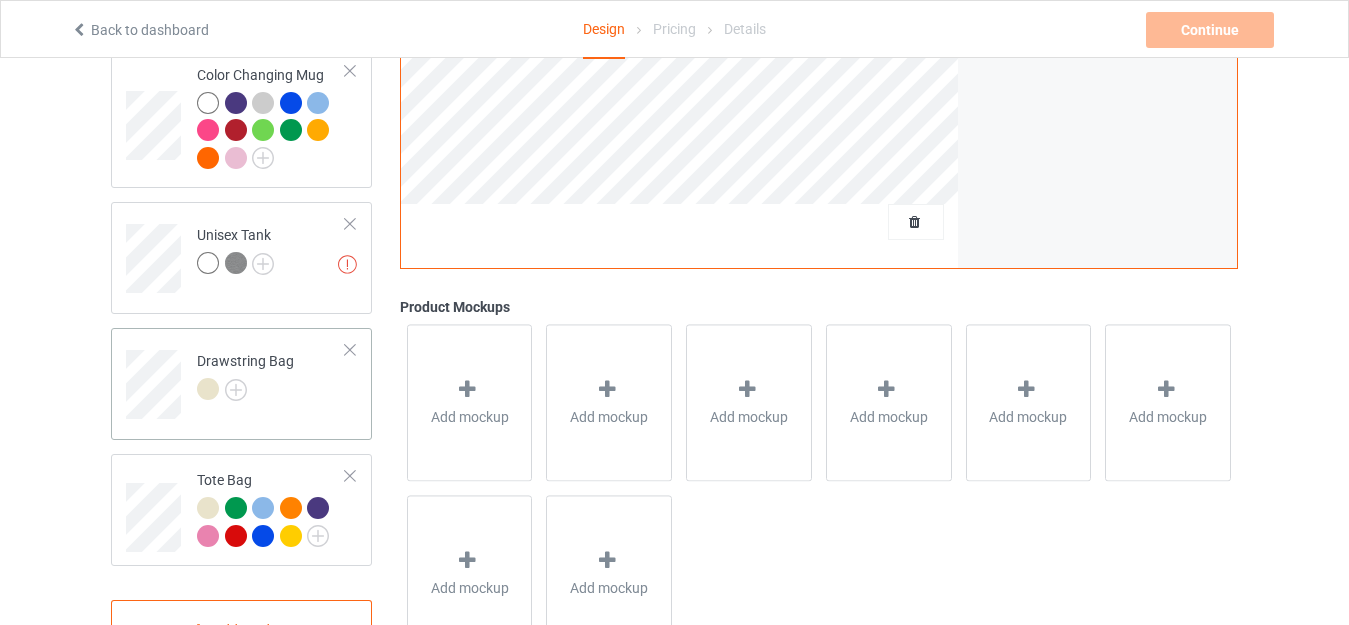 click on "Drawstring Bag" at bounding box center (245, 375) 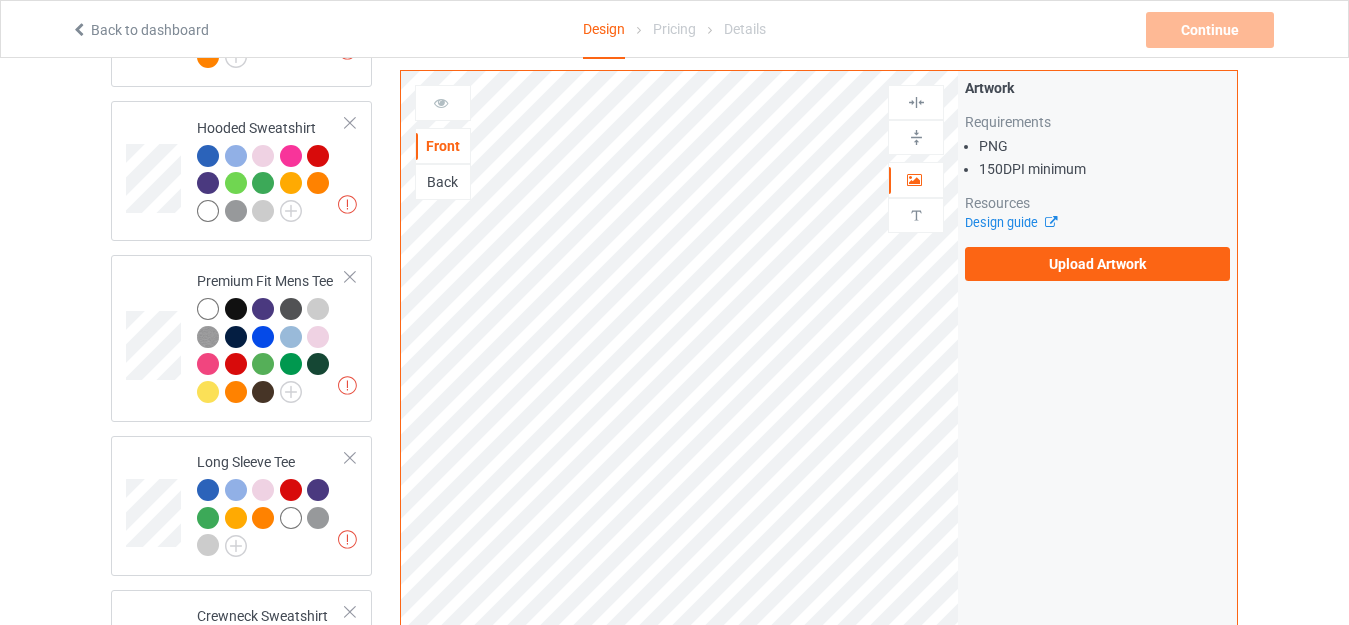 scroll, scrollTop: 571, scrollLeft: 0, axis: vertical 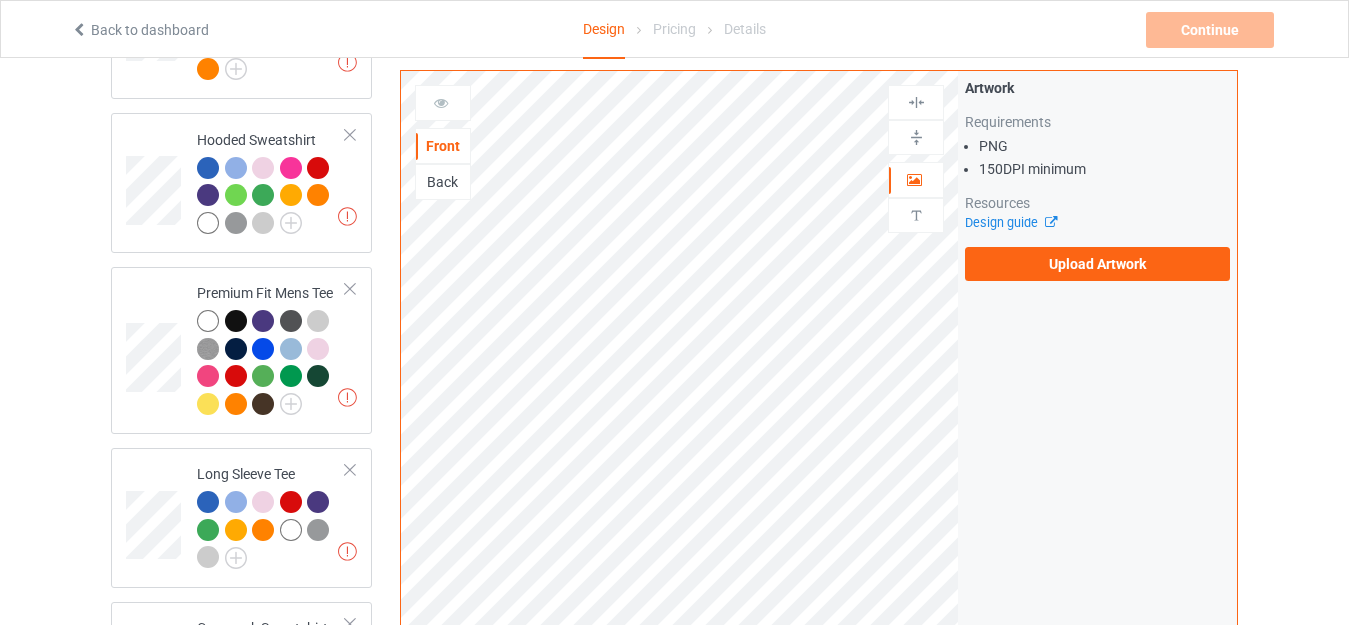 click on "Design Select colors for each of the products and upload an artwork file to design your product. Missing artworks Classic T-Shirt Missing artworks V-Neck T-Shirt Missing artworks [DEMOGRAPHIC_DATA] T-Shirt Missing artworks Hooded Sweatshirt Missing artworks Premium Fit Mens Tee Missing artworks Long Sleeve Tee Missing artworks Crewneck Sweatshirt Missing artworks Youth T-Shirt Missing artworks All-over Tote Mug Missing artworks Indoor Pillow - 16” x 16” Missing artworks Indoor Pillow - 18” x 18” Missing artworks Baseball Tee Color Changing Mug Missing artworks Unisex Tank Missing artworks Drawstring Bag Missing artworks Tote Bag Add product Front Back Artwork Upload artwork before adding personalization Artwork Requirements PNG 150  DPI minimum Resources Design guide Upload Artwork Product Mockups Add mockup Add mockup Add mockup Add mockup Add mockup Add mockup Add mockup Add mockup" at bounding box center (674, 908) 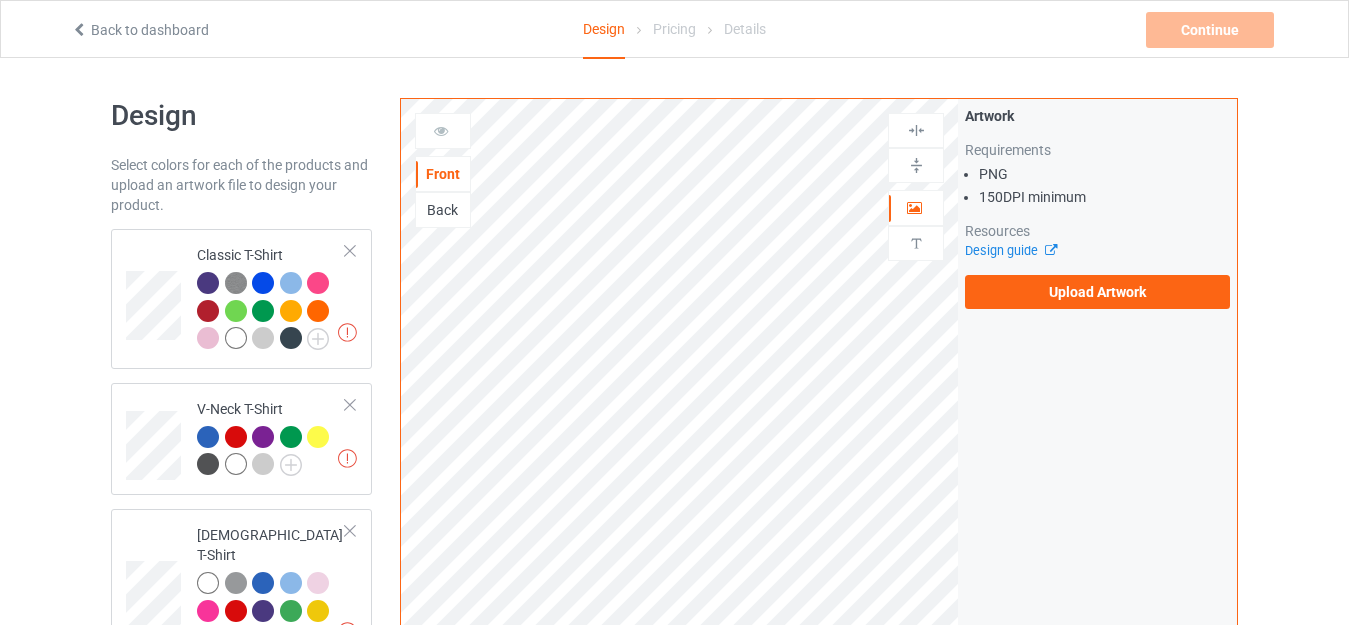 scroll, scrollTop: 0, scrollLeft: 0, axis: both 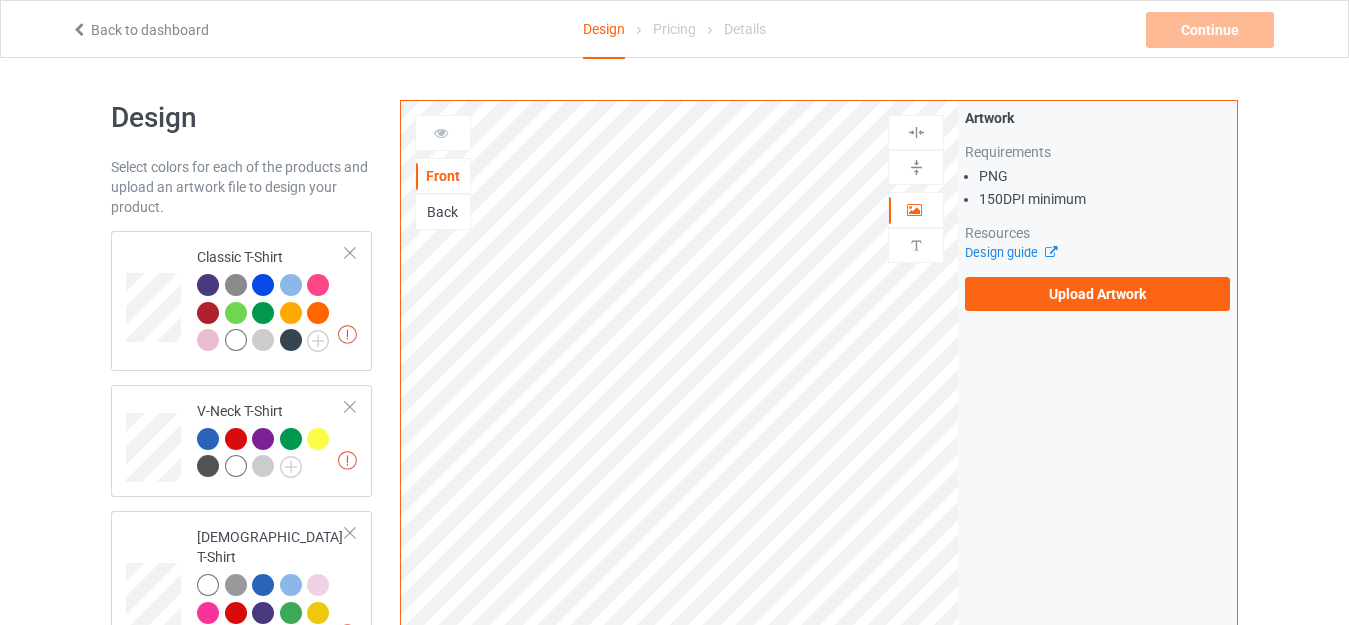 click on "Back" at bounding box center (443, 212) 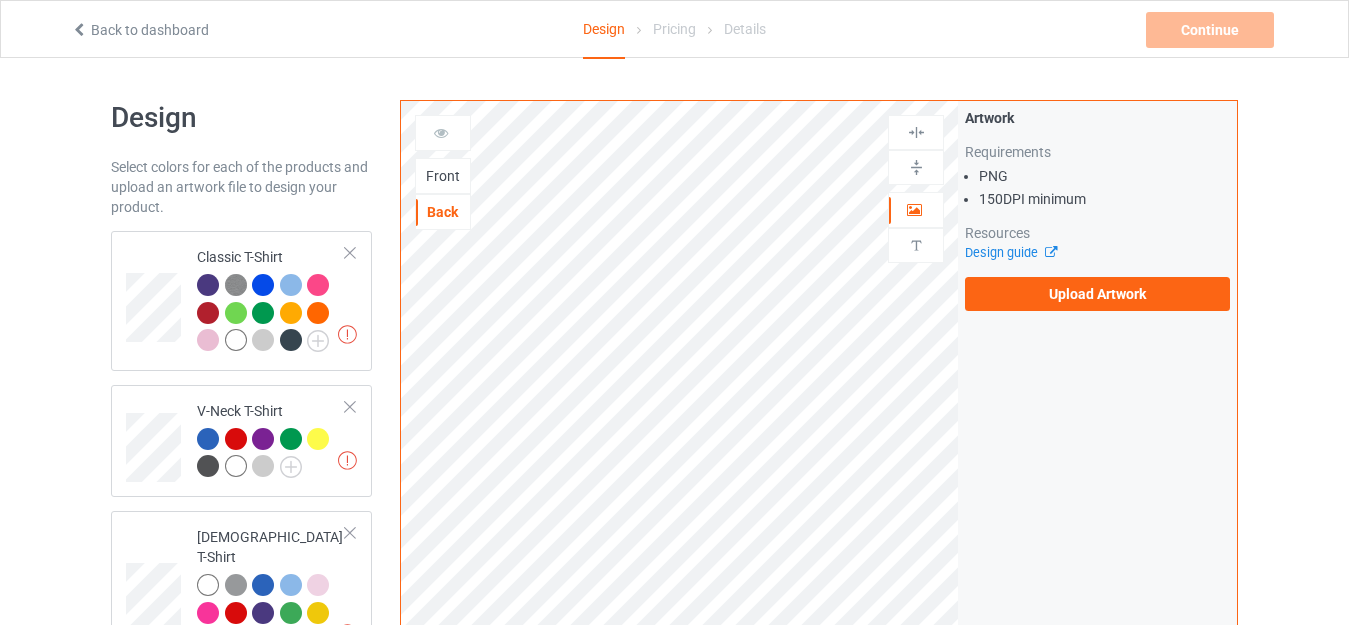 click on "Front" at bounding box center [443, 176] 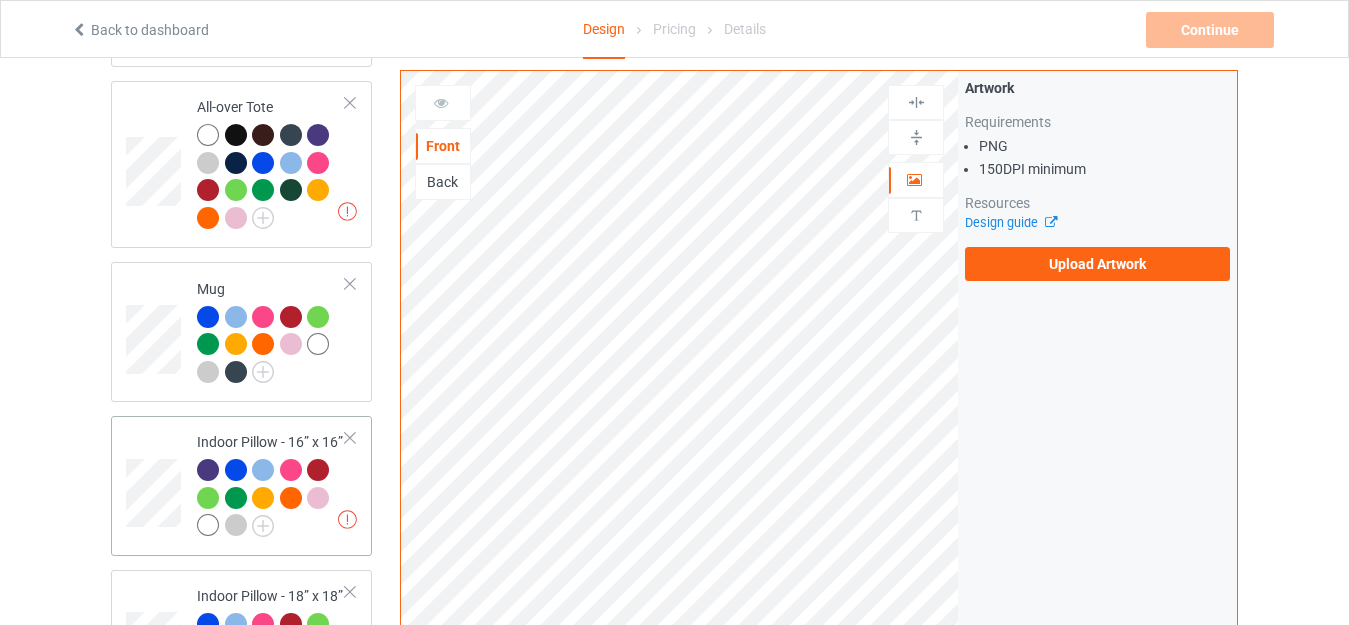 scroll, scrollTop: 1543, scrollLeft: 0, axis: vertical 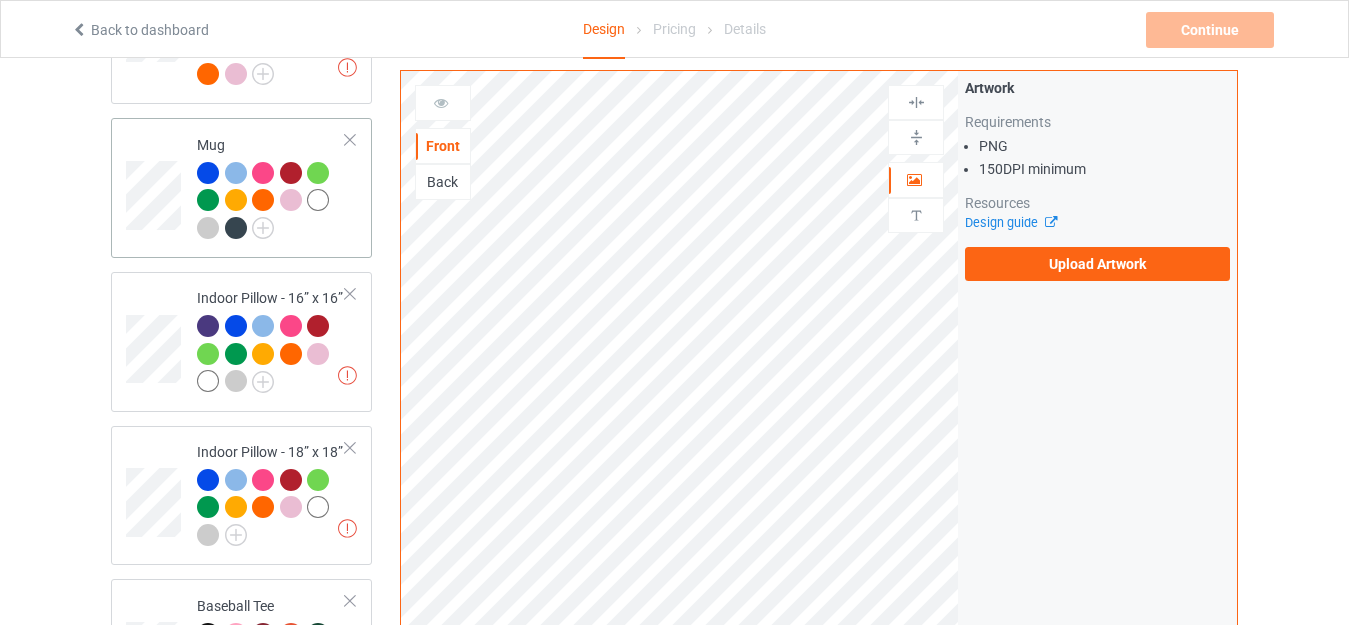 click on "Mug" at bounding box center (271, 186) 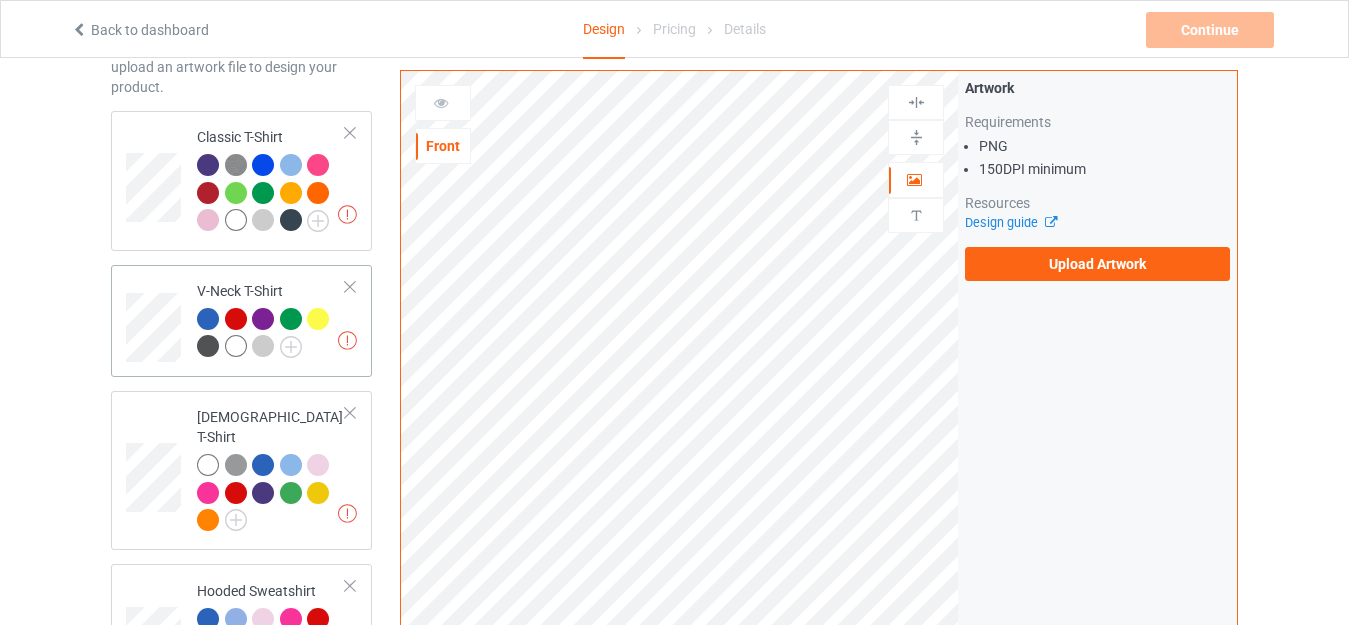 scroll, scrollTop: 0, scrollLeft: 0, axis: both 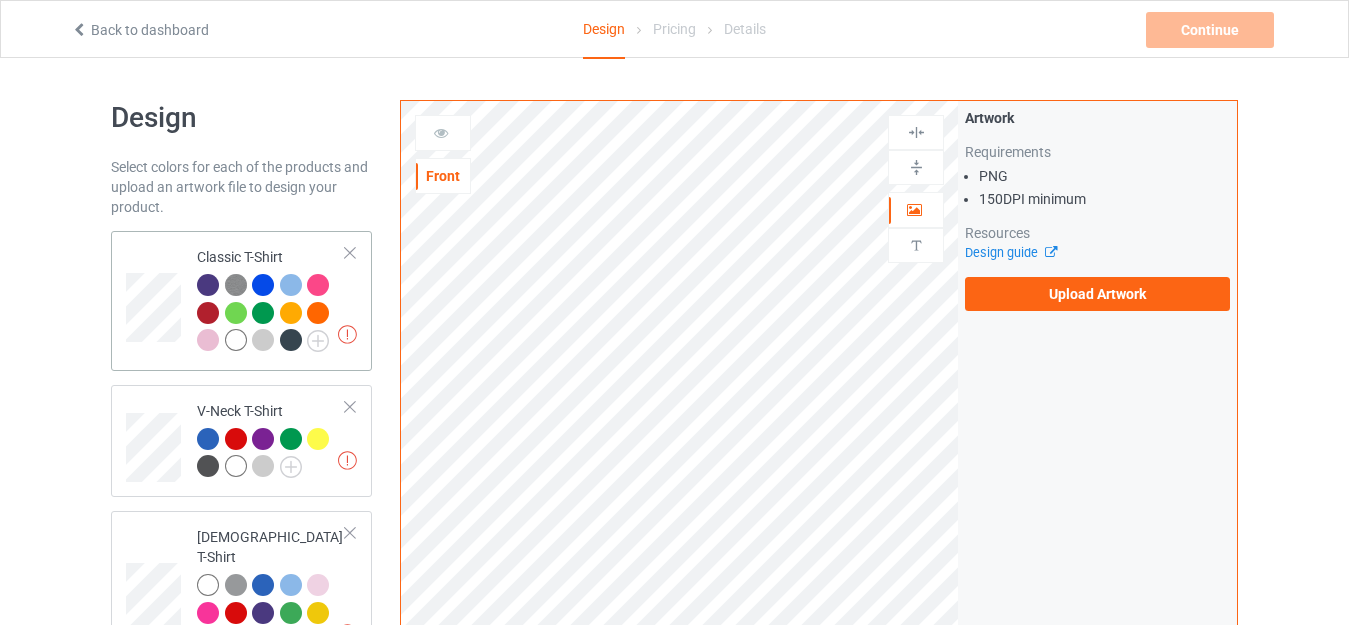 click on "Missing artworks Classic T-Shirt" at bounding box center (271, 301) 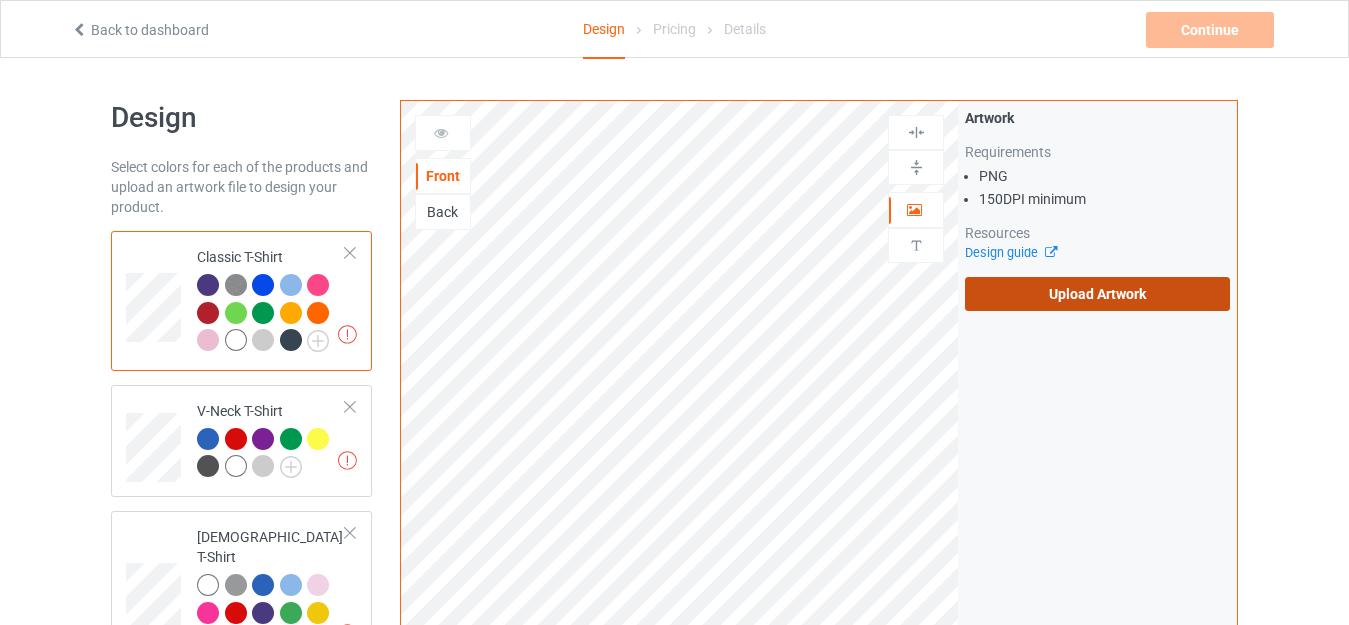 click on "Upload Artwork" at bounding box center (1097, 294) 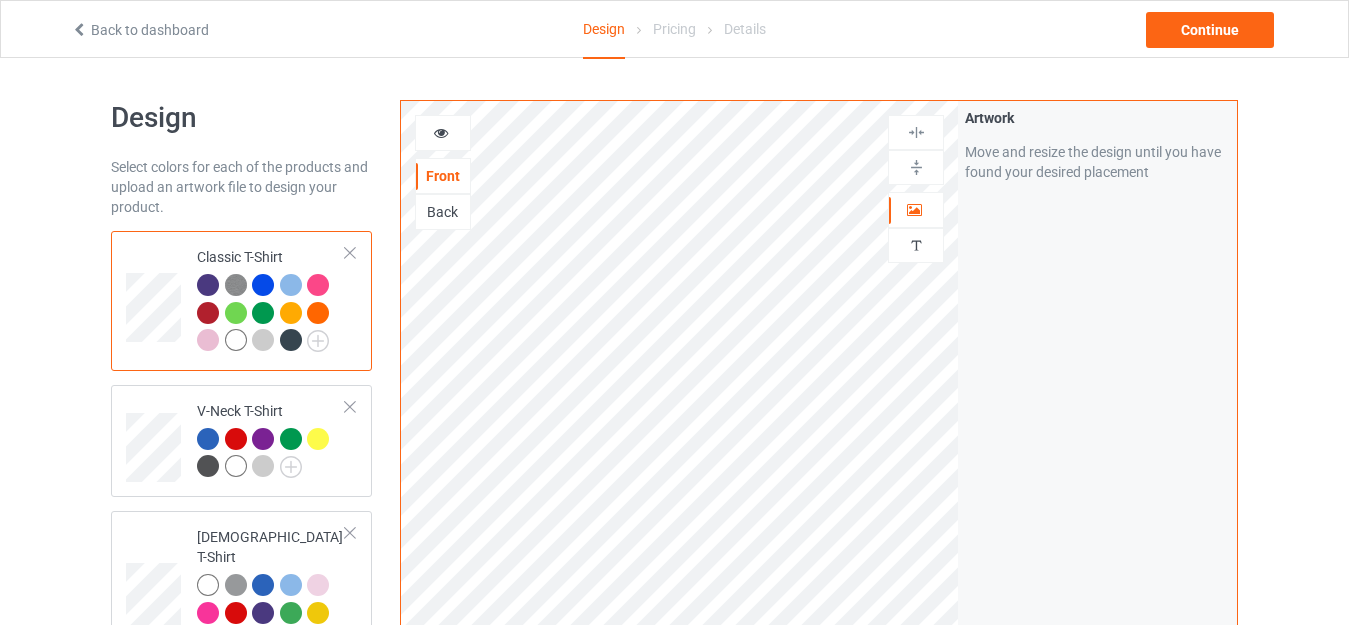 click at bounding box center [443, 133] 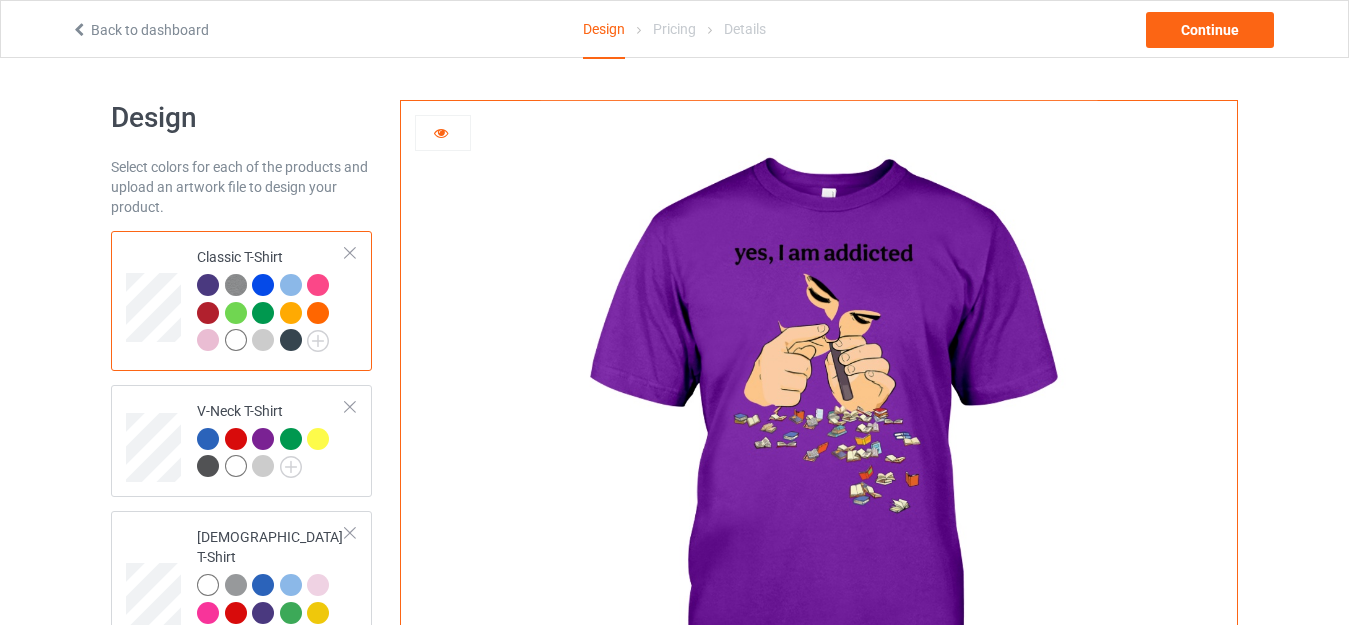 click at bounding box center (236, 340) 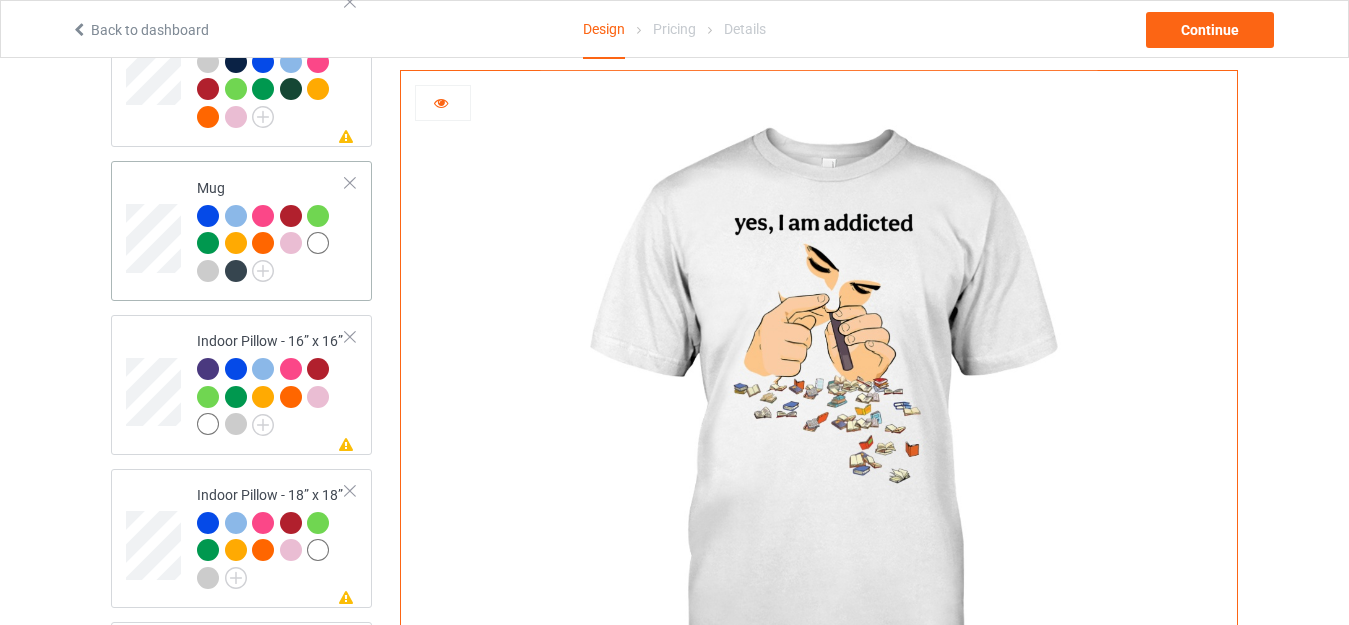 scroll, scrollTop: 1300, scrollLeft: 0, axis: vertical 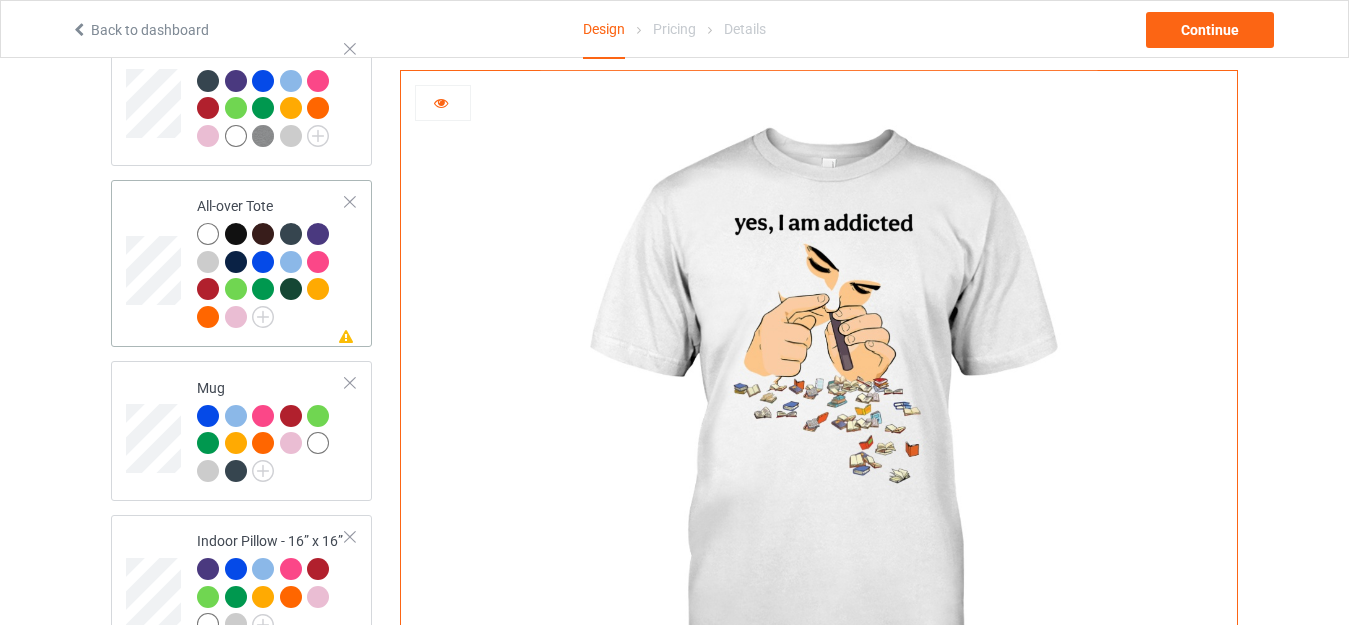click on "All-over Tote" at bounding box center [271, 261] 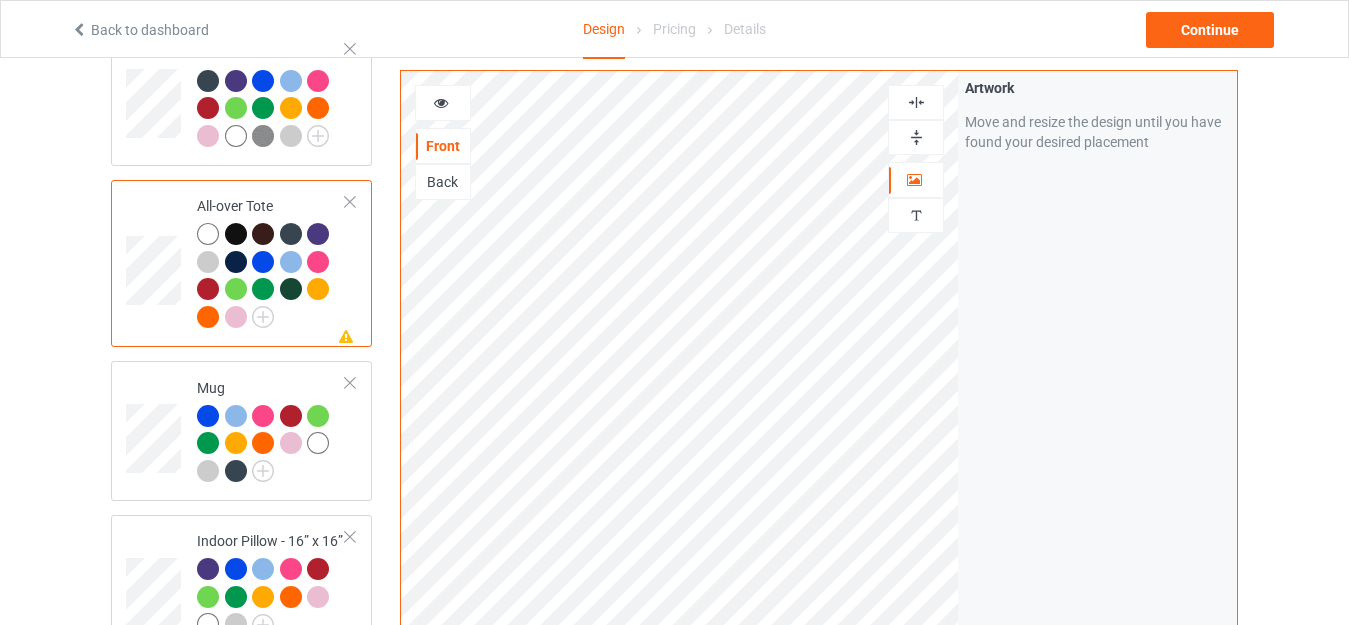 click at bounding box center (916, 137) 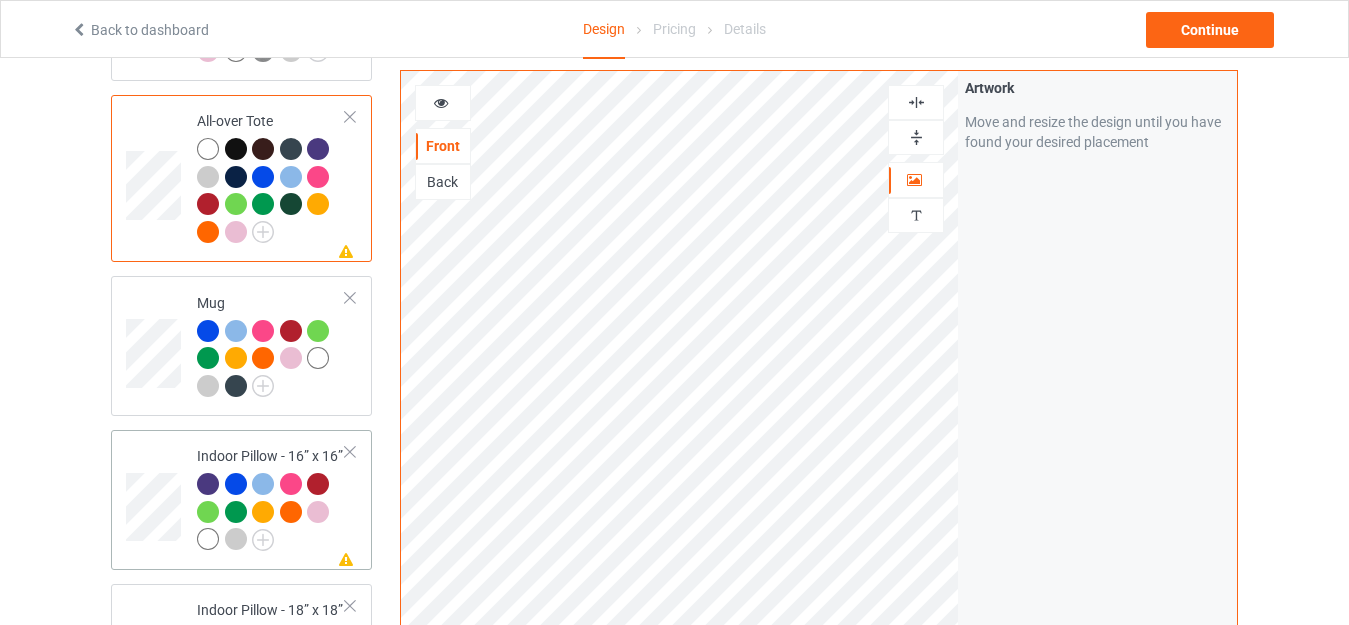 scroll, scrollTop: 1500, scrollLeft: 0, axis: vertical 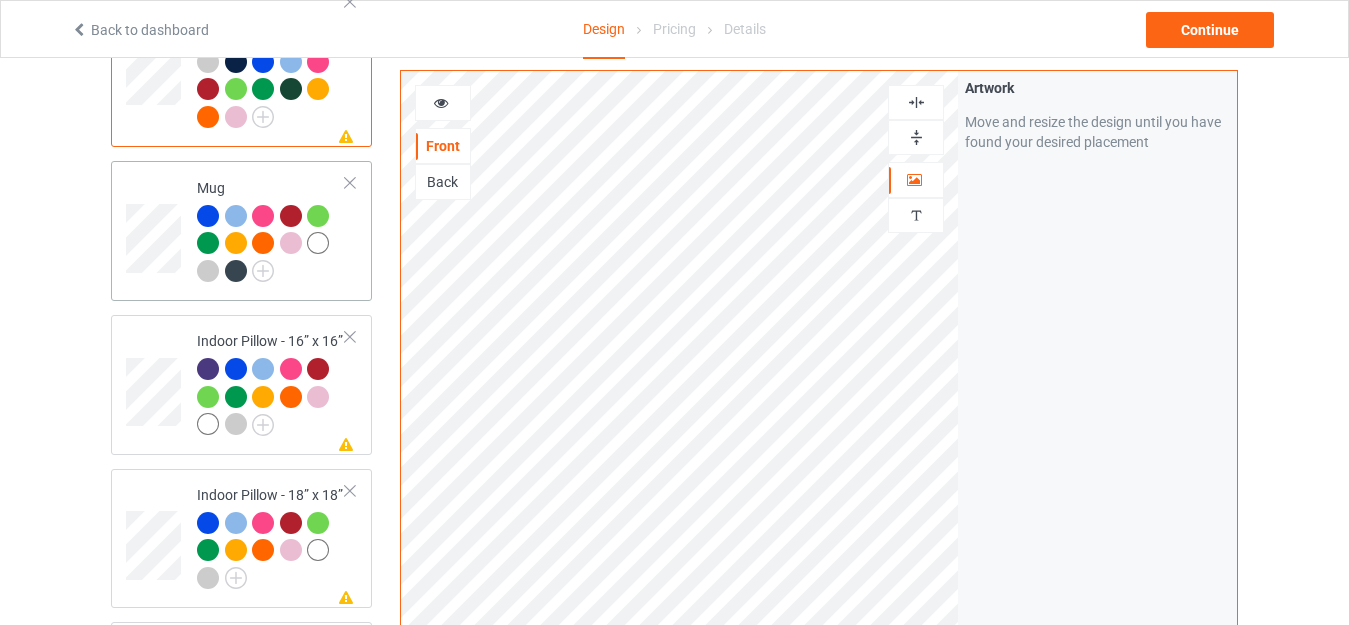 click on "Mug" at bounding box center (241, 231) 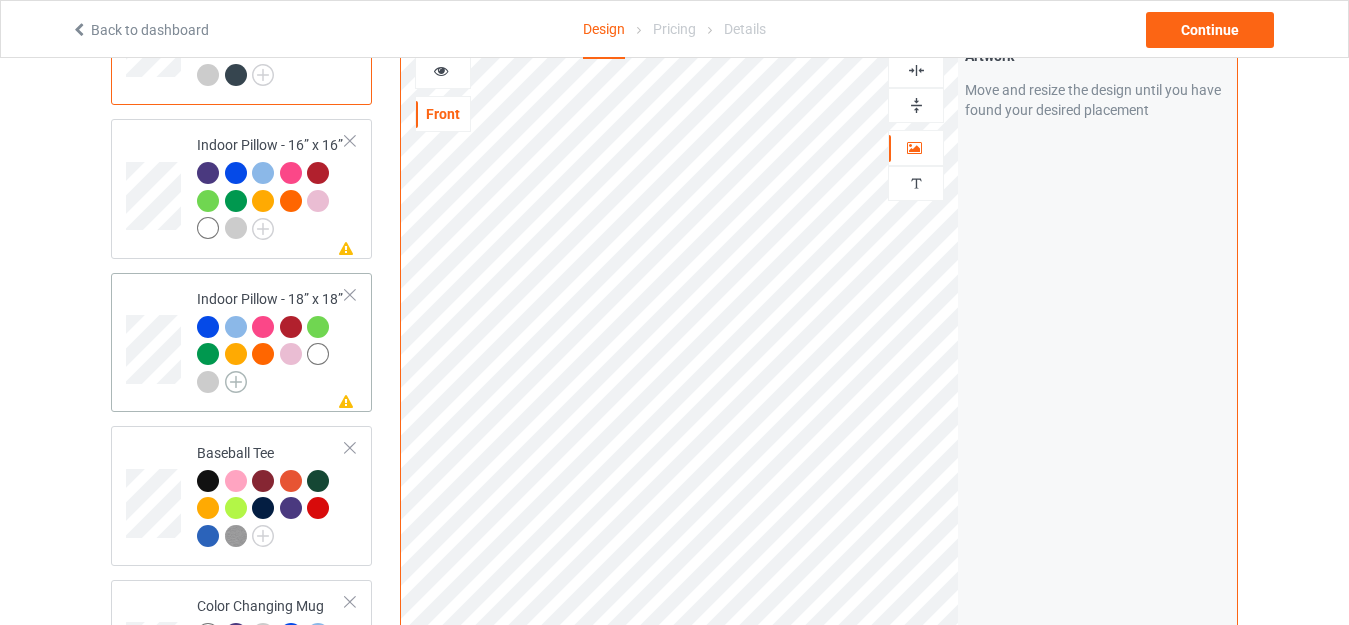 scroll, scrollTop: 1700, scrollLeft: 0, axis: vertical 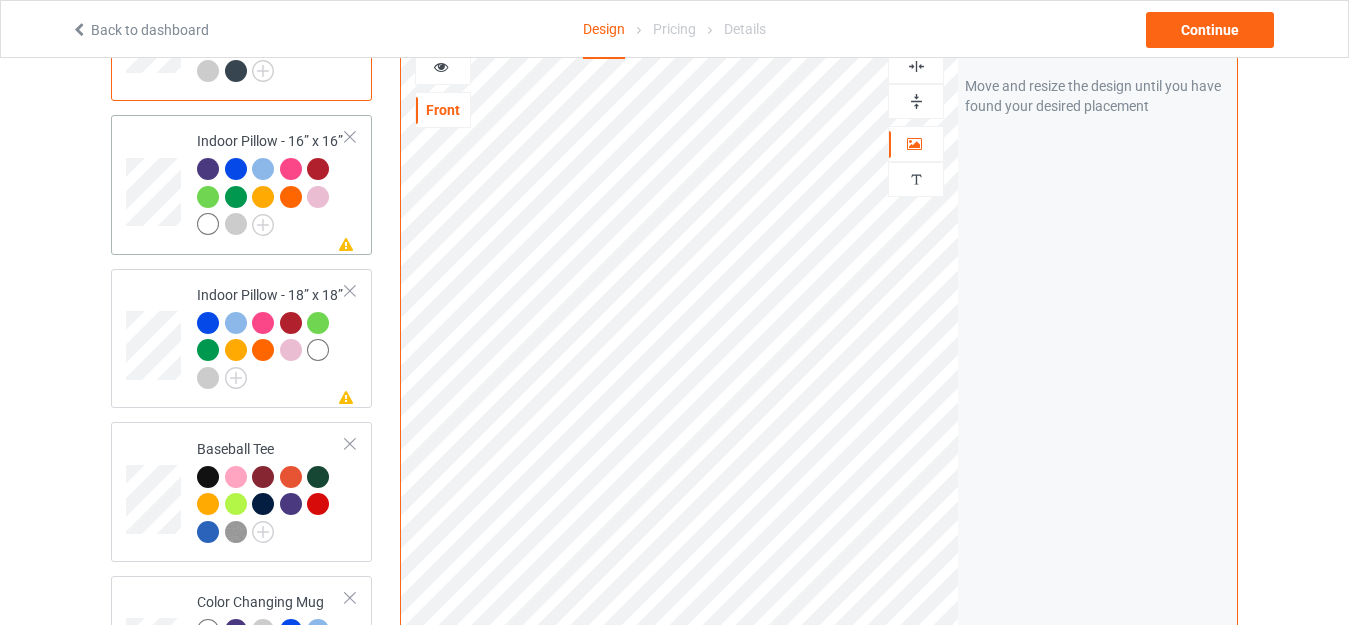 click on "Missing artwork on 1 side(s) Indoor Pillow - 16” x 16”" at bounding box center (271, 185) 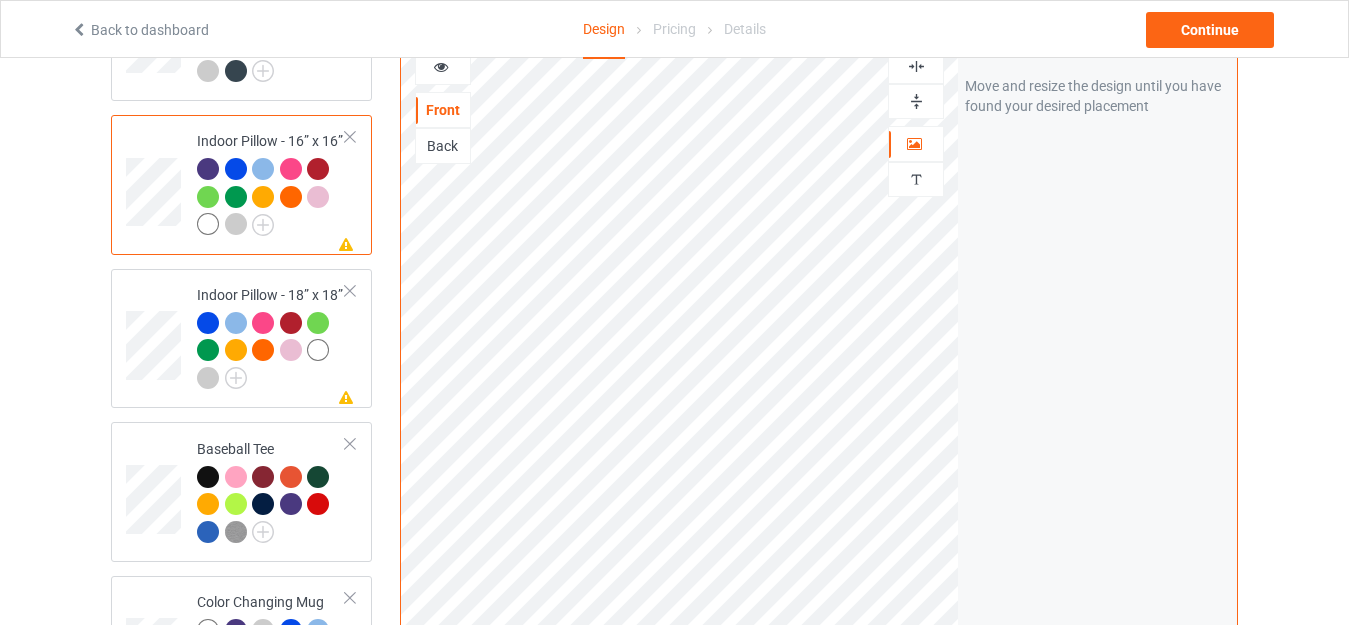 click at bounding box center (916, 101) 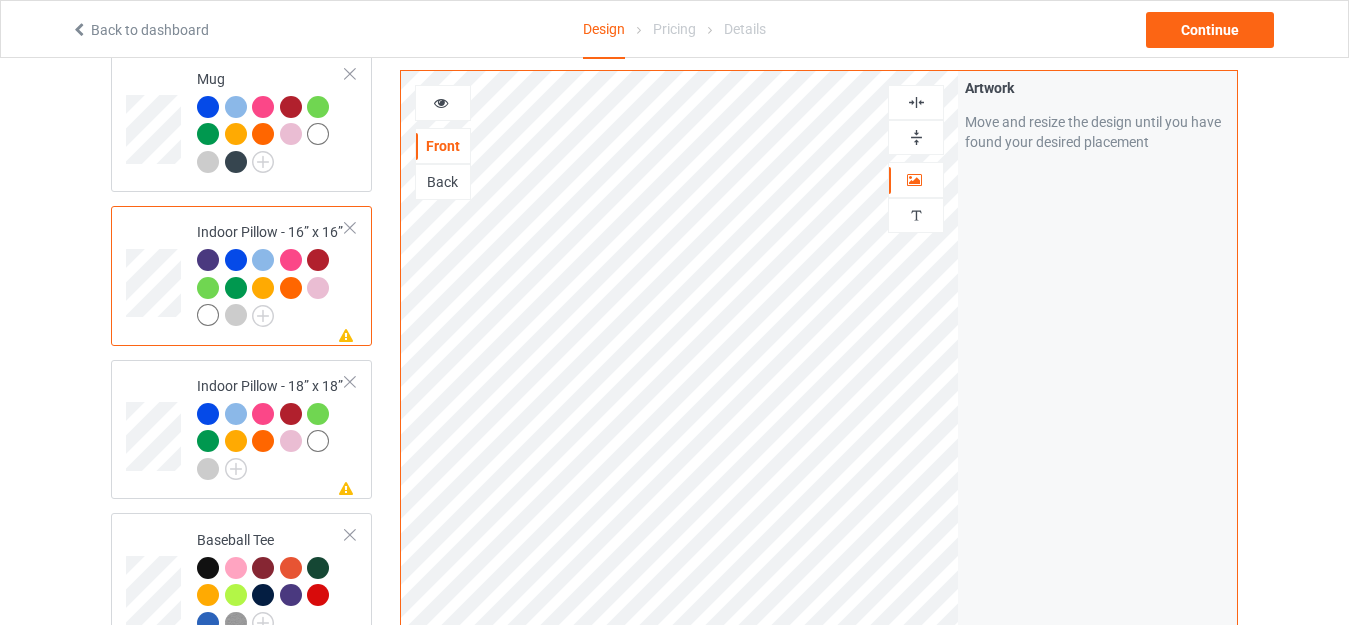 scroll, scrollTop: 1600, scrollLeft: 0, axis: vertical 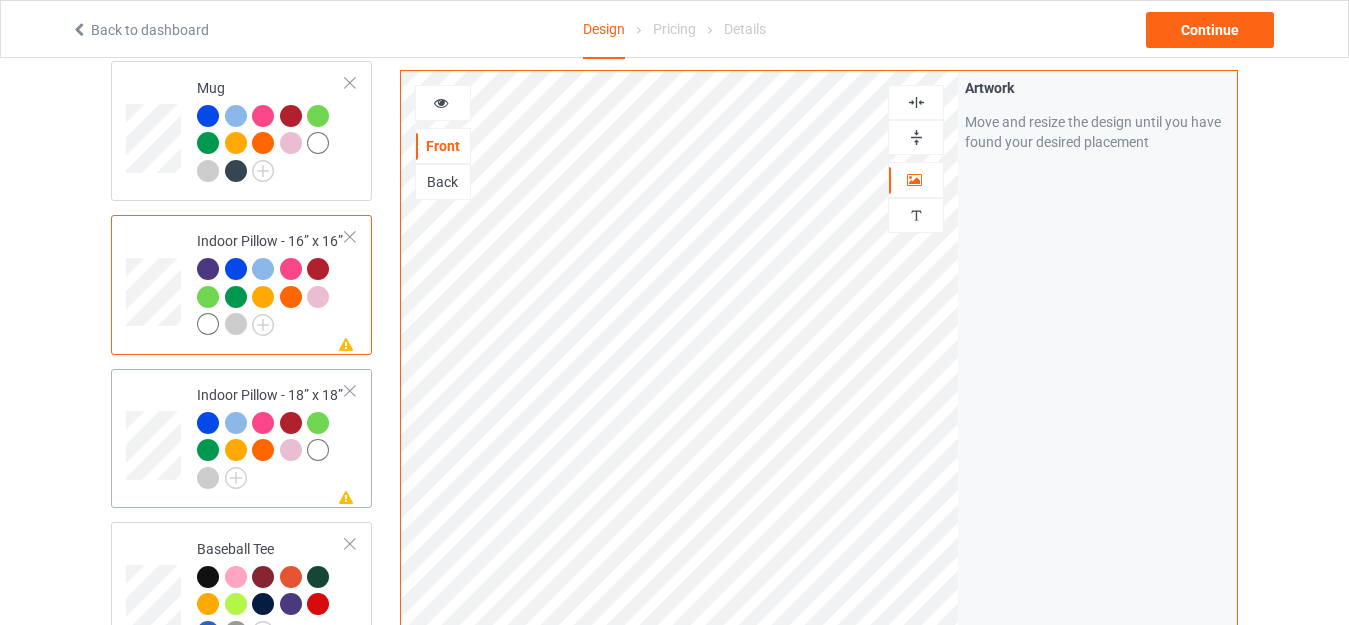 click on "Missing artwork on 1 side(s) Indoor Pillow - 18” x 18”" at bounding box center (271, 439) 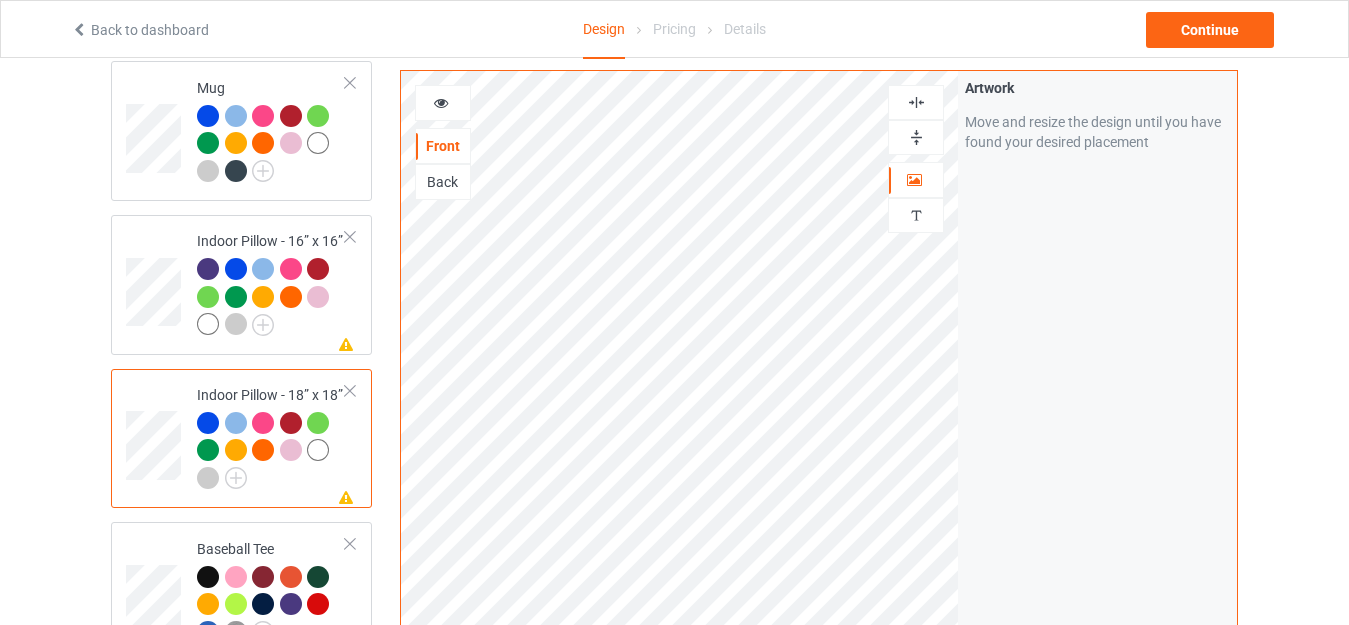 click at bounding box center [916, 137] 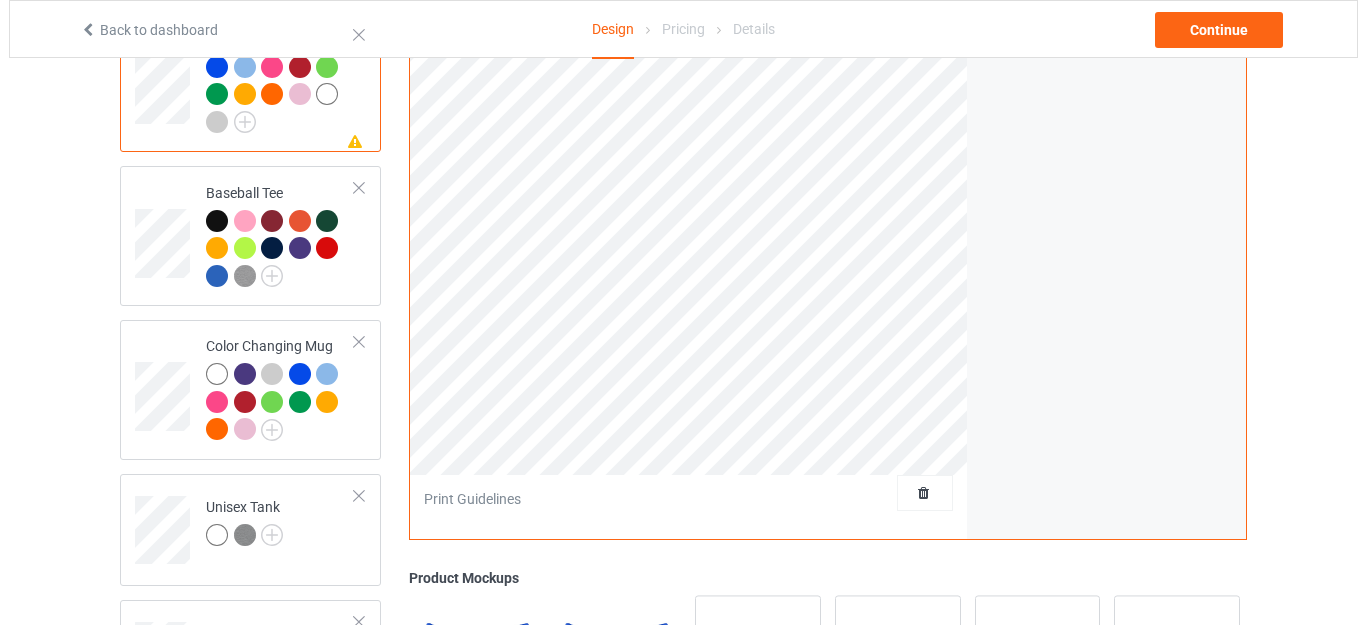 scroll, scrollTop: 1798, scrollLeft: 0, axis: vertical 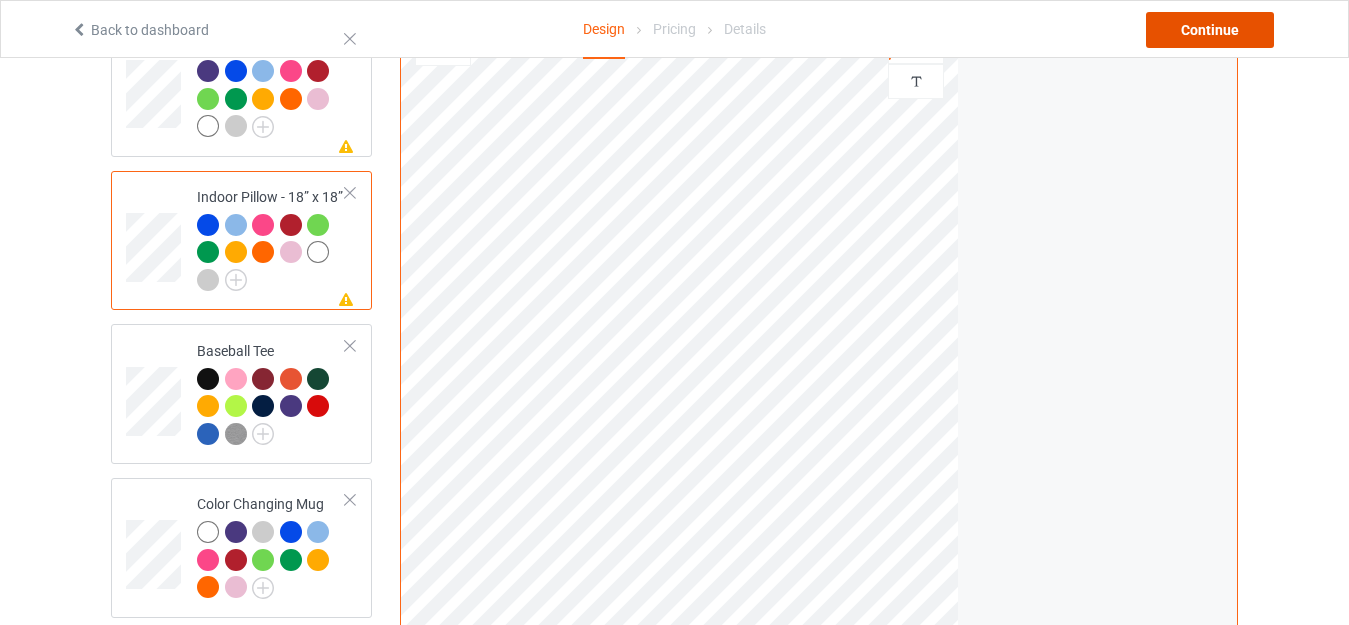 click on "Continue" at bounding box center [1210, 30] 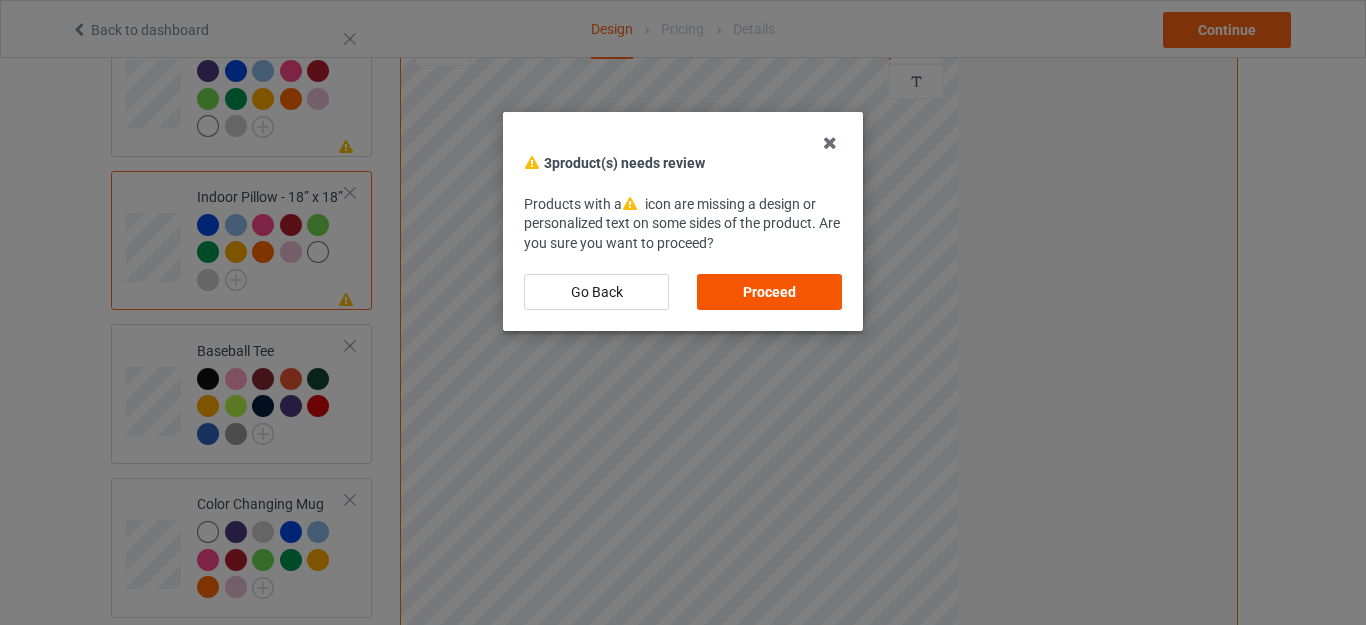 click on "Proceed" at bounding box center [769, 292] 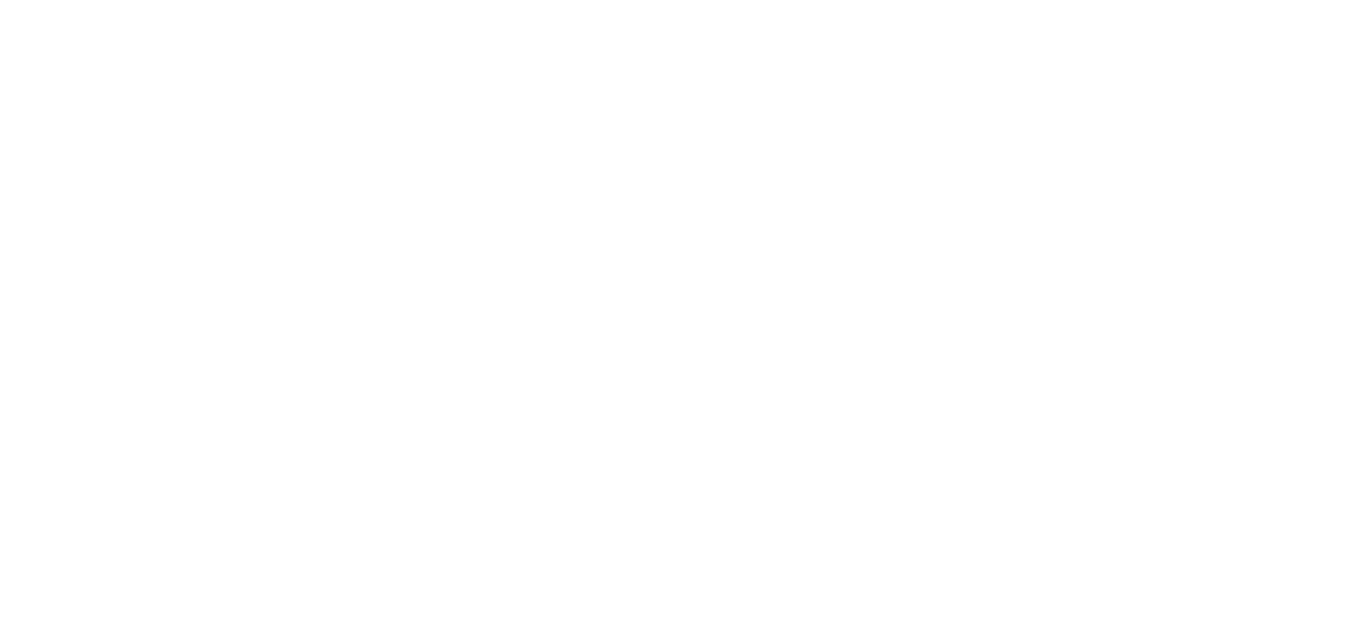 scroll, scrollTop: 0, scrollLeft: 0, axis: both 